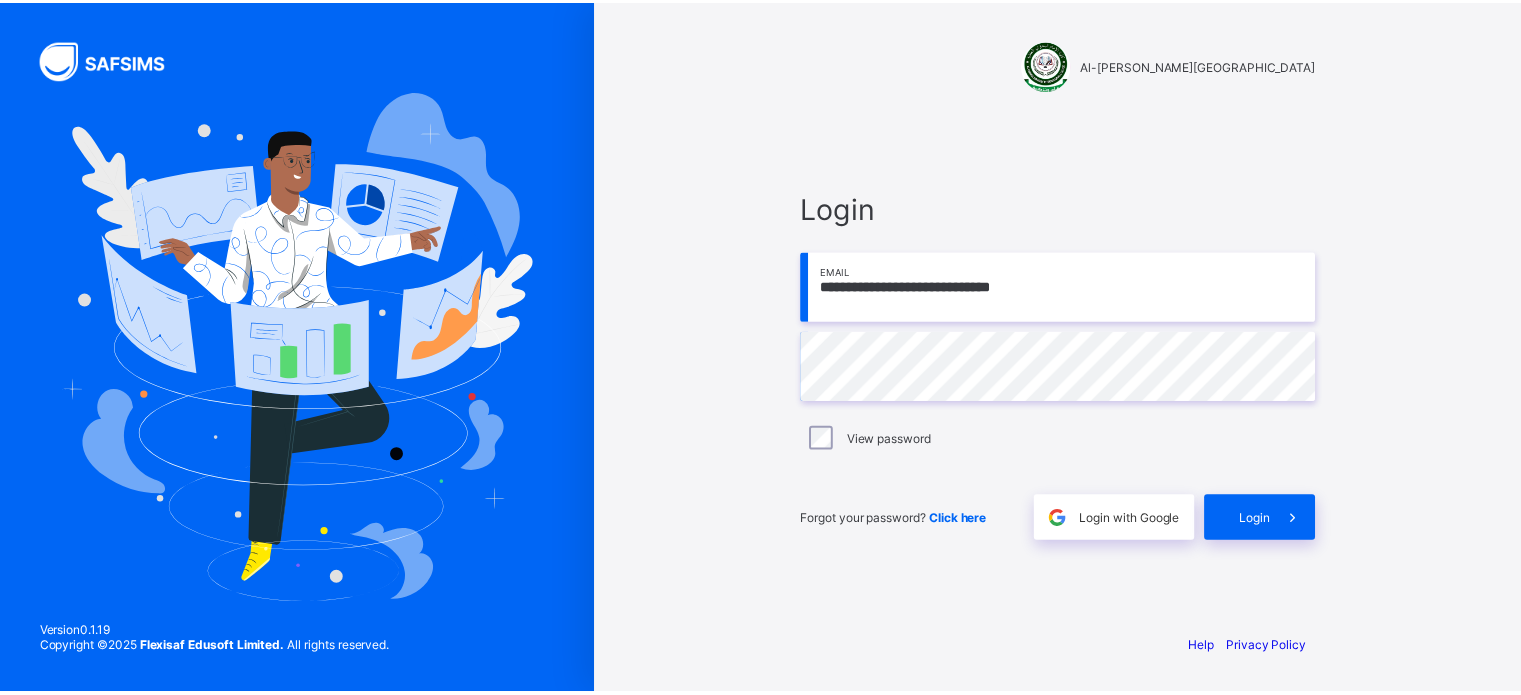 scroll, scrollTop: 0, scrollLeft: 0, axis: both 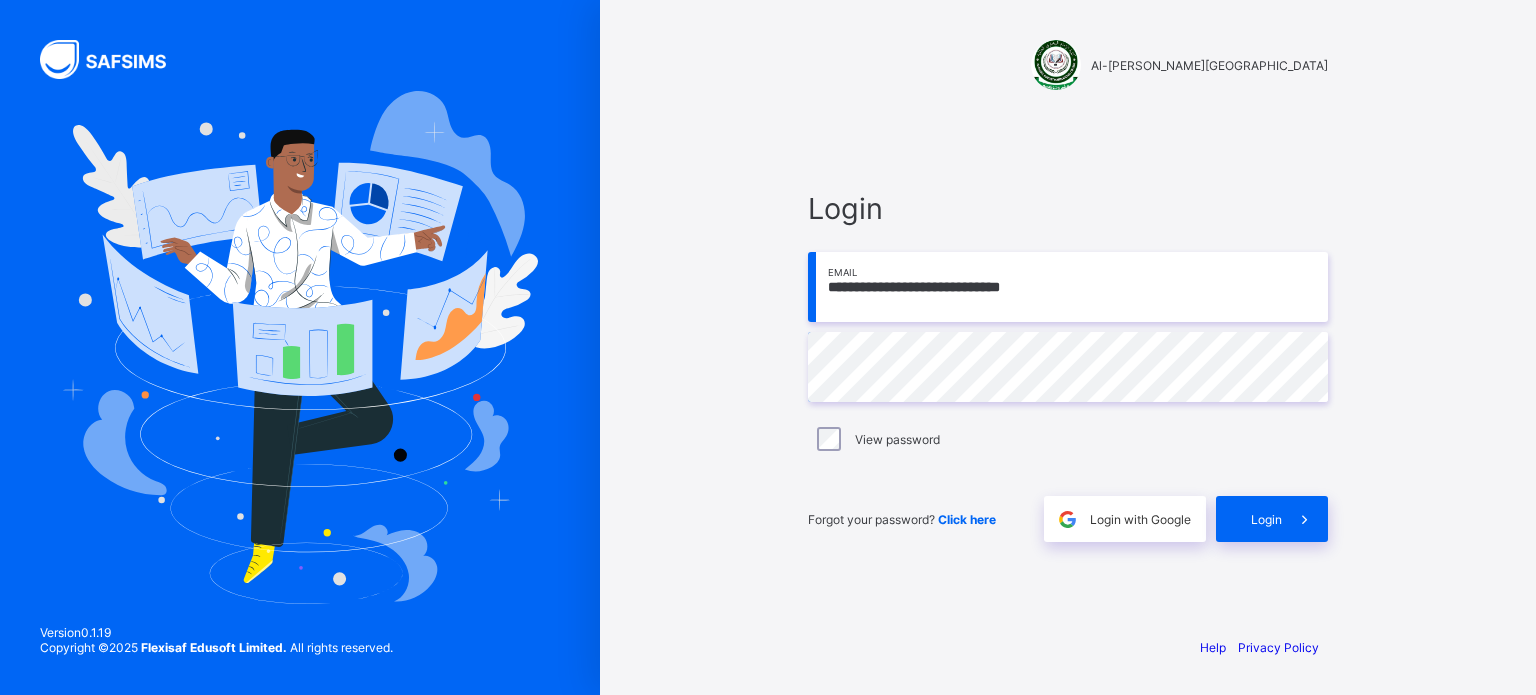 click on "Login" at bounding box center [1266, 519] 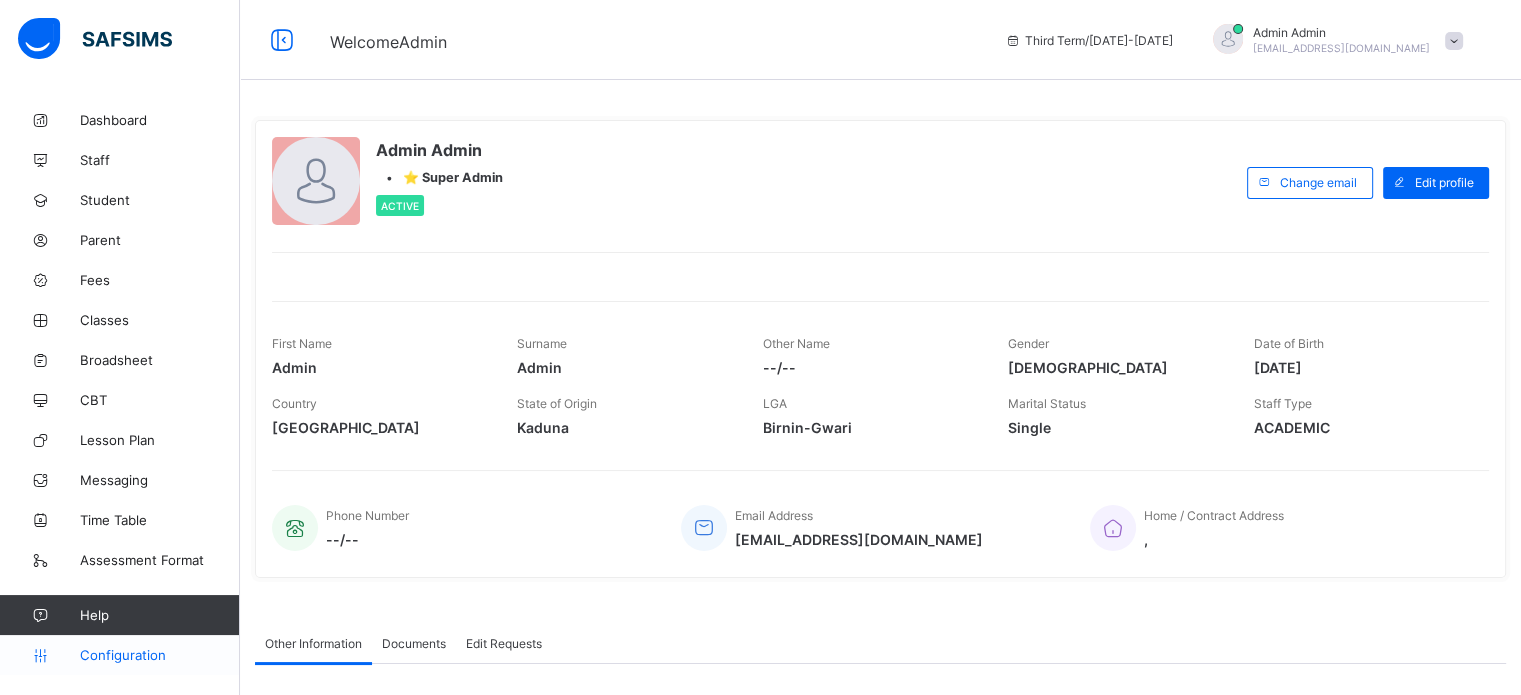click on "Configuration" at bounding box center (159, 655) 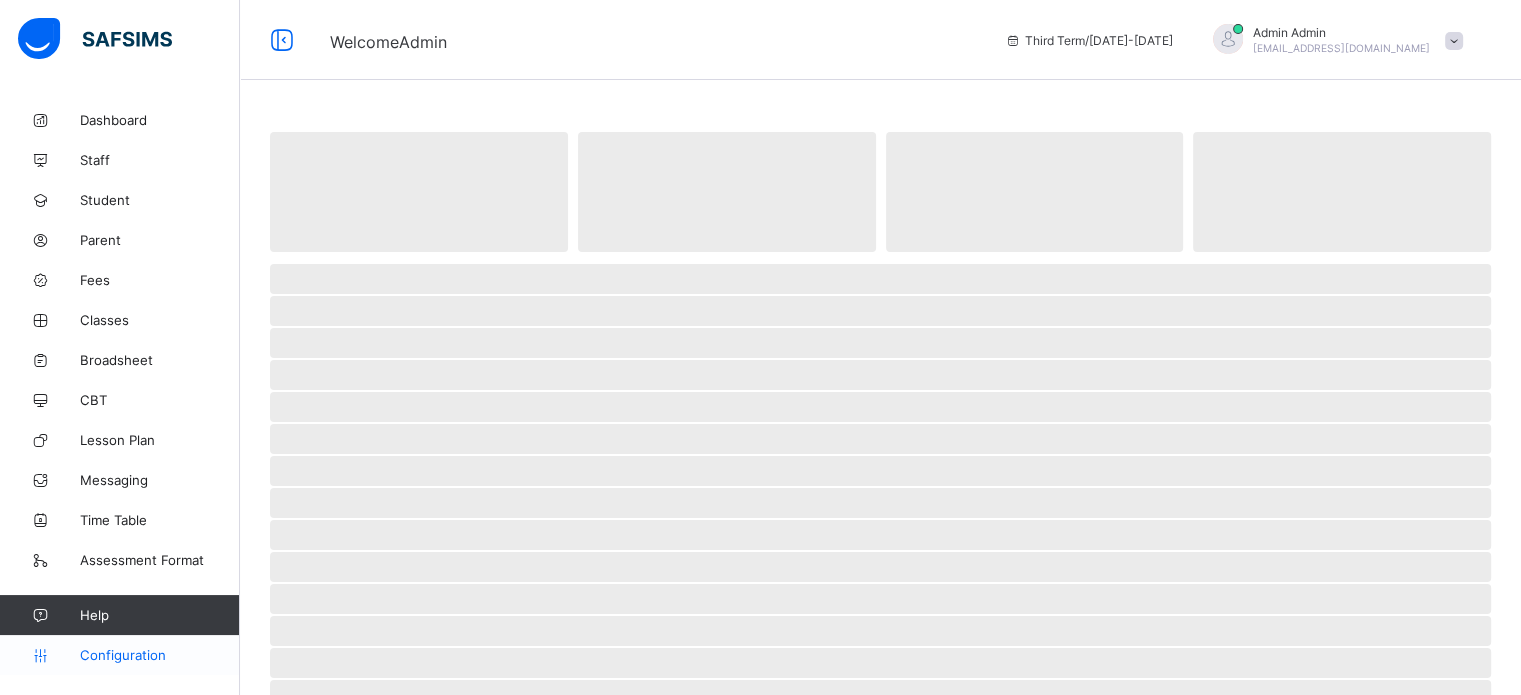click on "Configuration" at bounding box center (159, 655) 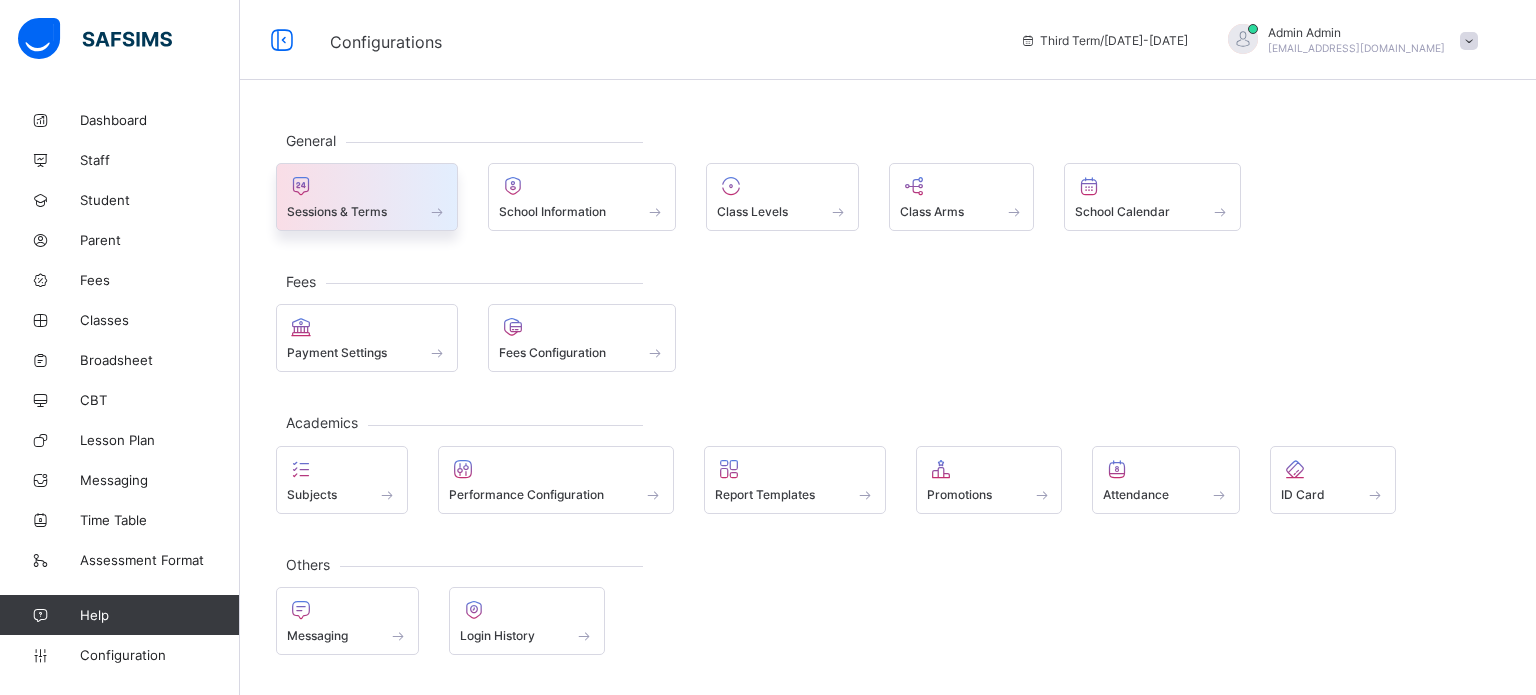 click at bounding box center [367, 186] 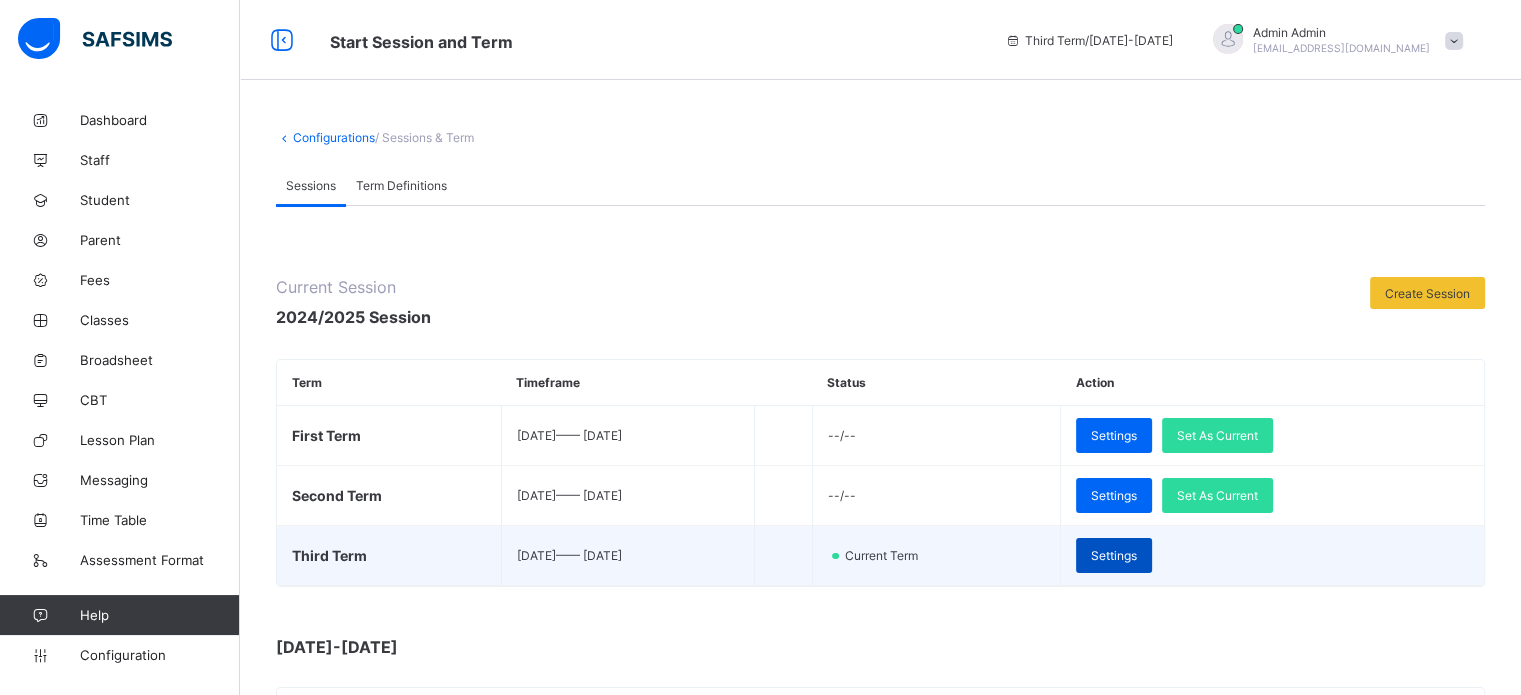 click on "Settings" at bounding box center [1114, 555] 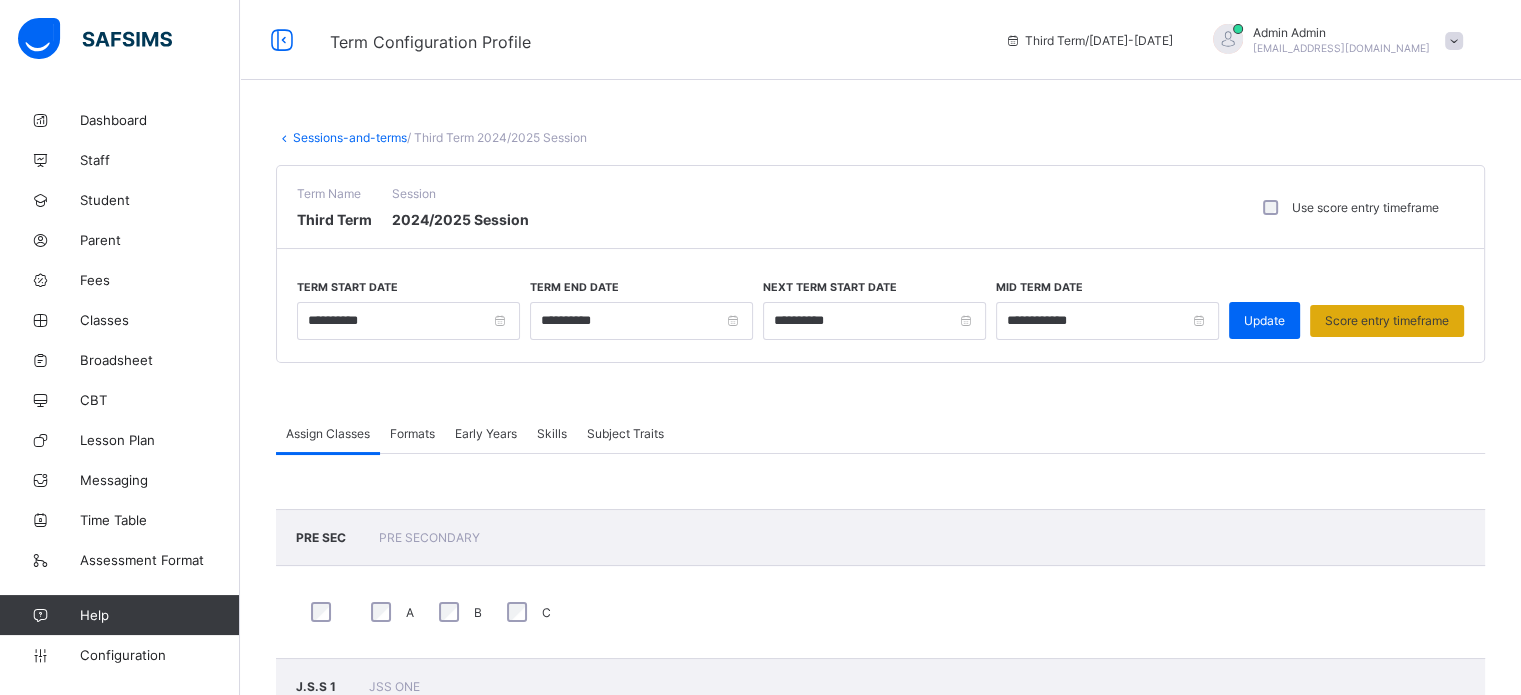 click on "Score entry timeframe" at bounding box center [1387, 320] 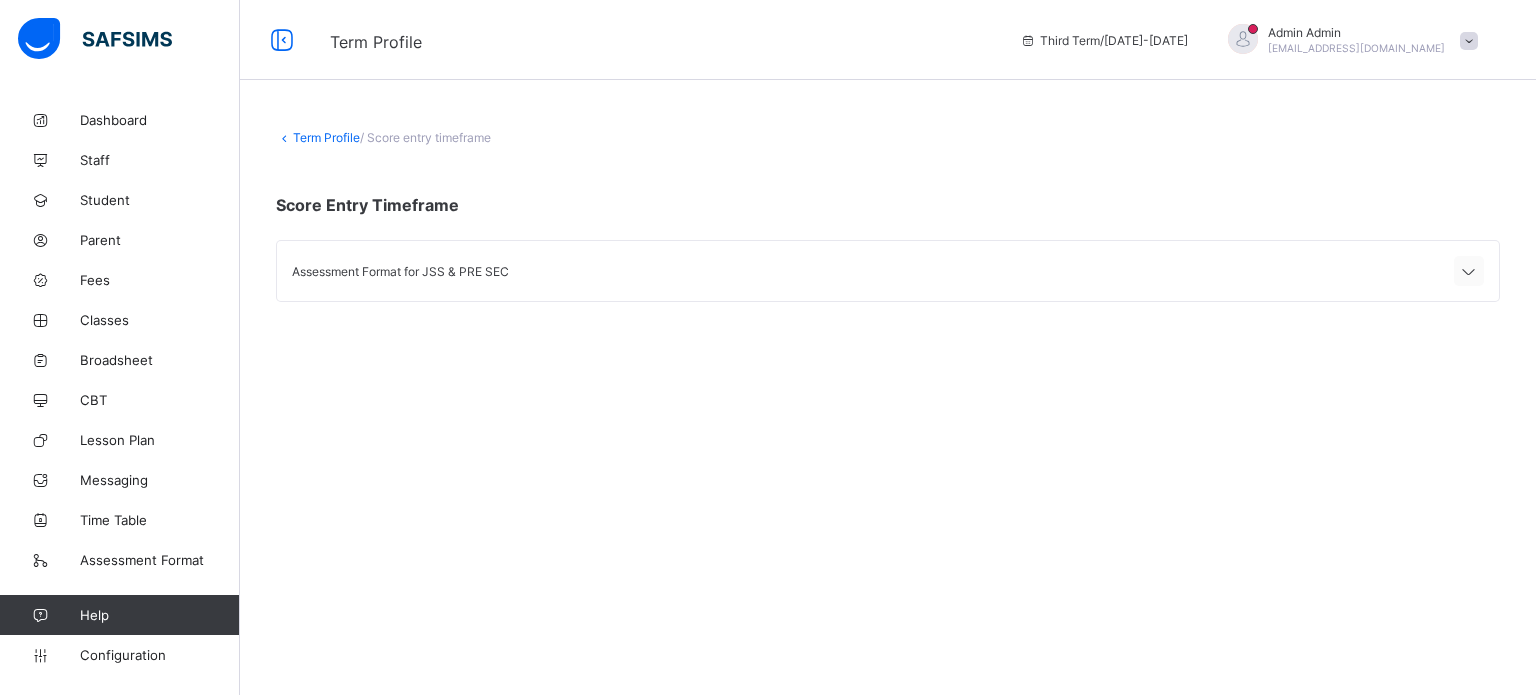 click at bounding box center (1469, 272) 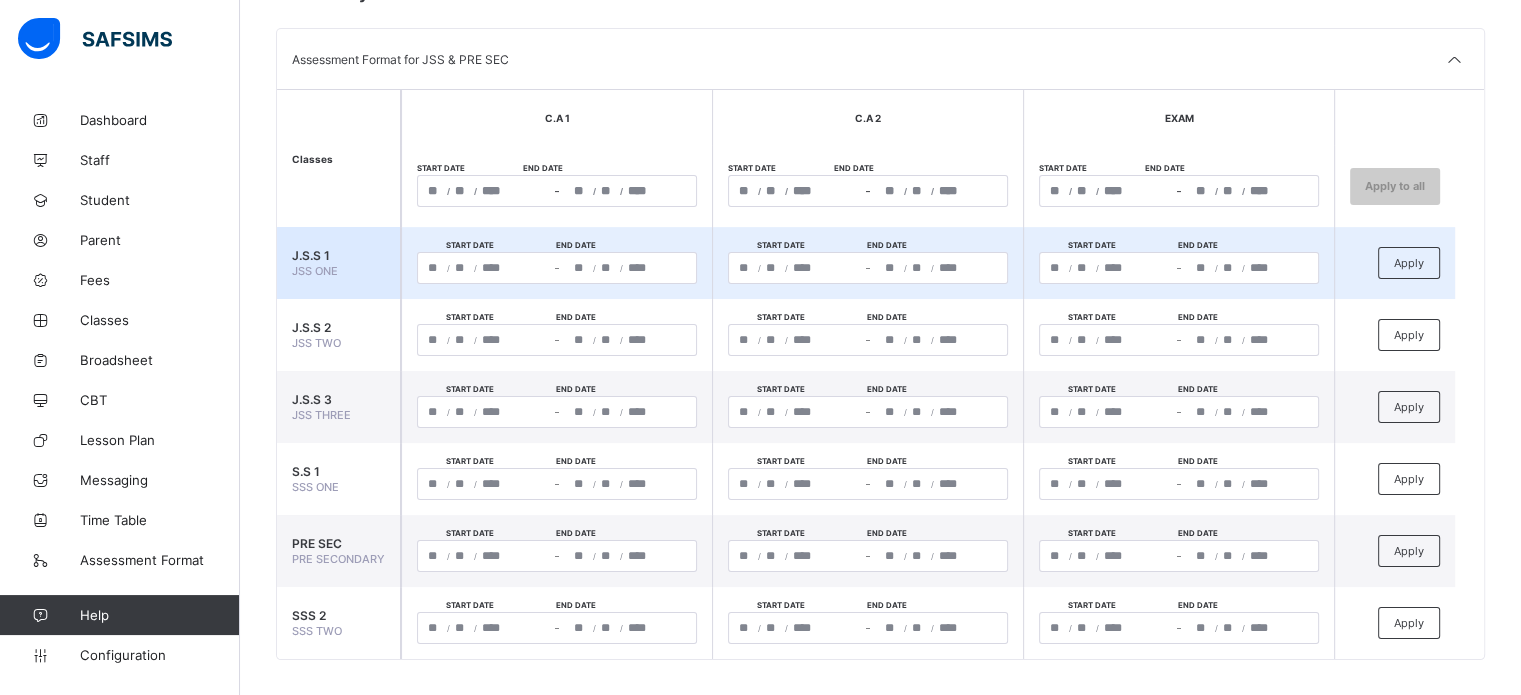 scroll, scrollTop: 220, scrollLeft: 0, axis: vertical 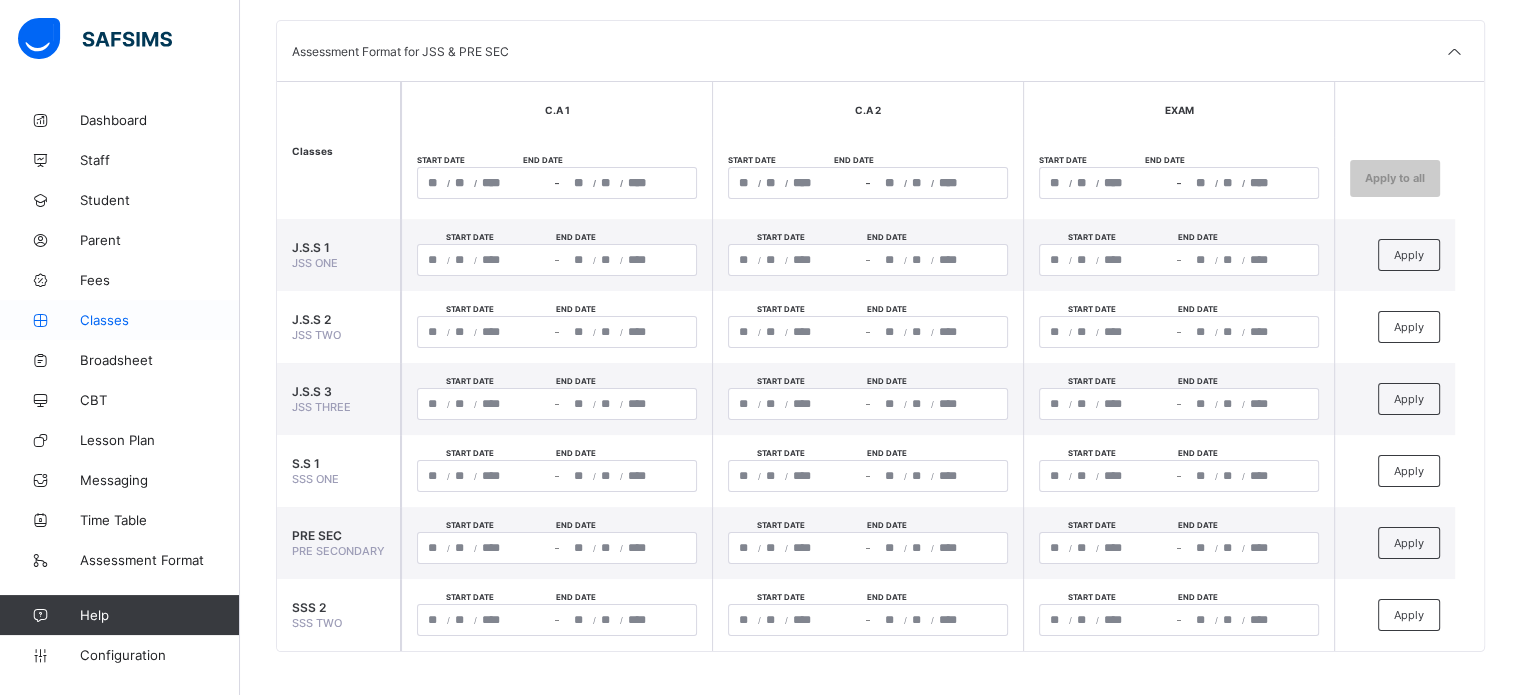 click on "Classes" at bounding box center (160, 320) 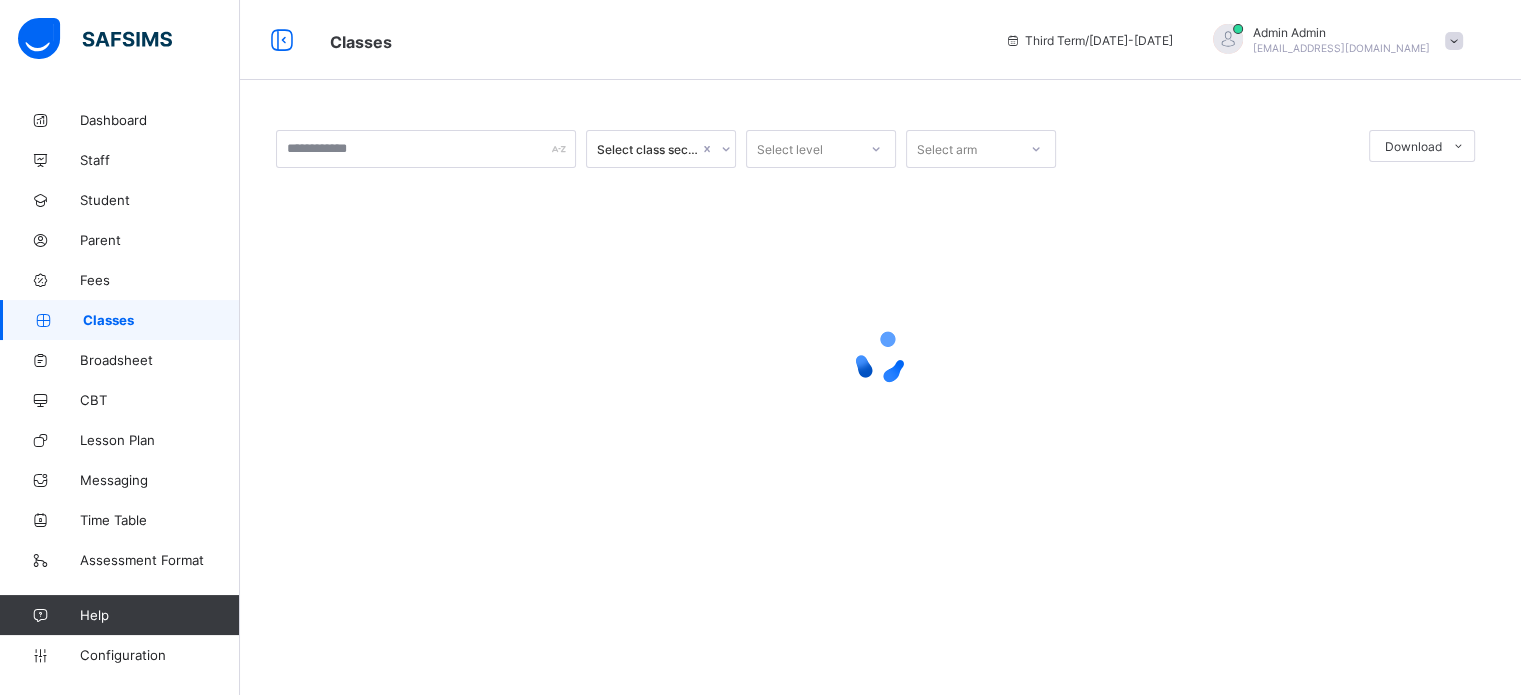scroll, scrollTop: 0, scrollLeft: 0, axis: both 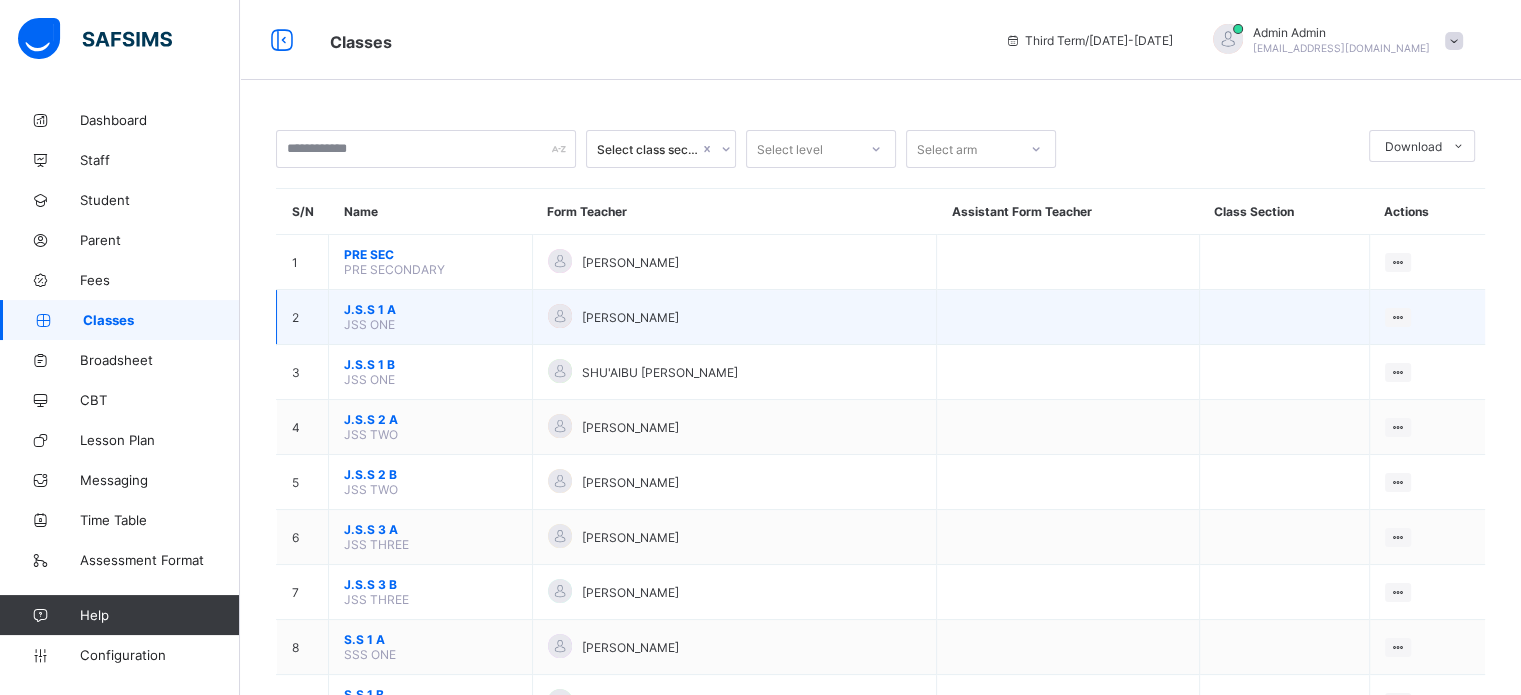 click on "J.S.S 1   A" at bounding box center (430, 309) 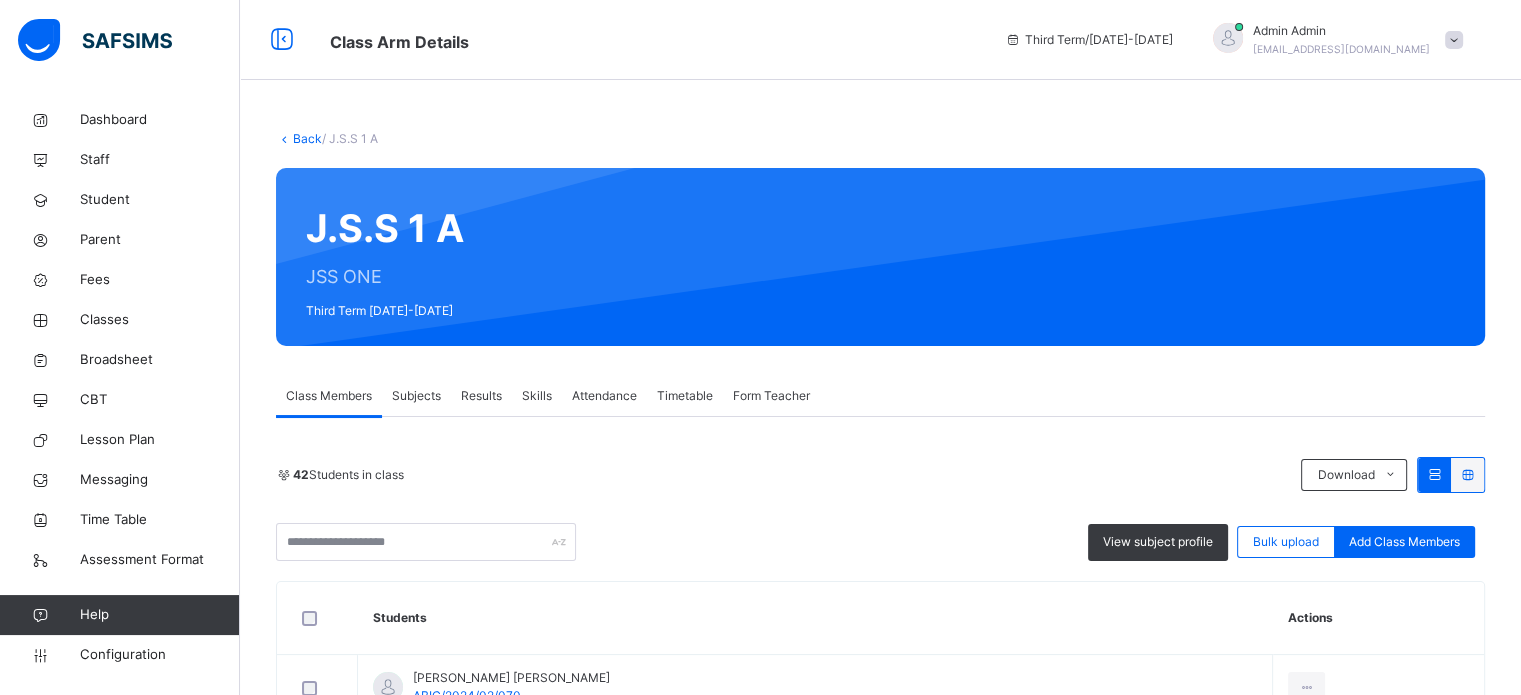 click on "Subjects" at bounding box center (416, 396) 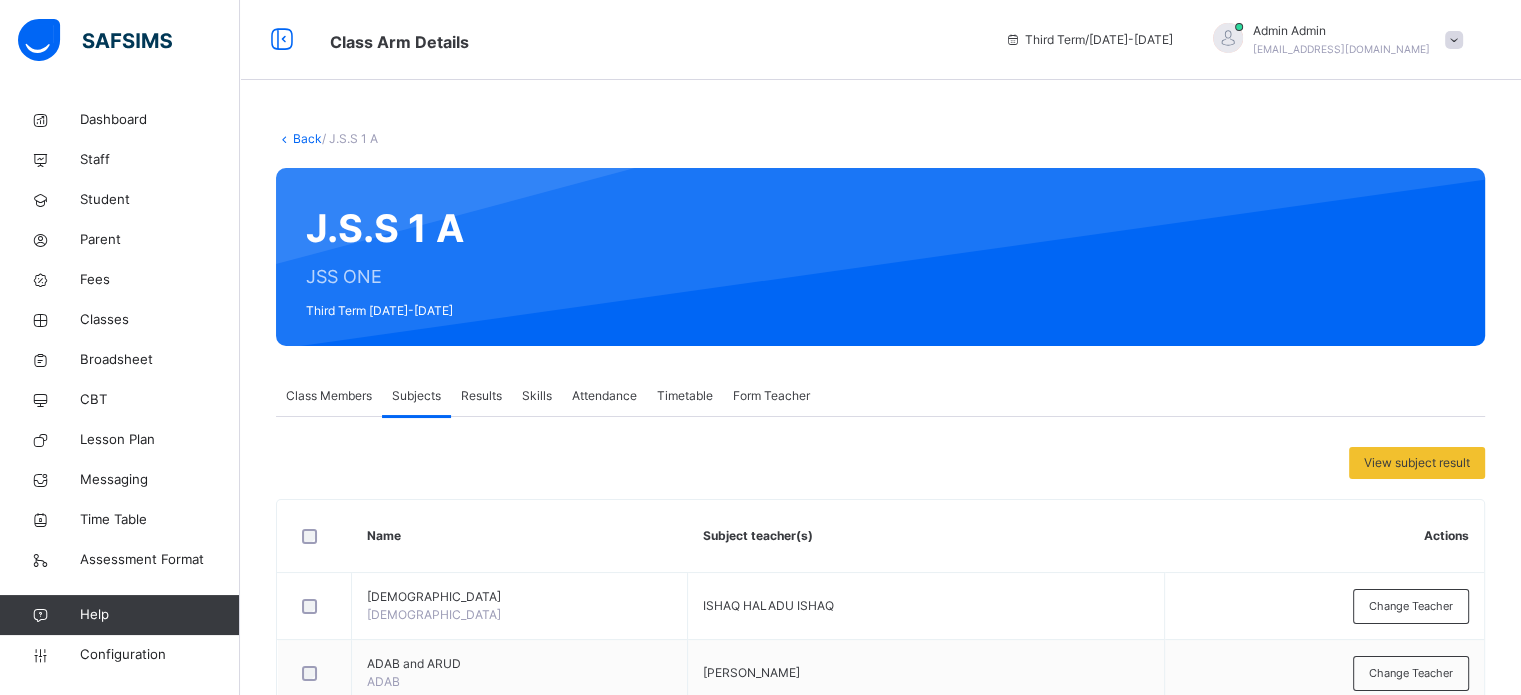 scroll, scrollTop: 200, scrollLeft: 0, axis: vertical 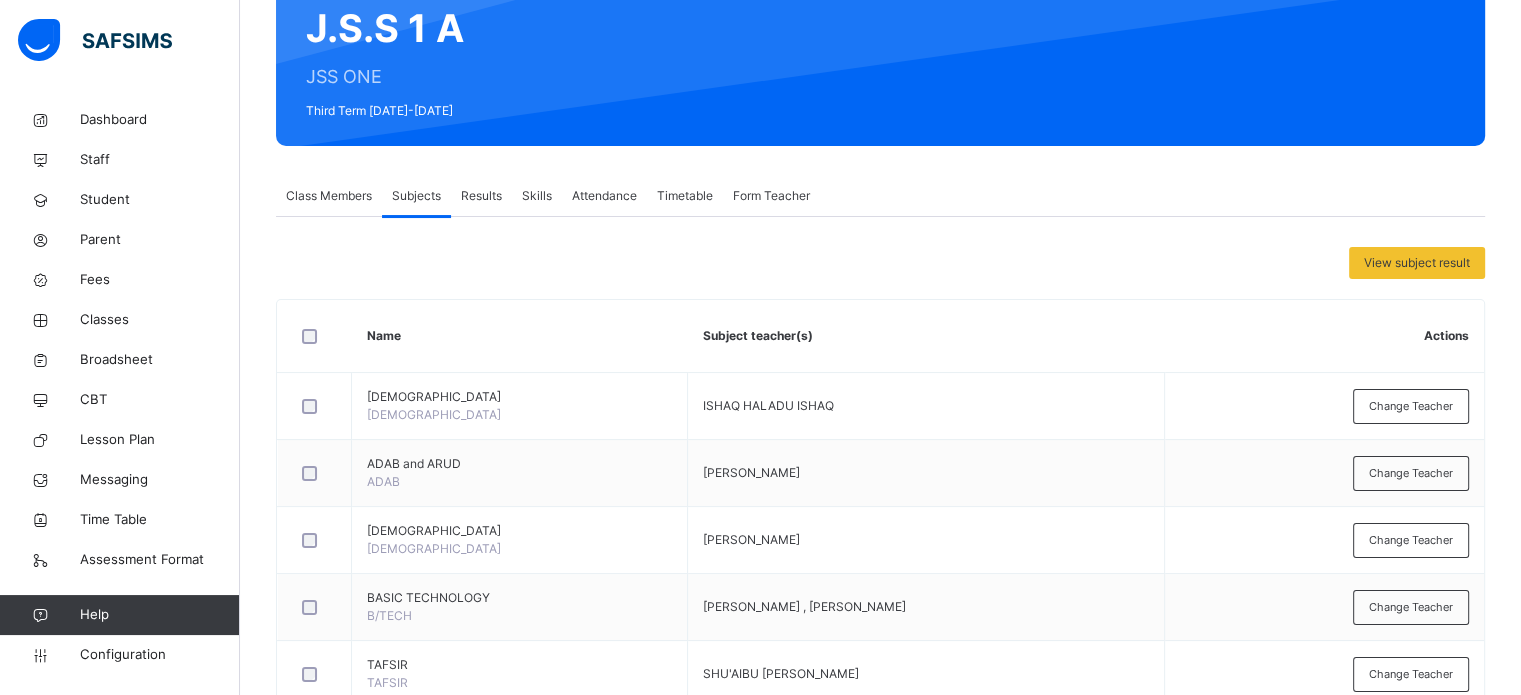 click on "Class Members" at bounding box center [329, 196] 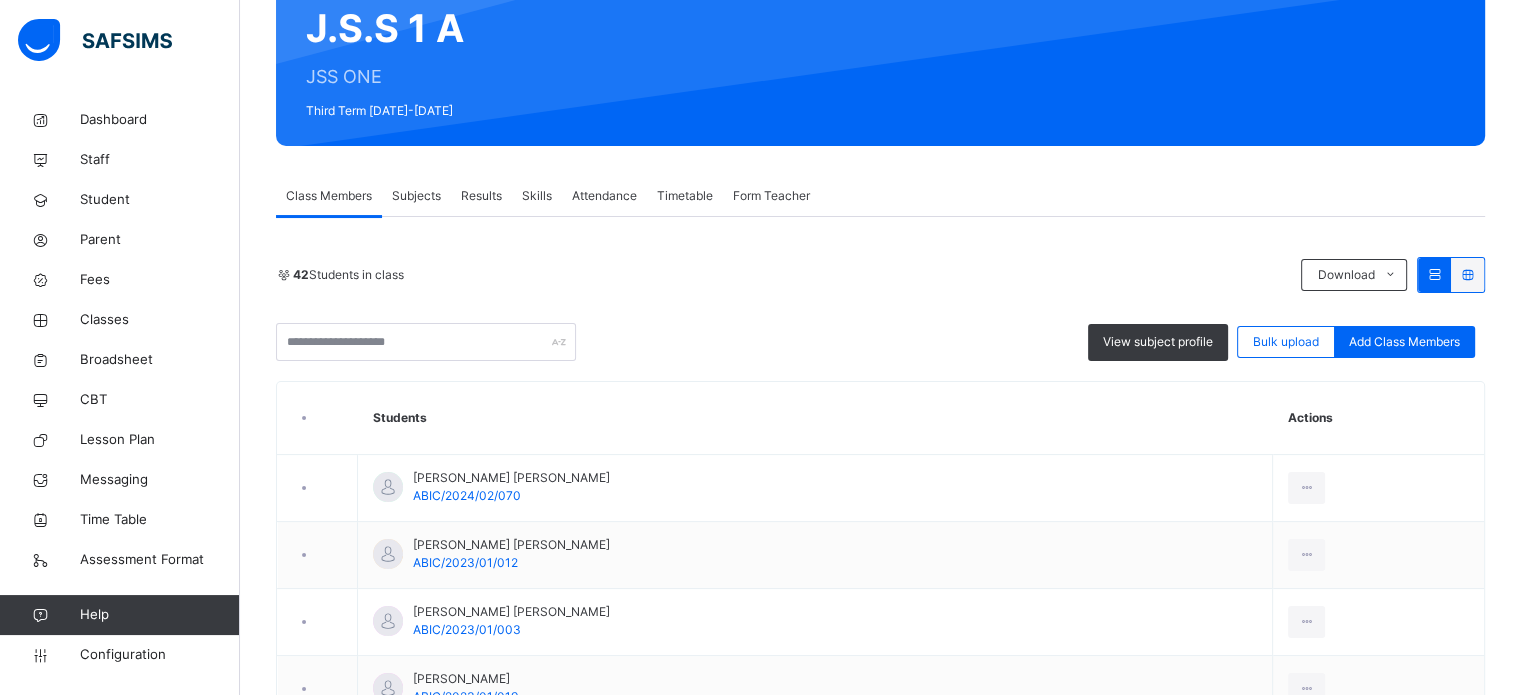 click on "Subjects" at bounding box center [416, 196] 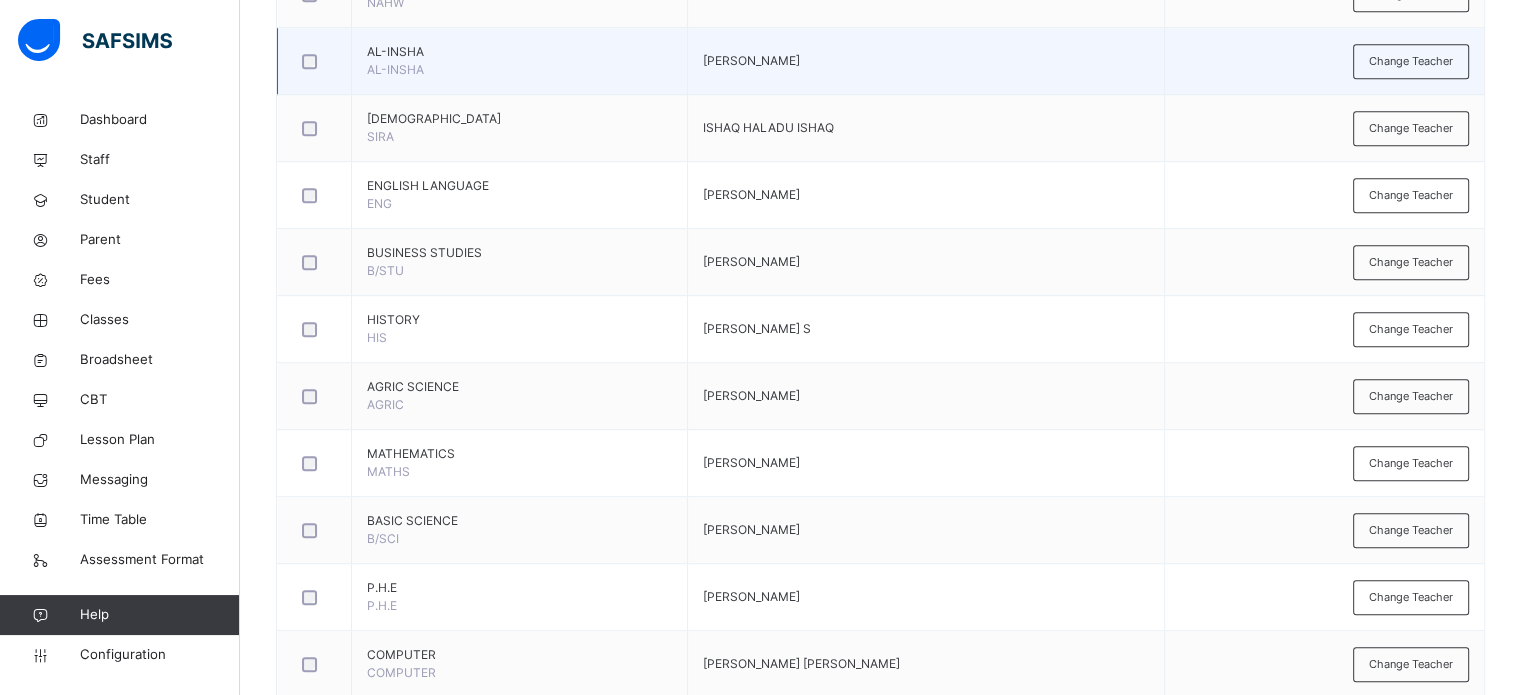 scroll, scrollTop: 1200, scrollLeft: 0, axis: vertical 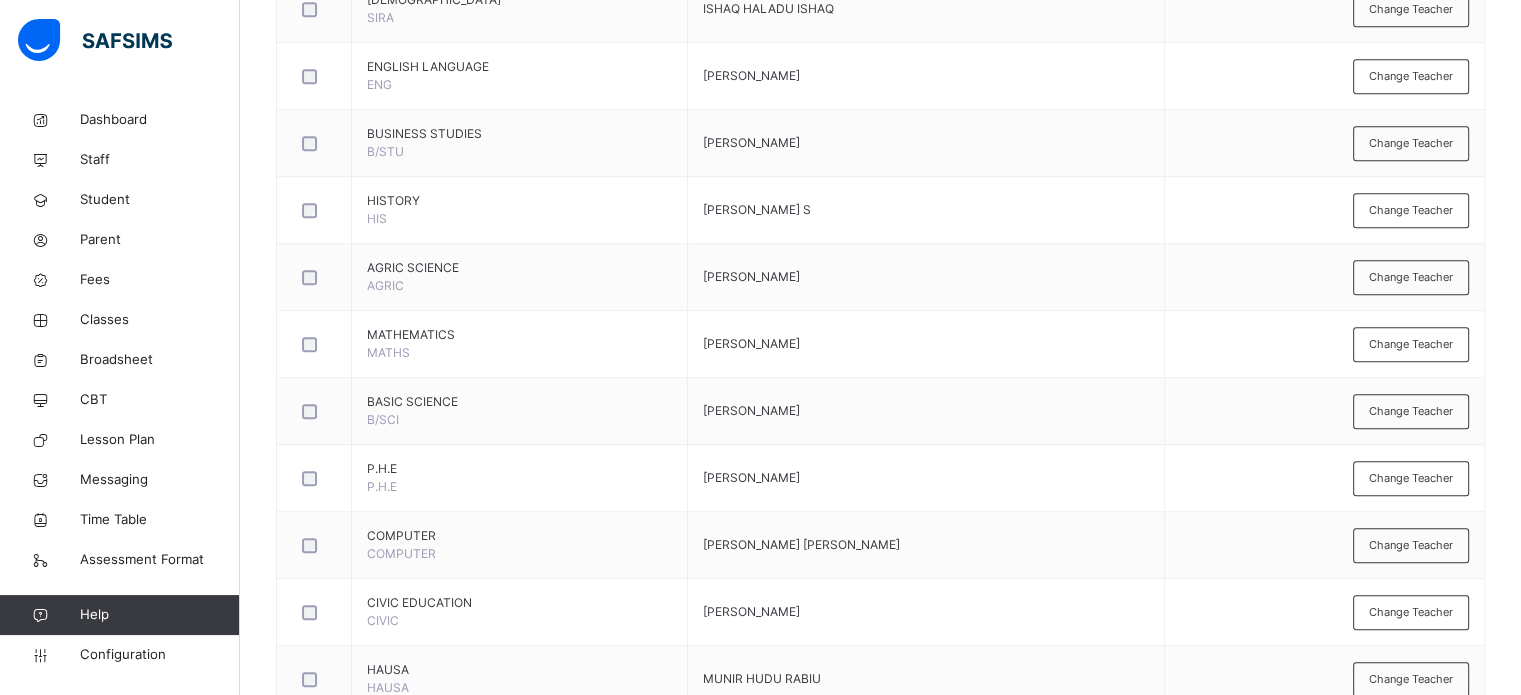 drag, startPoint x: 1420, startPoint y: 343, endPoint x: 959, endPoint y: 275, distance: 465.9882 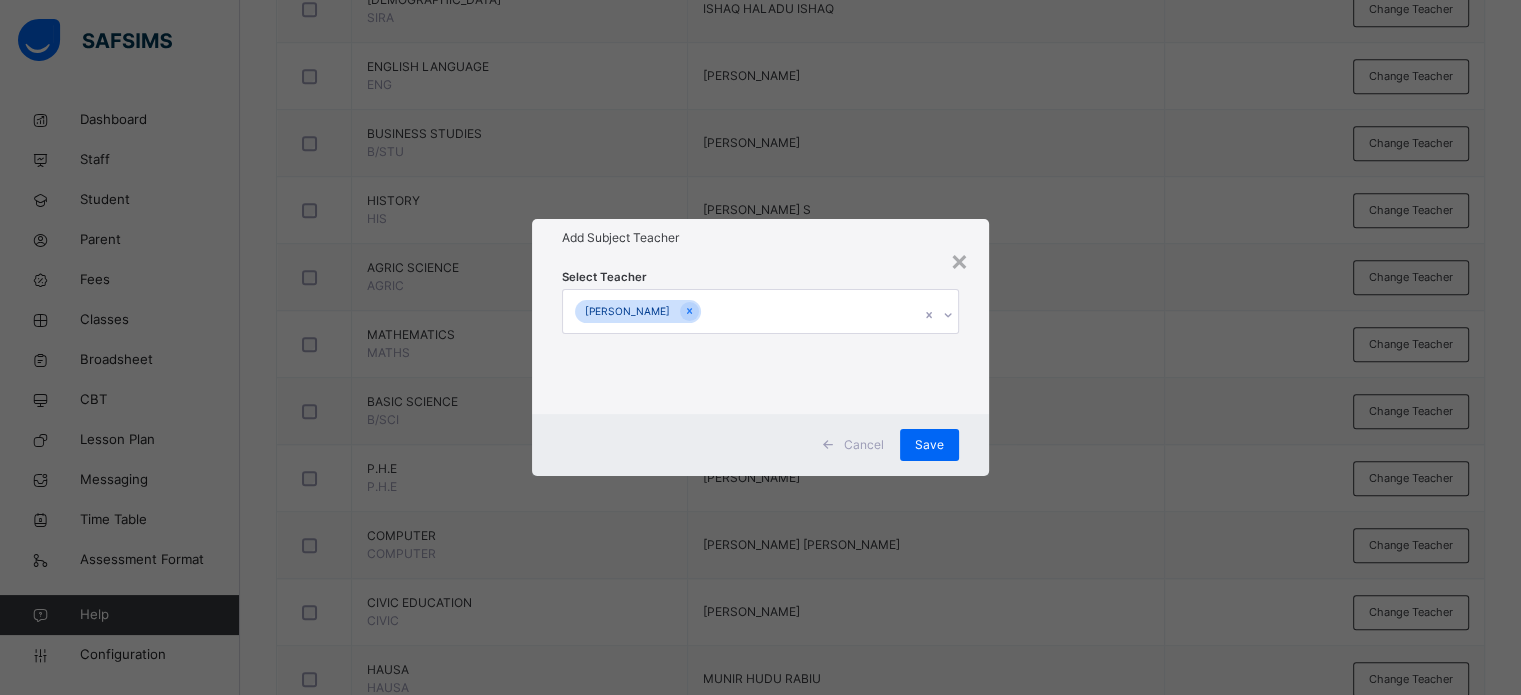 click on "Uthman Basheer" at bounding box center [741, 311] 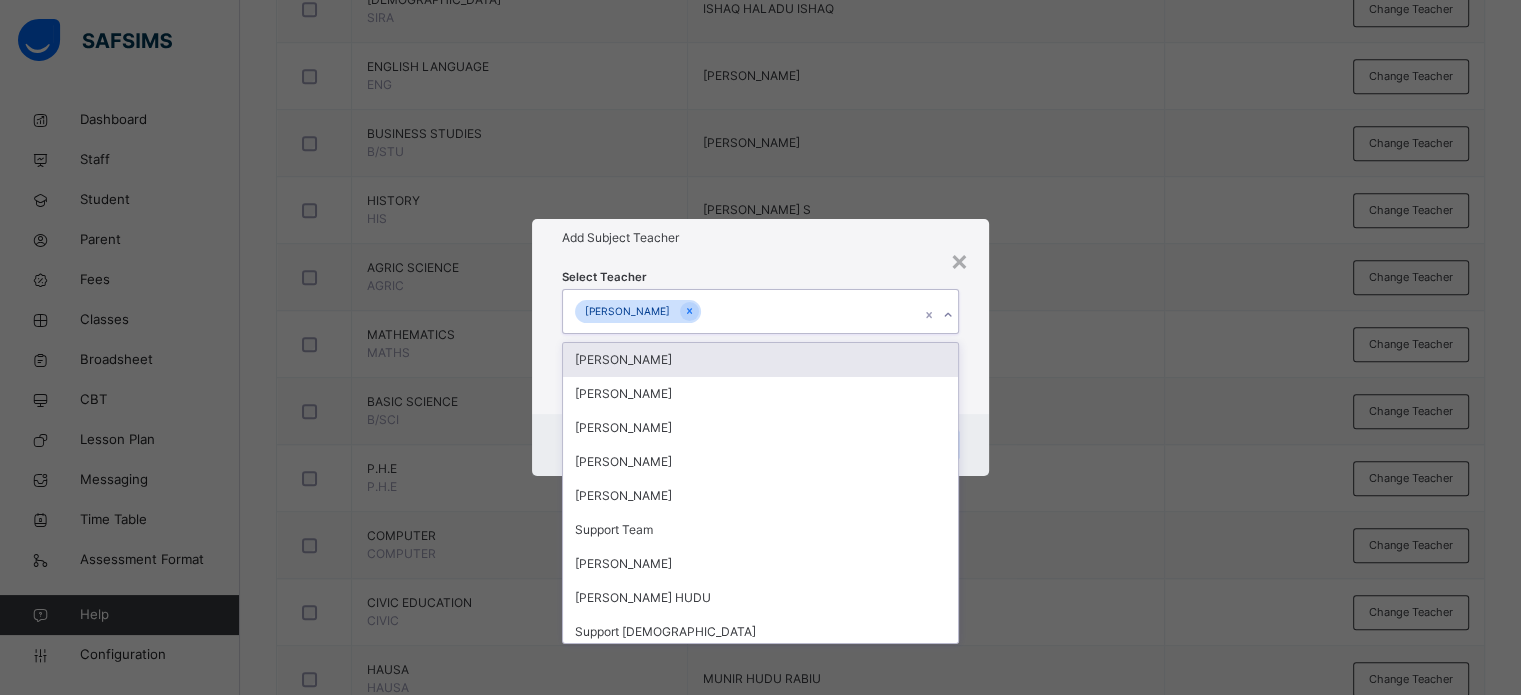 click on "Uthman Basheer" at bounding box center [741, 311] 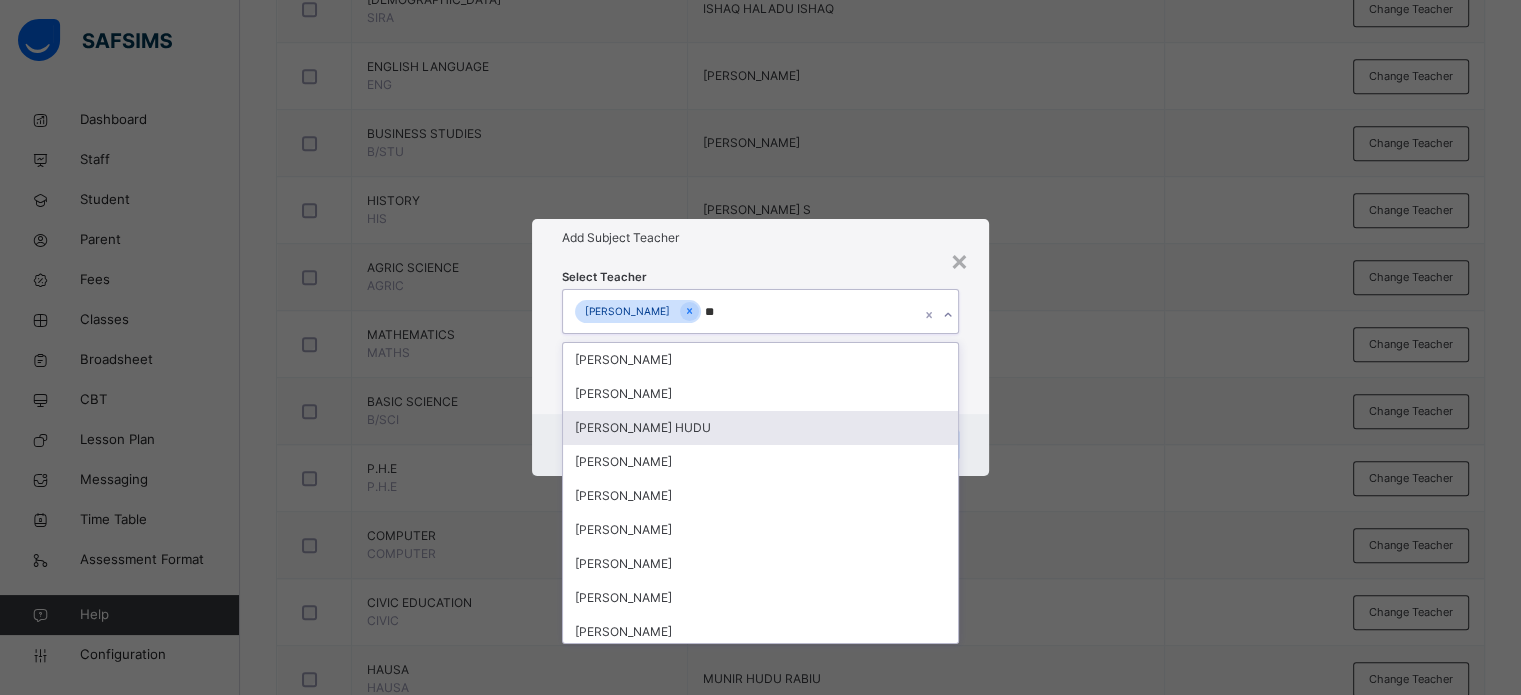 type on "*" 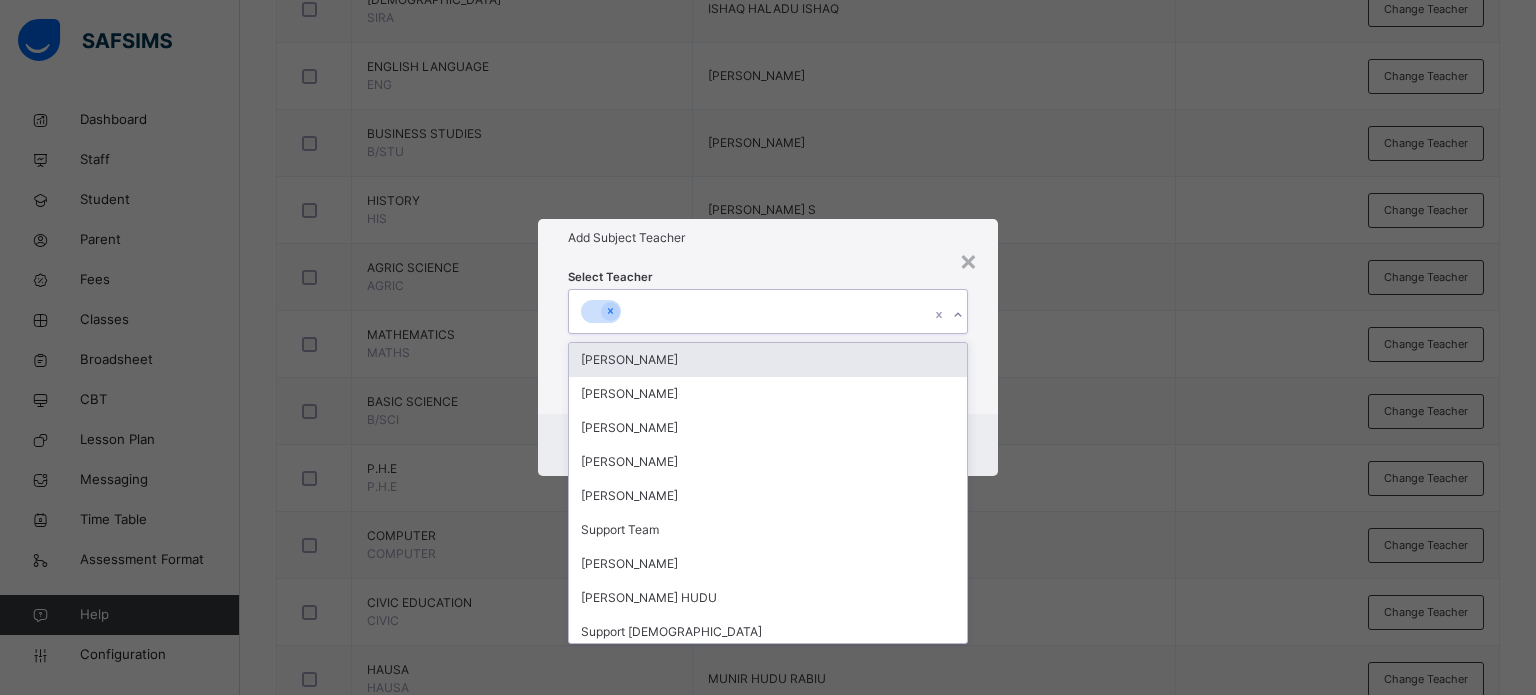 click on "Add Subject Teacher" at bounding box center (768, 238) 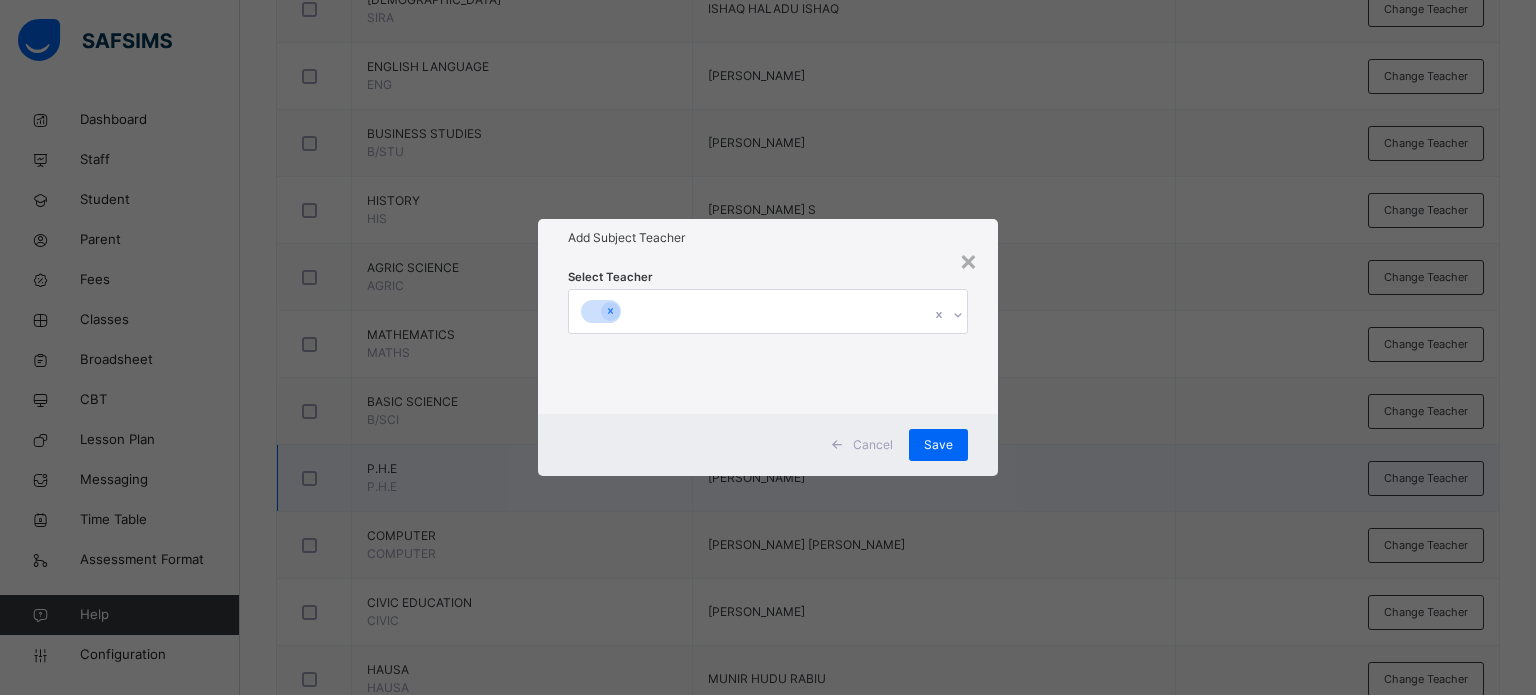click on "Cancel" at bounding box center (873, 445) 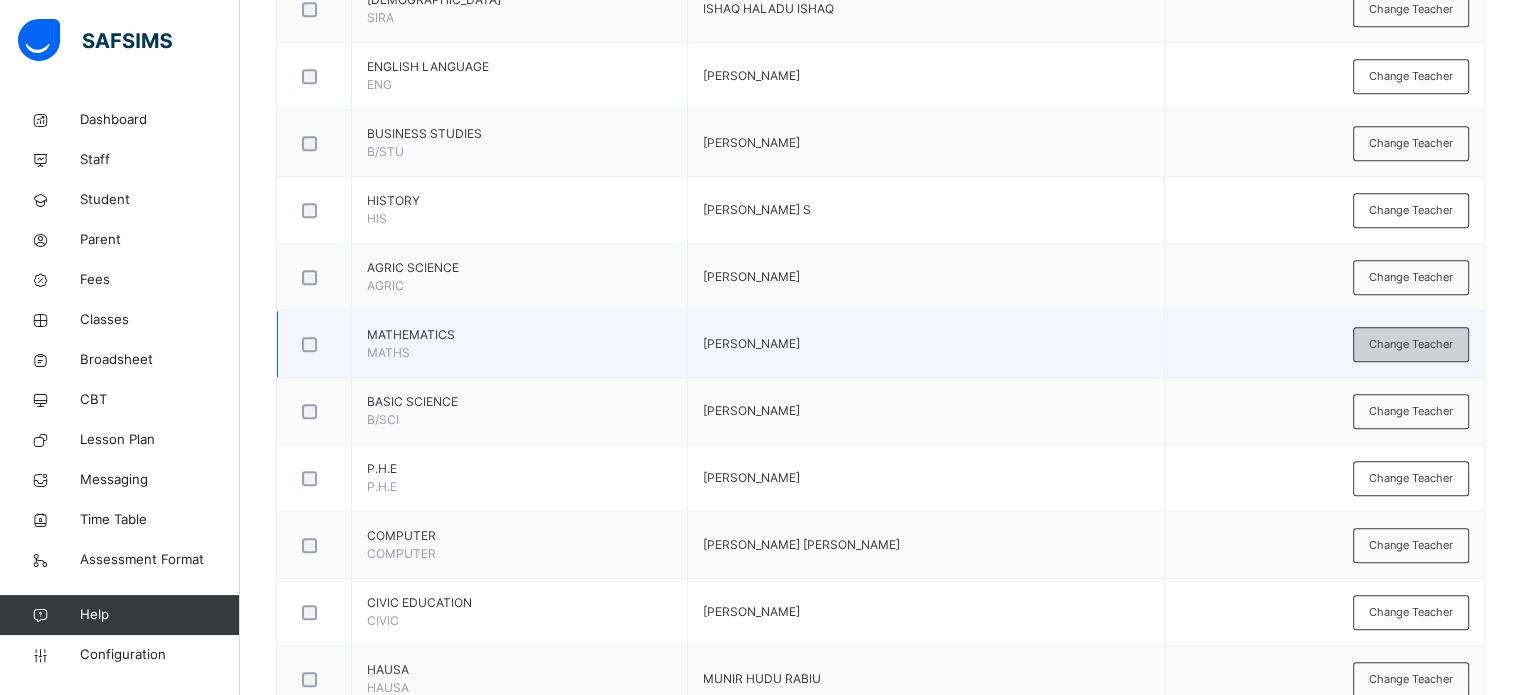 click on "Change Teacher" at bounding box center (1411, 344) 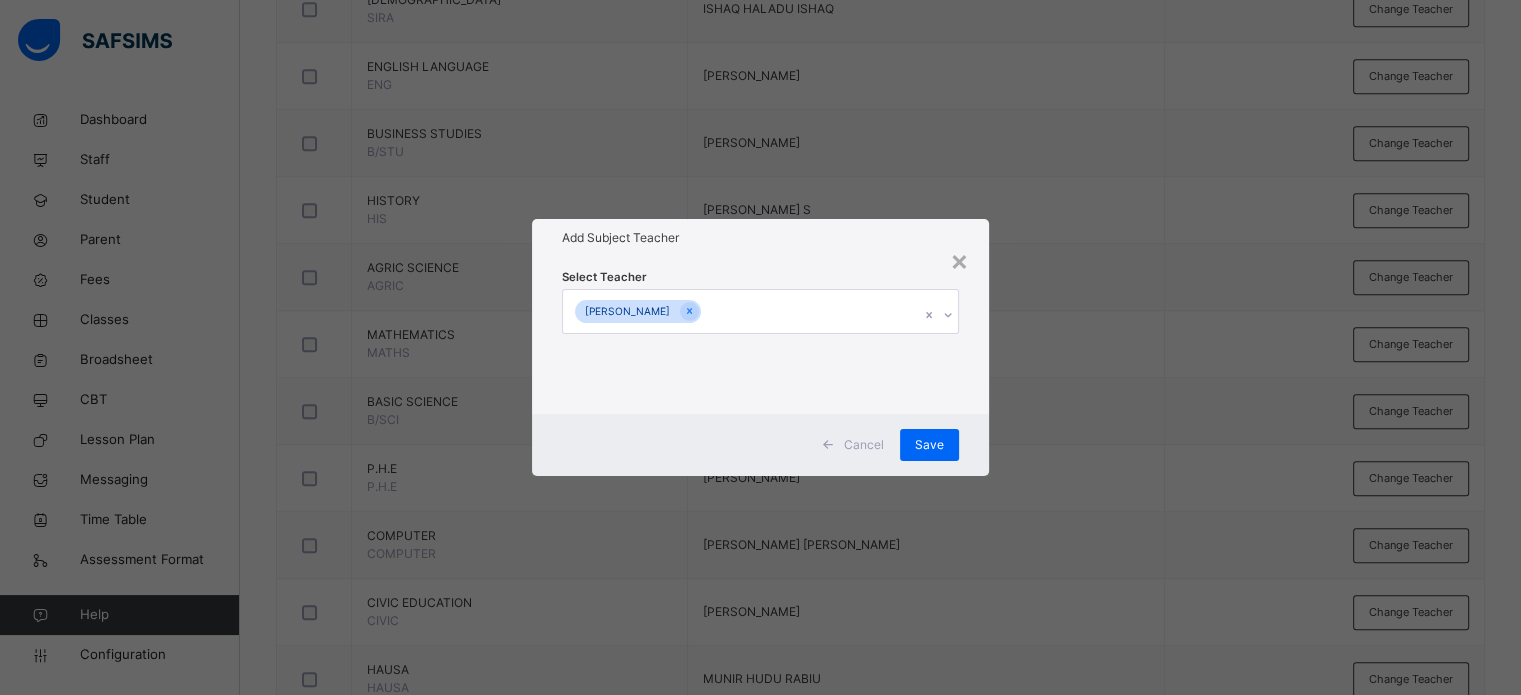 click on "Uthman Basheer" at bounding box center (741, 311) 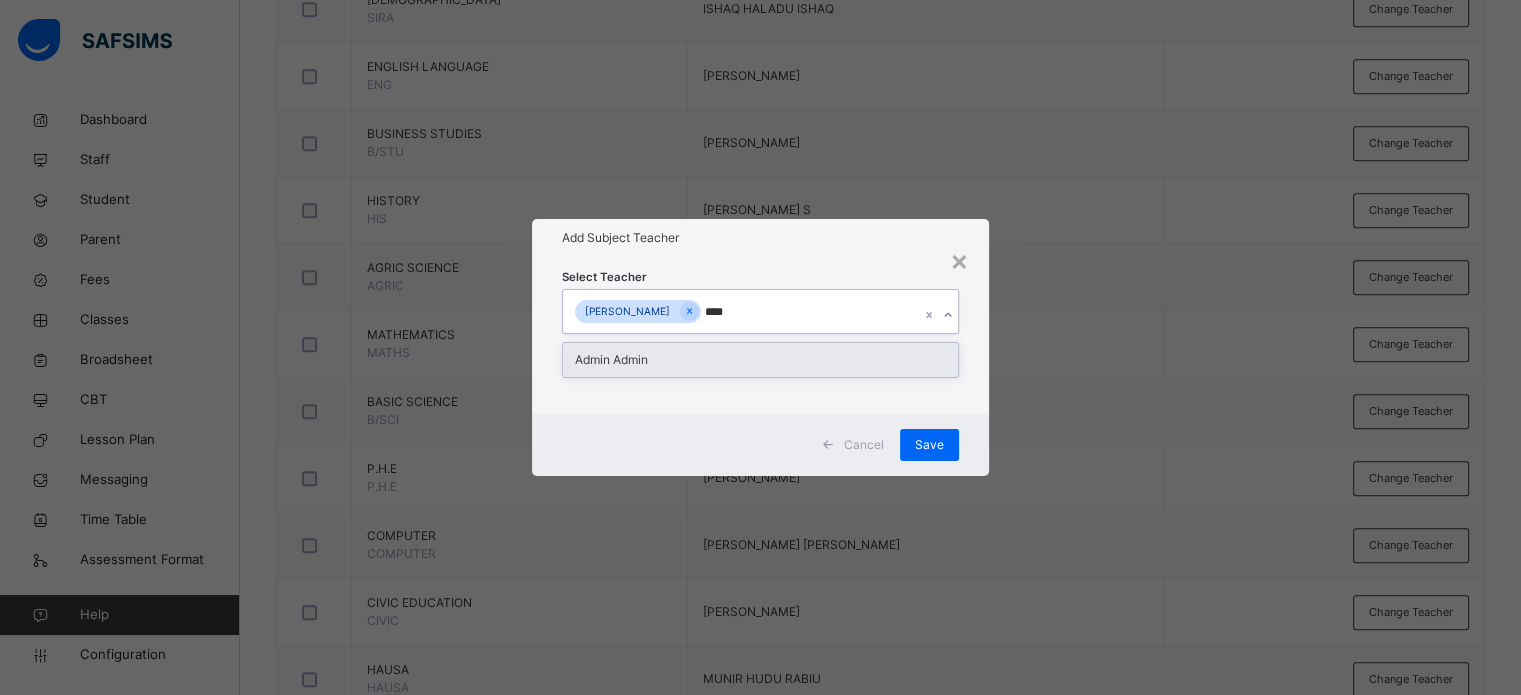 type on "*****" 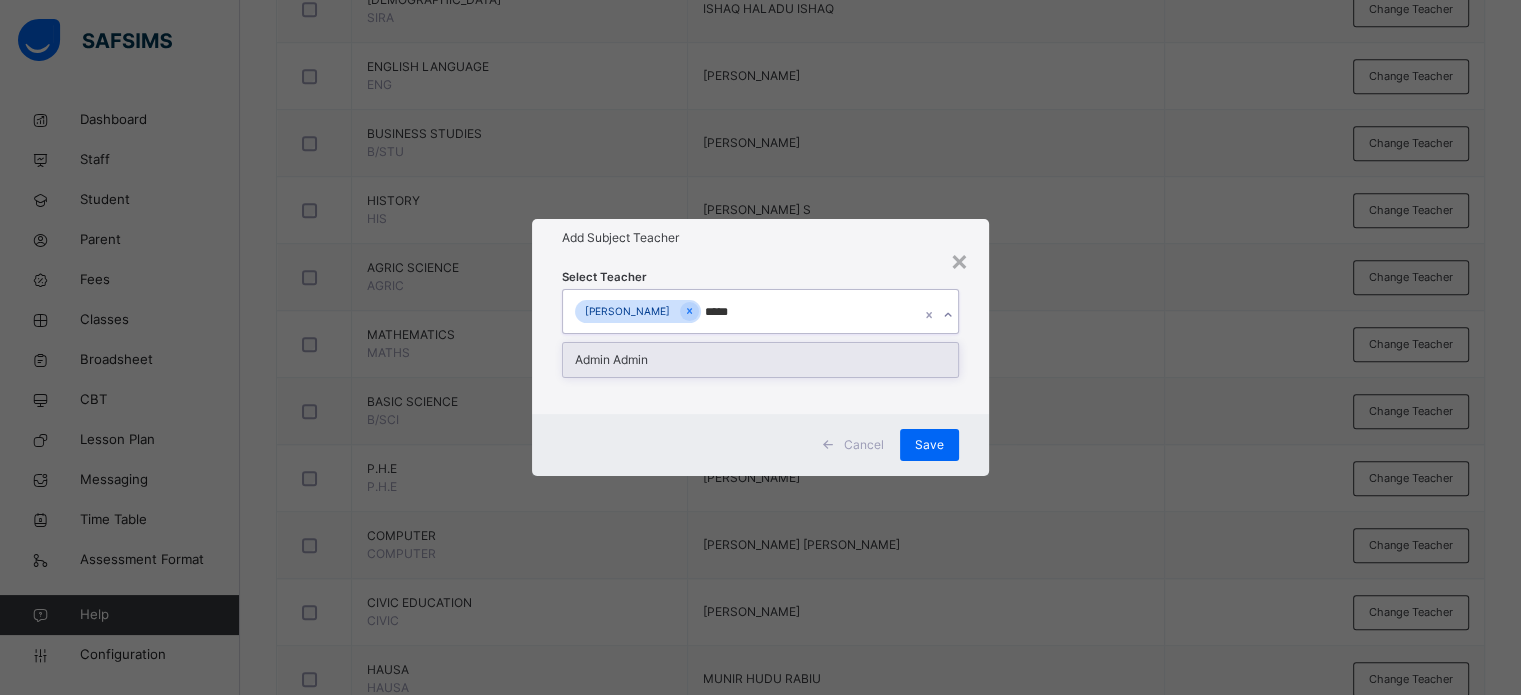 click on "Admin  Admin" at bounding box center [760, 360] 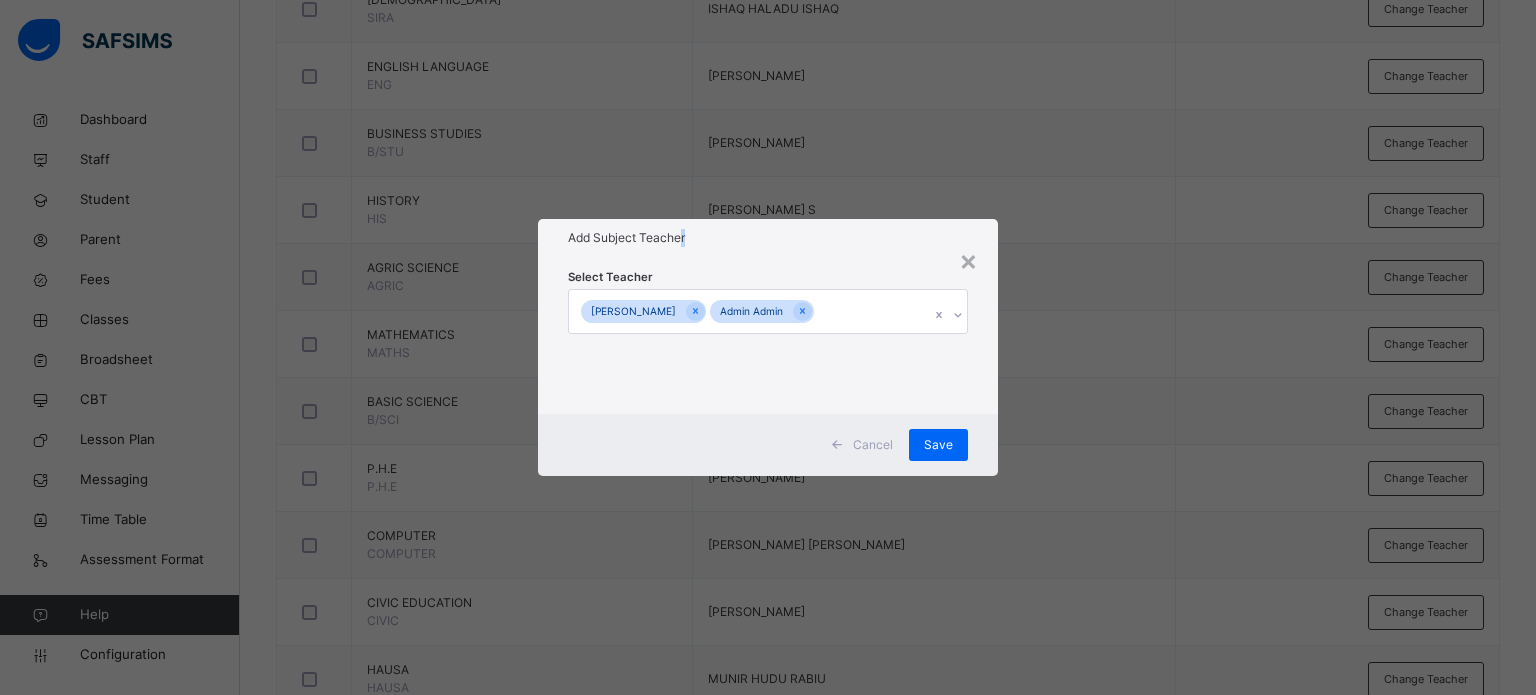 click on "Add Subject Teacher" at bounding box center [768, 238] 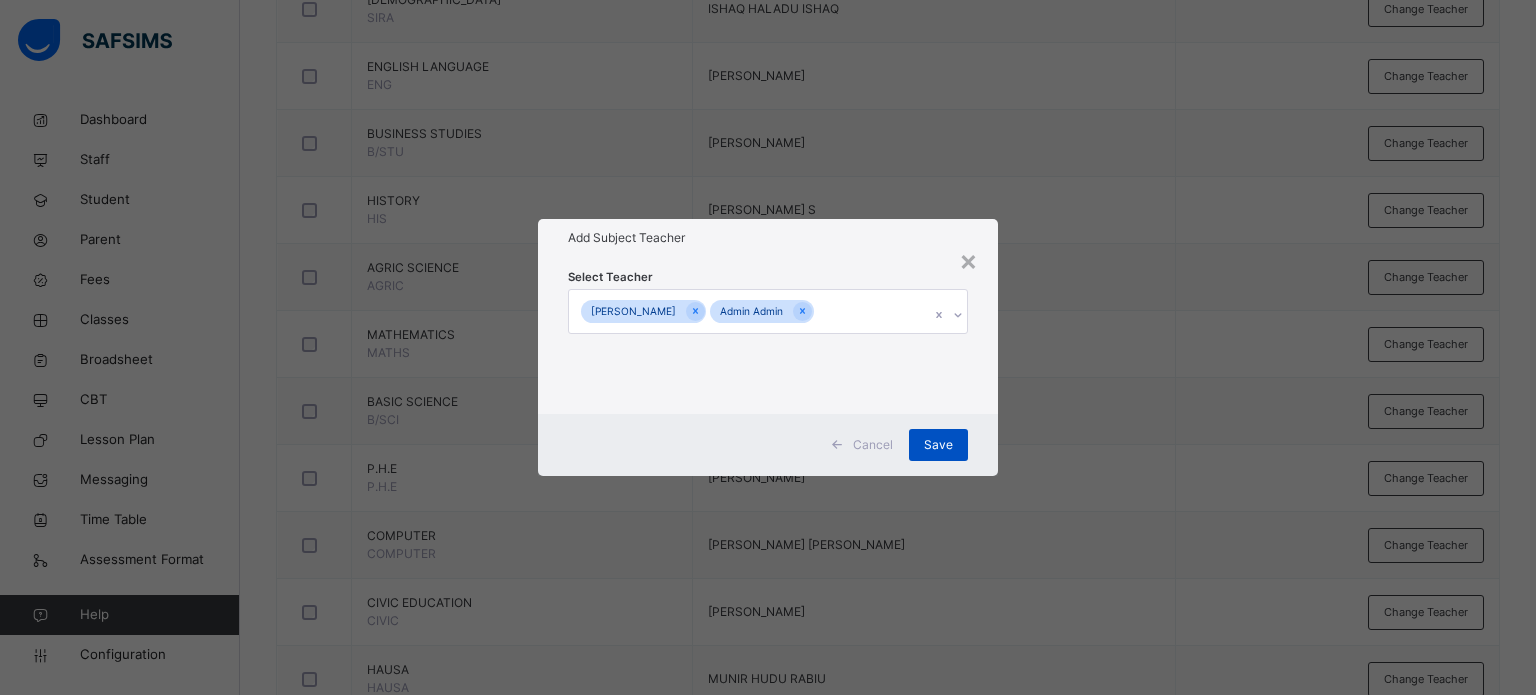 click on "Save" at bounding box center (938, 445) 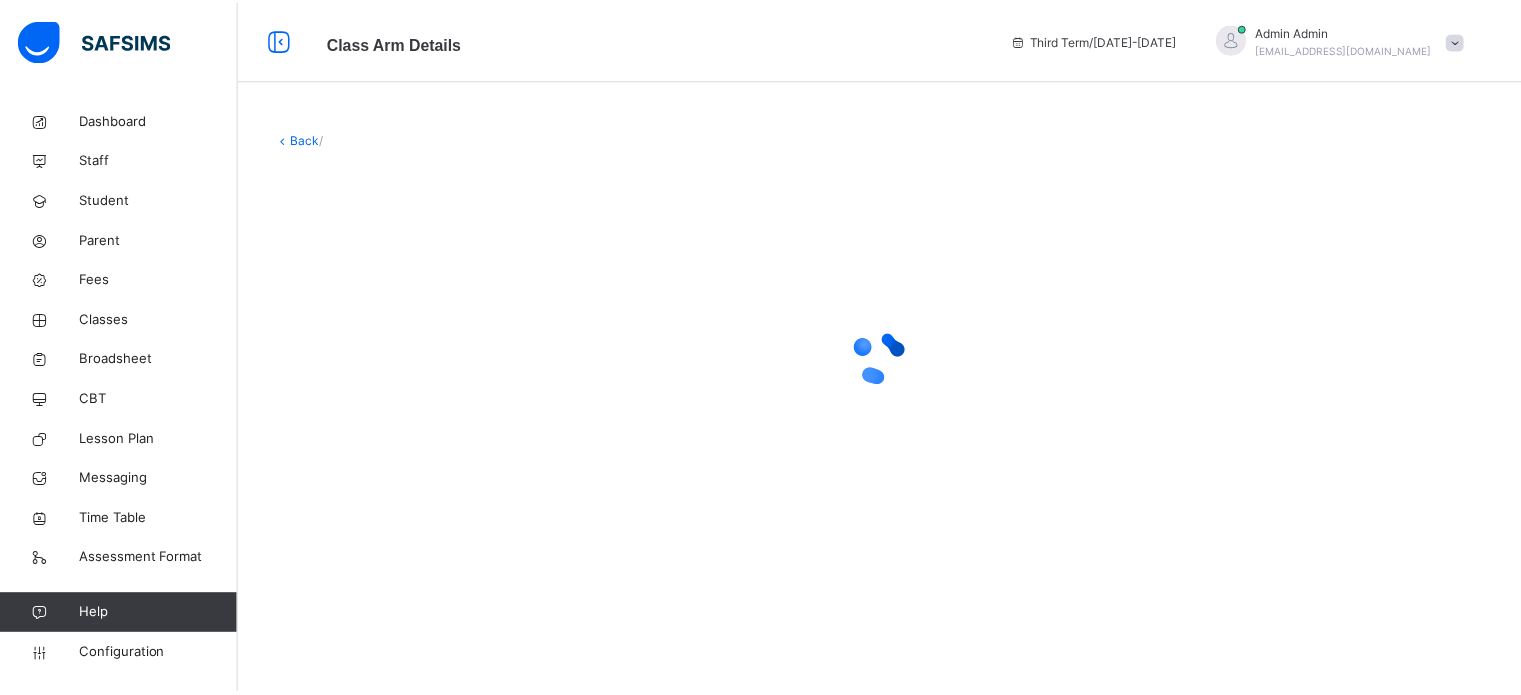 scroll, scrollTop: 0, scrollLeft: 0, axis: both 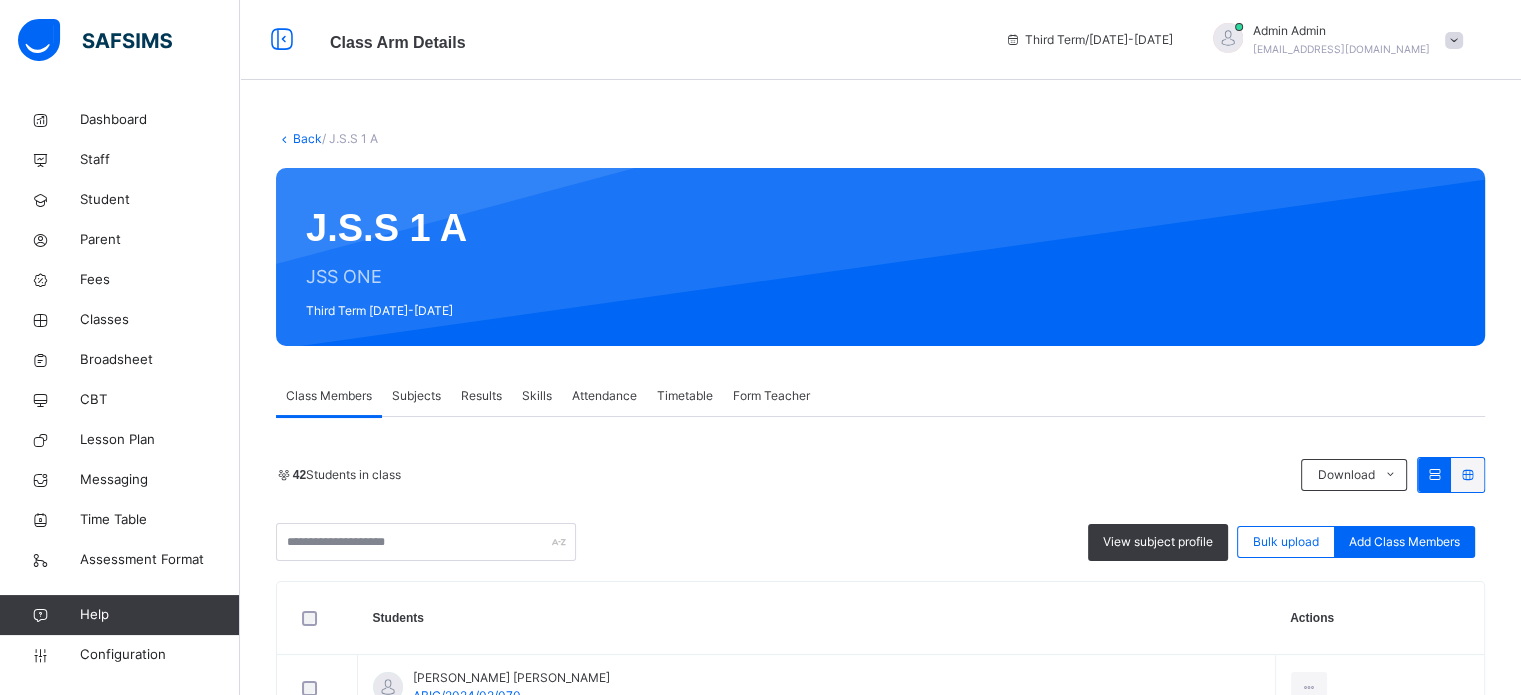 click on "Subjects" at bounding box center [416, 396] 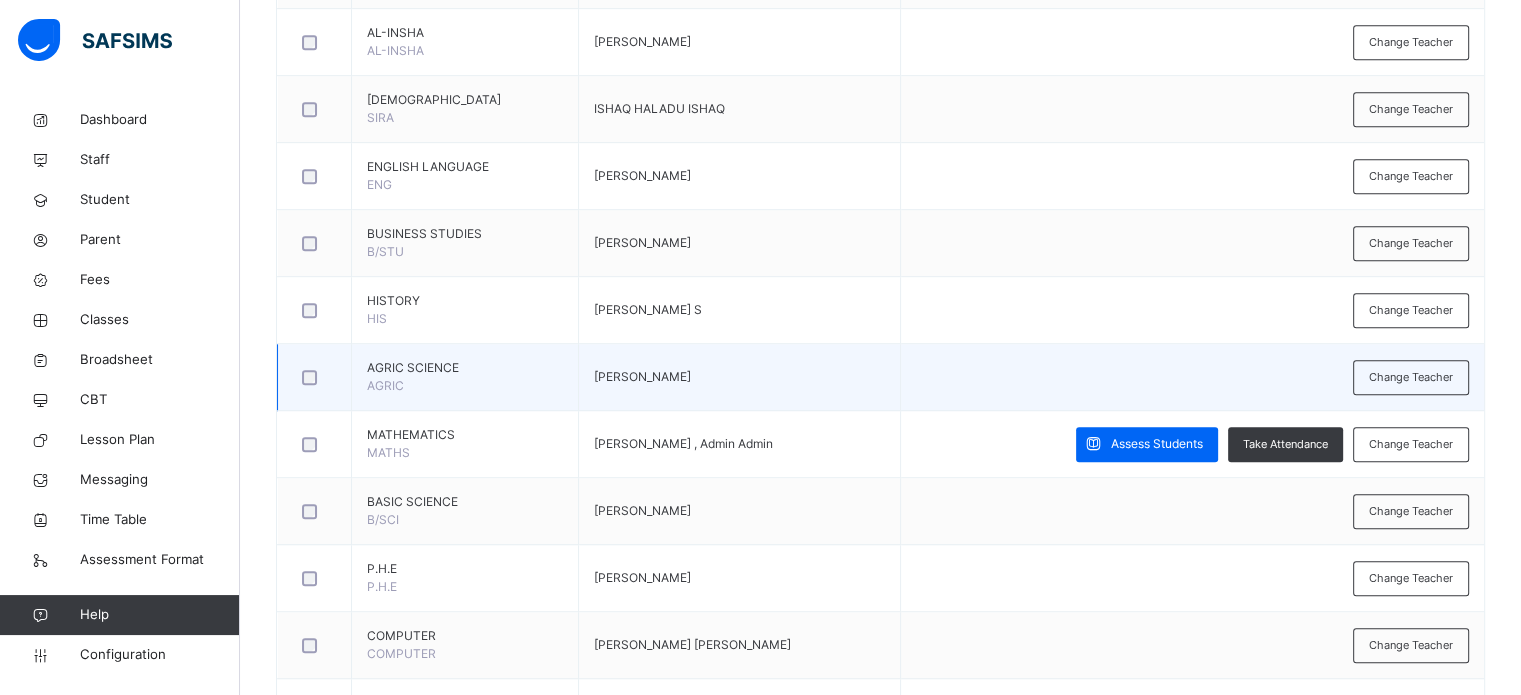 scroll, scrollTop: 1263, scrollLeft: 0, axis: vertical 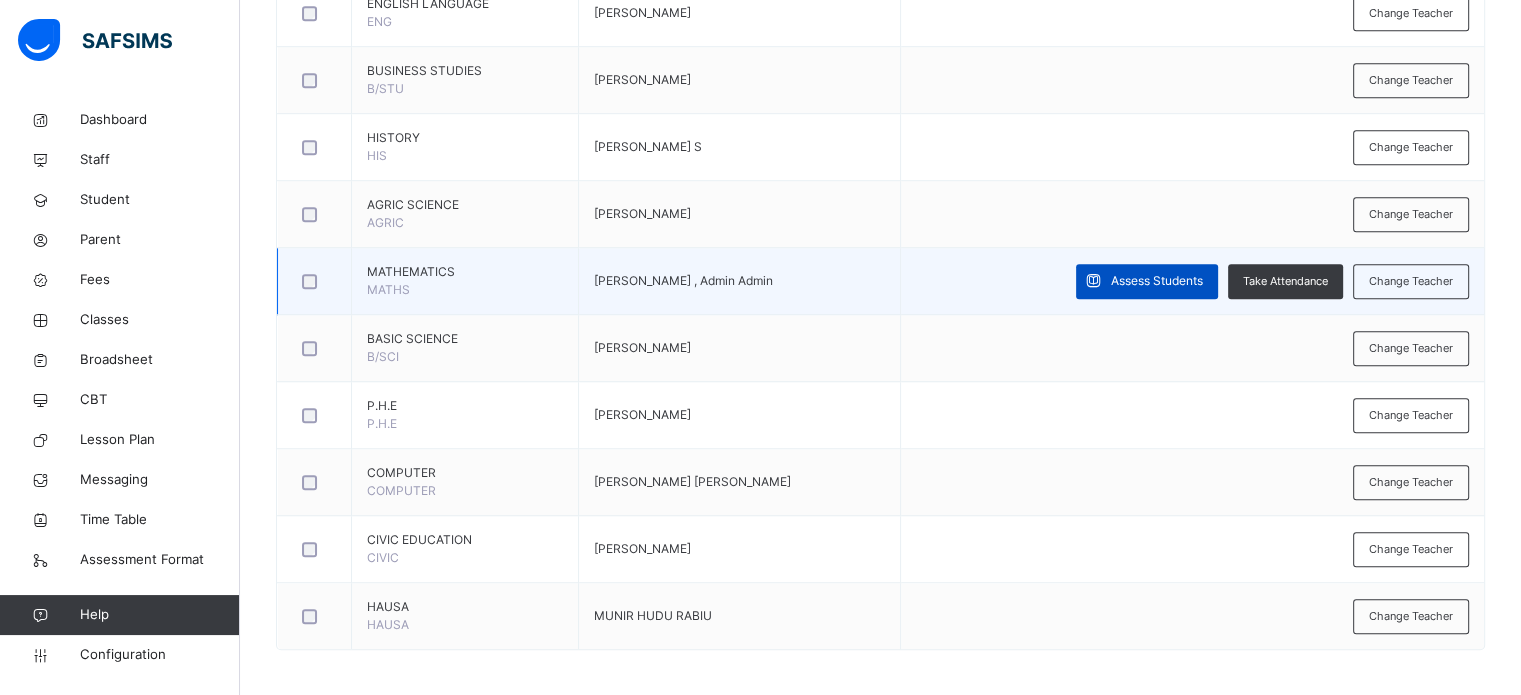 click on "Assess Students" at bounding box center [1157, 281] 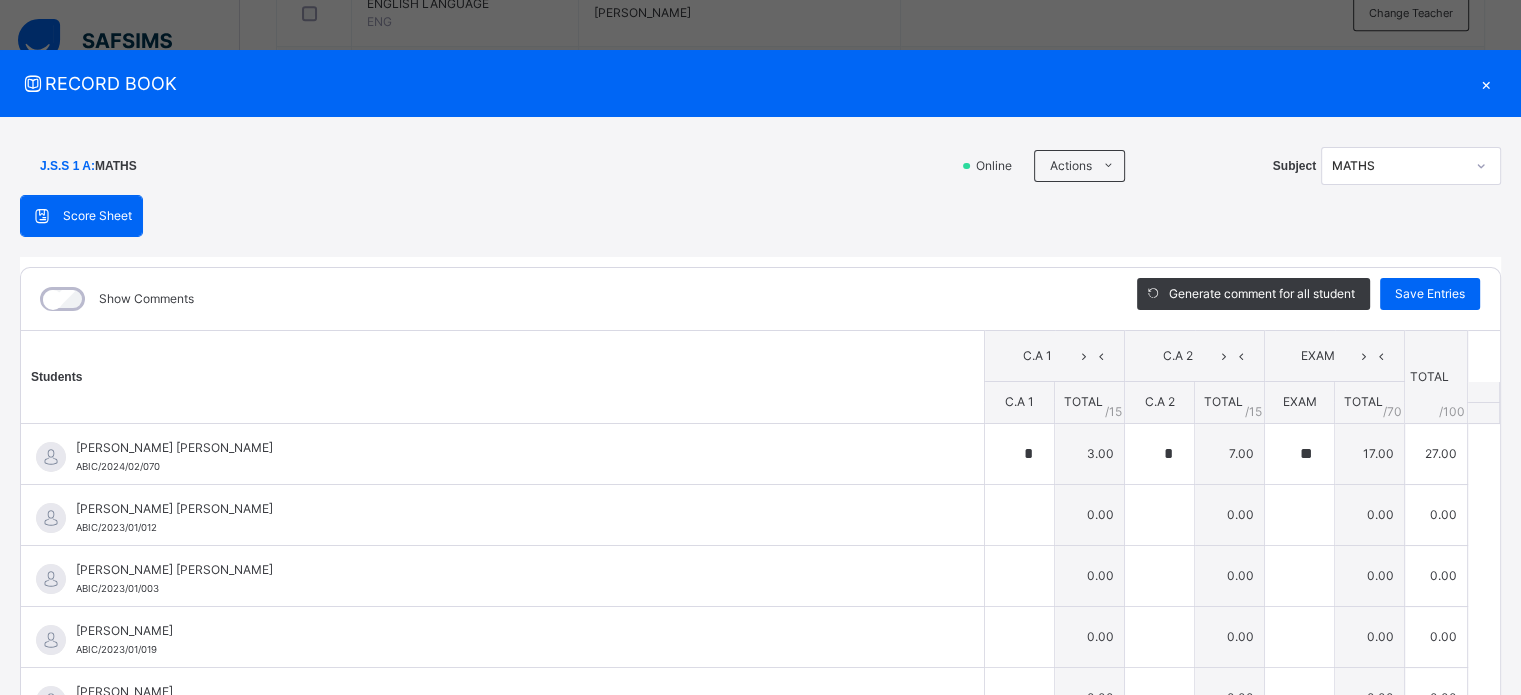 type on "*" 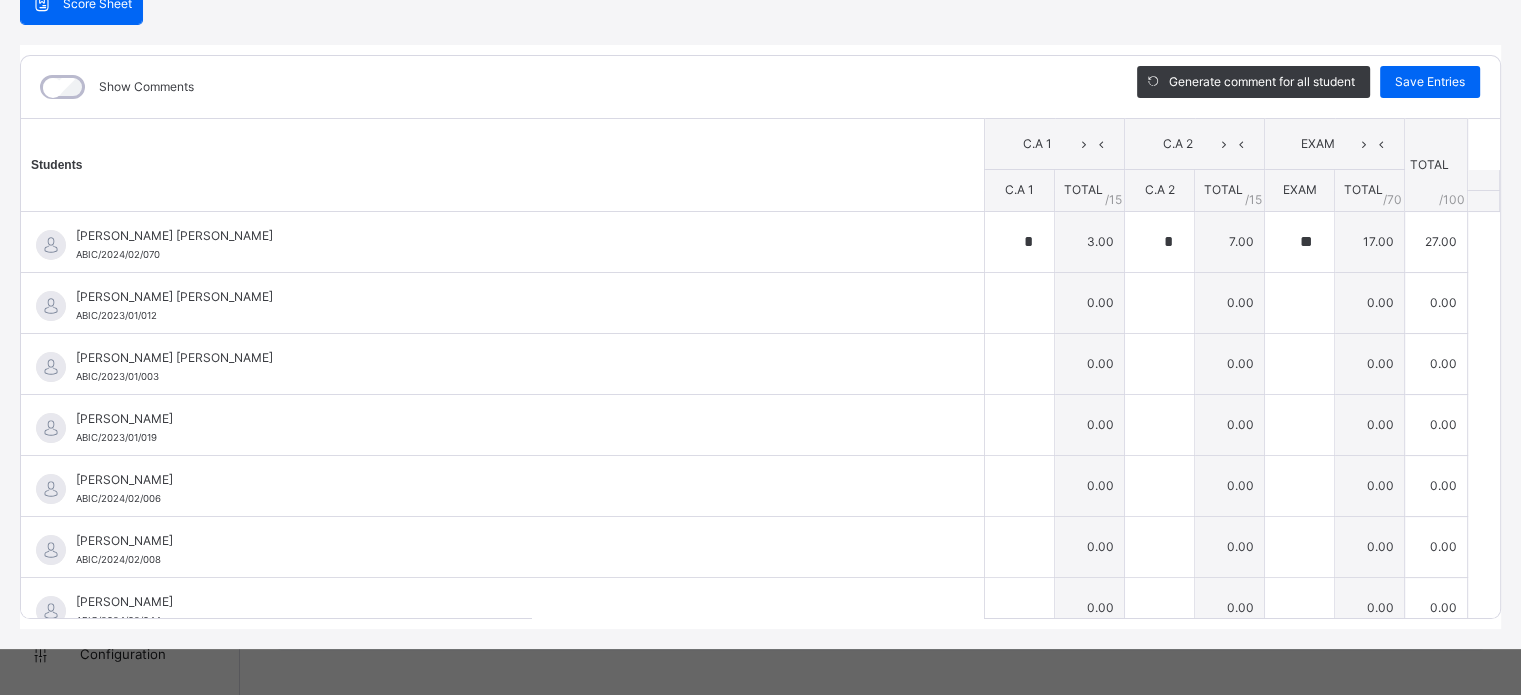 scroll, scrollTop: 215, scrollLeft: 0, axis: vertical 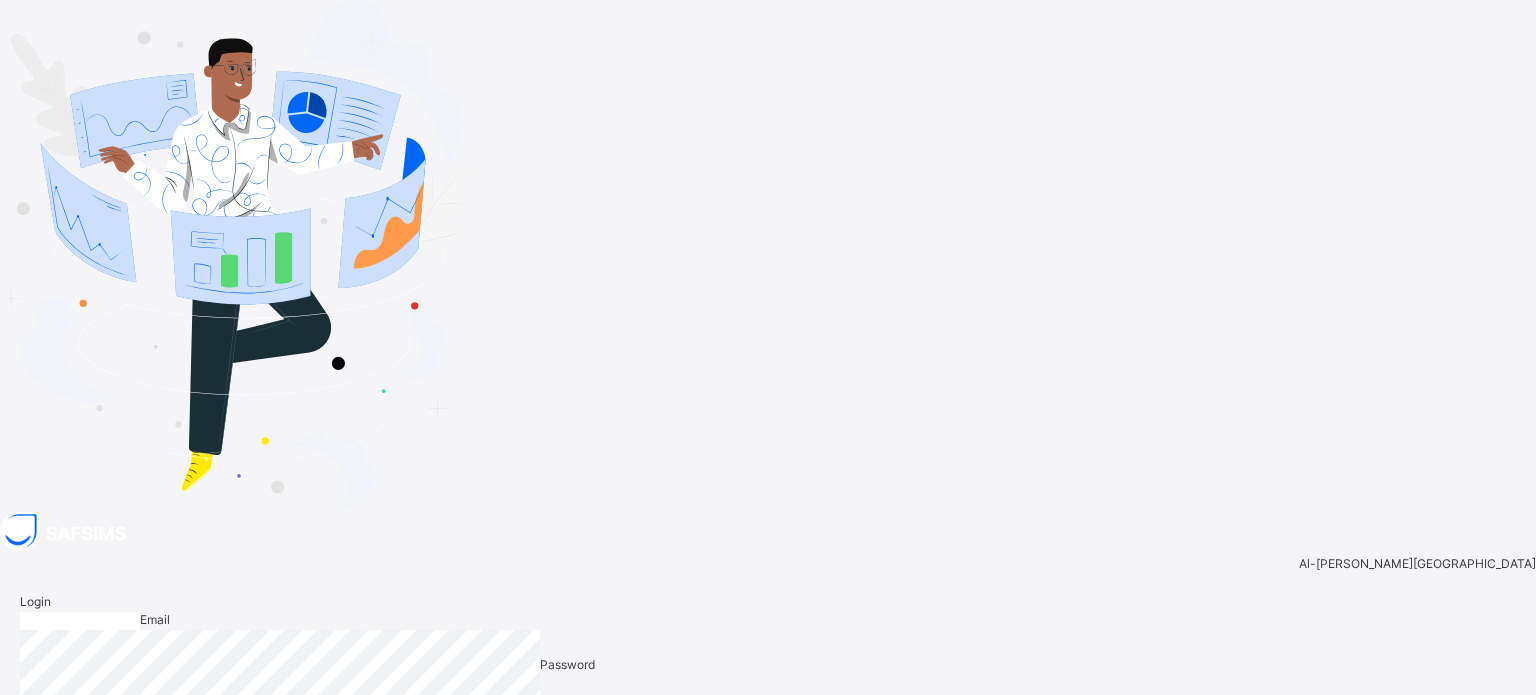 click at bounding box center [80, 621] 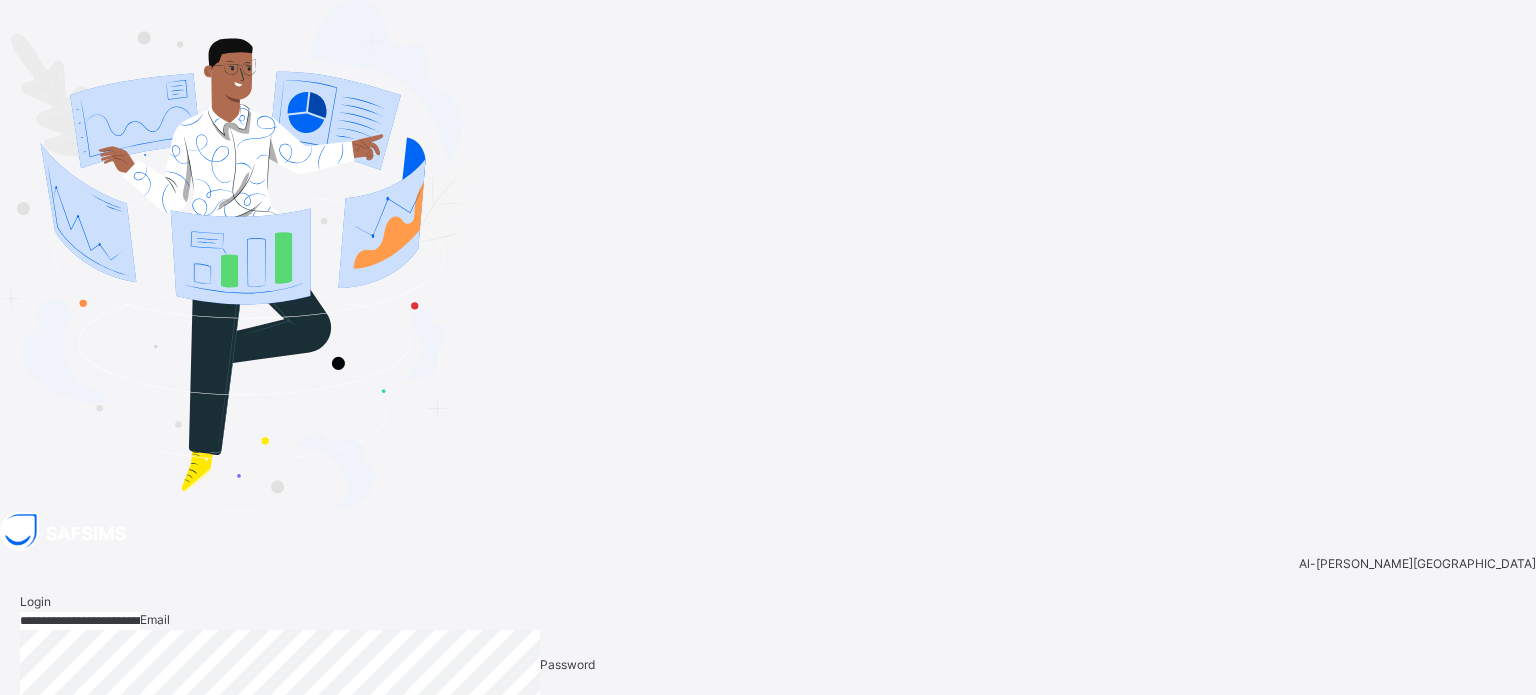 click on "Login" at bounding box center (1492, 801) 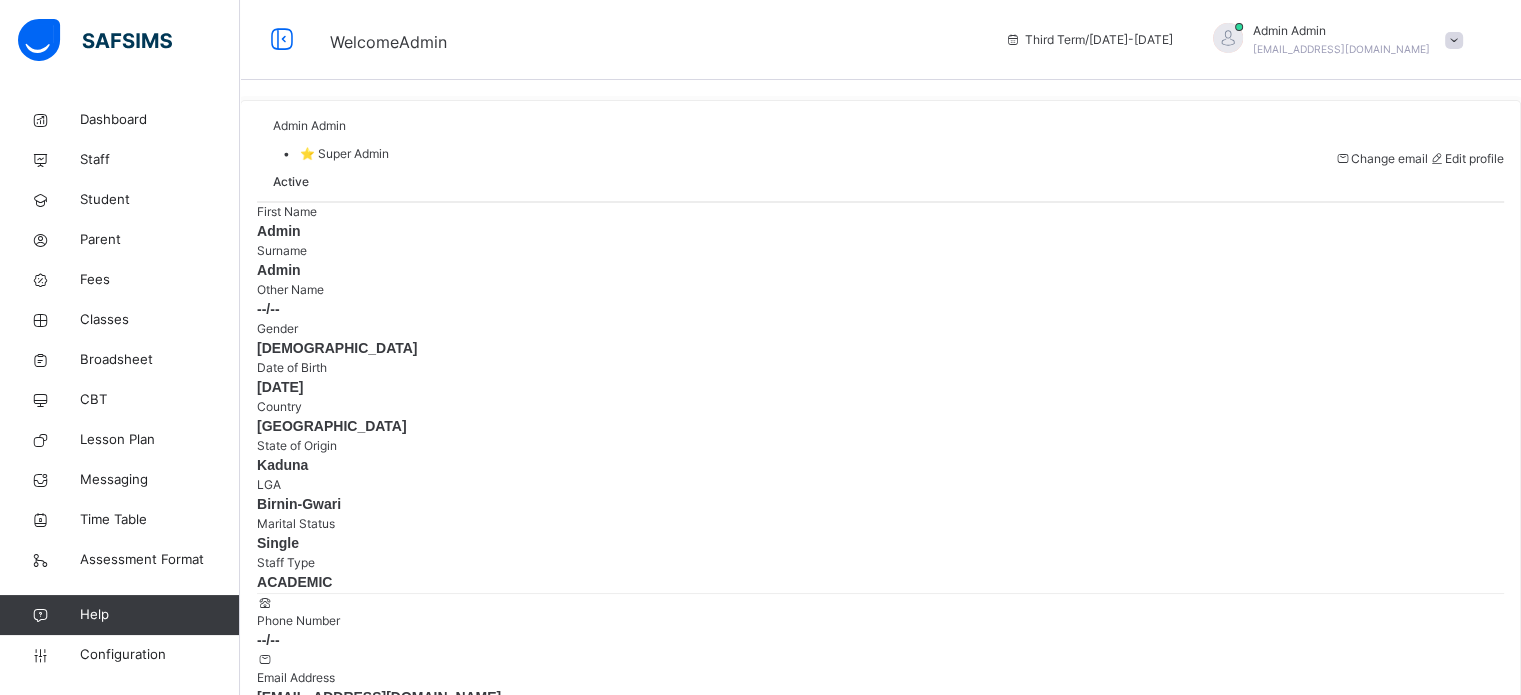 click on "Help" at bounding box center [159, 615] 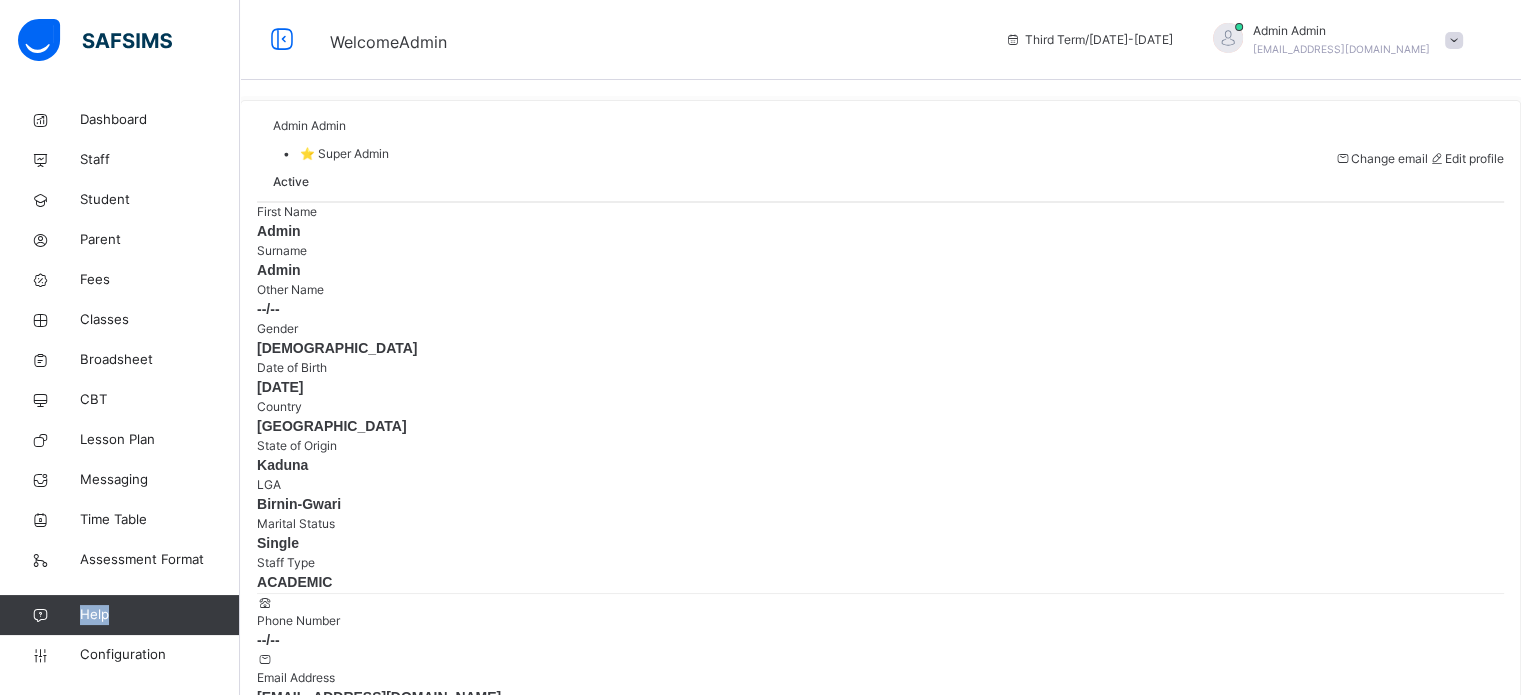 click on "Help" at bounding box center (159, 615) 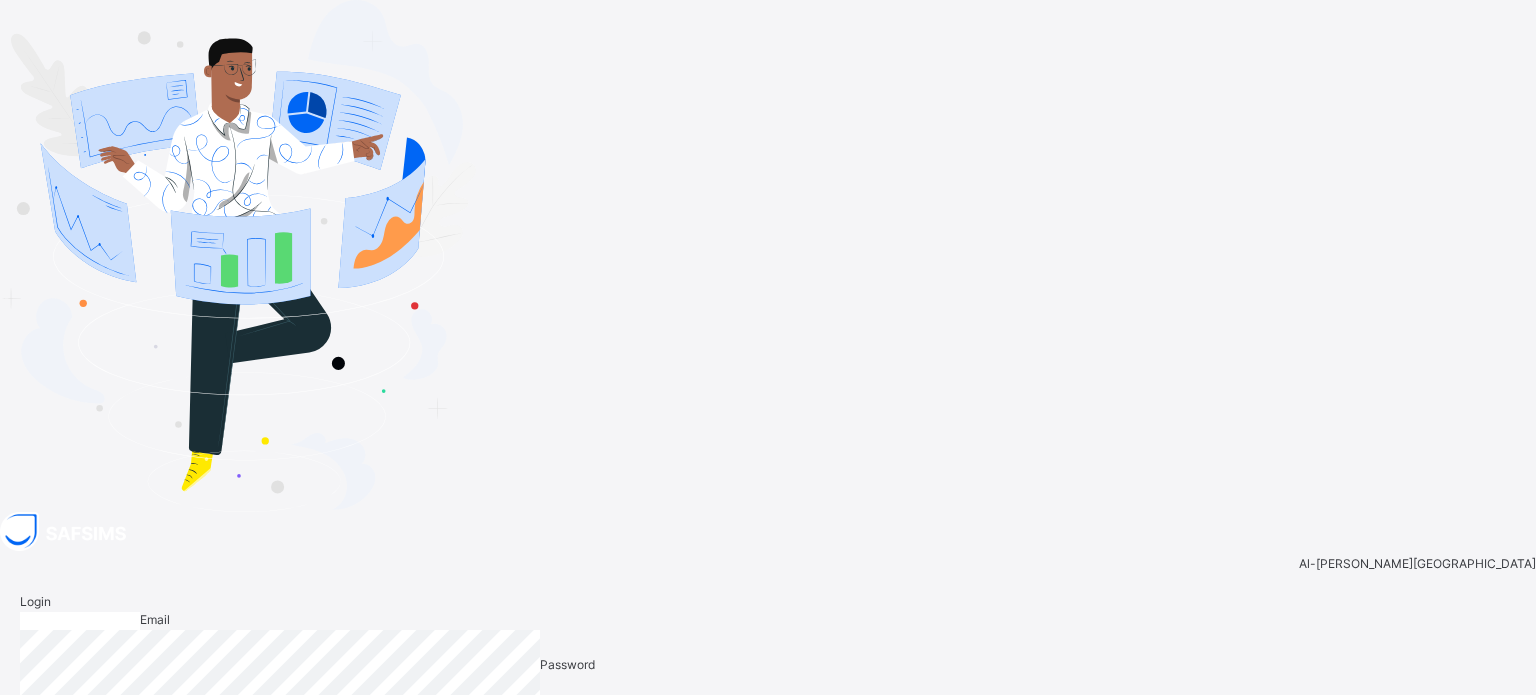 click at bounding box center (80, 621) 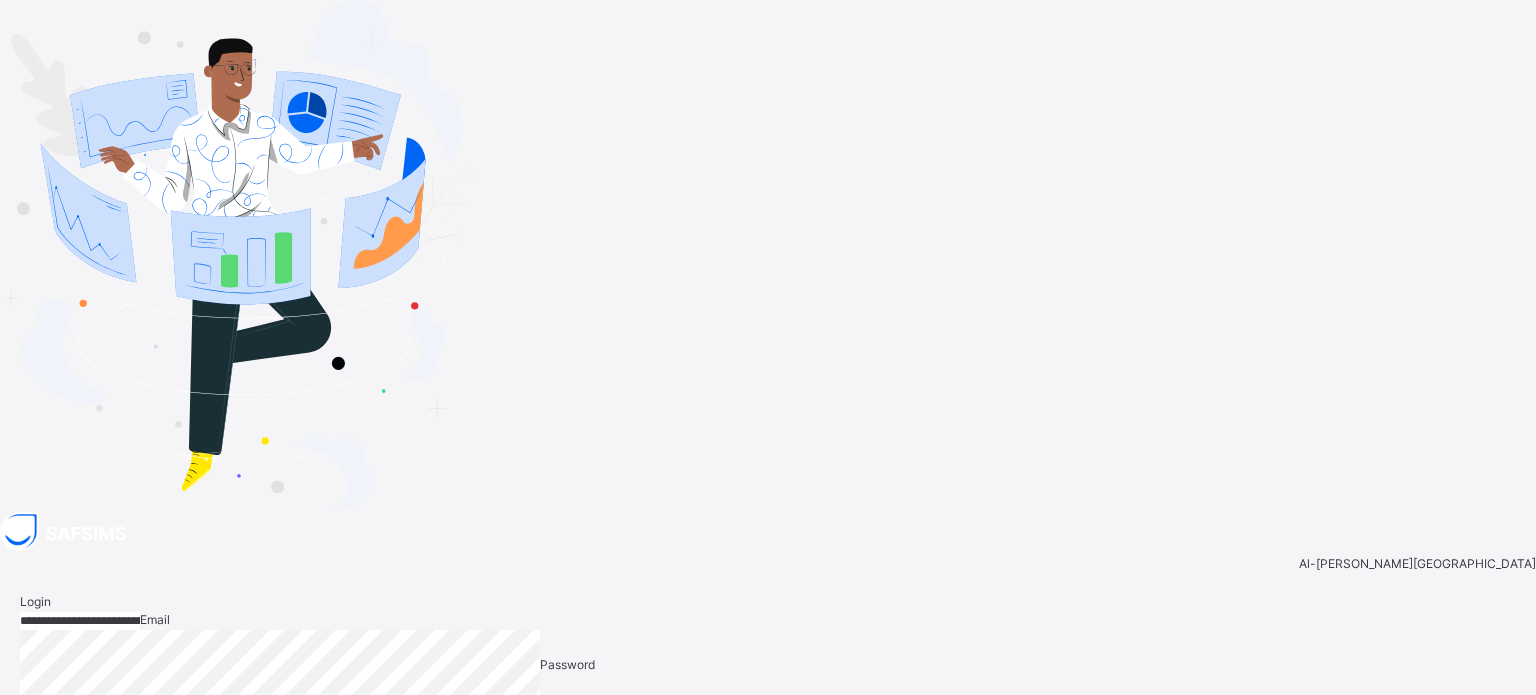 click on "Login" at bounding box center [1483, 750] 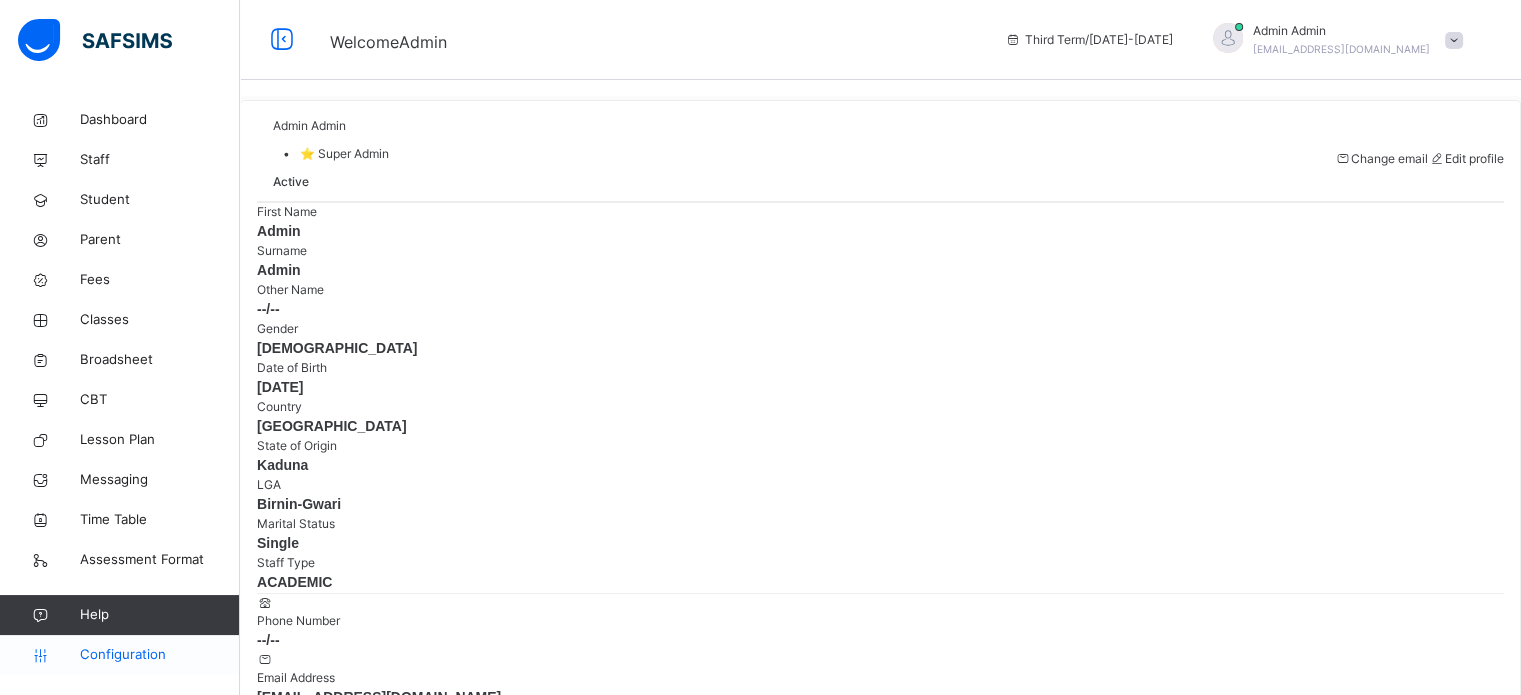 click on "Configuration" at bounding box center (159, 655) 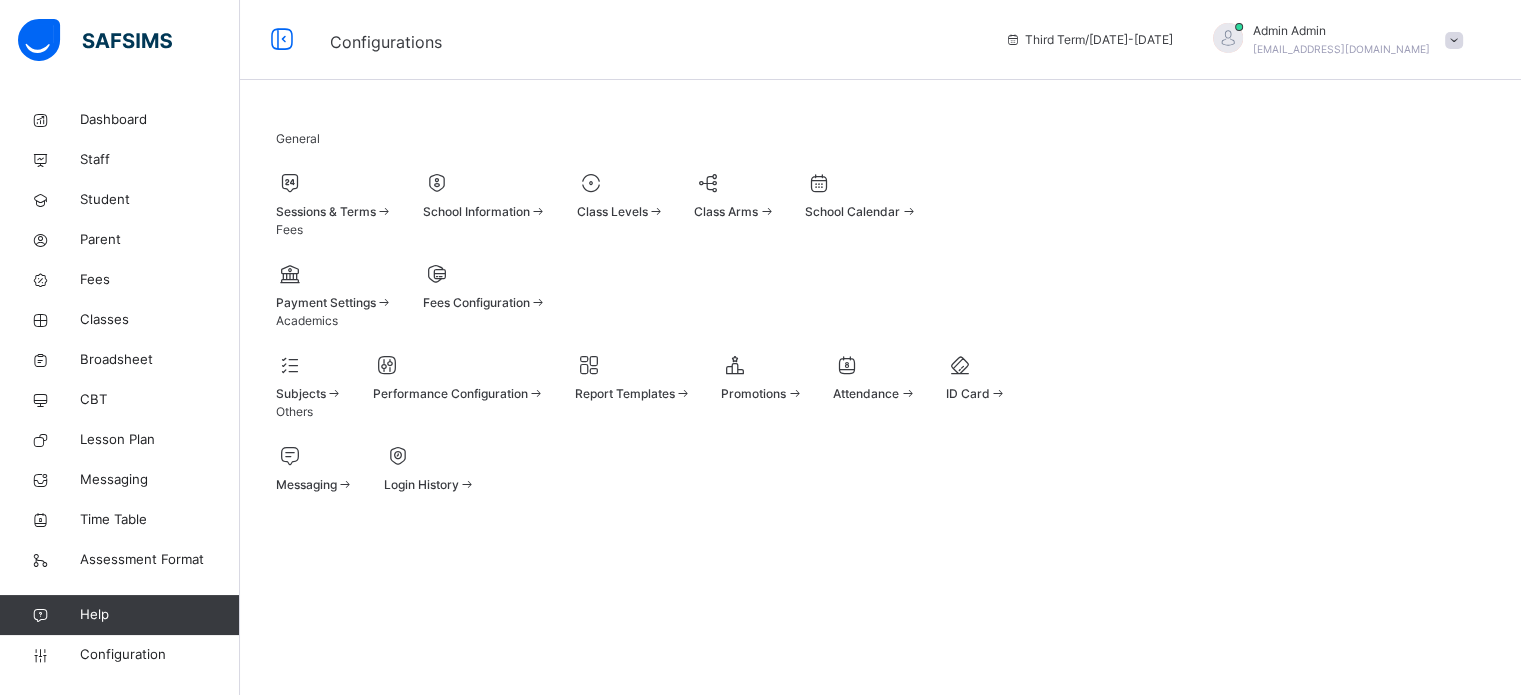 click at bounding box center [861, 183] 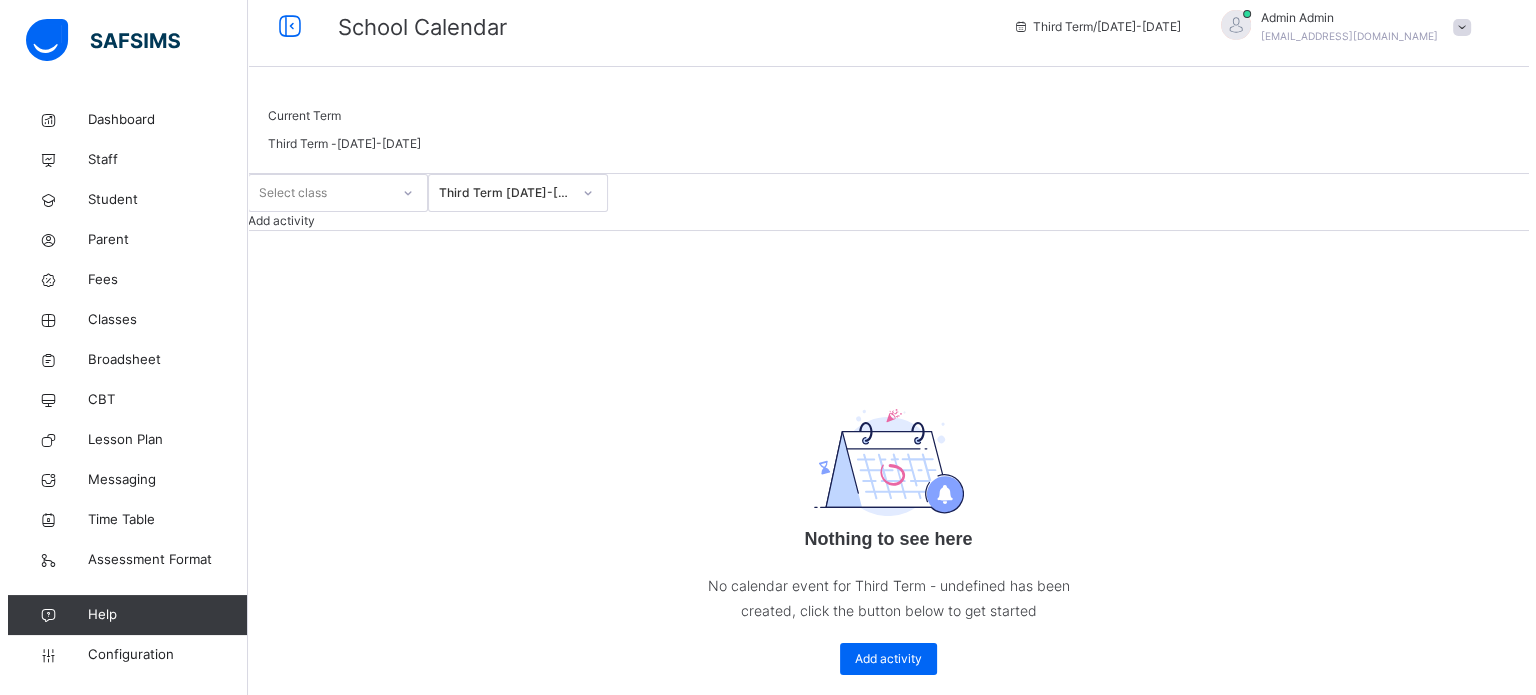 scroll, scrollTop: 0, scrollLeft: 0, axis: both 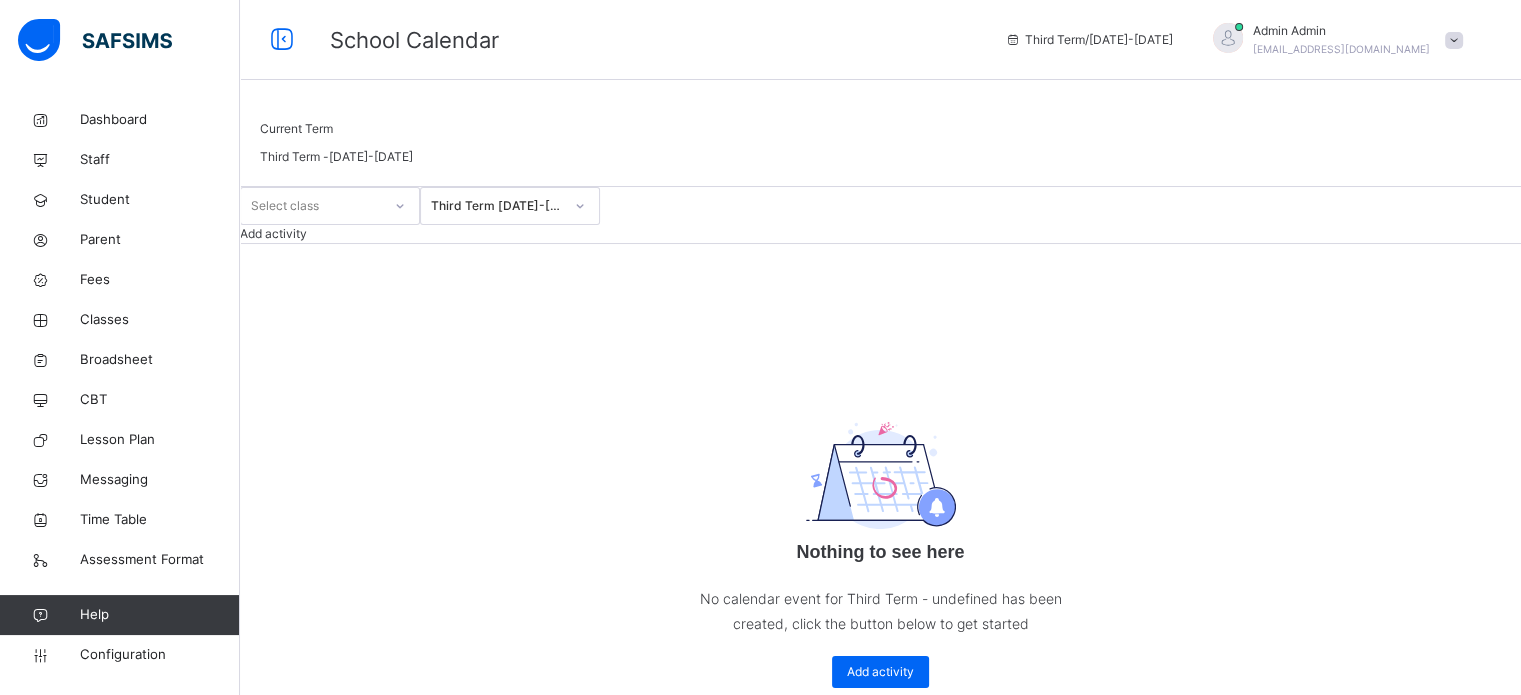 click on "Add activity" at bounding box center [273, 233] 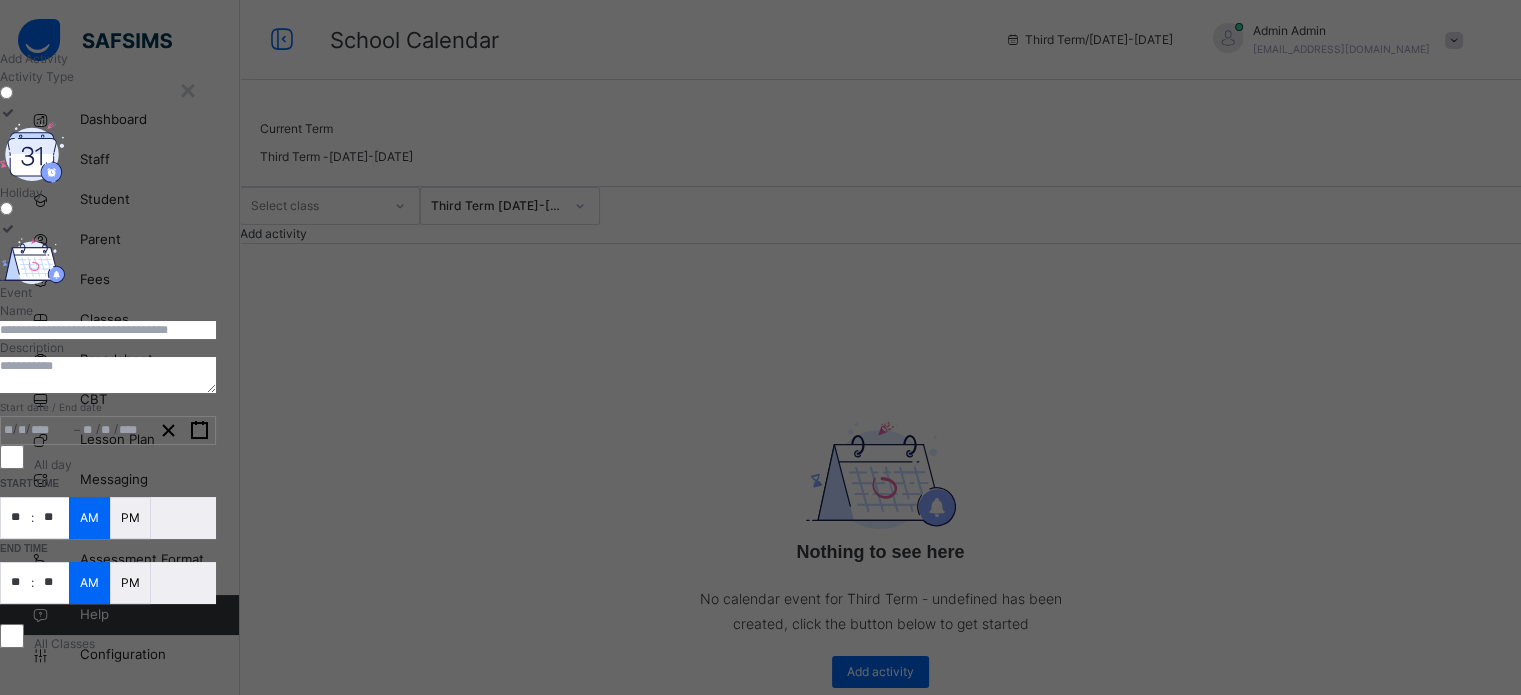 click at bounding box center [108, 153] 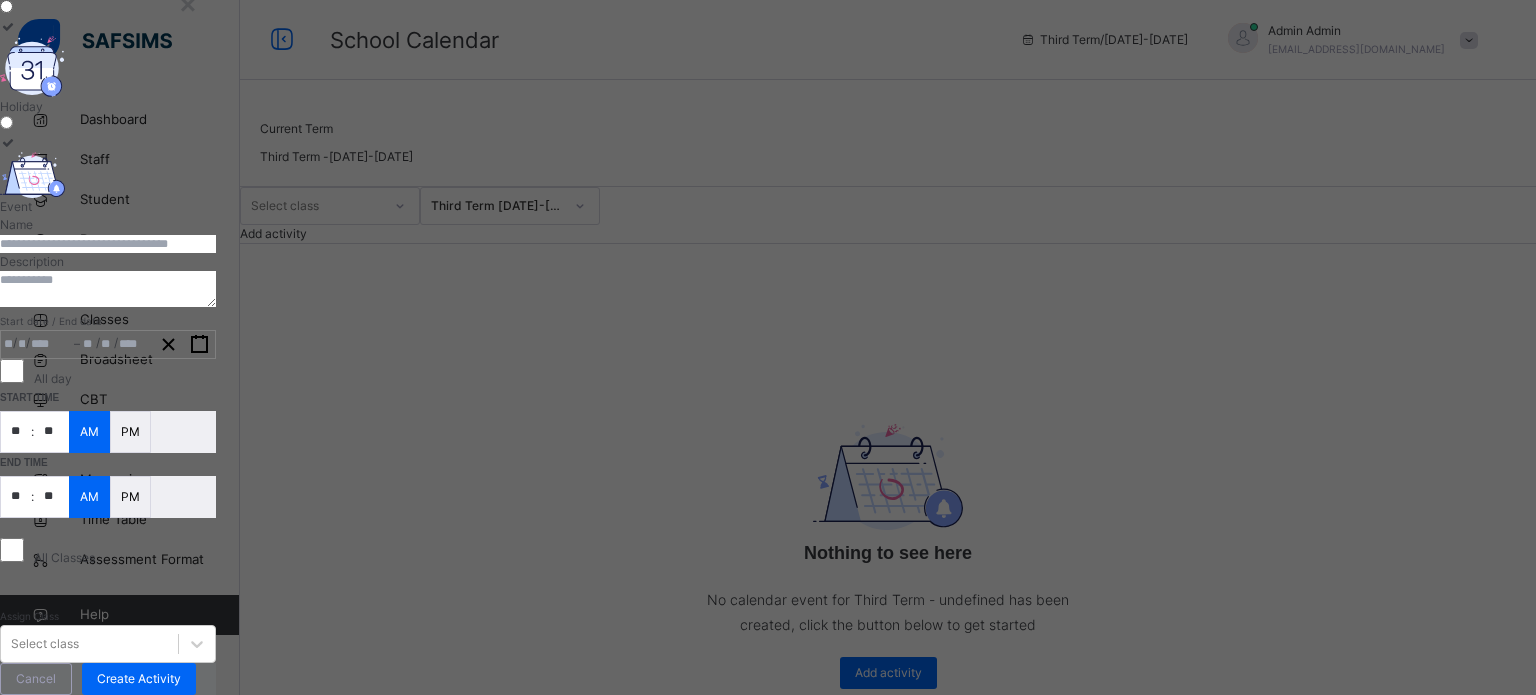 scroll, scrollTop: 348, scrollLeft: 0, axis: vertical 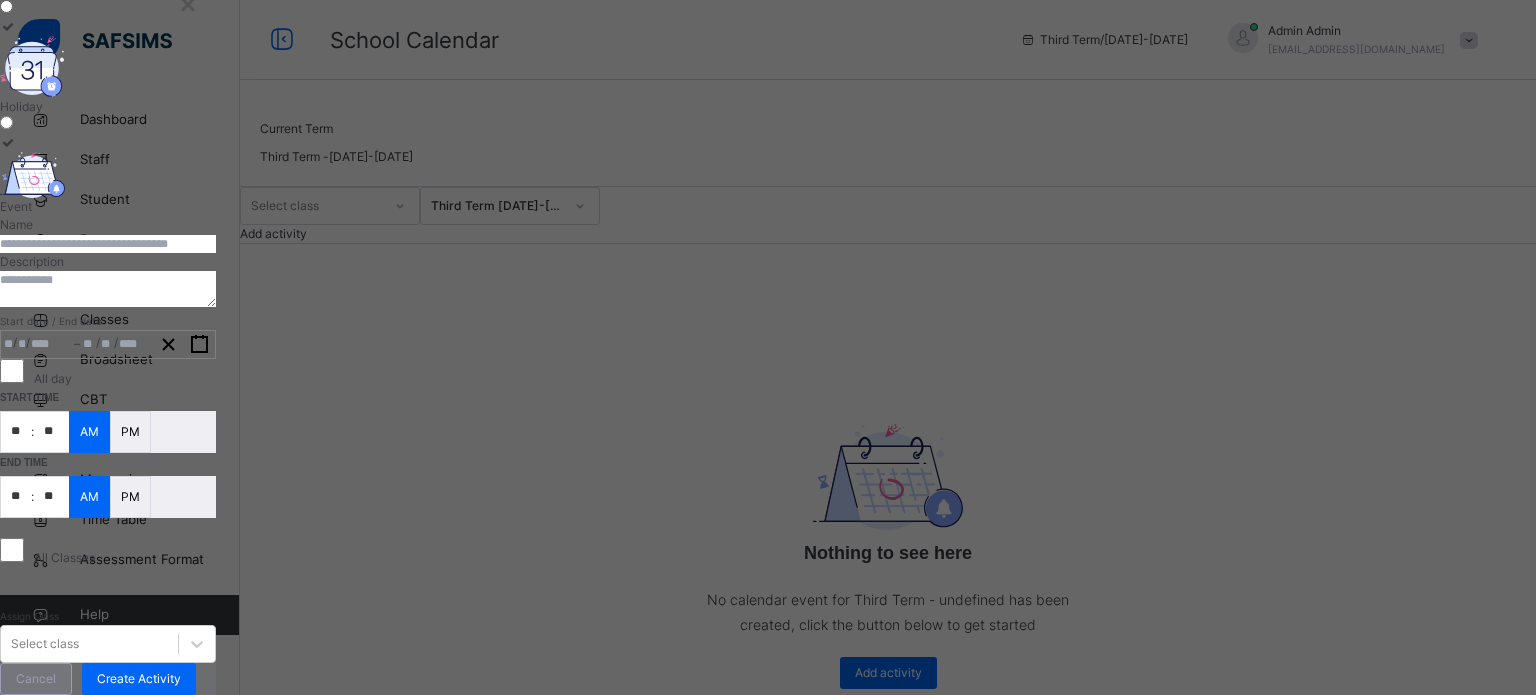 click on "Cancel" at bounding box center (36, 679) 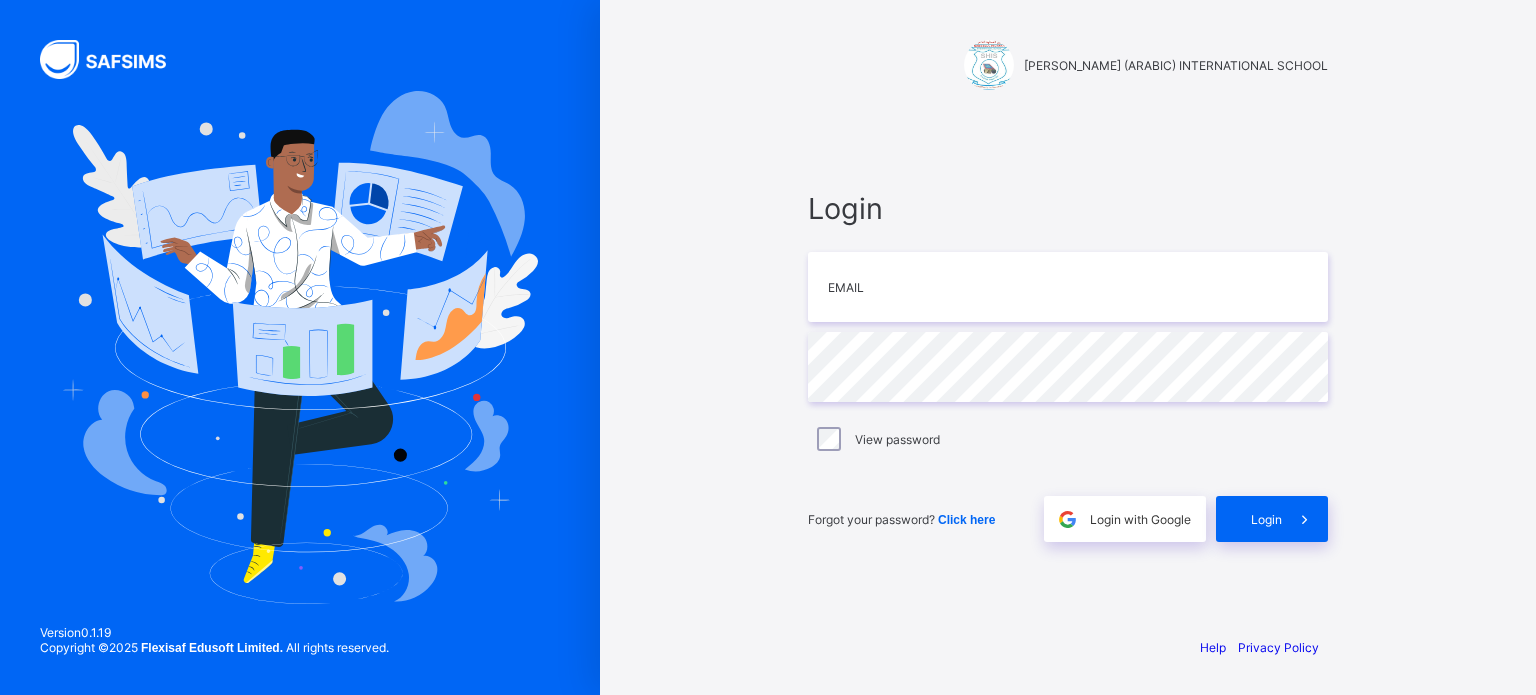 scroll, scrollTop: 0, scrollLeft: 0, axis: both 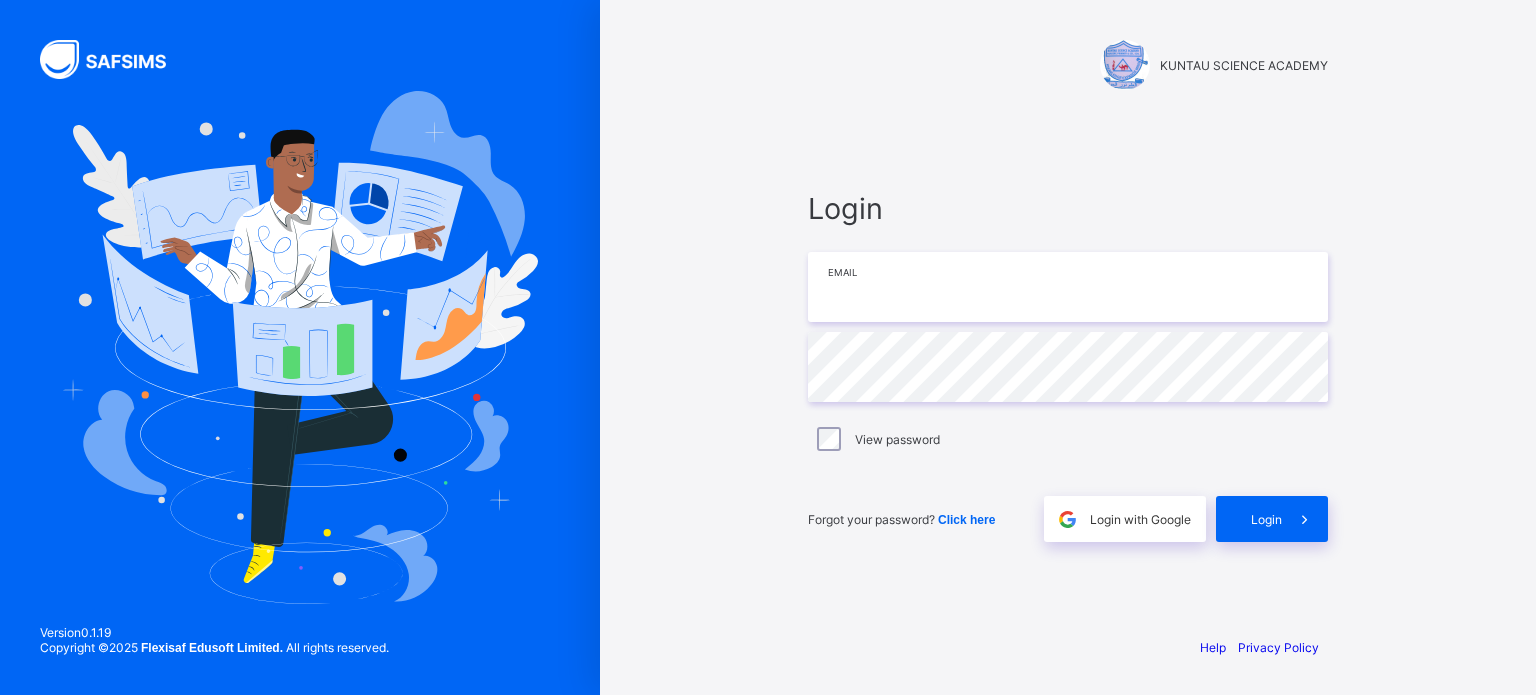 click at bounding box center (1068, 287) 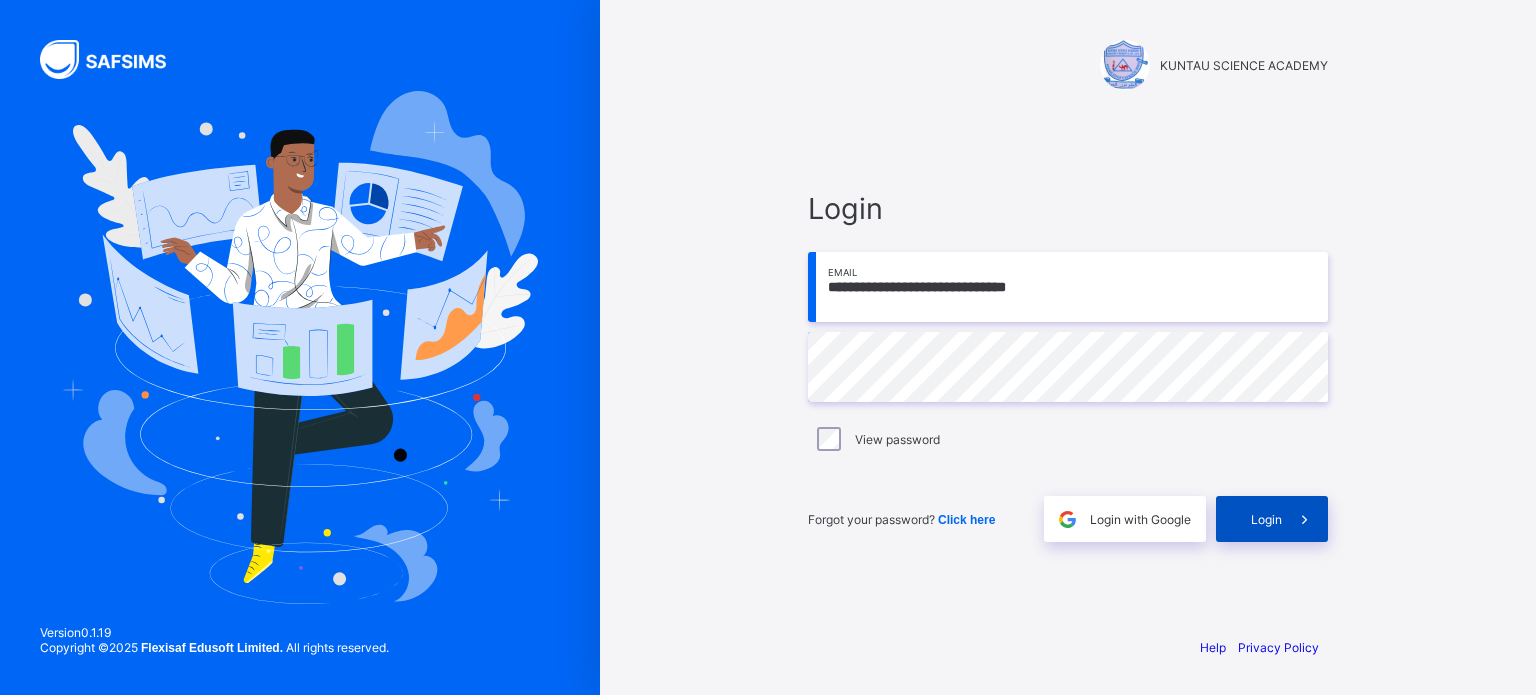 click on "Login" at bounding box center [1266, 519] 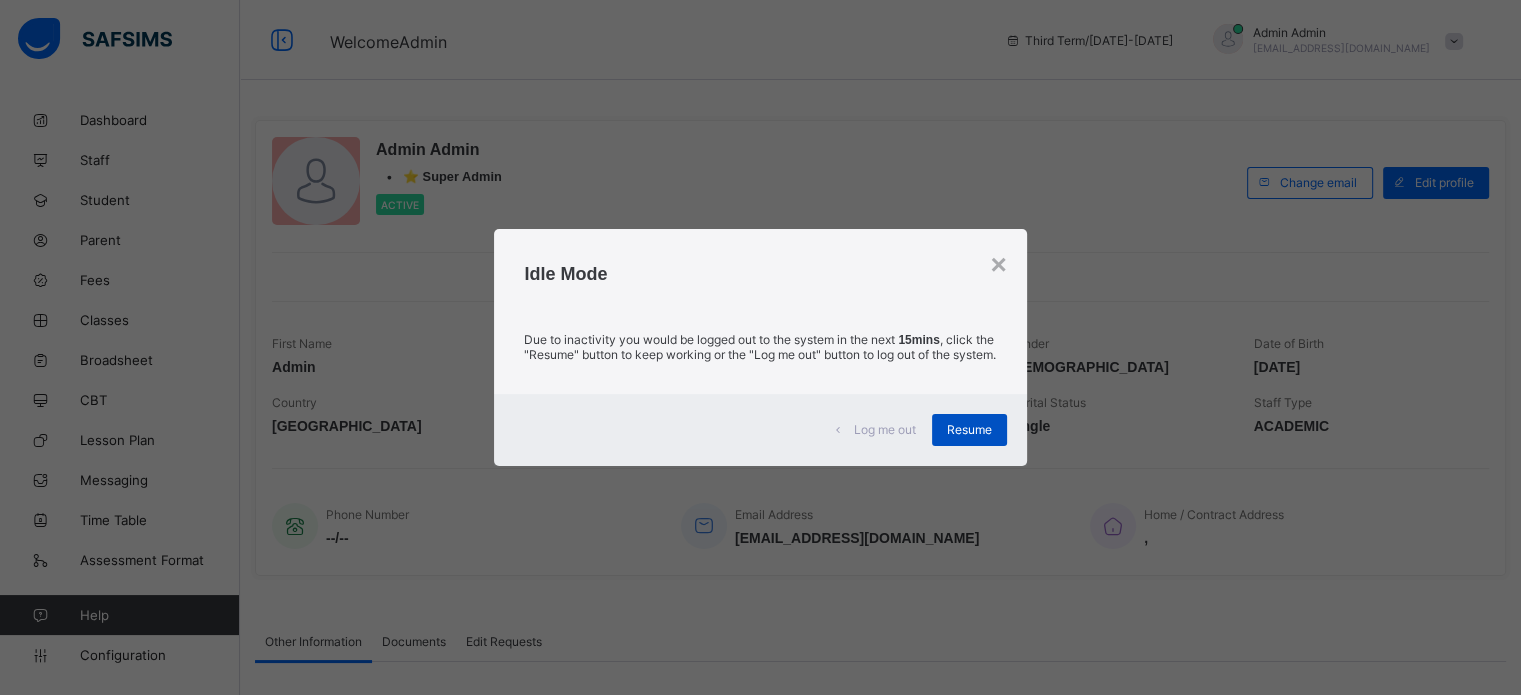 click on "Resume" at bounding box center [969, 429] 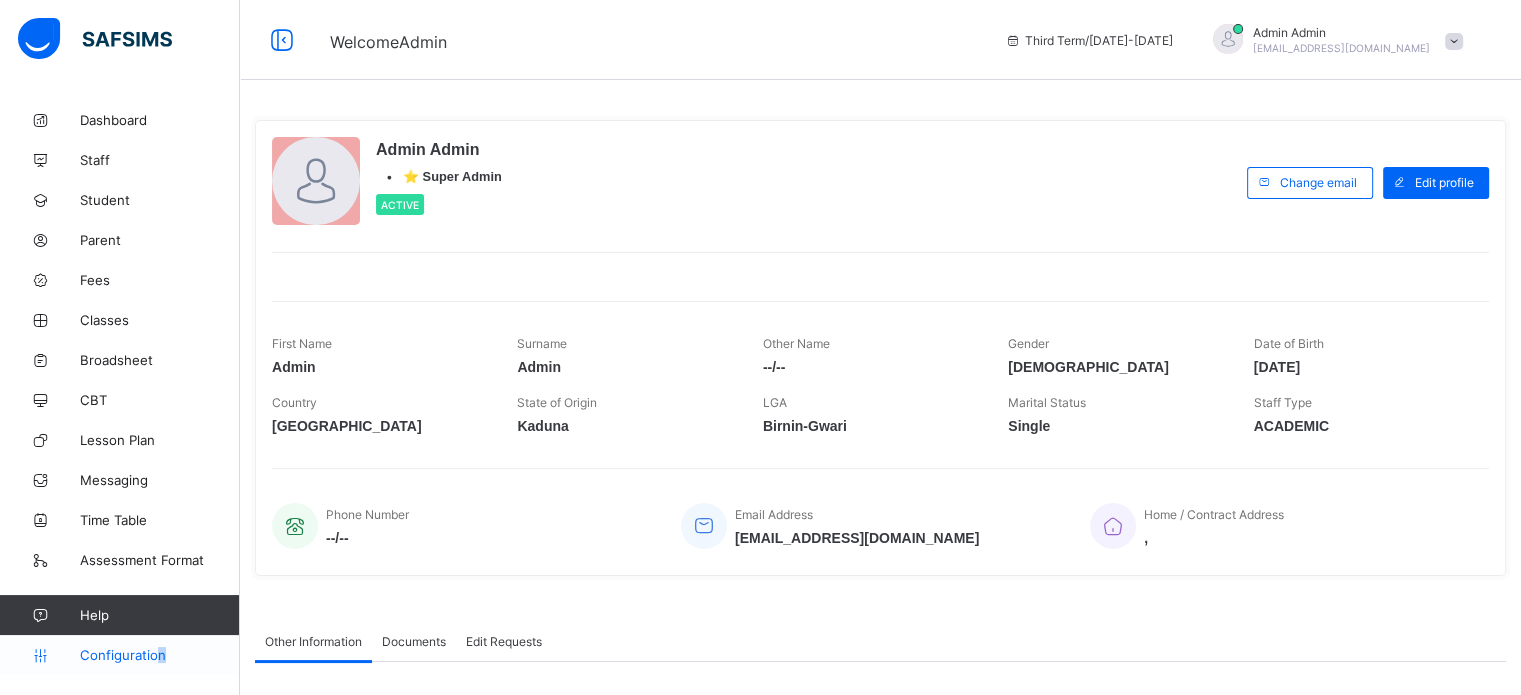 click on "Configuration" at bounding box center (159, 655) 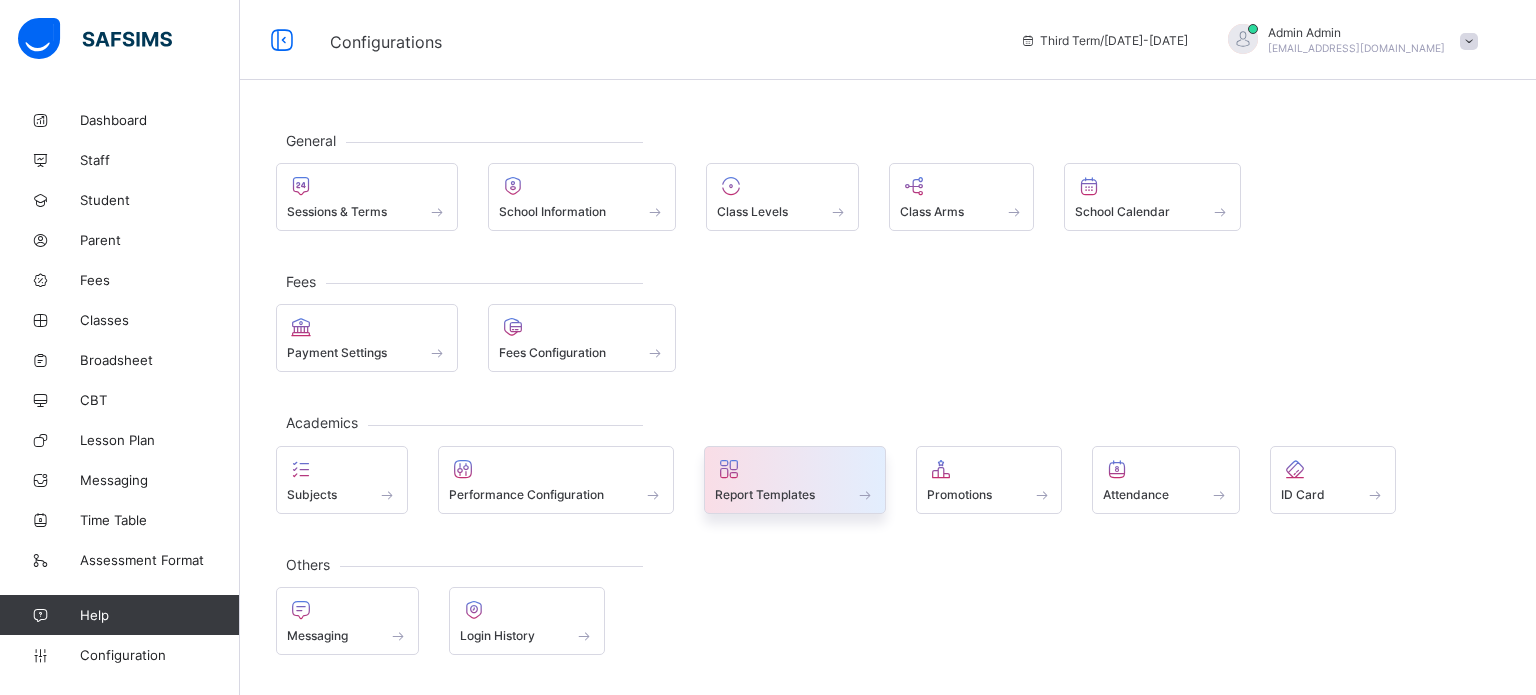 click at bounding box center (795, 483) 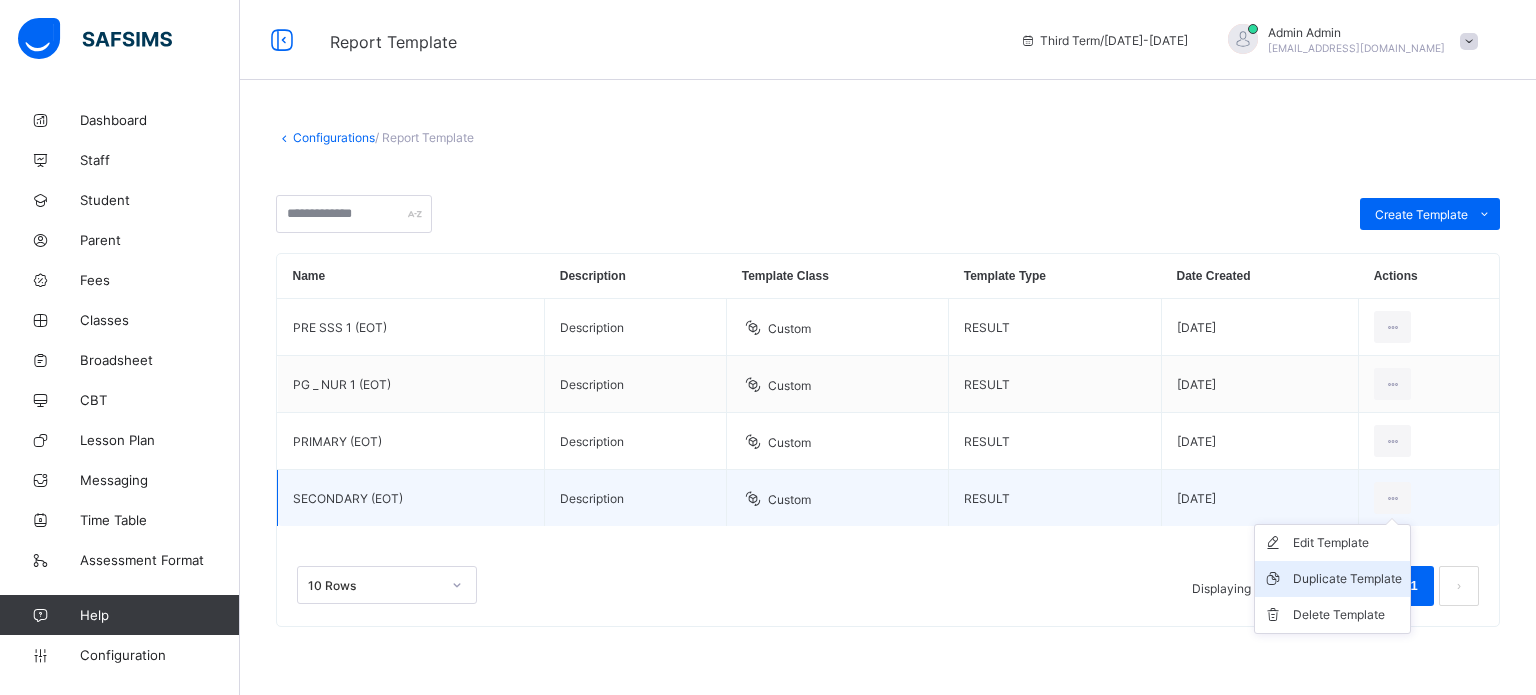 click on "Duplicate Template" at bounding box center [1347, 579] 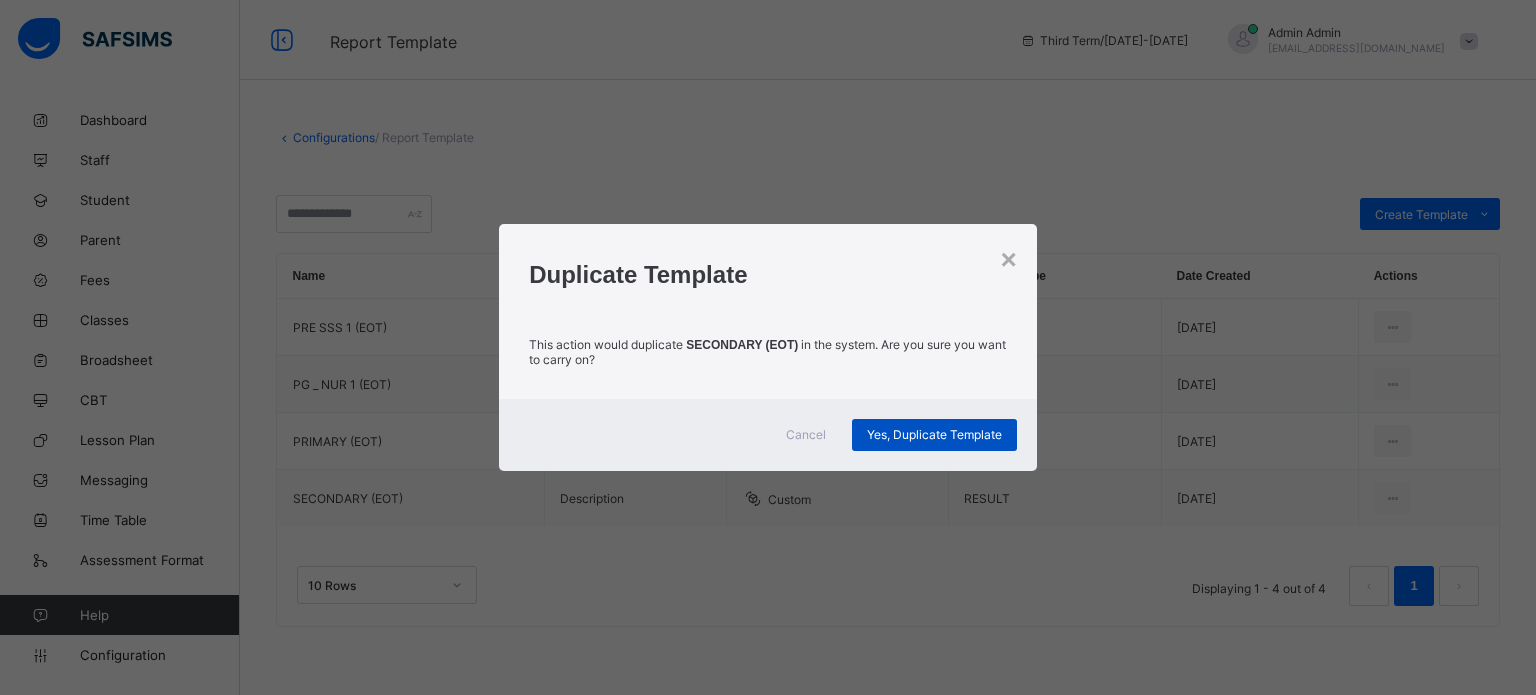 click on "Yes, Duplicate Template" at bounding box center [934, 434] 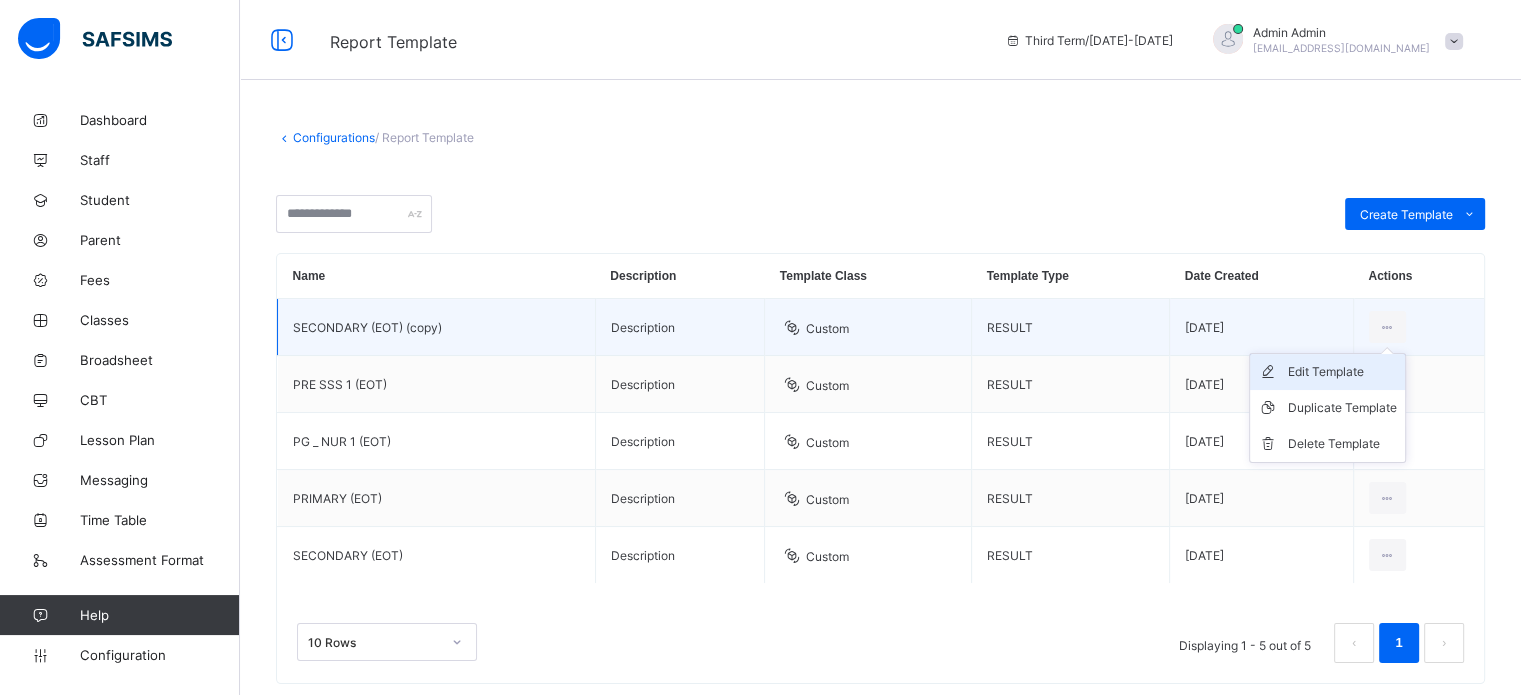 click on "Edit Template" at bounding box center [1342, 372] 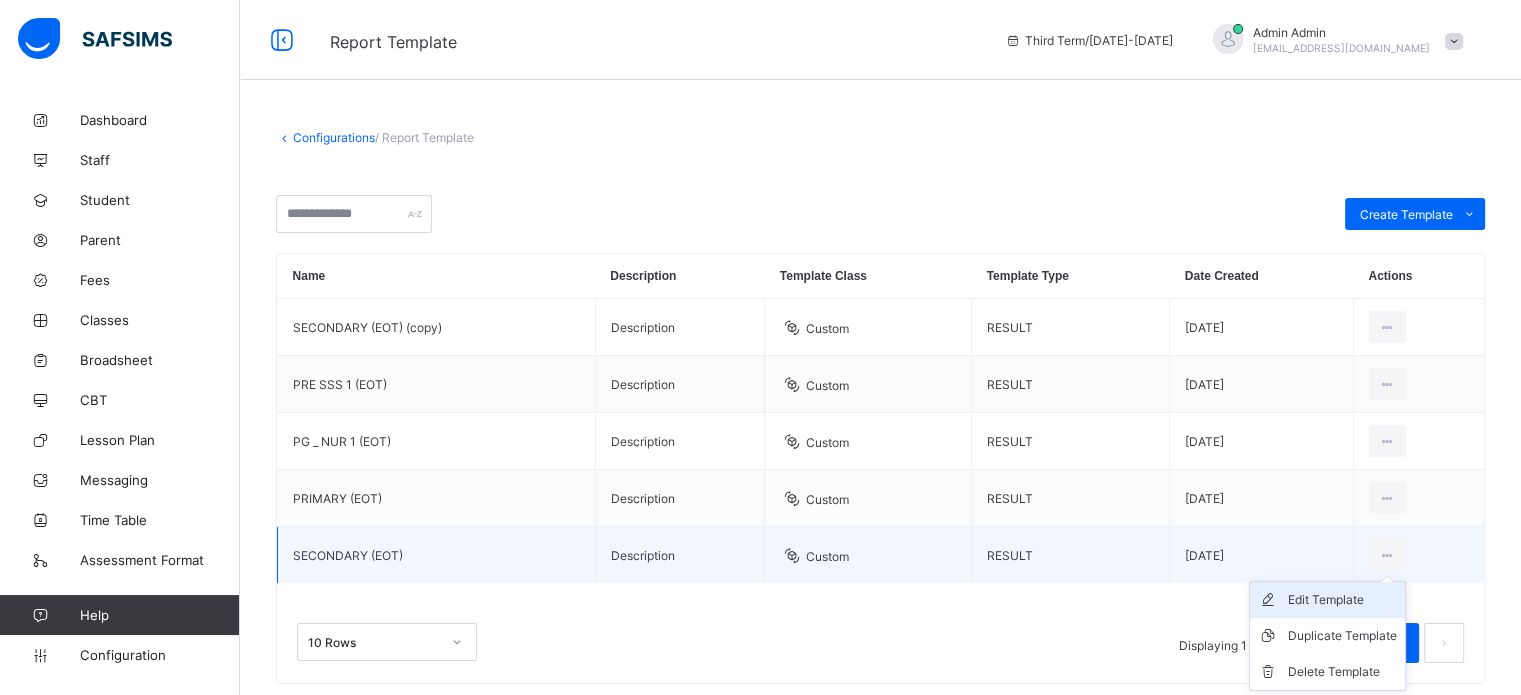 click on "Edit Template" at bounding box center (1342, 600) 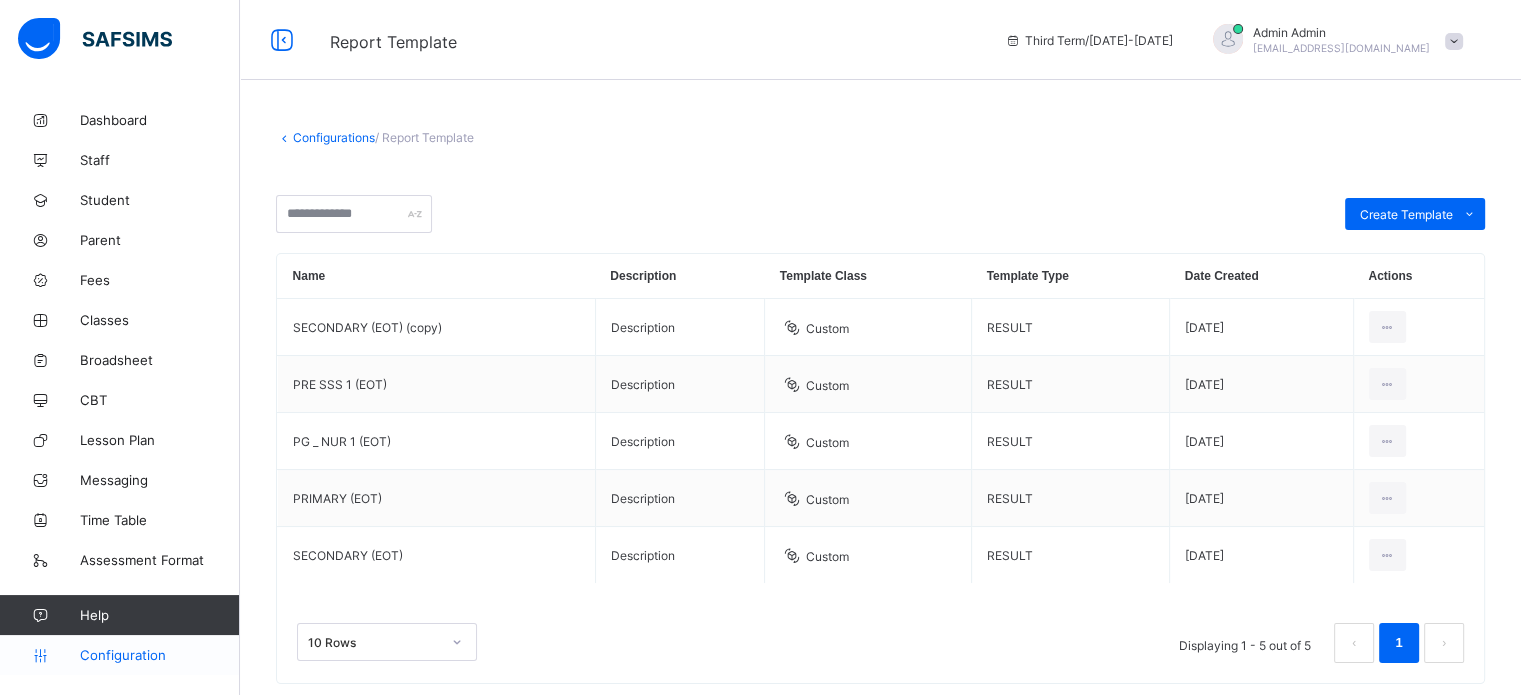 click on "Configuration" at bounding box center (119, 655) 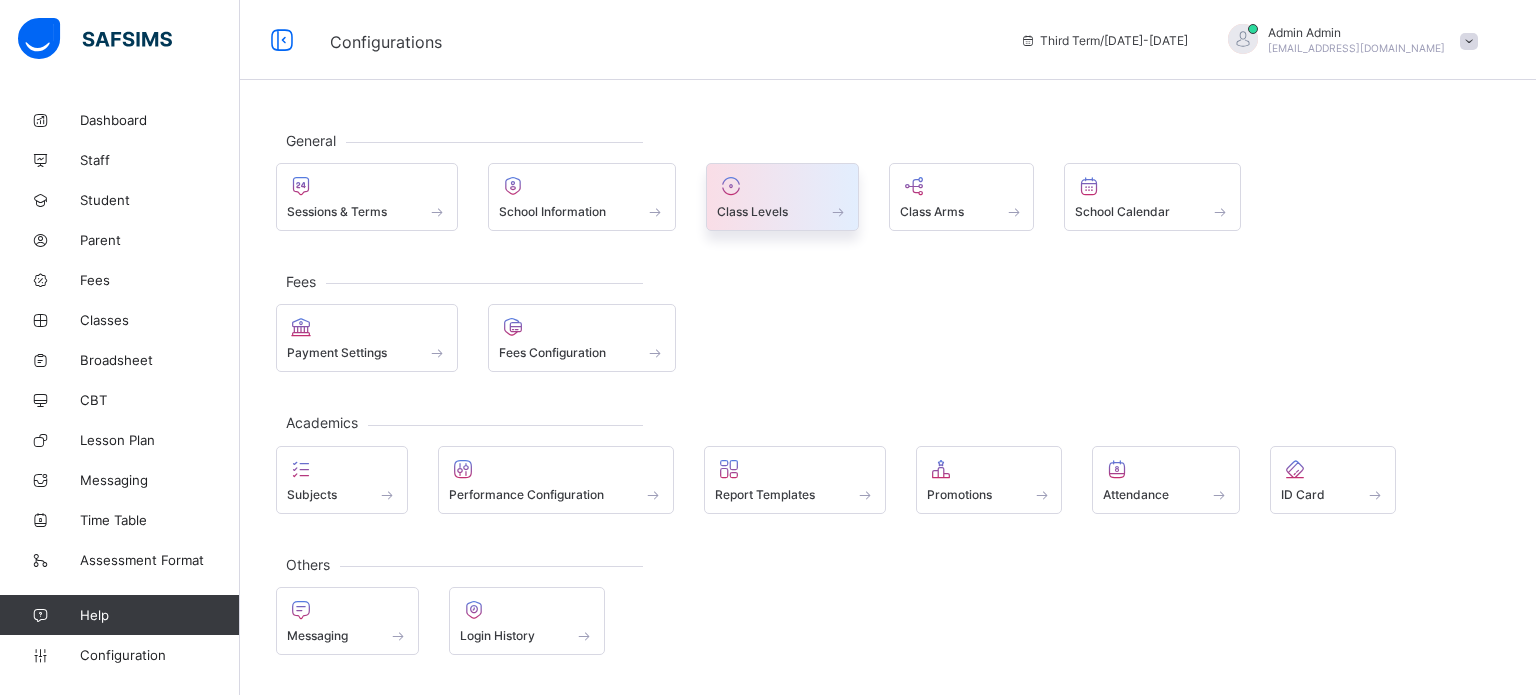 click at bounding box center [782, 200] 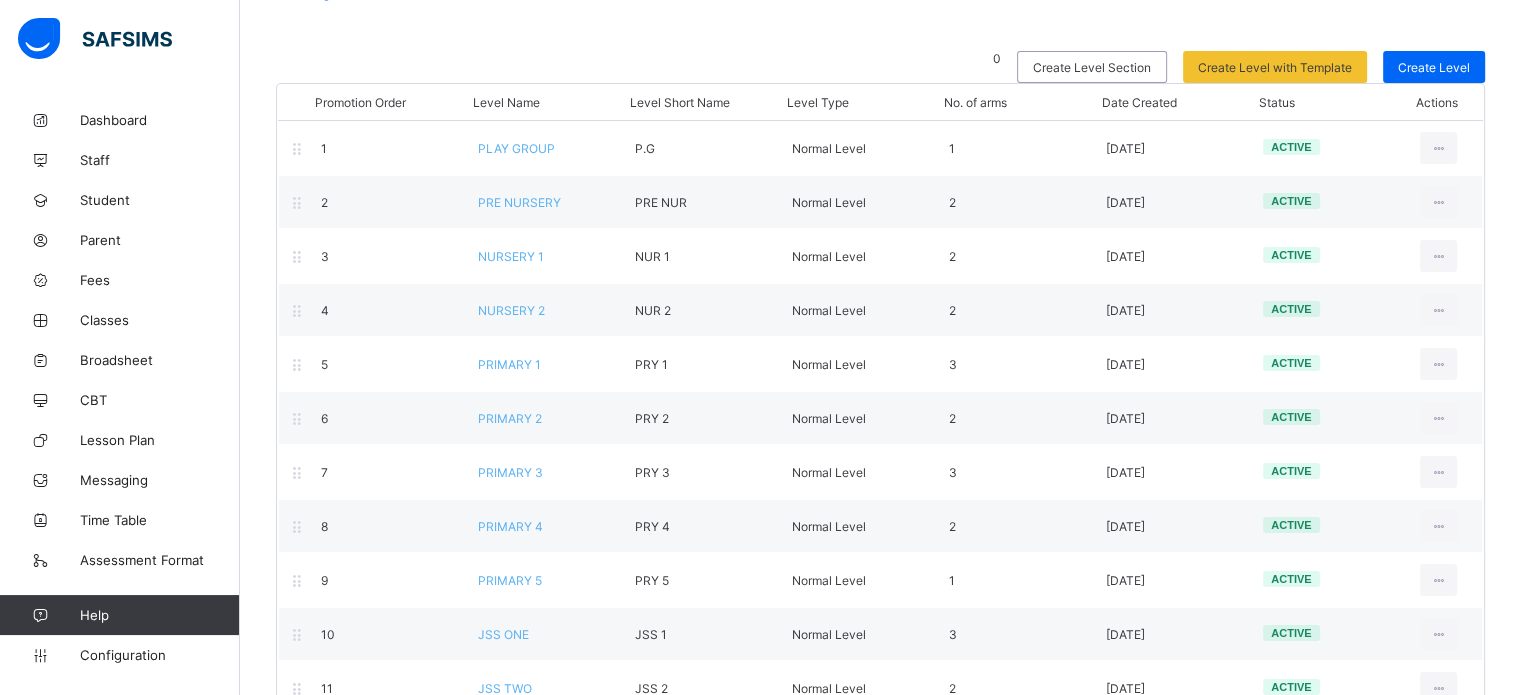 scroll, scrollTop: 500, scrollLeft: 0, axis: vertical 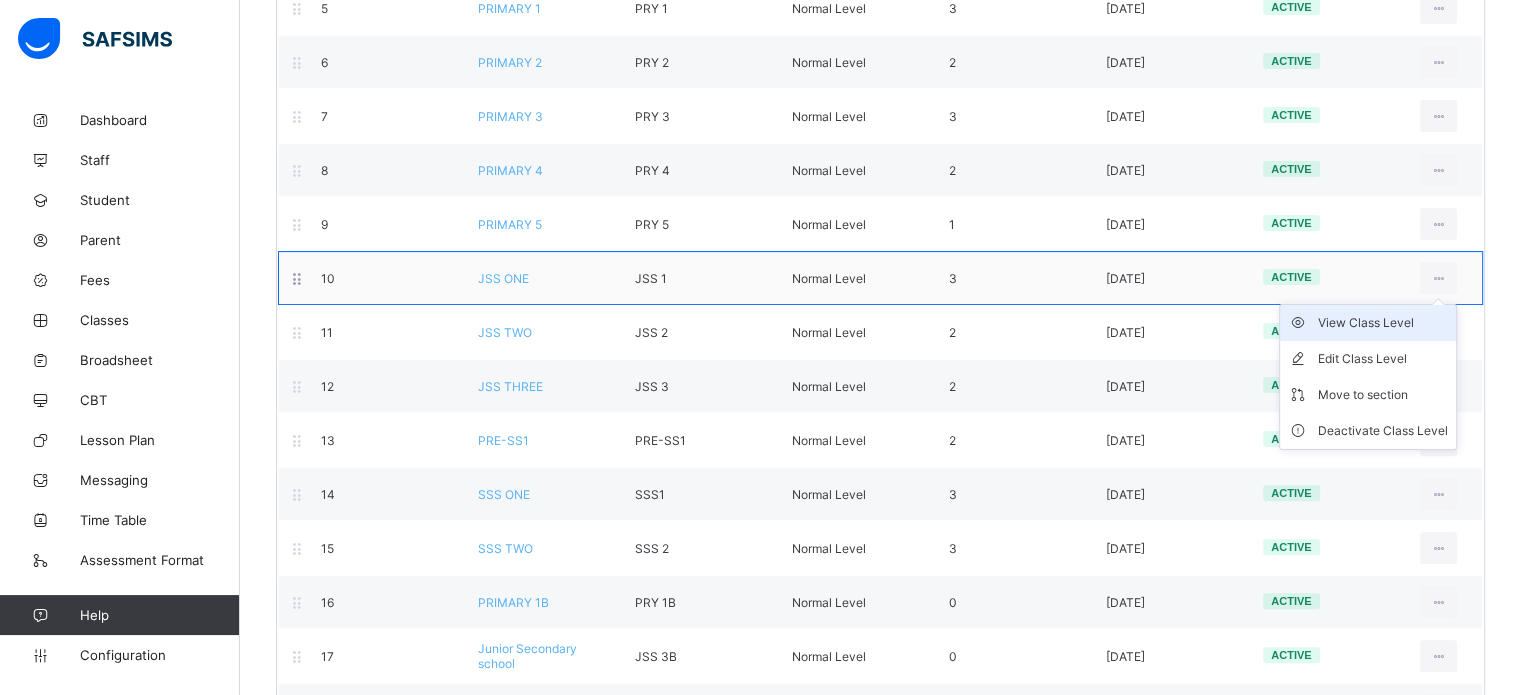 click on "View Class Level" at bounding box center (1383, 323) 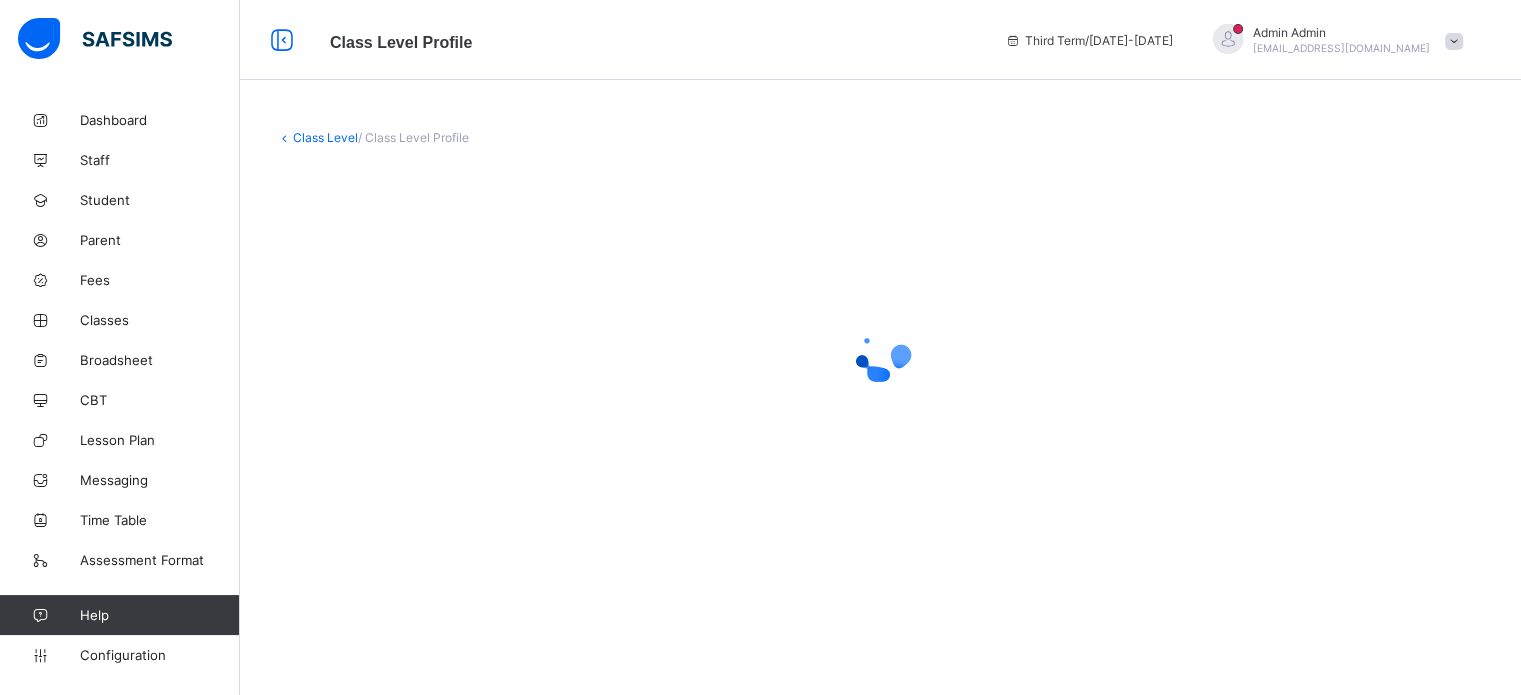 scroll, scrollTop: 0, scrollLeft: 0, axis: both 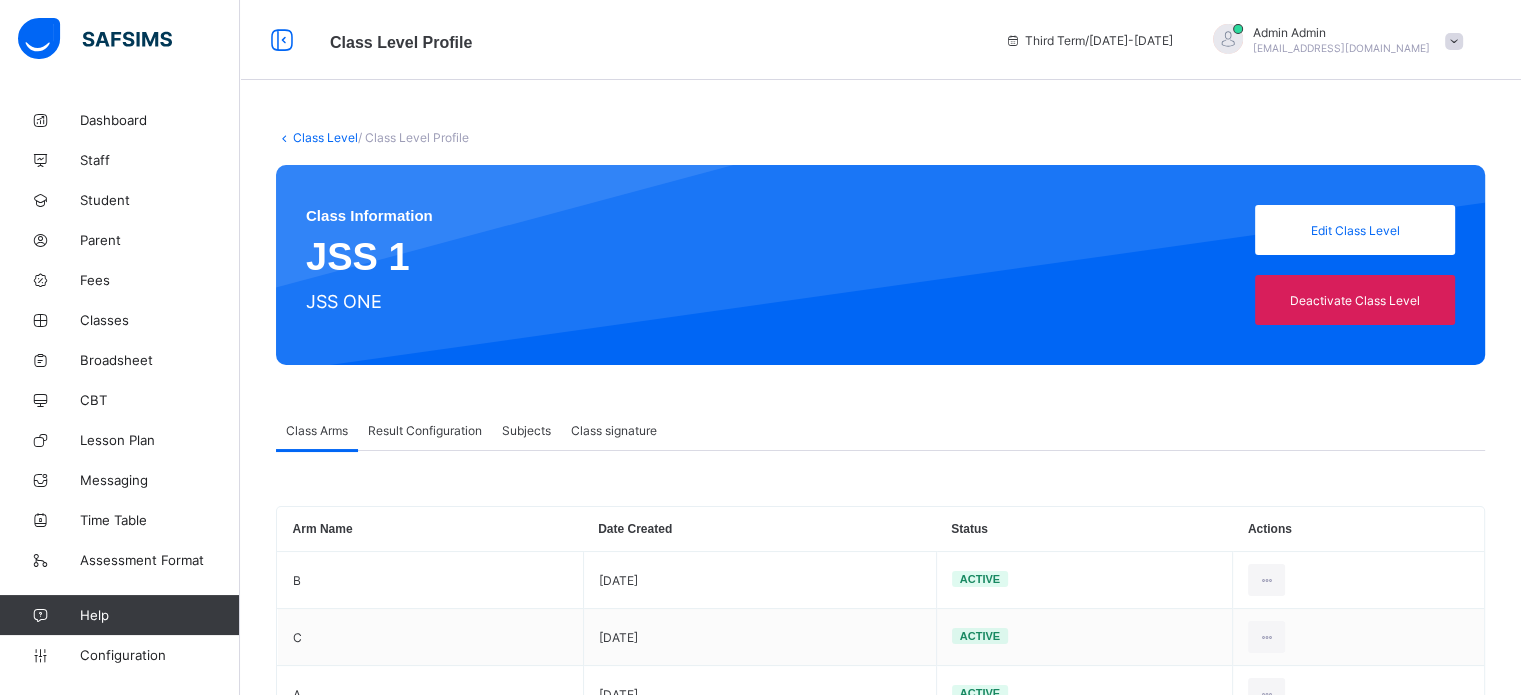click on "Result Configuration" at bounding box center [425, 430] 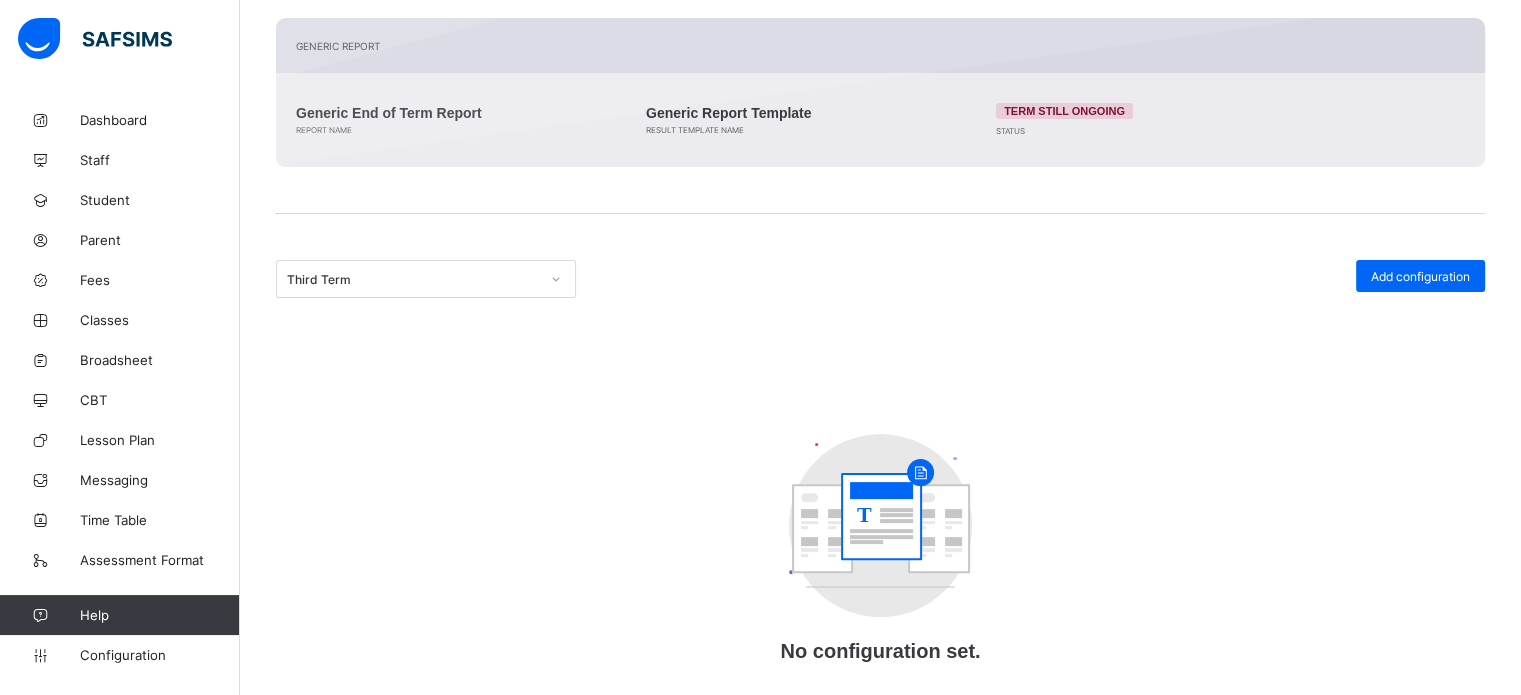 scroll, scrollTop: 508, scrollLeft: 0, axis: vertical 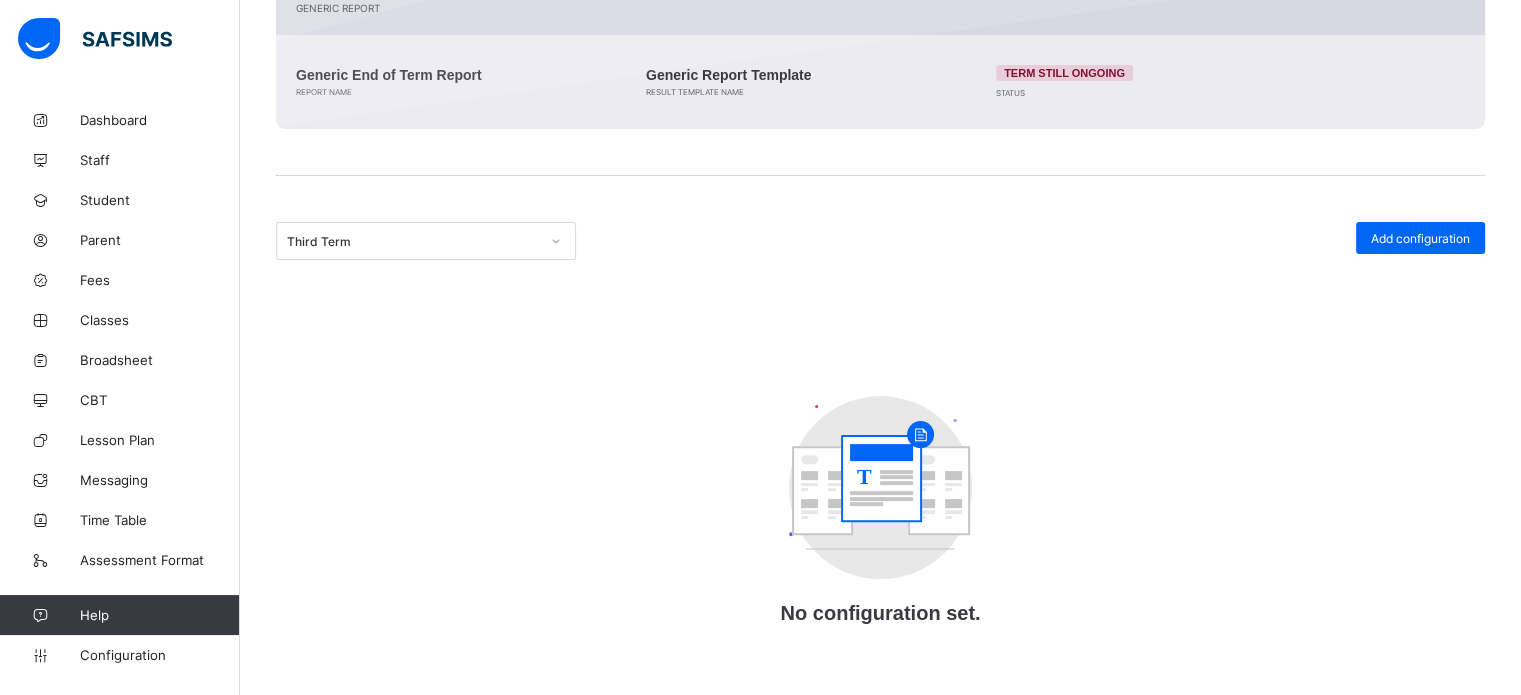 click on "Third Term" at bounding box center (413, 241) 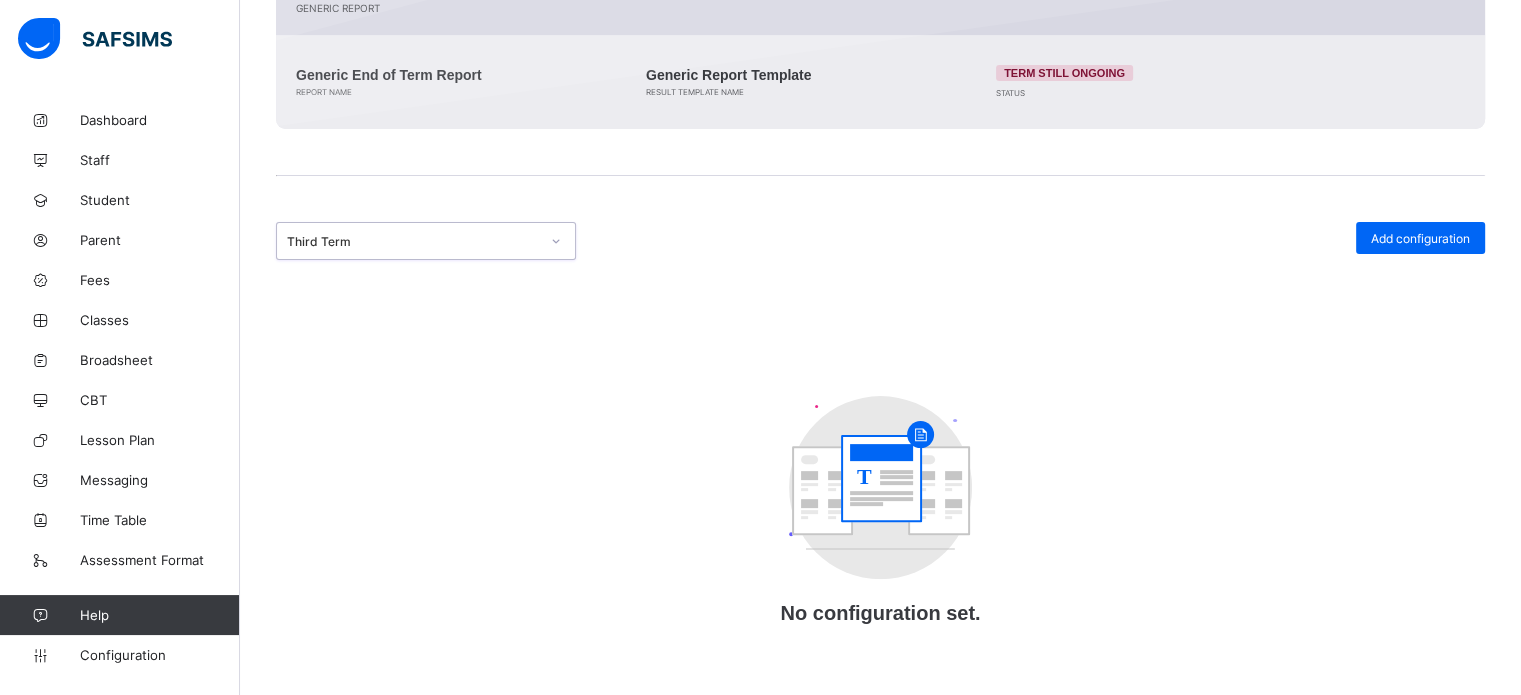 click on "Third Term" at bounding box center (413, 241) 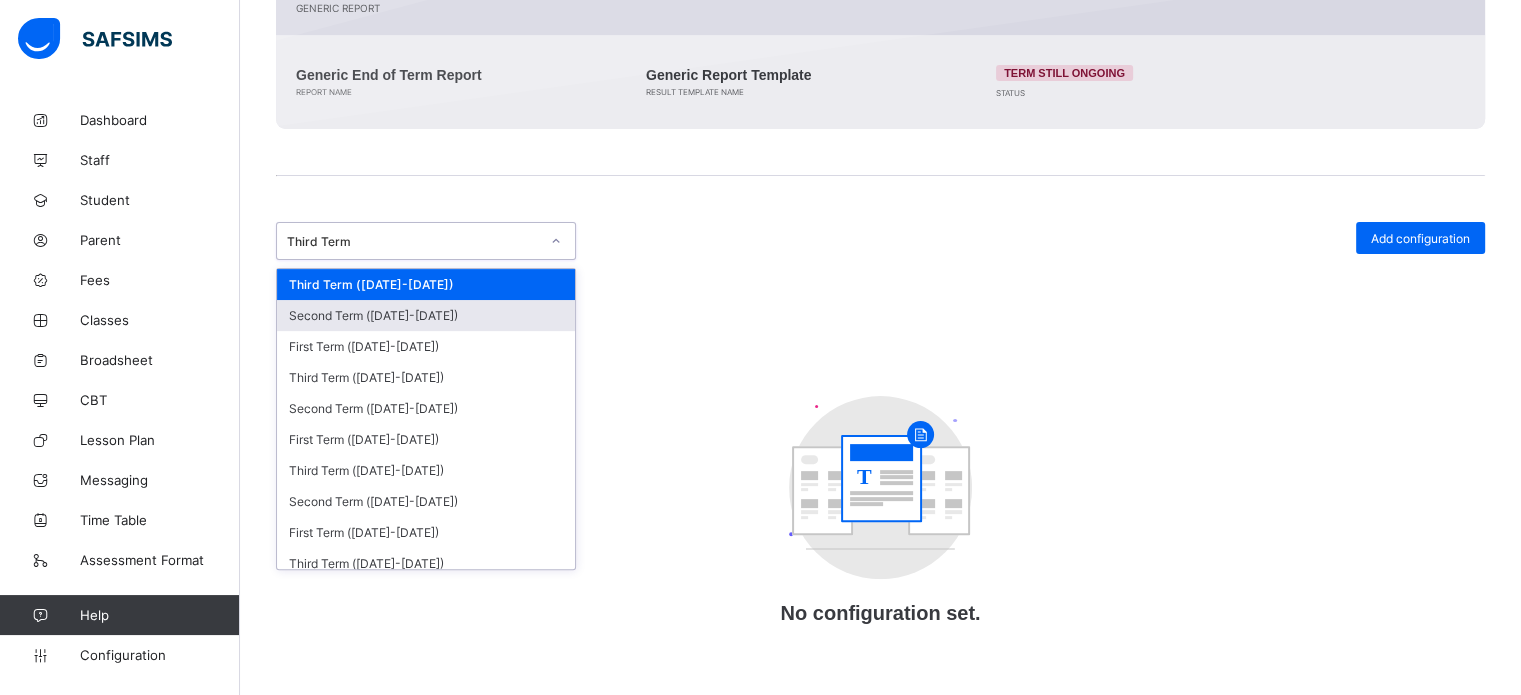 click on "Second Term (2024-2025)" at bounding box center (426, 315) 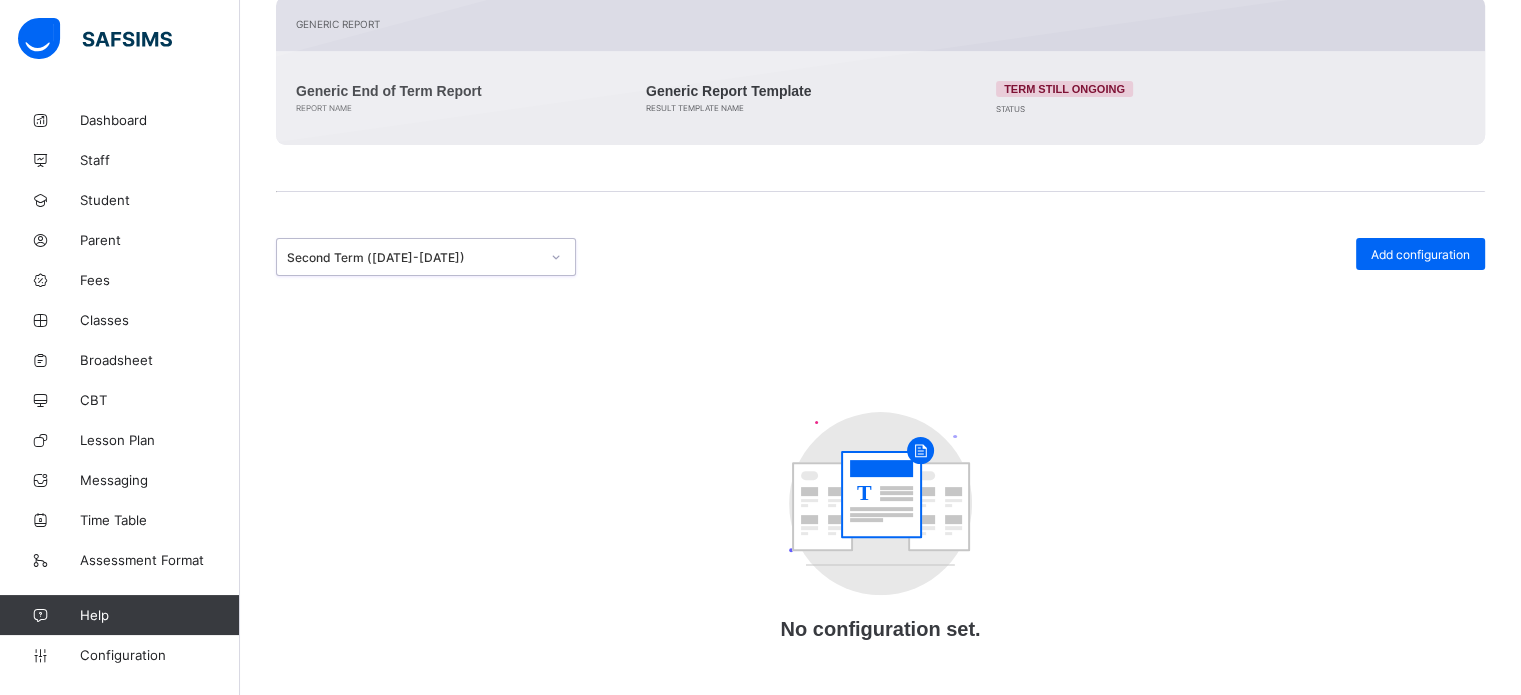scroll, scrollTop: 508, scrollLeft: 0, axis: vertical 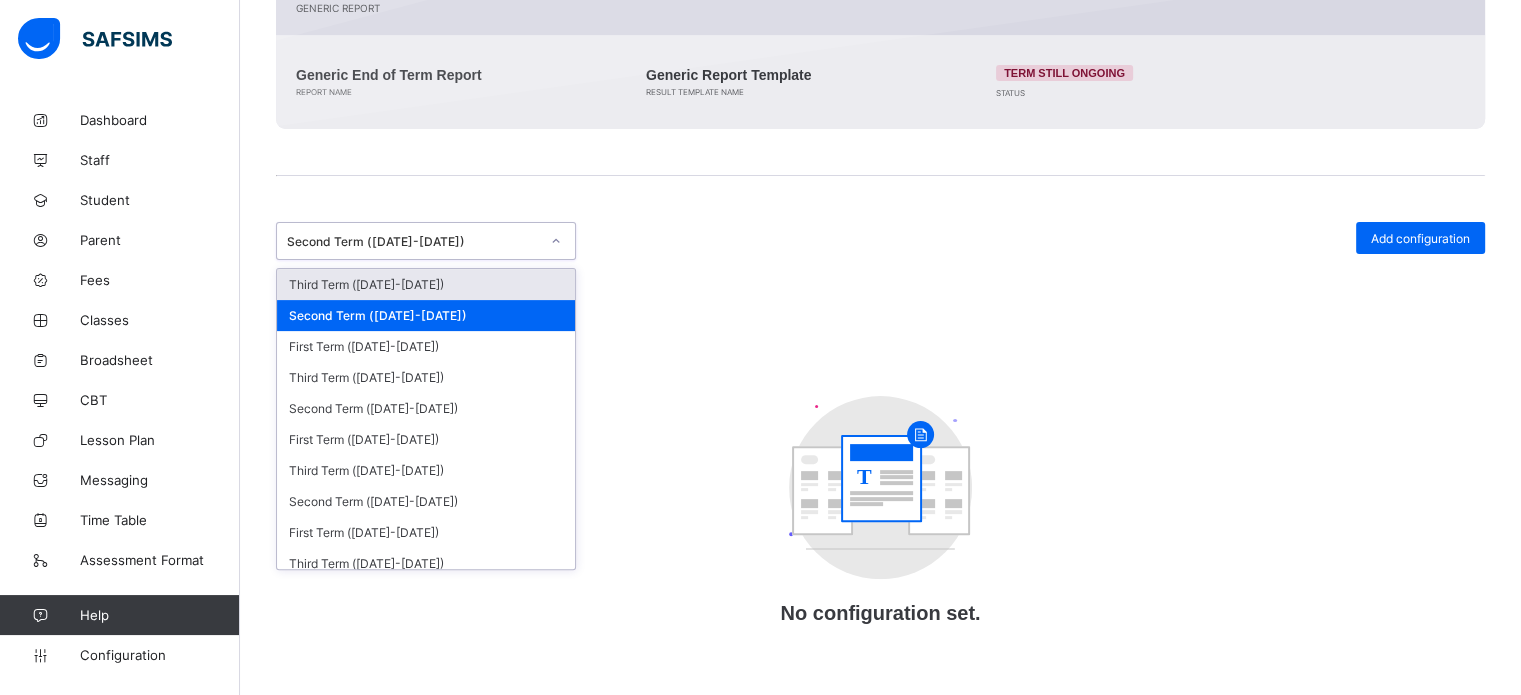 click on "Second Term (2024-2025)" at bounding box center [413, 241] 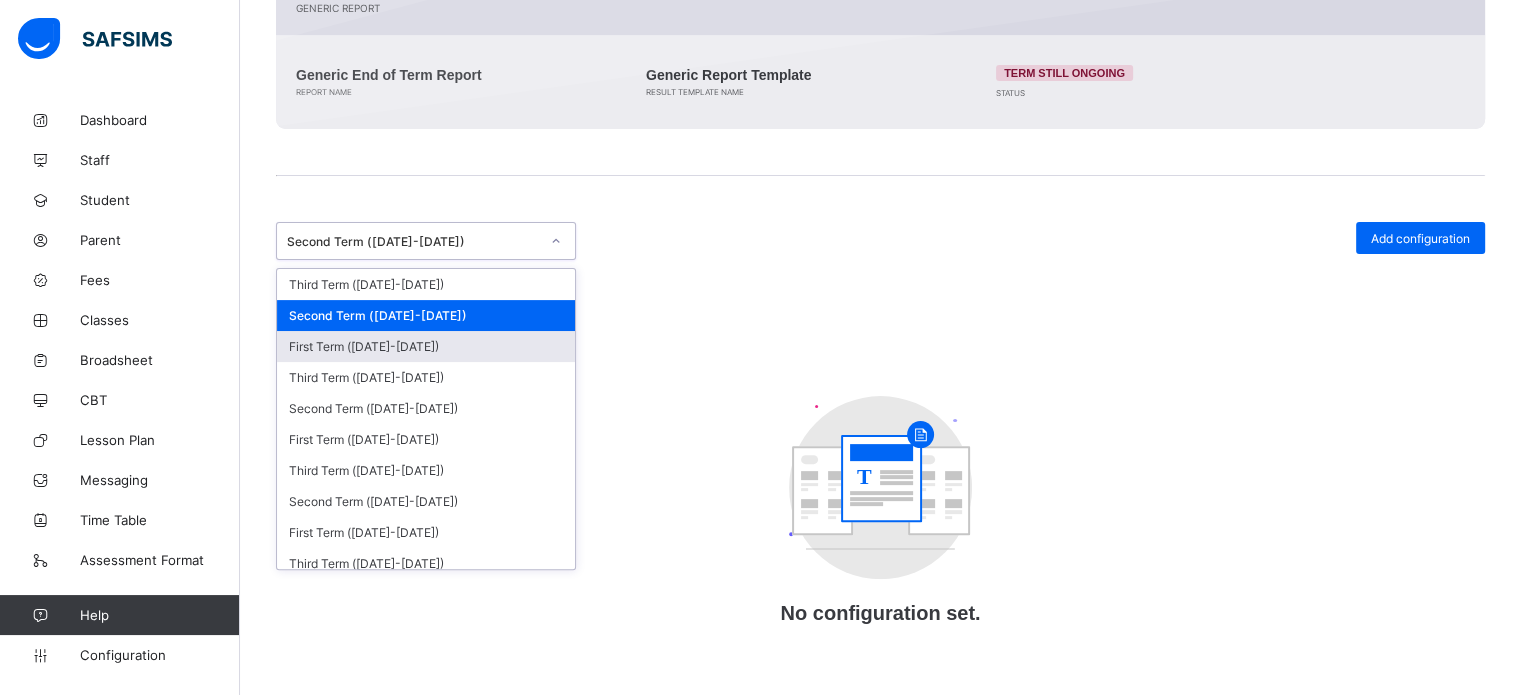 click on "First Term (2024-2025)" at bounding box center (426, 346) 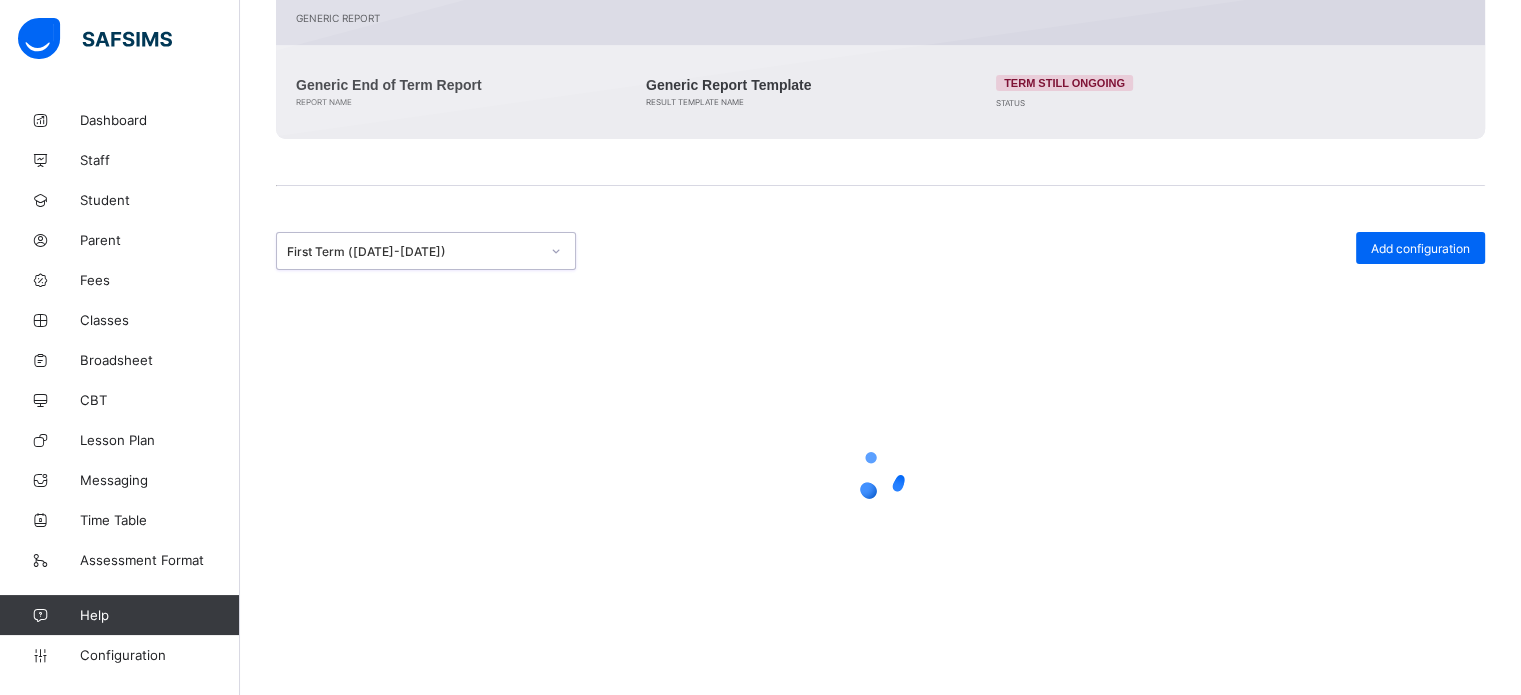 scroll, scrollTop: 244, scrollLeft: 0, axis: vertical 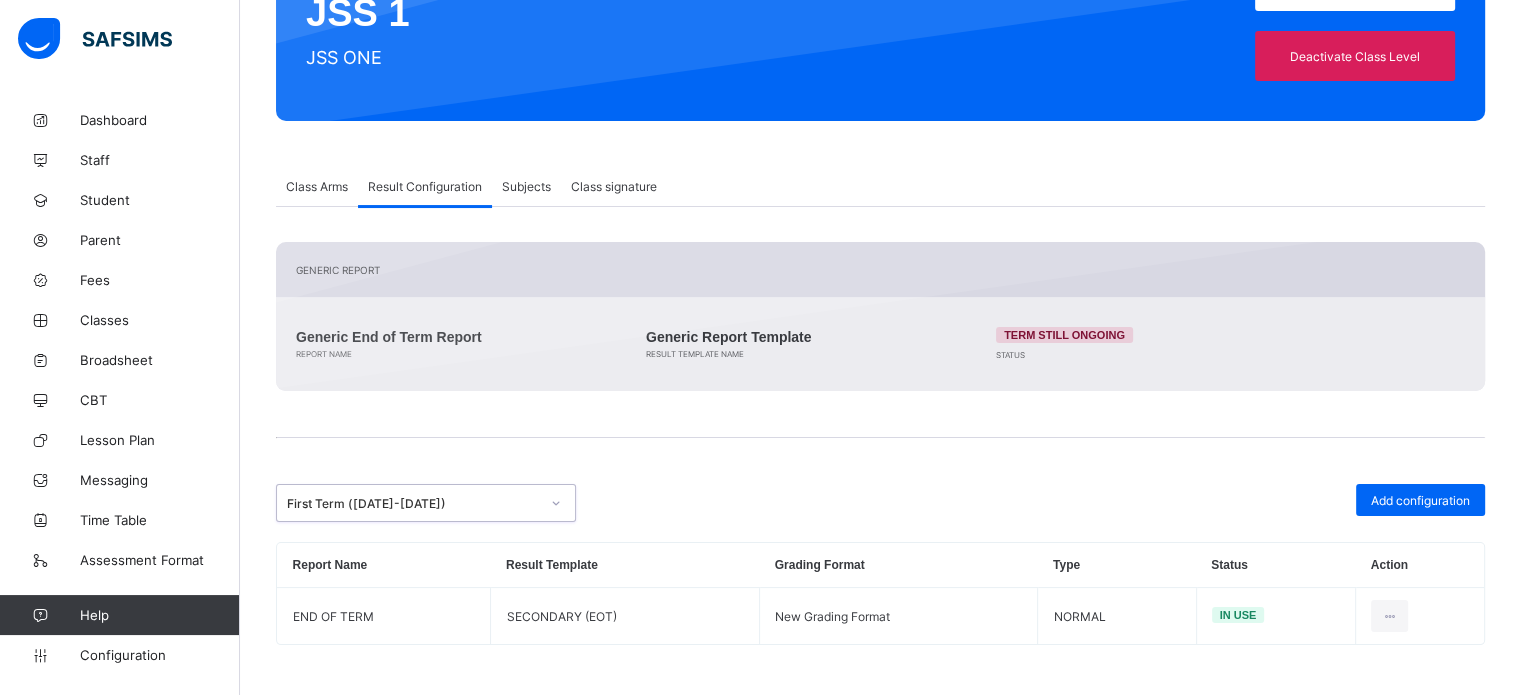 click on "First Term (2024-2025)" at bounding box center [413, 503] 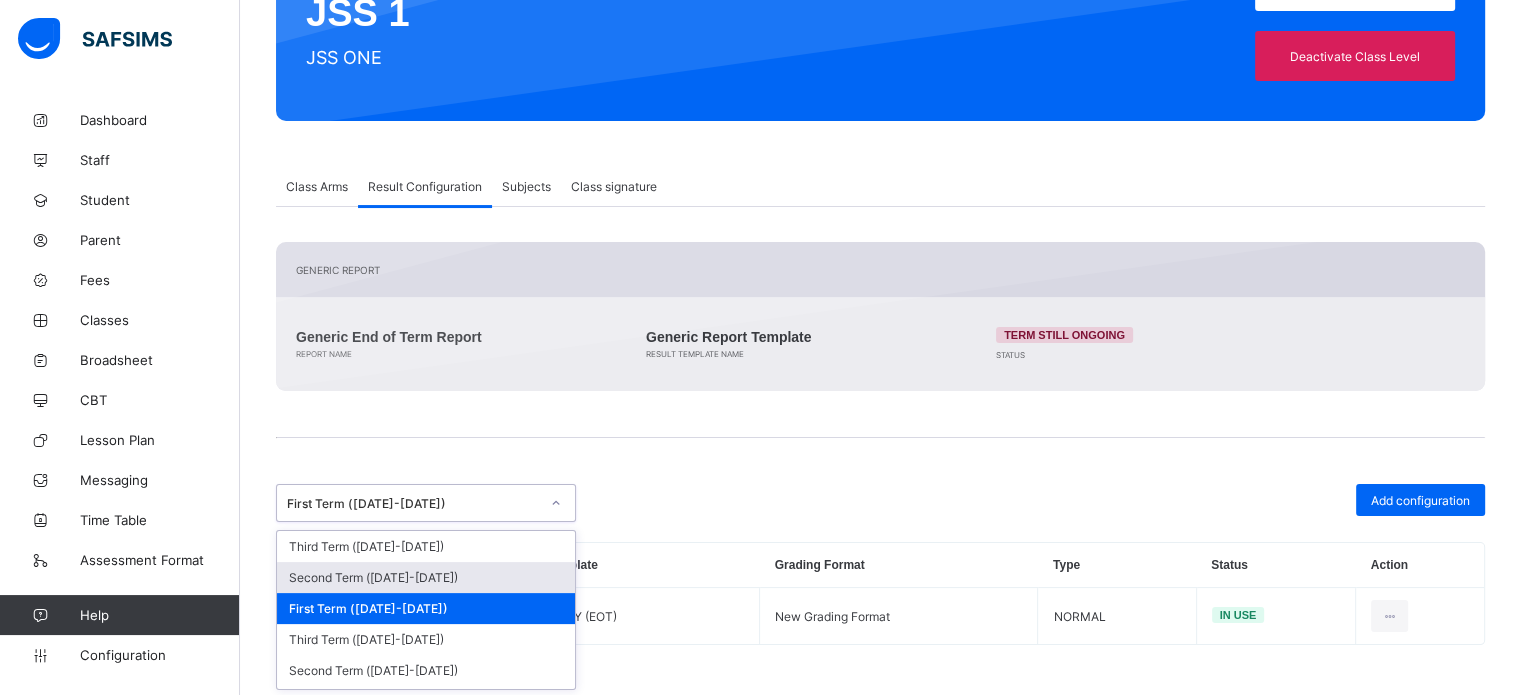 click on "Second Term (2024-2025)" at bounding box center (426, 577) 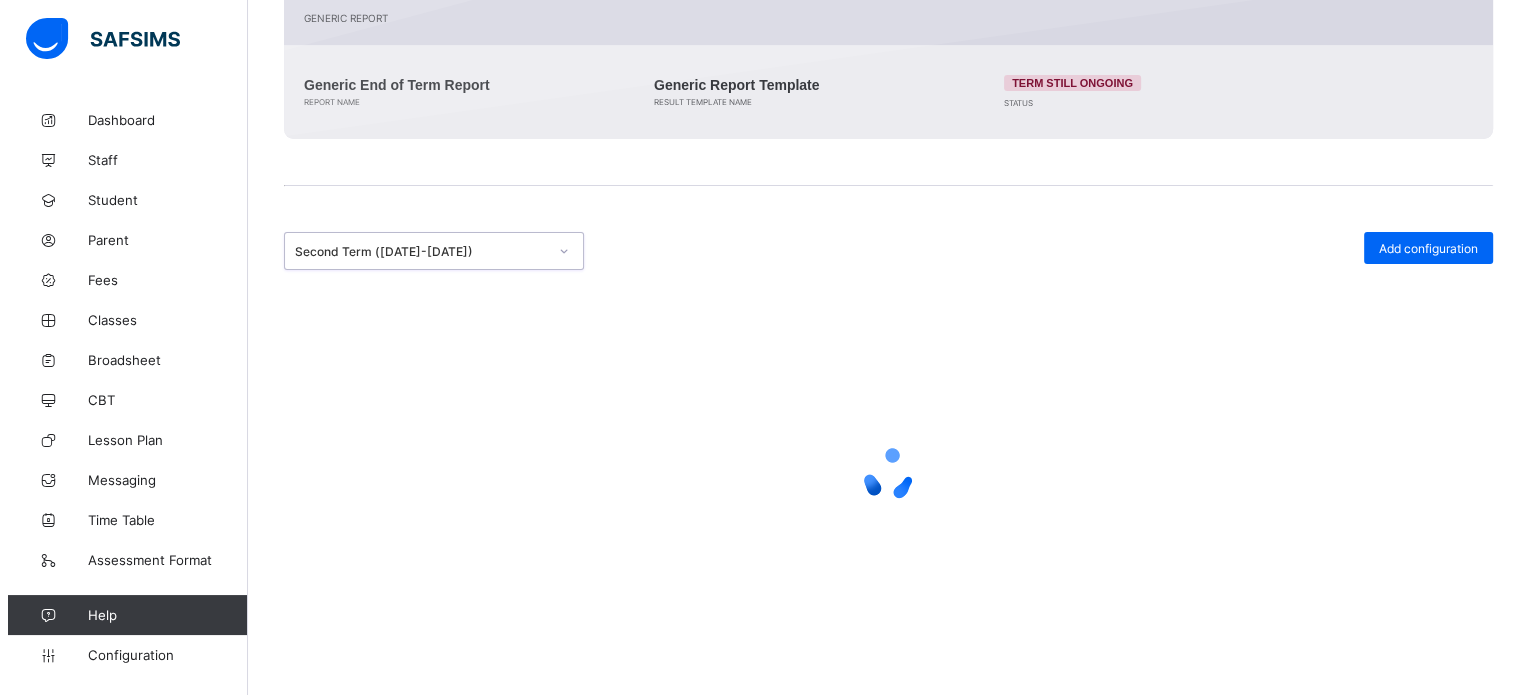 scroll, scrollTop: 508, scrollLeft: 0, axis: vertical 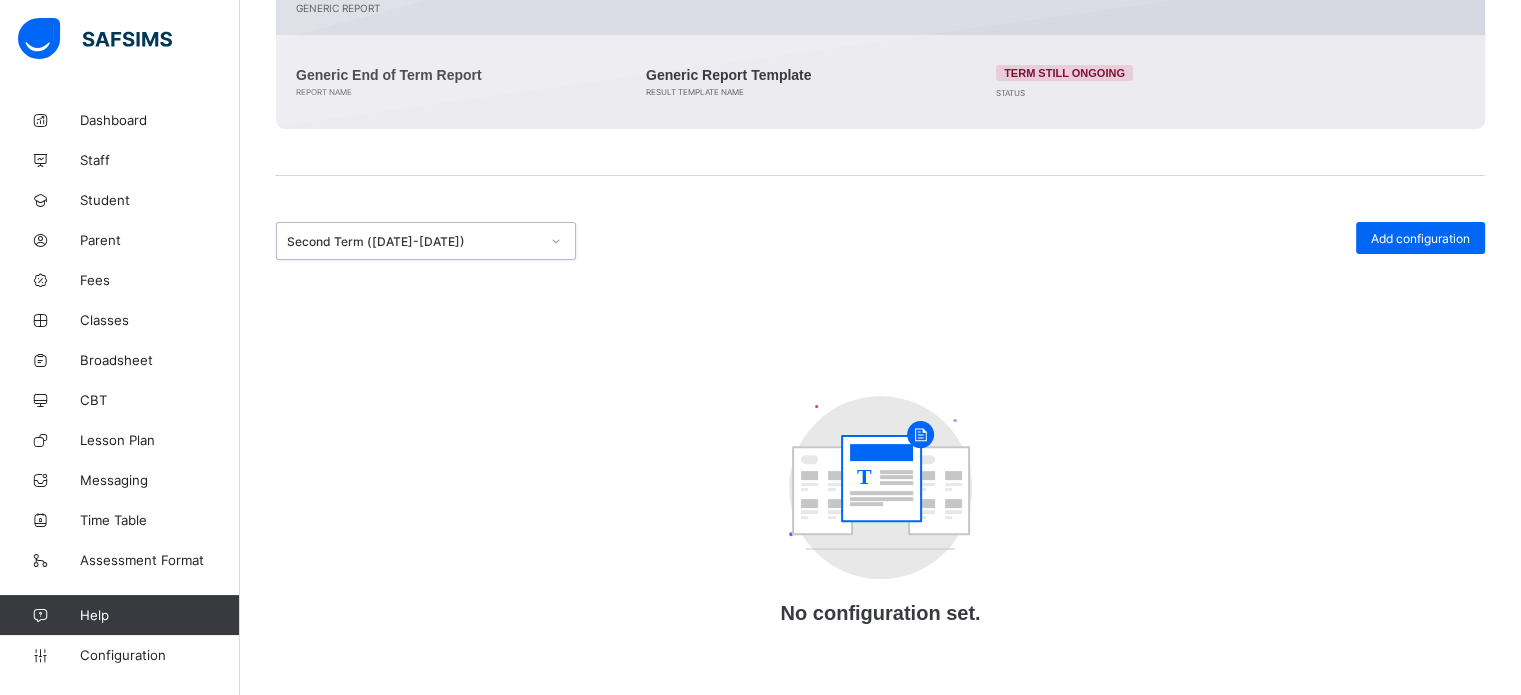 click on "Add configuration" at bounding box center [1420, 238] 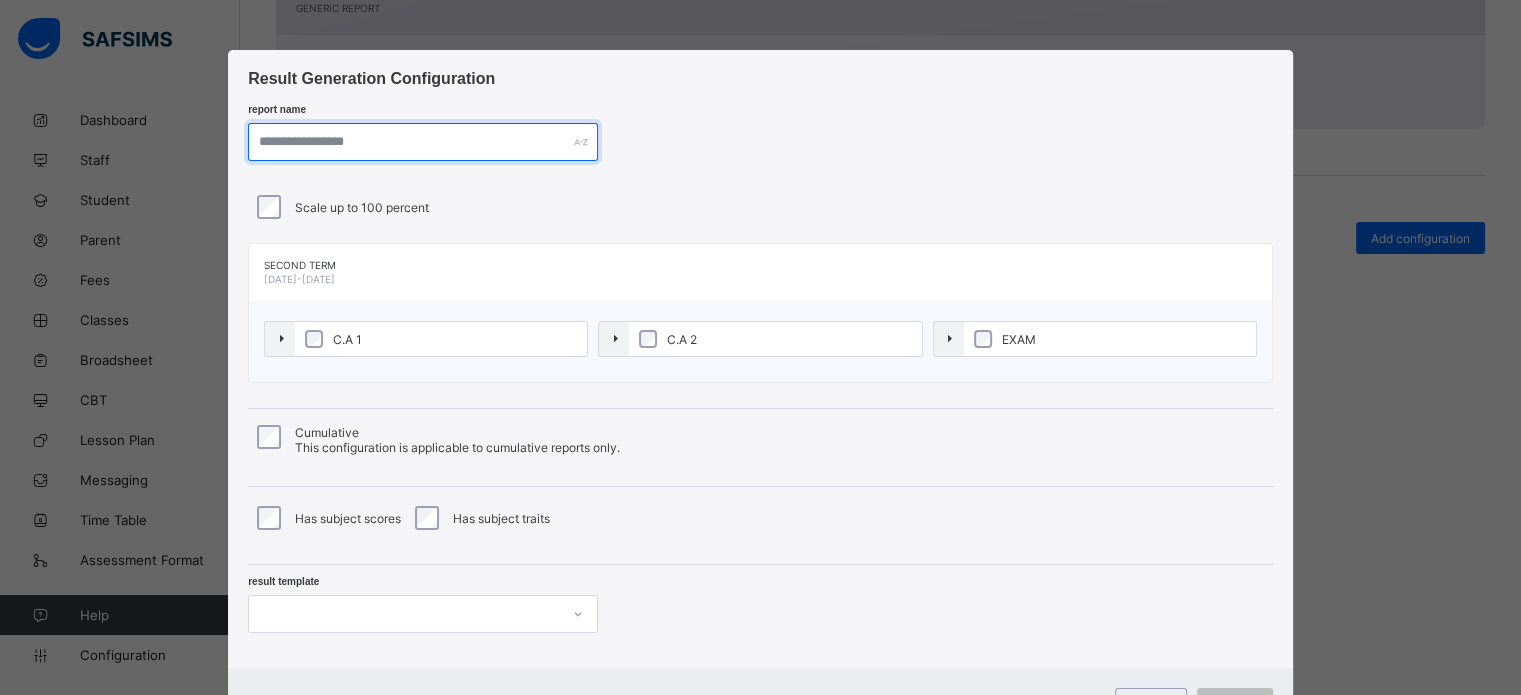 click at bounding box center [423, 142] 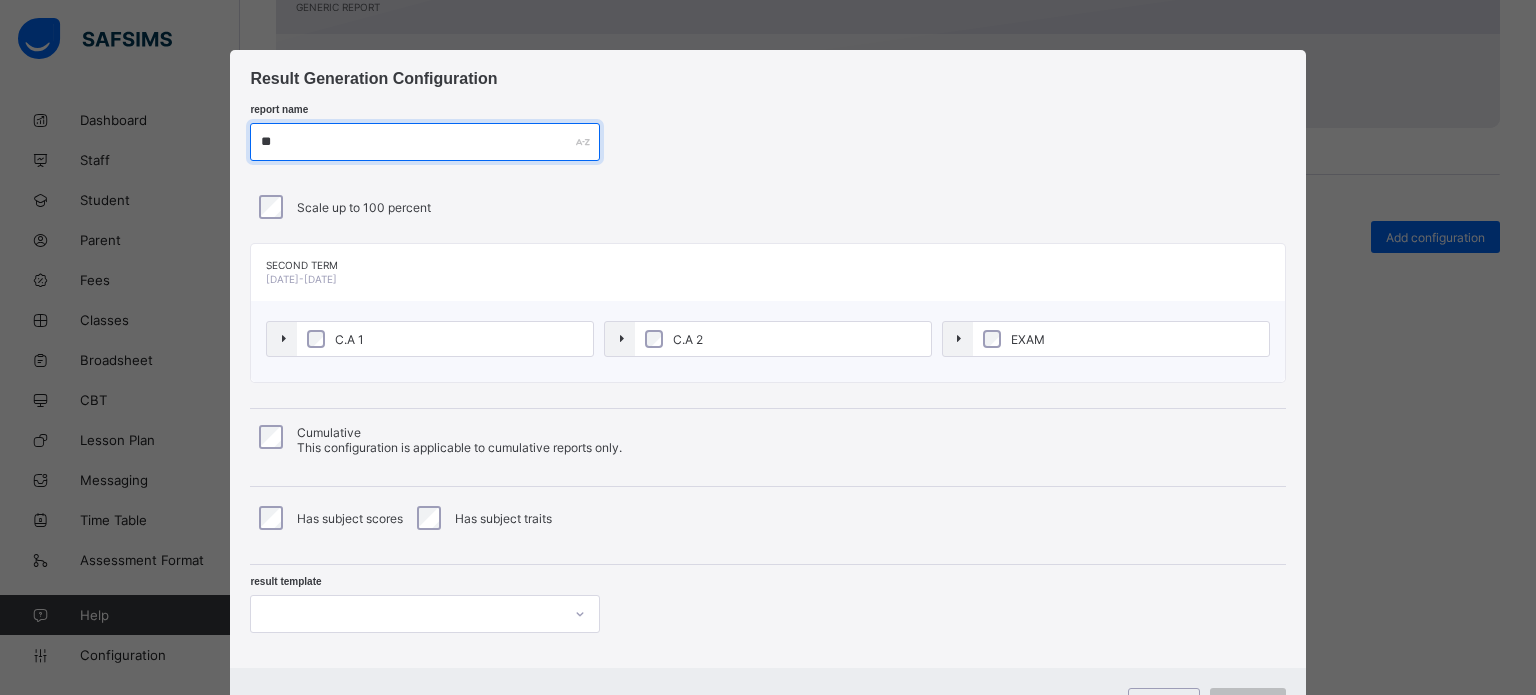 type on "*" 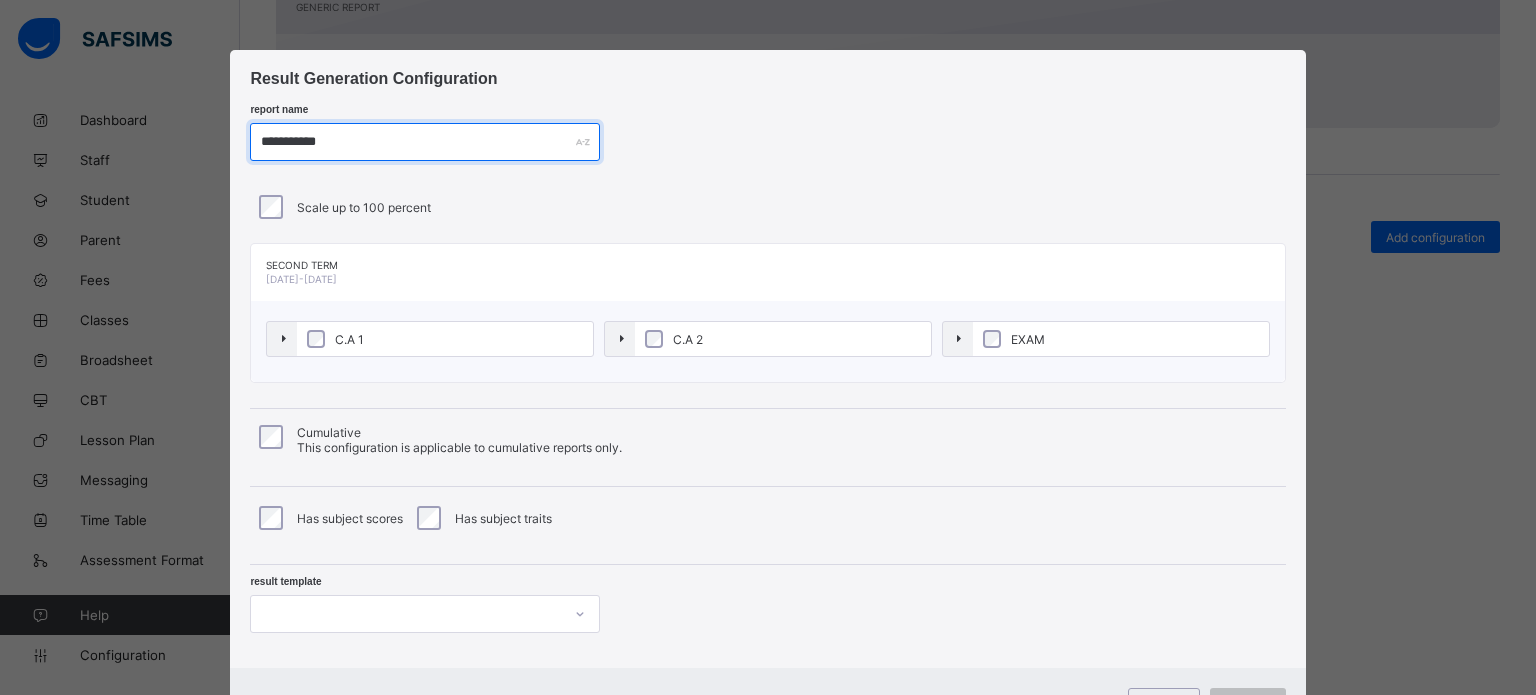 type on "**********" 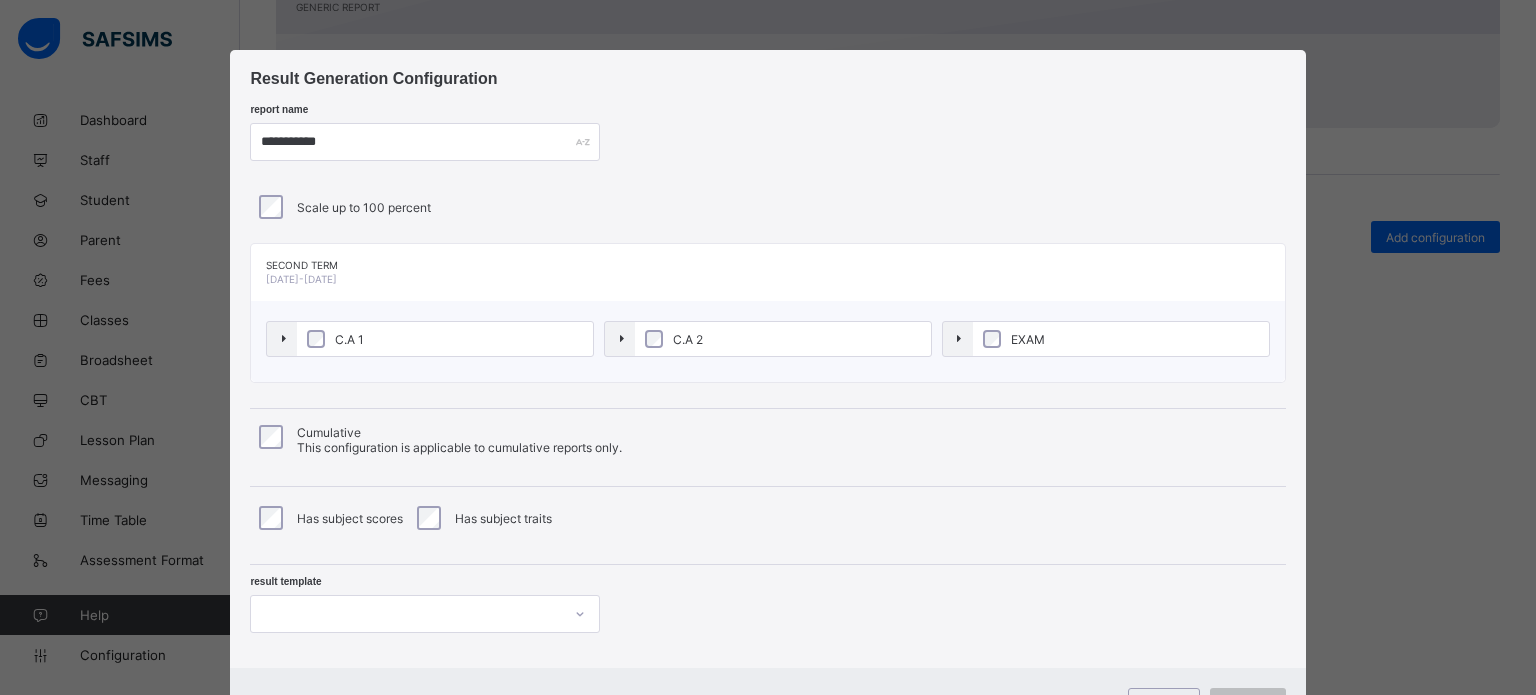 click on "C.A 1" at bounding box center (445, 339) 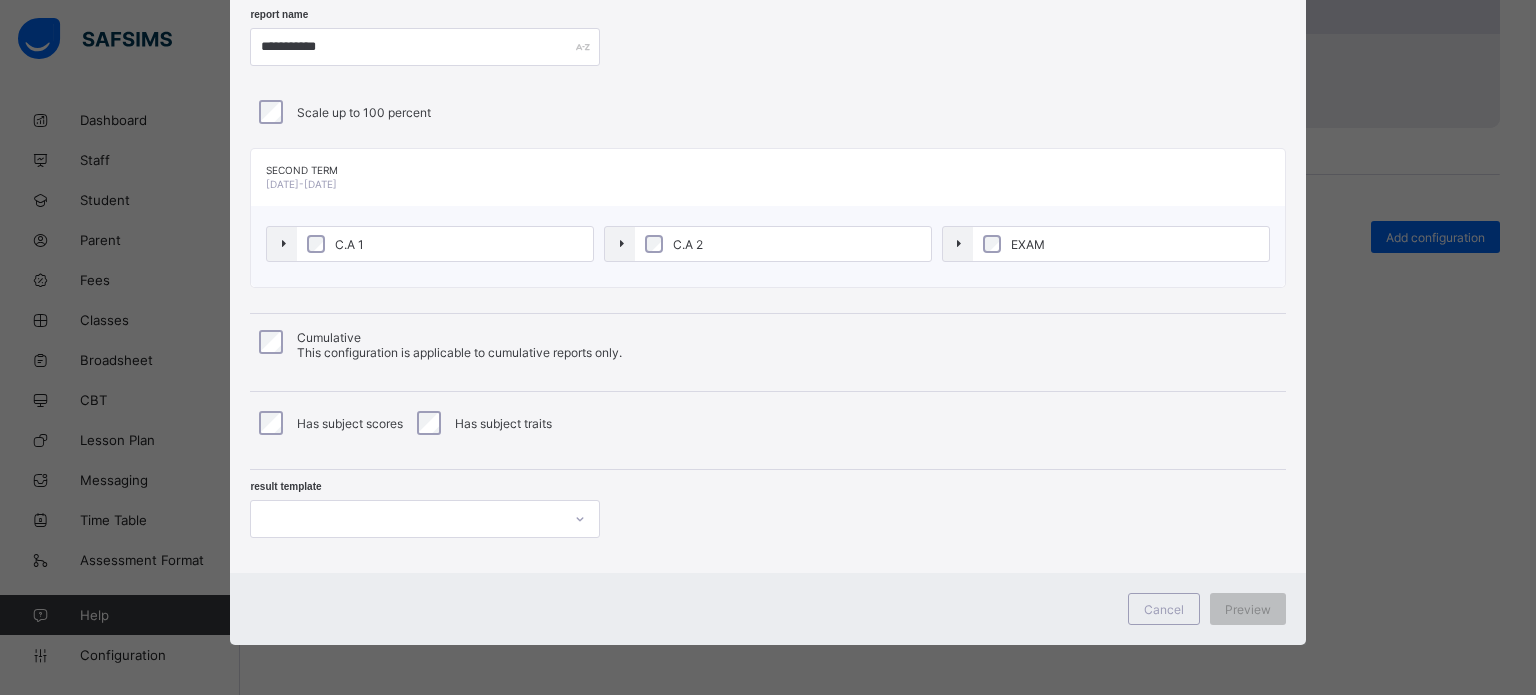 scroll, scrollTop: 103, scrollLeft: 0, axis: vertical 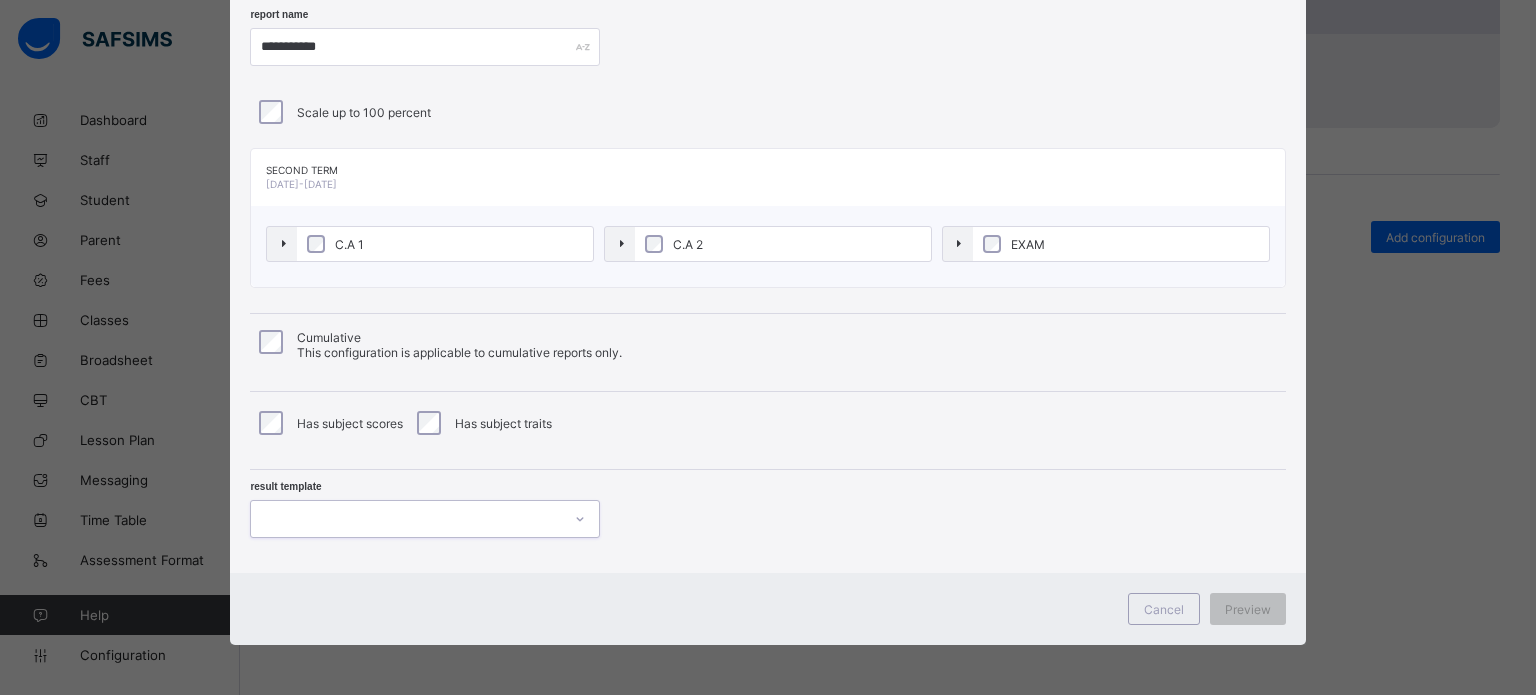 click at bounding box center (406, 519) 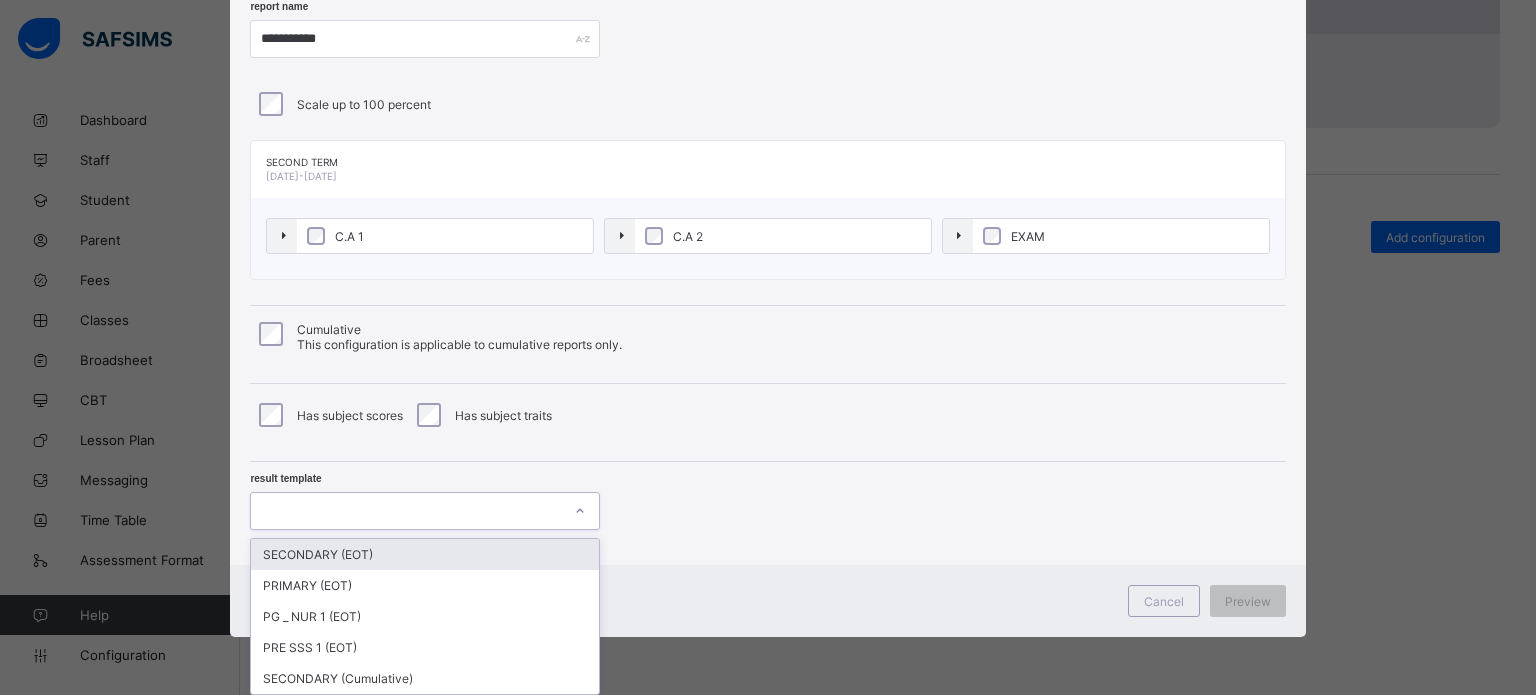 click on "SECONDARY (EOT)" at bounding box center (425, 554) 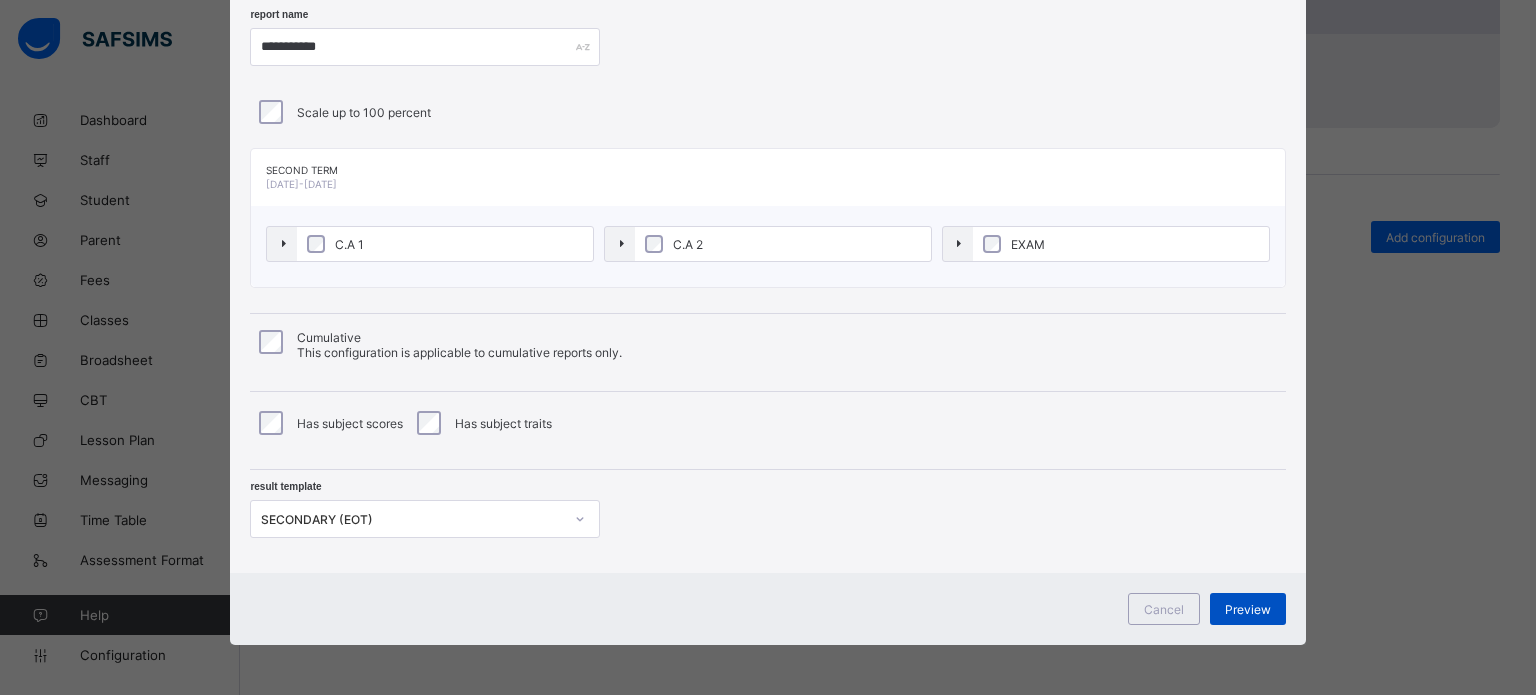 click on "Preview" at bounding box center (1248, 609) 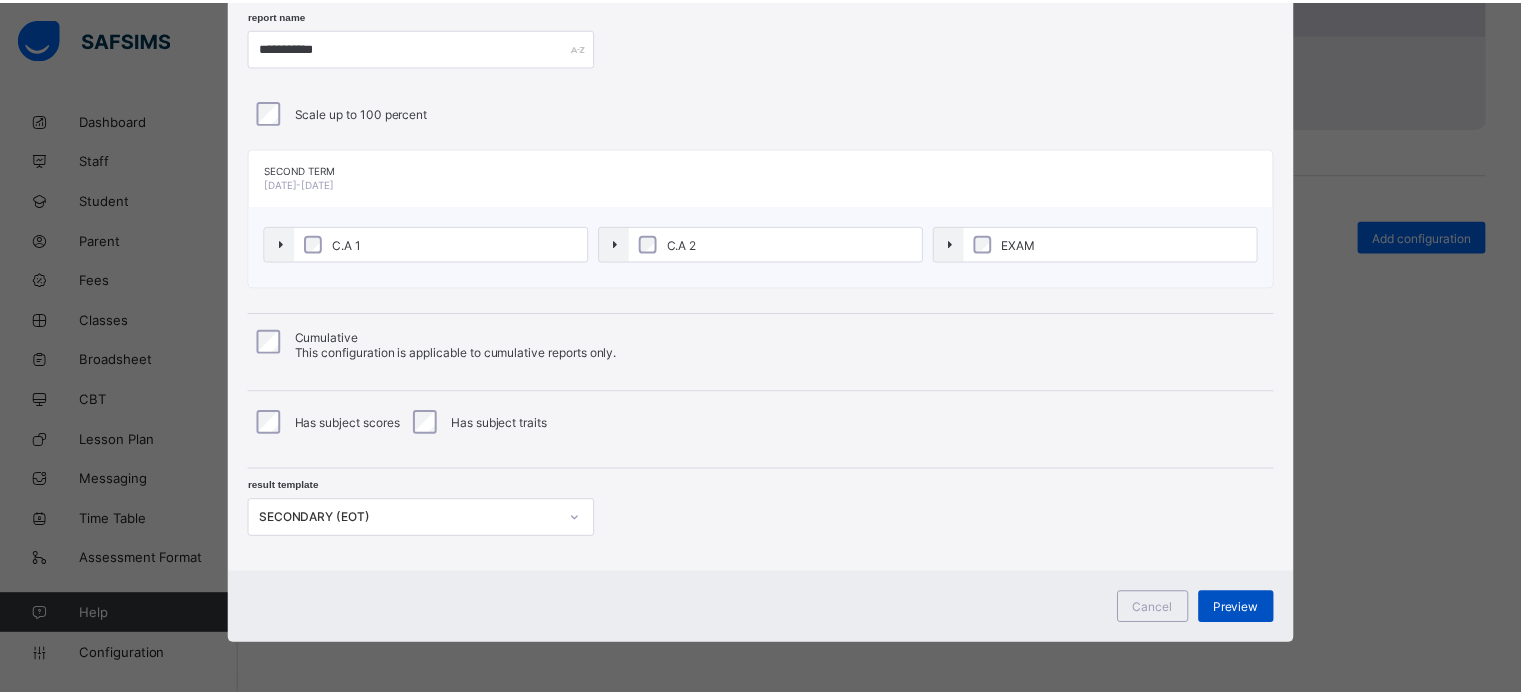 scroll, scrollTop: 0, scrollLeft: 0, axis: both 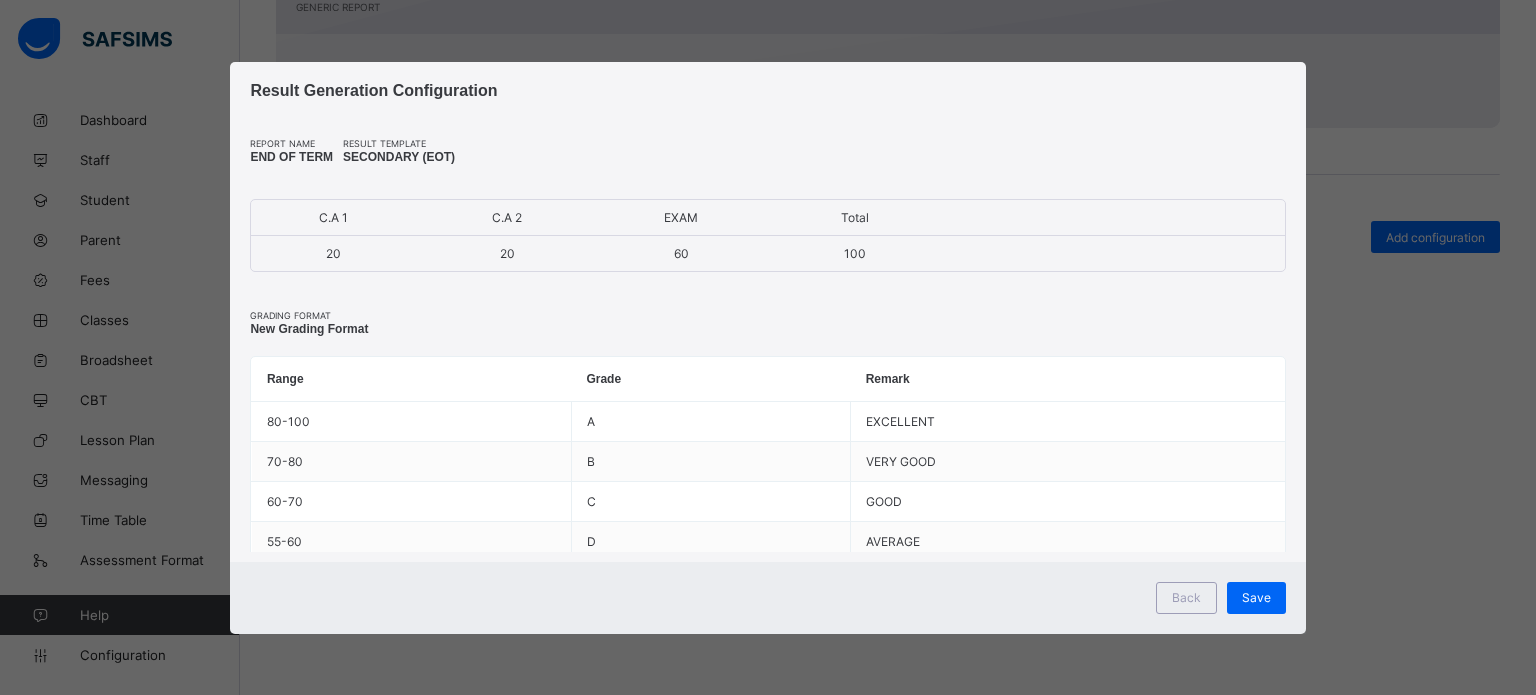 click on "Save" at bounding box center [1256, 597] 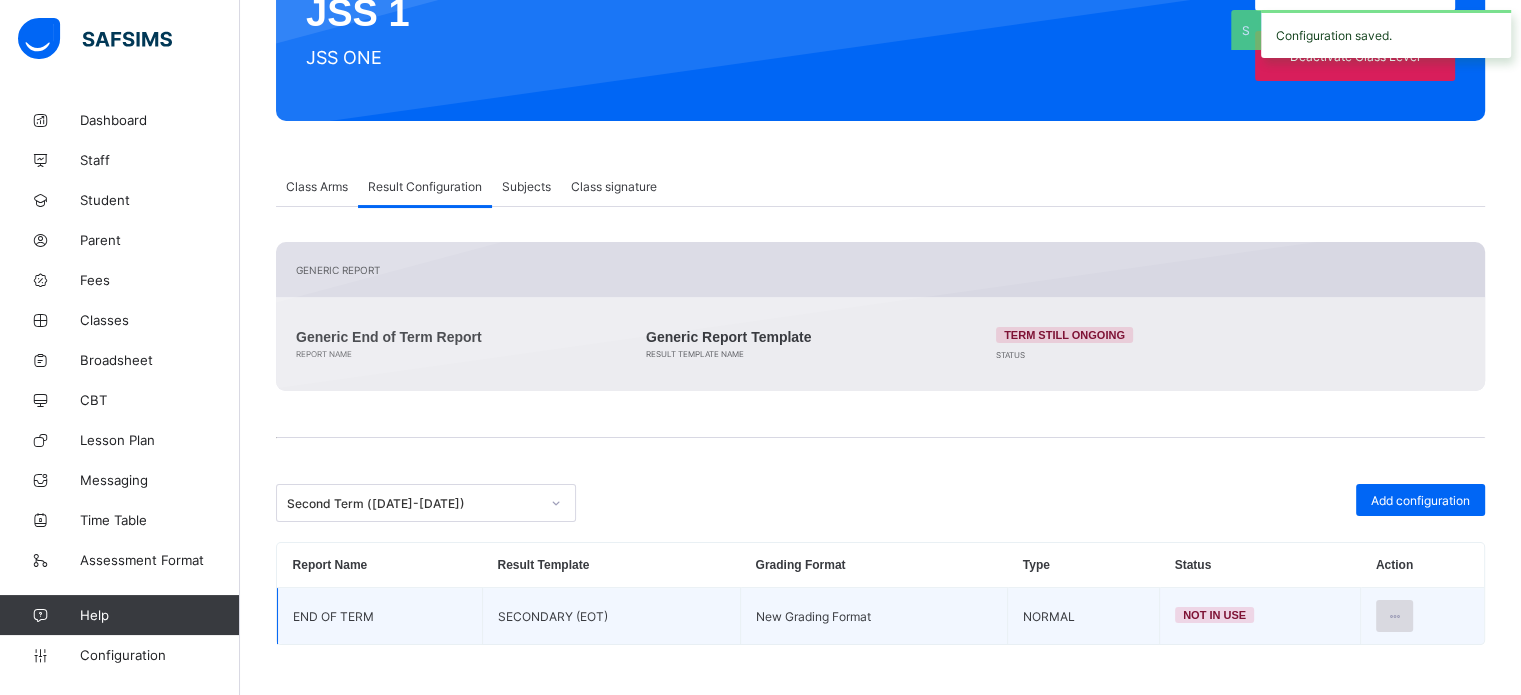 click at bounding box center [1394, 616] 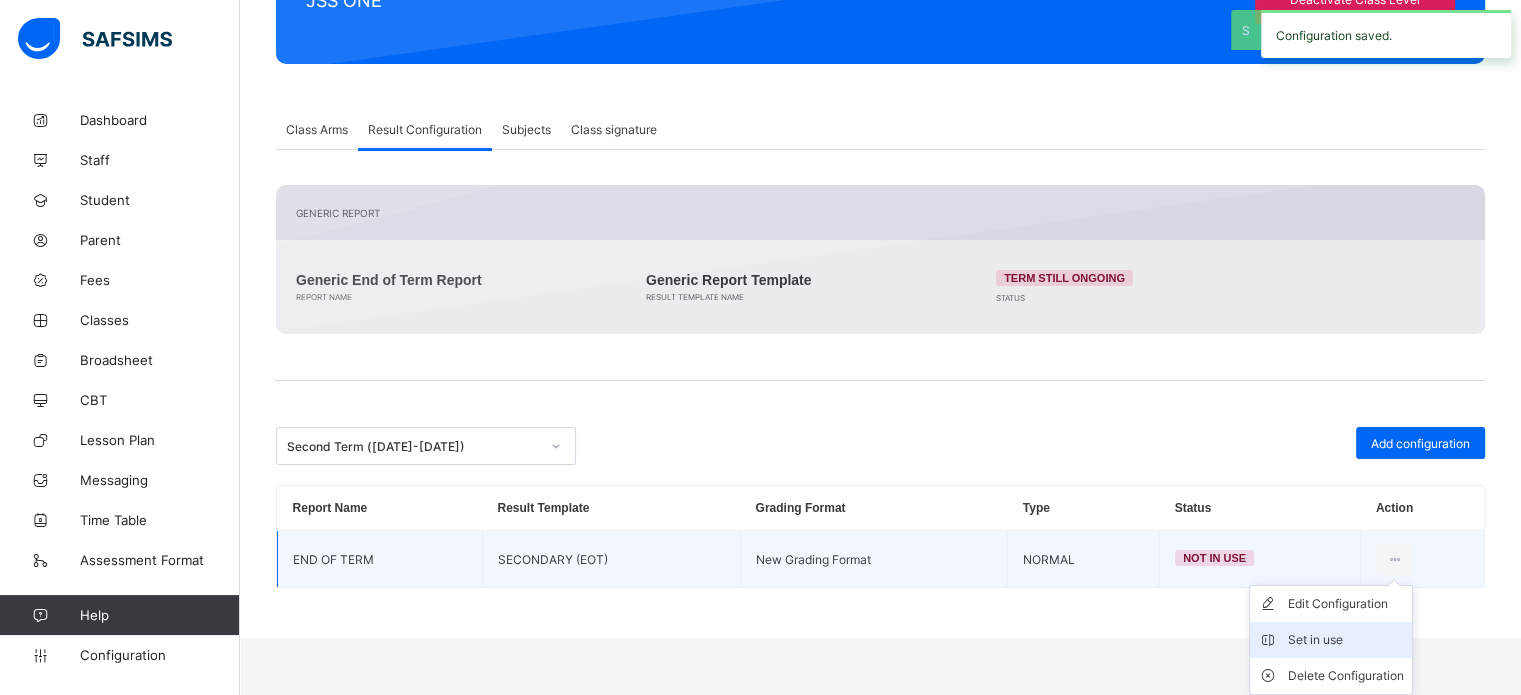 click on "Set in use" at bounding box center (1346, 640) 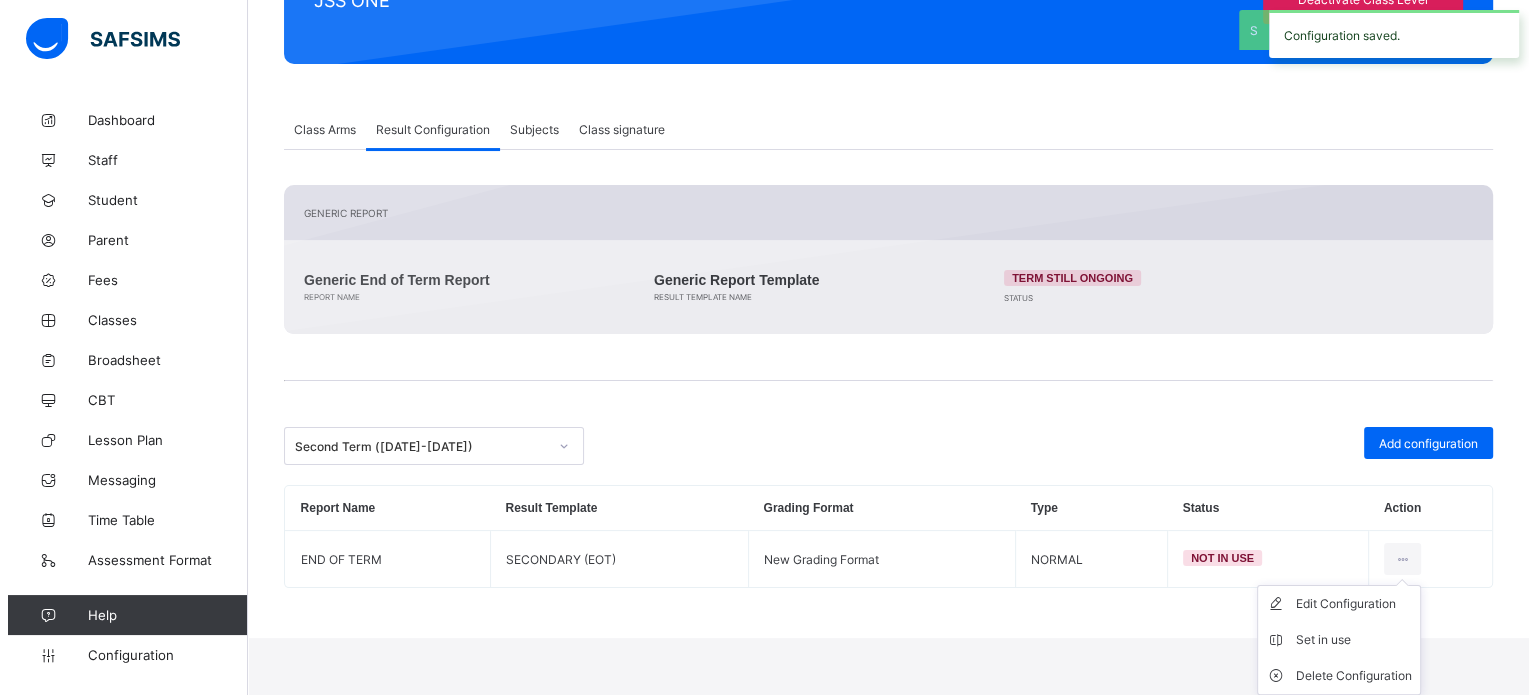 scroll, scrollTop: 244, scrollLeft: 0, axis: vertical 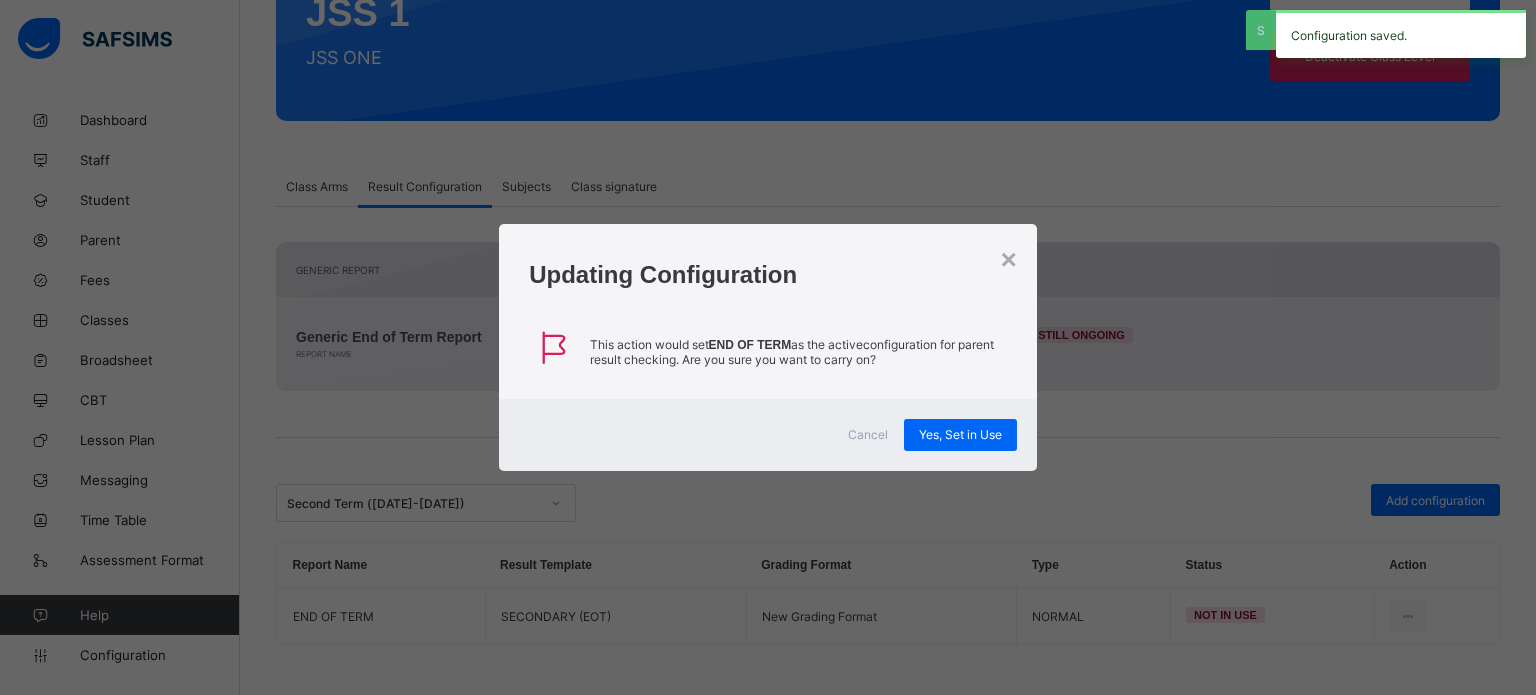 click on "Cancel Yes, Set in Use" at bounding box center (768, 435) 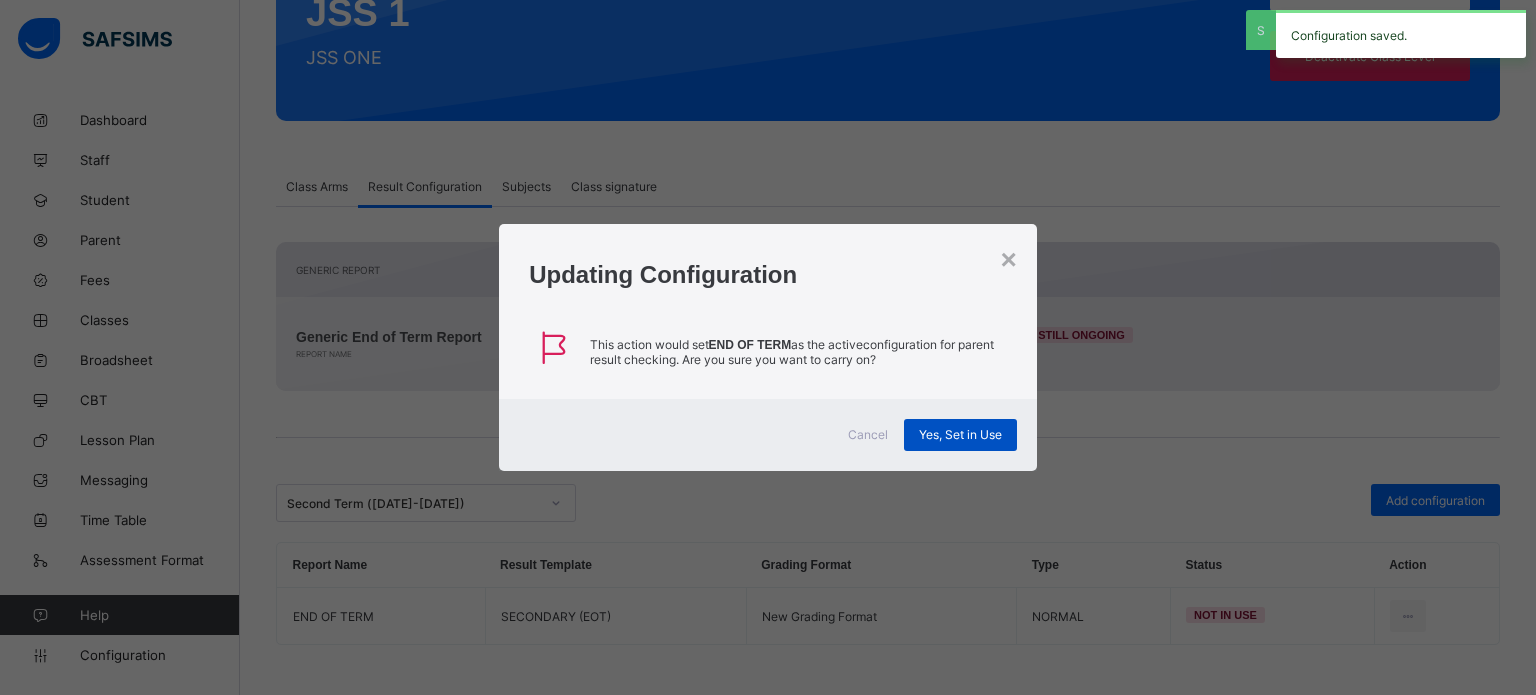 click on "Yes, Set in Use" at bounding box center (960, 434) 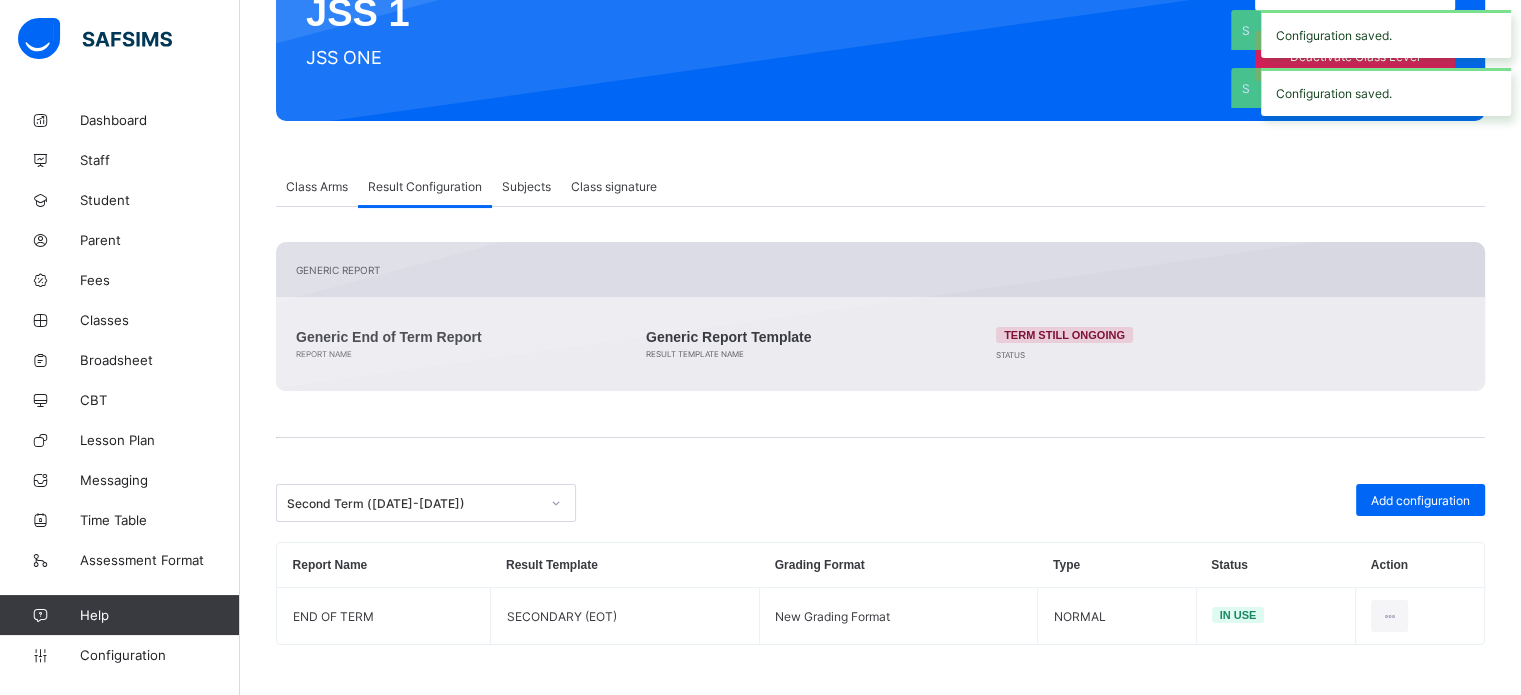 scroll, scrollTop: 244, scrollLeft: 0, axis: vertical 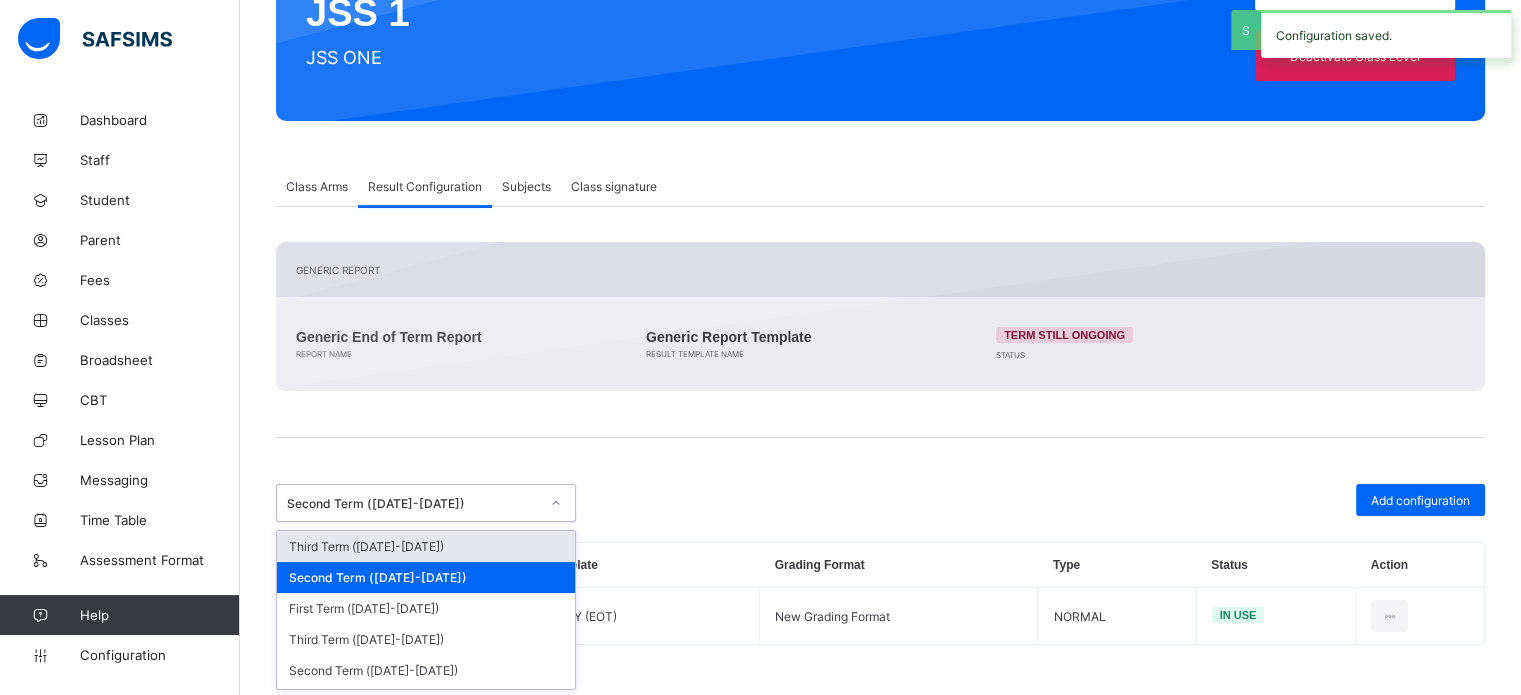 click on "Third Term (2024-2025)" at bounding box center (426, 546) 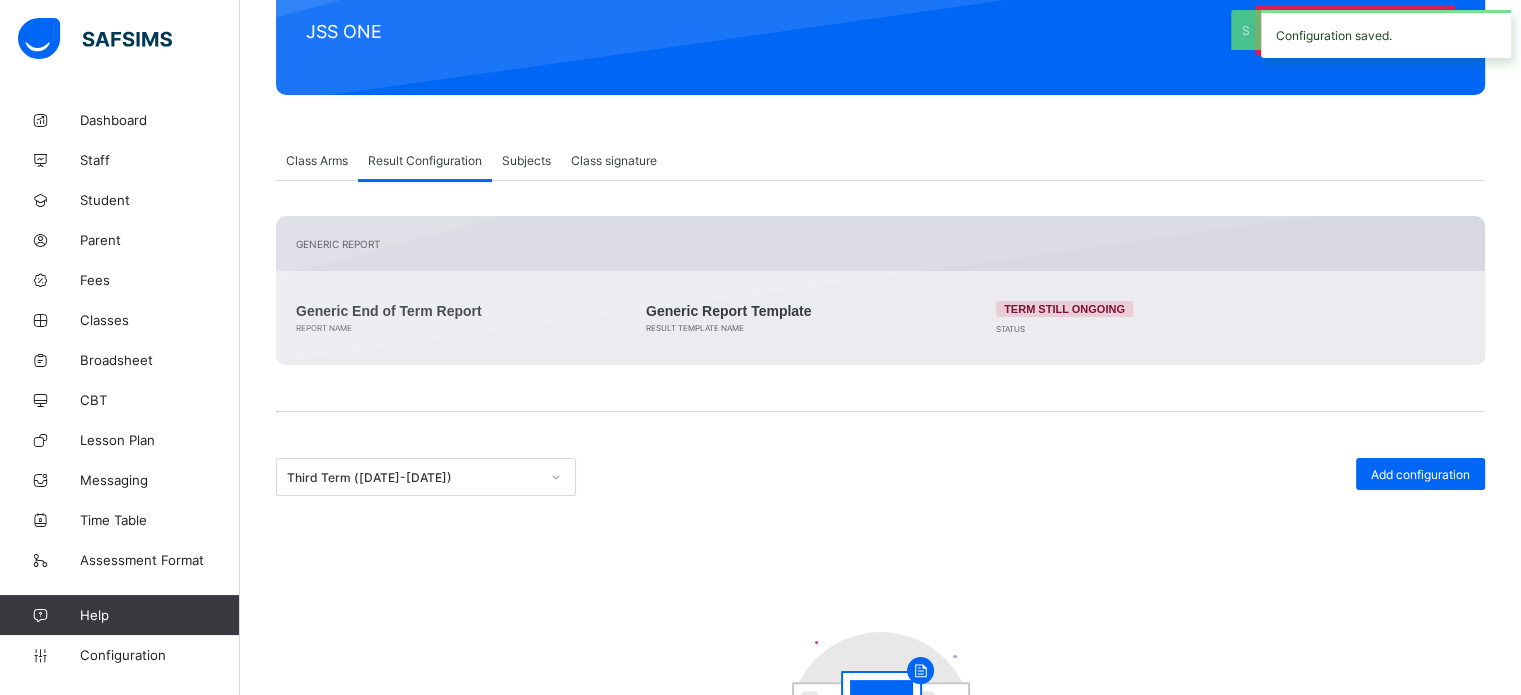 drag, startPoint x: 1420, startPoint y: 486, endPoint x: 1376, endPoint y: 450, distance: 56.85068 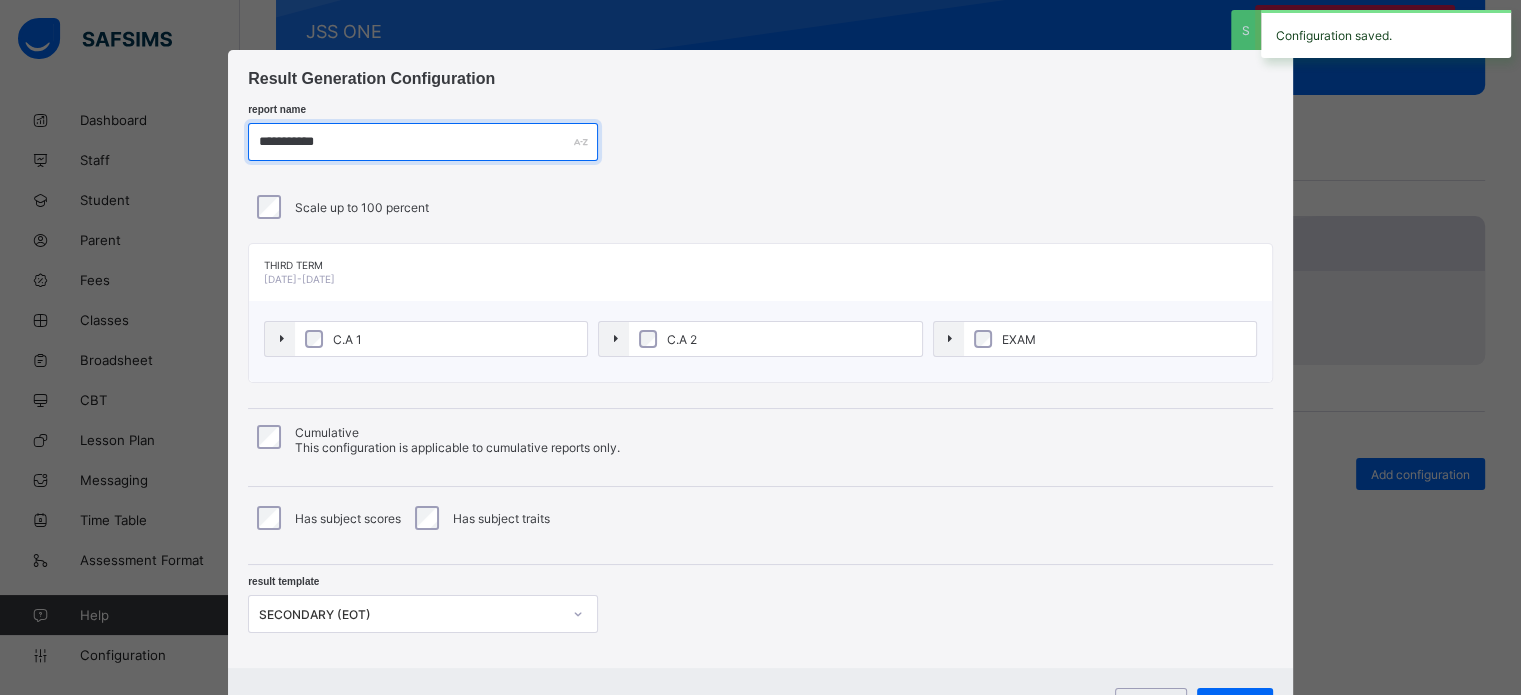 click on "**********" at bounding box center [423, 142] 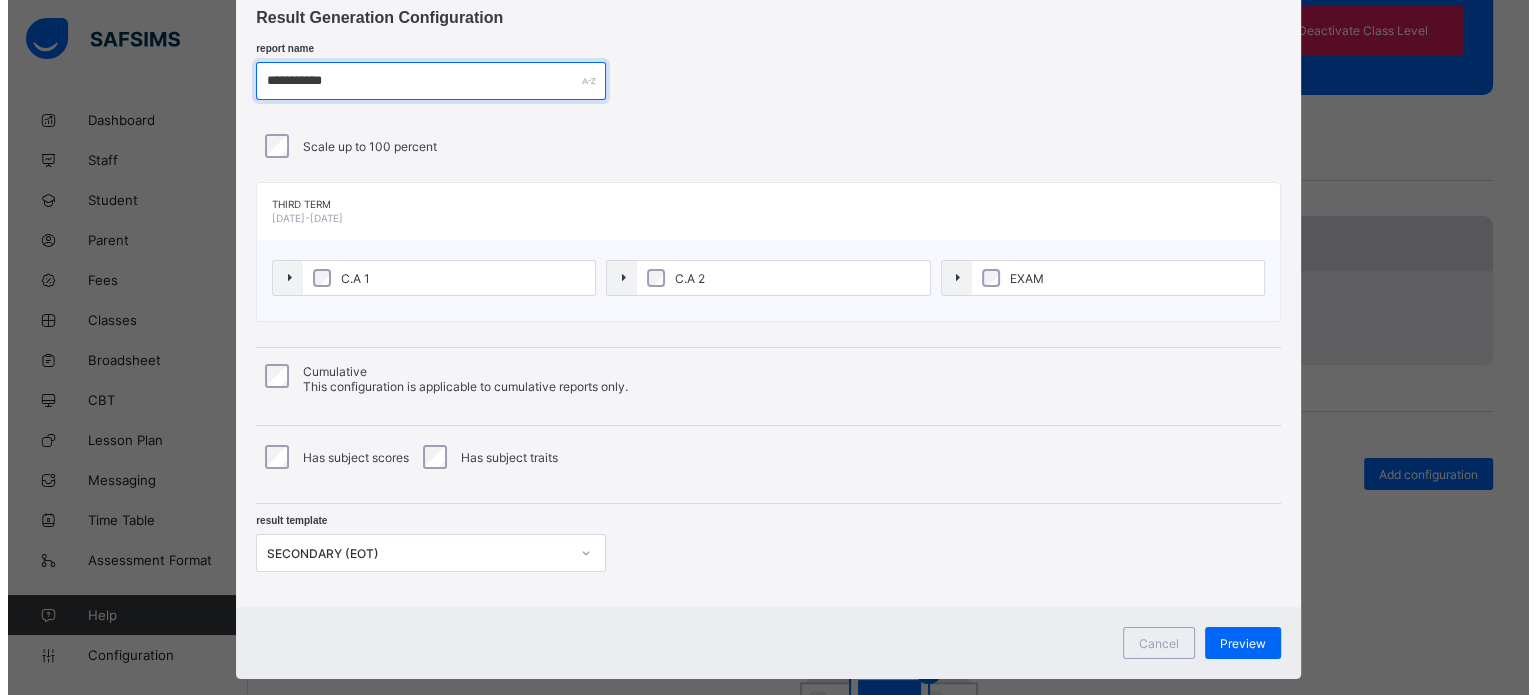scroll, scrollTop: 95, scrollLeft: 0, axis: vertical 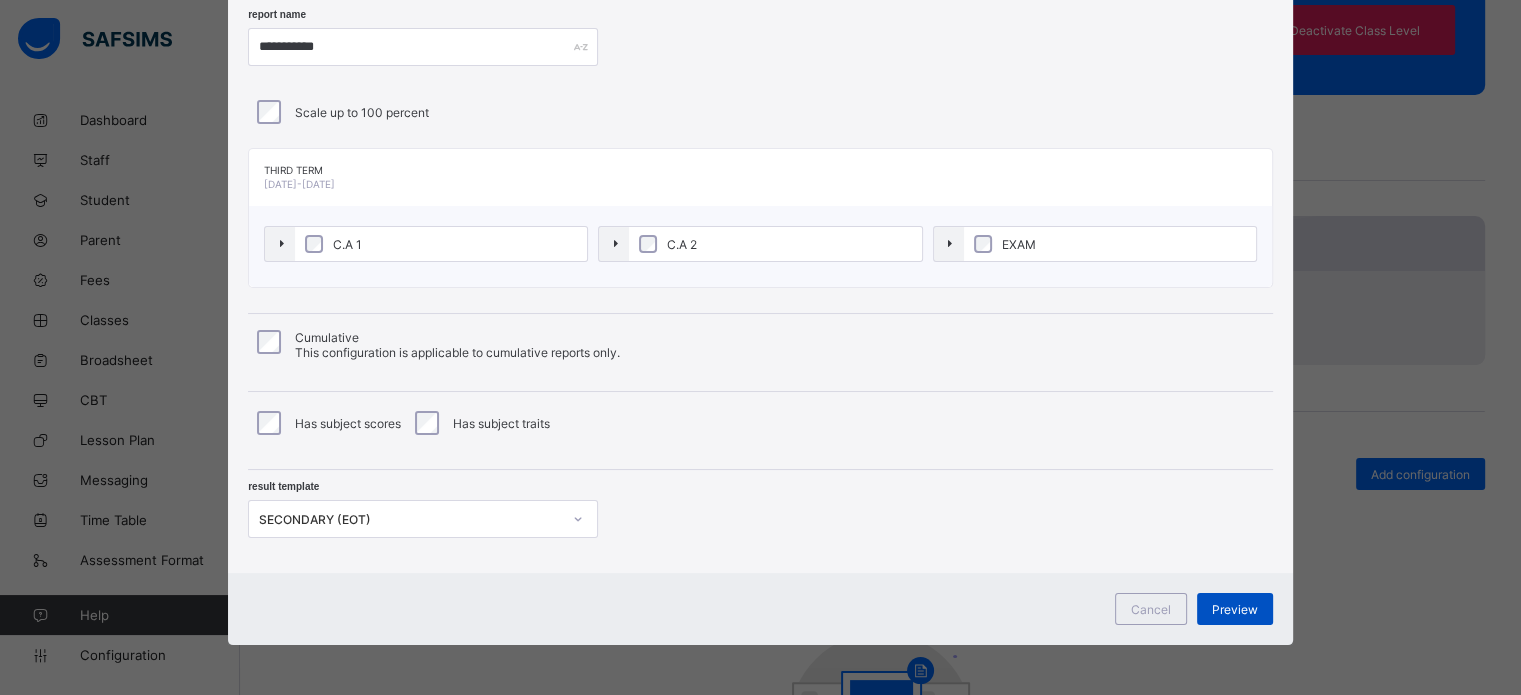 click on "Preview" at bounding box center [1235, 609] 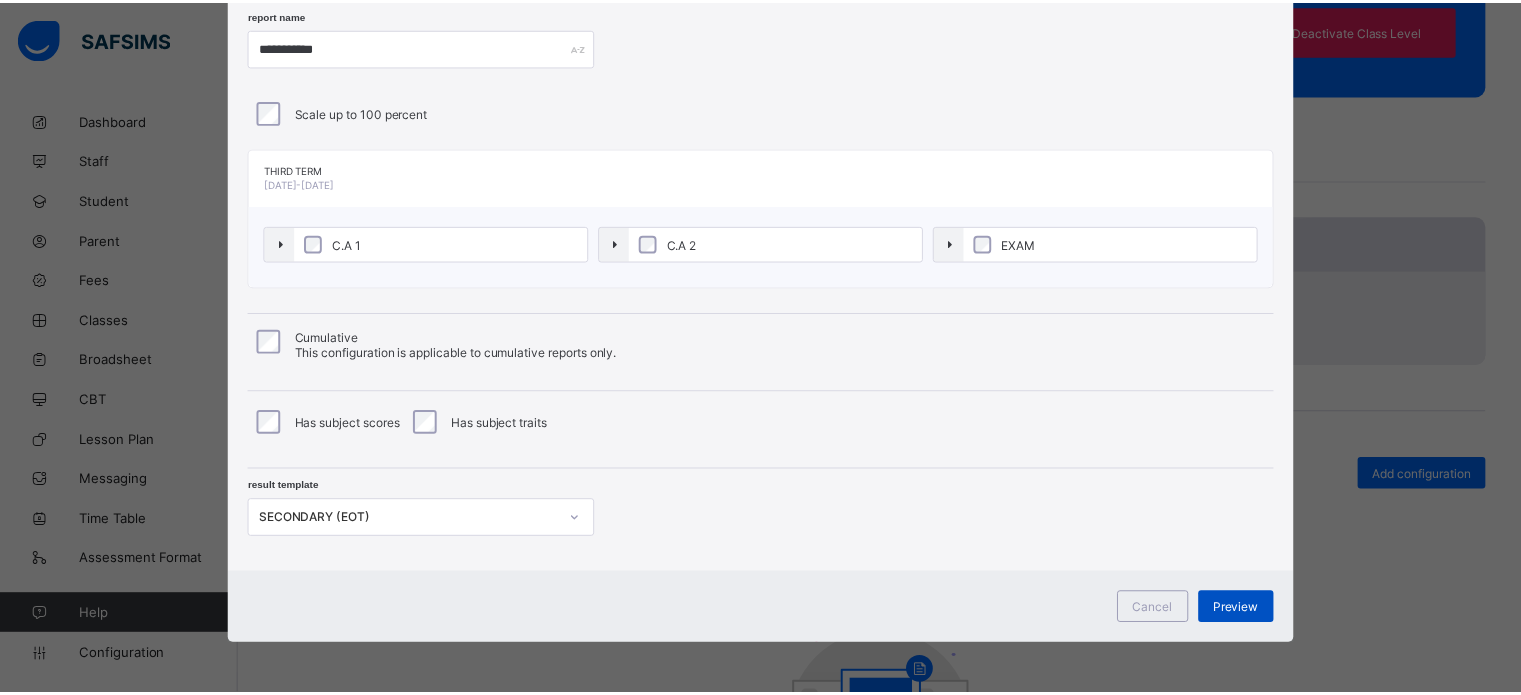 scroll, scrollTop: 0, scrollLeft: 0, axis: both 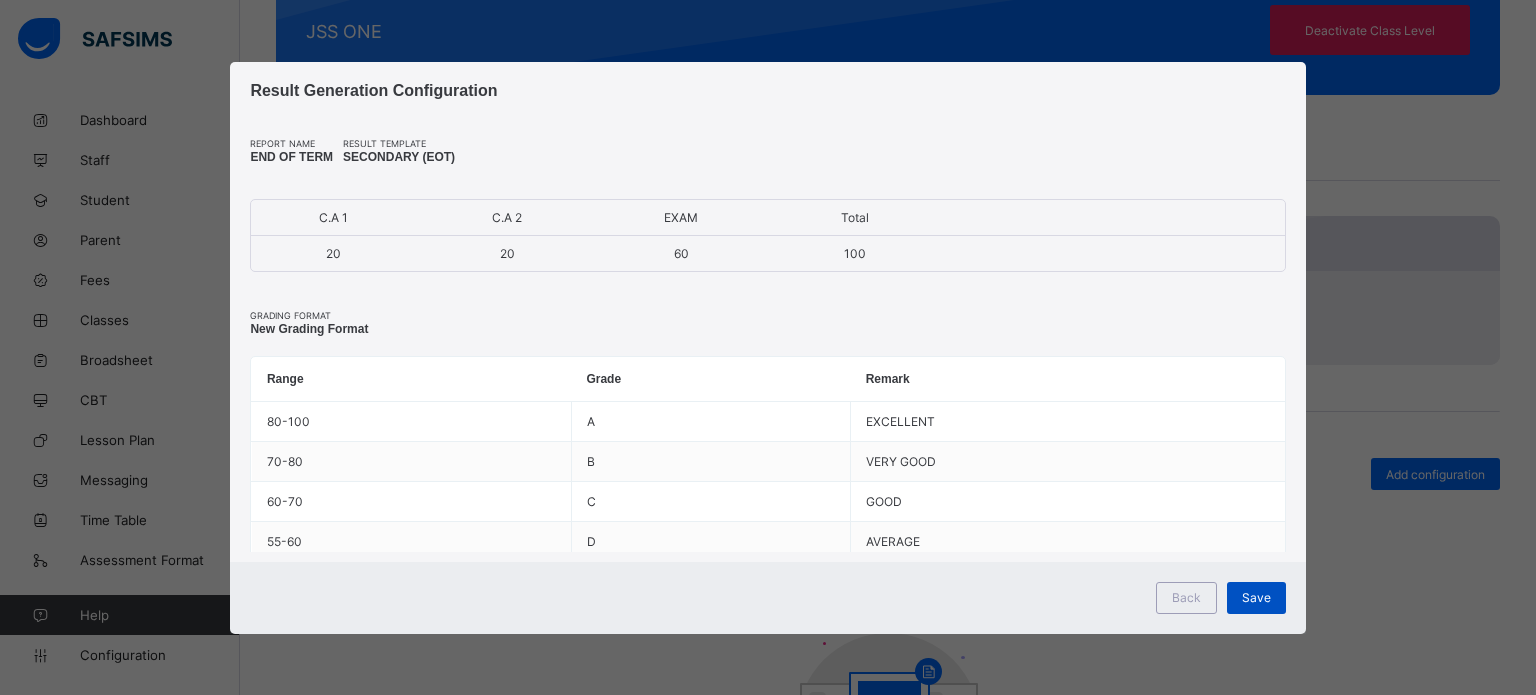click on "Save" at bounding box center (1256, 598) 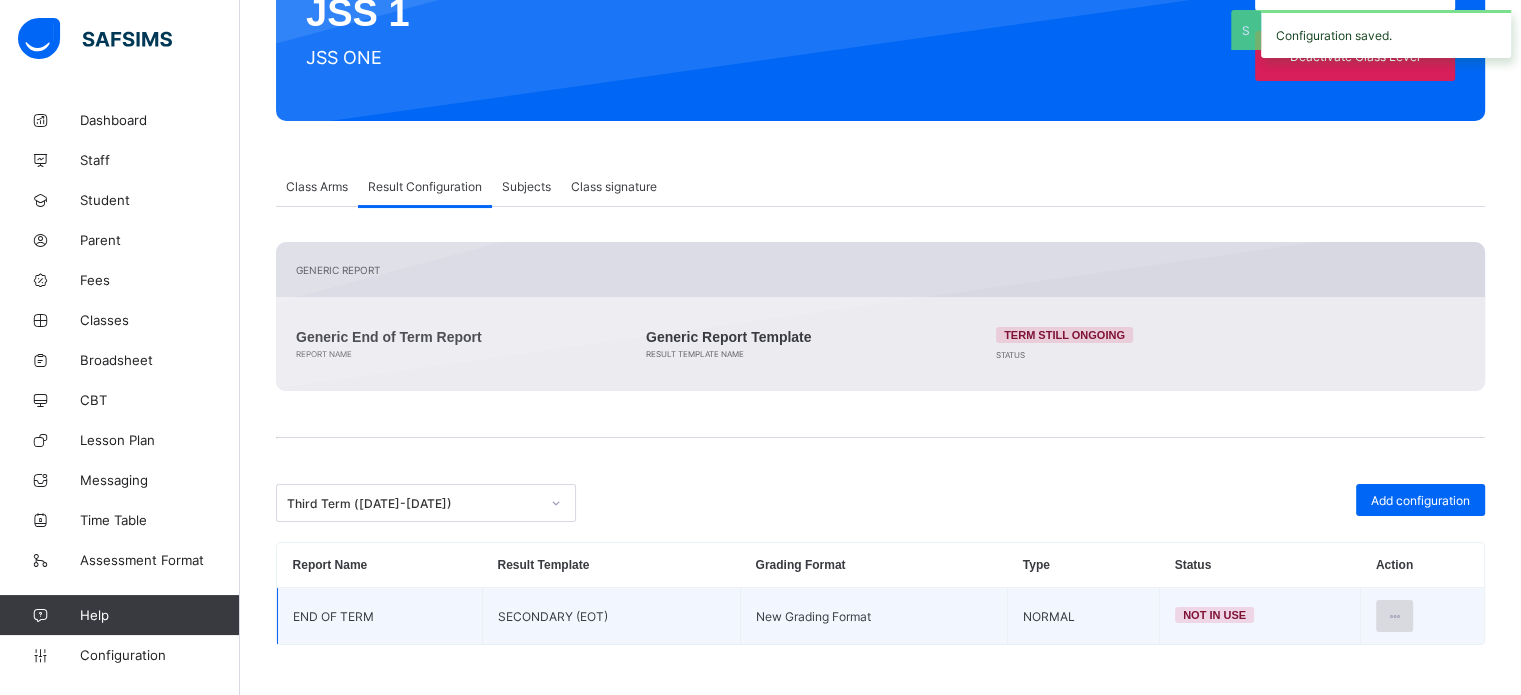 click at bounding box center (1394, 616) 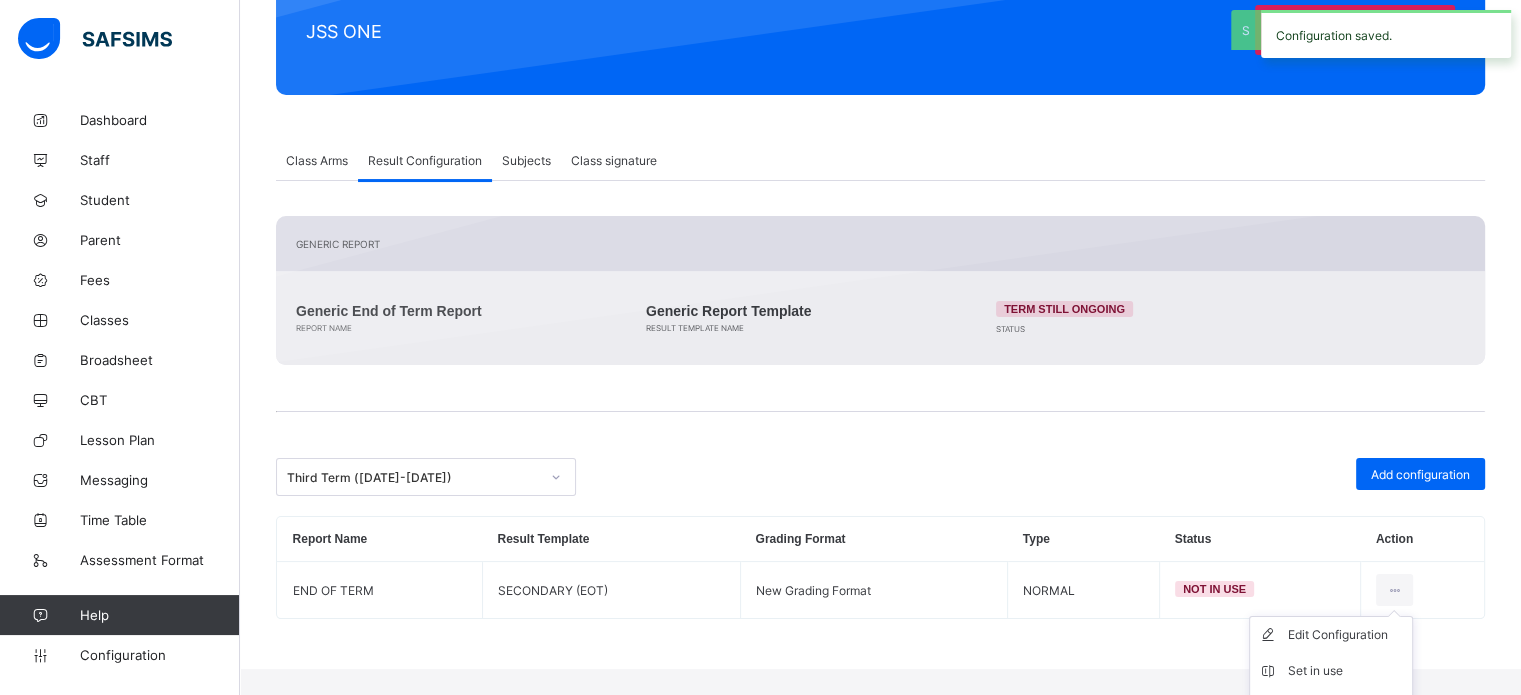 click on "Set in use" at bounding box center (1331, 671) 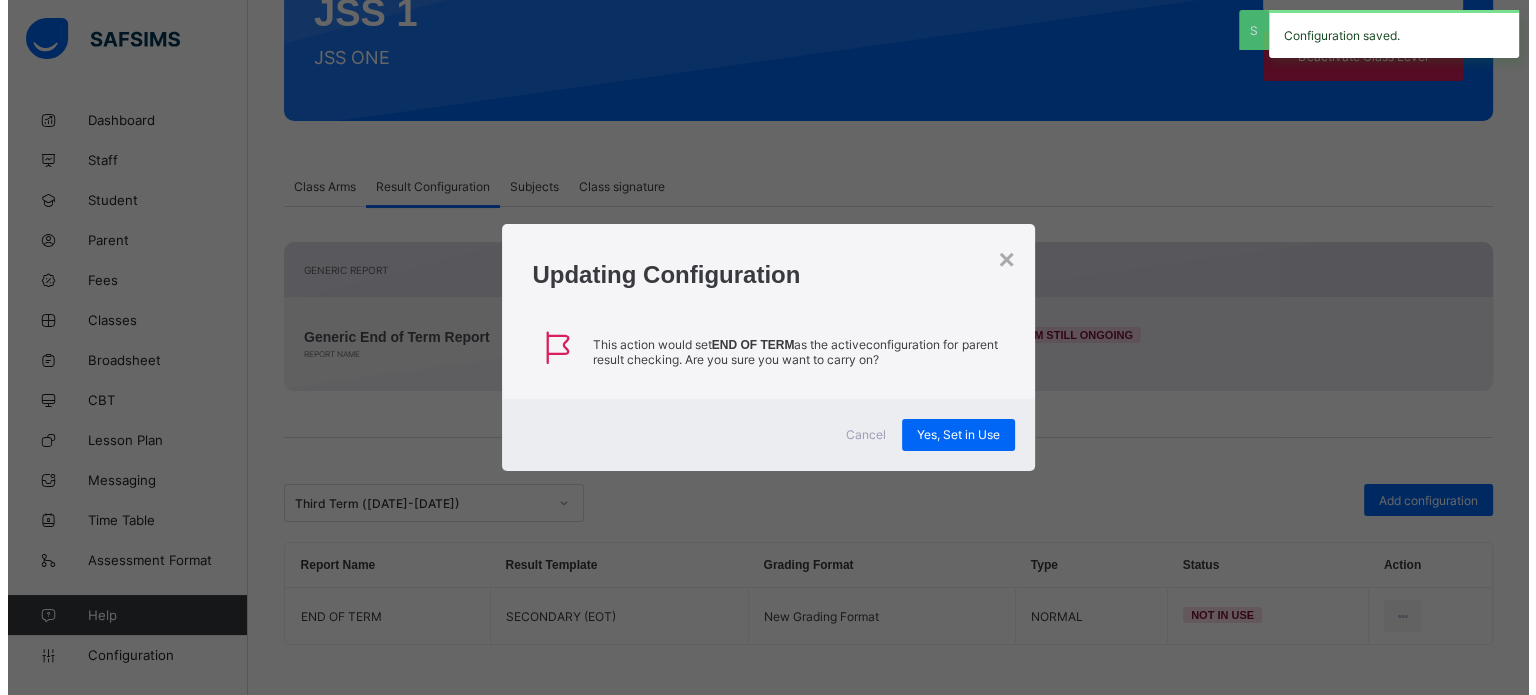 scroll, scrollTop: 244, scrollLeft: 0, axis: vertical 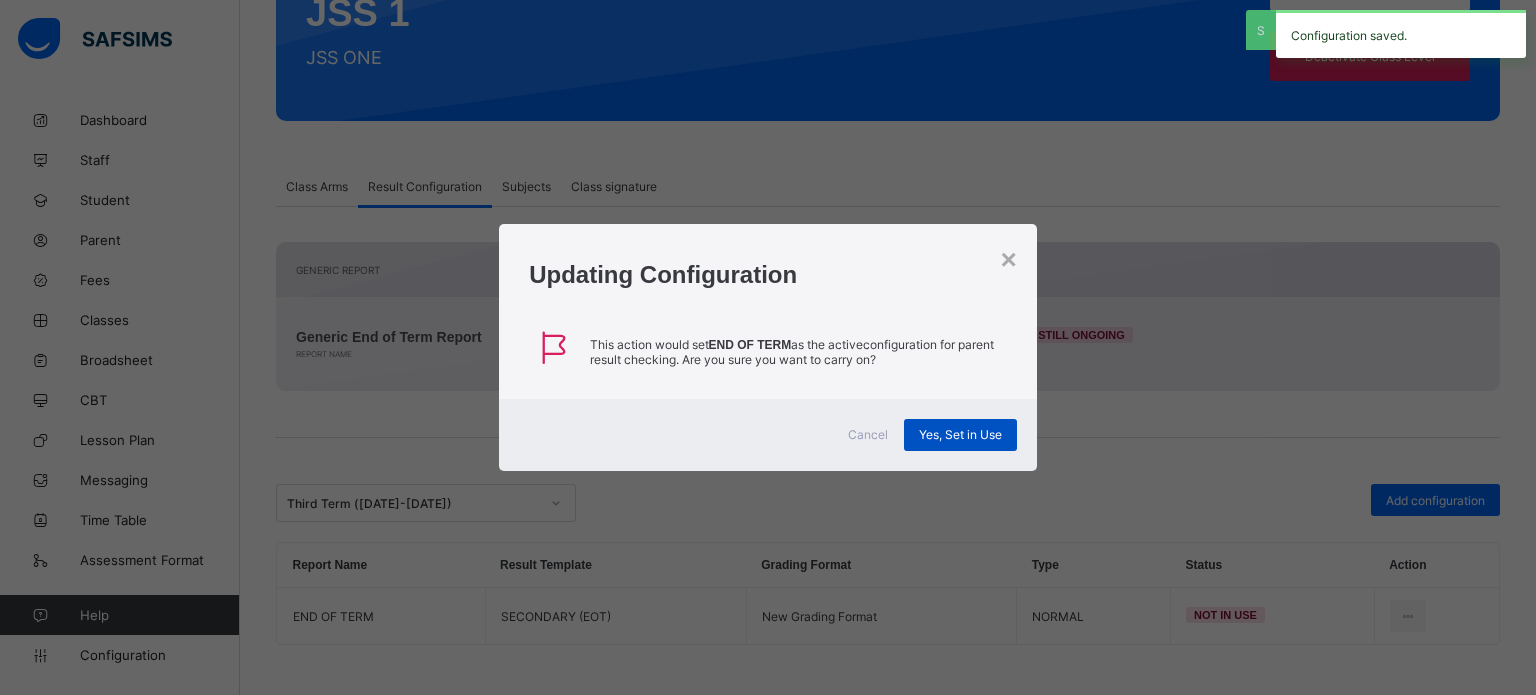click on "Yes, Set in Use" at bounding box center (960, 434) 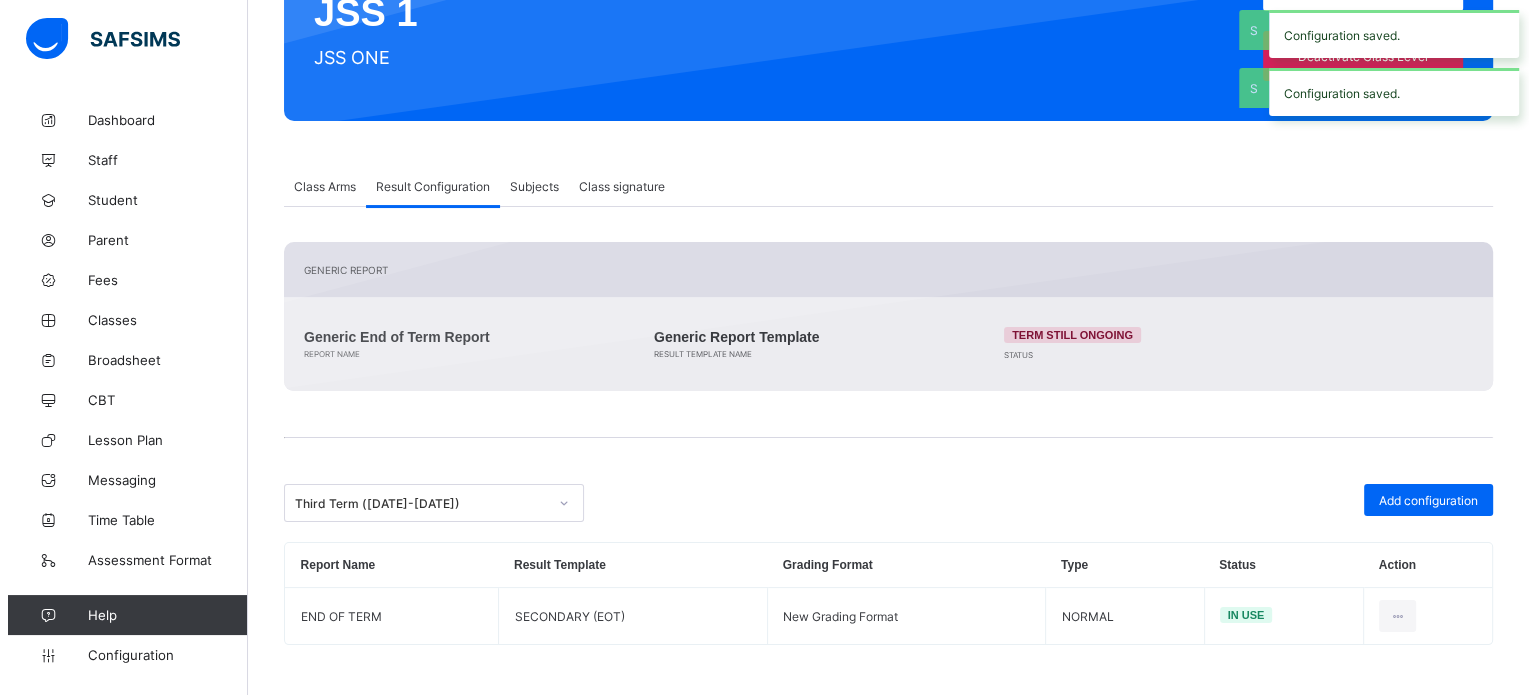 scroll, scrollTop: 244, scrollLeft: 0, axis: vertical 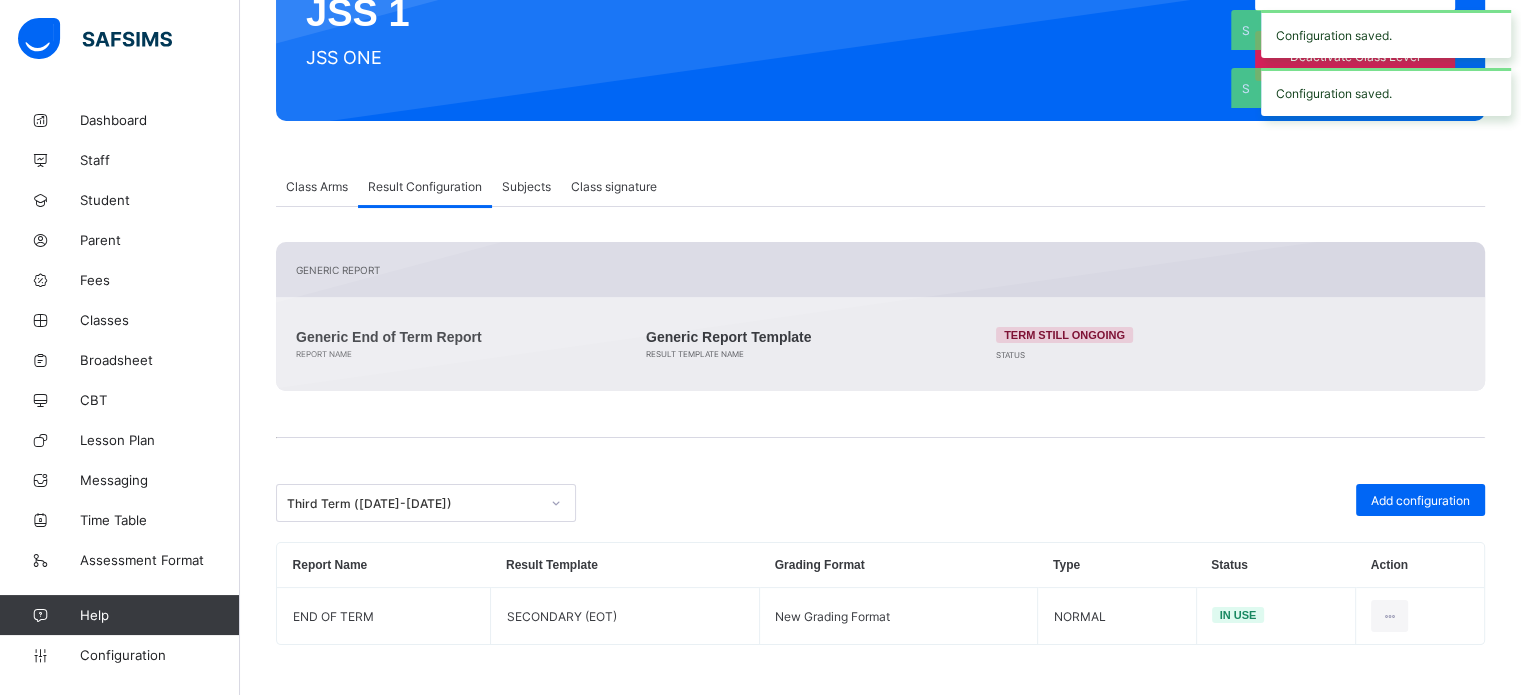 drag, startPoint x: 1416, startPoint y: 495, endPoint x: 1402, endPoint y: 496, distance: 14.035668 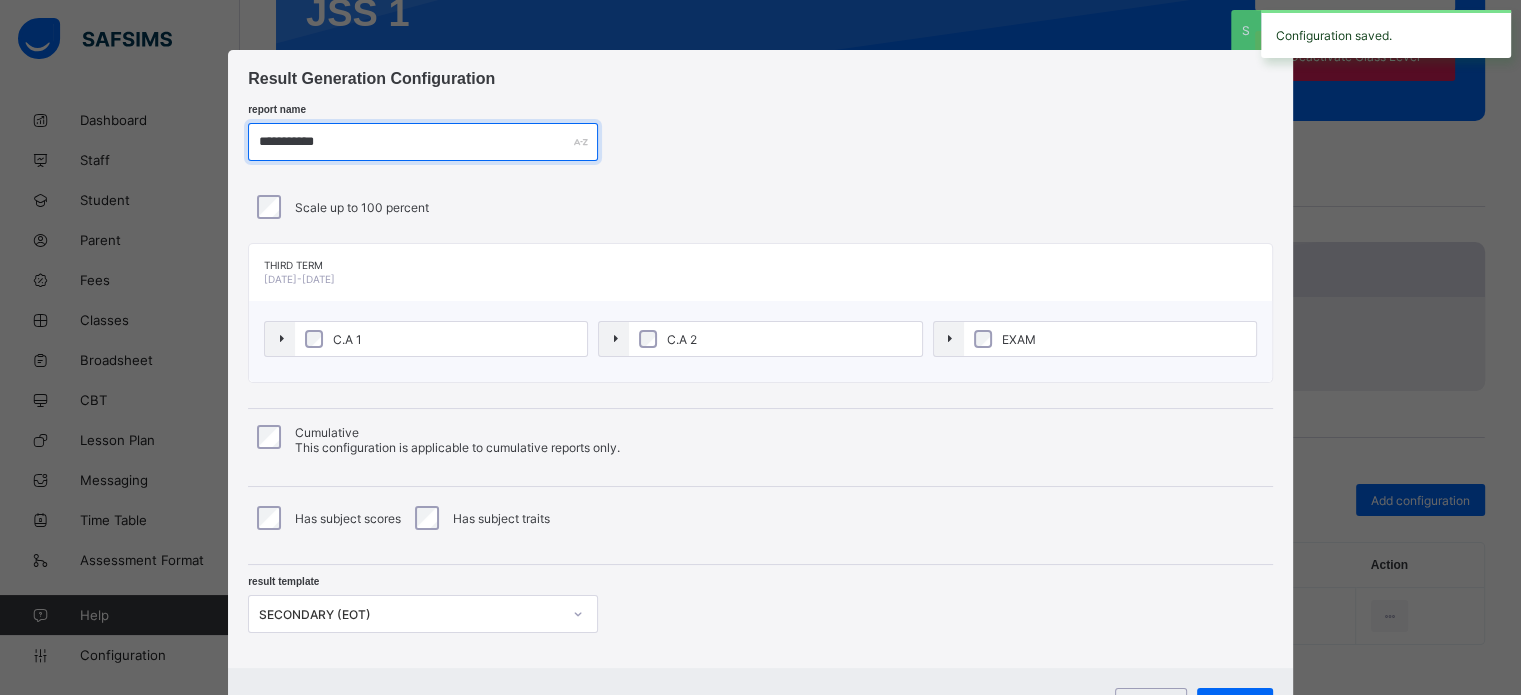 drag, startPoint x: 367, startPoint y: 150, endPoint x: 184, endPoint y: 150, distance: 183 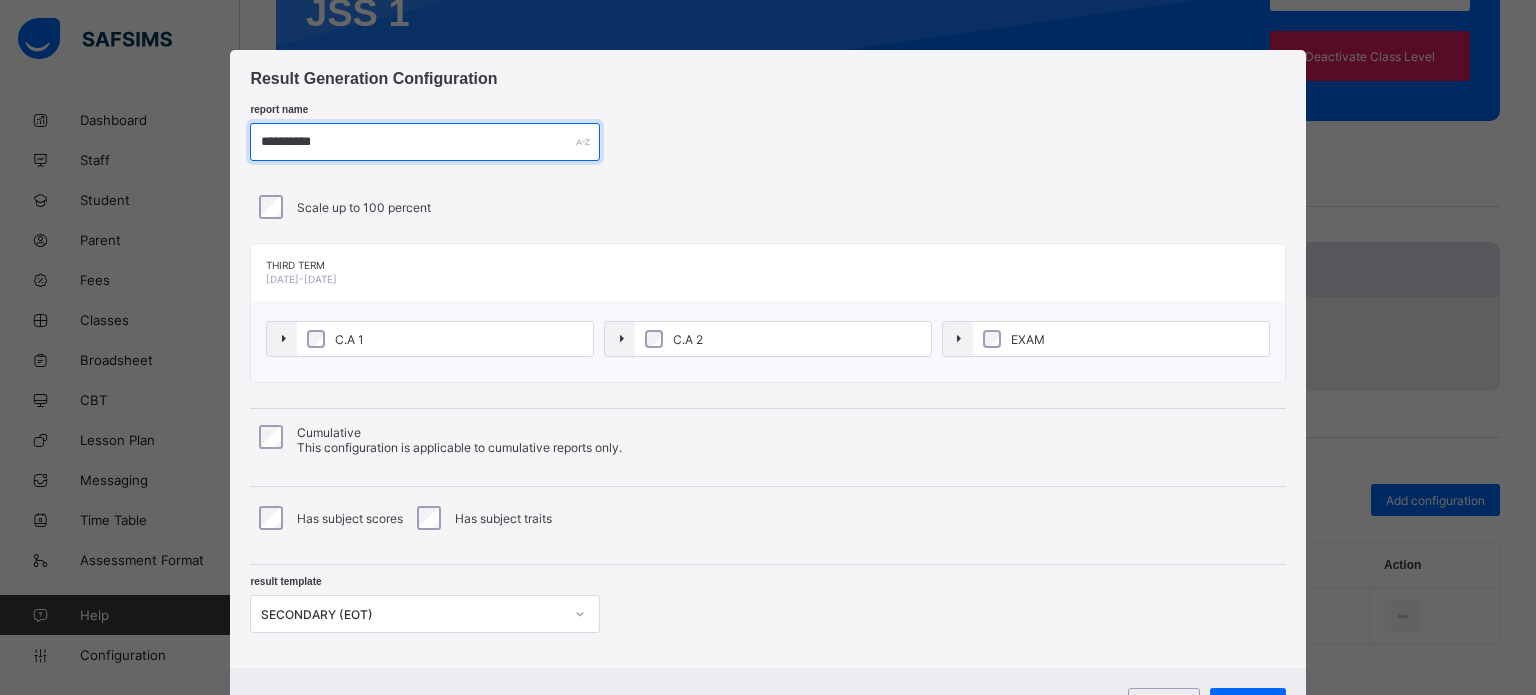 type on "**********" 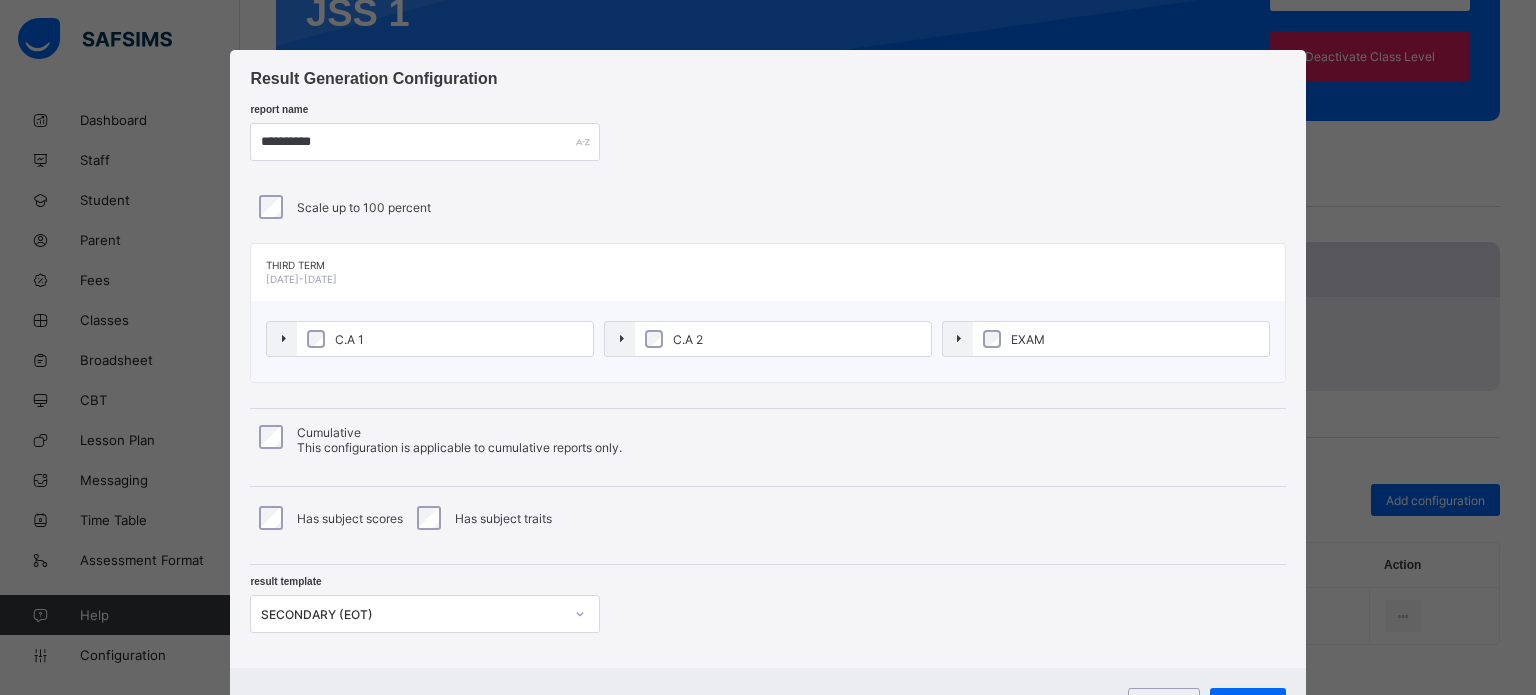 click on "Cumulative This configuration is applicable to cumulative reports only." at bounding box center (767, 440) 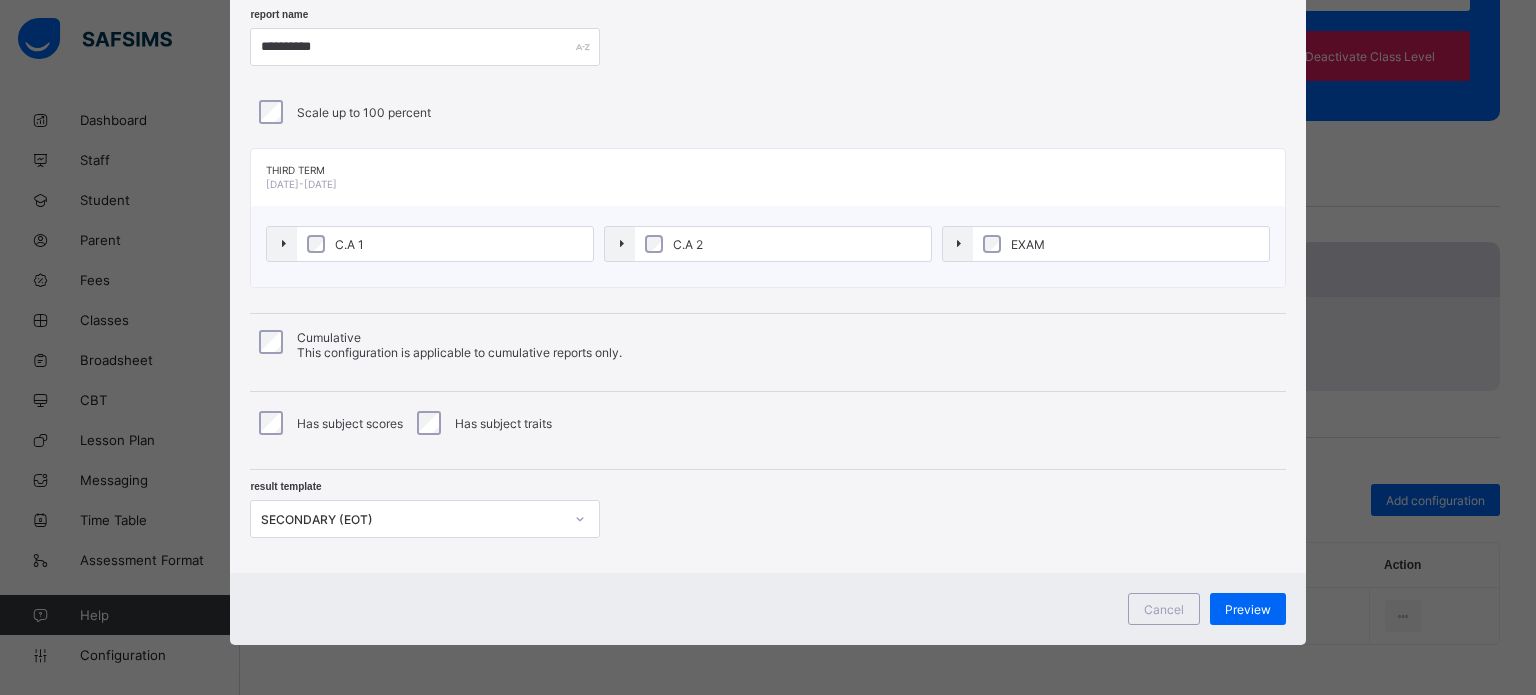 scroll, scrollTop: 16, scrollLeft: 0, axis: vertical 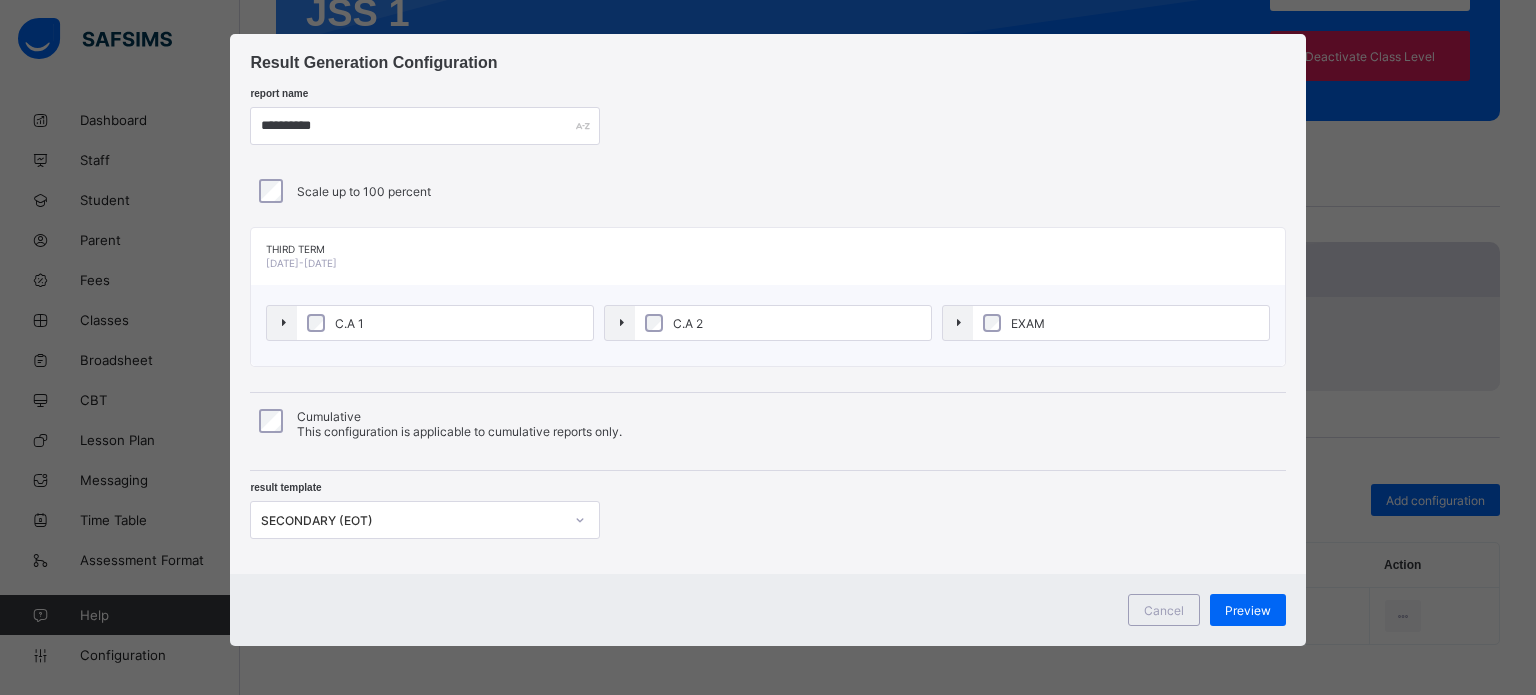click on "SECONDARY (EOT)" at bounding box center [425, 520] 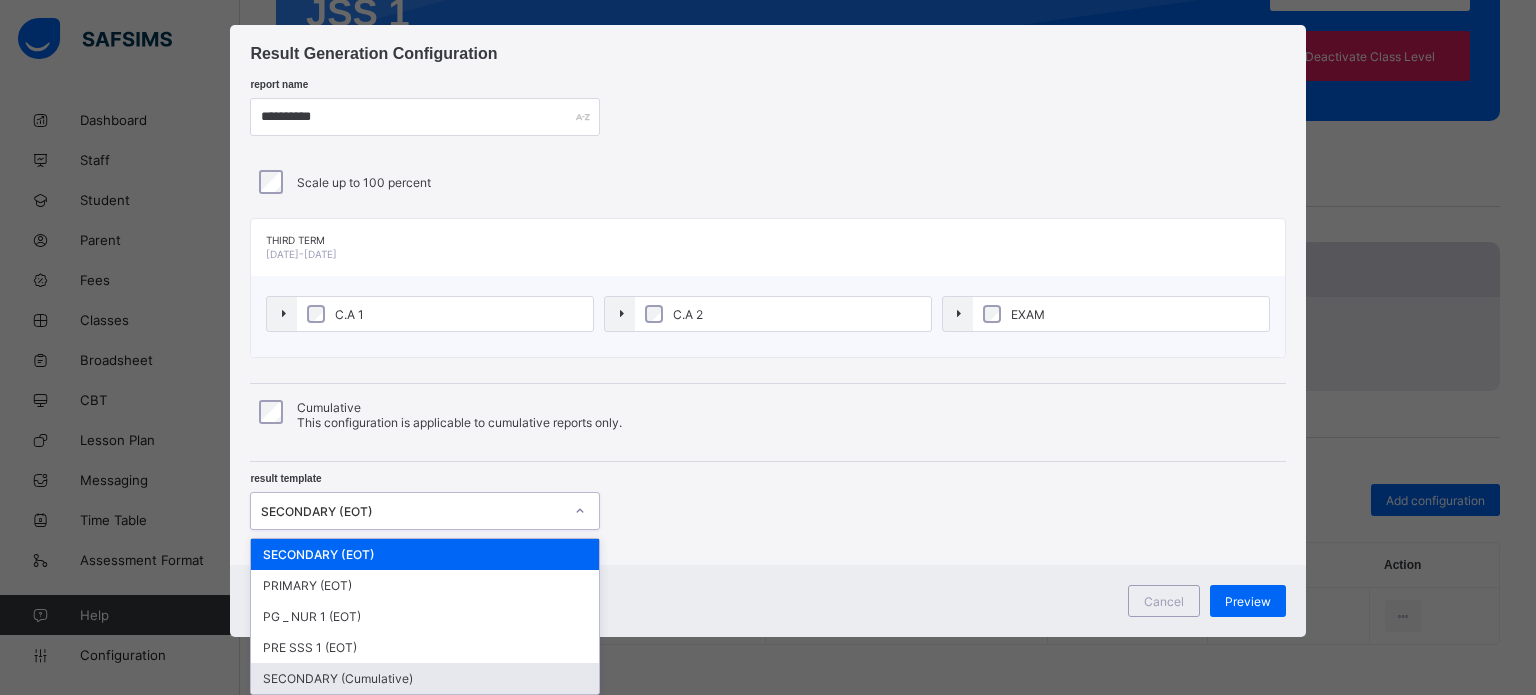 click on "SECONDARY (Cumulative)" at bounding box center [425, 678] 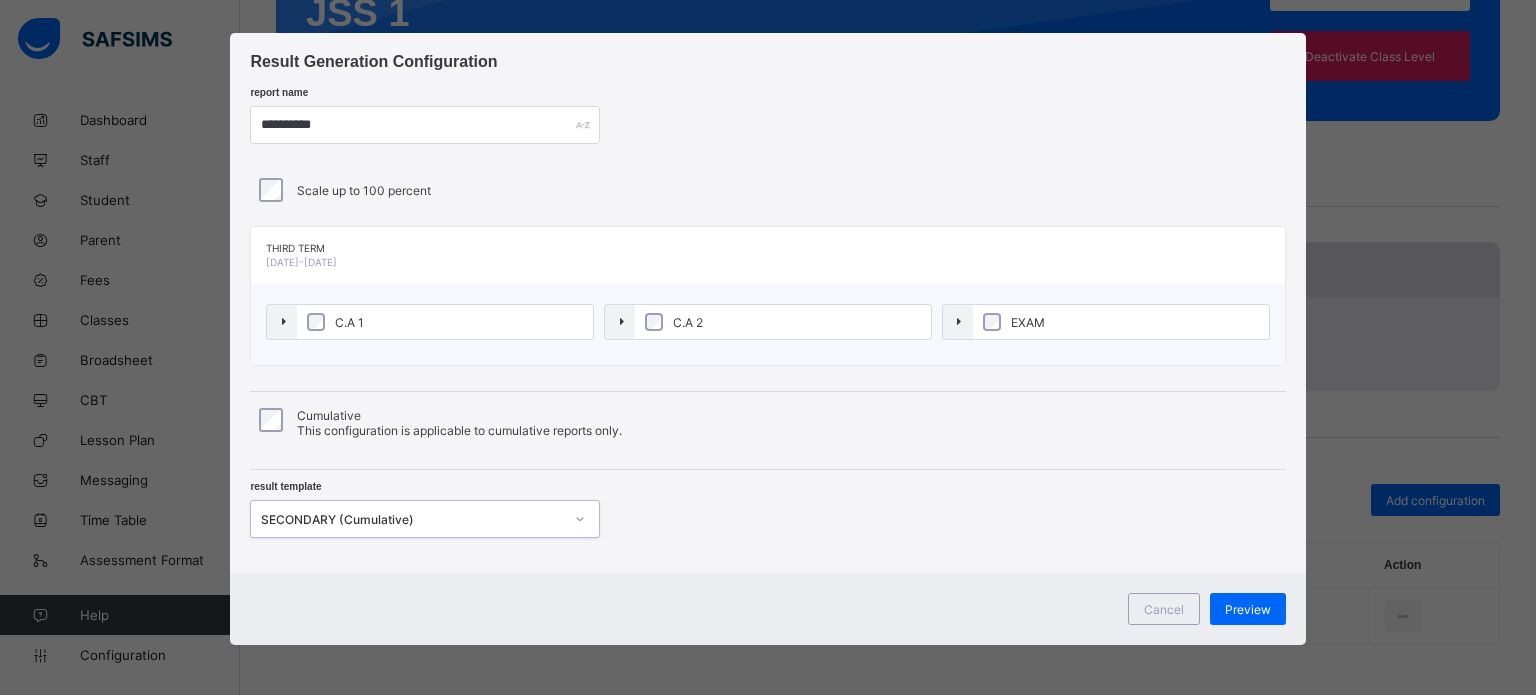 scroll, scrollTop: 16, scrollLeft: 0, axis: vertical 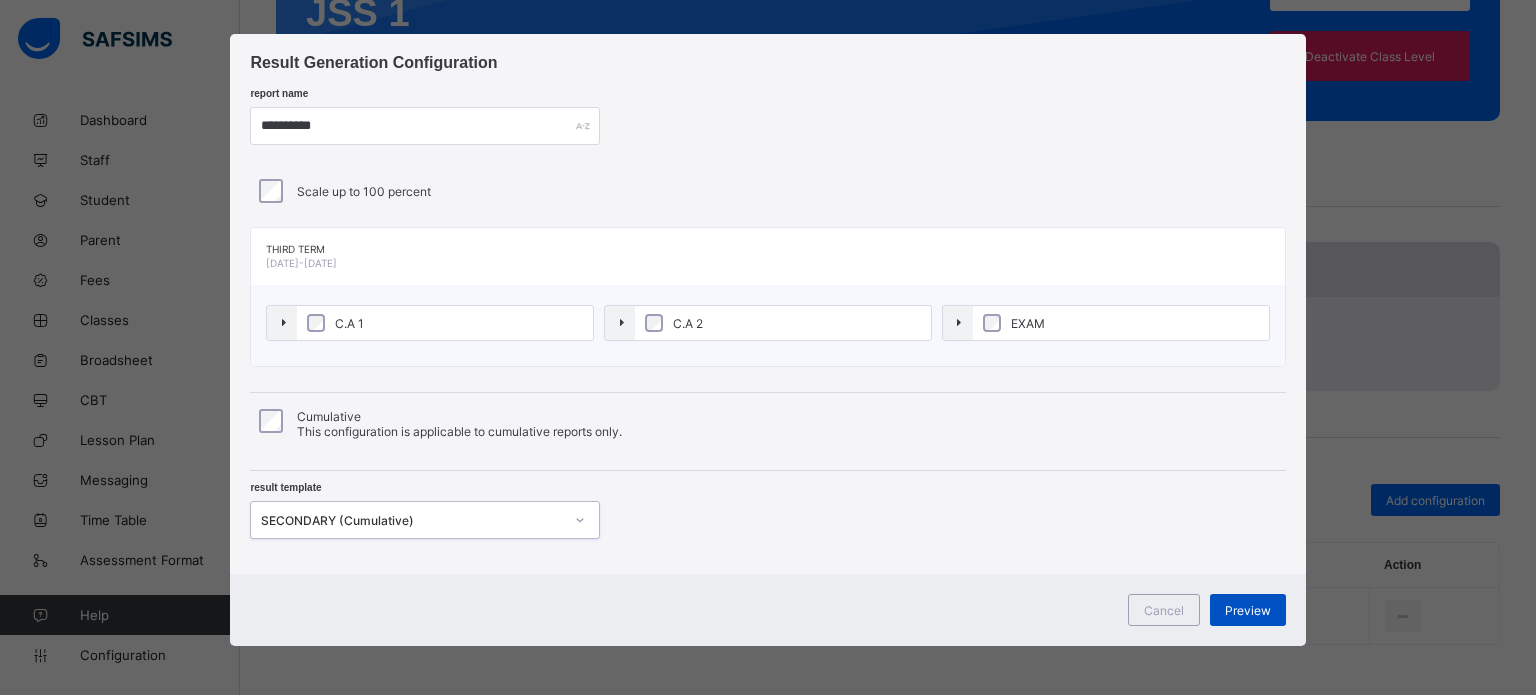click on "Preview" at bounding box center (1248, 610) 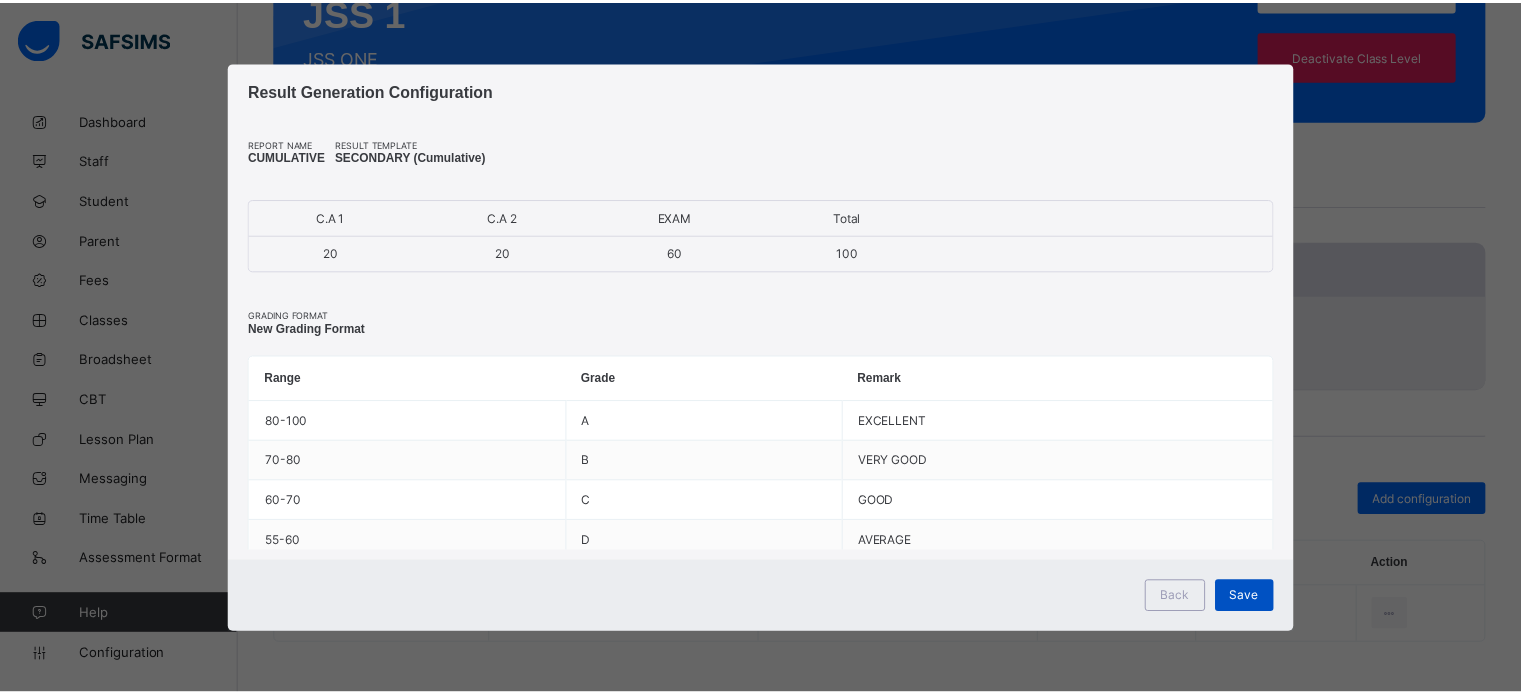 scroll, scrollTop: 0, scrollLeft: 0, axis: both 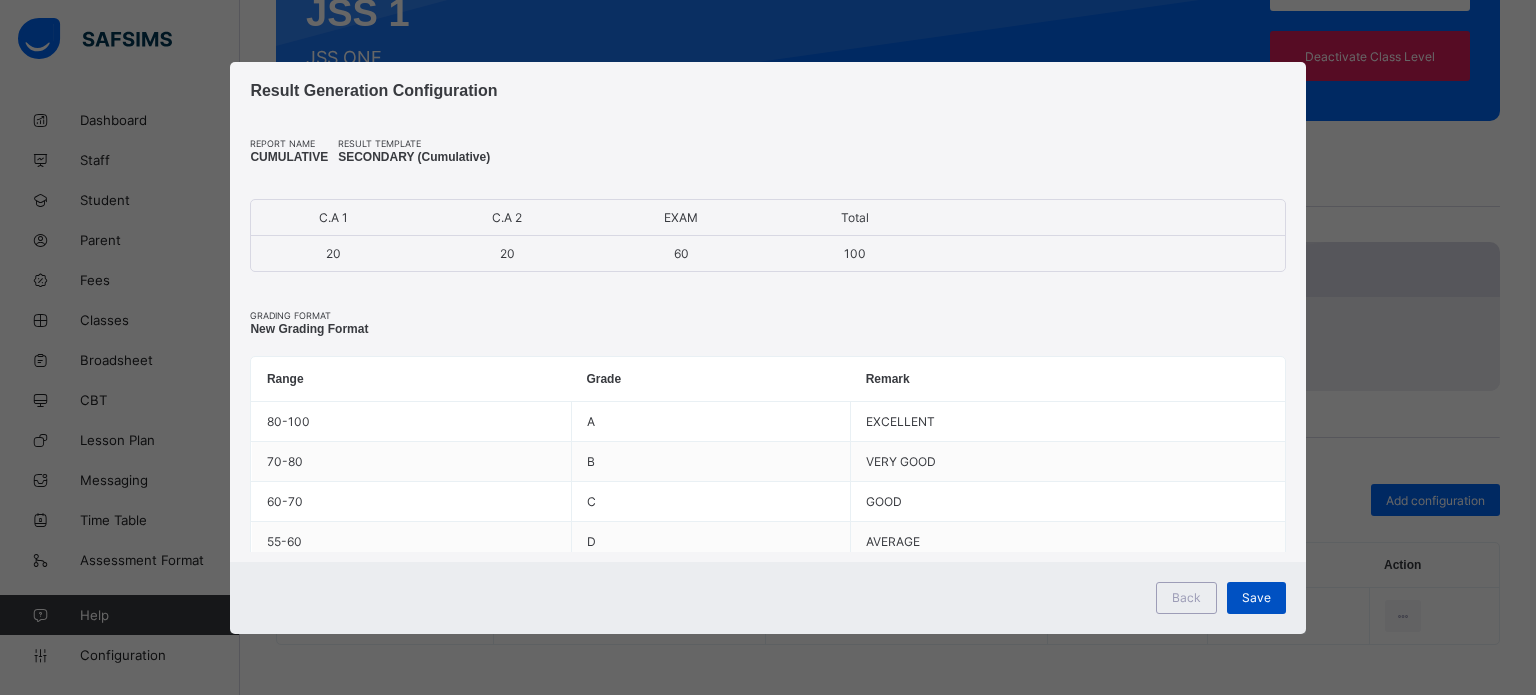click on "Save" at bounding box center [1256, 598] 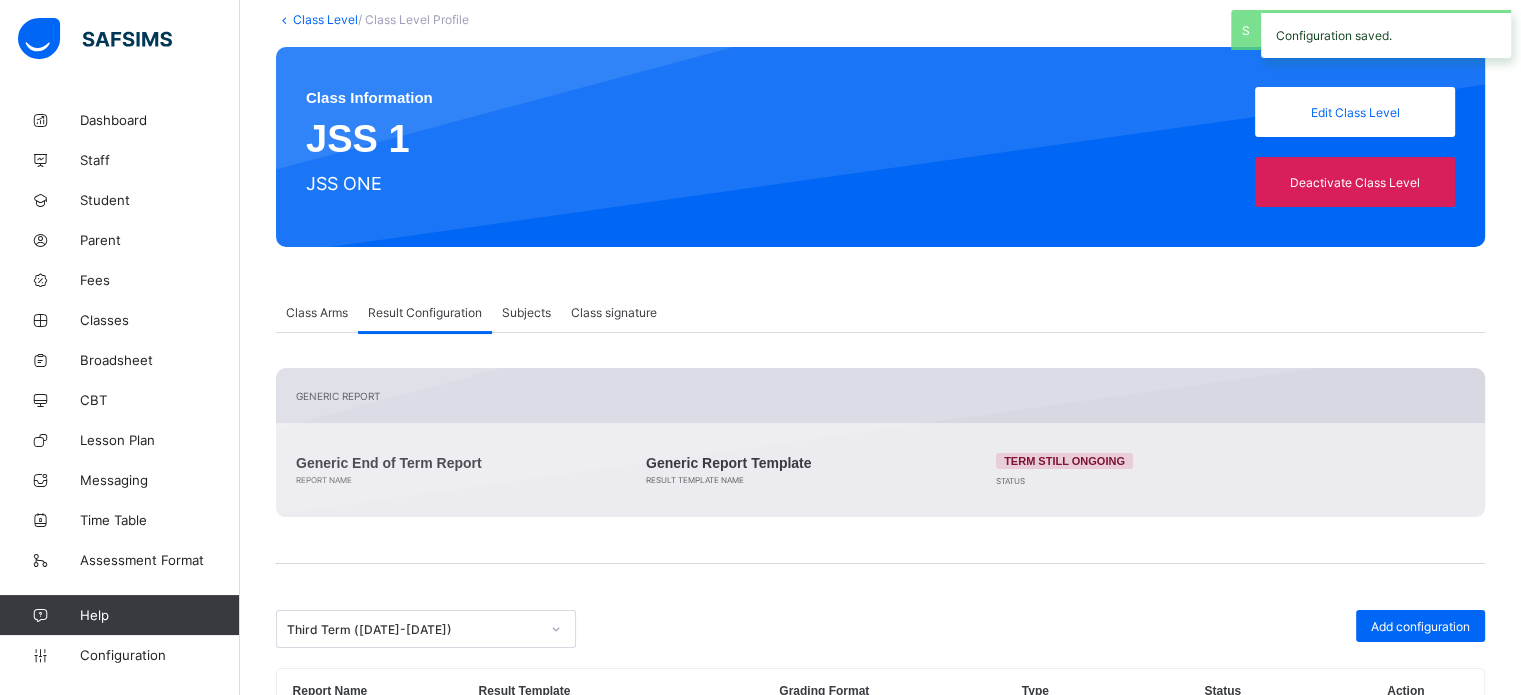scroll, scrollTop: 0, scrollLeft: 0, axis: both 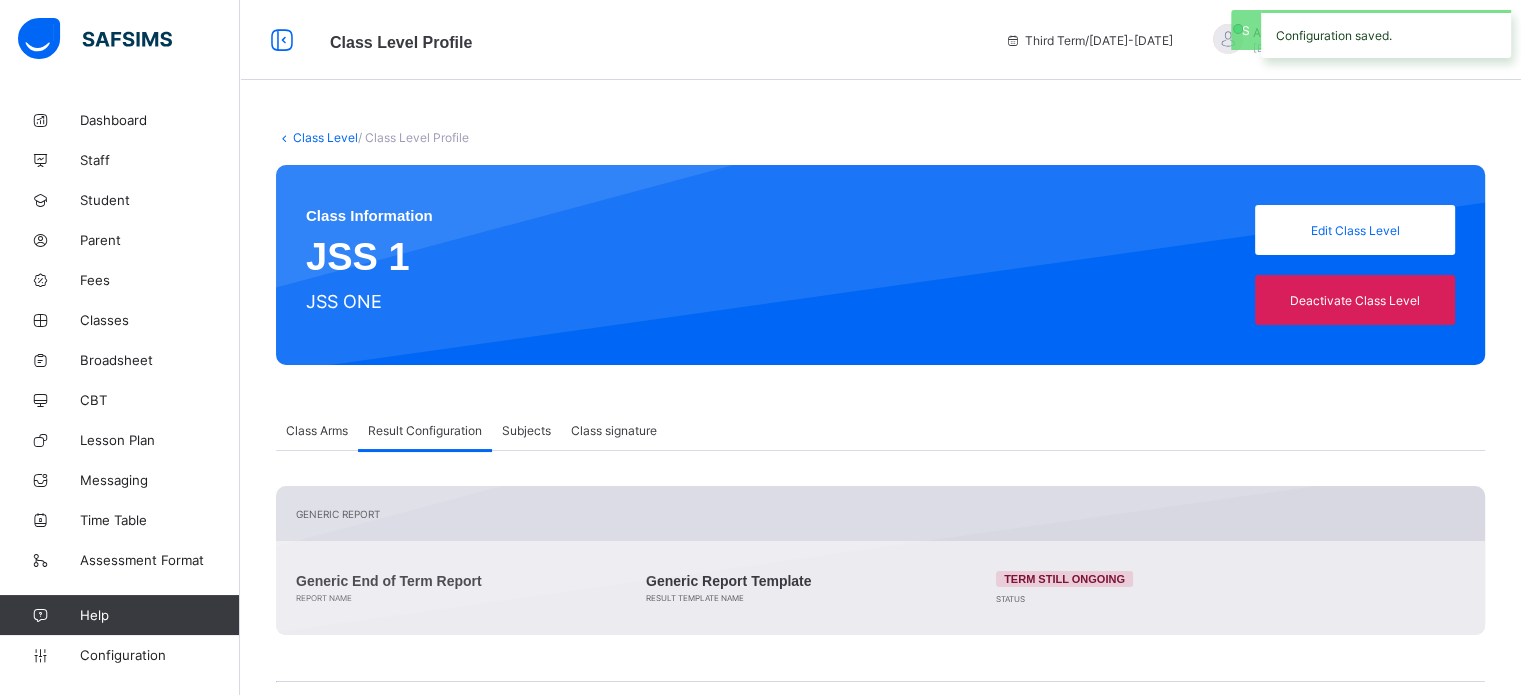 click on "Class Level" at bounding box center (325, 137) 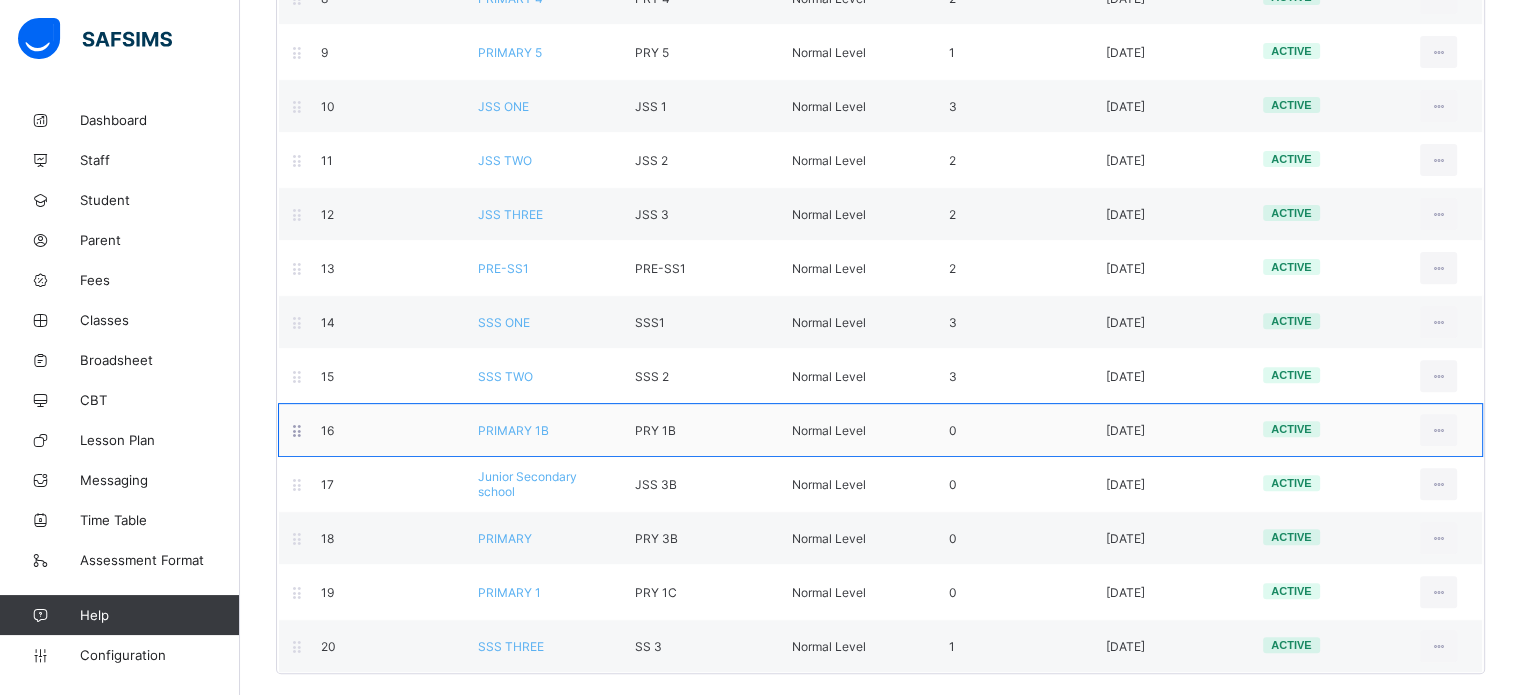 scroll, scrollTop: 572, scrollLeft: 0, axis: vertical 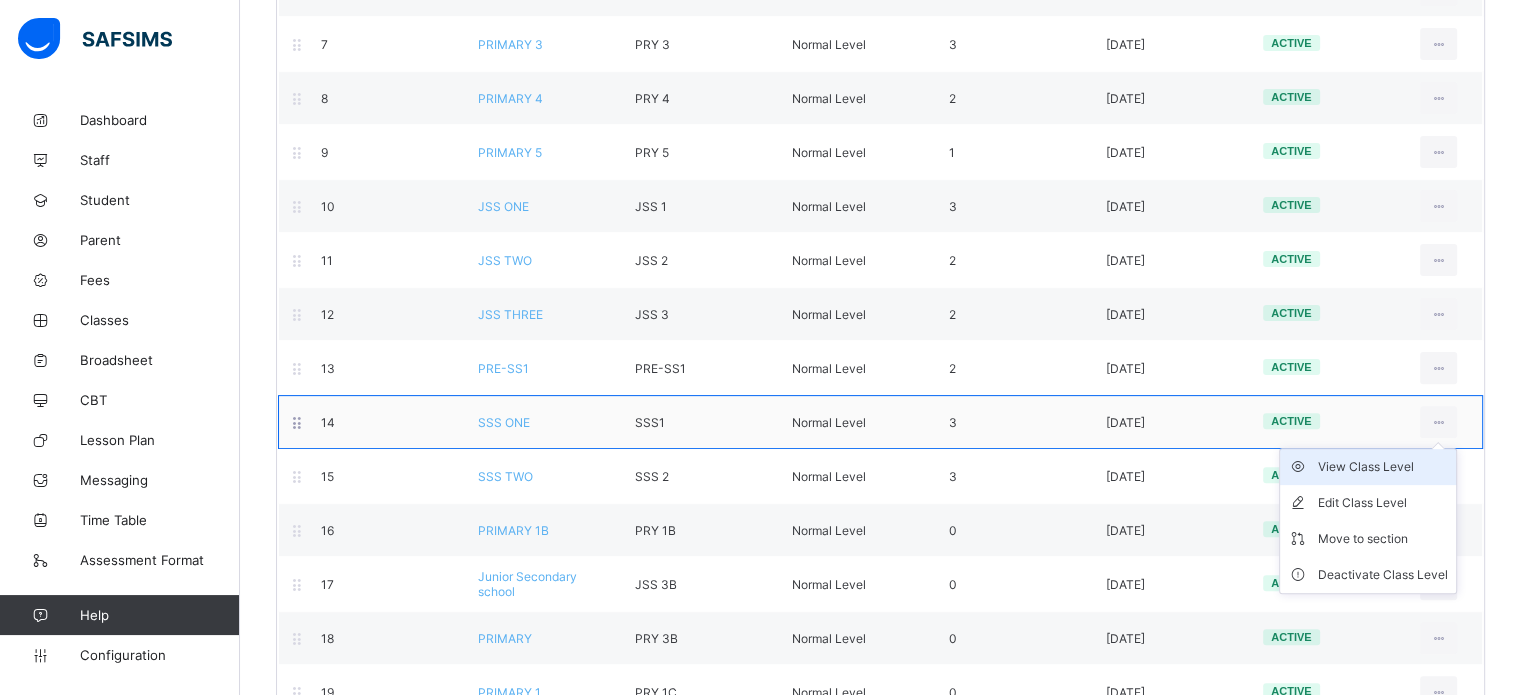 click on "View Class Level" at bounding box center (1383, 467) 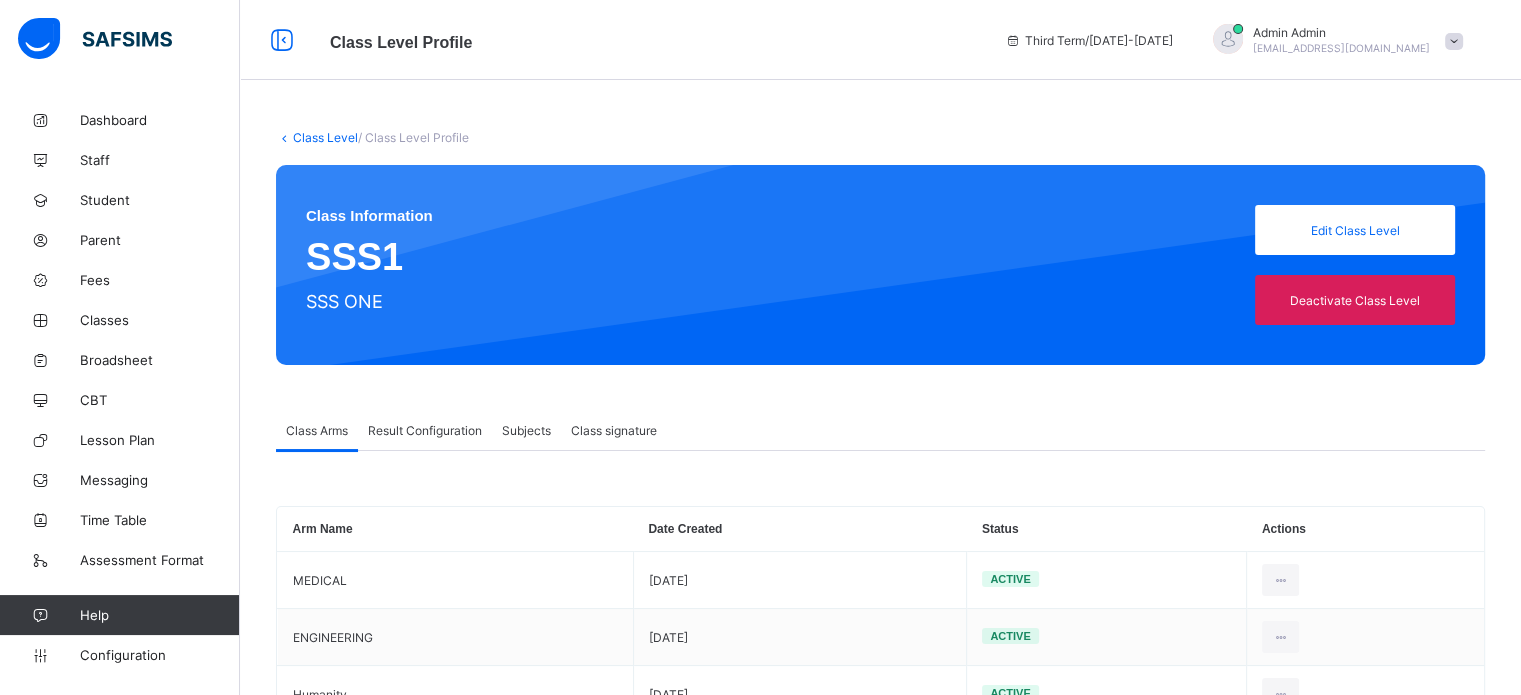 click on "Result Configuration" at bounding box center (425, 430) 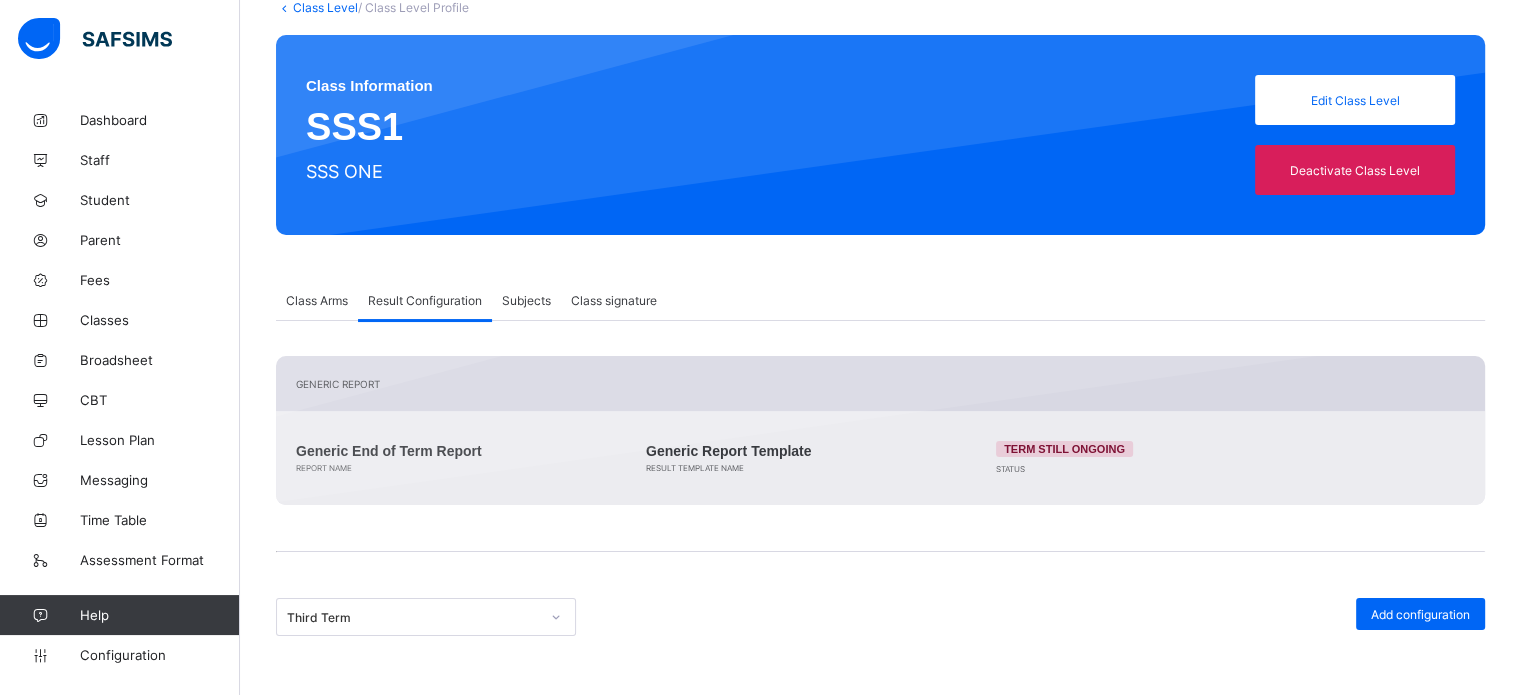 scroll, scrollTop: 400, scrollLeft: 0, axis: vertical 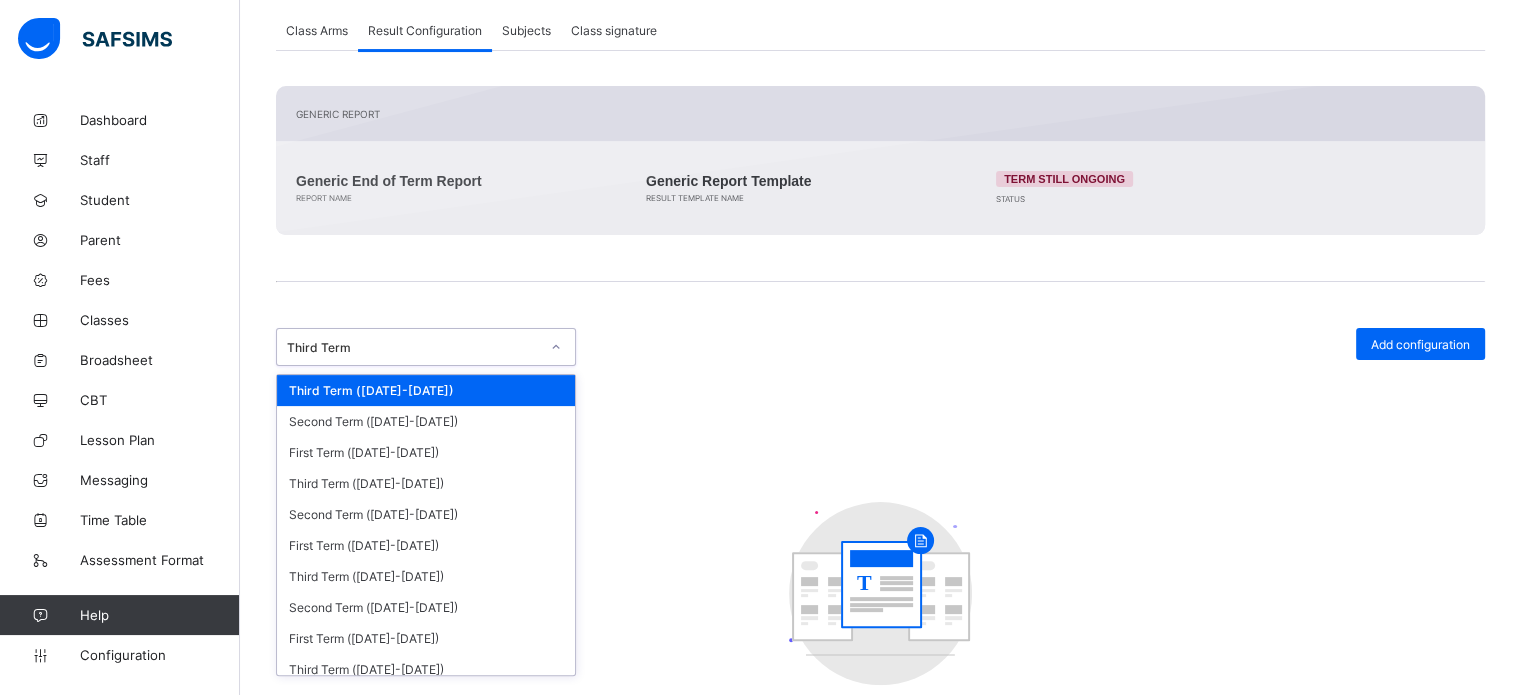 click on "Third Term" at bounding box center [413, 347] 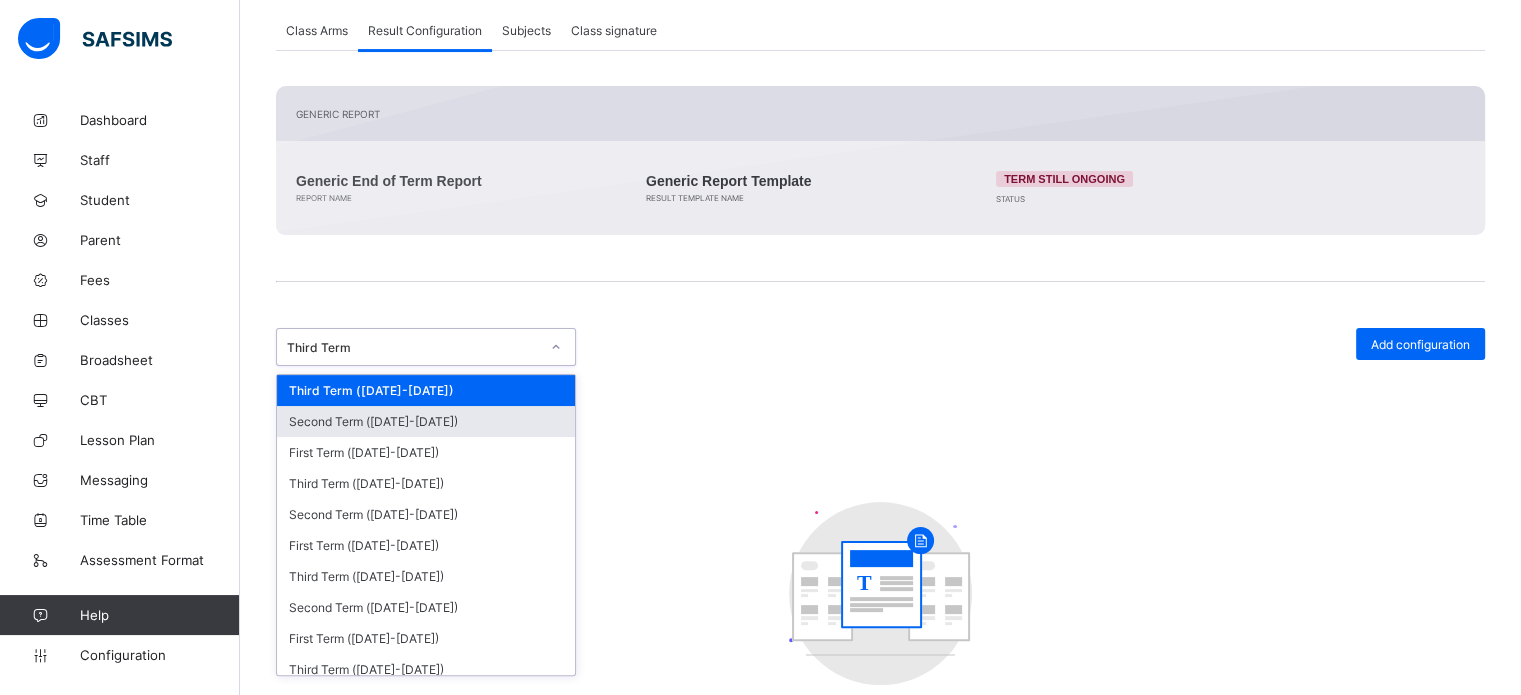 click on "Second Term (2024-2025)" at bounding box center [426, 421] 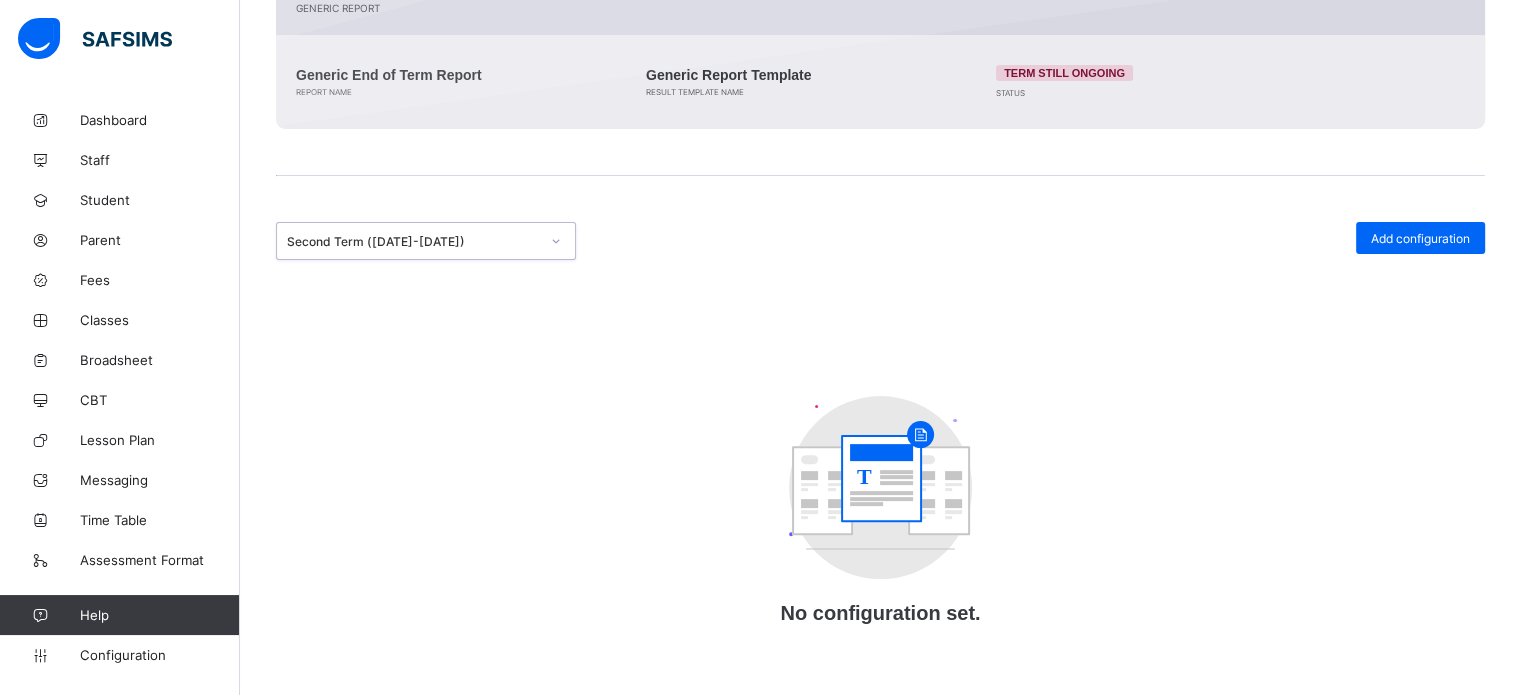 scroll, scrollTop: 508, scrollLeft: 0, axis: vertical 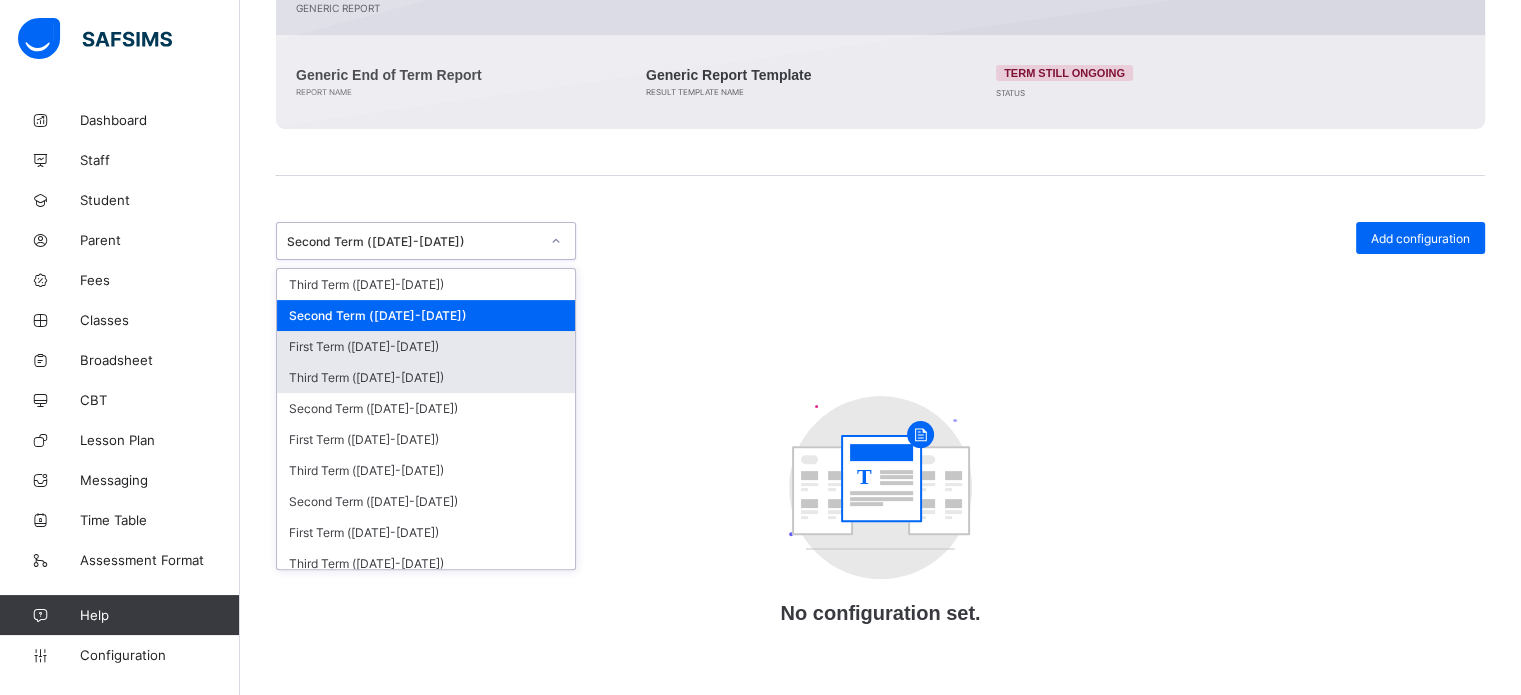 click on "First Term (2024-2025)" at bounding box center [426, 346] 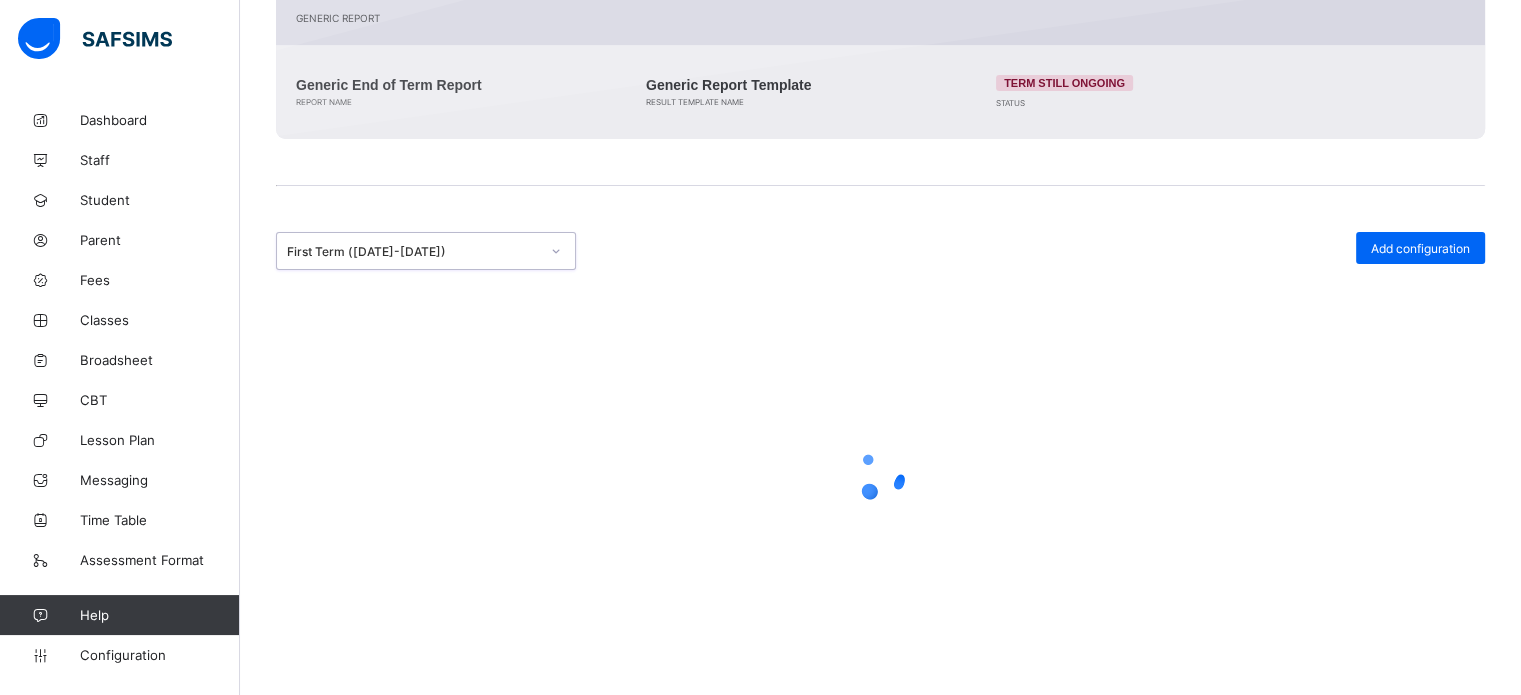 scroll, scrollTop: 244, scrollLeft: 0, axis: vertical 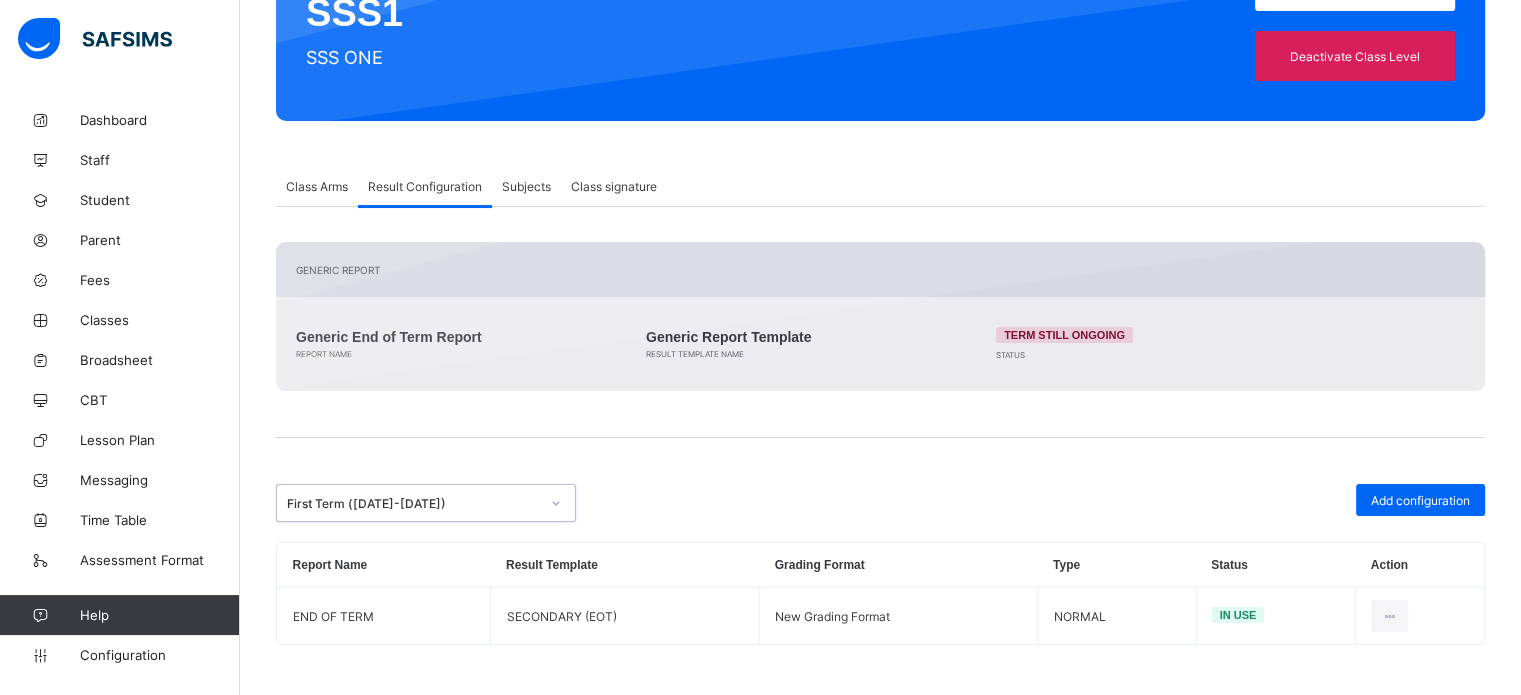 click at bounding box center [556, 503] 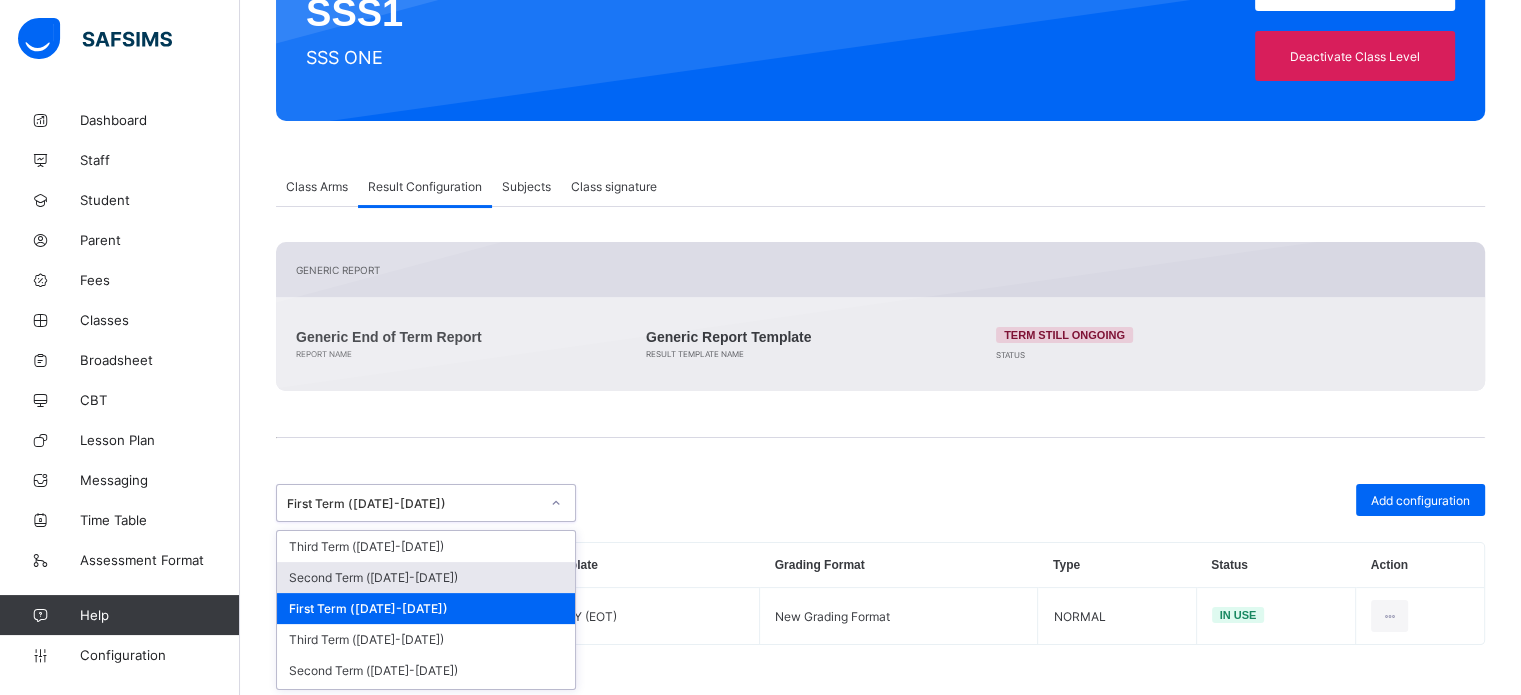 click on "Second Term (2024-2025)" at bounding box center (426, 577) 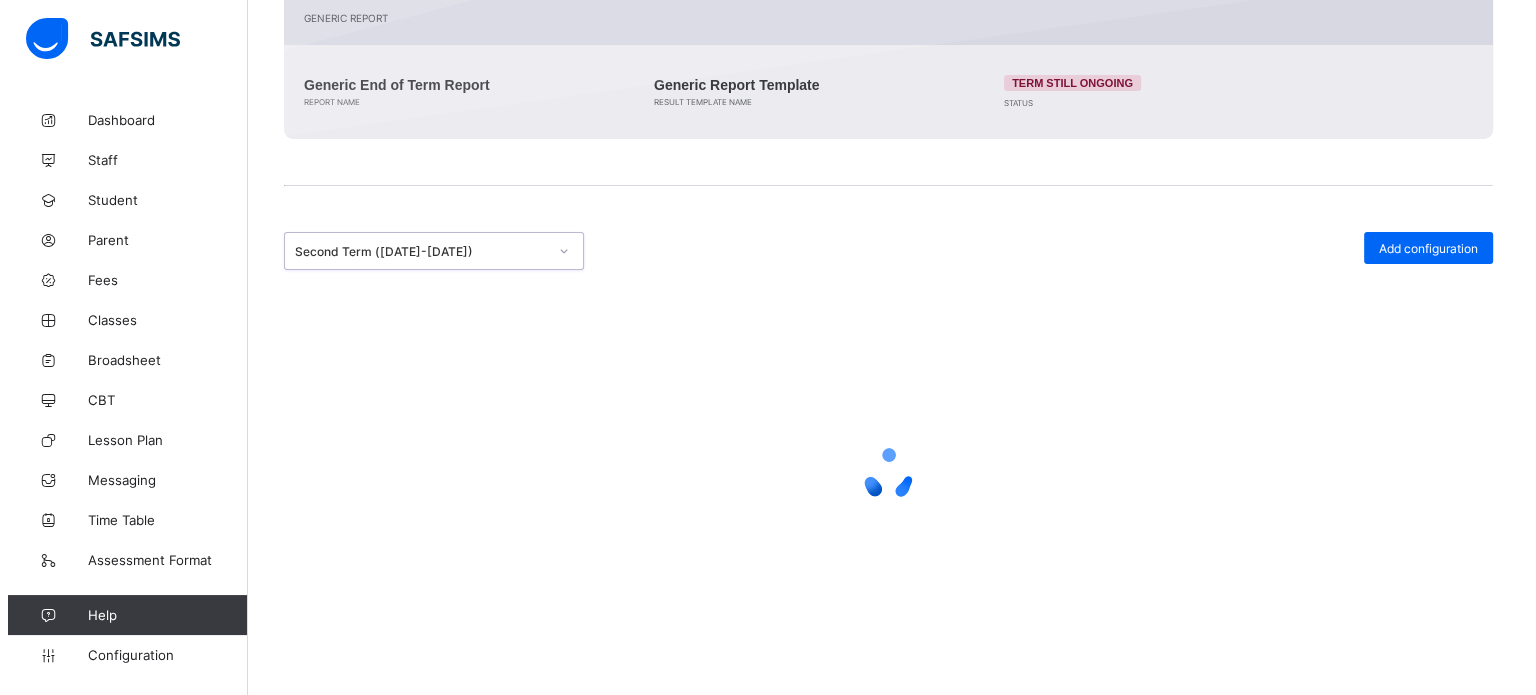 scroll, scrollTop: 508, scrollLeft: 0, axis: vertical 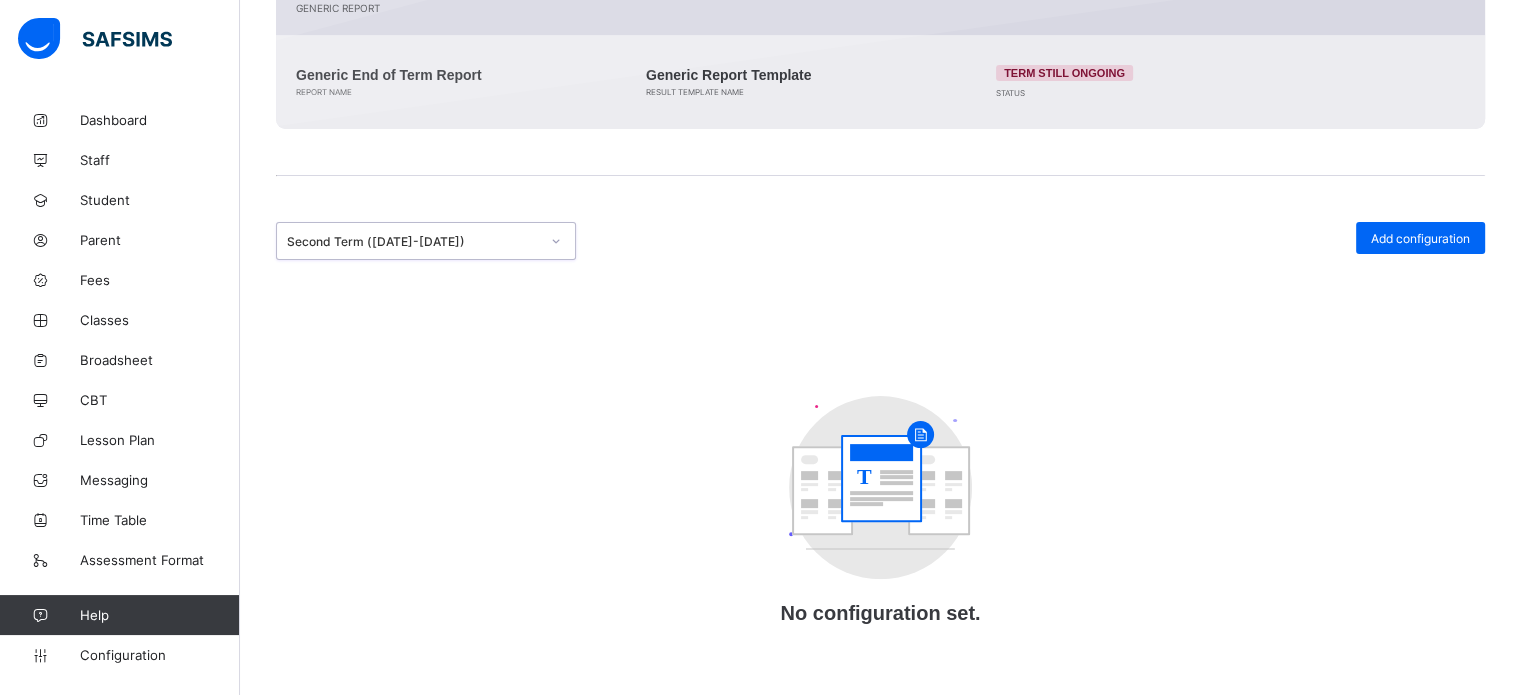 drag, startPoint x: 1446, startPoint y: 244, endPoint x: 1426, endPoint y: 243, distance: 20.024984 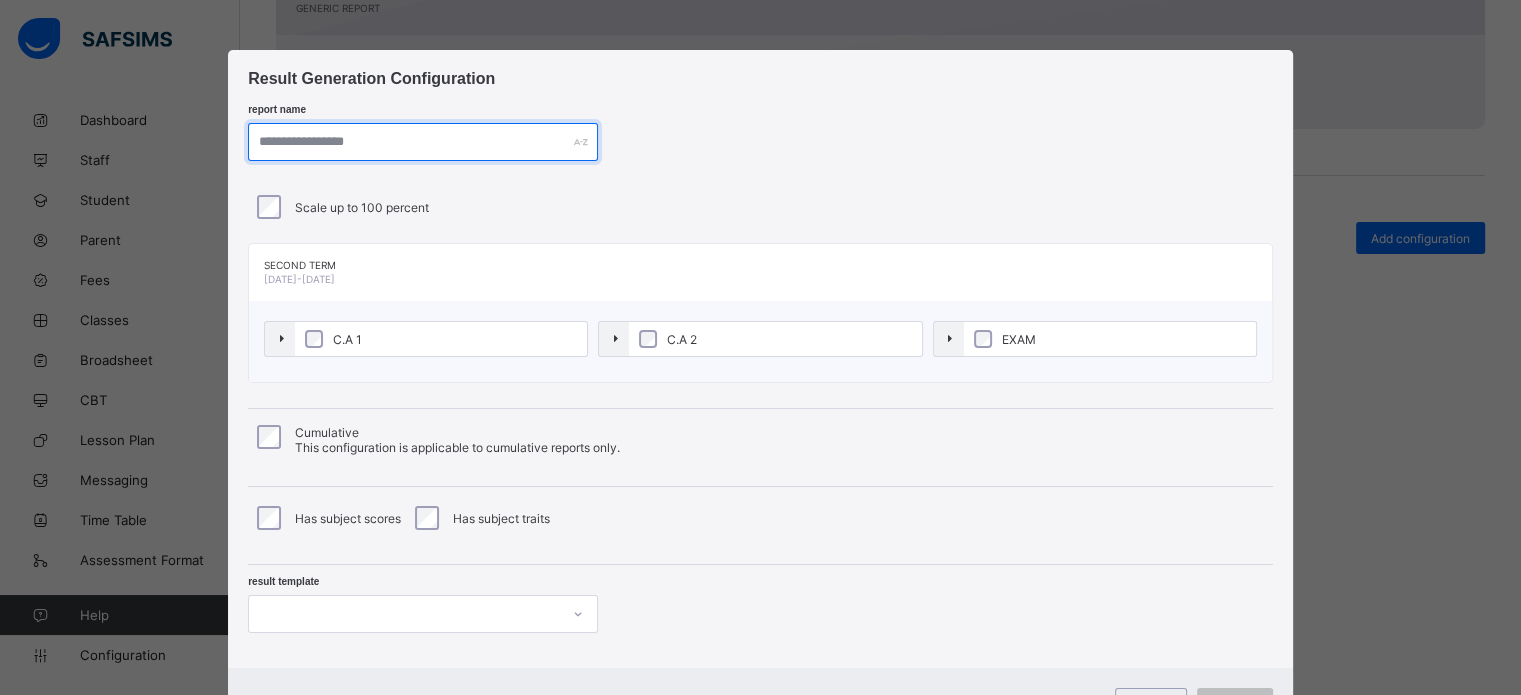 click at bounding box center [423, 142] 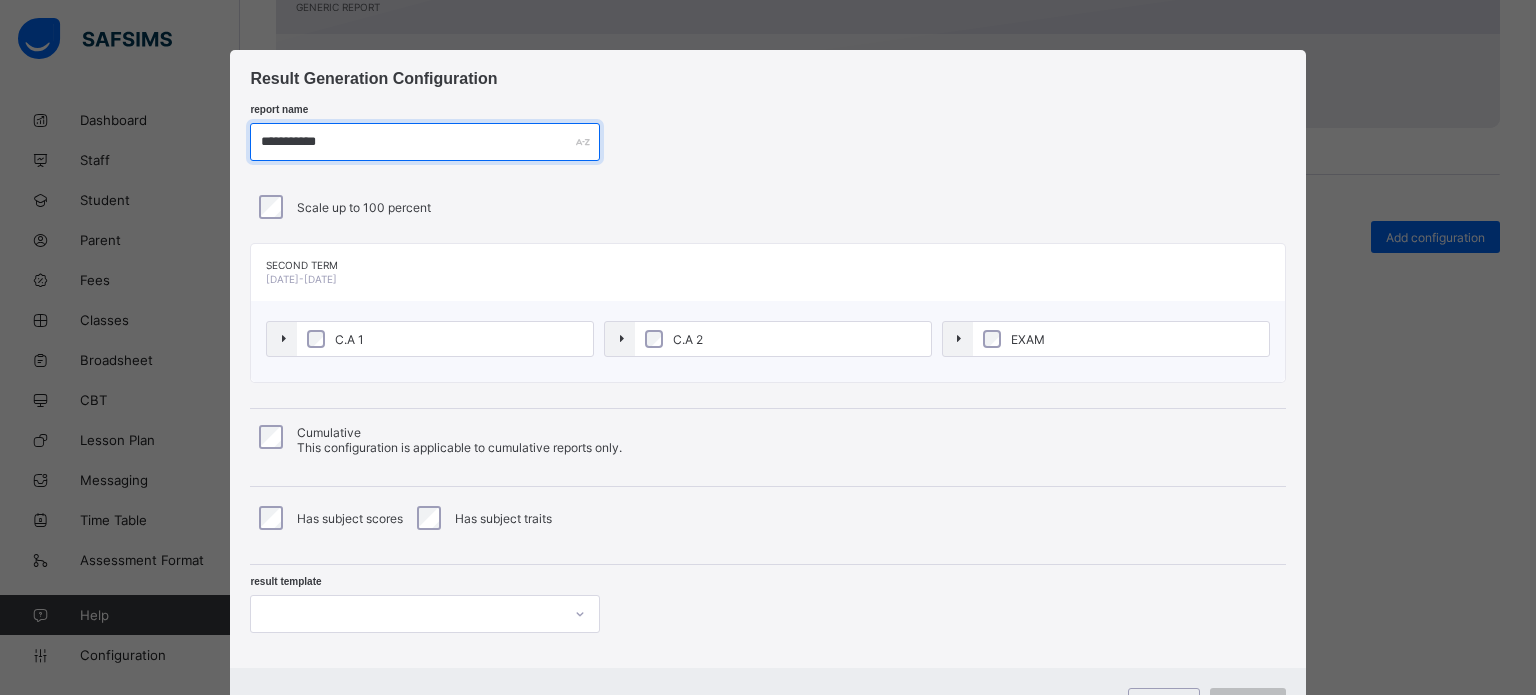 type on "**********" 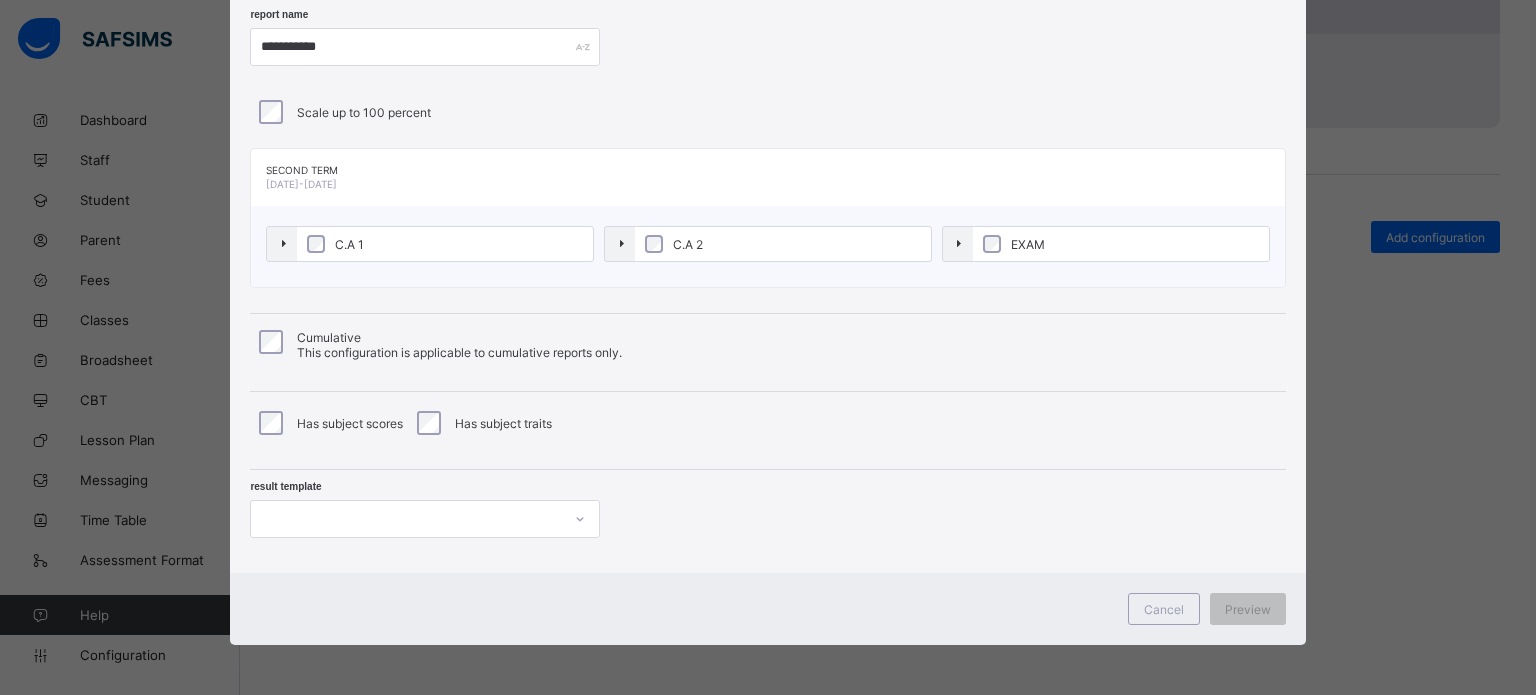 scroll, scrollTop: 103, scrollLeft: 0, axis: vertical 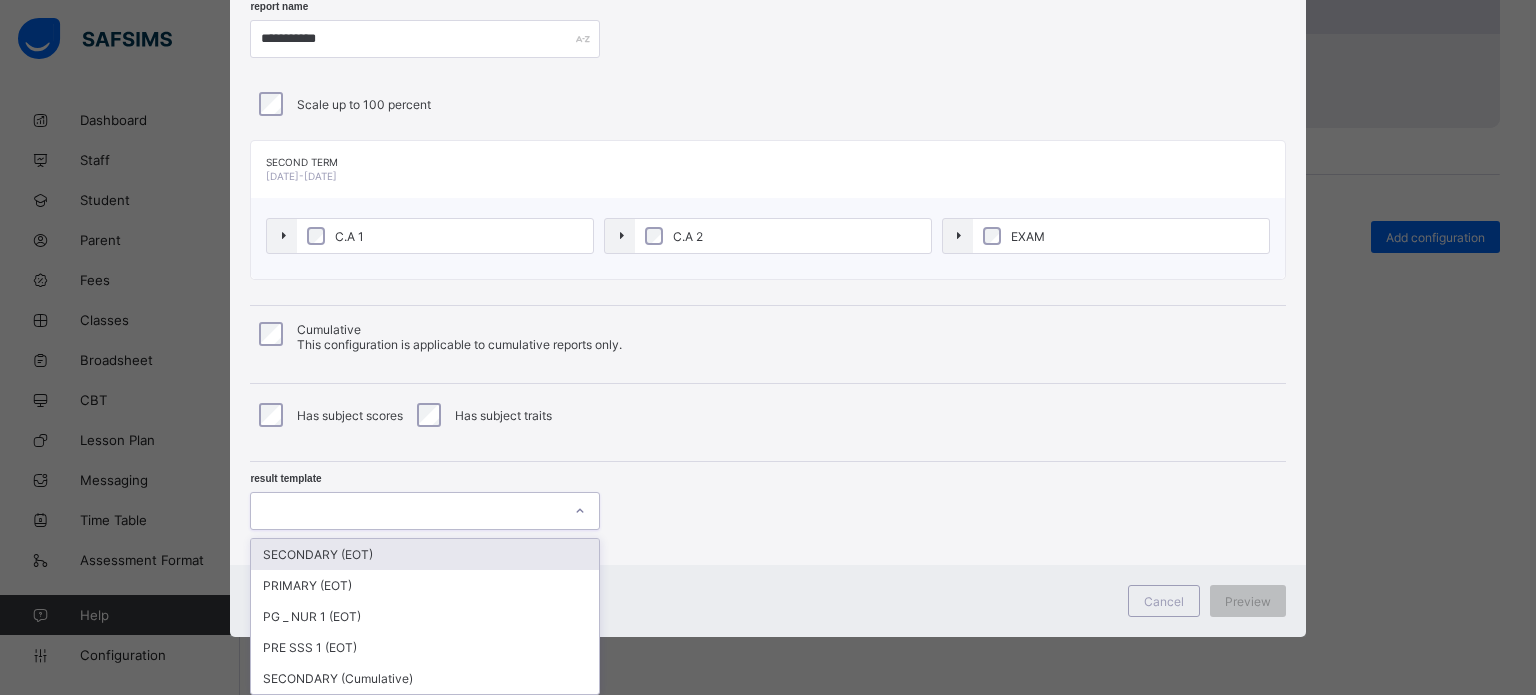 click on "SECONDARY (EOT)" at bounding box center [425, 554] 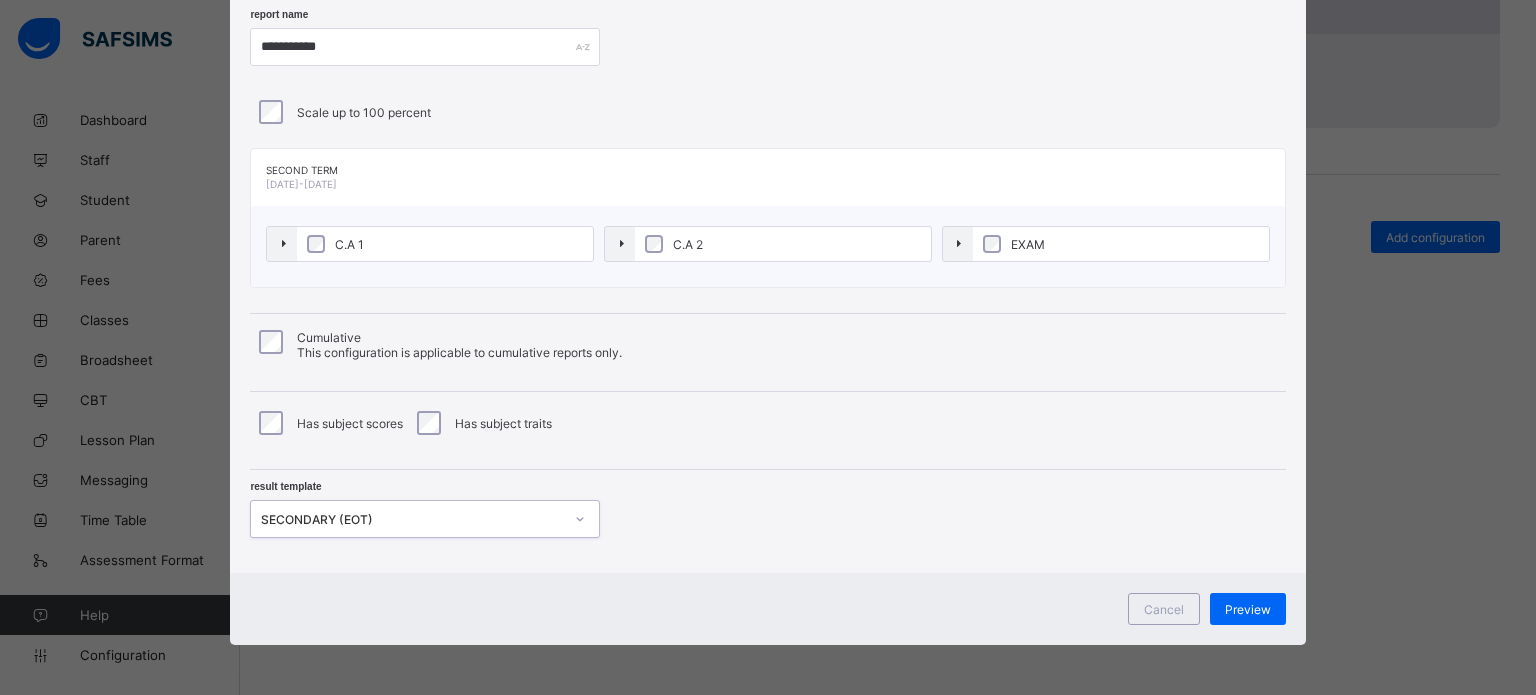 scroll, scrollTop: 95, scrollLeft: 0, axis: vertical 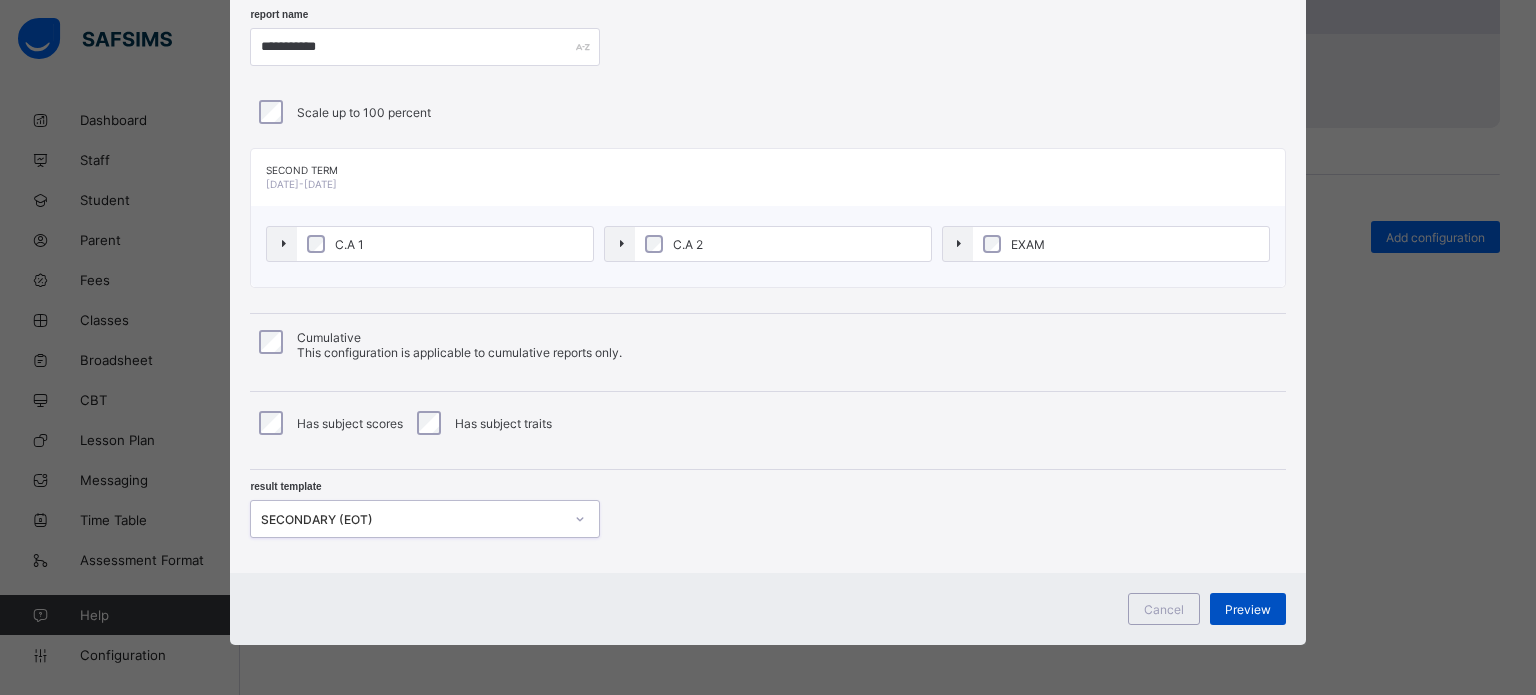 click on "Preview" at bounding box center (1248, 609) 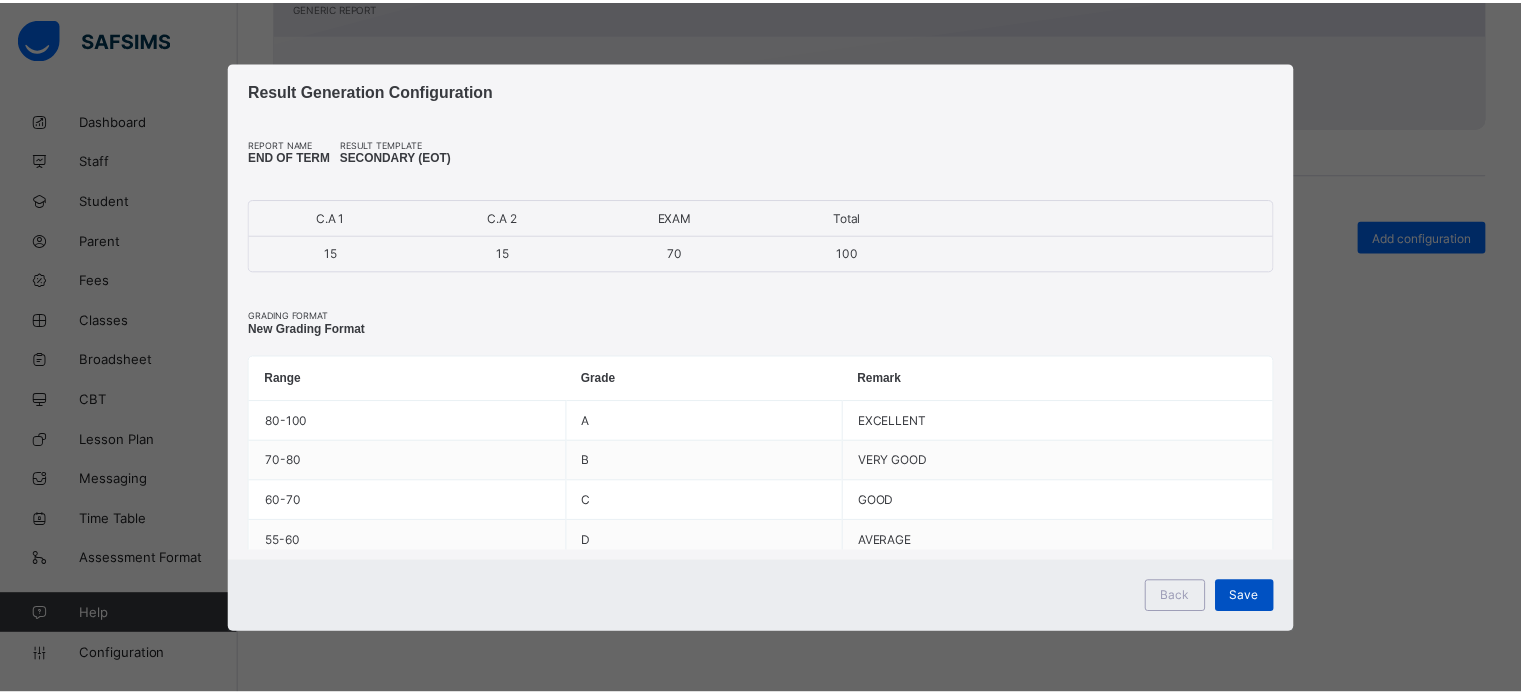 scroll, scrollTop: 0, scrollLeft: 0, axis: both 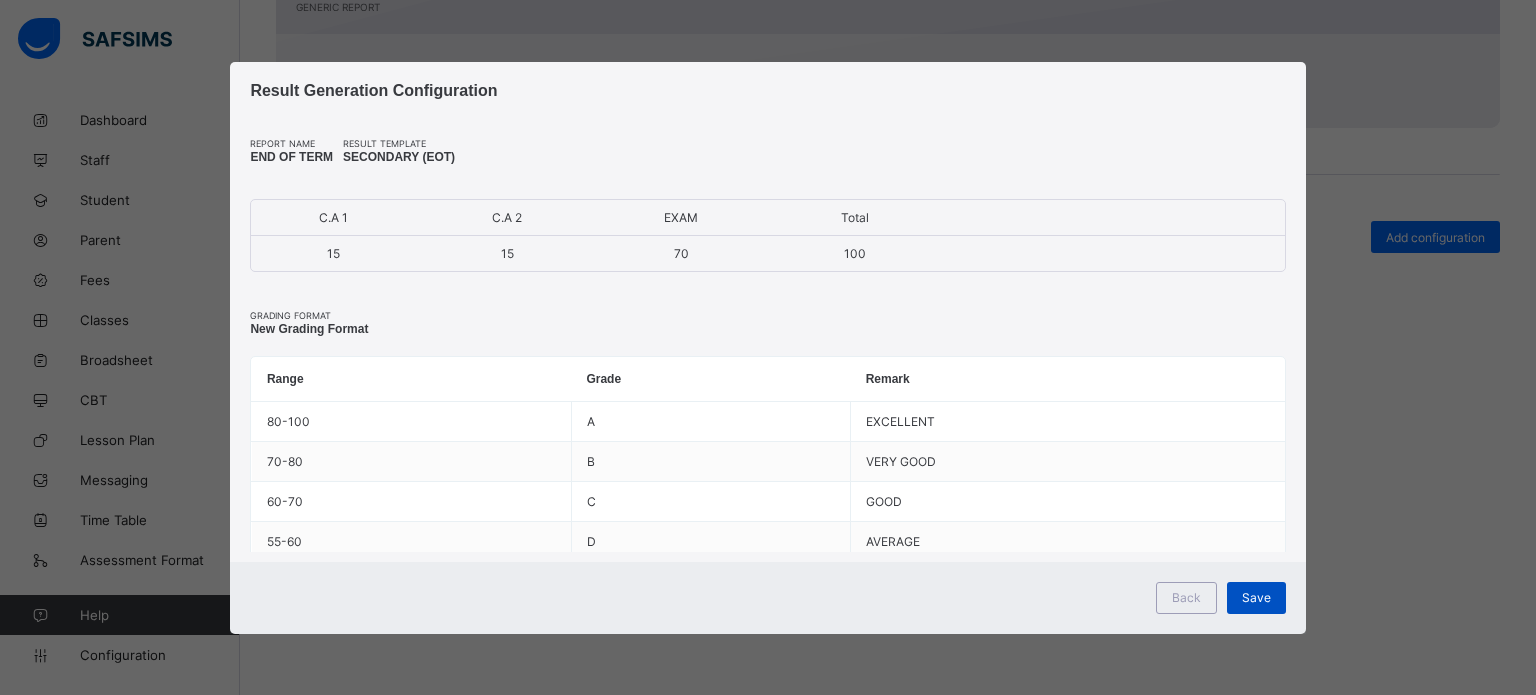 click on "Save" at bounding box center [1256, 597] 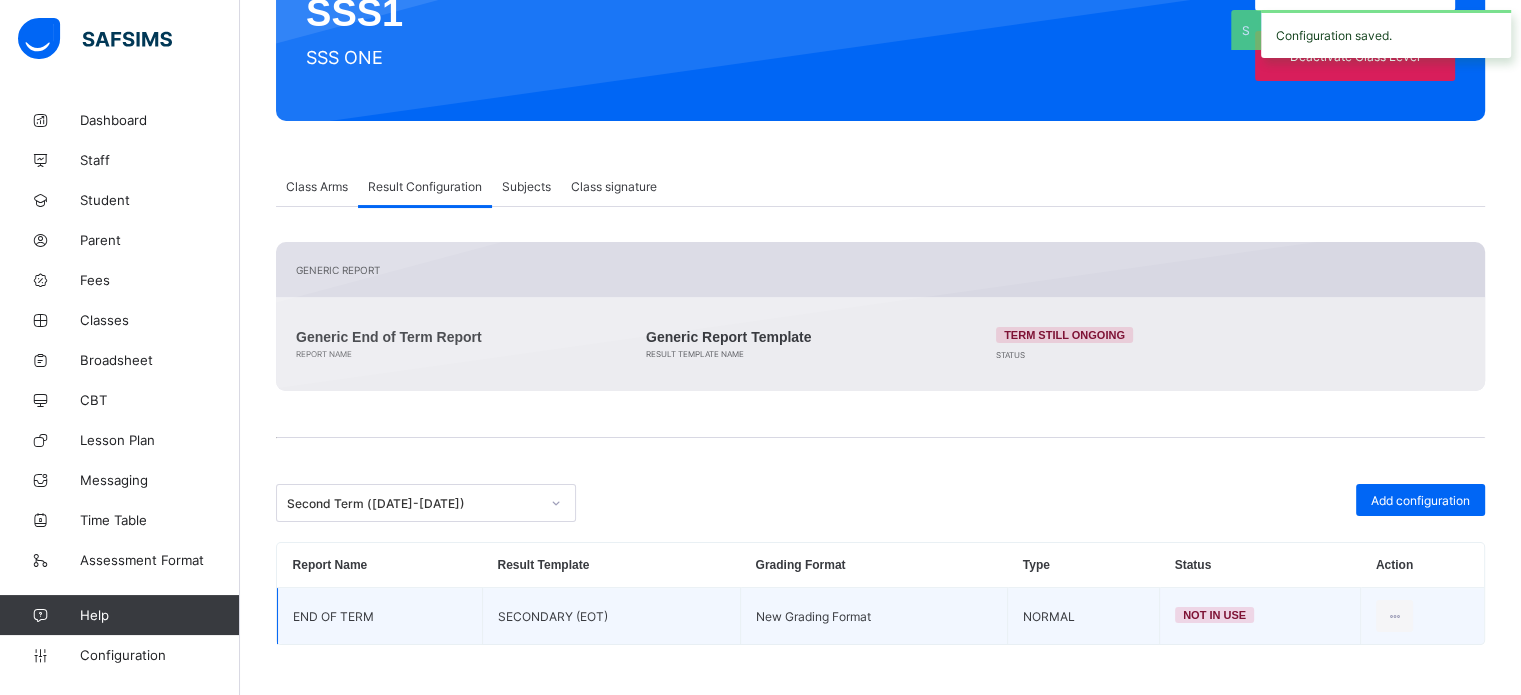 scroll, scrollTop: 244, scrollLeft: 0, axis: vertical 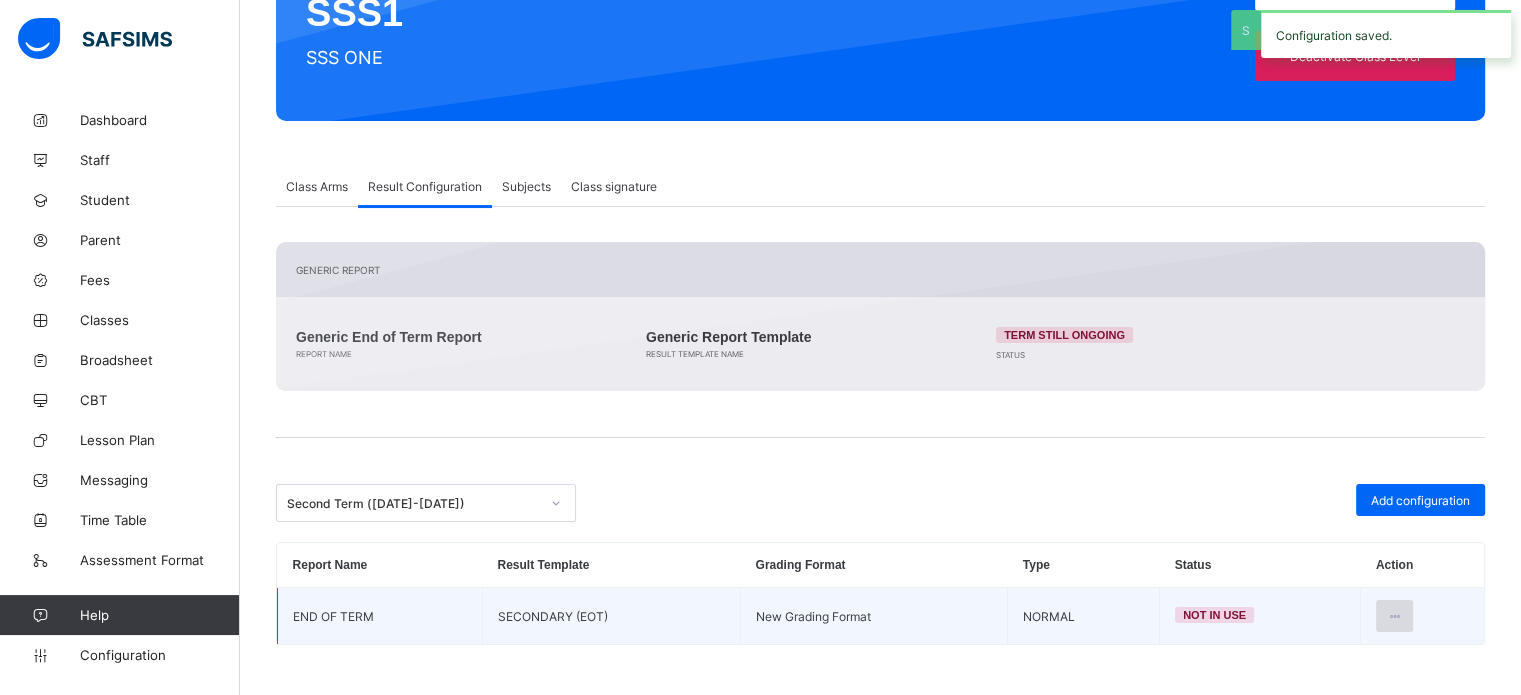 click at bounding box center [1394, 616] 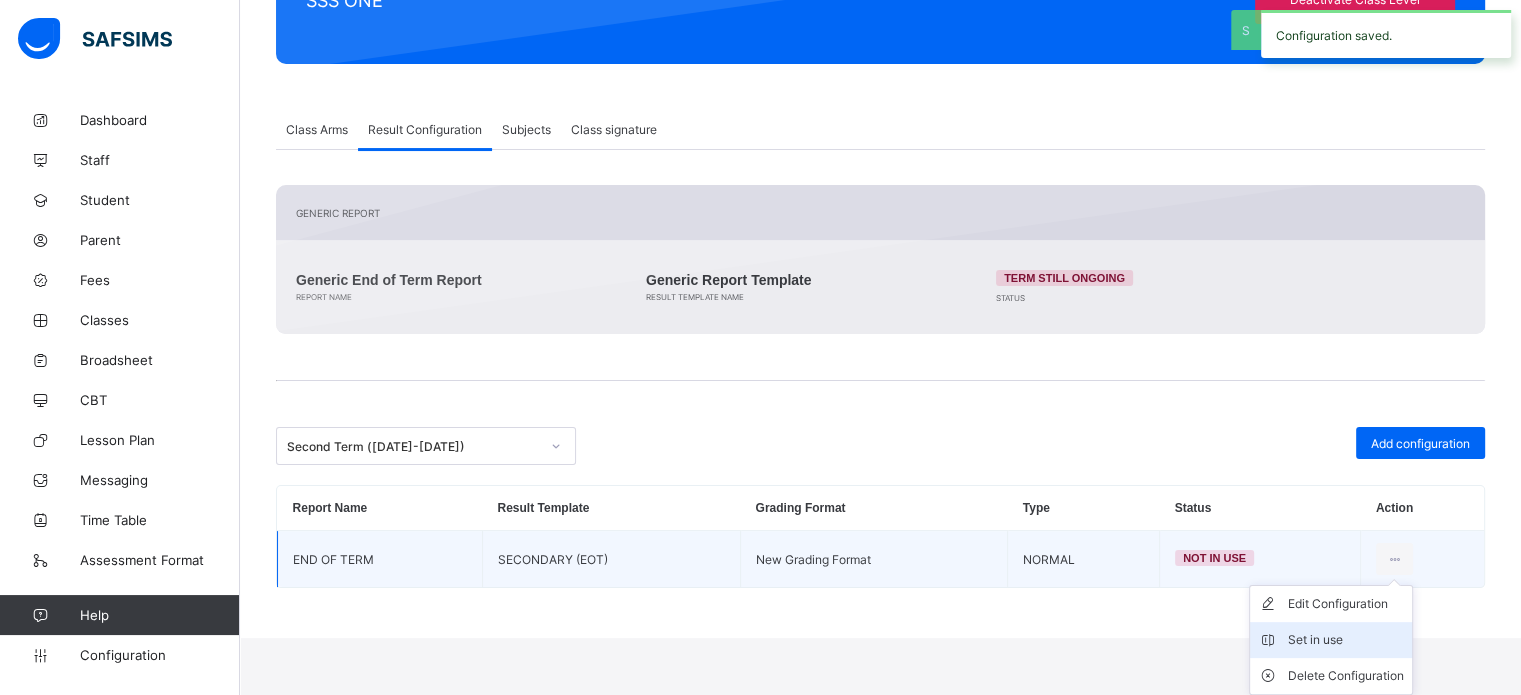 click on "Set in use" at bounding box center (1346, 640) 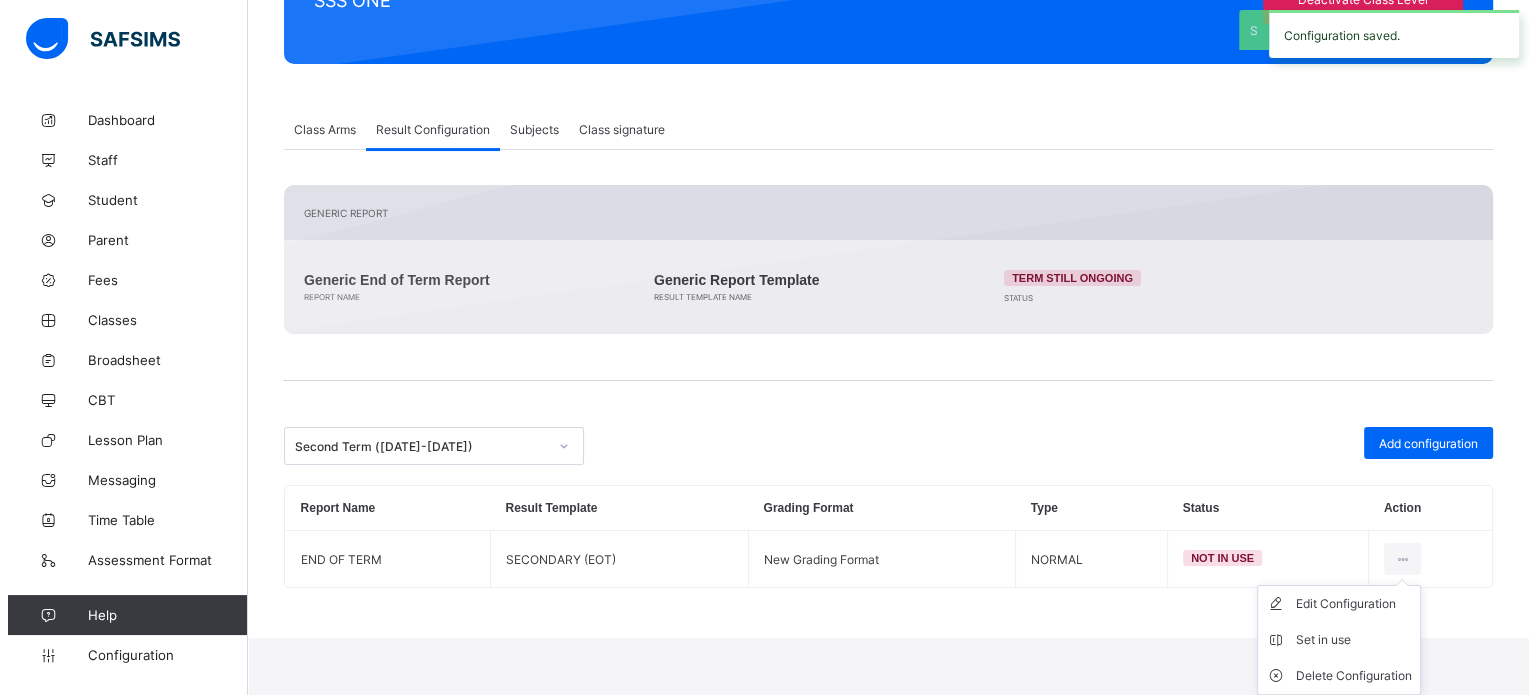 scroll, scrollTop: 244, scrollLeft: 0, axis: vertical 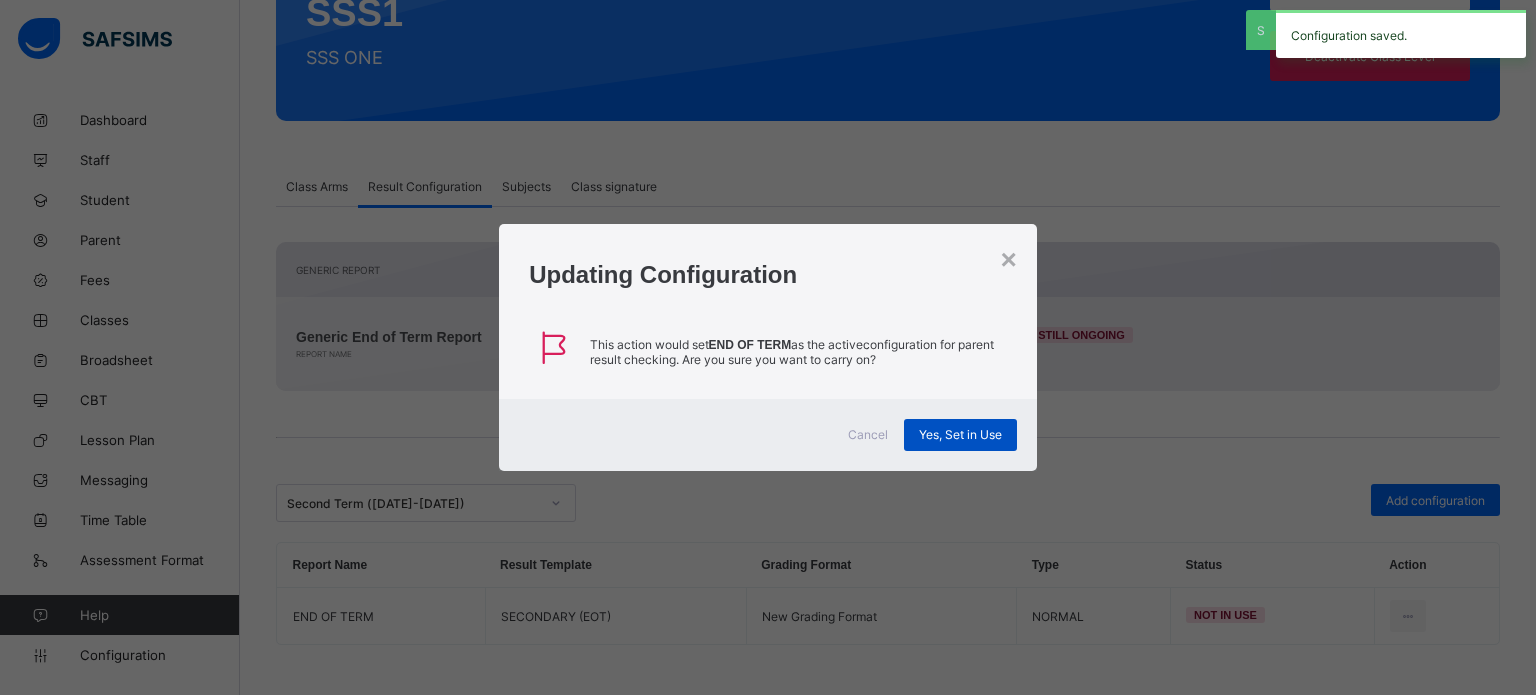 click on "Yes, Set in Use" at bounding box center (960, 434) 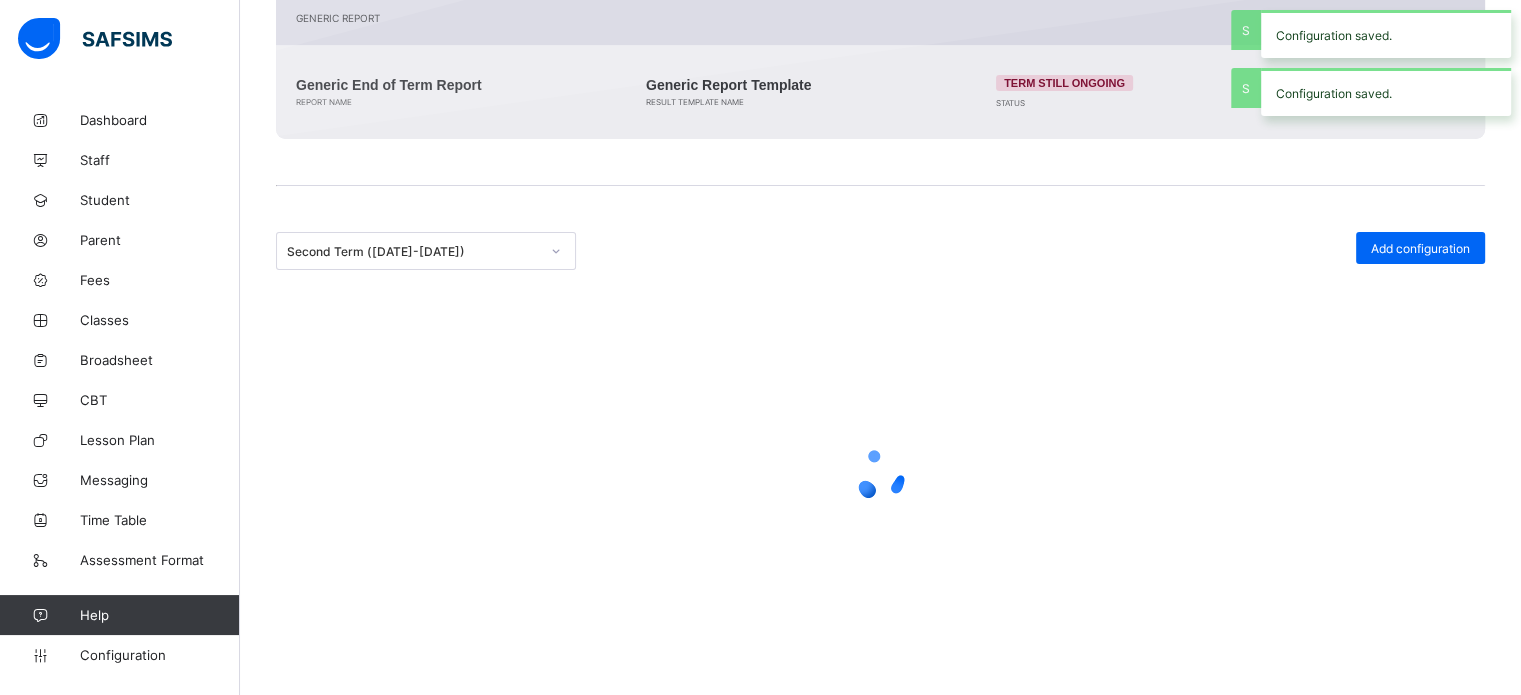 scroll, scrollTop: 244, scrollLeft: 0, axis: vertical 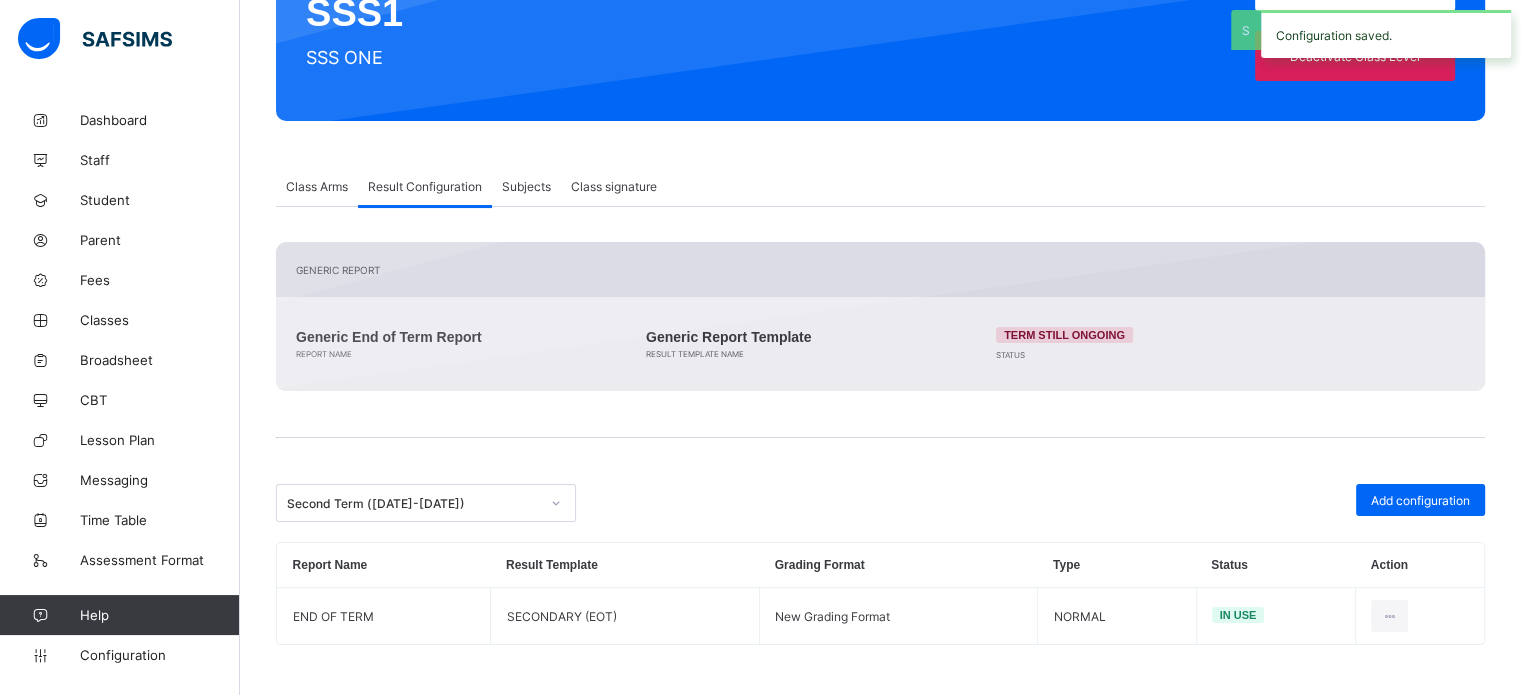 click on "Second Term (2024-2025)" at bounding box center [413, 503] 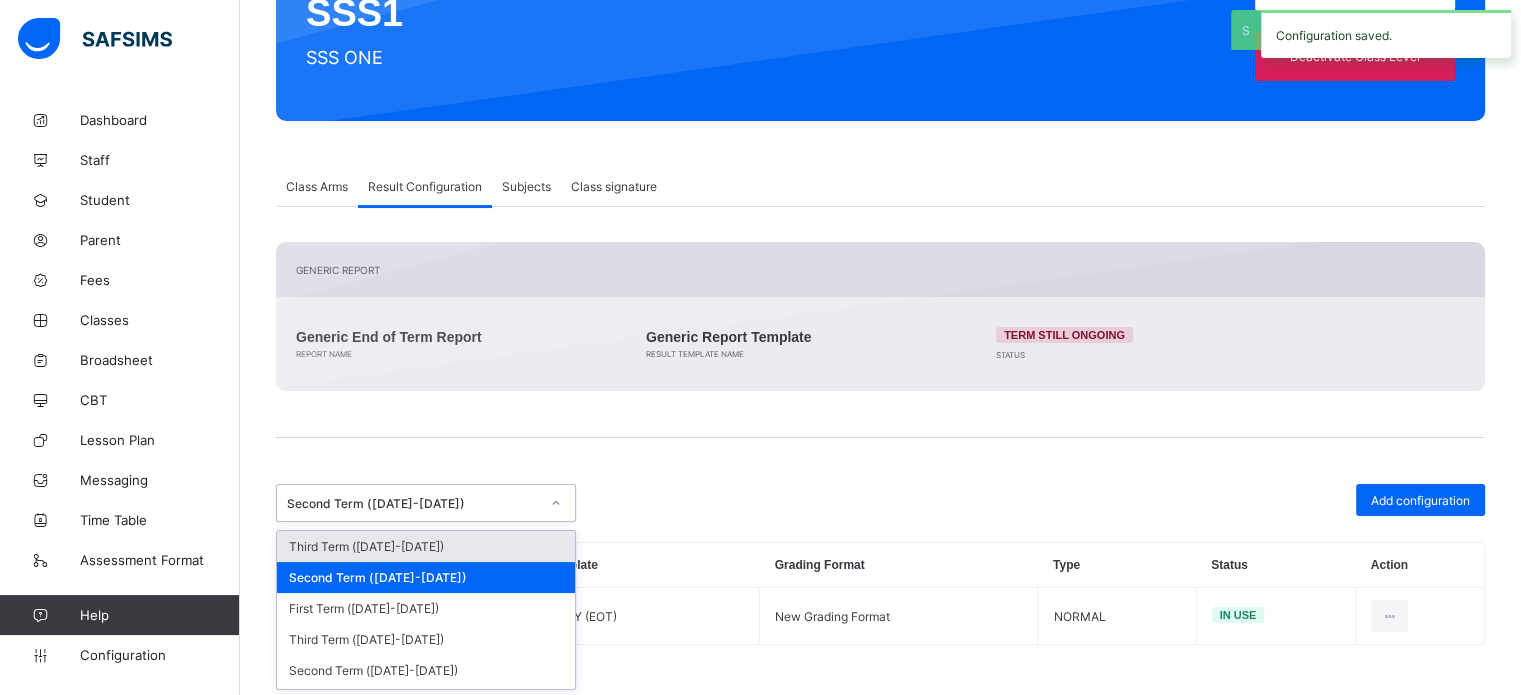 click on "Third Term (2024-2025)" at bounding box center (426, 546) 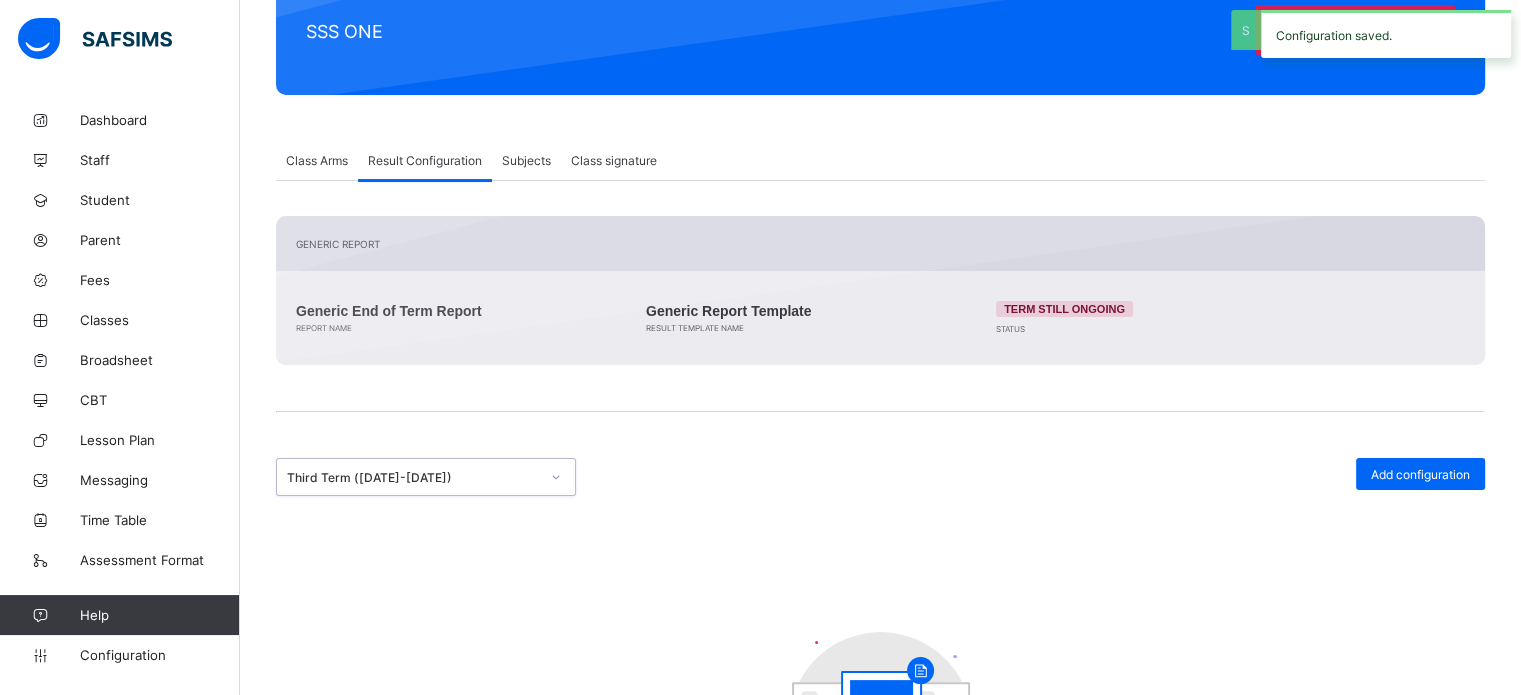 click on "Add configuration" at bounding box center [1420, 474] 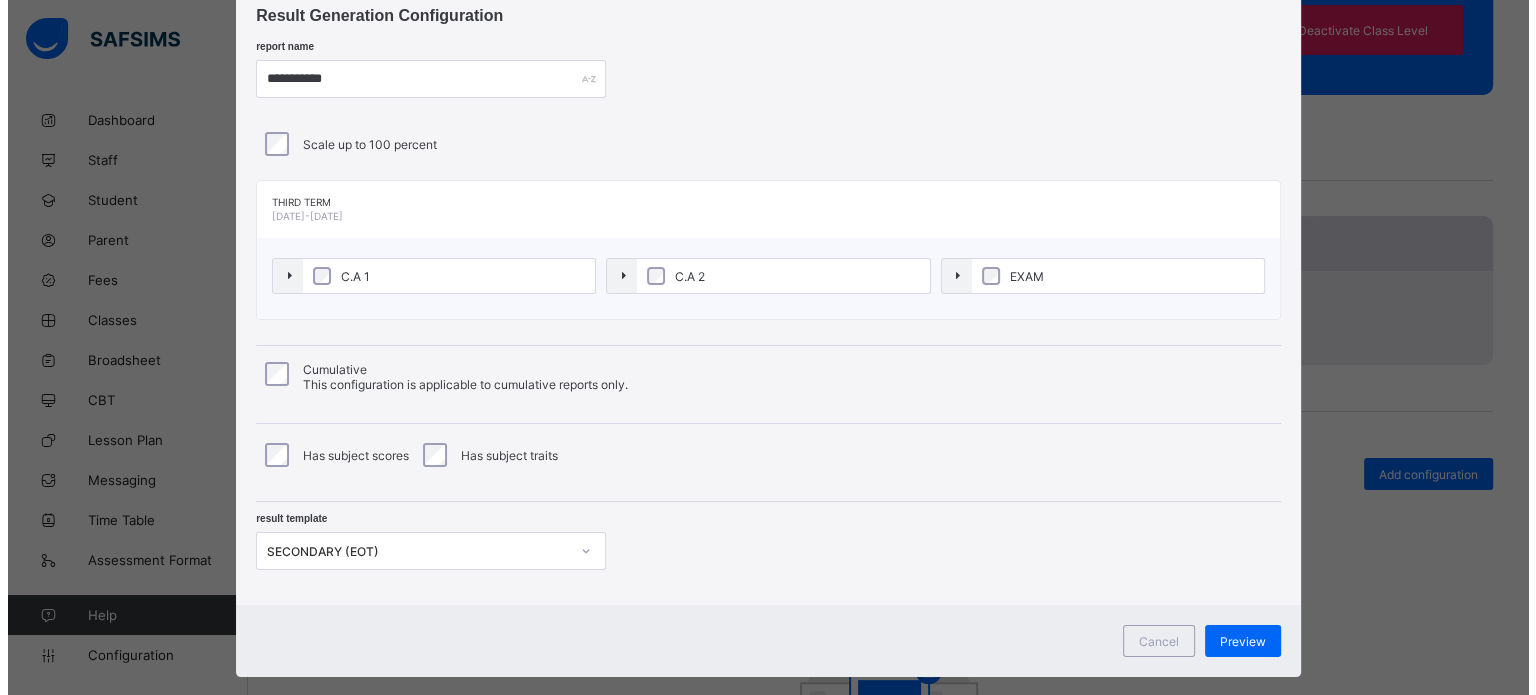 scroll, scrollTop: 95, scrollLeft: 0, axis: vertical 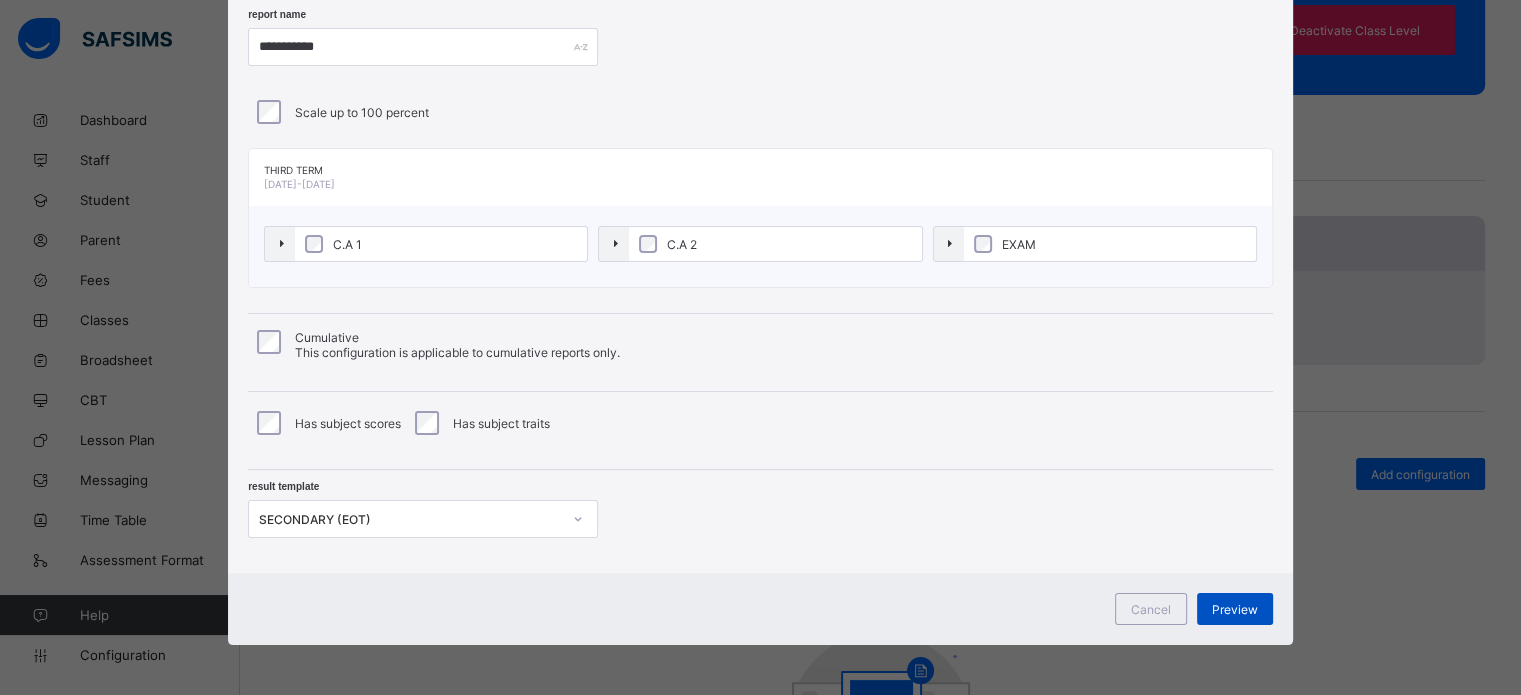 click on "Preview" at bounding box center [1235, 609] 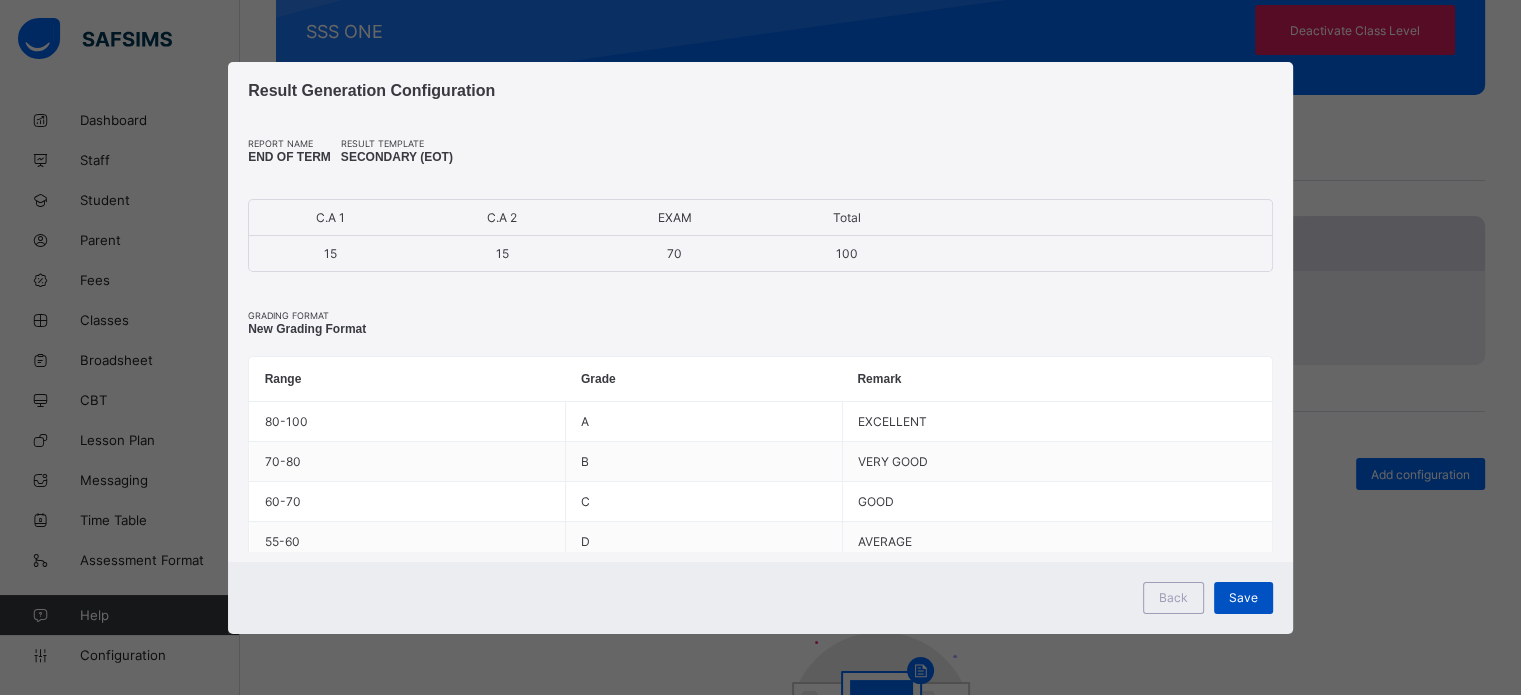 scroll, scrollTop: 0, scrollLeft: 0, axis: both 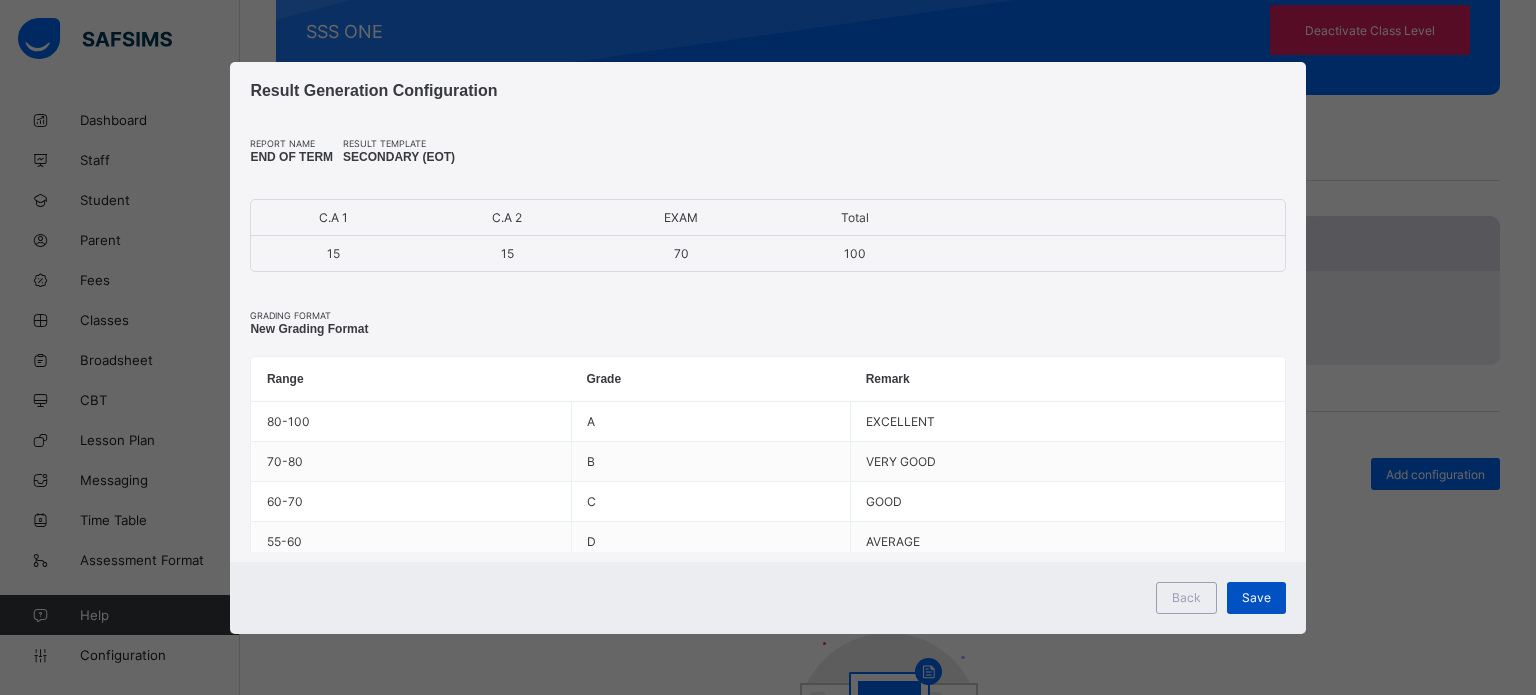 click on "Save" at bounding box center [1256, 598] 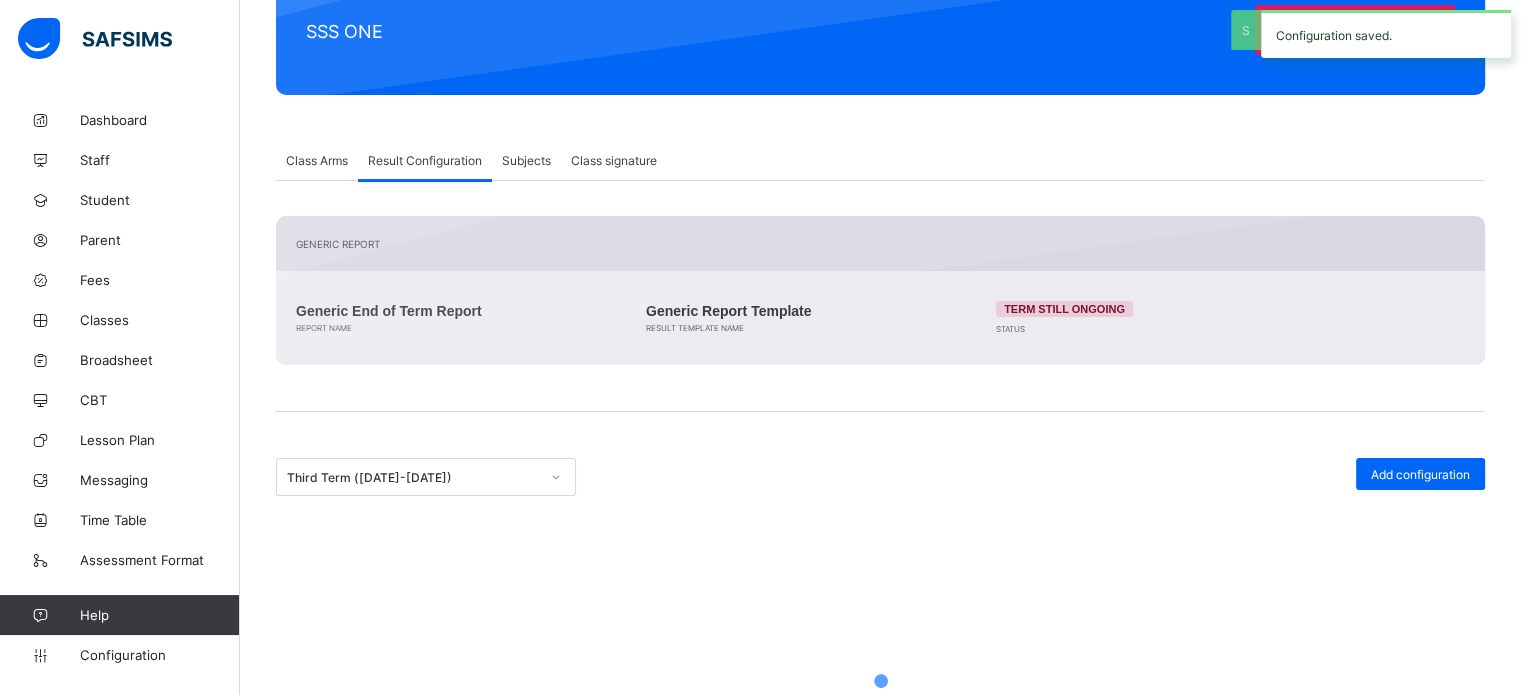 scroll, scrollTop: 244, scrollLeft: 0, axis: vertical 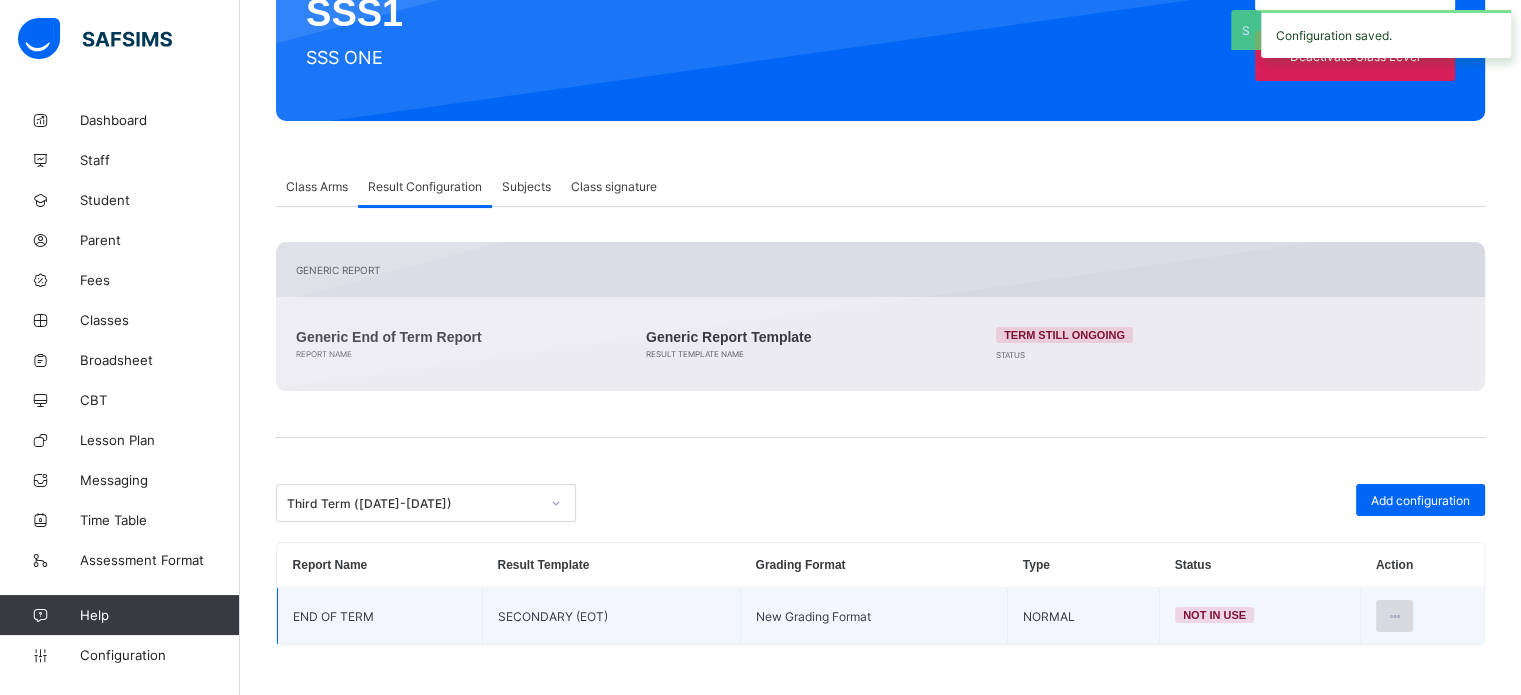 click at bounding box center [1394, 616] 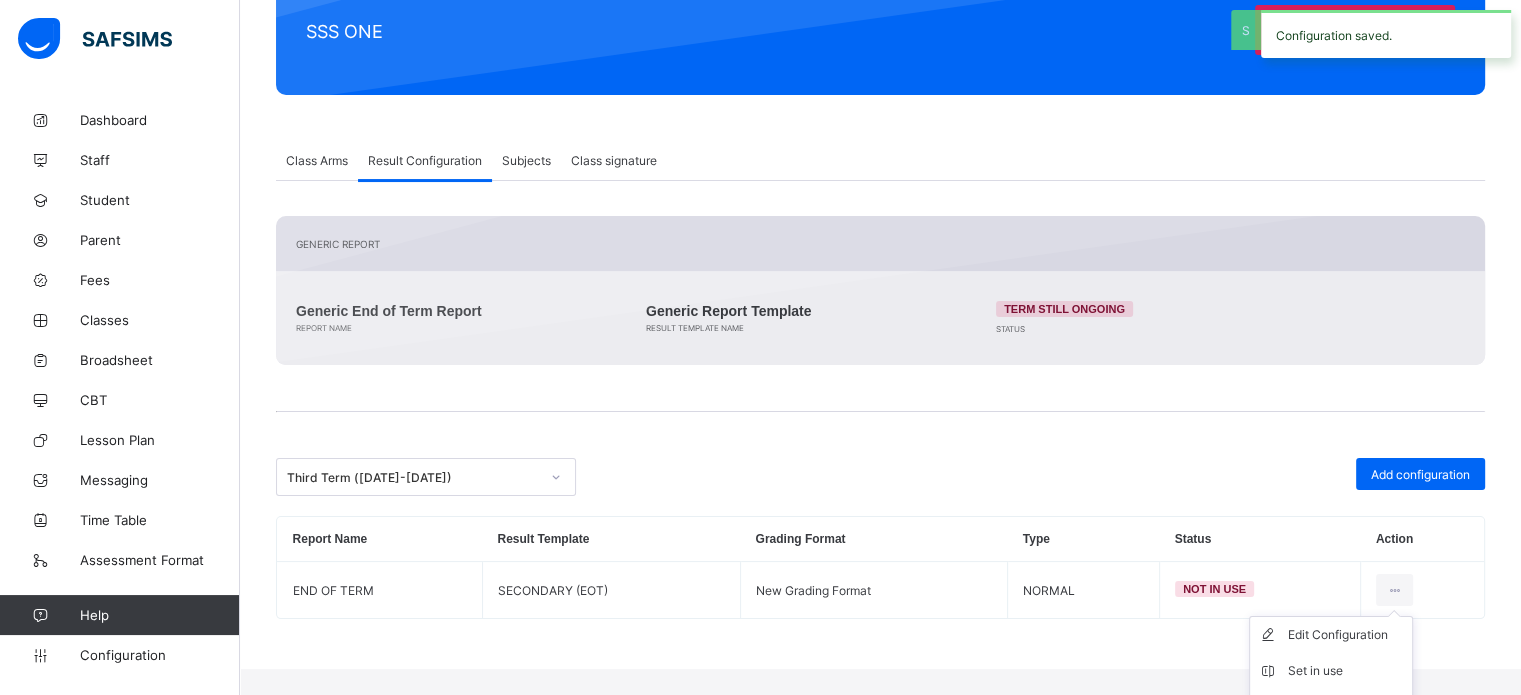 drag, startPoint x: 1347, startPoint y: 666, endPoint x: 1334, endPoint y: 659, distance: 14.764823 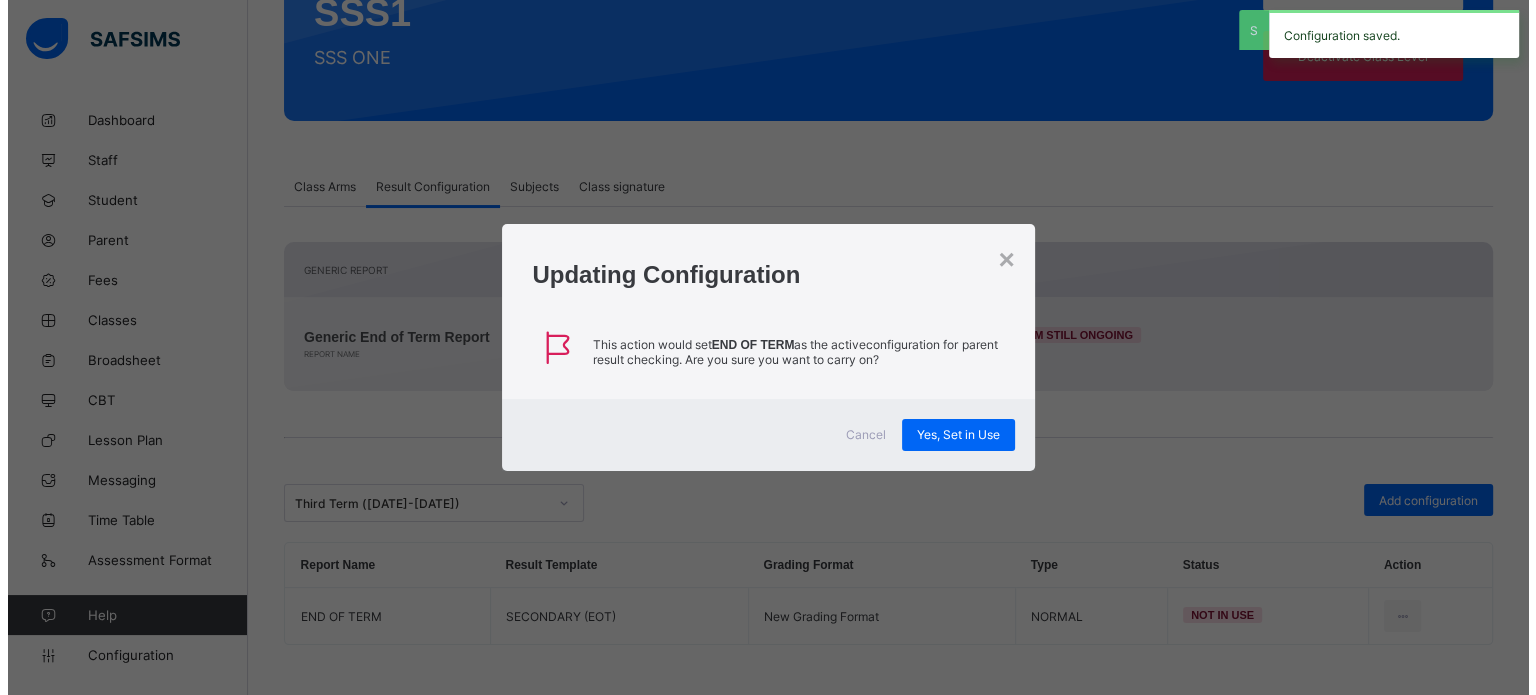 scroll, scrollTop: 244, scrollLeft: 0, axis: vertical 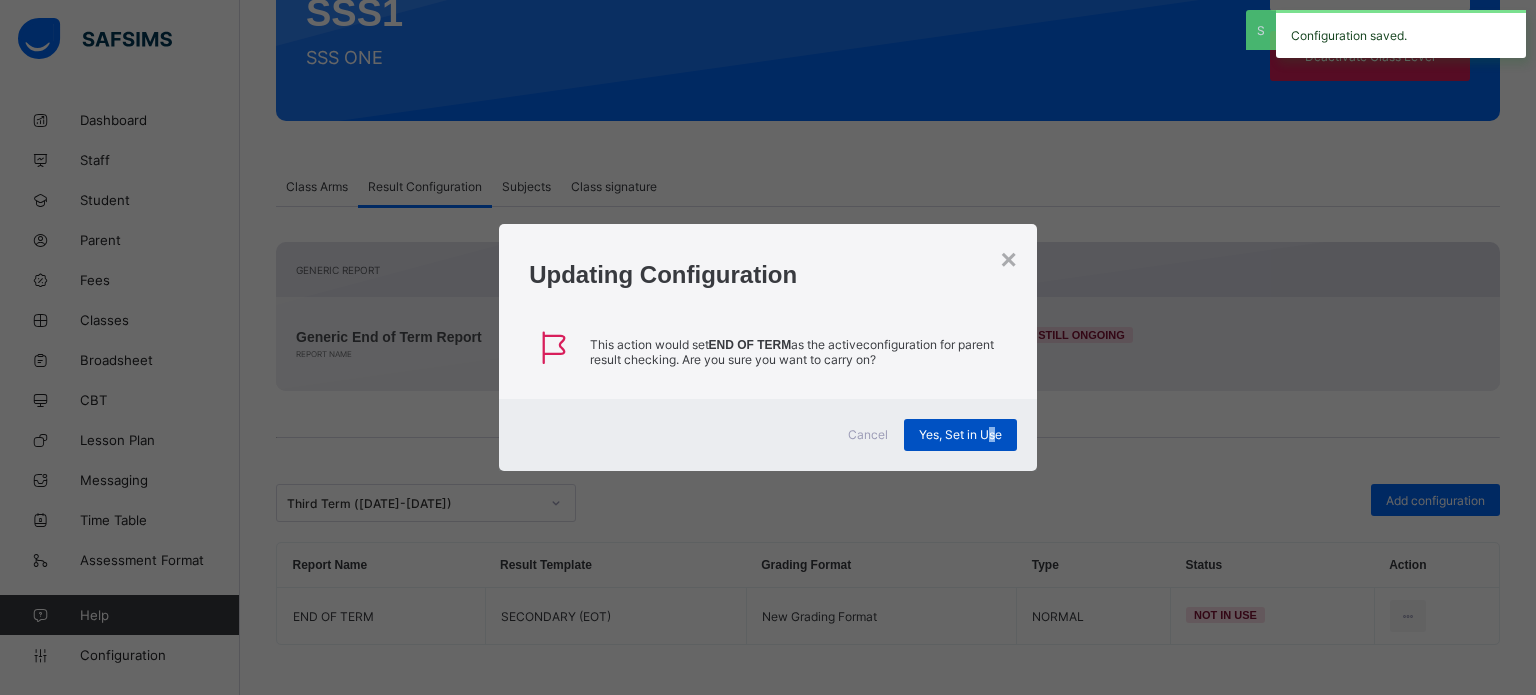 click on "Yes, Set in Use" at bounding box center (960, 434) 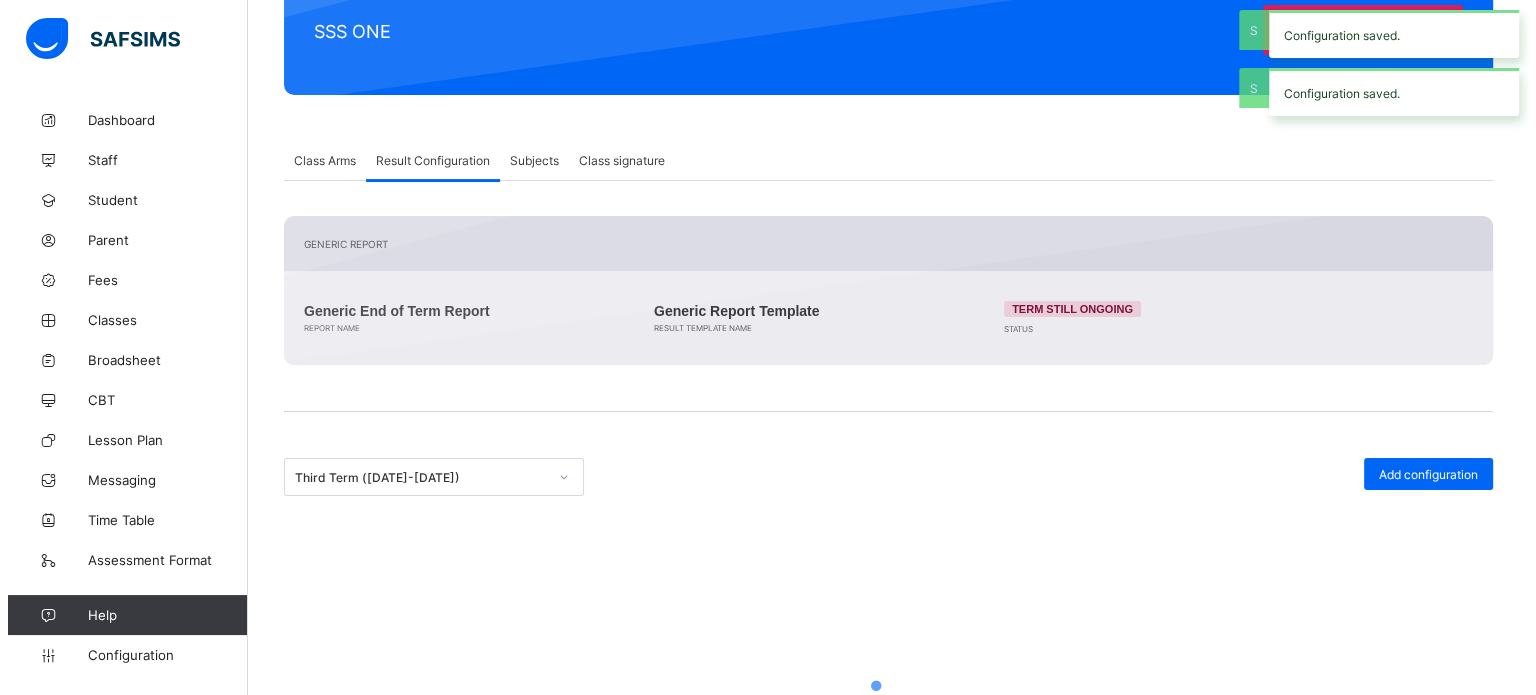 scroll, scrollTop: 244, scrollLeft: 0, axis: vertical 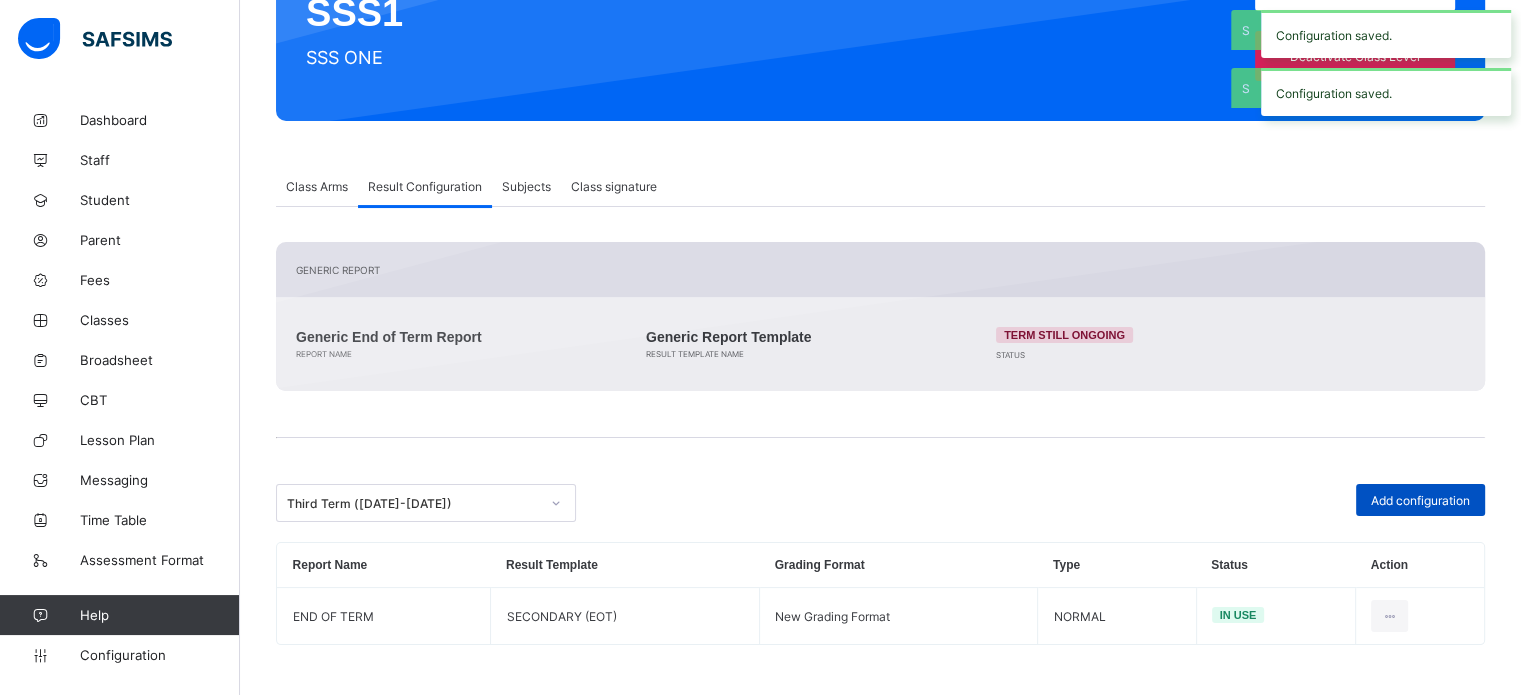 click on "Add configuration" at bounding box center [1420, 500] 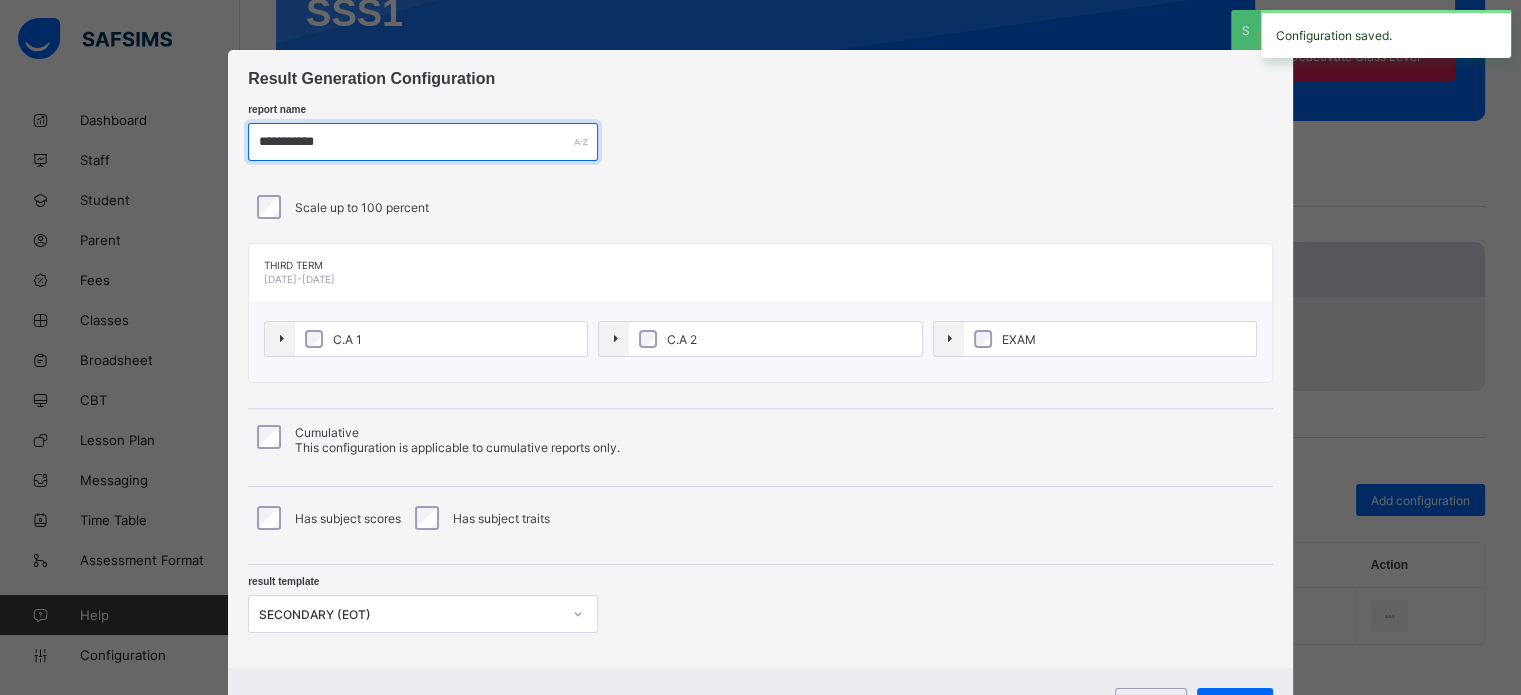 click on "**********" at bounding box center [423, 142] 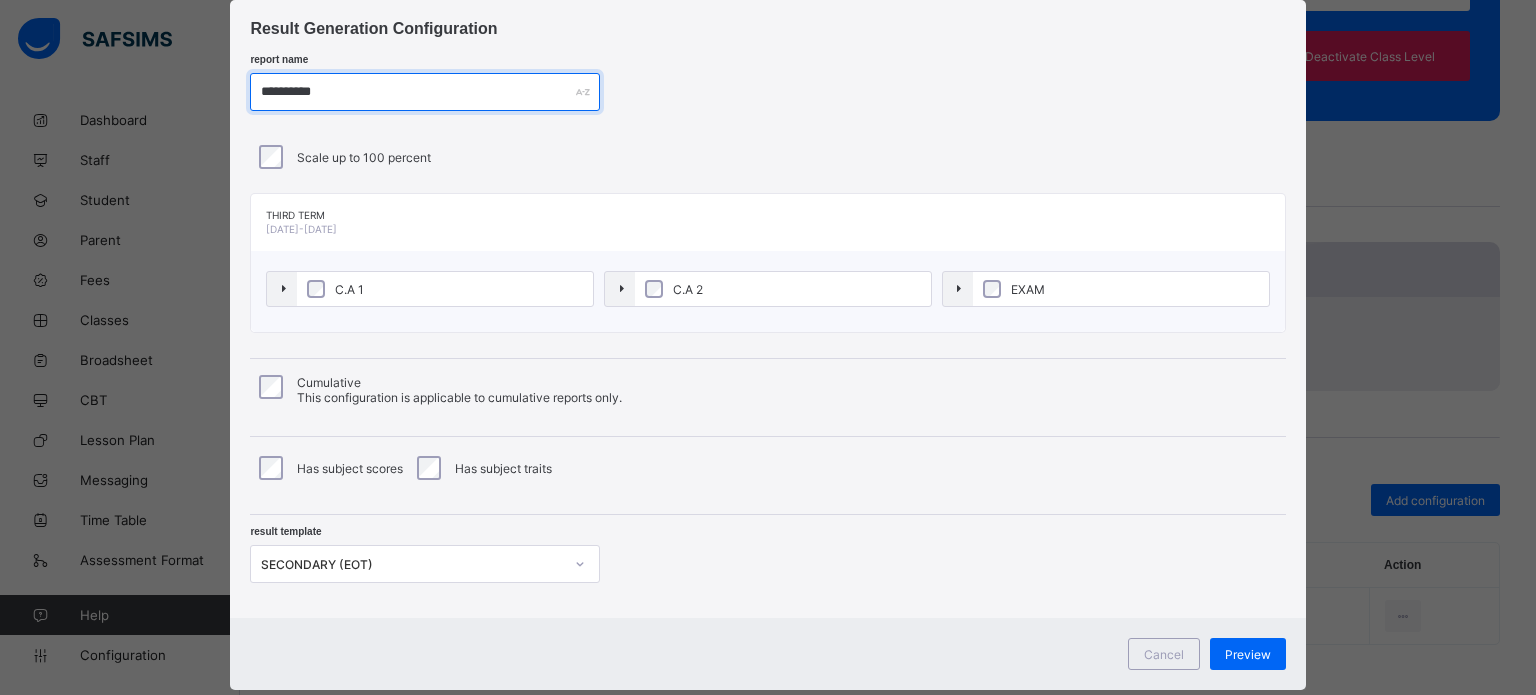scroll, scrollTop: 95, scrollLeft: 0, axis: vertical 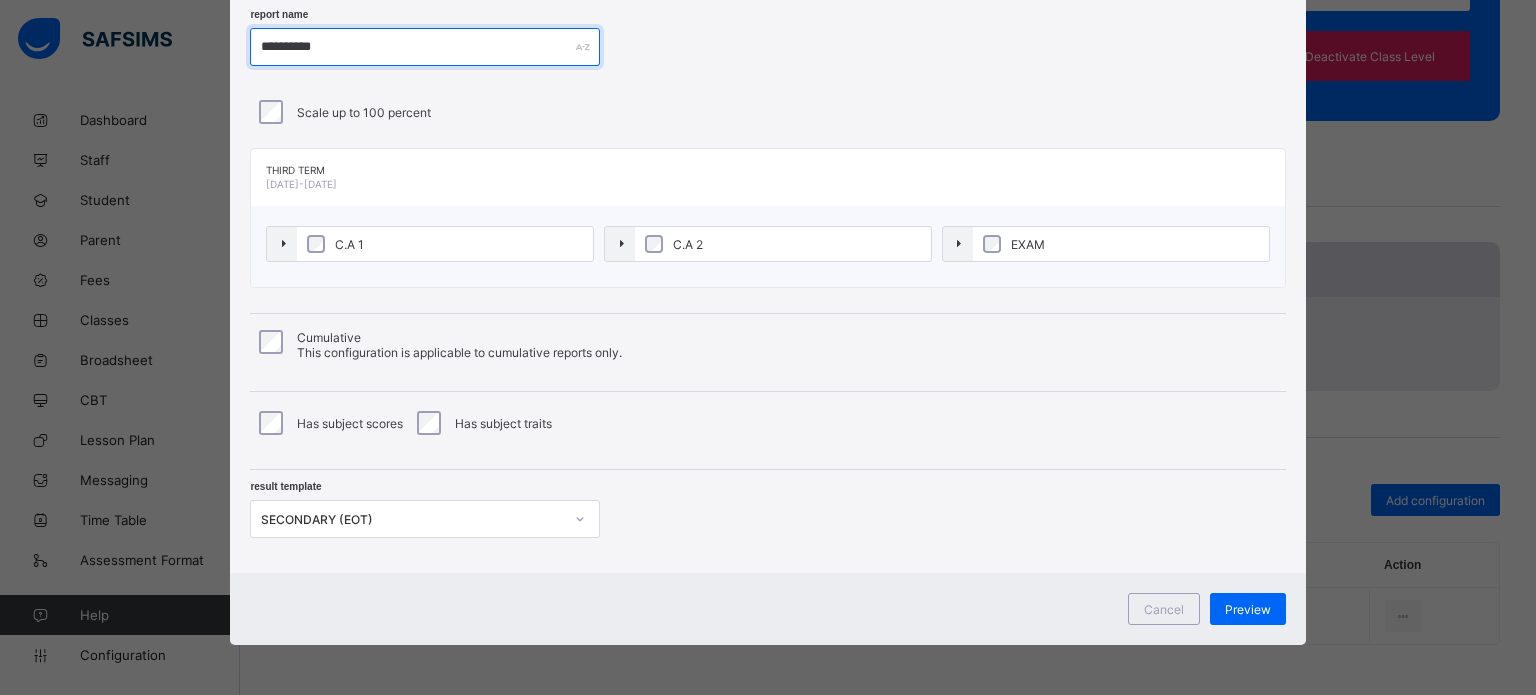 type on "**********" 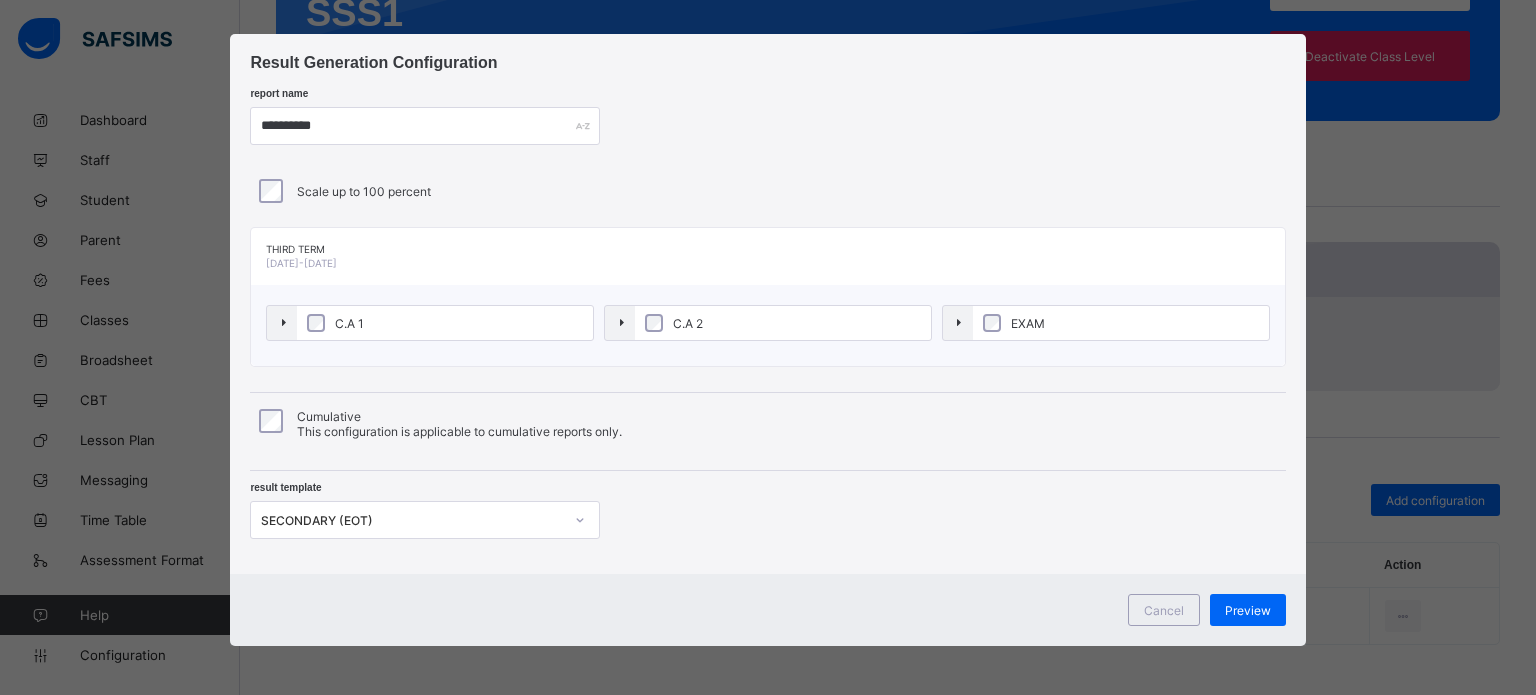 click on "SECONDARY (EOT)" at bounding box center (406, 520) 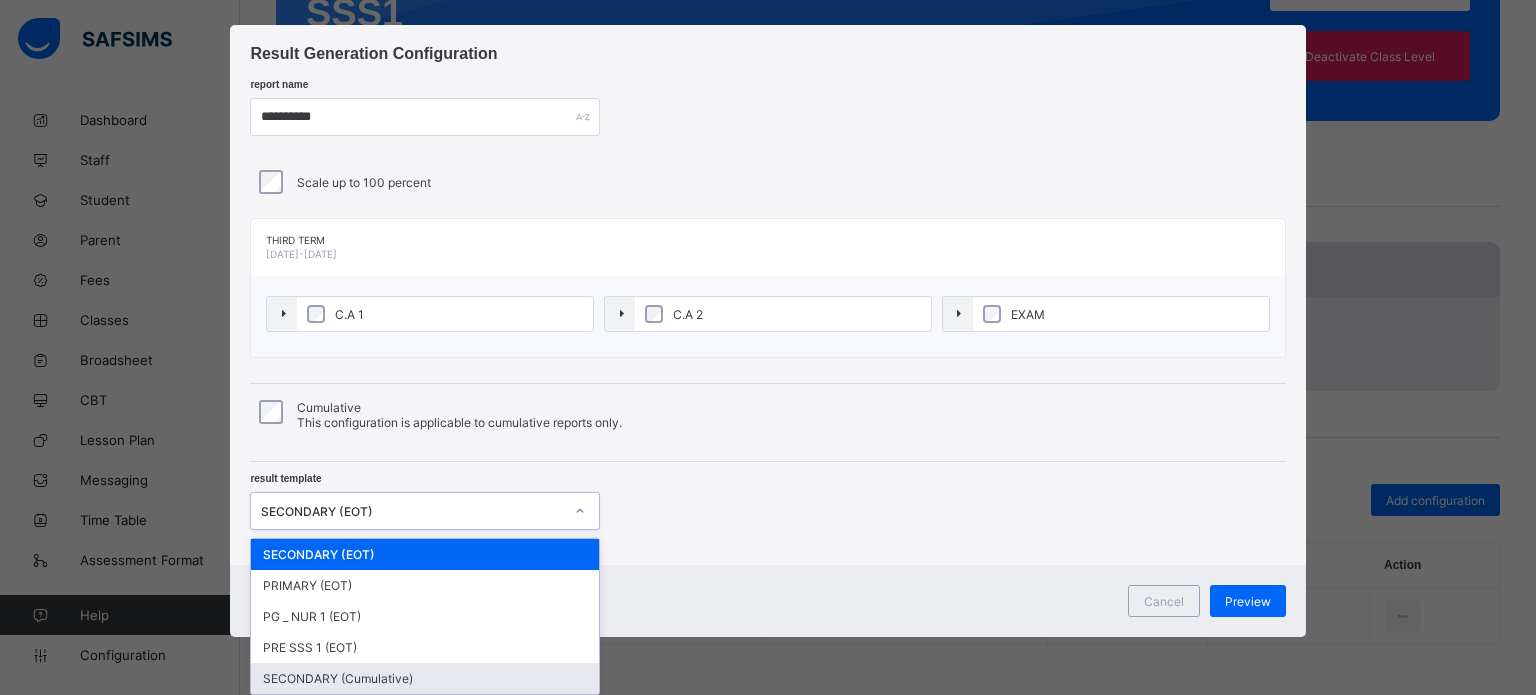 click on "SECONDARY (Cumulative)" at bounding box center (425, 678) 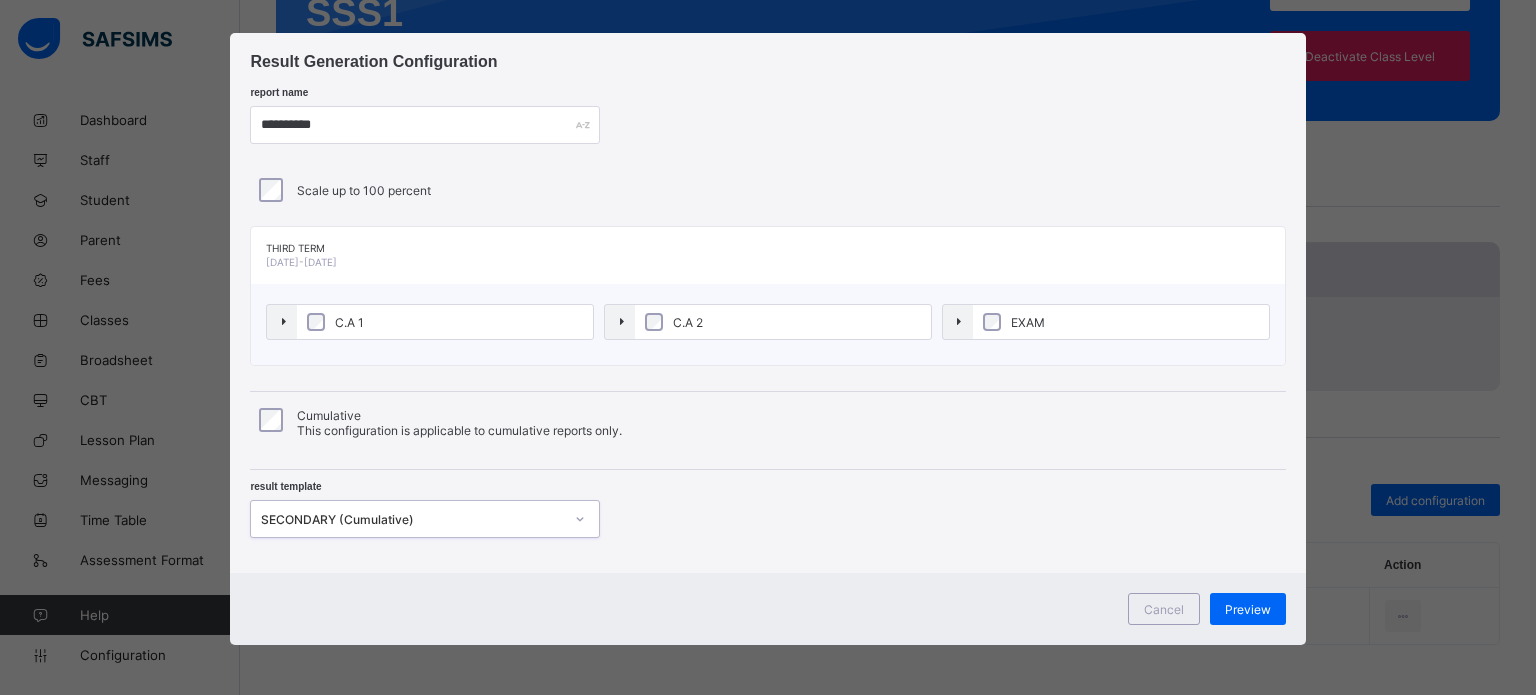 scroll, scrollTop: 16, scrollLeft: 0, axis: vertical 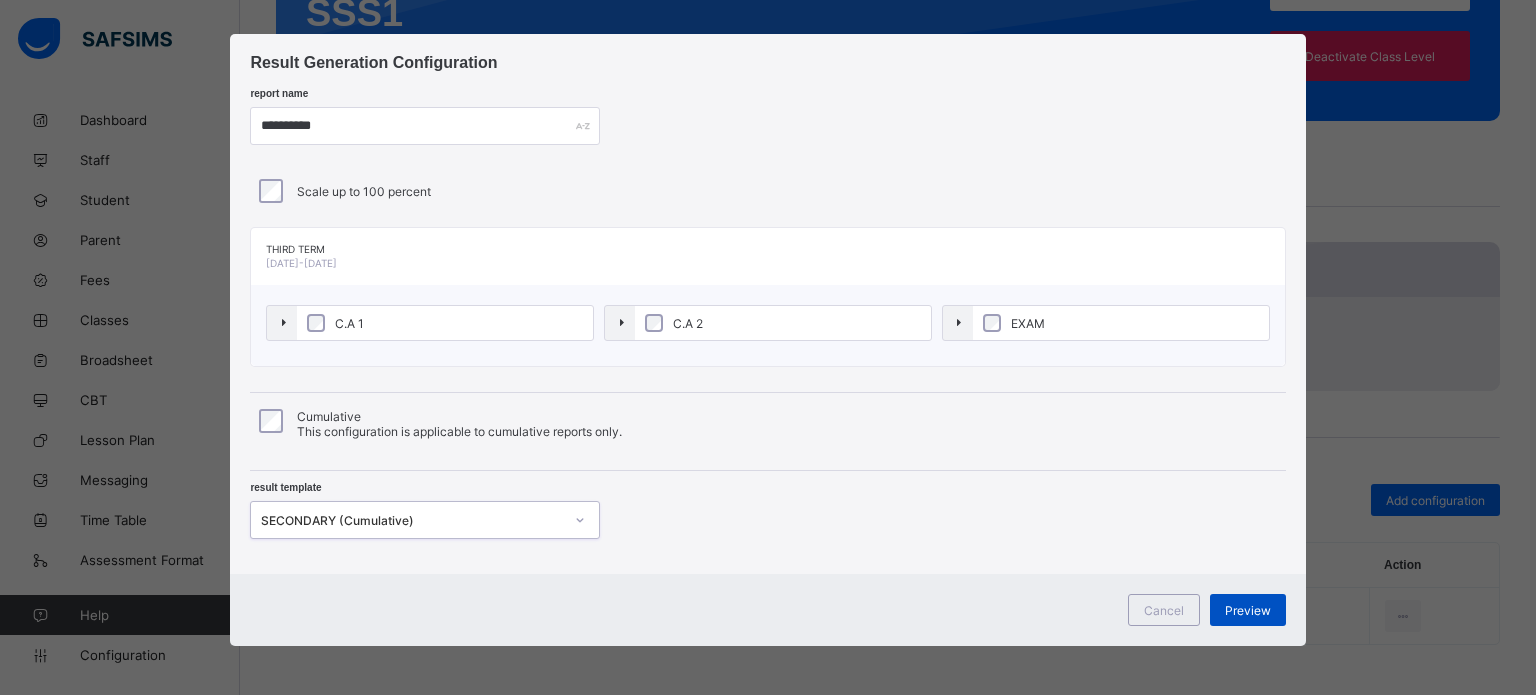 click on "Preview" at bounding box center [1248, 610] 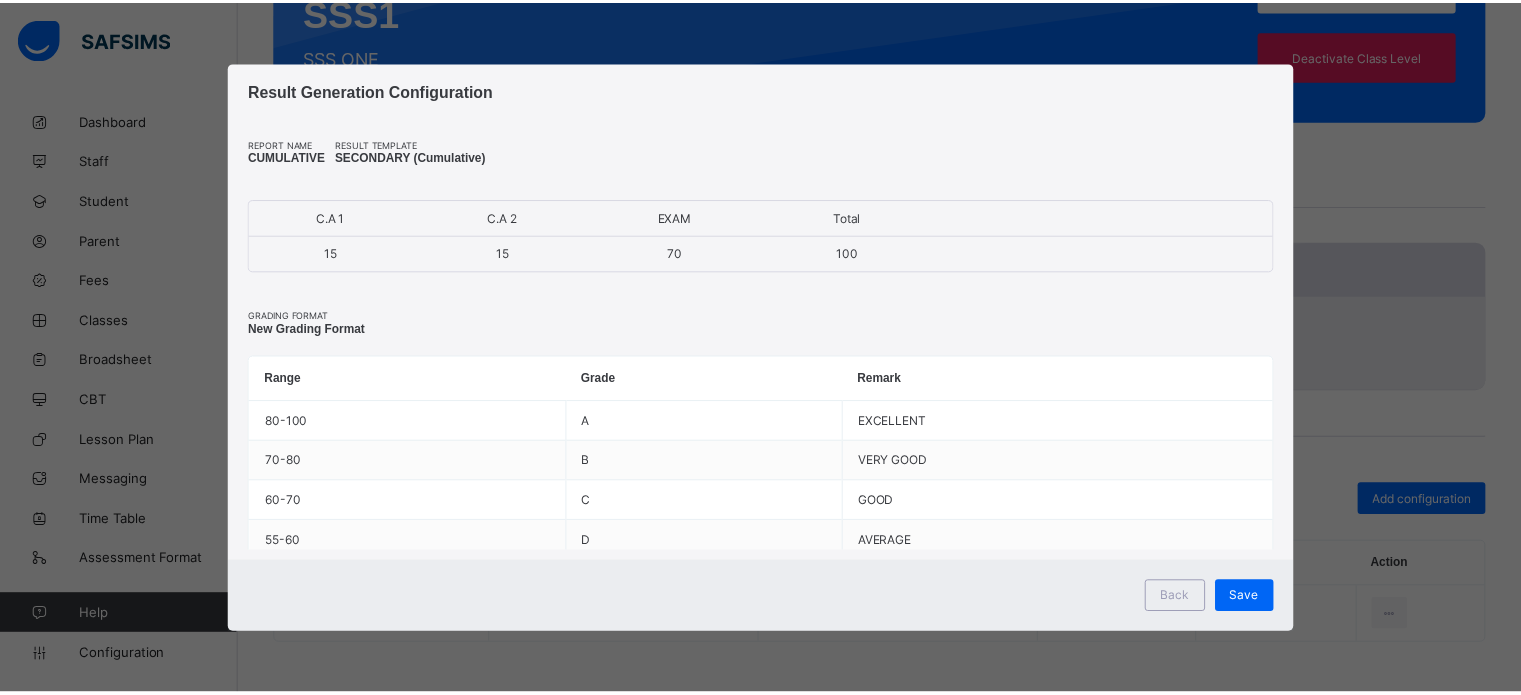 scroll, scrollTop: 0, scrollLeft: 0, axis: both 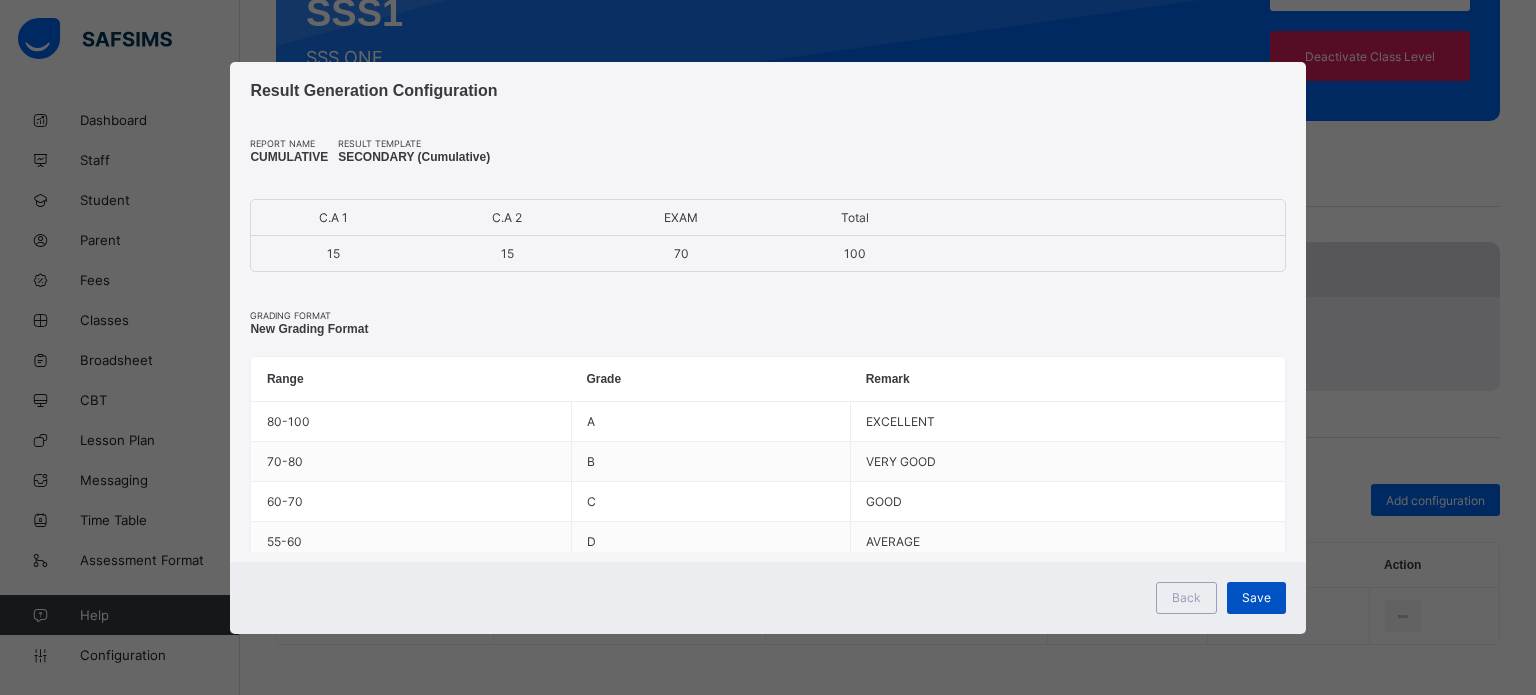 click on "Save" at bounding box center (1256, 597) 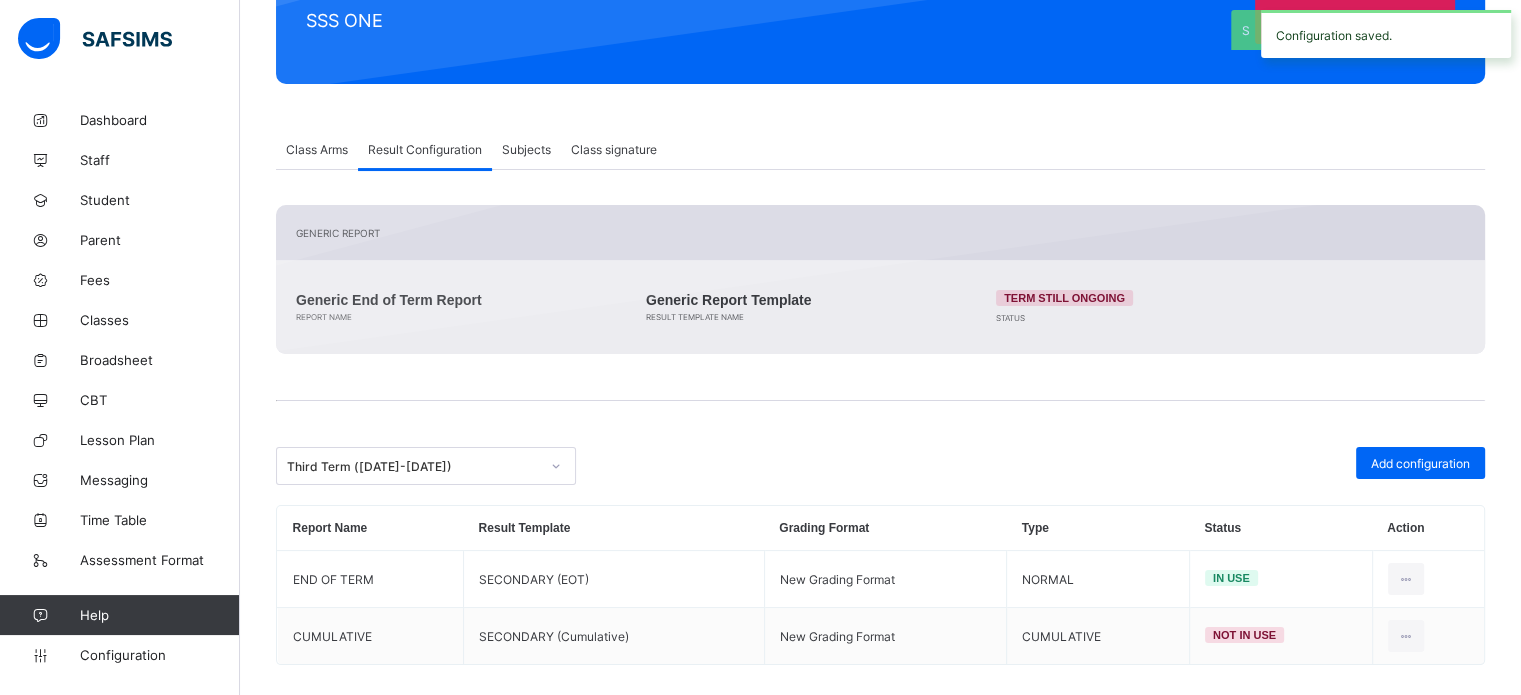 scroll, scrollTop: 301, scrollLeft: 0, axis: vertical 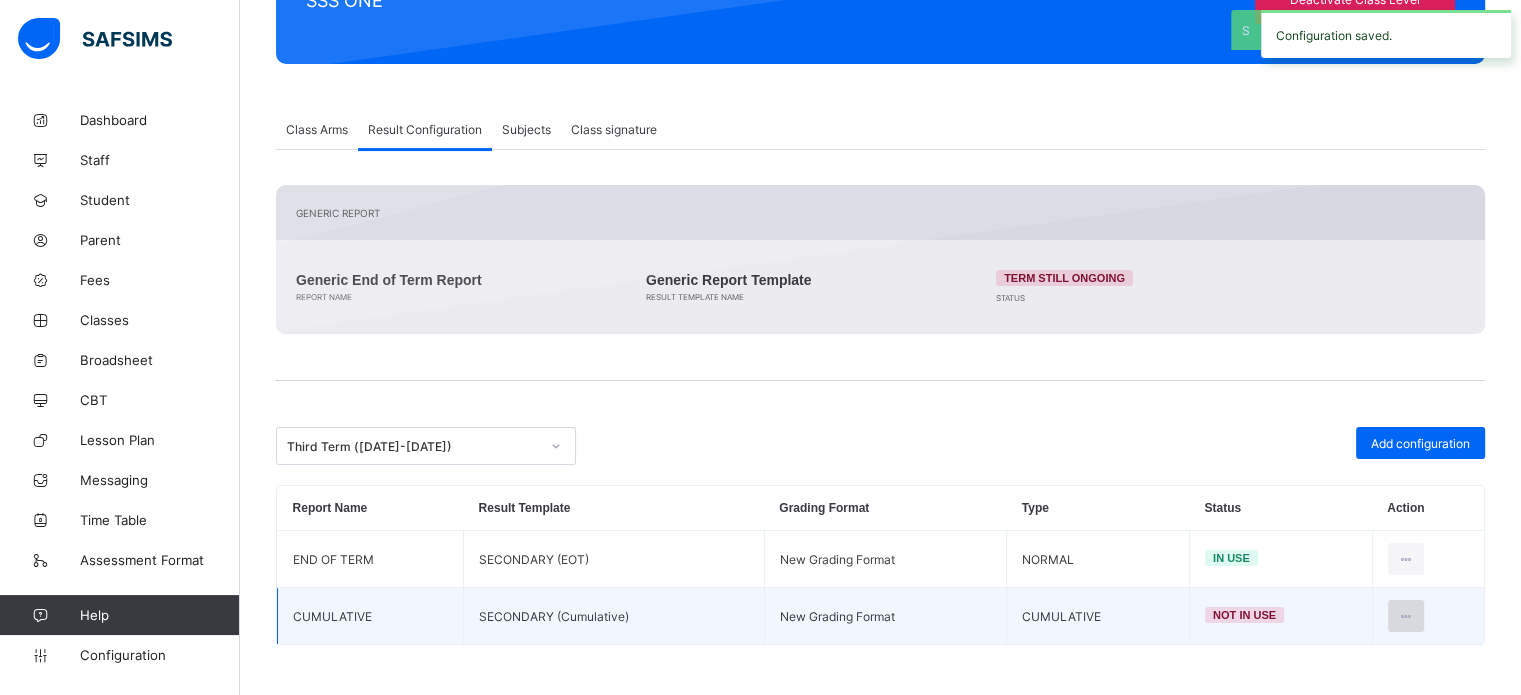 click at bounding box center (1406, 616) 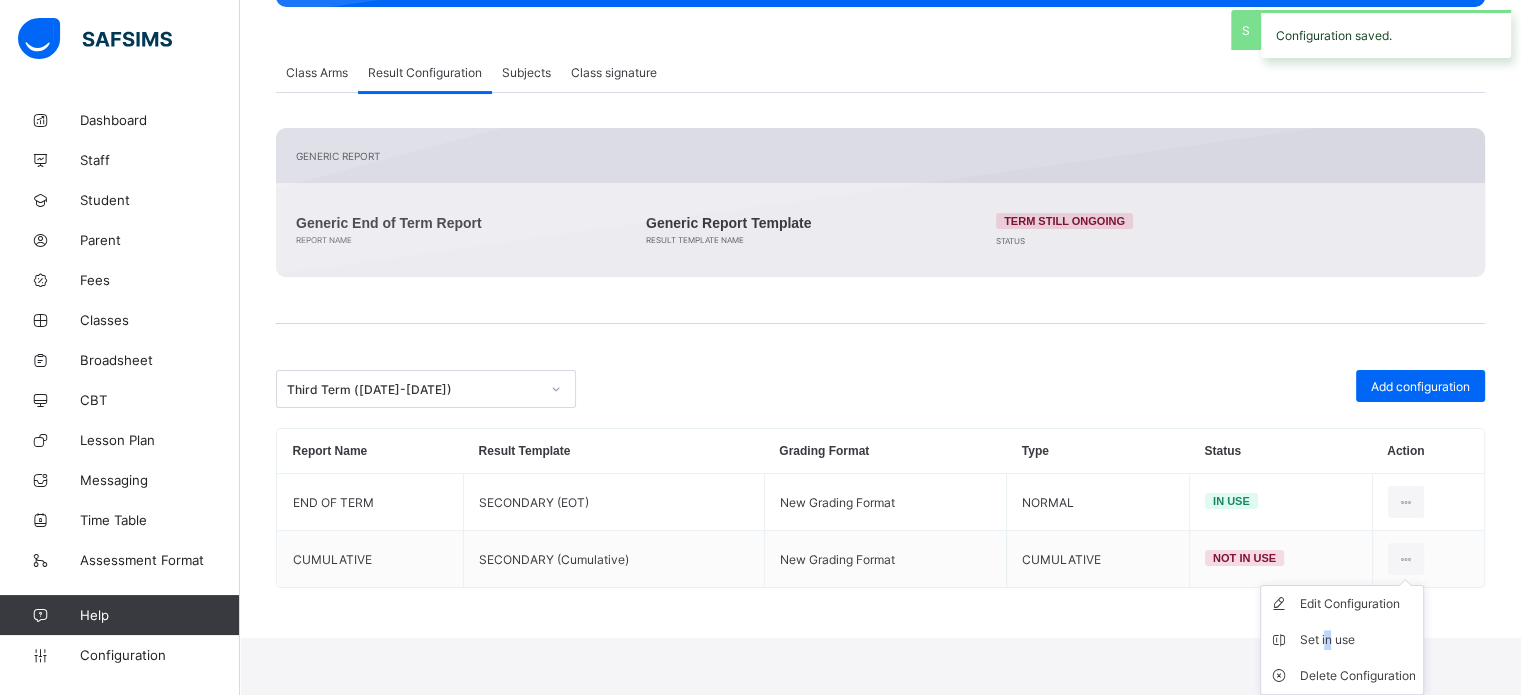 drag, startPoint x: 1336, startPoint y: 633, endPoint x: 1323, endPoint y: 627, distance: 14.3178215 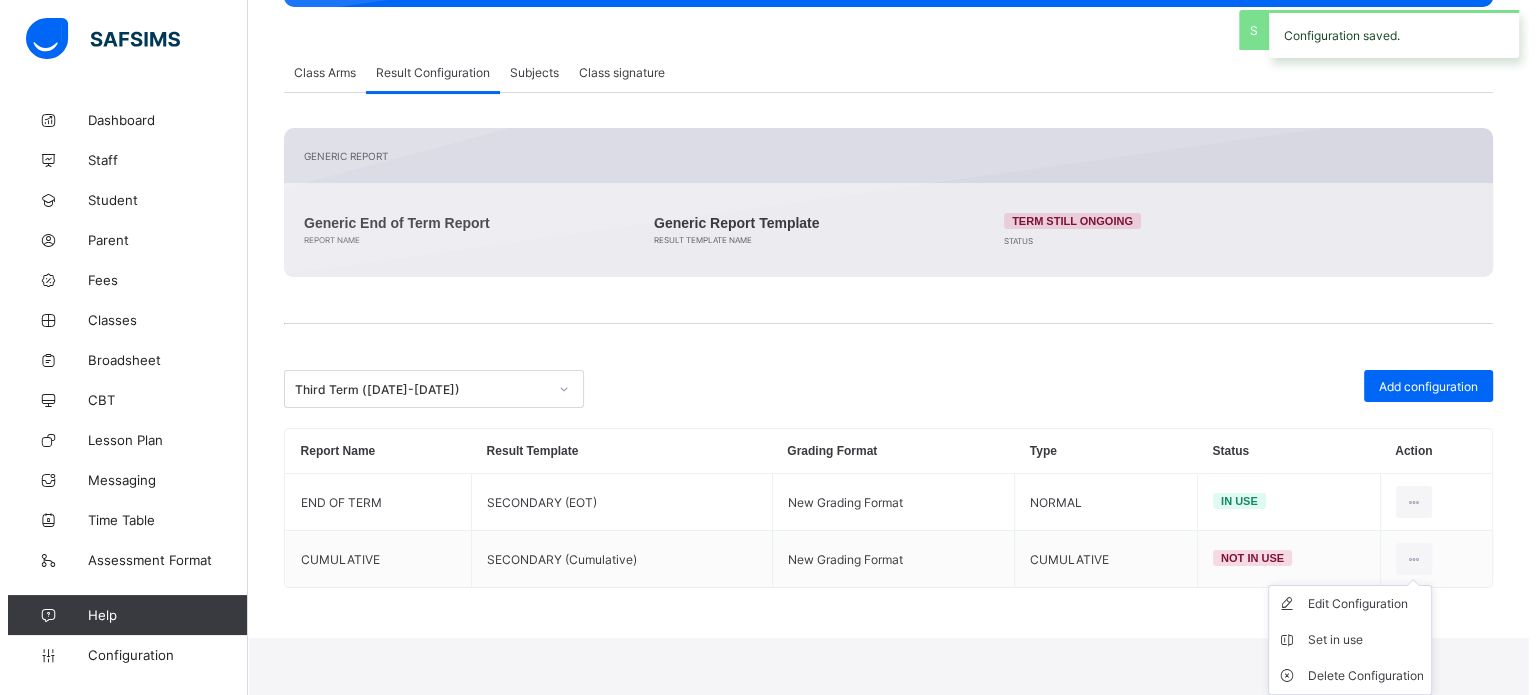 scroll, scrollTop: 301, scrollLeft: 0, axis: vertical 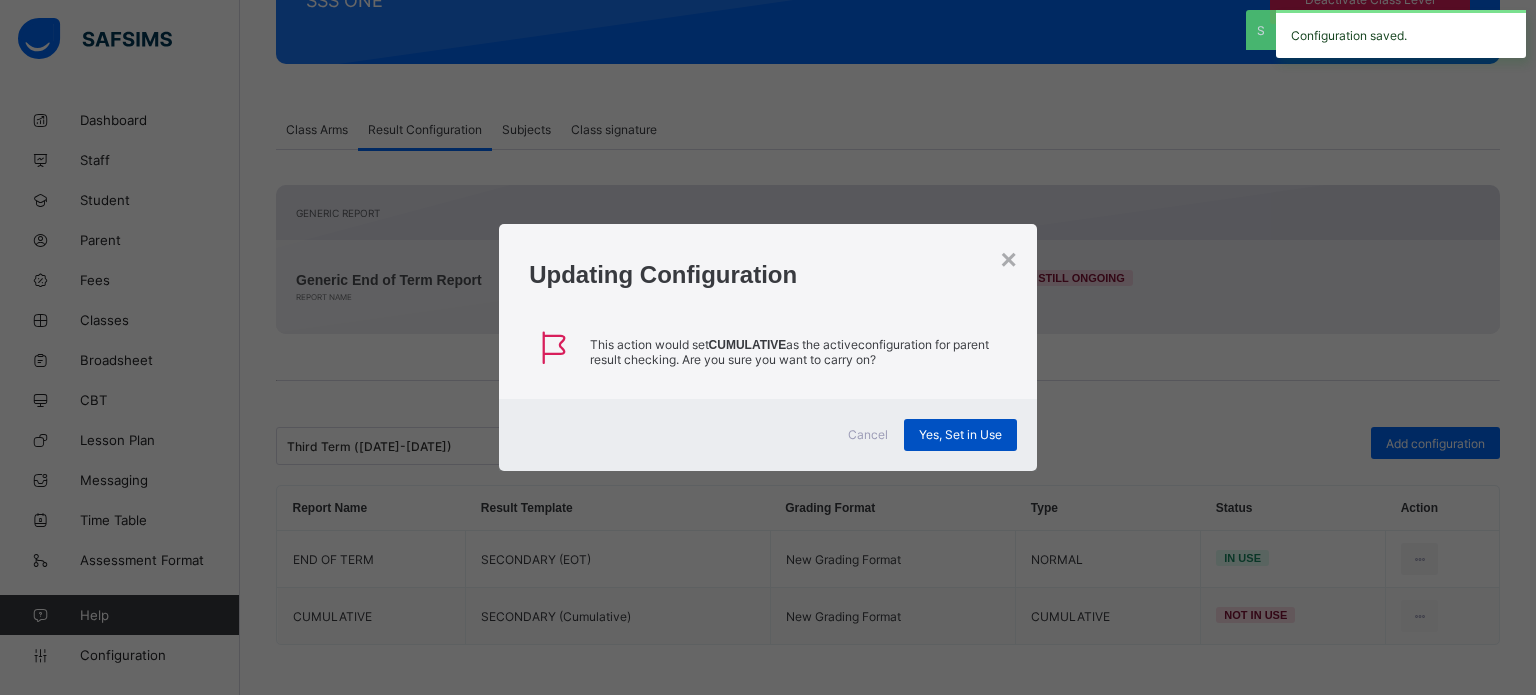 click on "Yes, Set in Use" at bounding box center [960, 434] 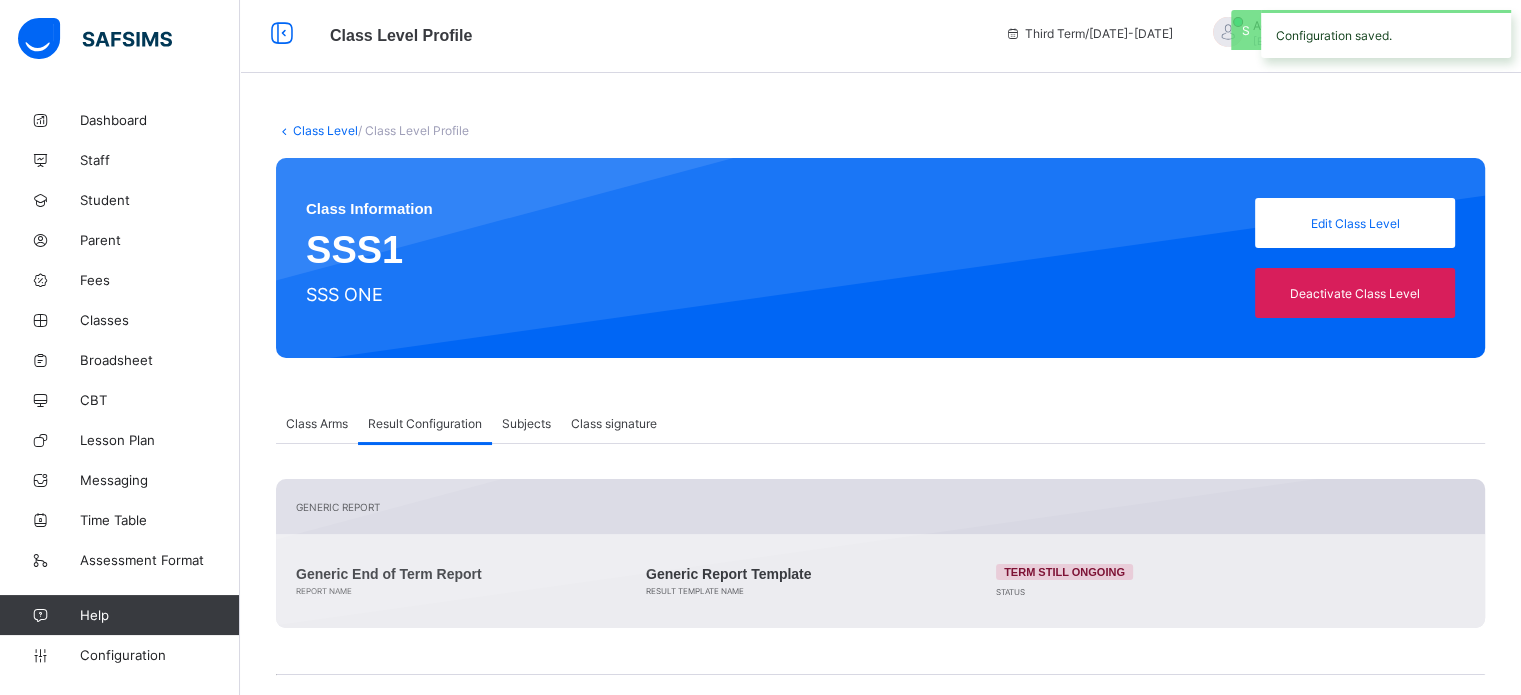 scroll, scrollTop: 0, scrollLeft: 0, axis: both 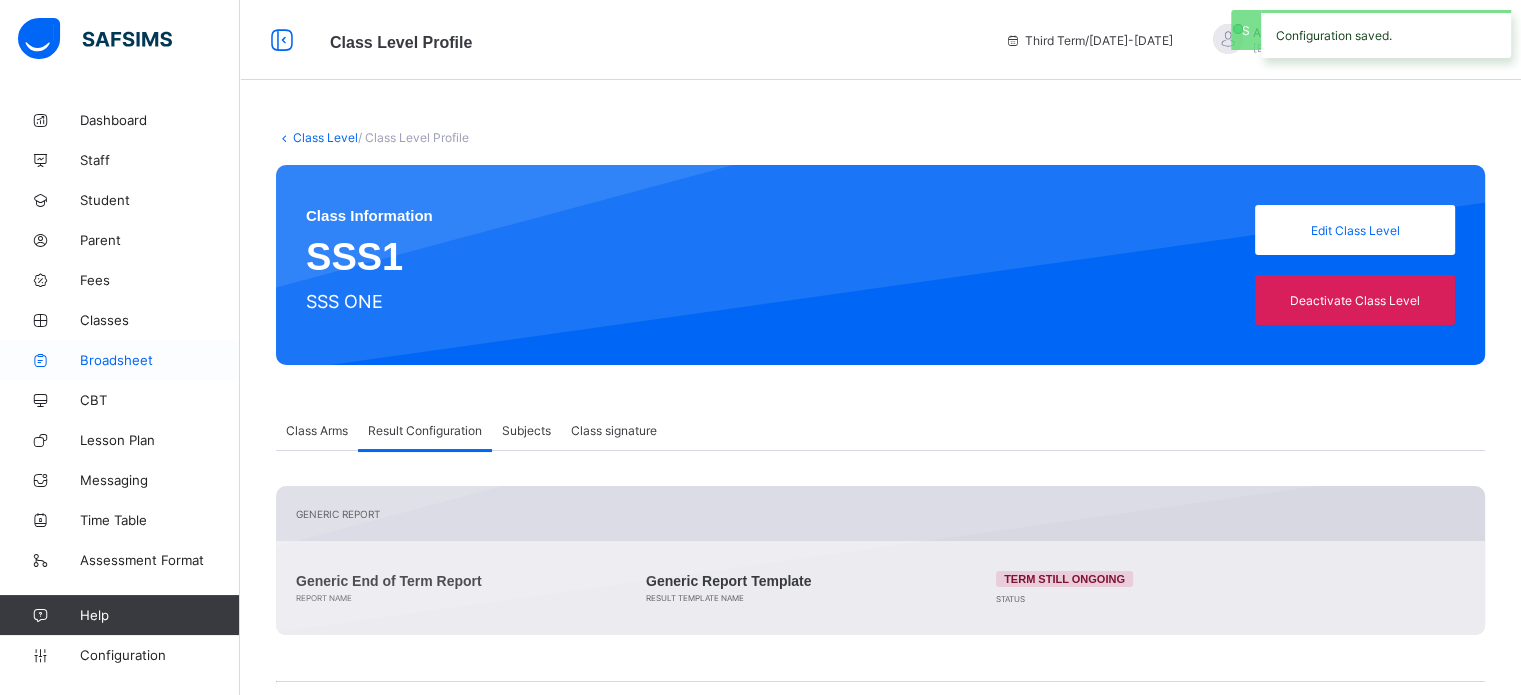 click on "Broadsheet" at bounding box center [160, 360] 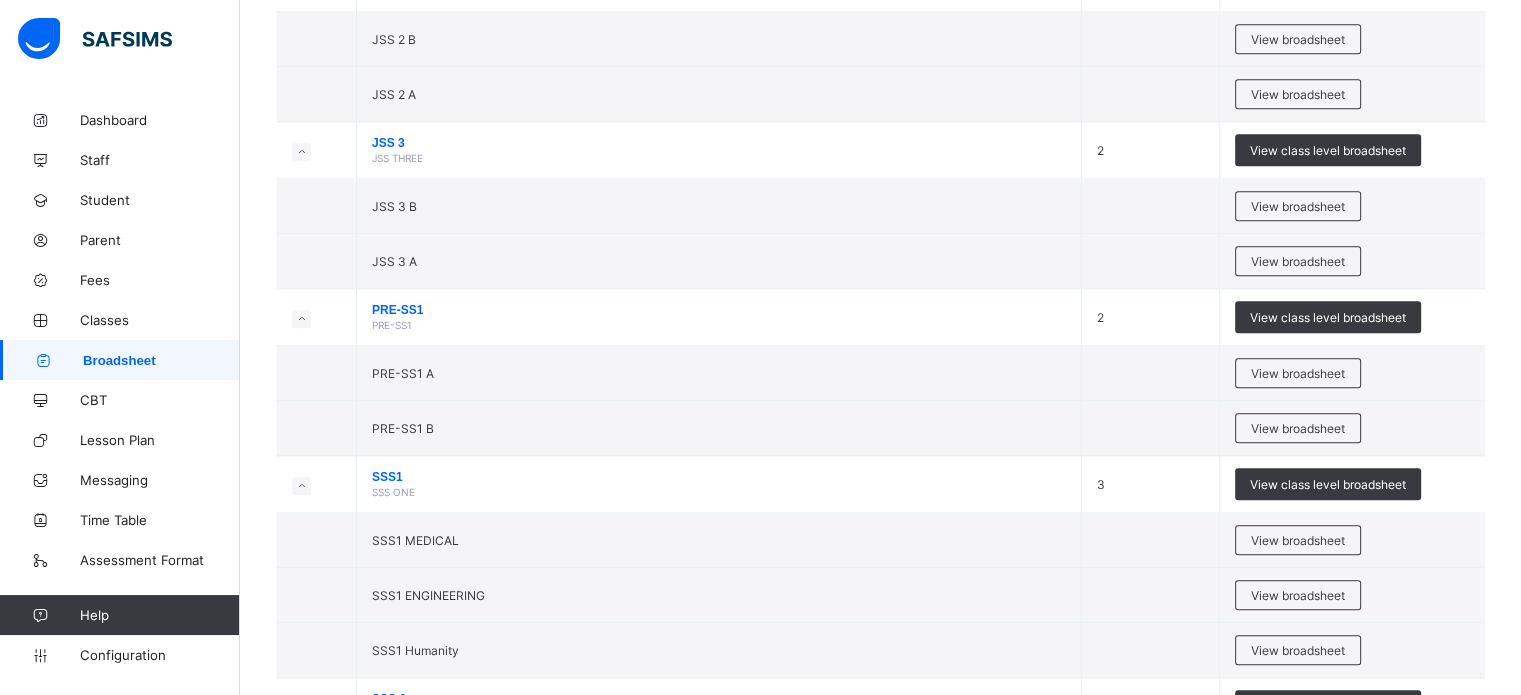 scroll, scrollTop: 2200, scrollLeft: 0, axis: vertical 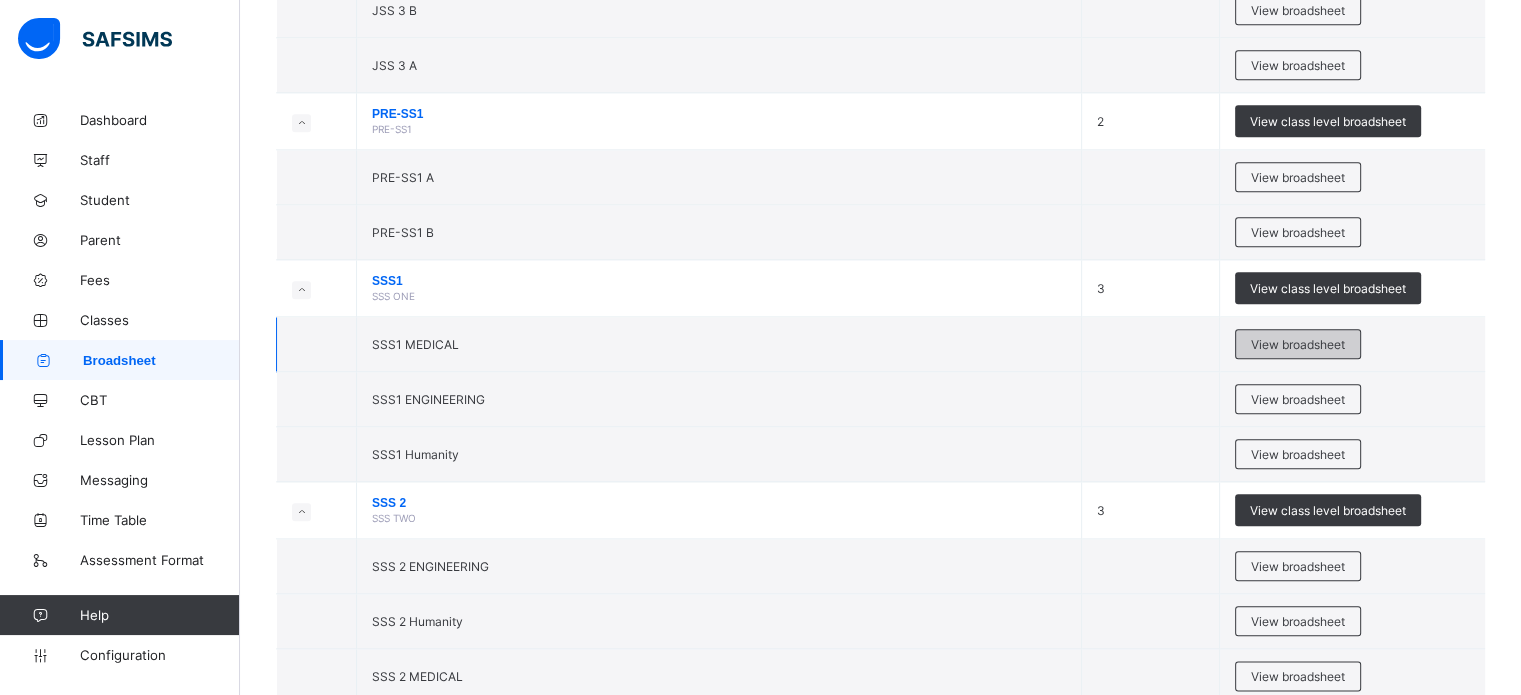 click on "View broadsheet" at bounding box center [1298, 344] 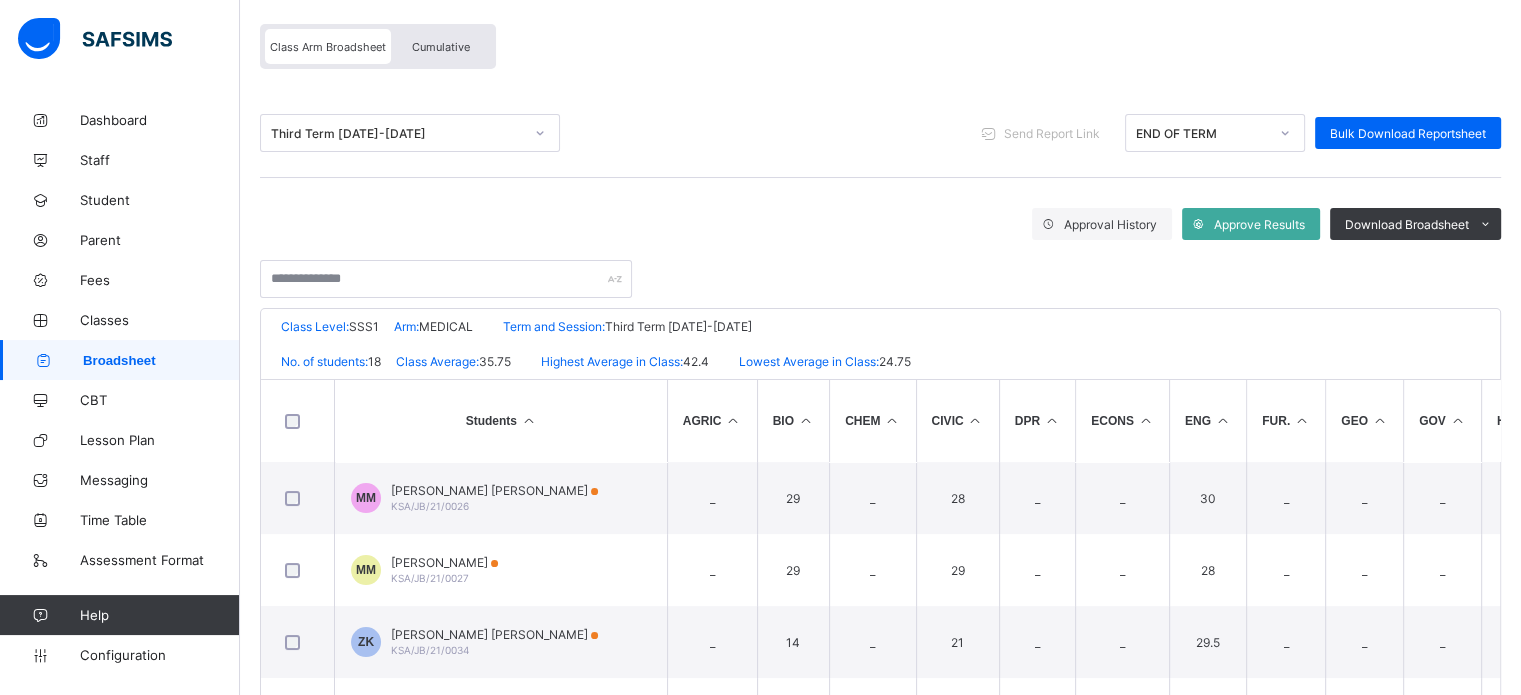scroll, scrollTop: 0, scrollLeft: 0, axis: both 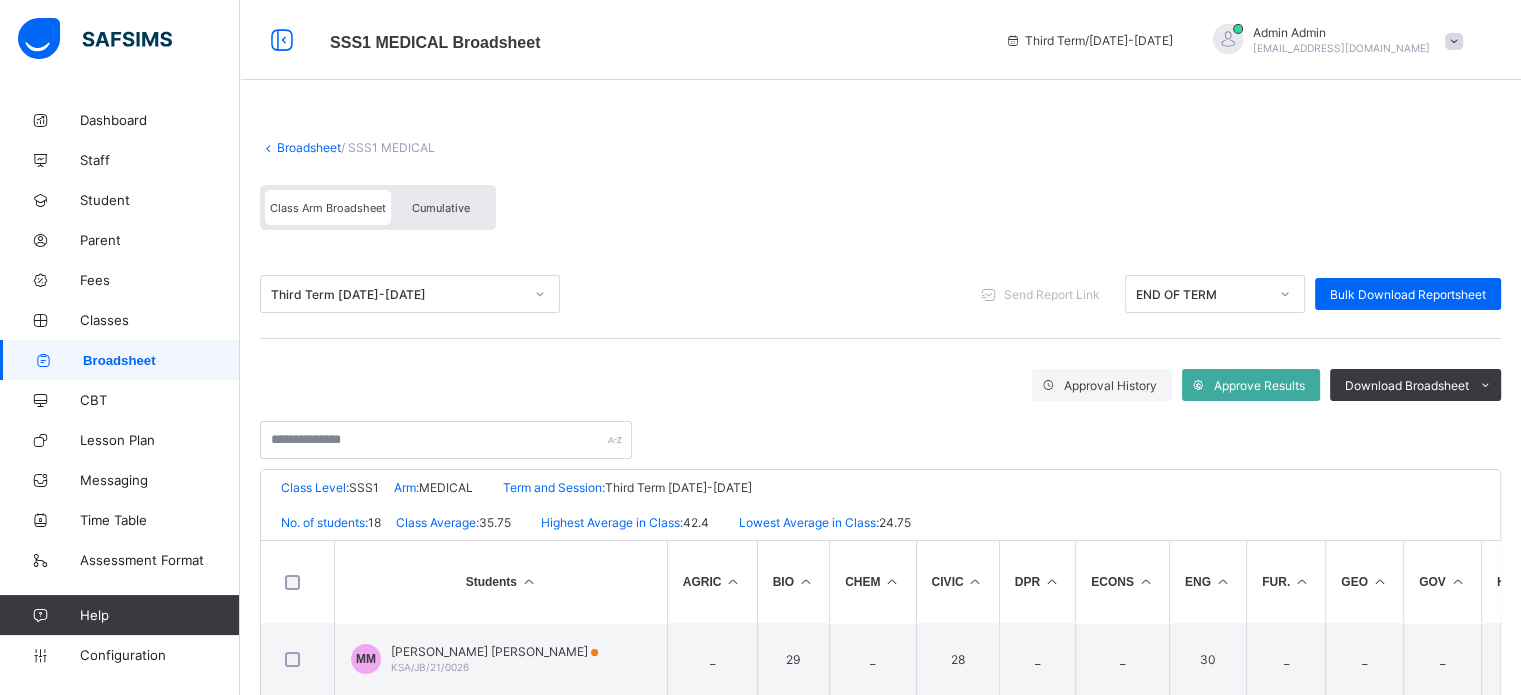 click on "Cumulative" at bounding box center [441, 208] 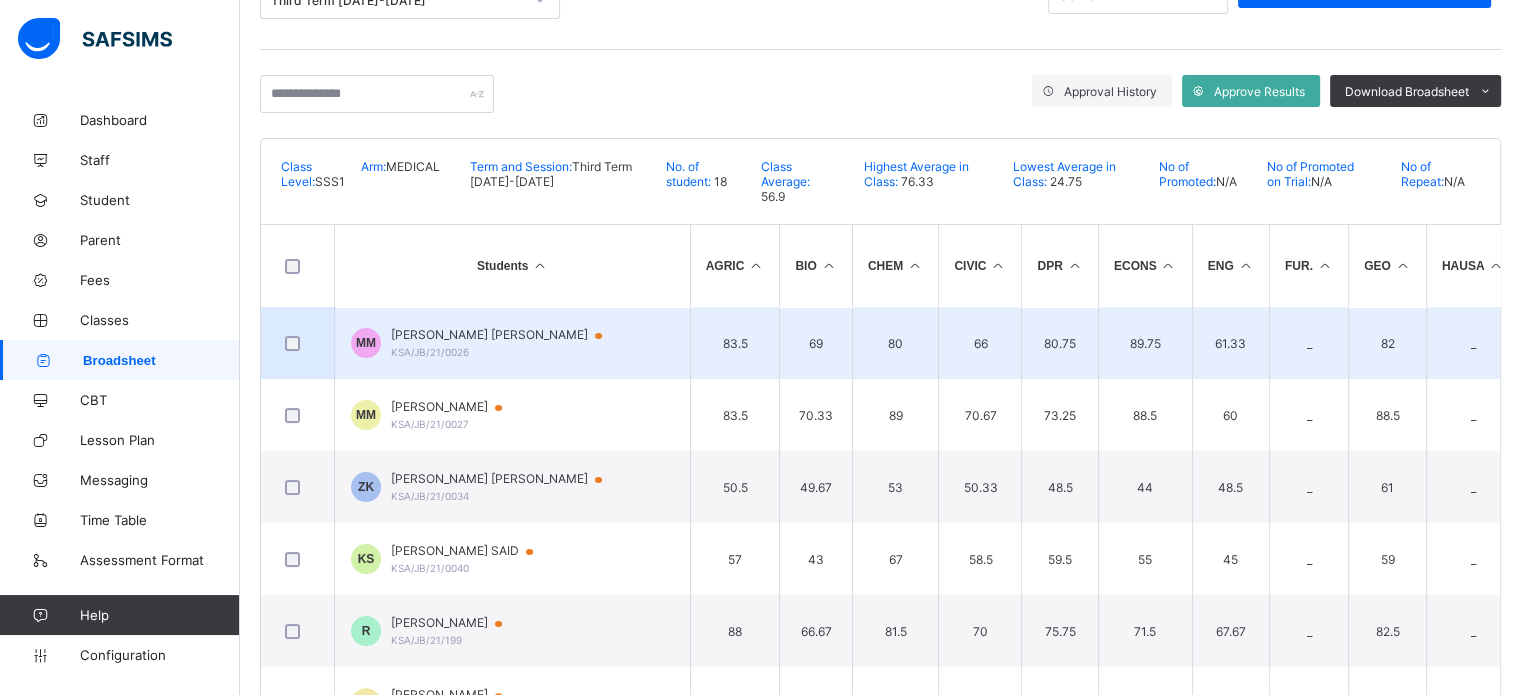 scroll, scrollTop: 300, scrollLeft: 0, axis: vertical 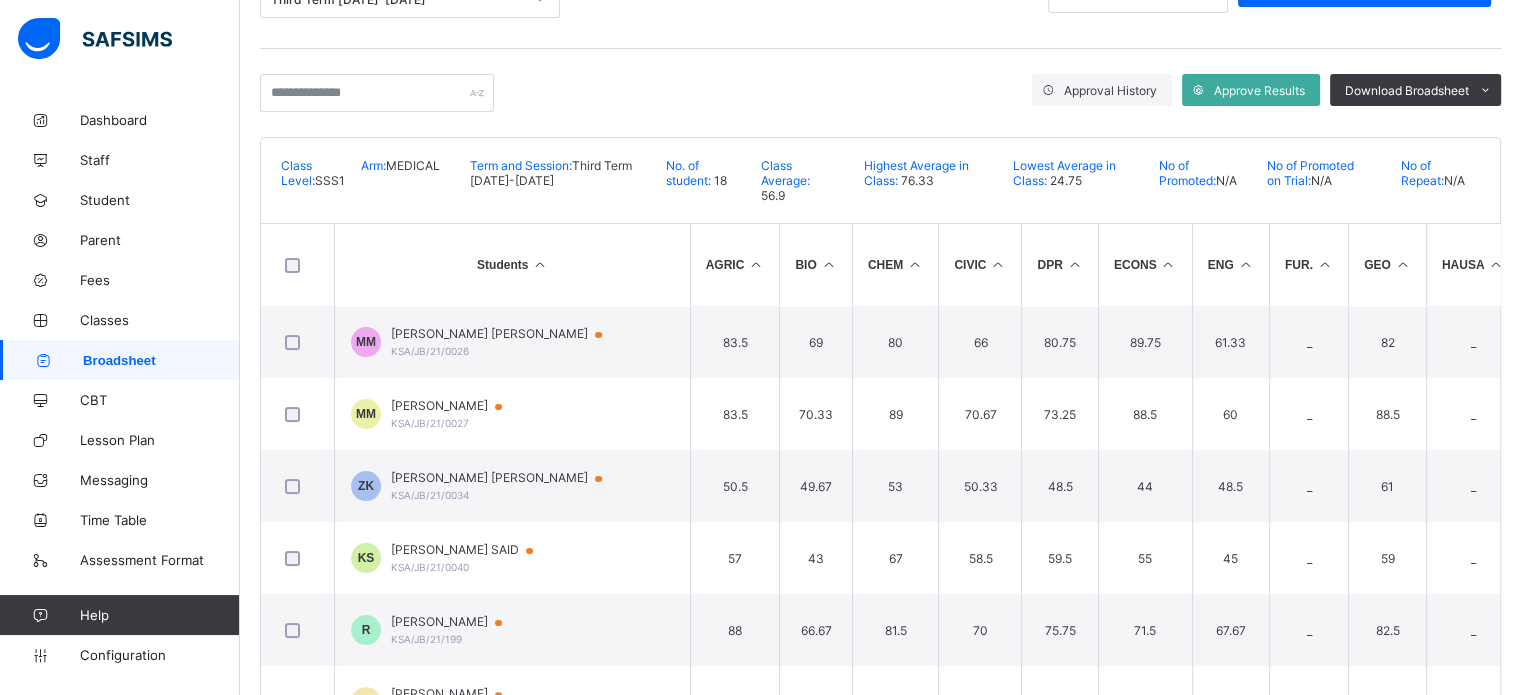 click on "MUSTAPHA TIJJANI MOHAMMED" at bounding box center [506, 334] 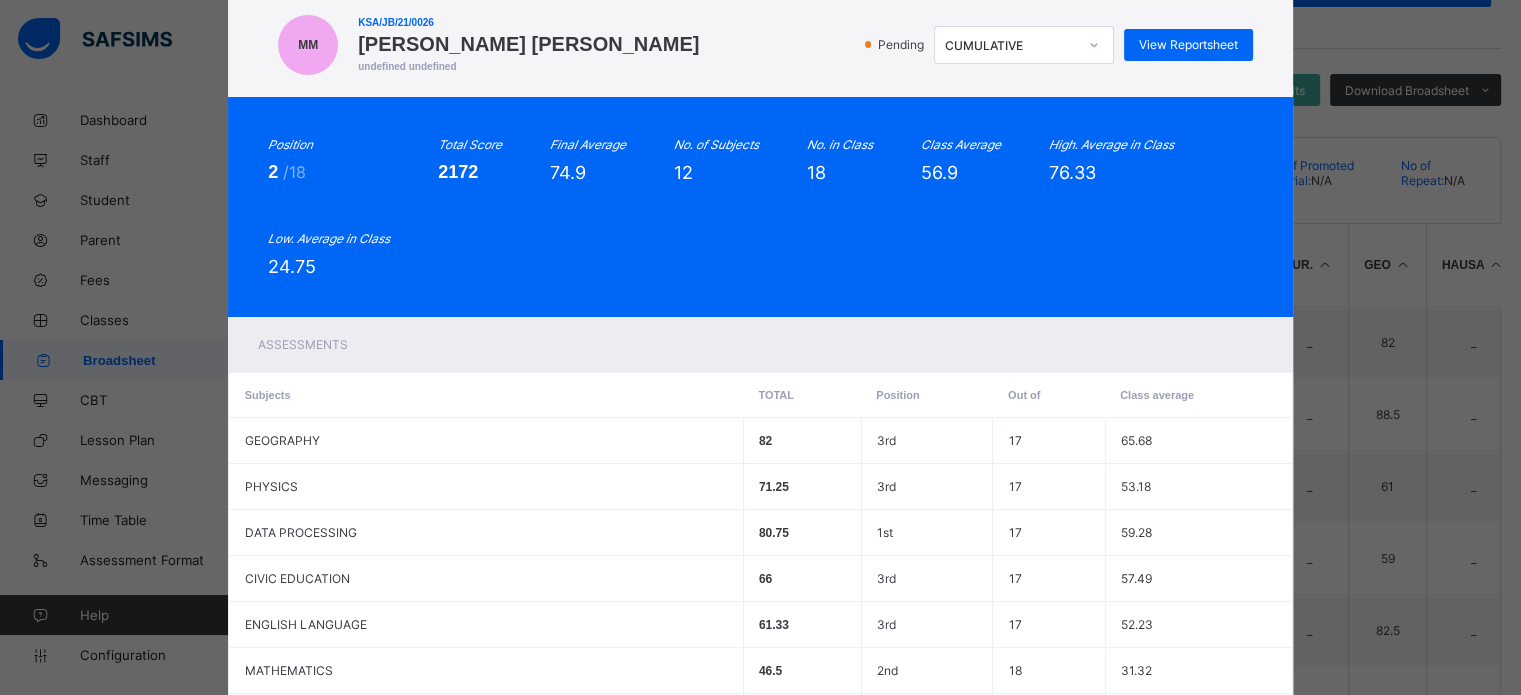 scroll, scrollTop: 0, scrollLeft: 0, axis: both 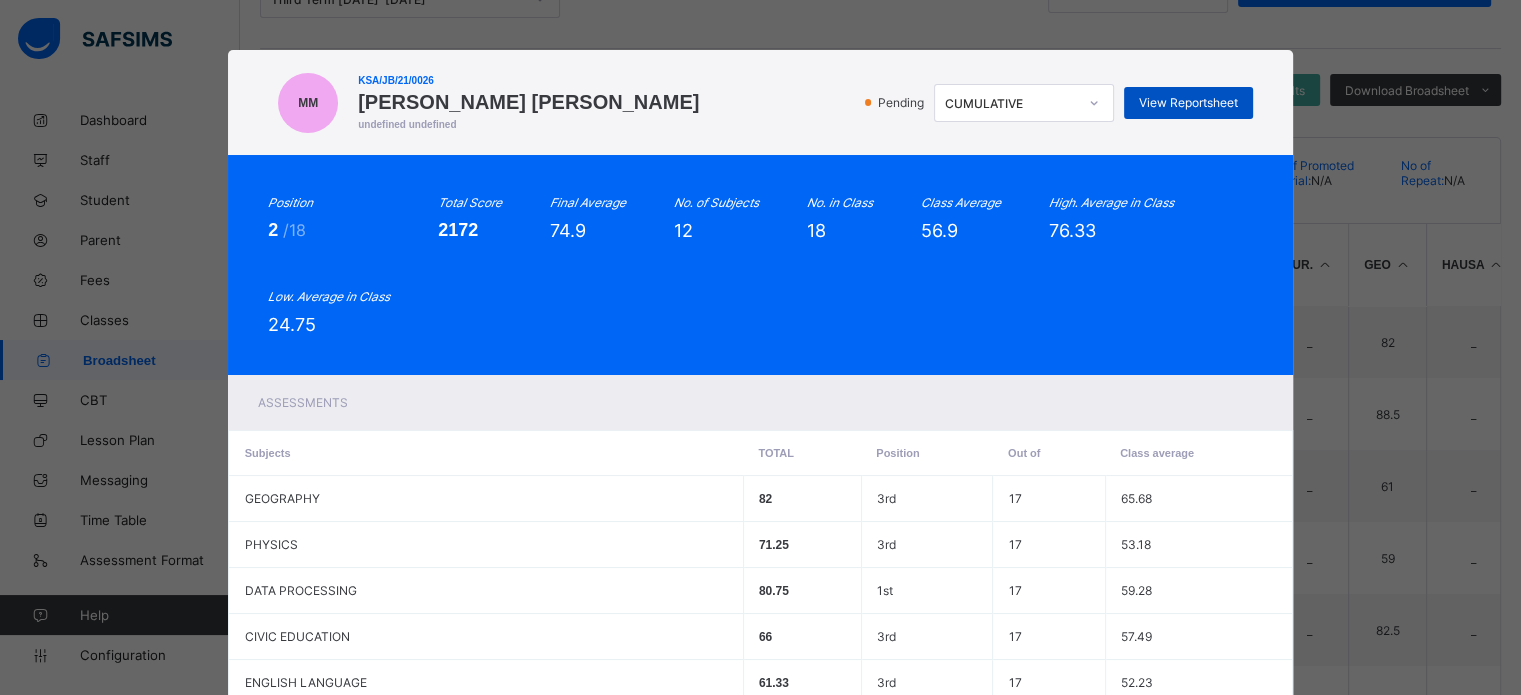 click on "View Reportsheet" at bounding box center (1188, 102) 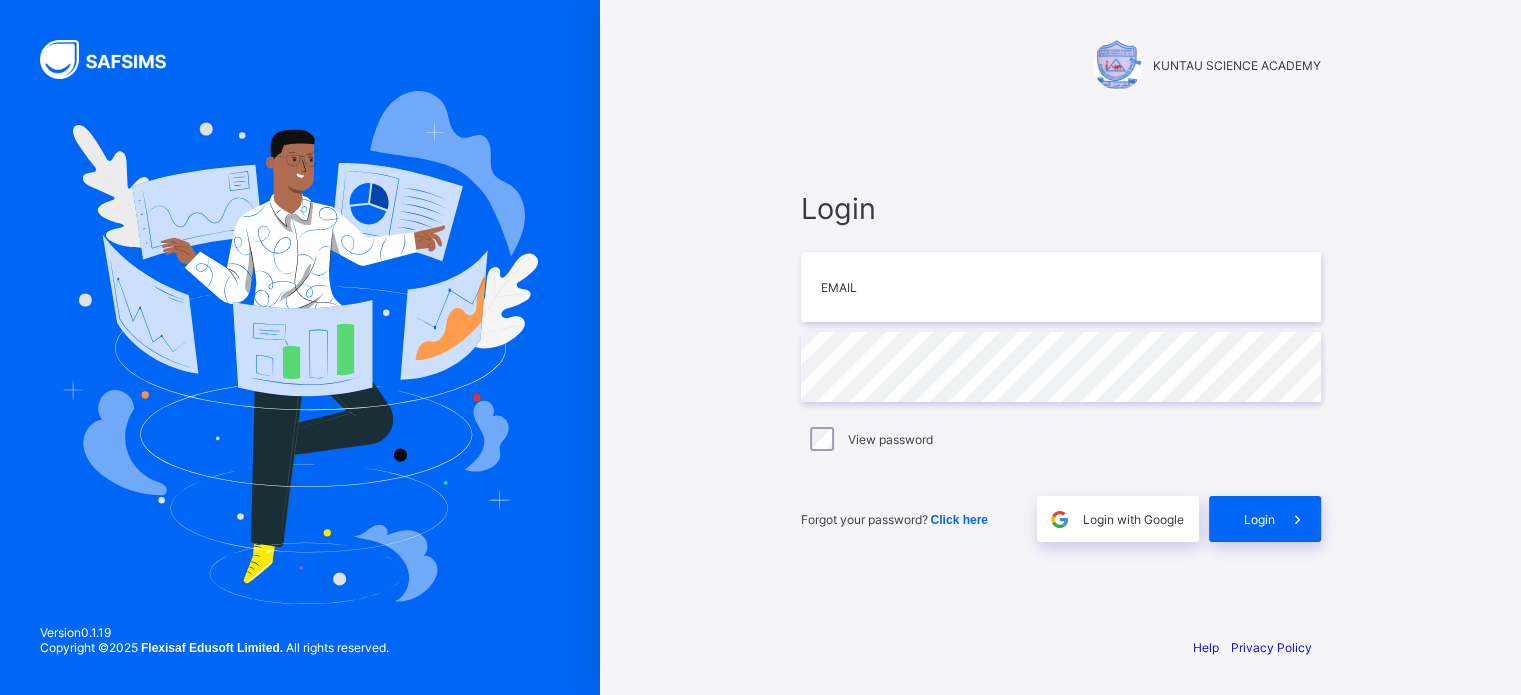 scroll, scrollTop: 0, scrollLeft: 0, axis: both 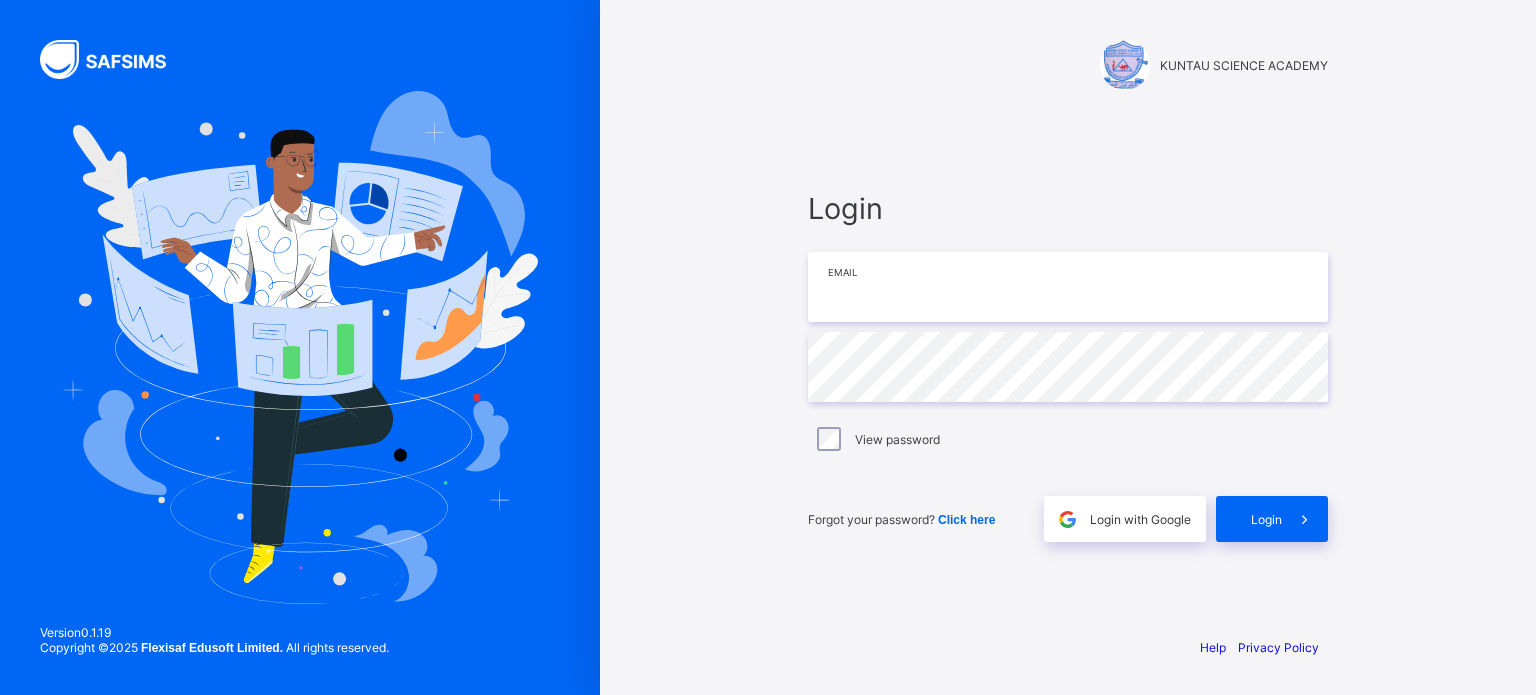 click at bounding box center (1068, 287) 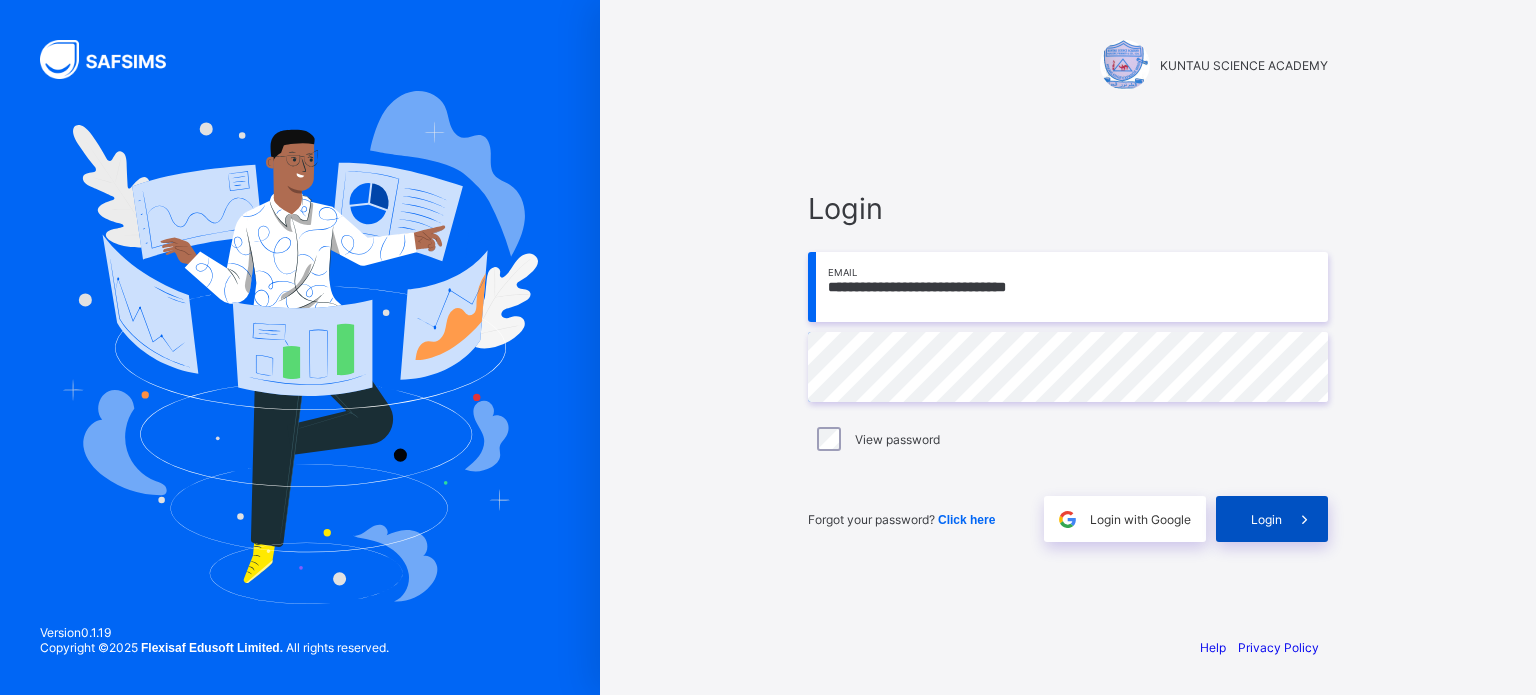 click on "Login" at bounding box center [1266, 519] 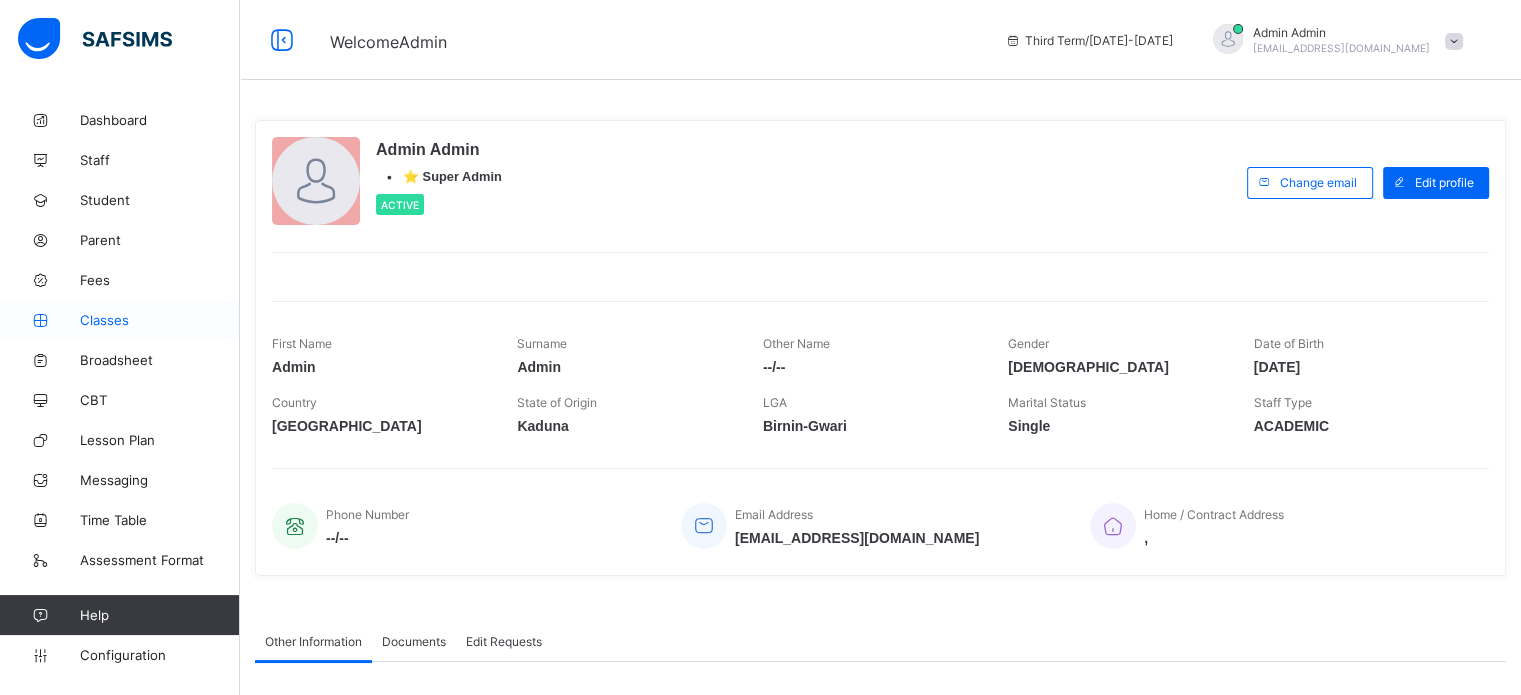click on "Classes" at bounding box center [120, 320] 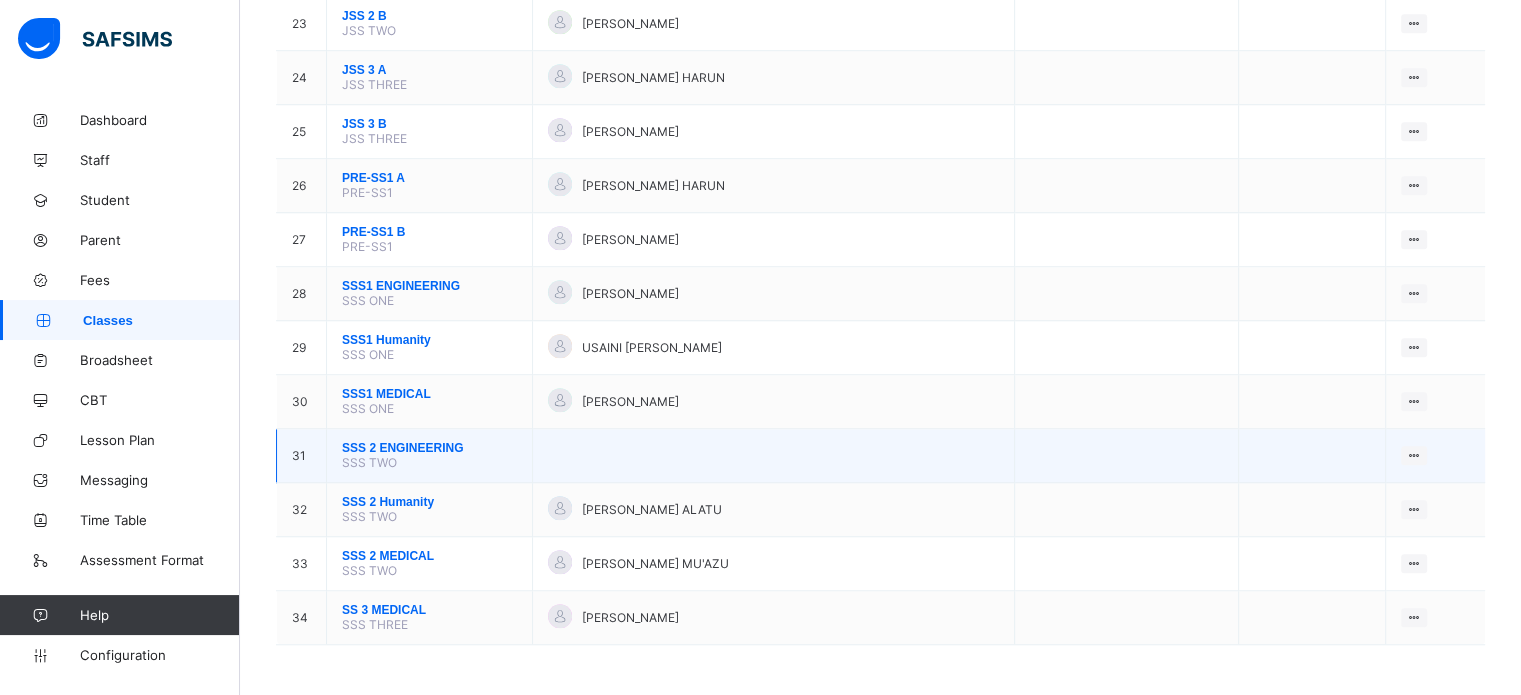scroll, scrollTop: 1466, scrollLeft: 0, axis: vertical 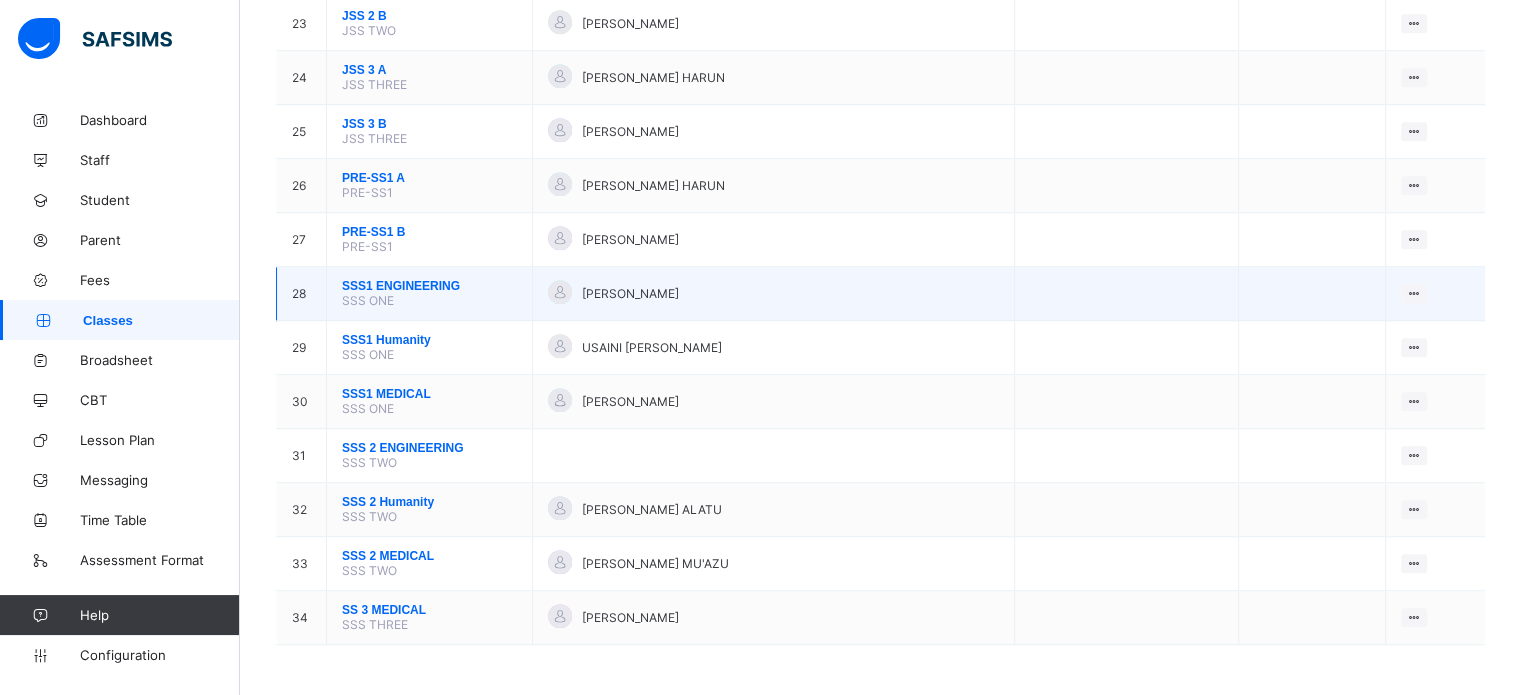 click on "SSS1    ENGINEERING" at bounding box center (429, 286) 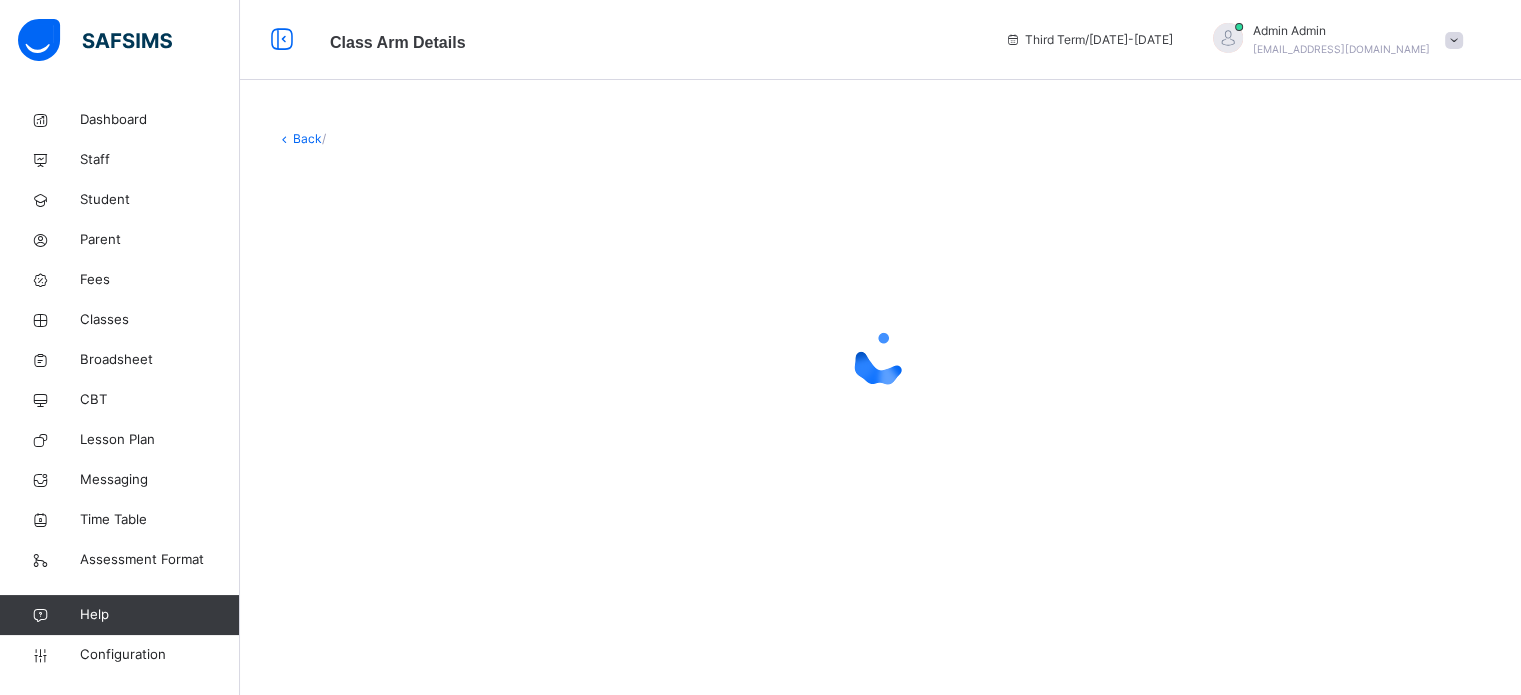 scroll, scrollTop: 0, scrollLeft: 0, axis: both 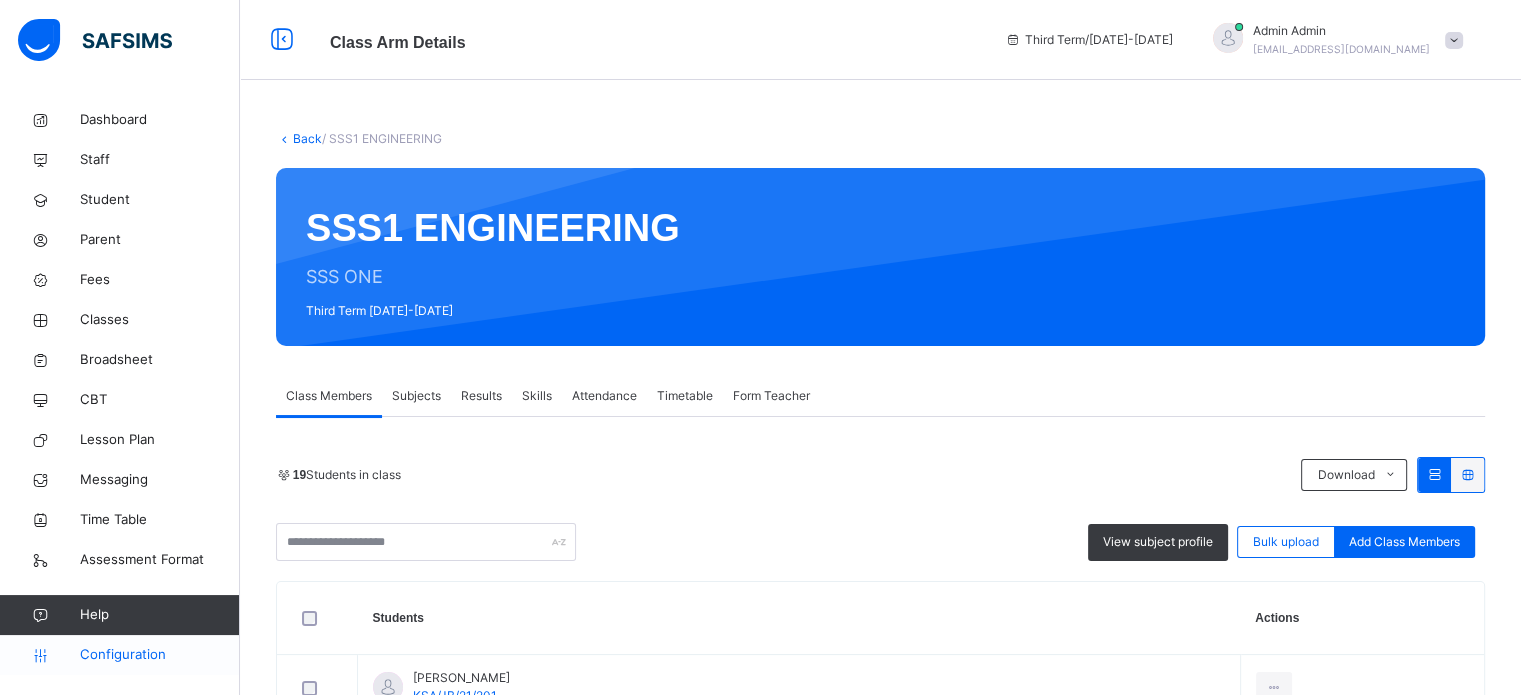 click on "Configuration" at bounding box center (159, 655) 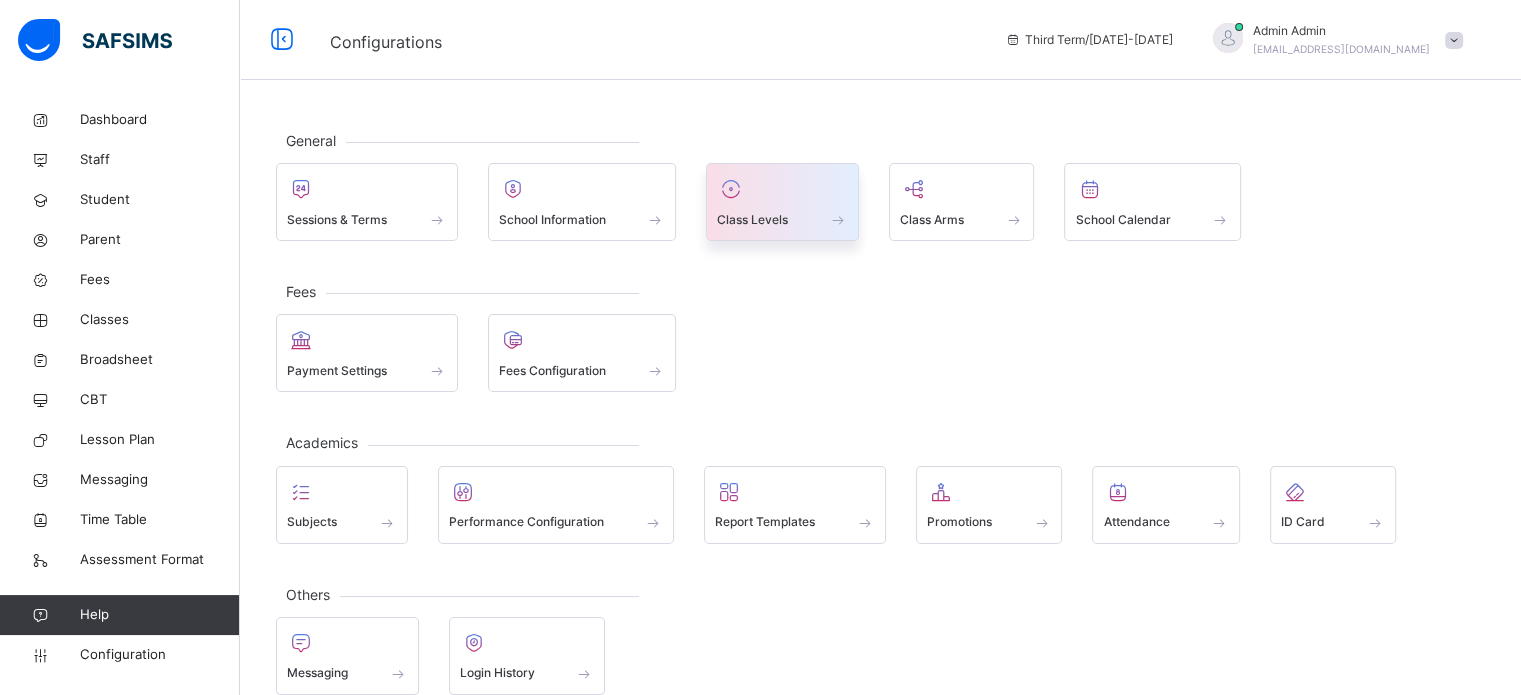 click on "Class Levels" at bounding box center [752, 220] 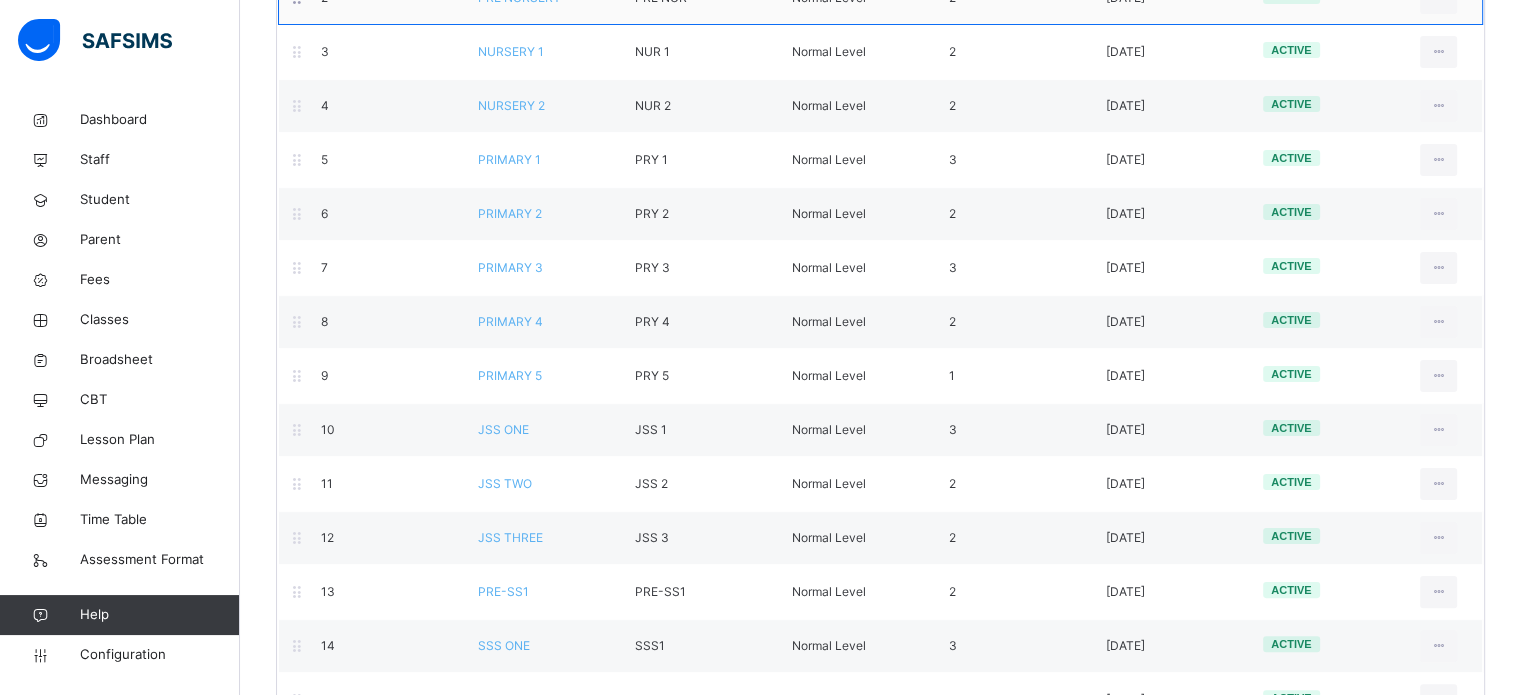 scroll, scrollTop: 682, scrollLeft: 0, axis: vertical 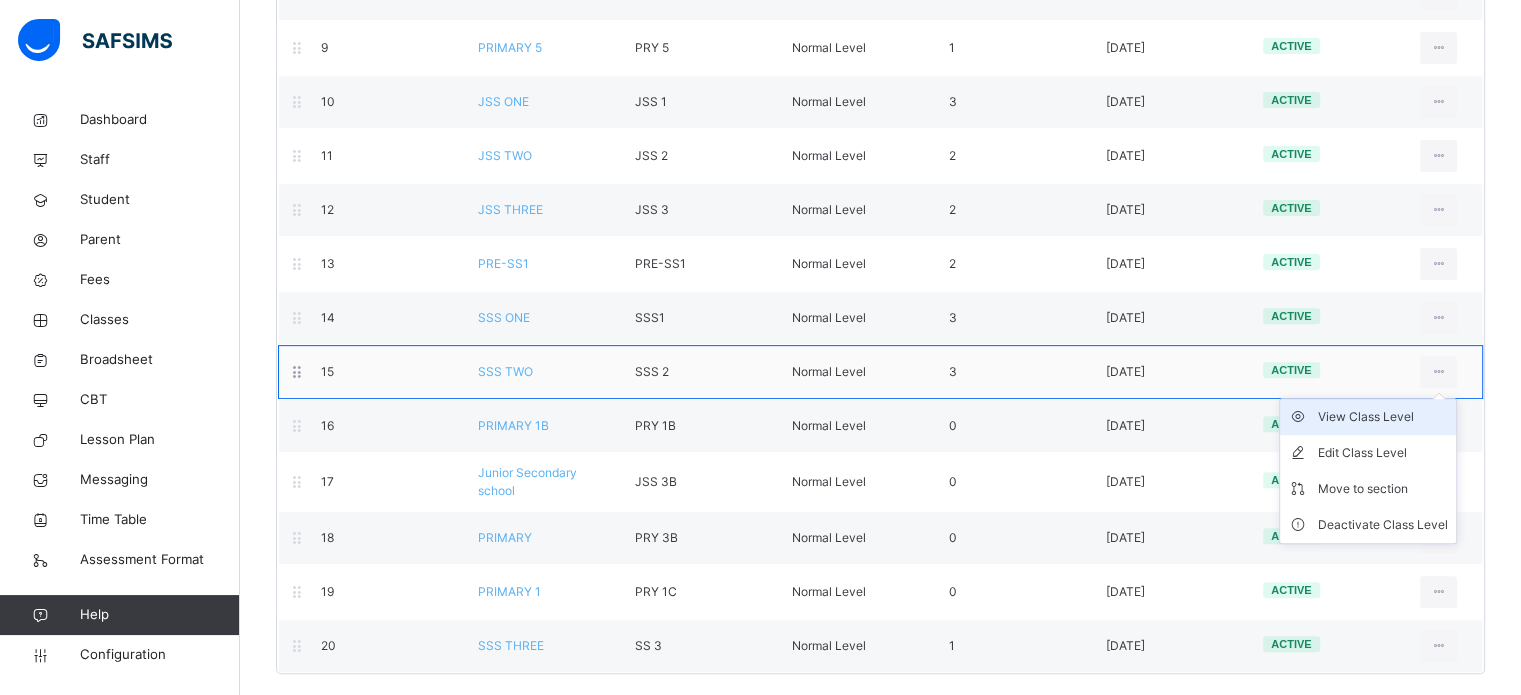 click on "View Class Level" at bounding box center (1383, 417) 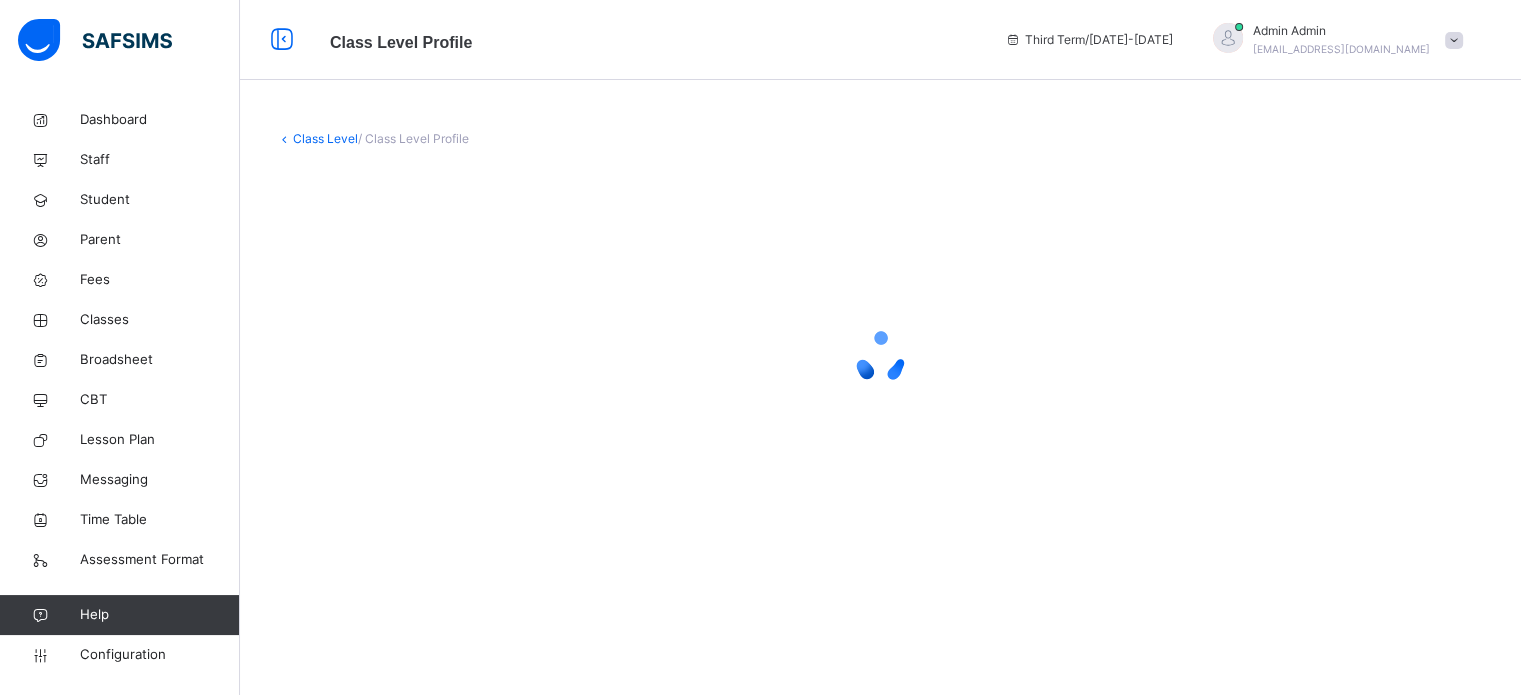scroll, scrollTop: 0, scrollLeft: 0, axis: both 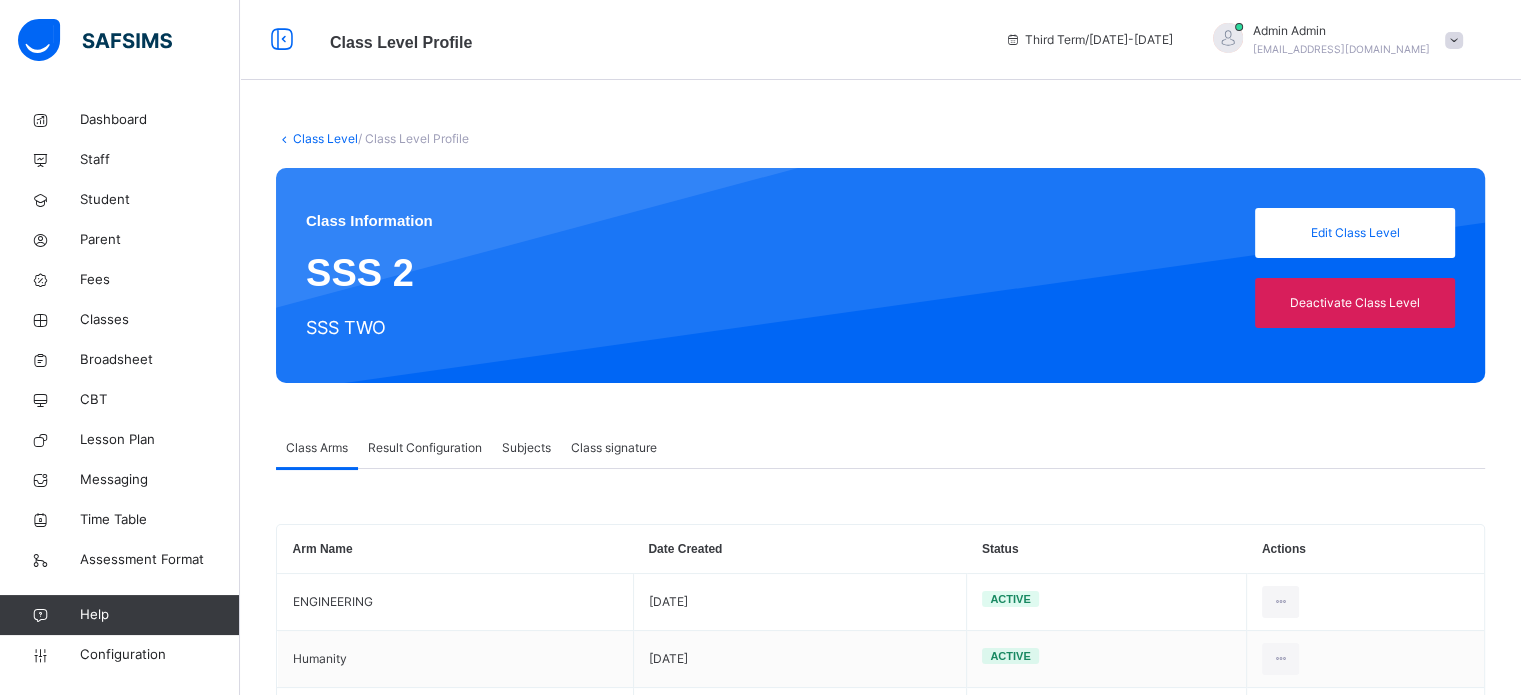 click on "Result Configuration" at bounding box center (425, 448) 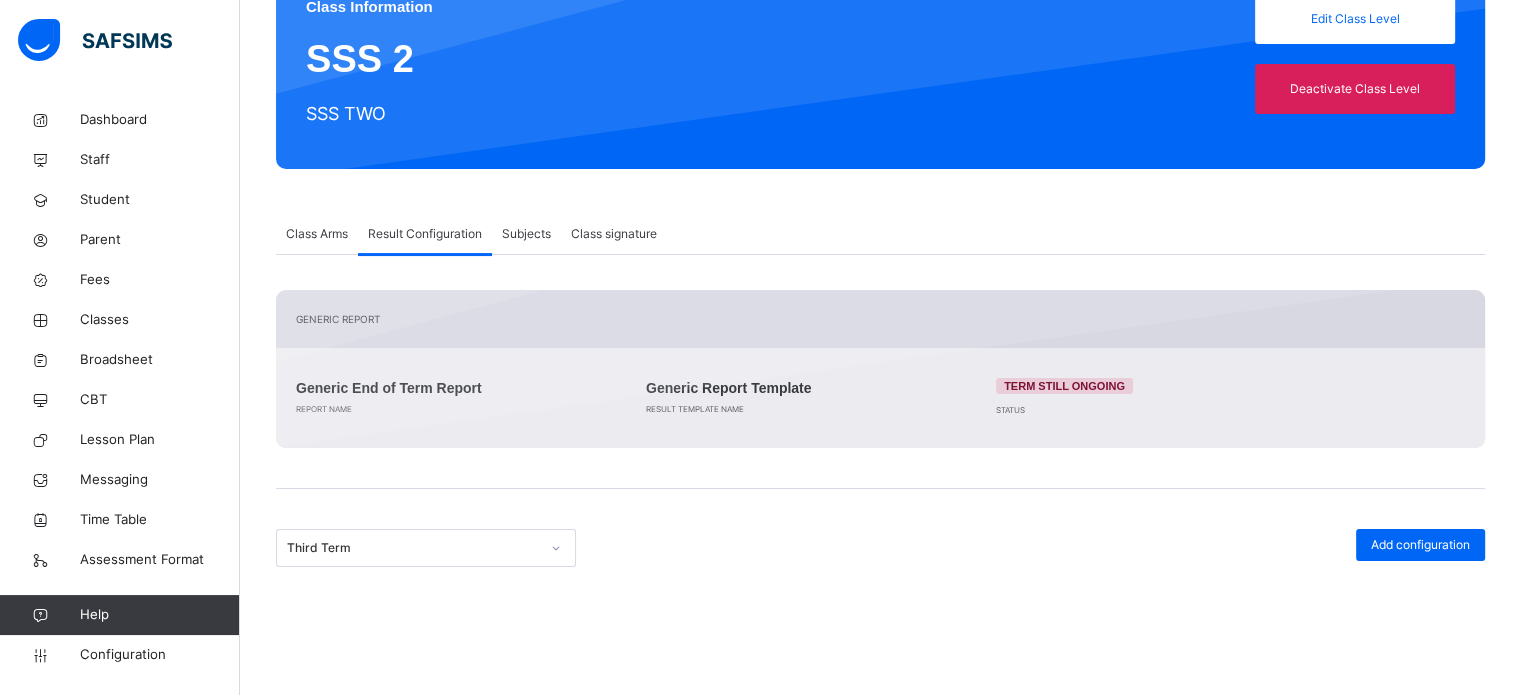 scroll, scrollTop: 484, scrollLeft: 0, axis: vertical 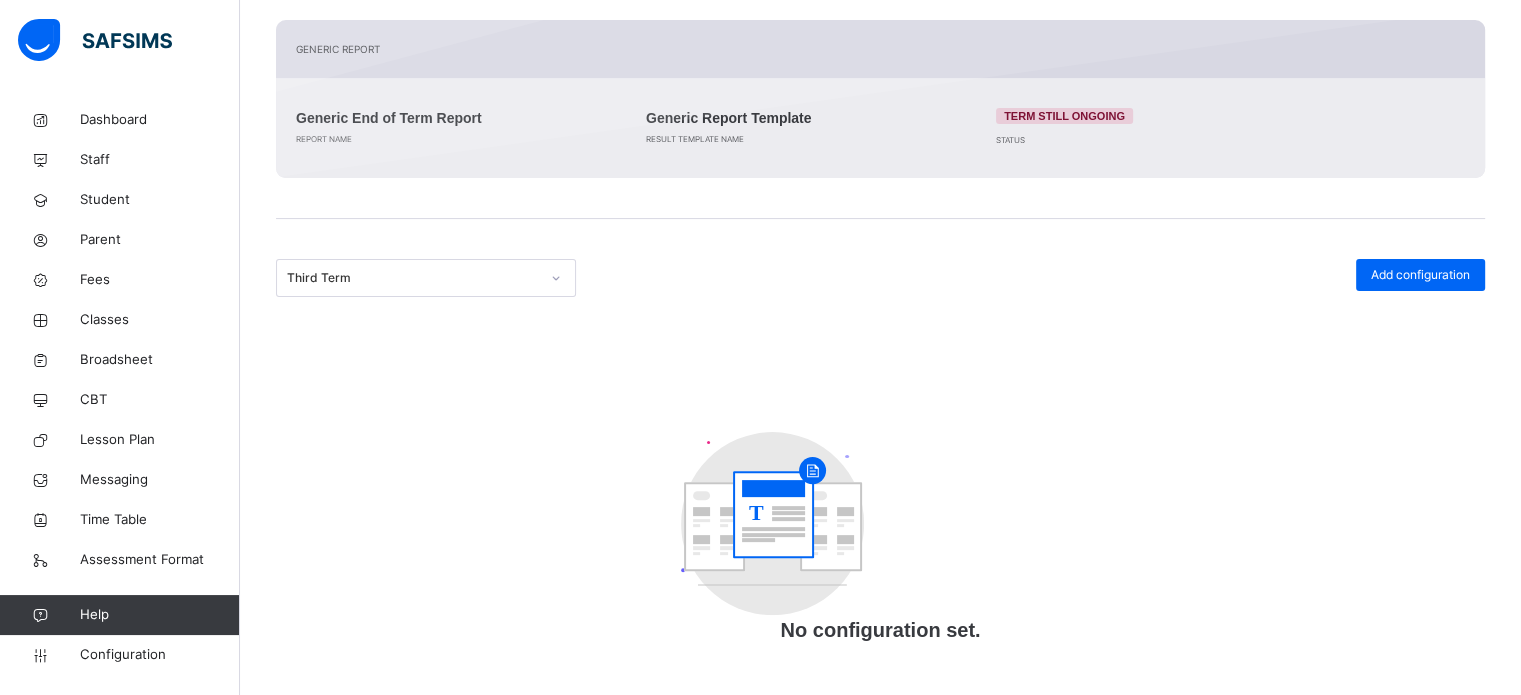 click on "Third Term" at bounding box center [413, 278] 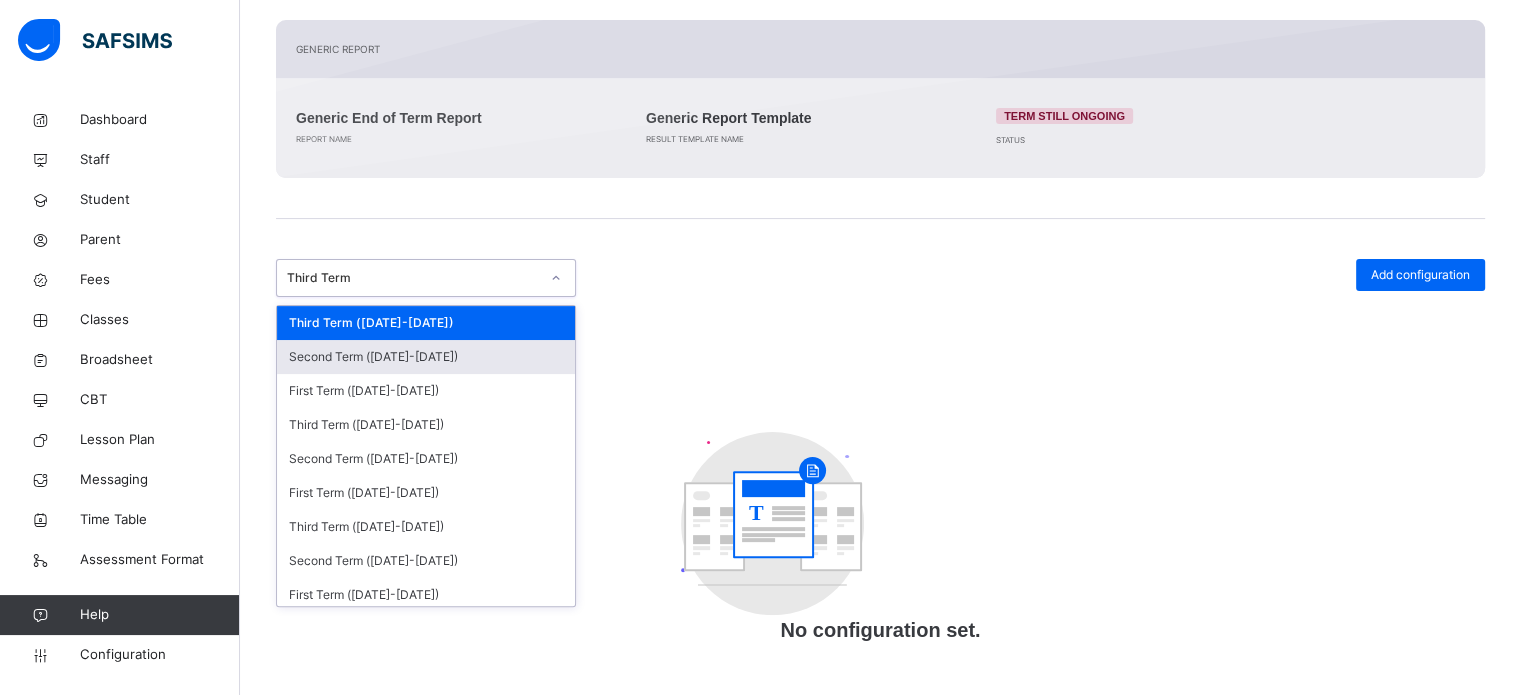 click on "Second Term (2024-2025)" at bounding box center [426, 357] 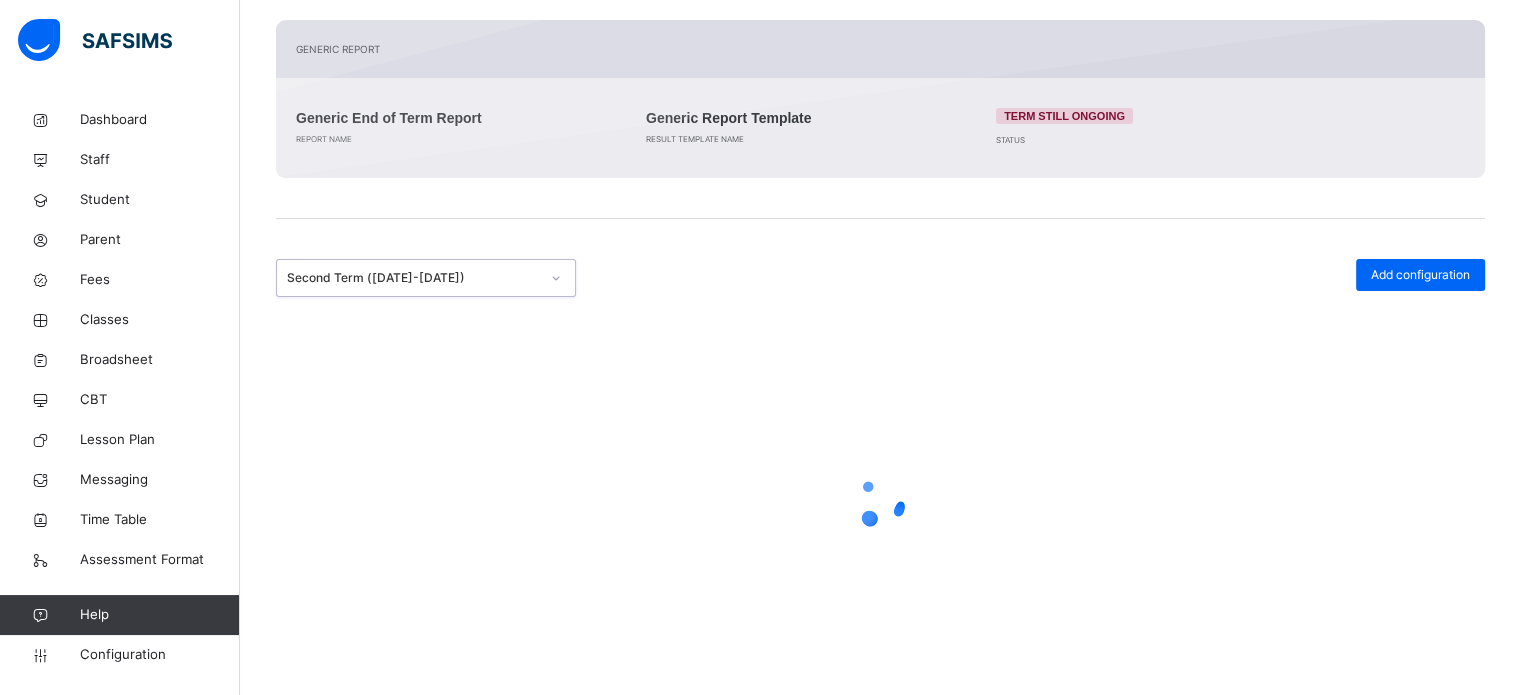 scroll, scrollTop: 260, scrollLeft: 0, axis: vertical 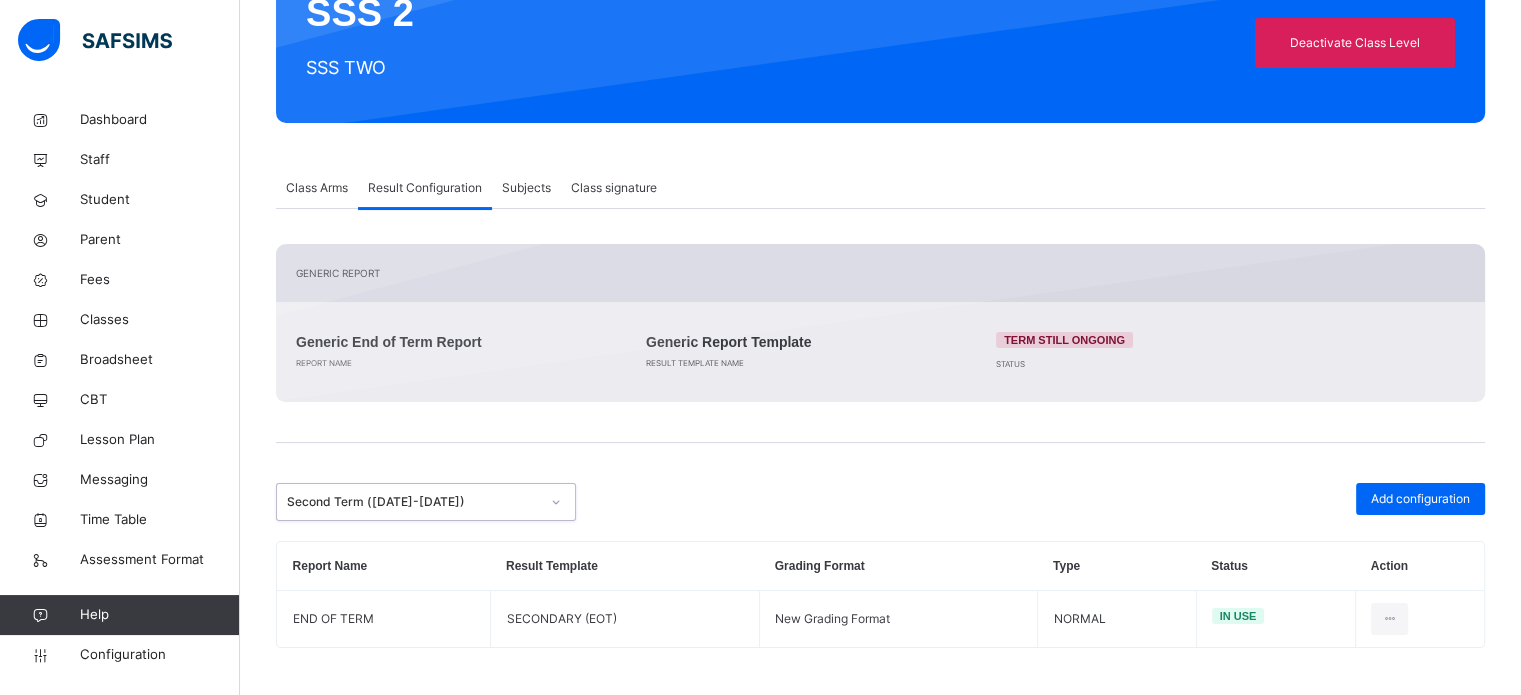 click on "Second Term (2024-2025)" at bounding box center (413, 502) 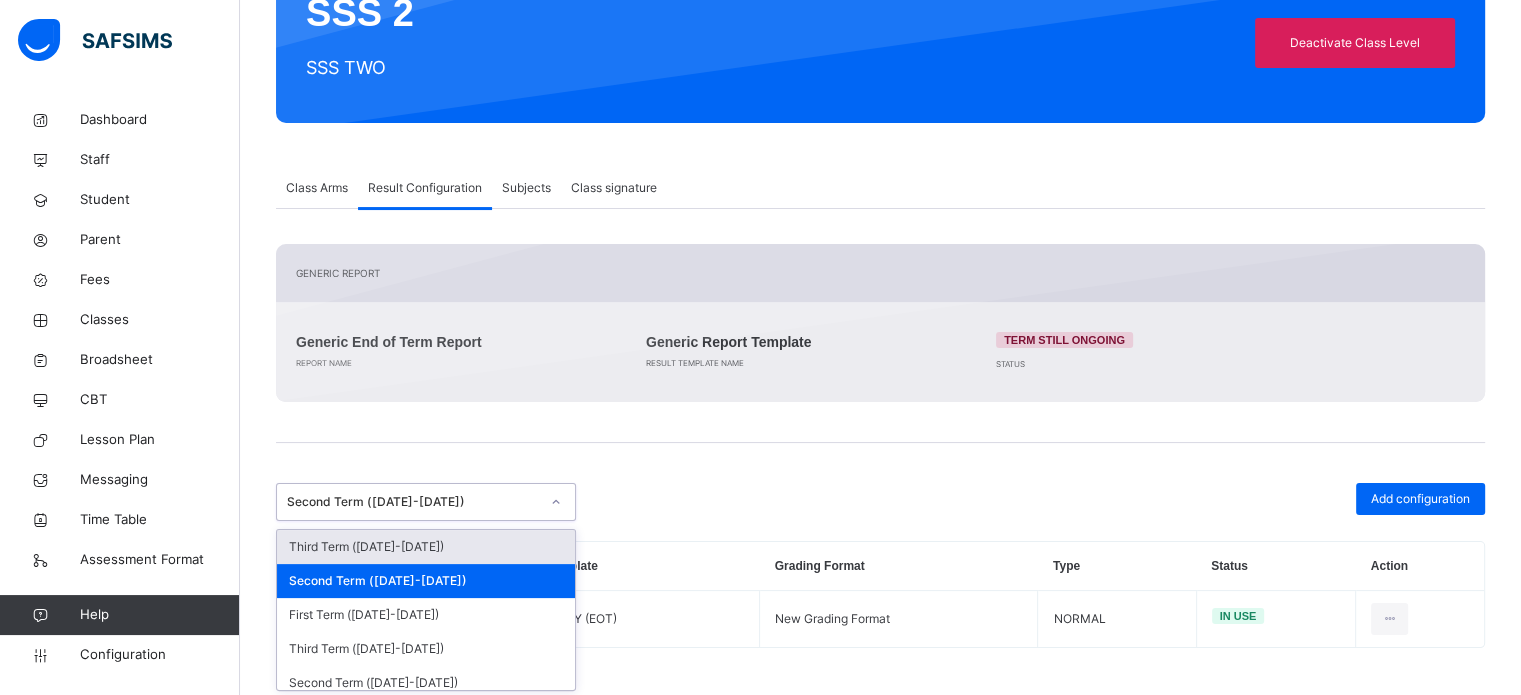 click on "Third Term (2024-2025)" at bounding box center (426, 547) 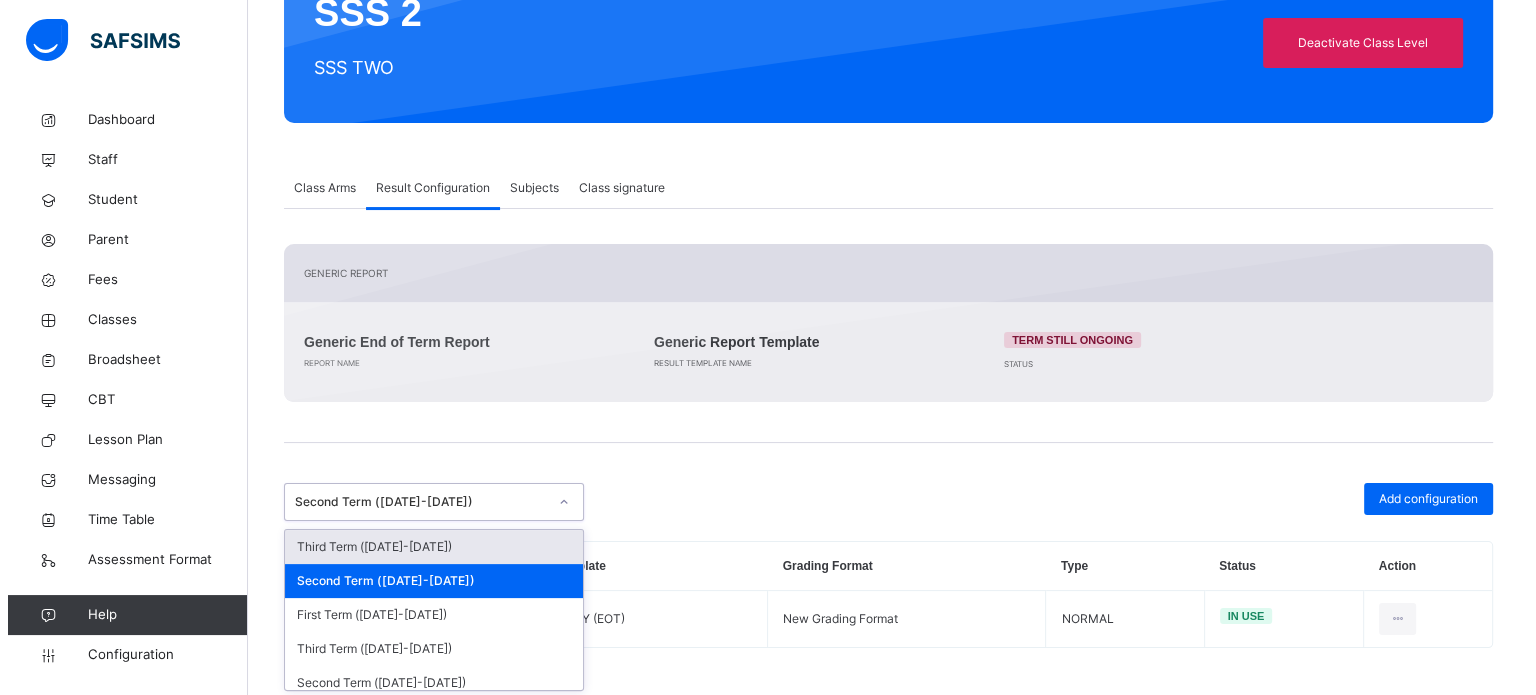 scroll, scrollTop: 484, scrollLeft: 0, axis: vertical 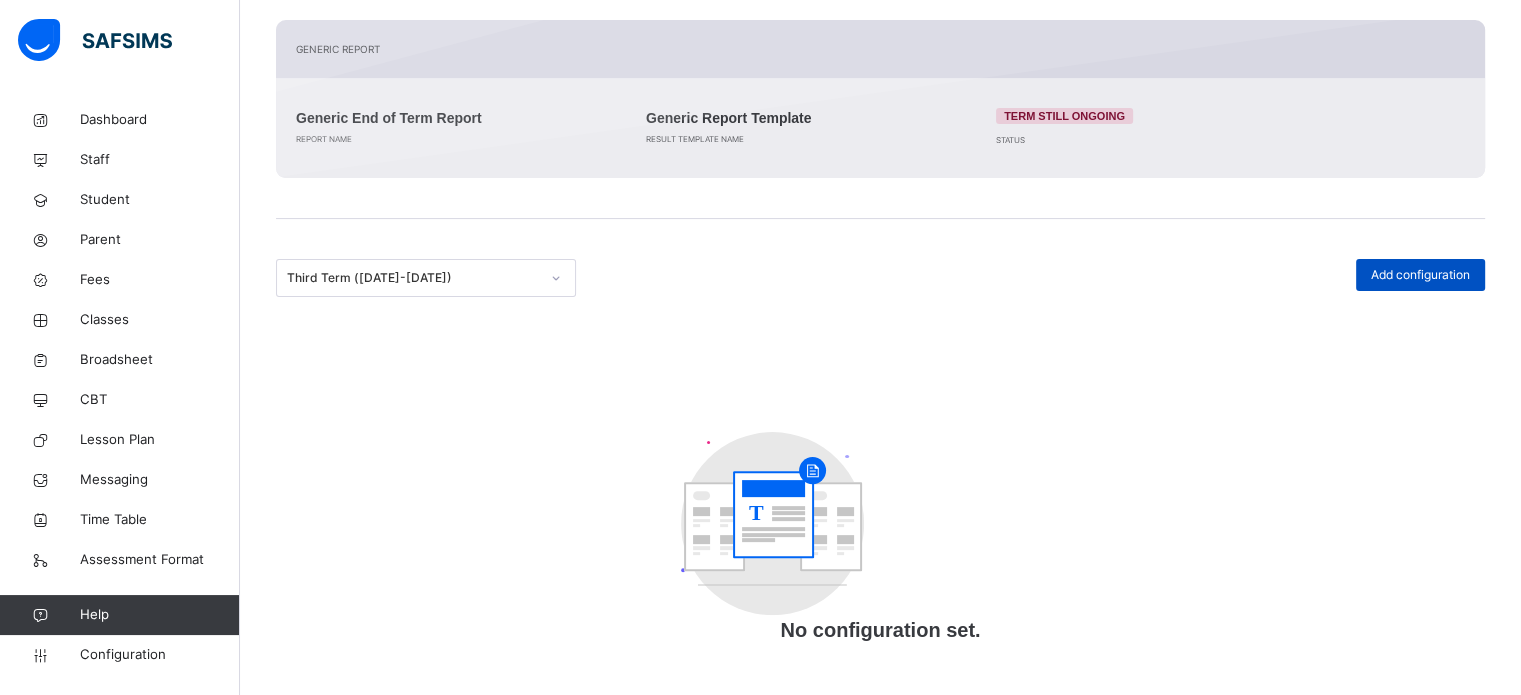 click on "Add configuration" at bounding box center (1420, 275) 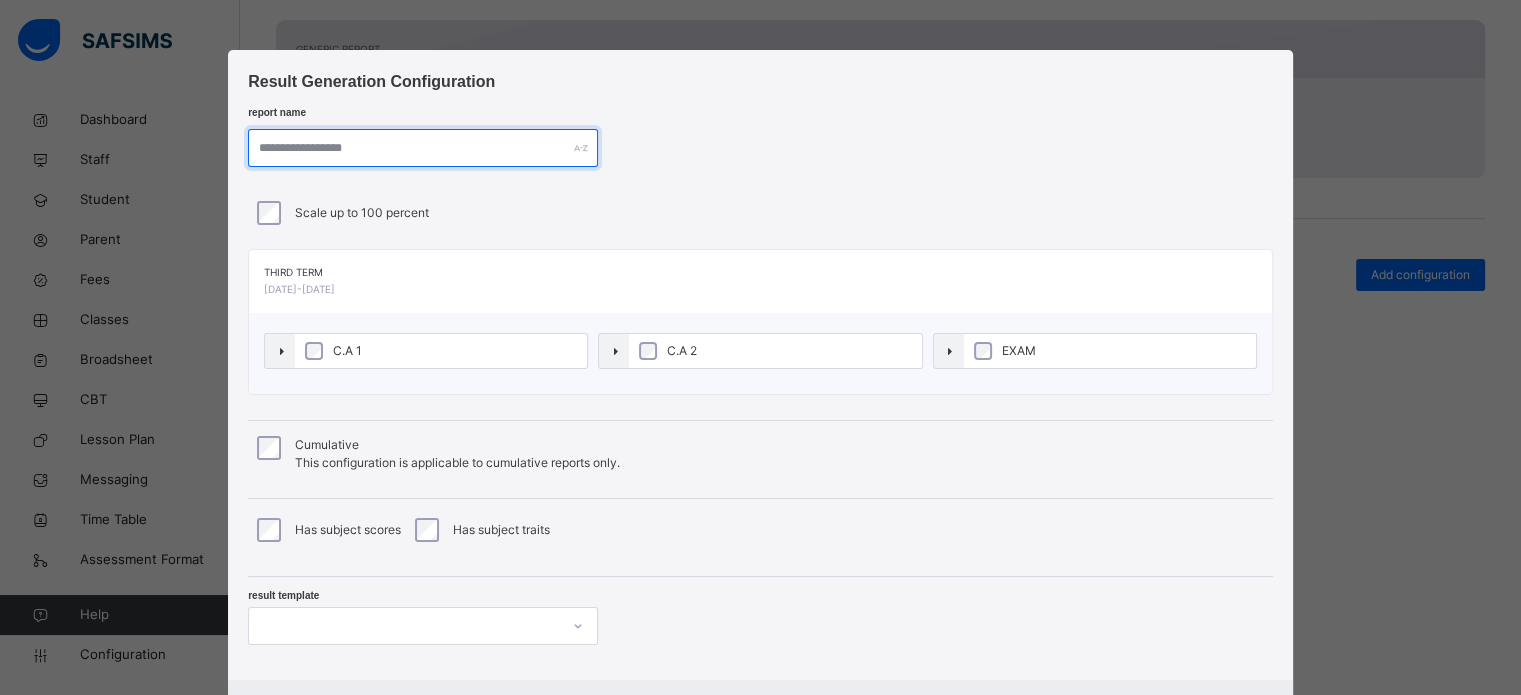 click at bounding box center (423, 148) 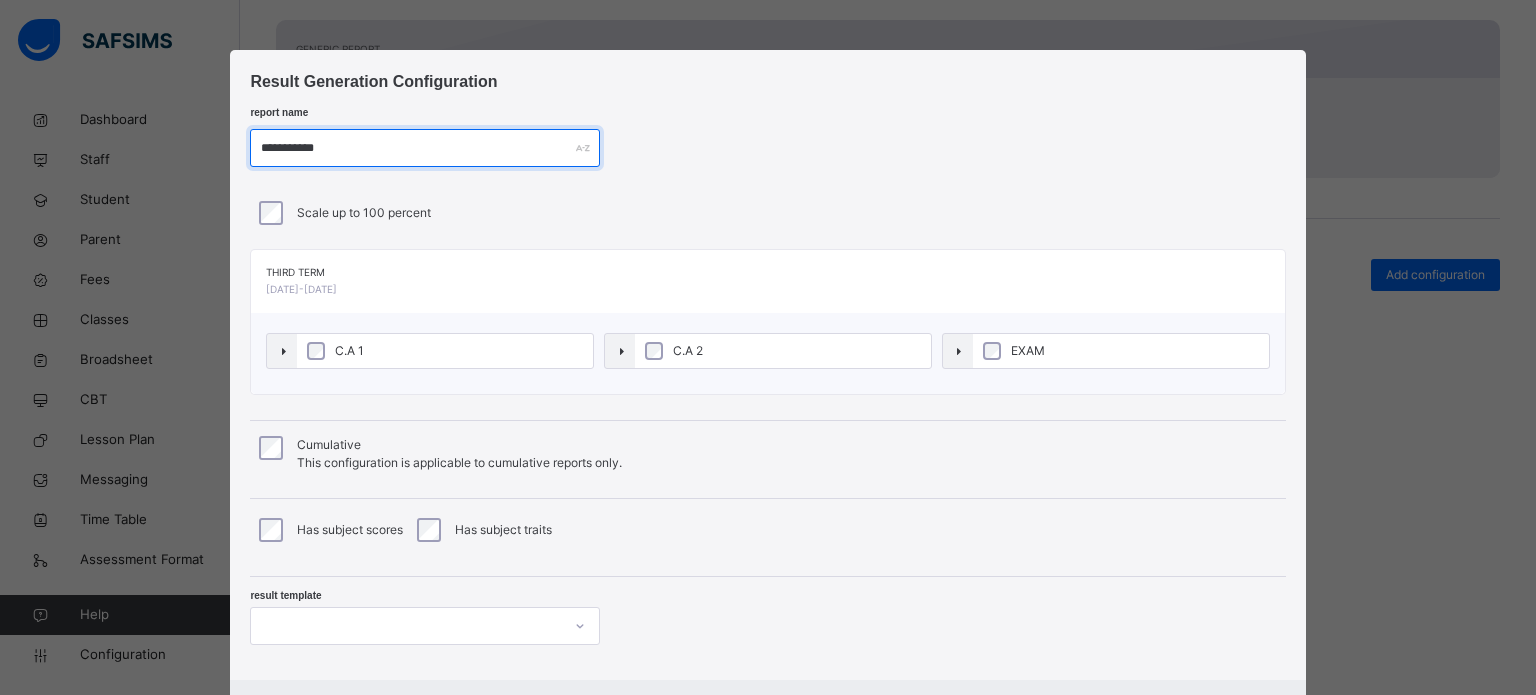 type on "**********" 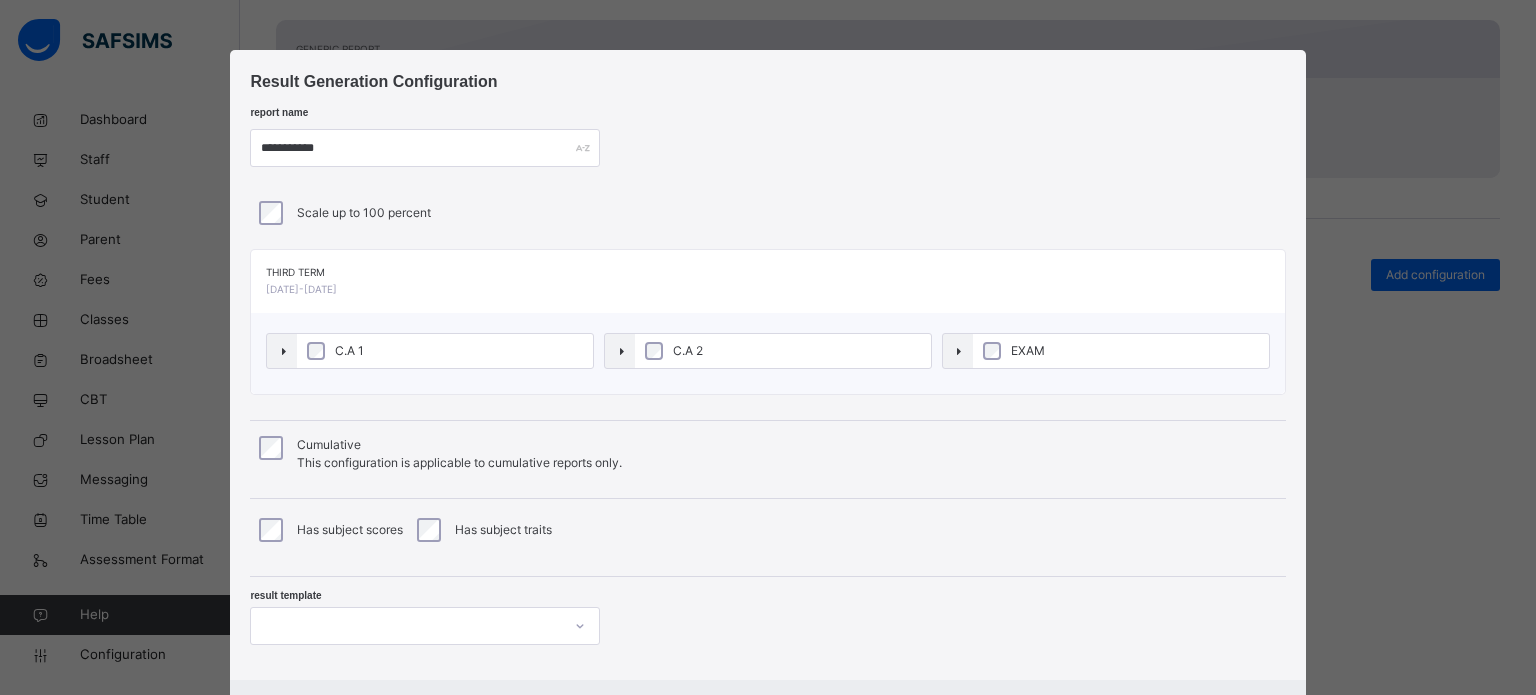 click on "C.A 1" at bounding box center [445, 351] 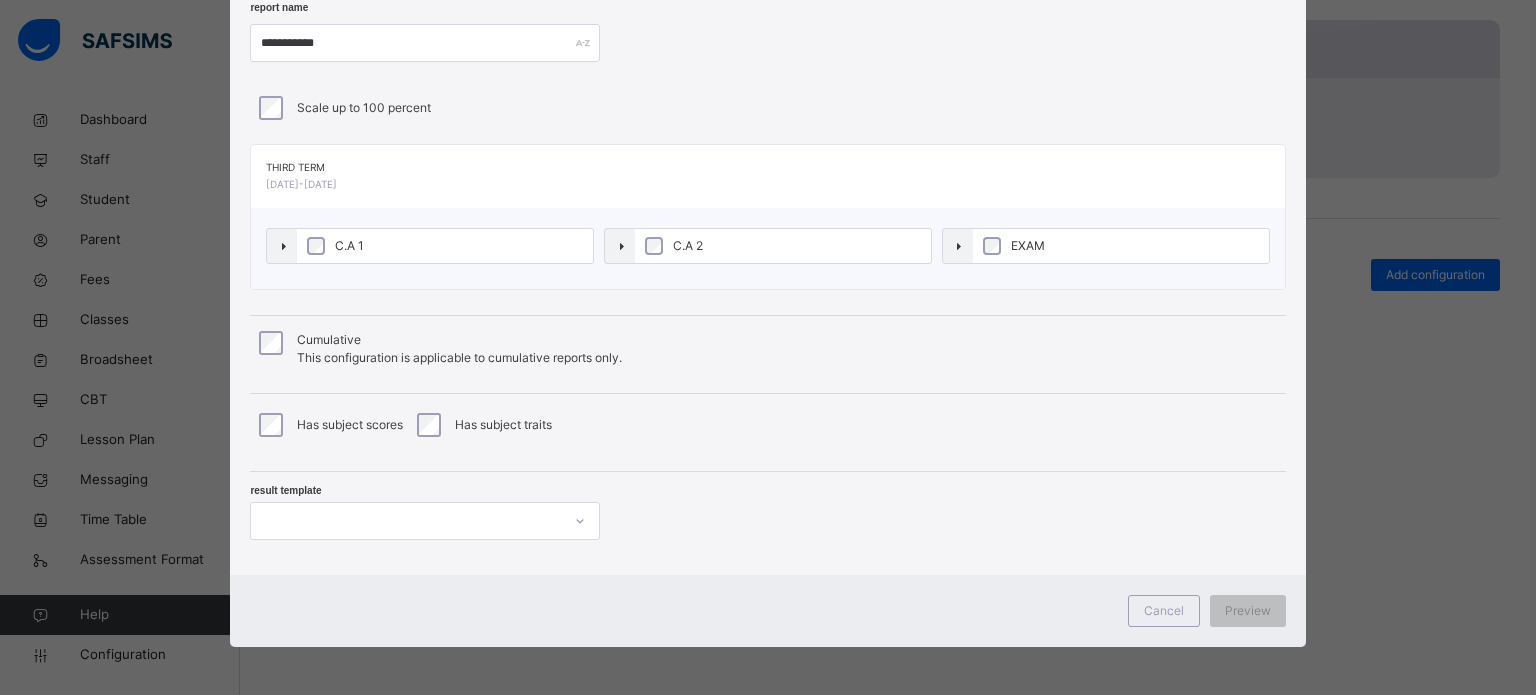 click at bounding box center [425, 521] 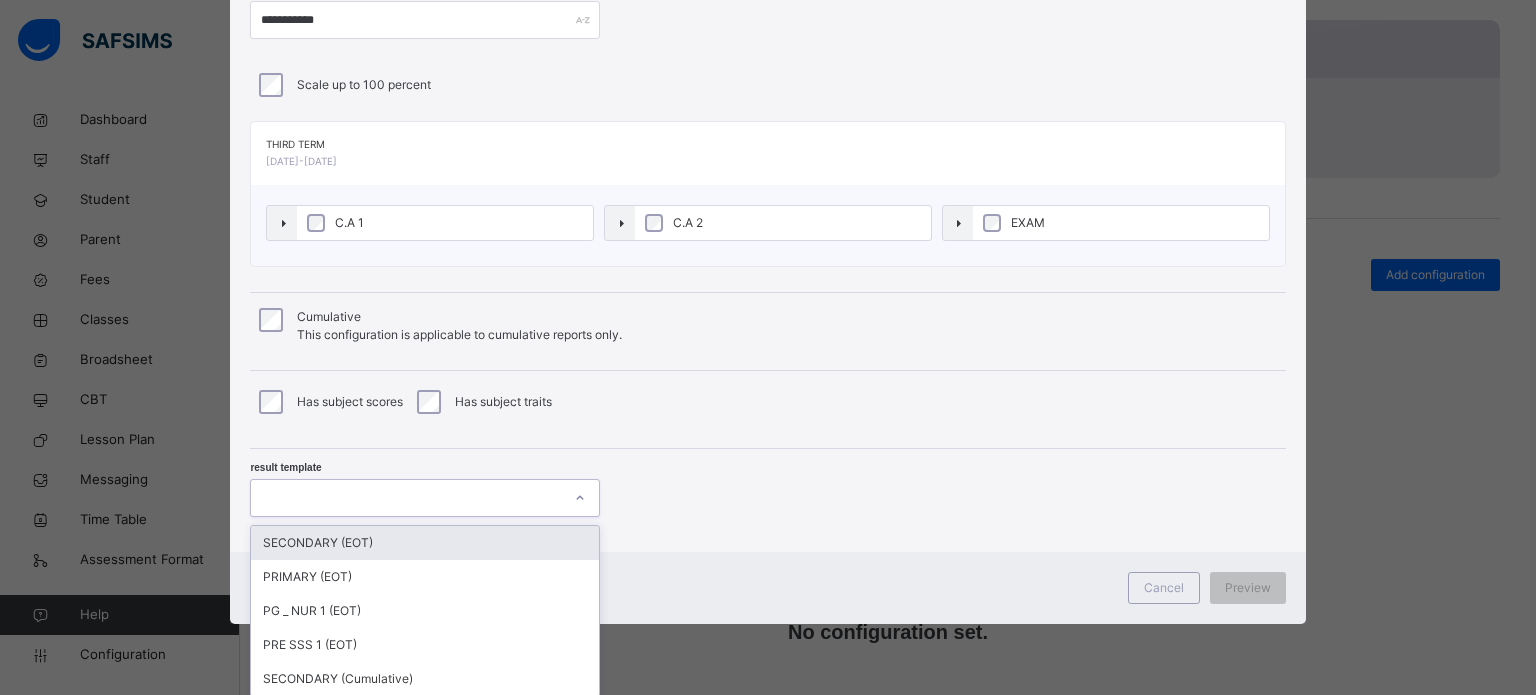click on "SECONDARY (EOT)" at bounding box center (425, 543) 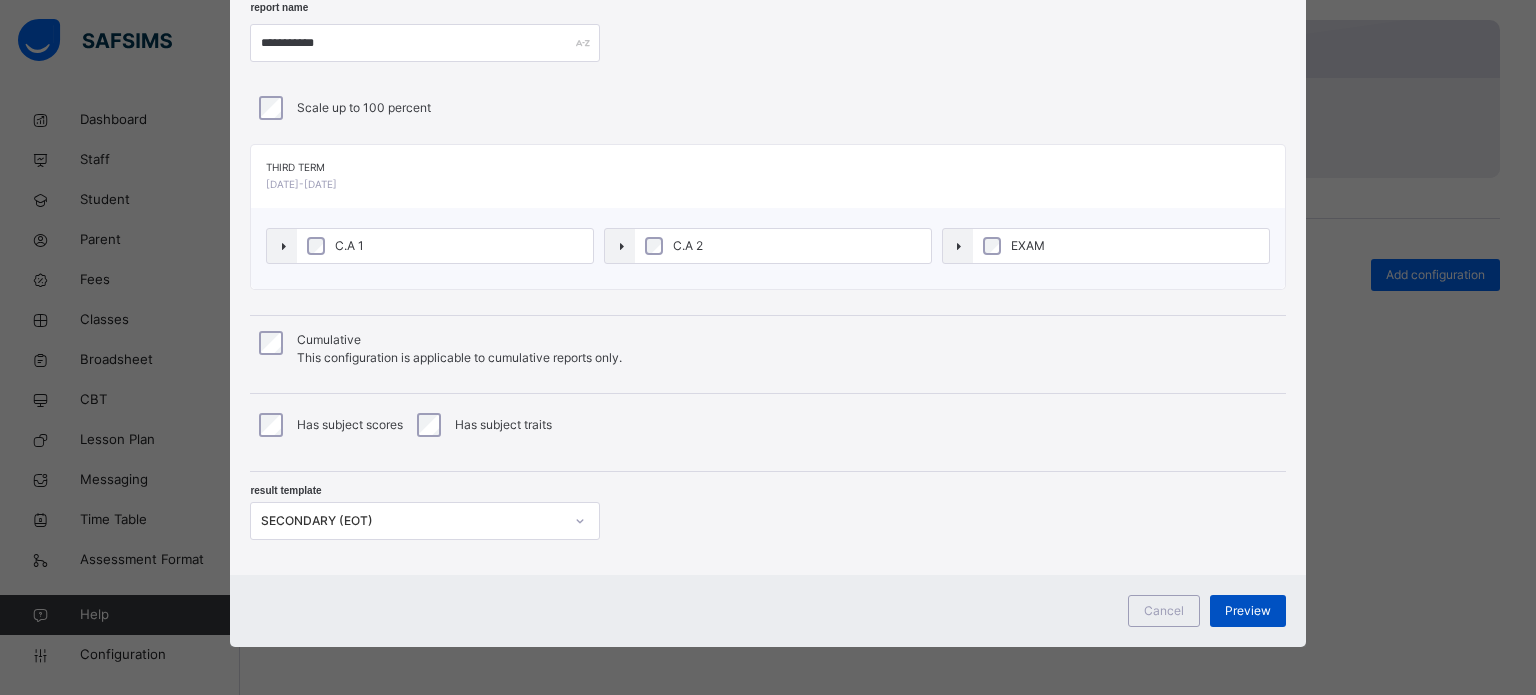 click on "Preview" at bounding box center (1248, 611) 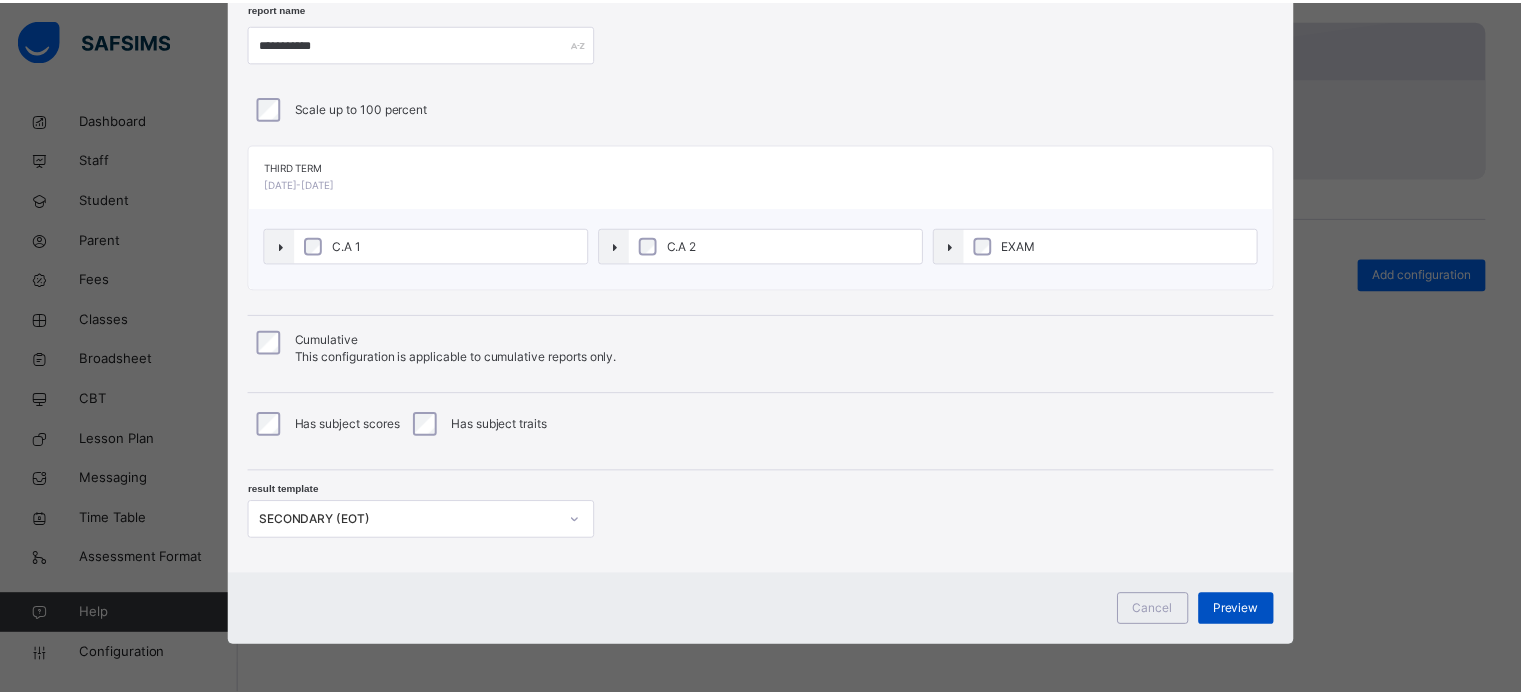 scroll, scrollTop: 0, scrollLeft: 0, axis: both 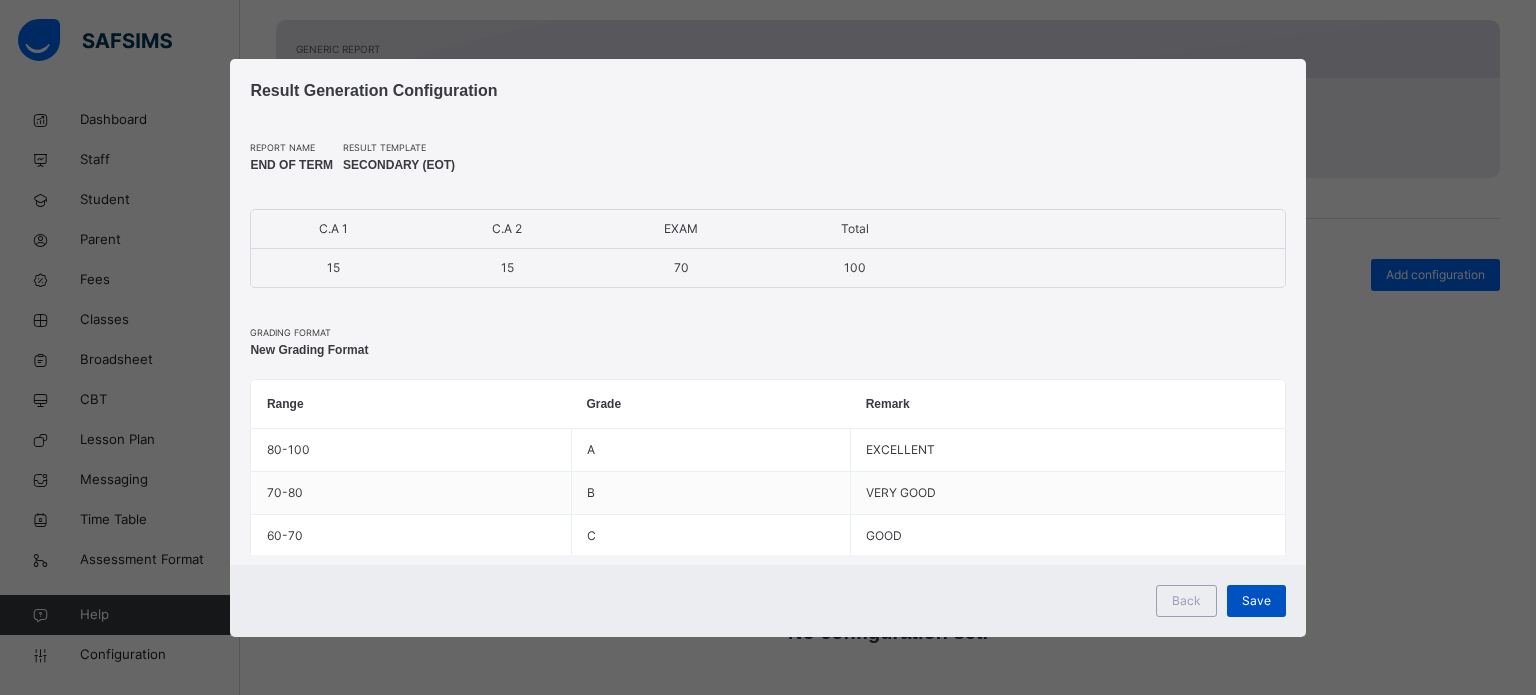 drag, startPoint x: 1240, startPoint y: 612, endPoint x: 1250, endPoint y: 607, distance: 11.18034 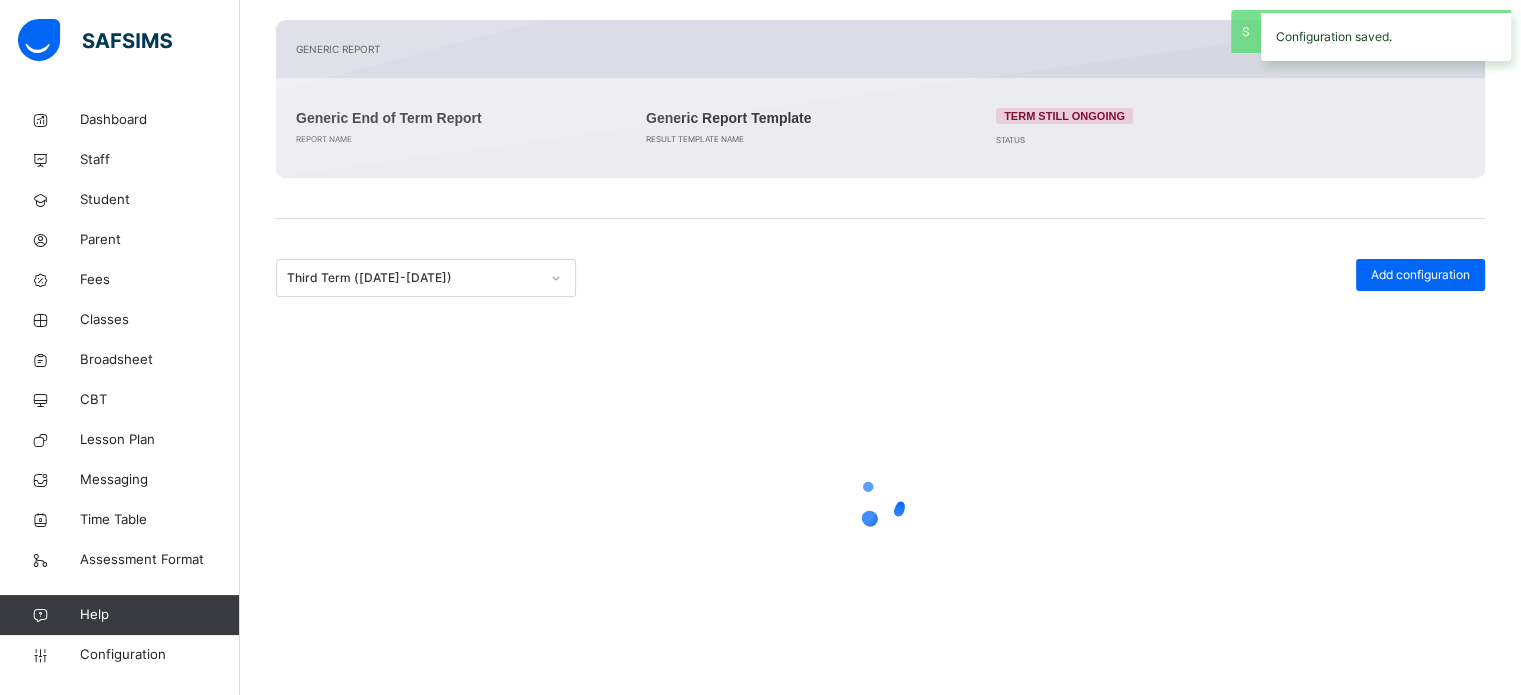 scroll, scrollTop: 260, scrollLeft: 0, axis: vertical 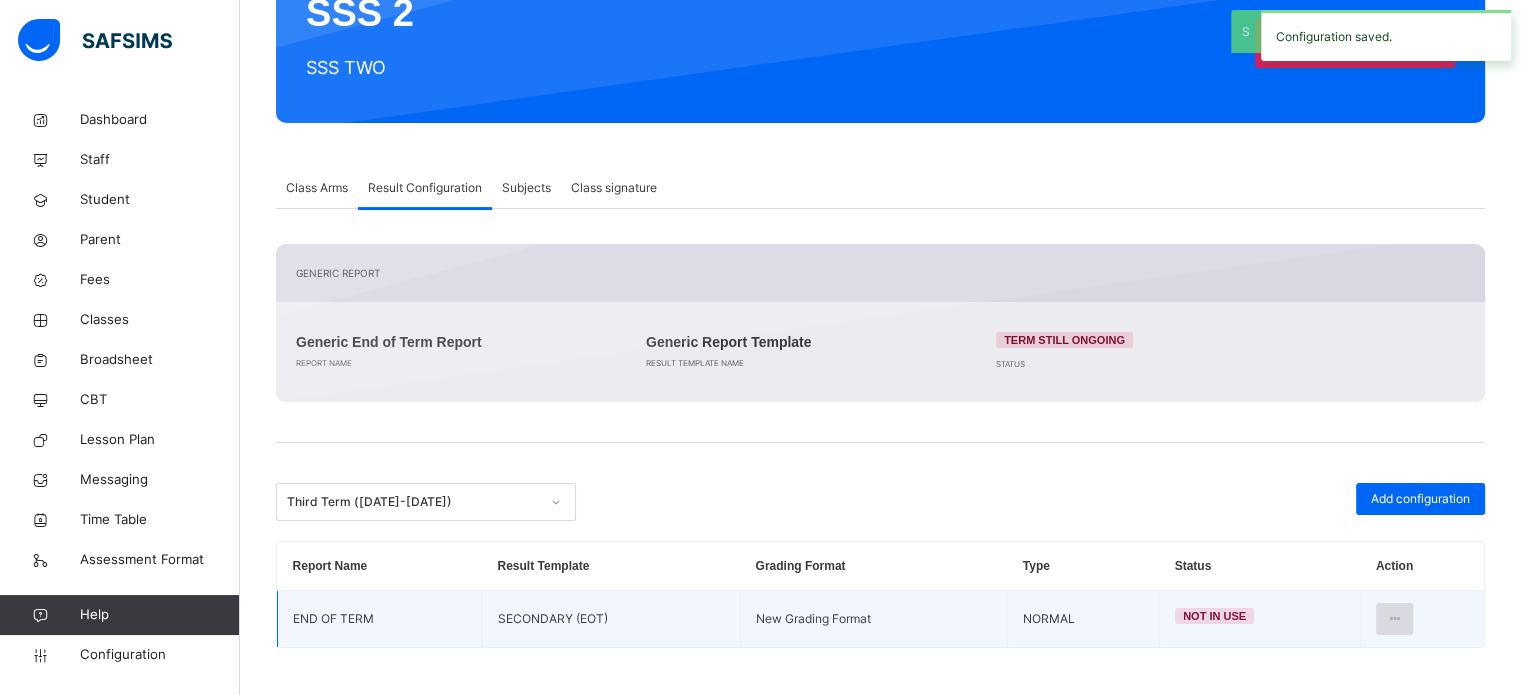 click at bounding box center (1394, 619) 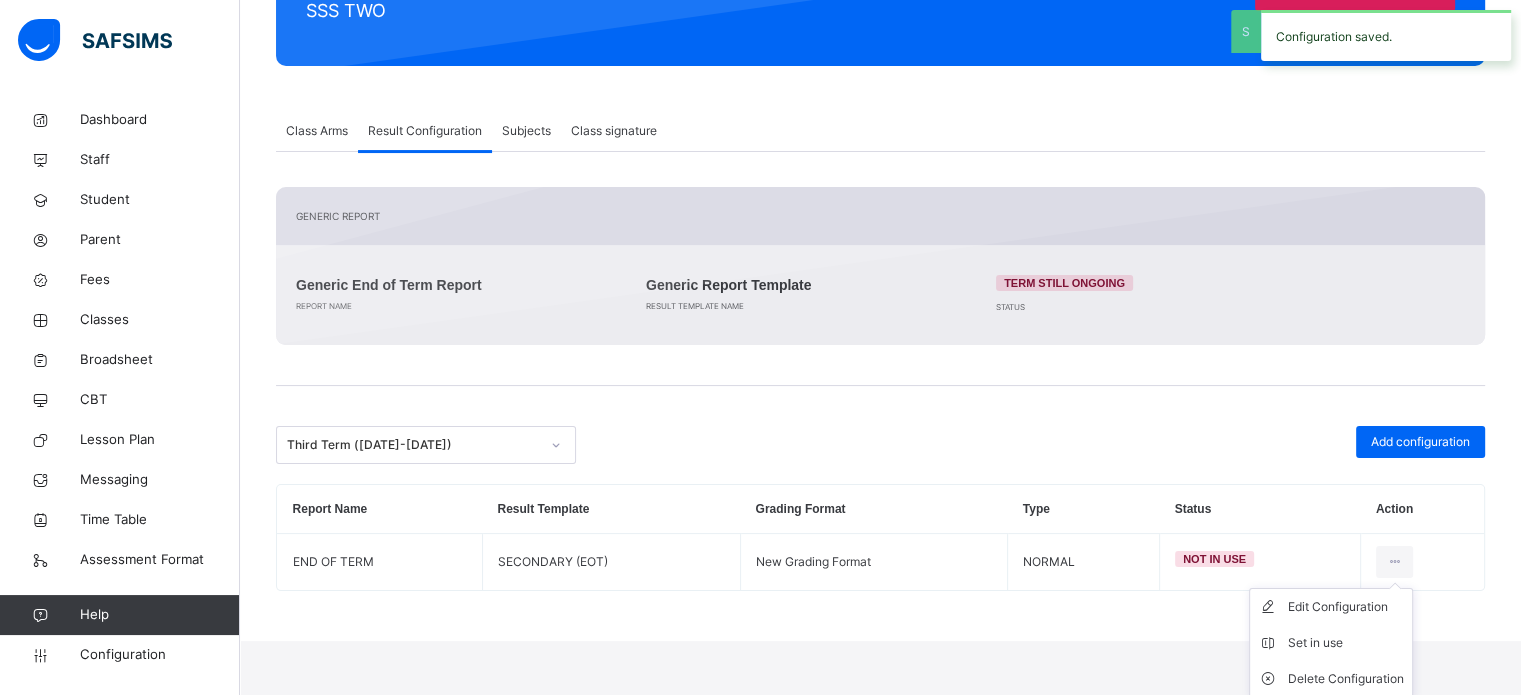 click on "Set in use" at bounding box center [1346, 643] 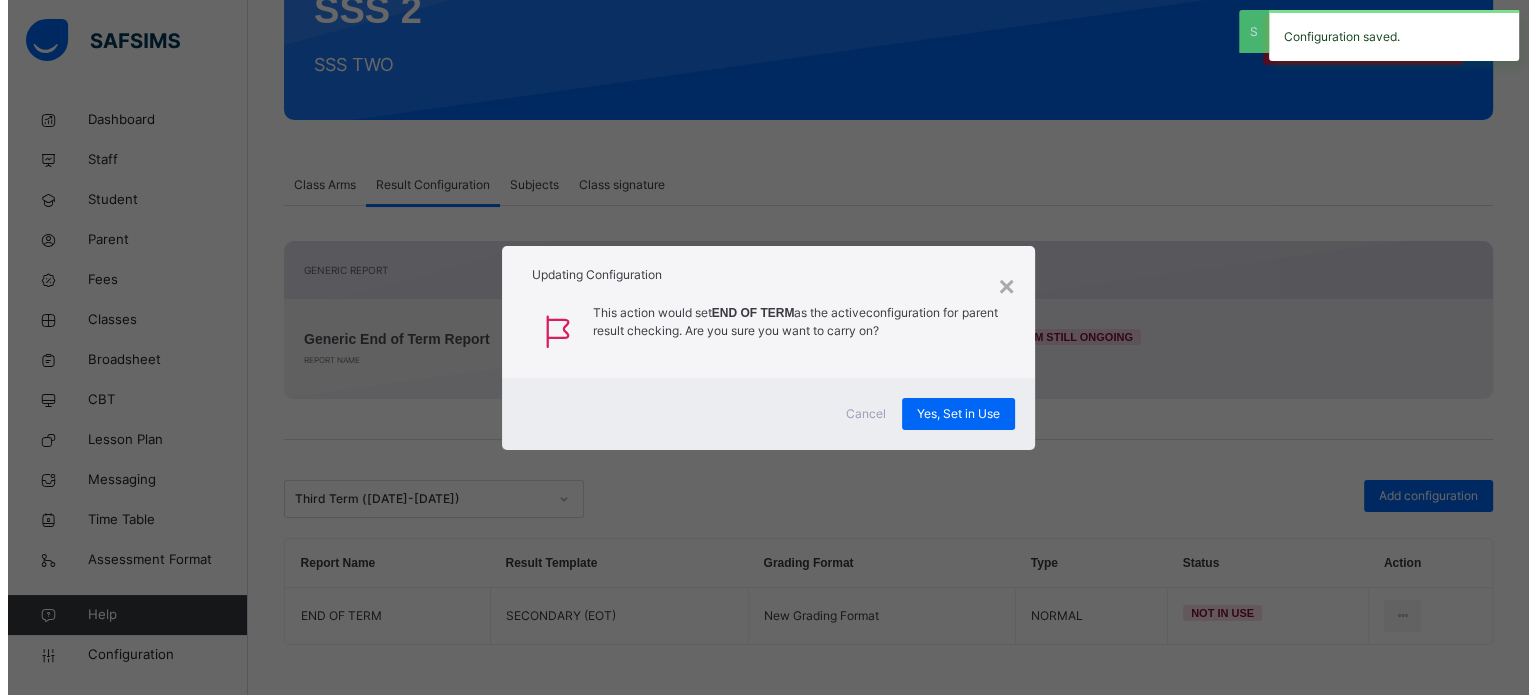 scroll, scrollTop: 260, scrollLeft: 0, axis: vertical 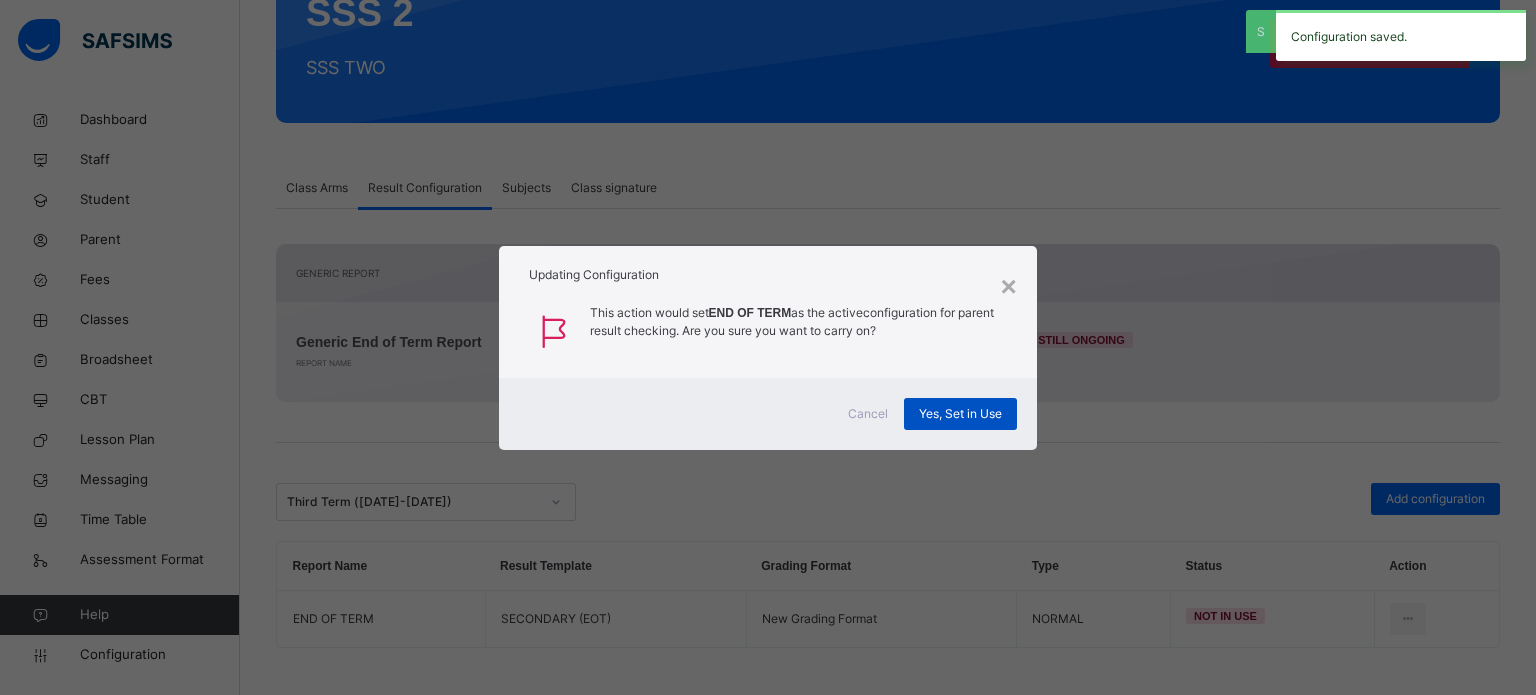 click on "Yes, Set in Use" at bounding box center [960, 414] 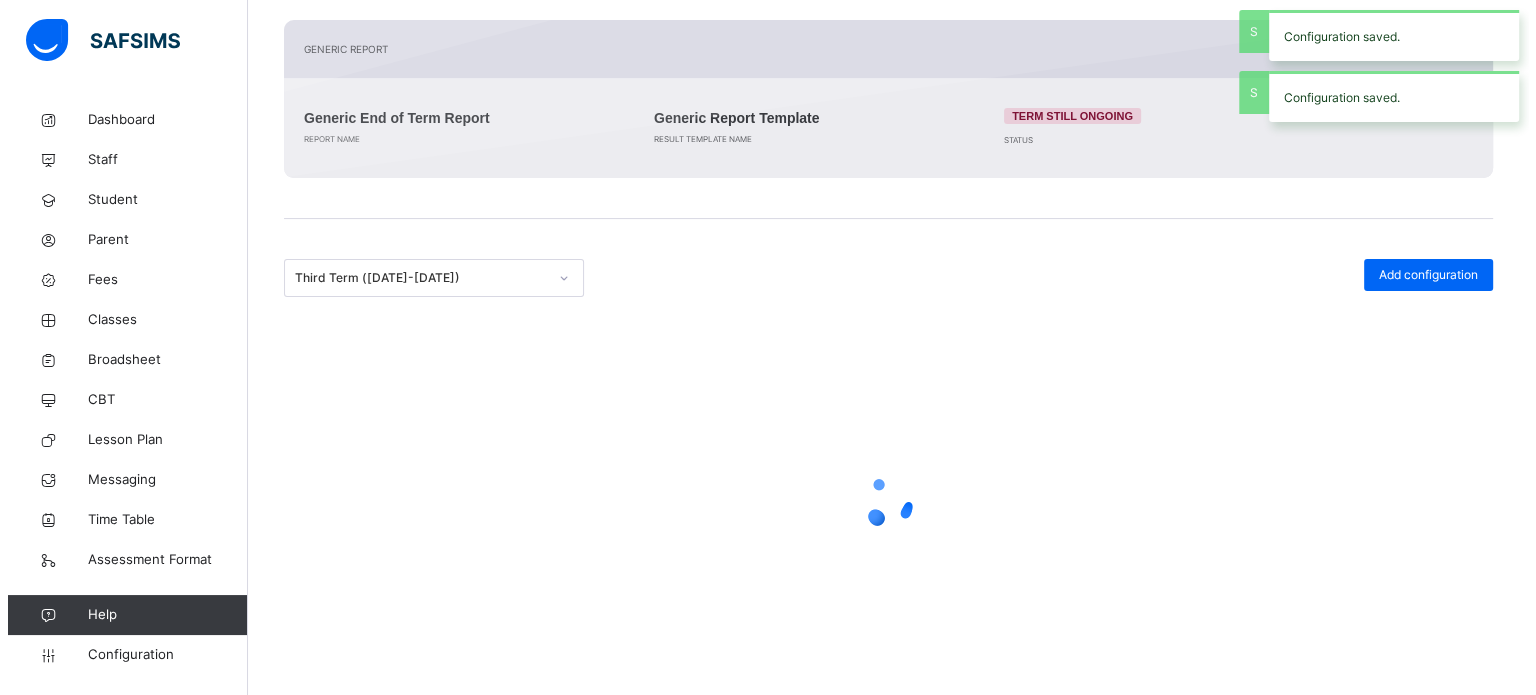 scroll, scrollTop: 260, scrollLeft: 0, axis: vertical 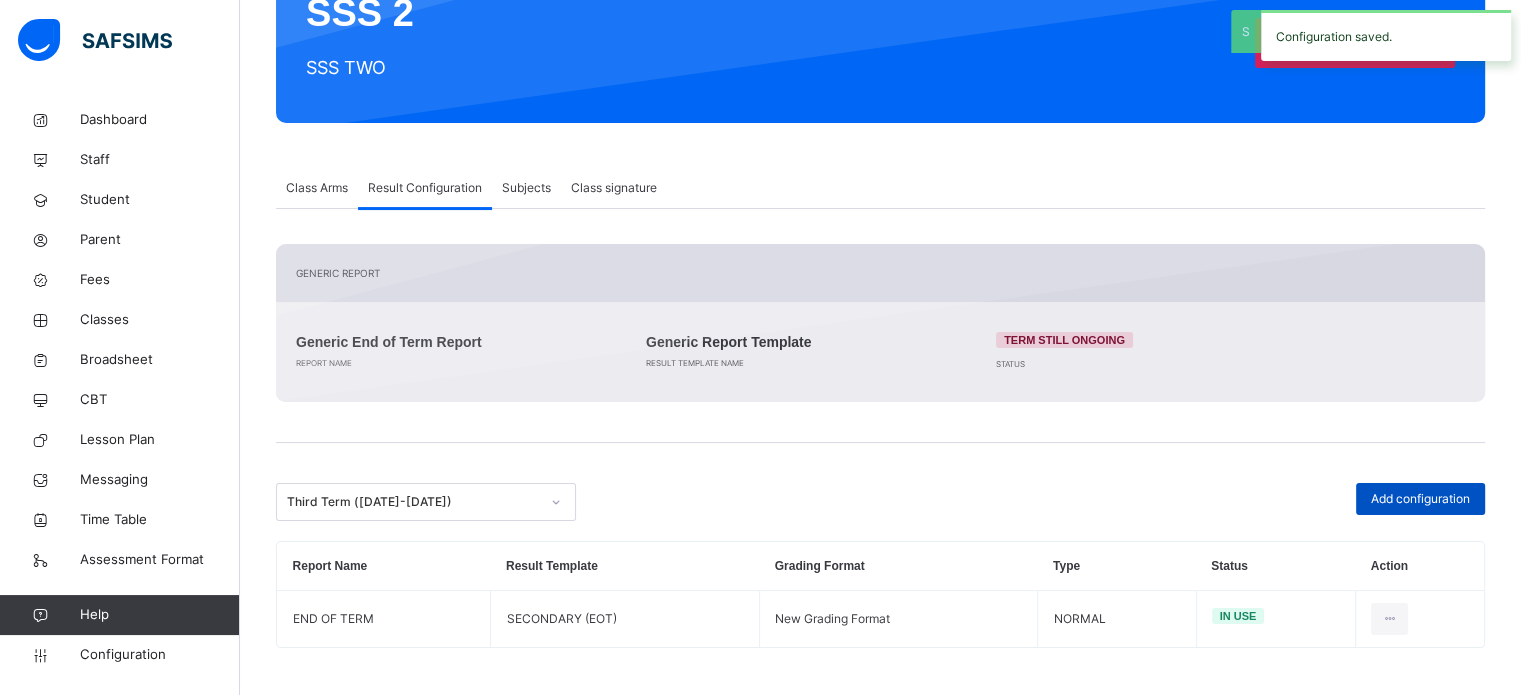 click on "Add configuration" at bounding box center (1420, 499) 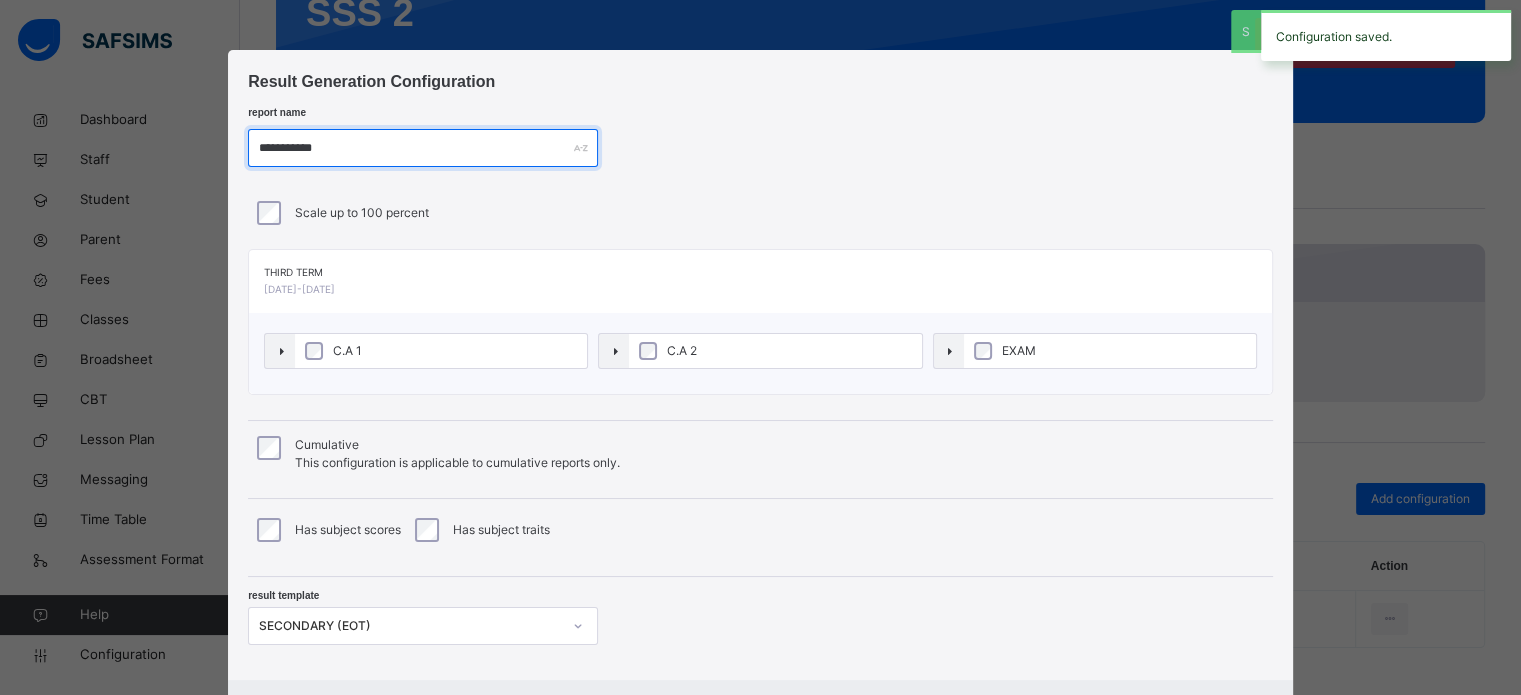 click on "**********" at bounding box center [423, 148] 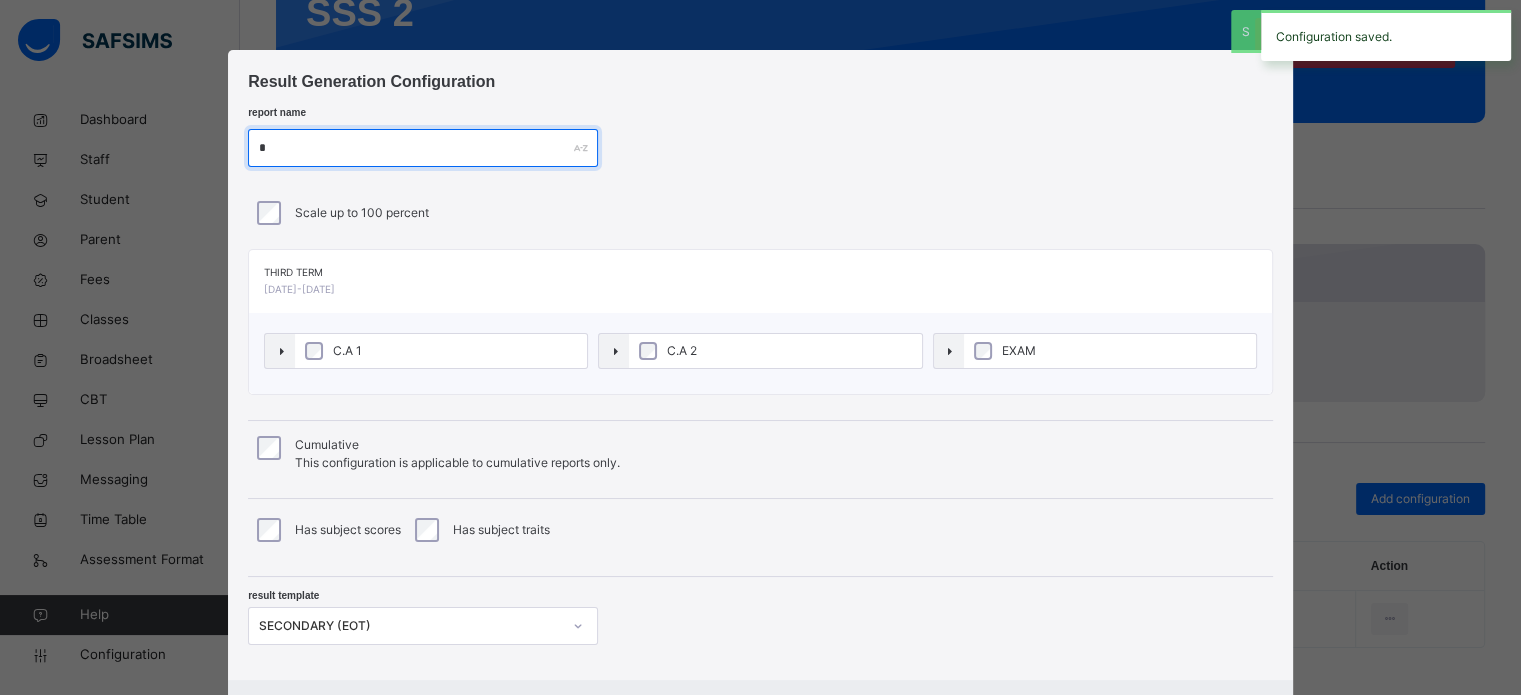 click on "*" at bounding box center (423, 148) 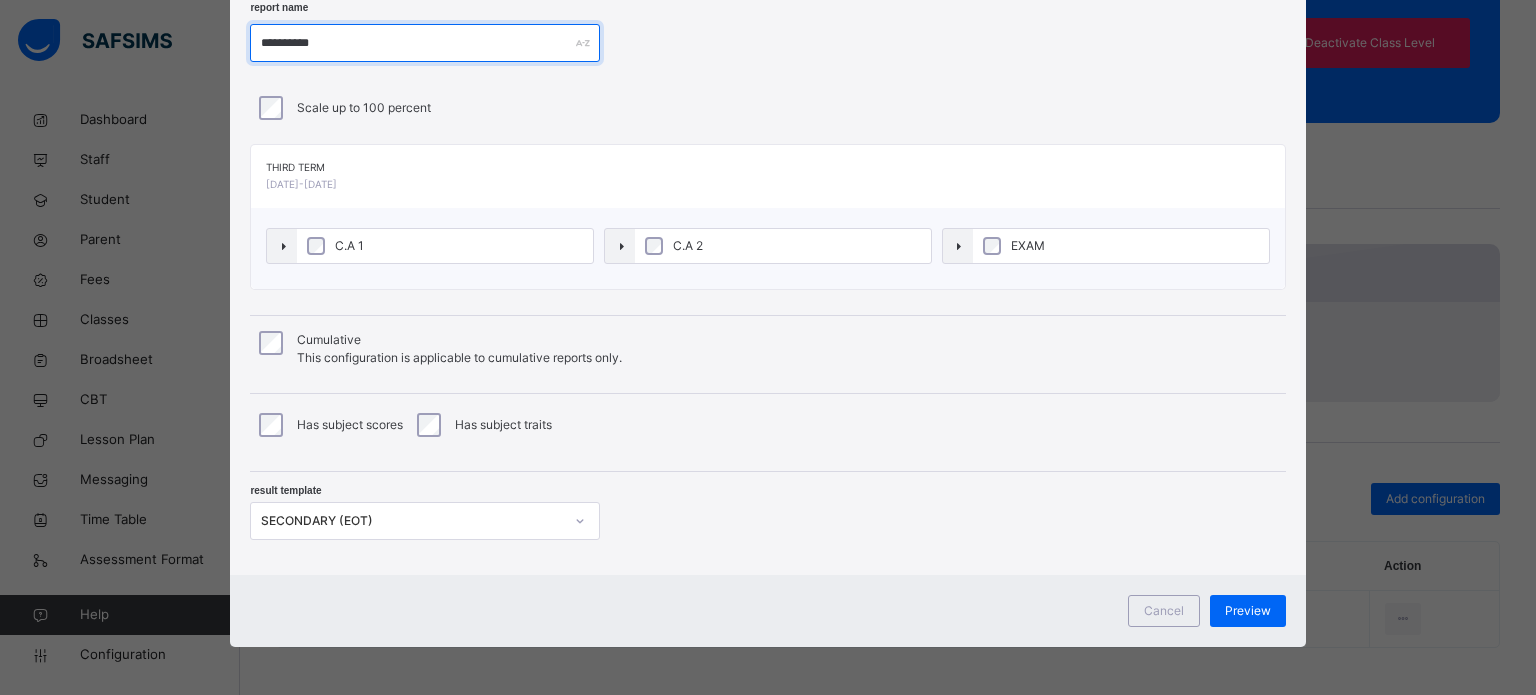 type on "**********" 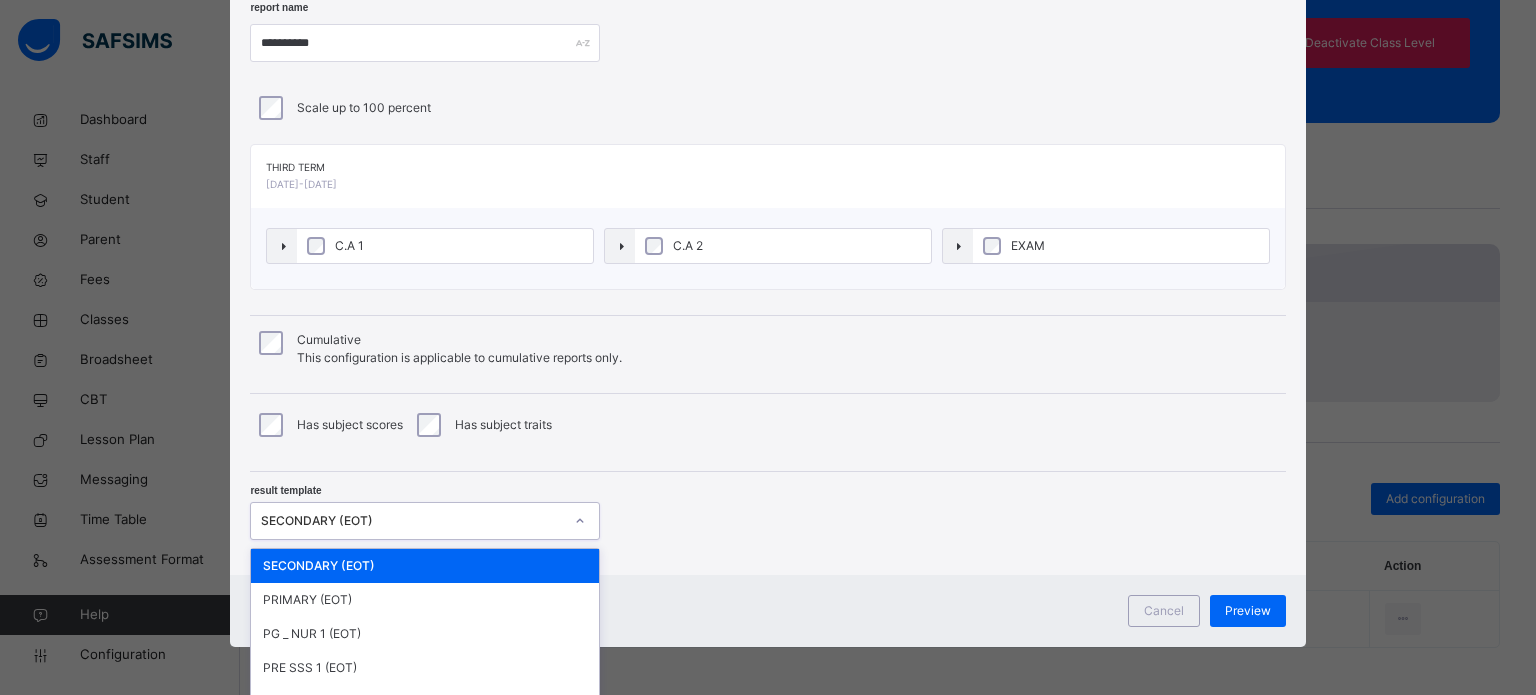 click on "SECONDARY (EOT)" at bounding box center (406, 521) 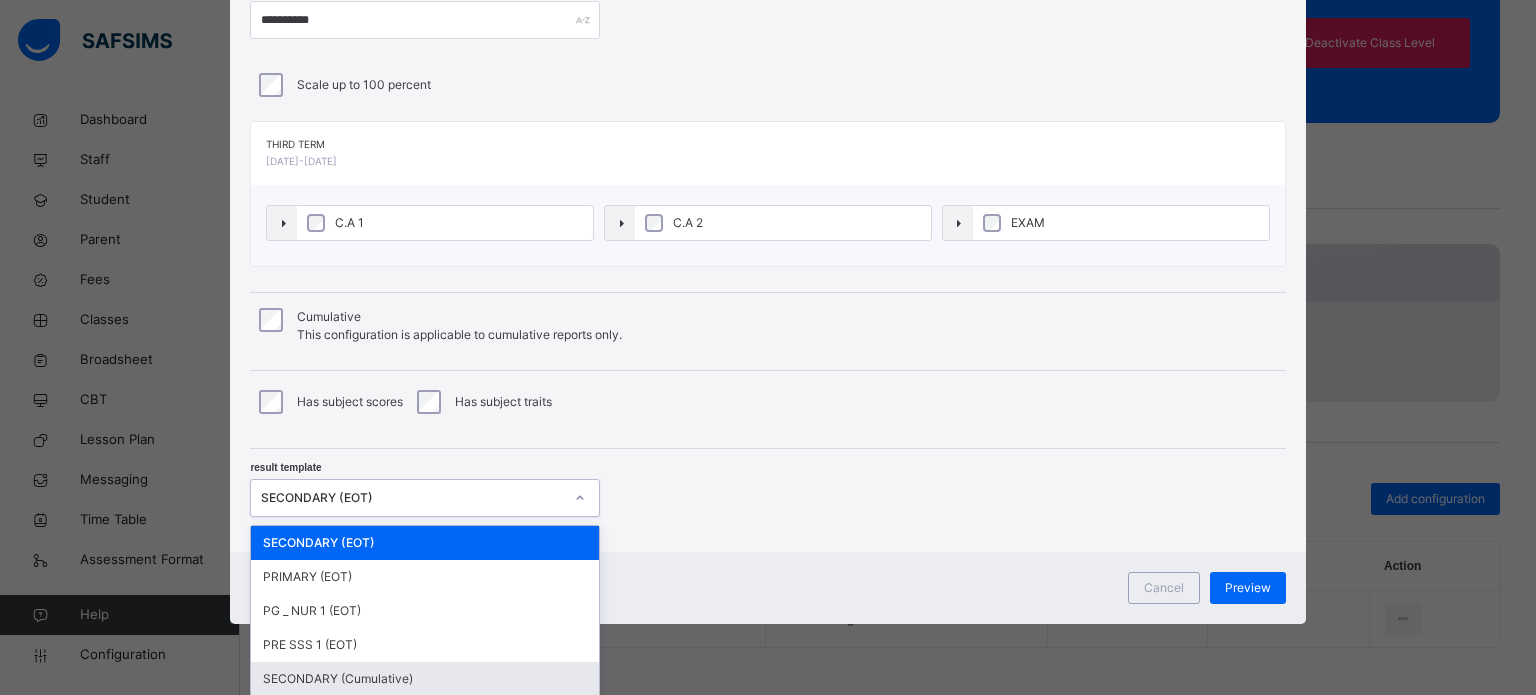 click on "SECONDARY (Cumulative)" at bounding box center [425, 679] 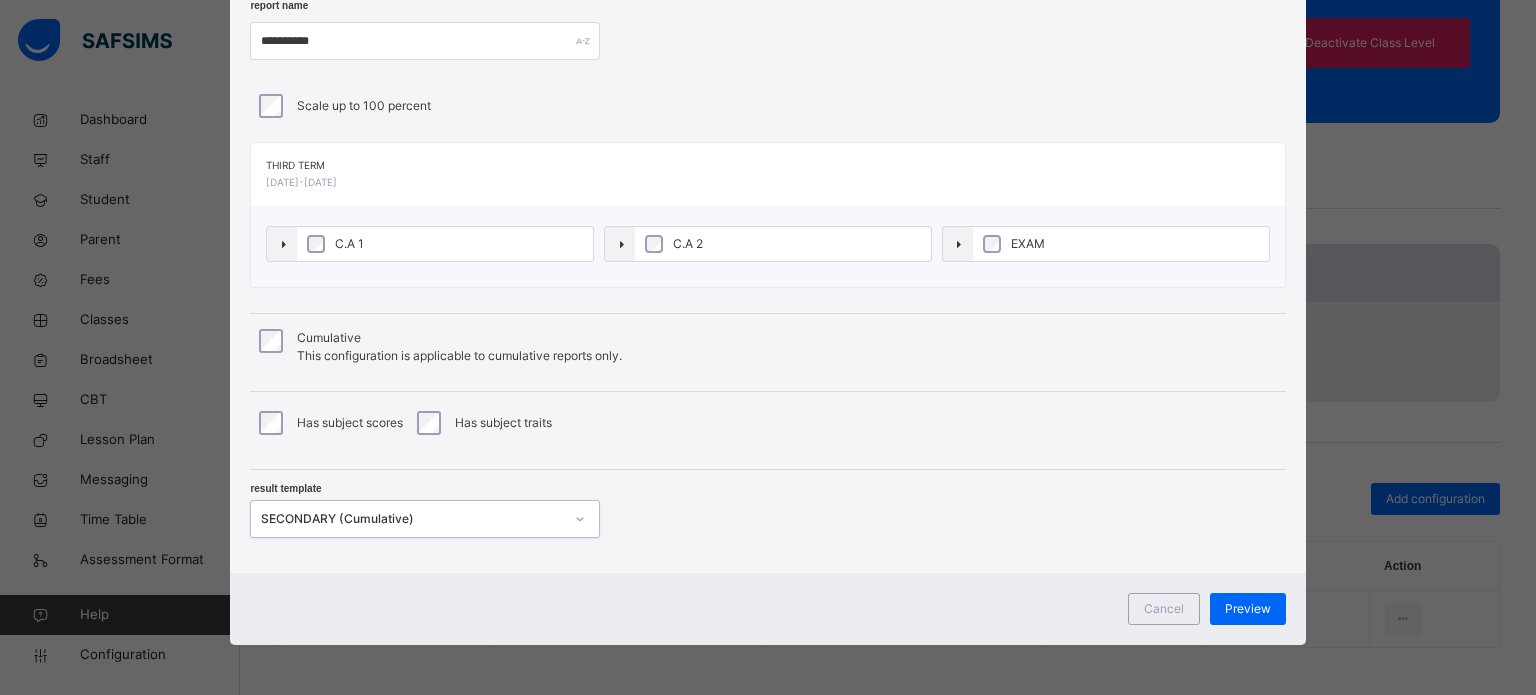 scroll, scrollTop: 105, scrollLeft: 0, axis: vertical 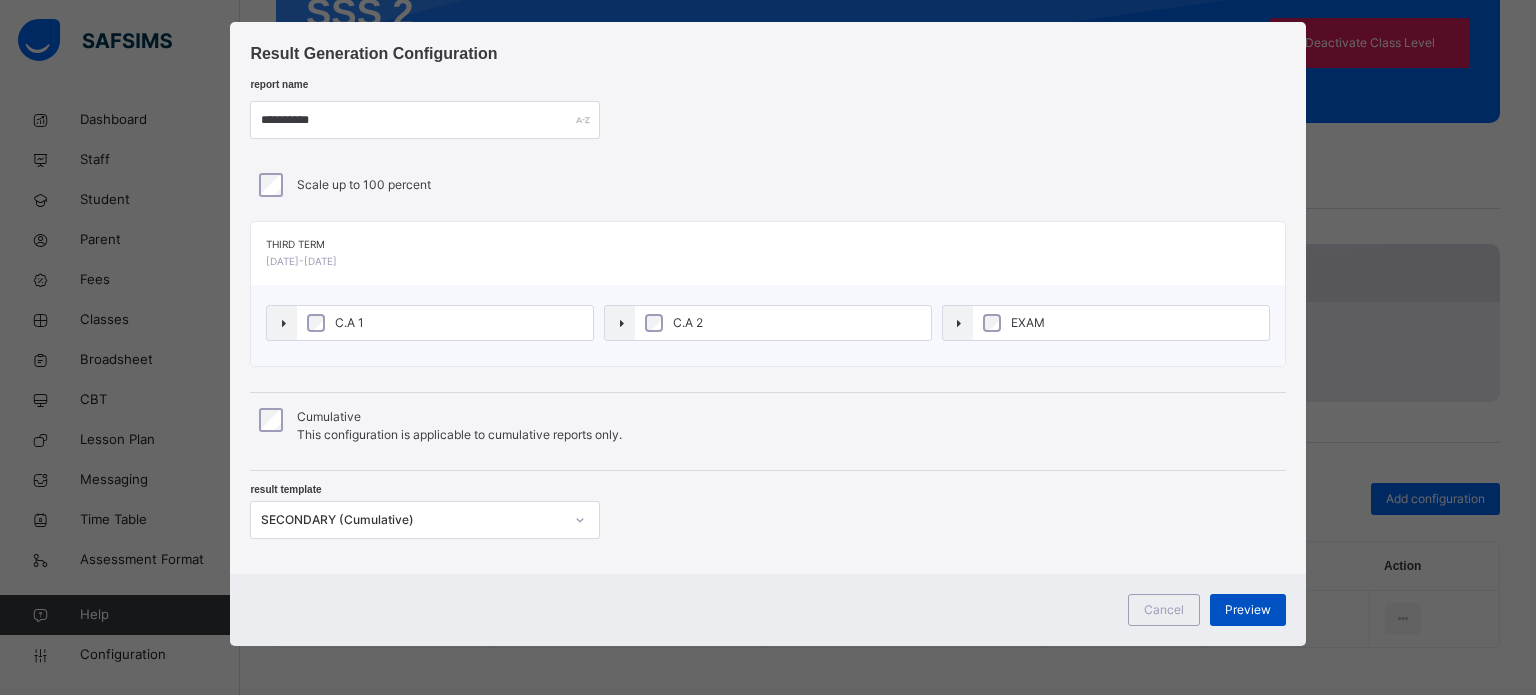 click on "Preview" at bounding box center [1248, 610] 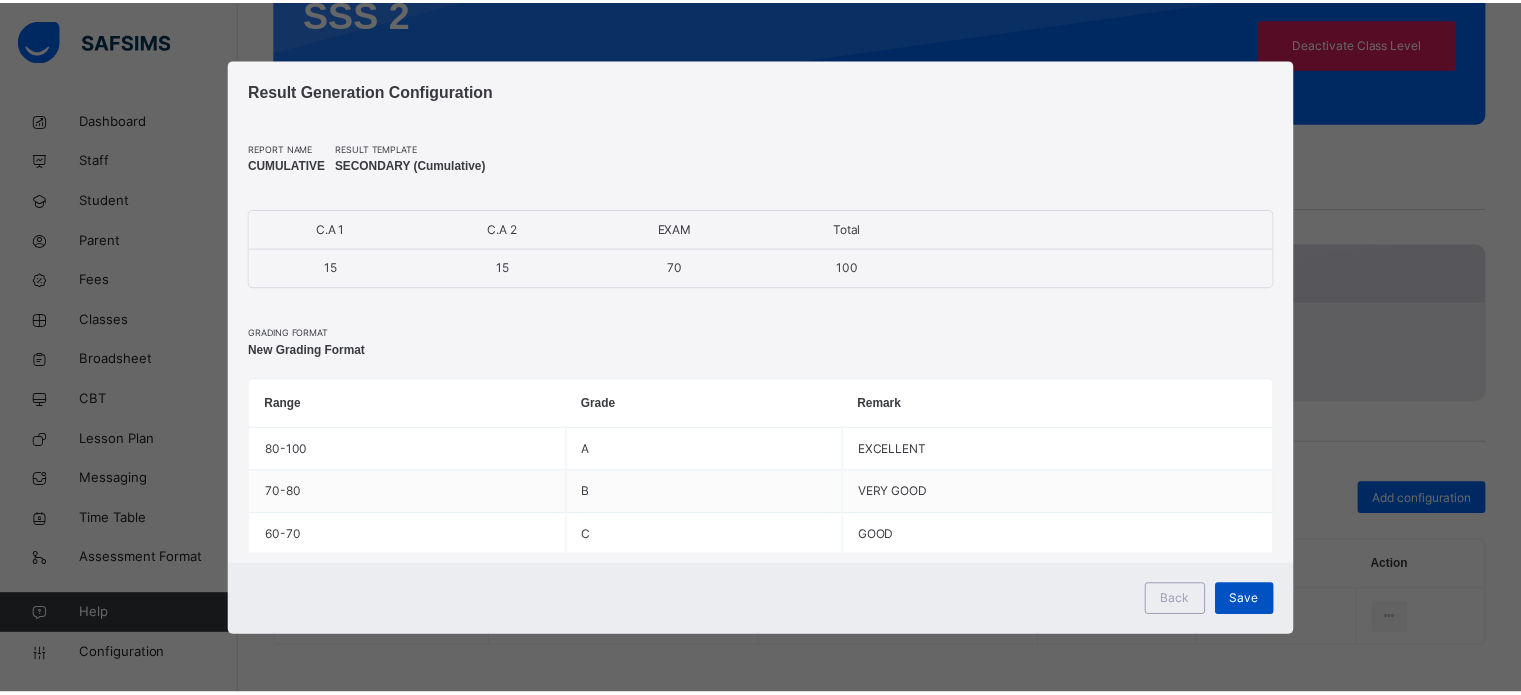 scroll, scrollTop: 0, scrollLeft: 0, axis: both 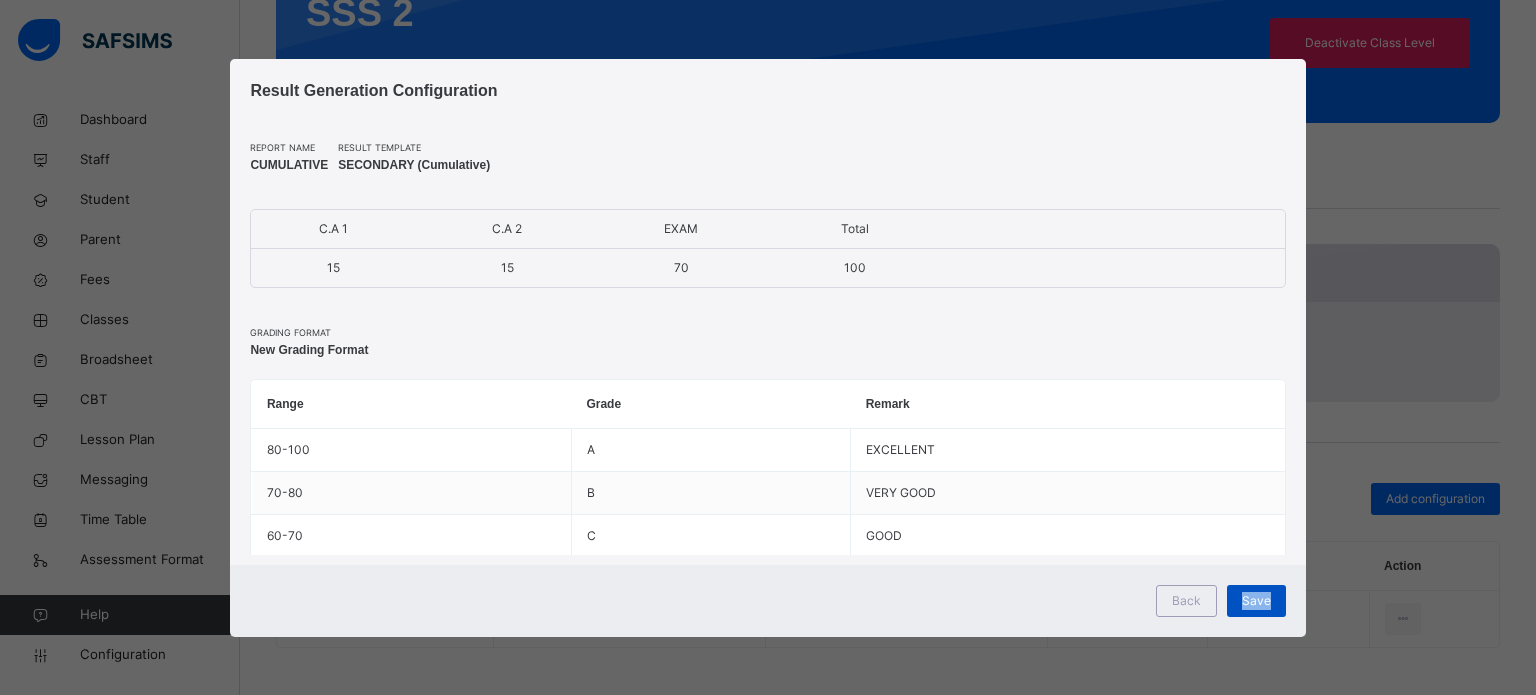 click on "Save" at bounding box center (1256, 601) 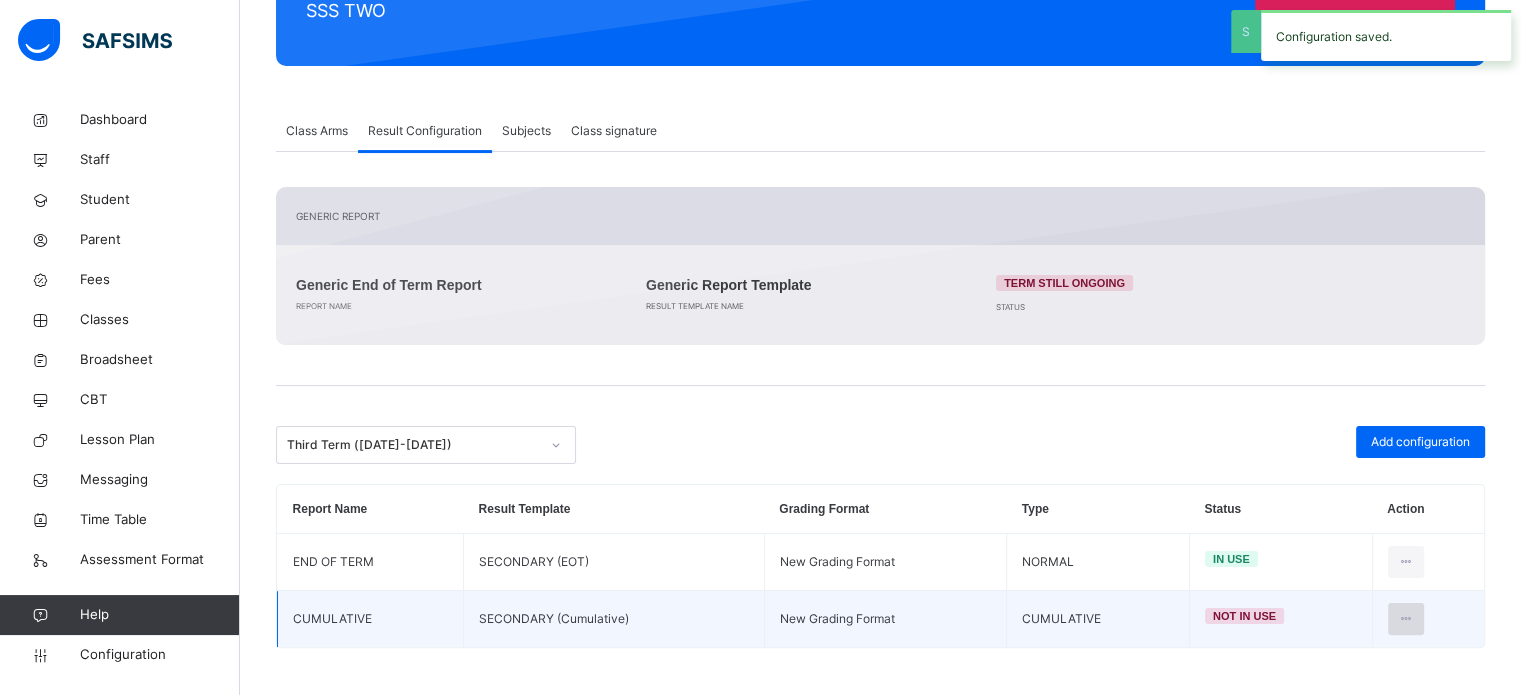 click at bounding box center [1406, 619] 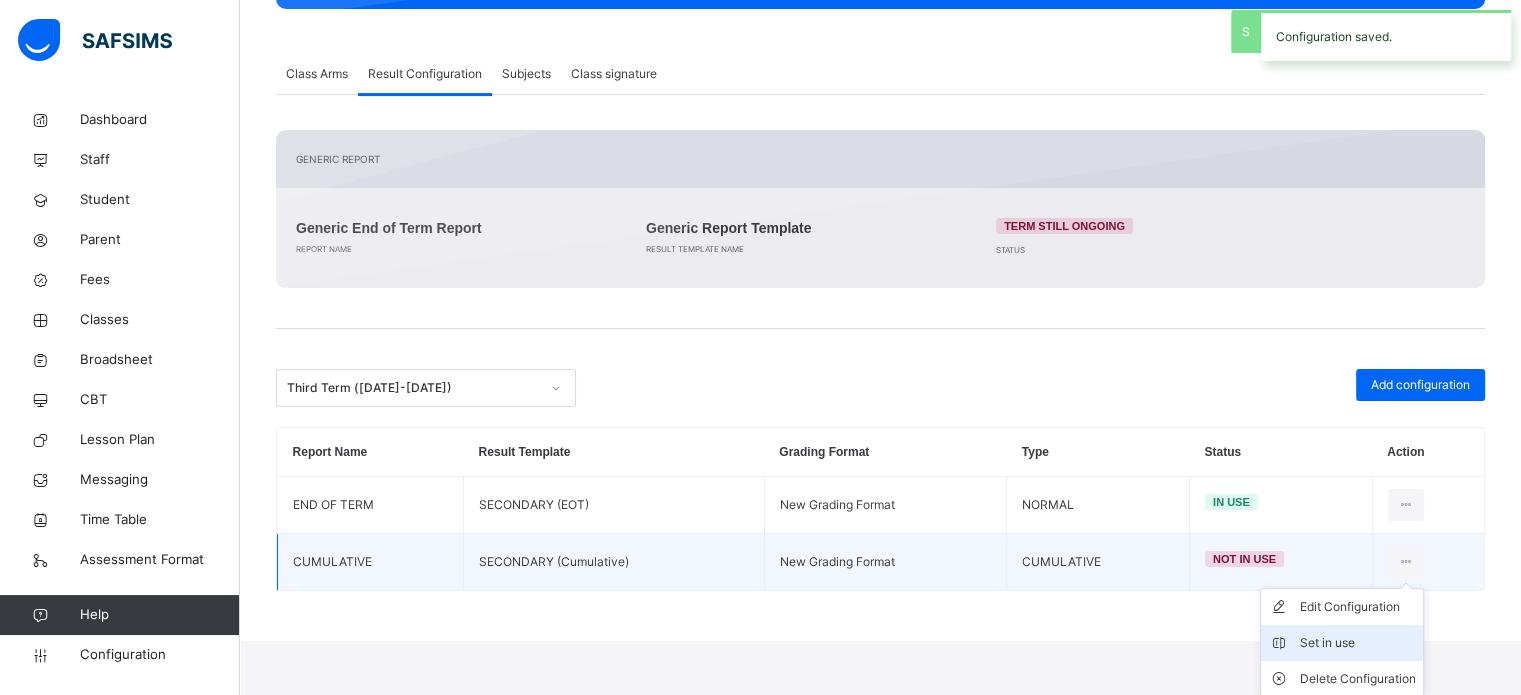 click on "Set in use" at bounding box center [1357, 643] 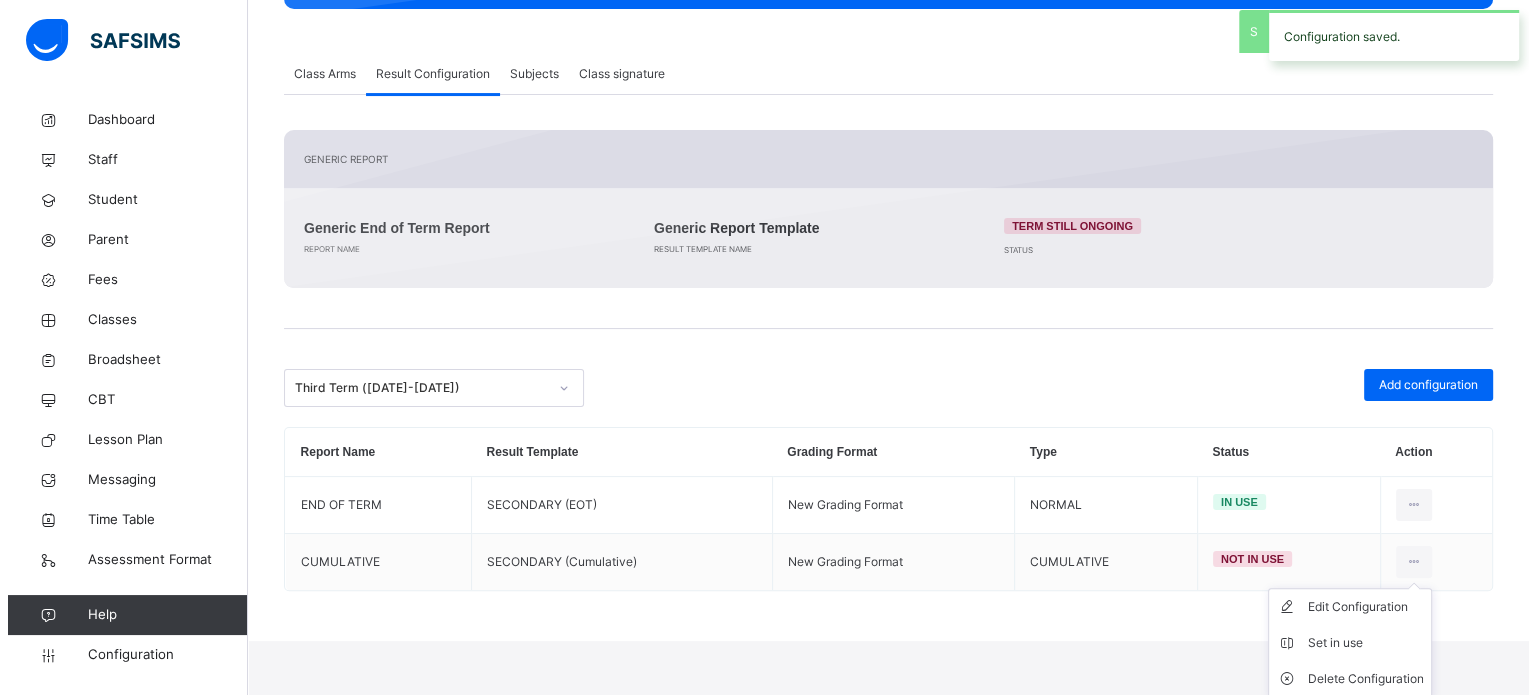 scroll, scrollTop: 317, scrollLeft: 0, axis: vertical 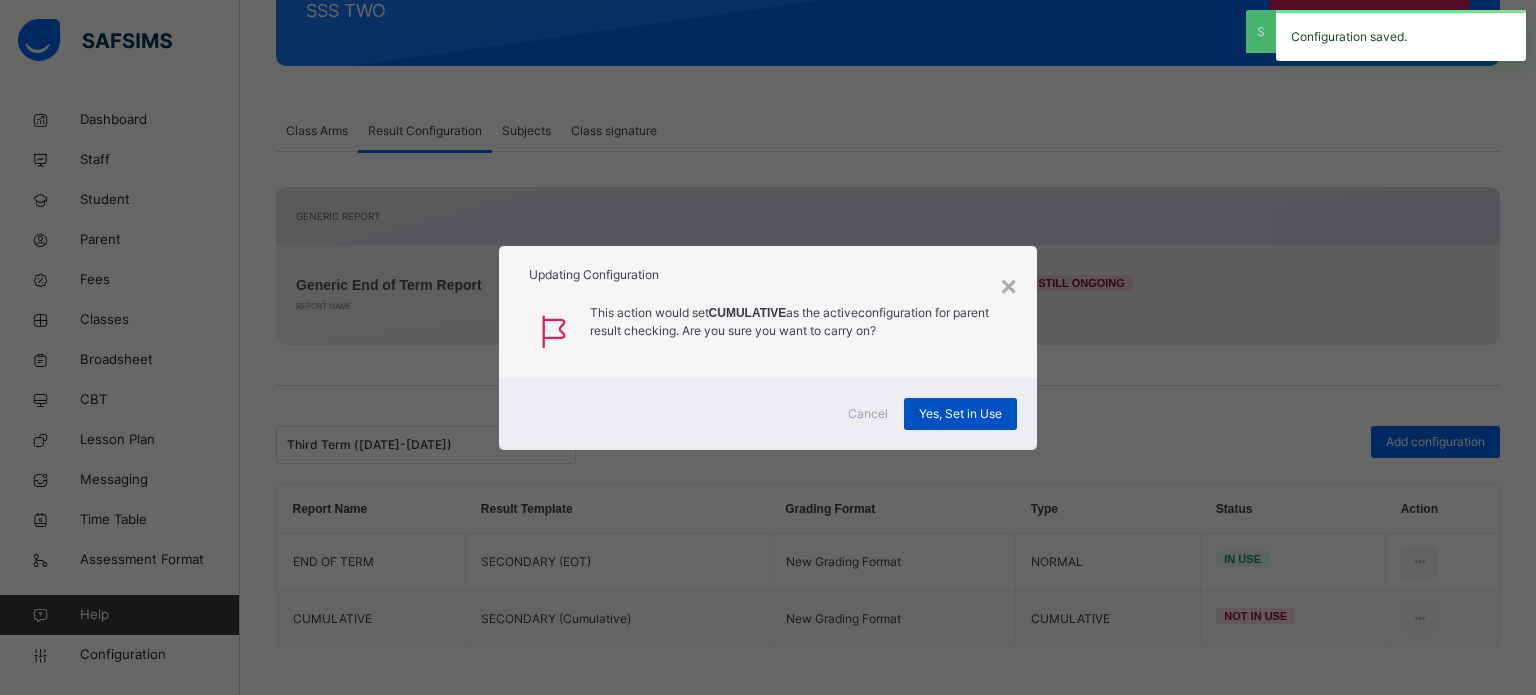 click on "Yes, Set in Use" at bounding box center (960, 414) 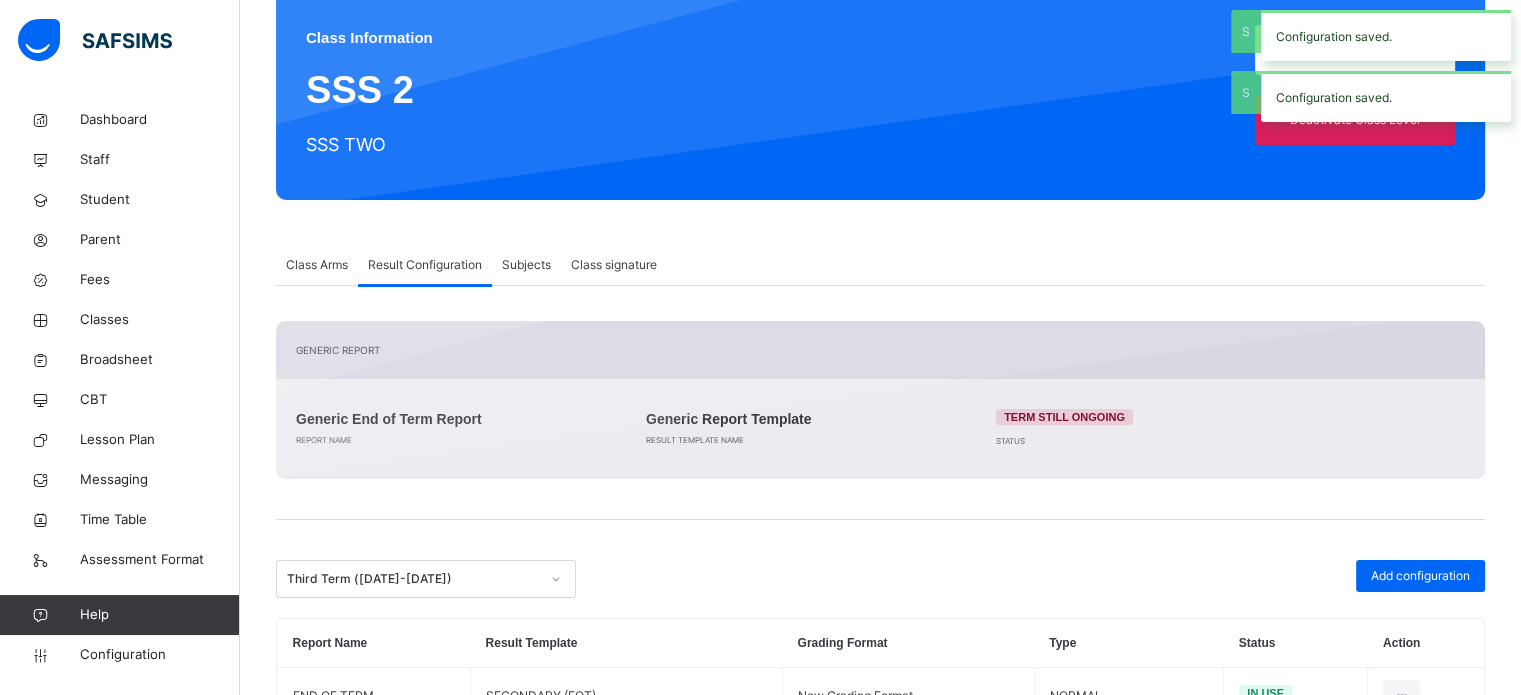 scroll, scrollTop: 0, scrollLeft: 0, axis: both 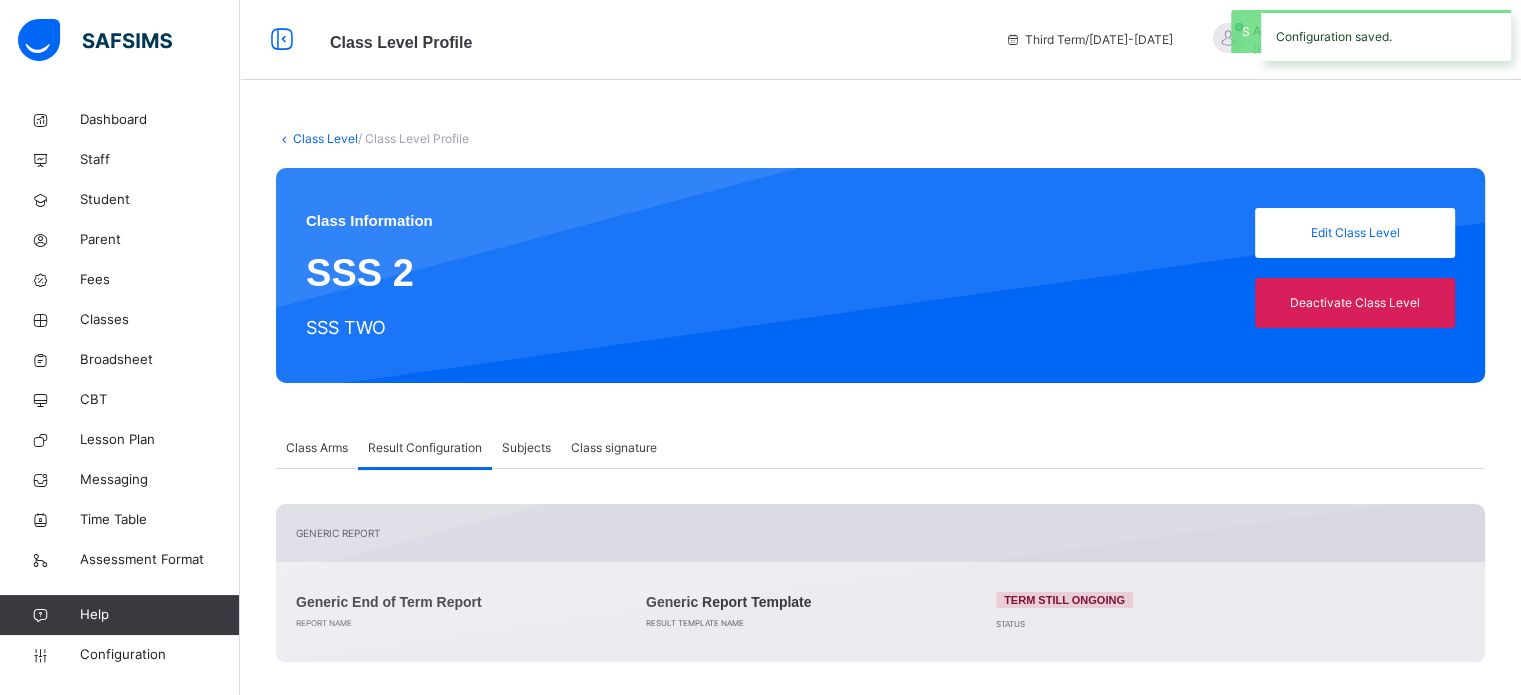 click on "Class Level  / Class Level Profile" at bounding box center [880, 139] 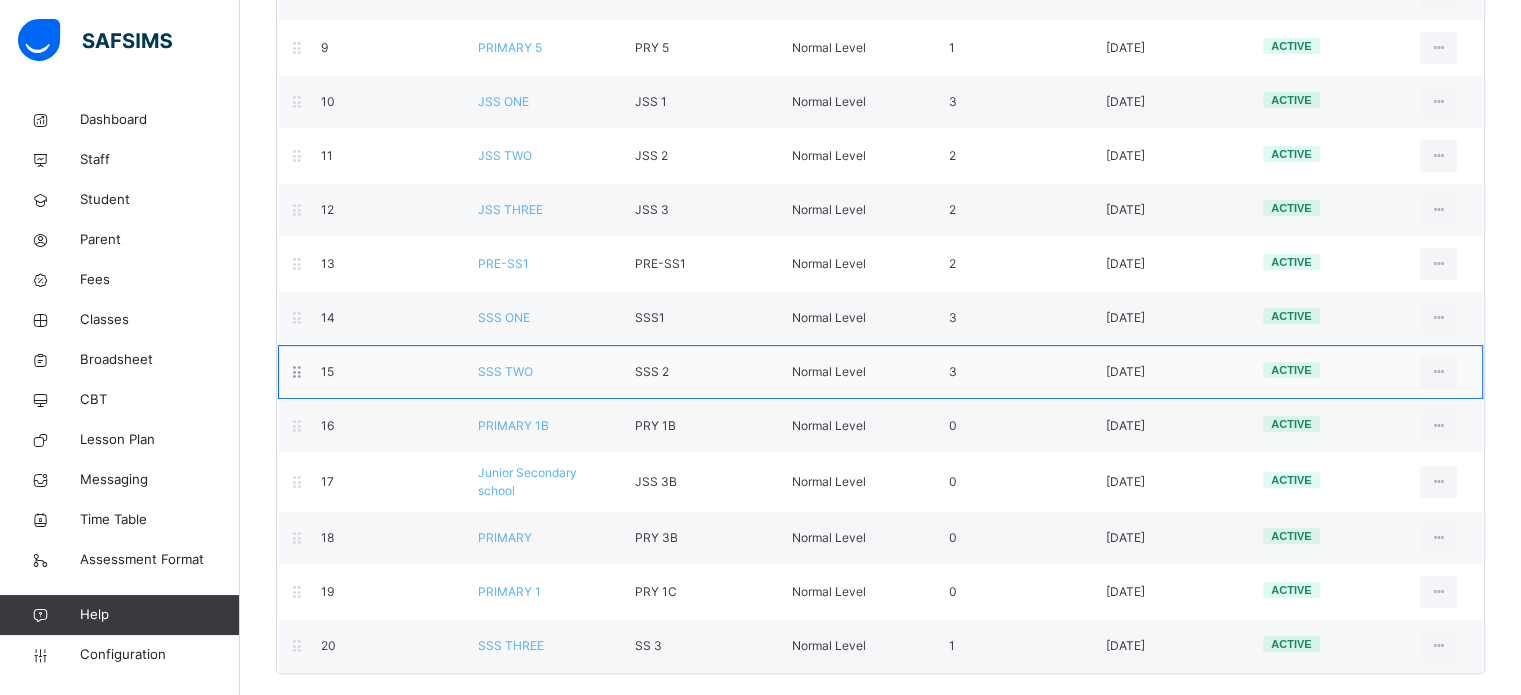 scroll, scrollTop: 482, scrollLeft: 0, axis: vertical 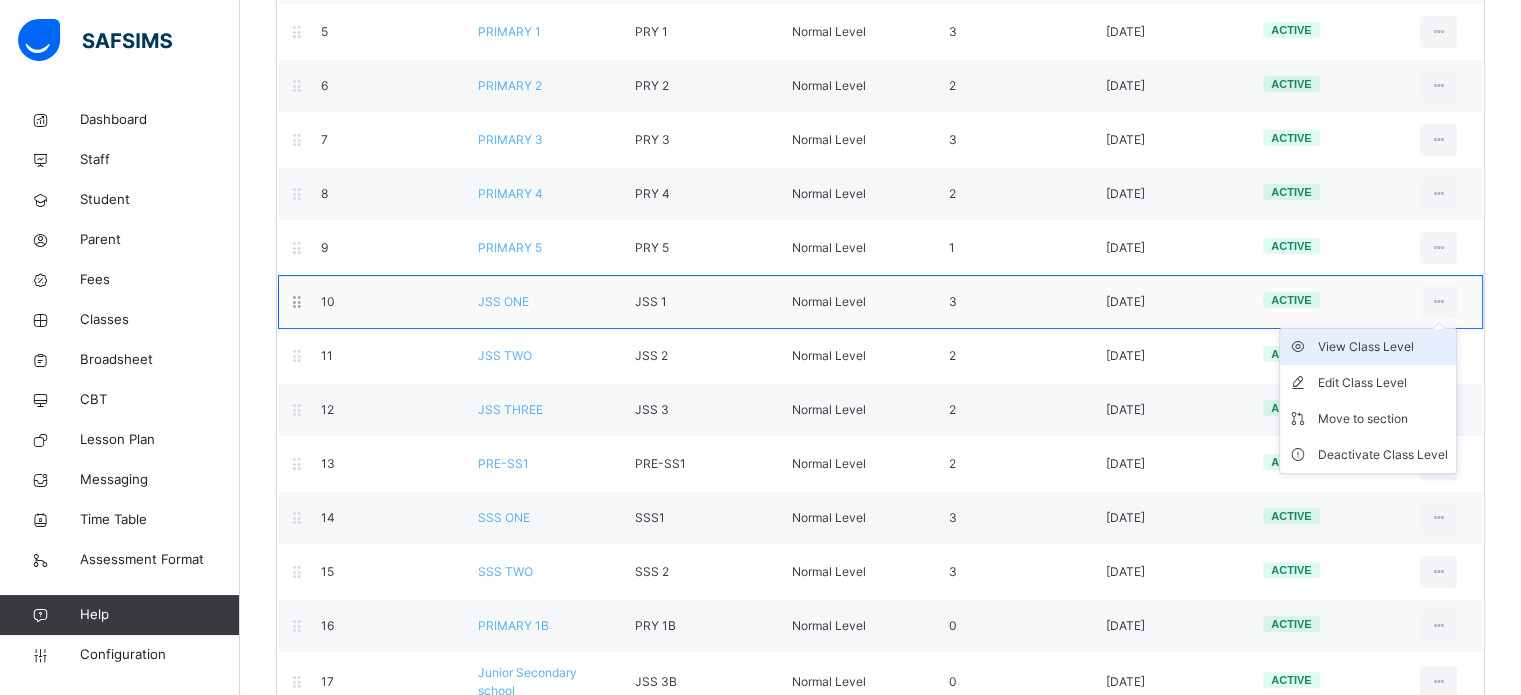 click on "View Class Level" at bounding box center (1383, 347) 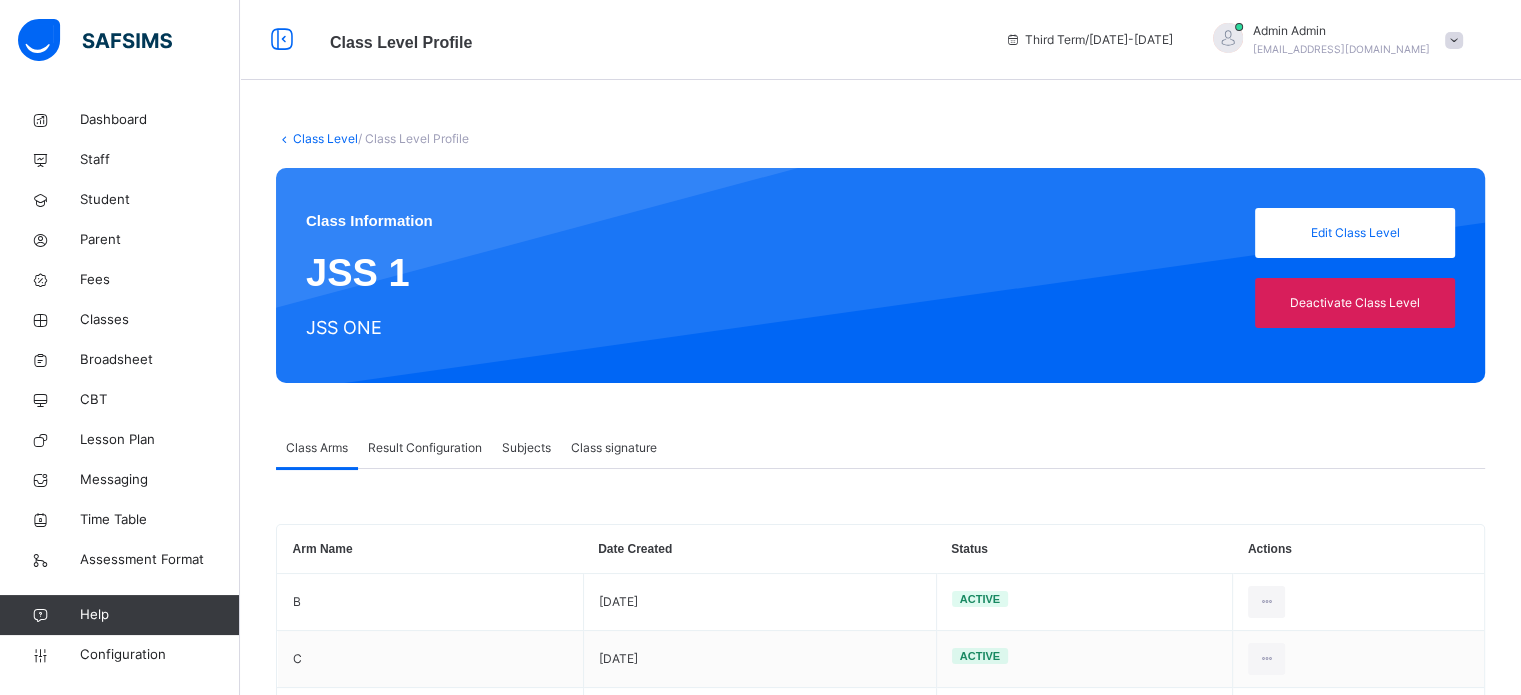 click on "Result Configuration" at bounding box center (425, 448) 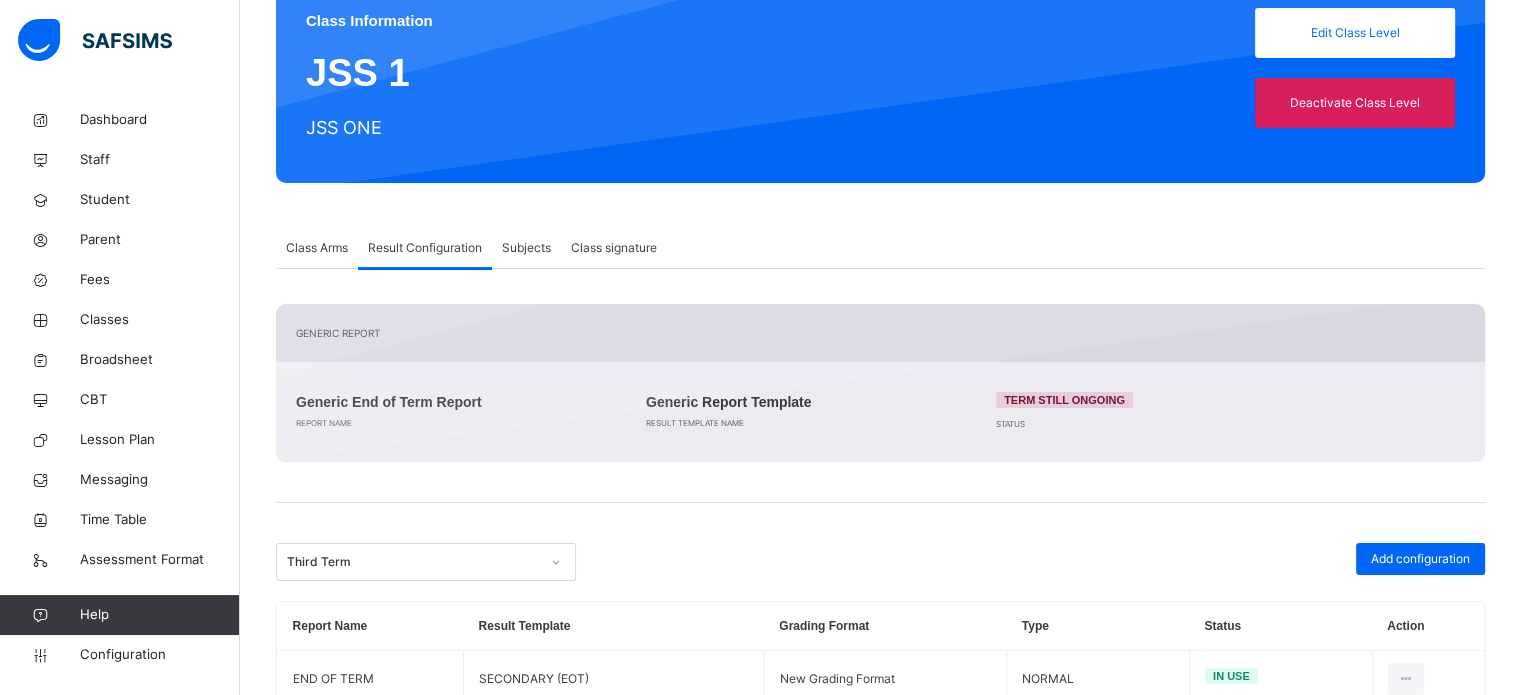 scroll, scrollTop: 317, scrollLeft: 0, axis: vertical 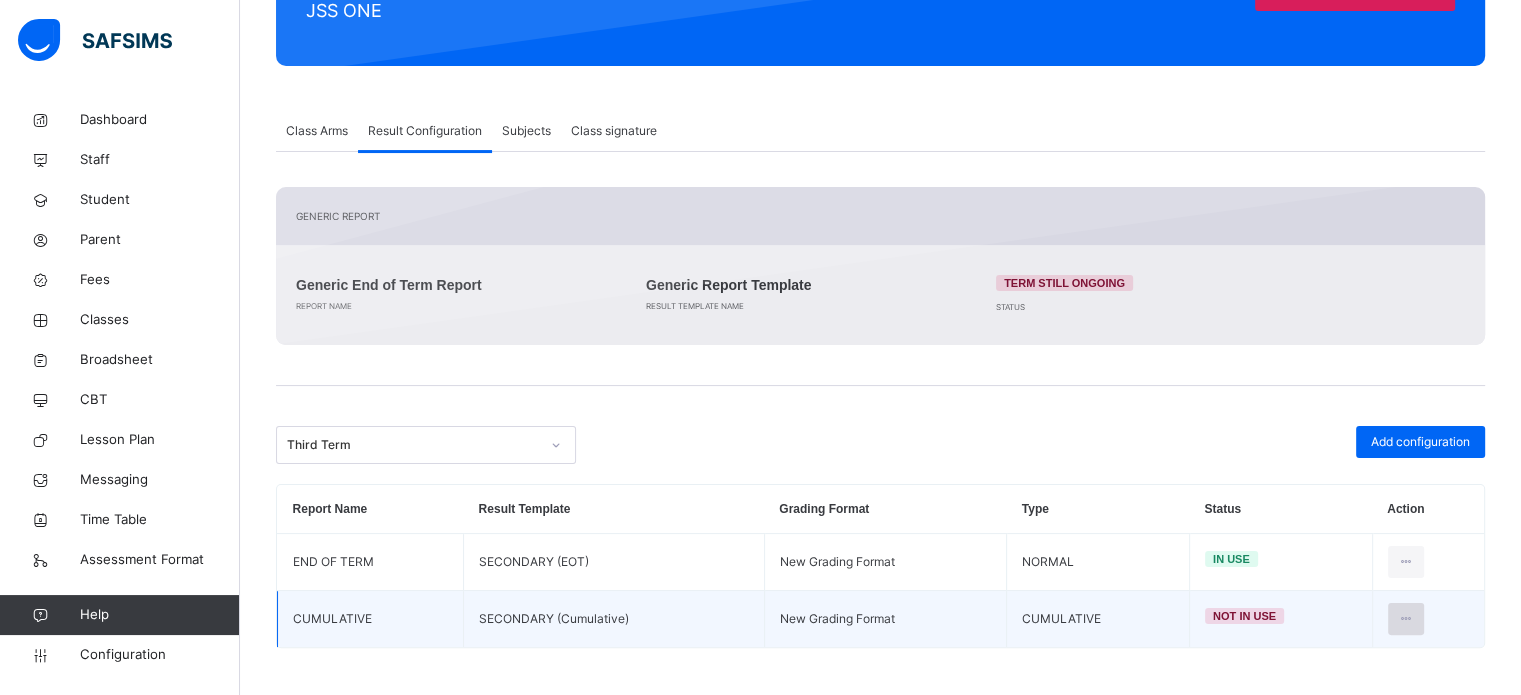 click at bounding box center [1406, 619] 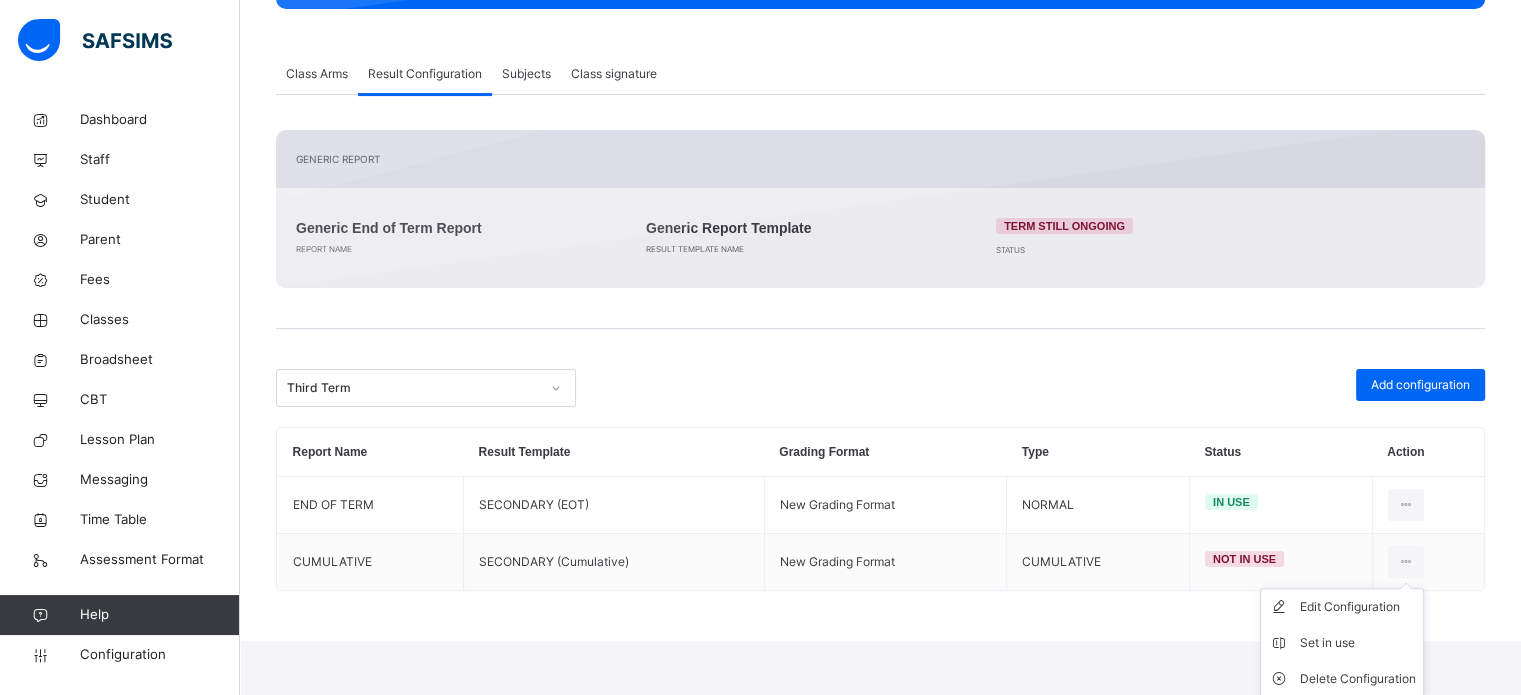 drag, startPoint x: 1362, startPoint y: 635, endPoint x: 1245, endPoint y: 576, distance: 131.03435 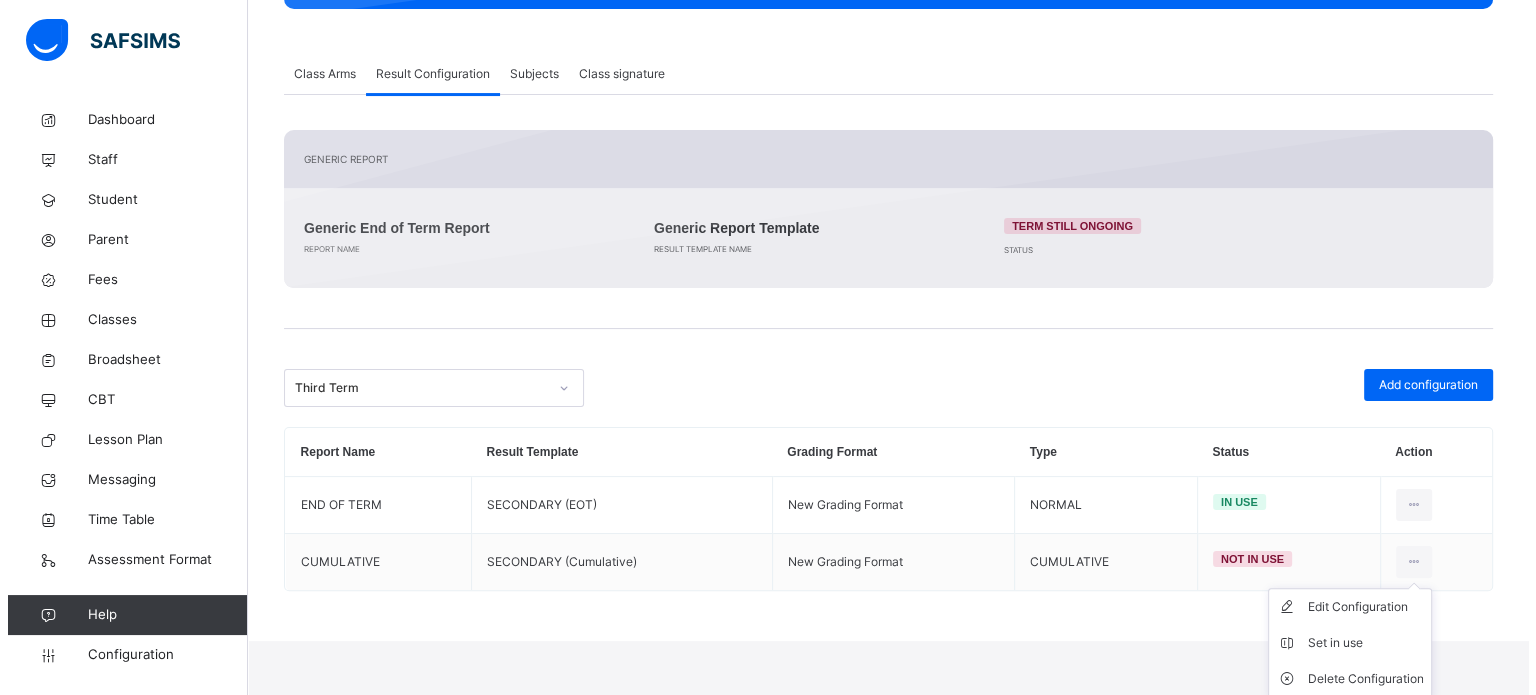 scroll, scrollTop: 317, scrollLeft: 0, axis: vertical 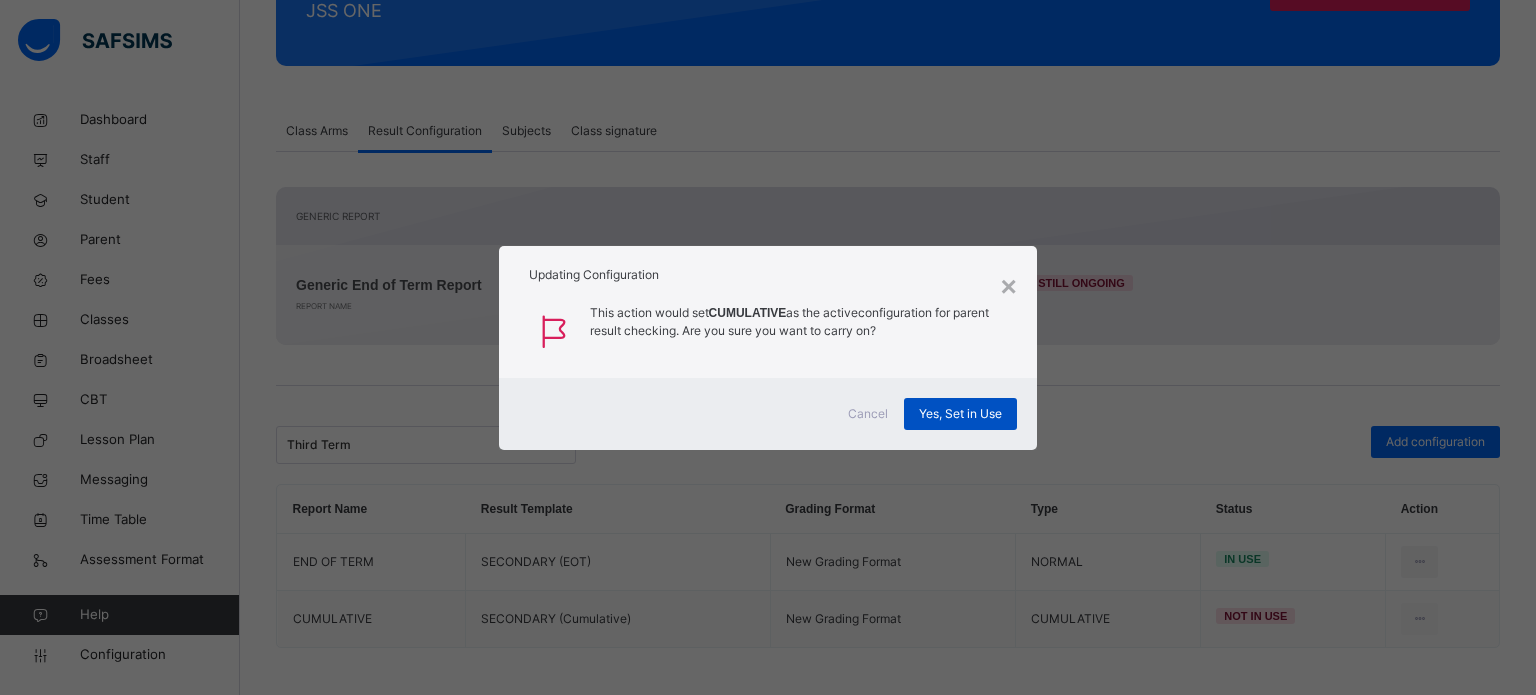 click on "Yes, Set in Use" at bounding box center [960, 414] 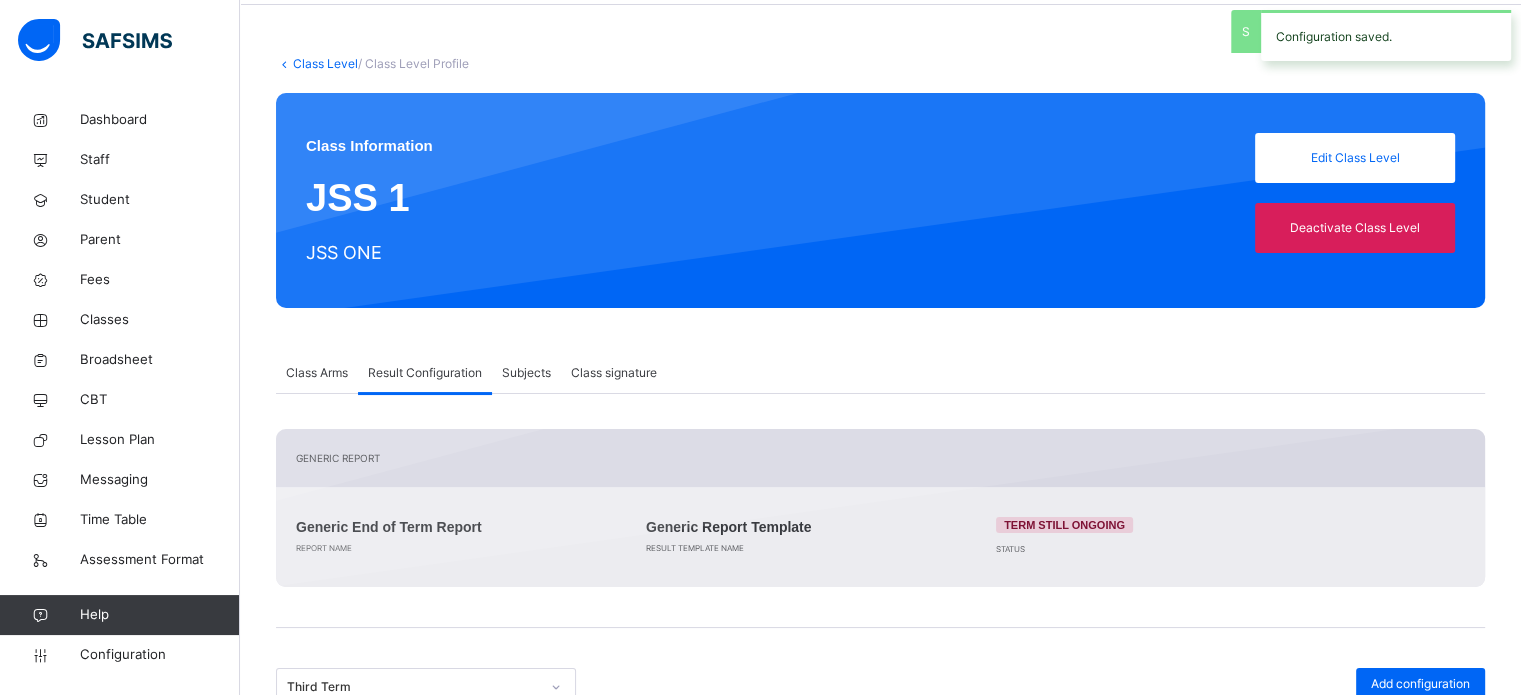 scroll, scrollTop: 0, scrollLeft: 0, axis: both 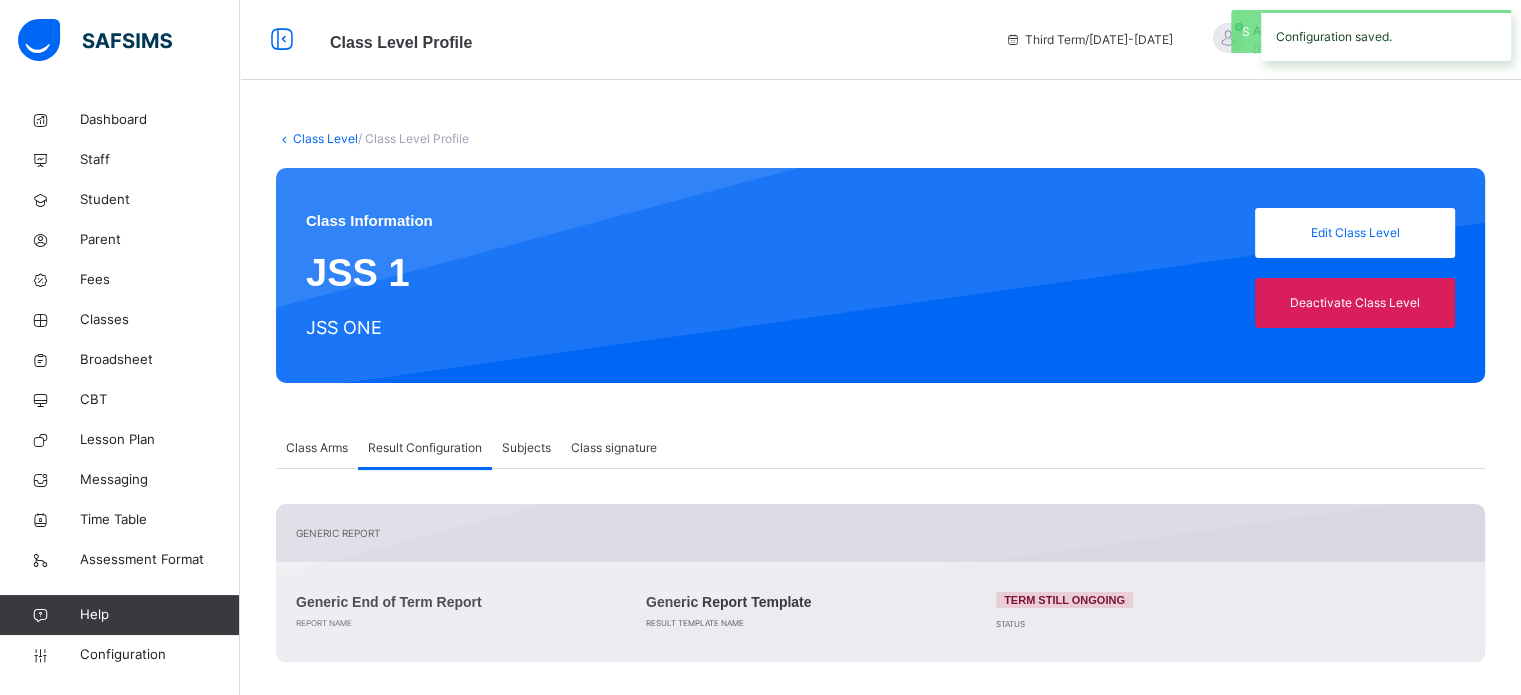 click on "Class Level  / Class Level Profile" at bounding box center (880, 139) 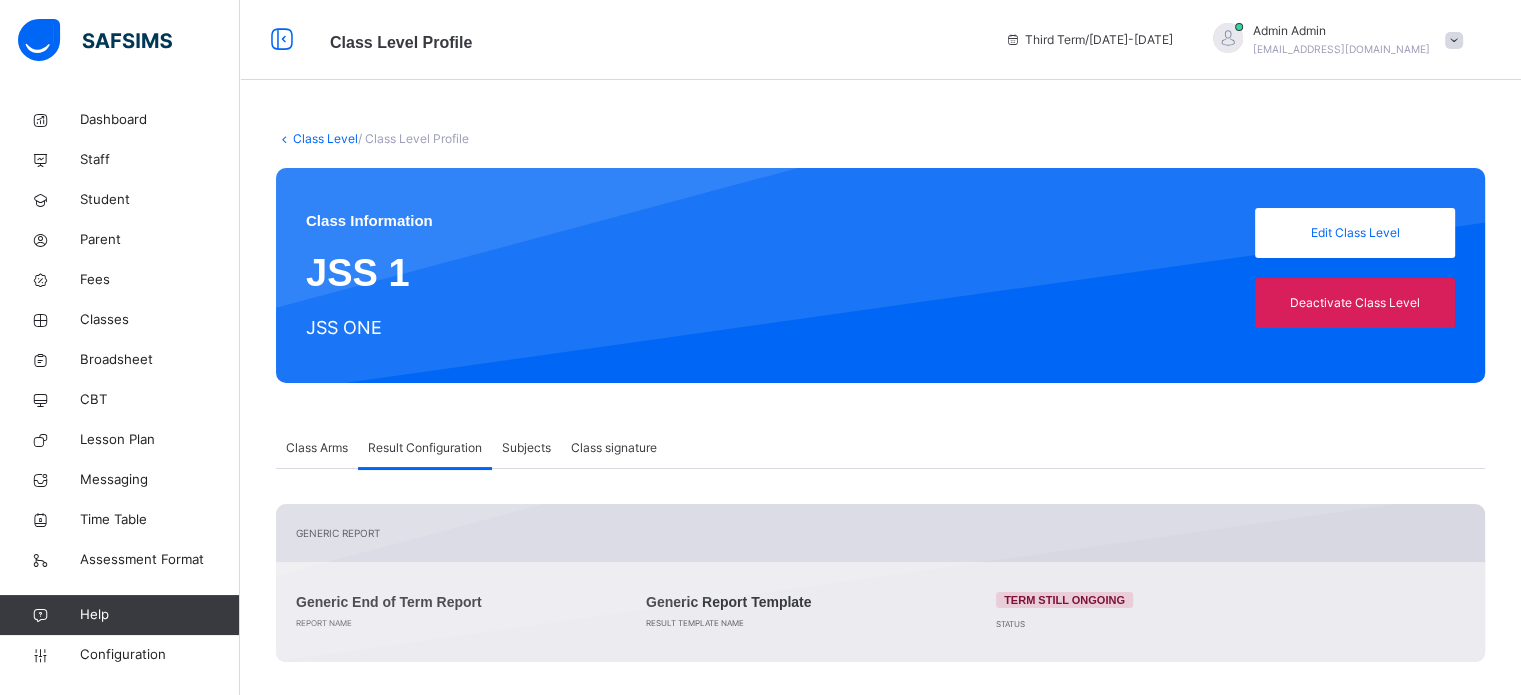 click on "Class Level" at bounding box center (325, 138) 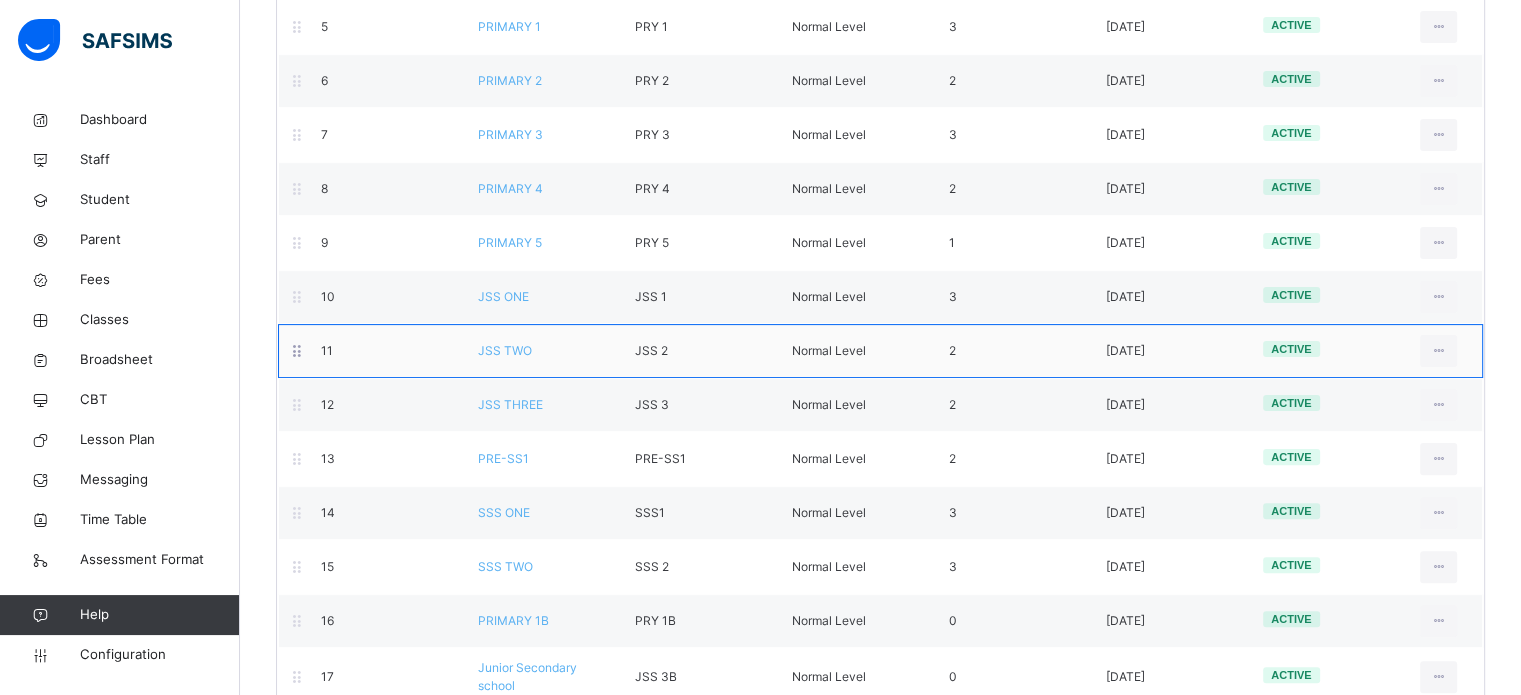 scroll, scrollTop: 500, scrollLeft: 0, axis: vertical 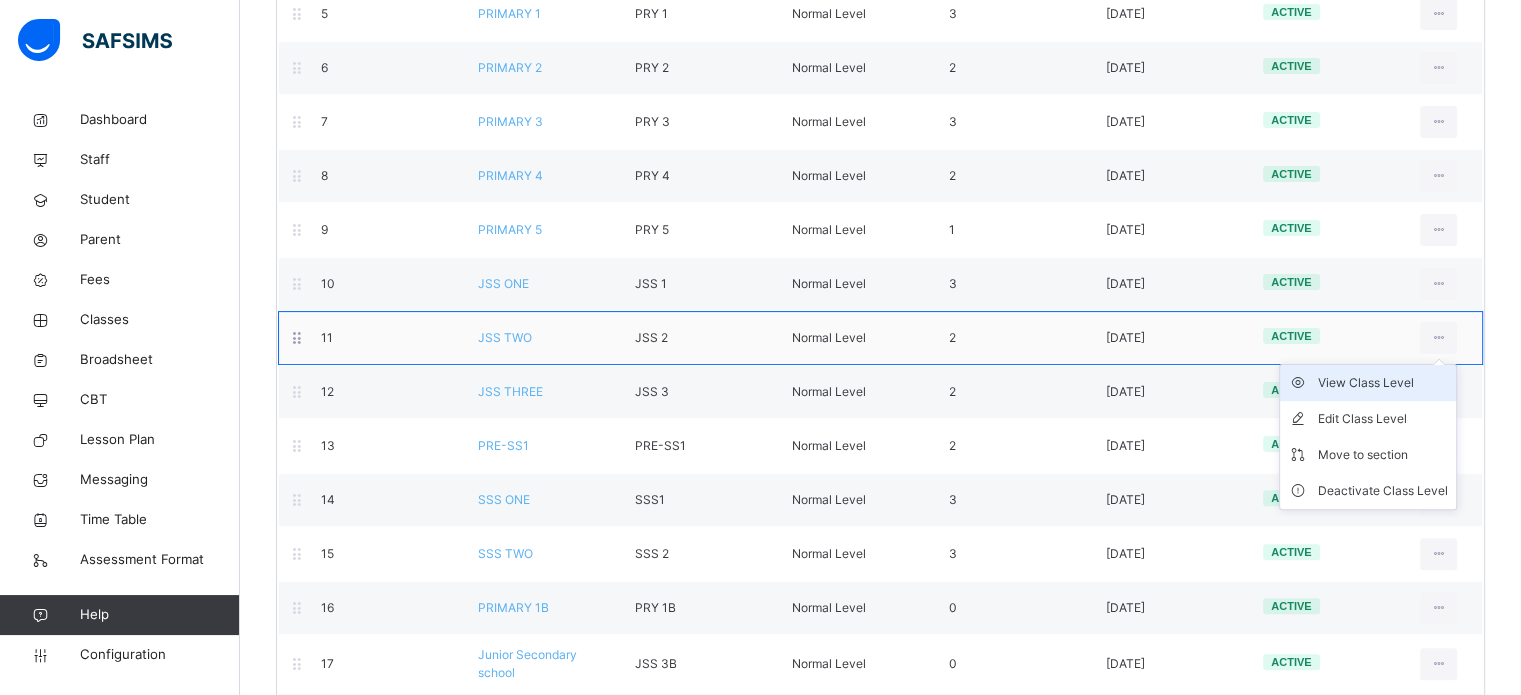 click on "View Class Level" at bounding box center (1383, 383) 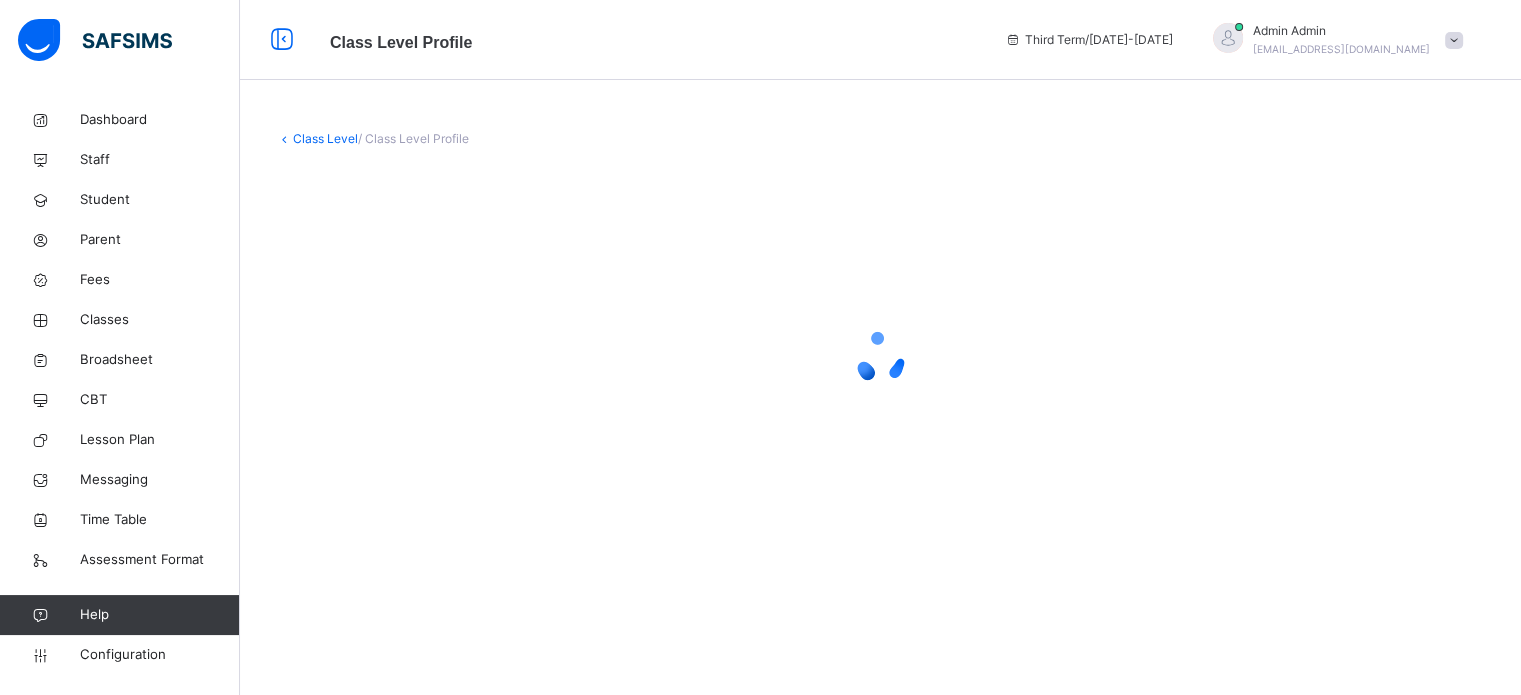 scroll, scrollTop: 0, scrollLeft: 0, axis: both 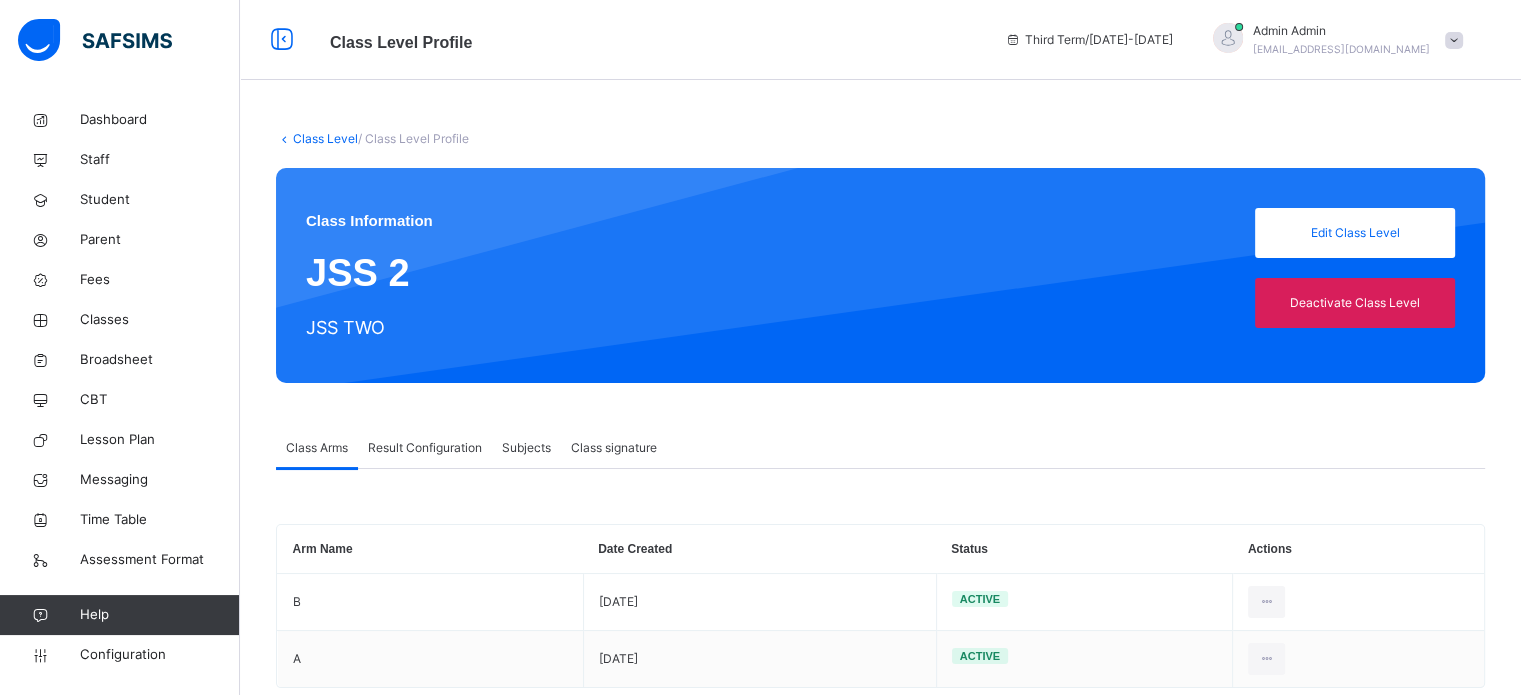 click on "Result Configuration" at bounding box center [425, 448] 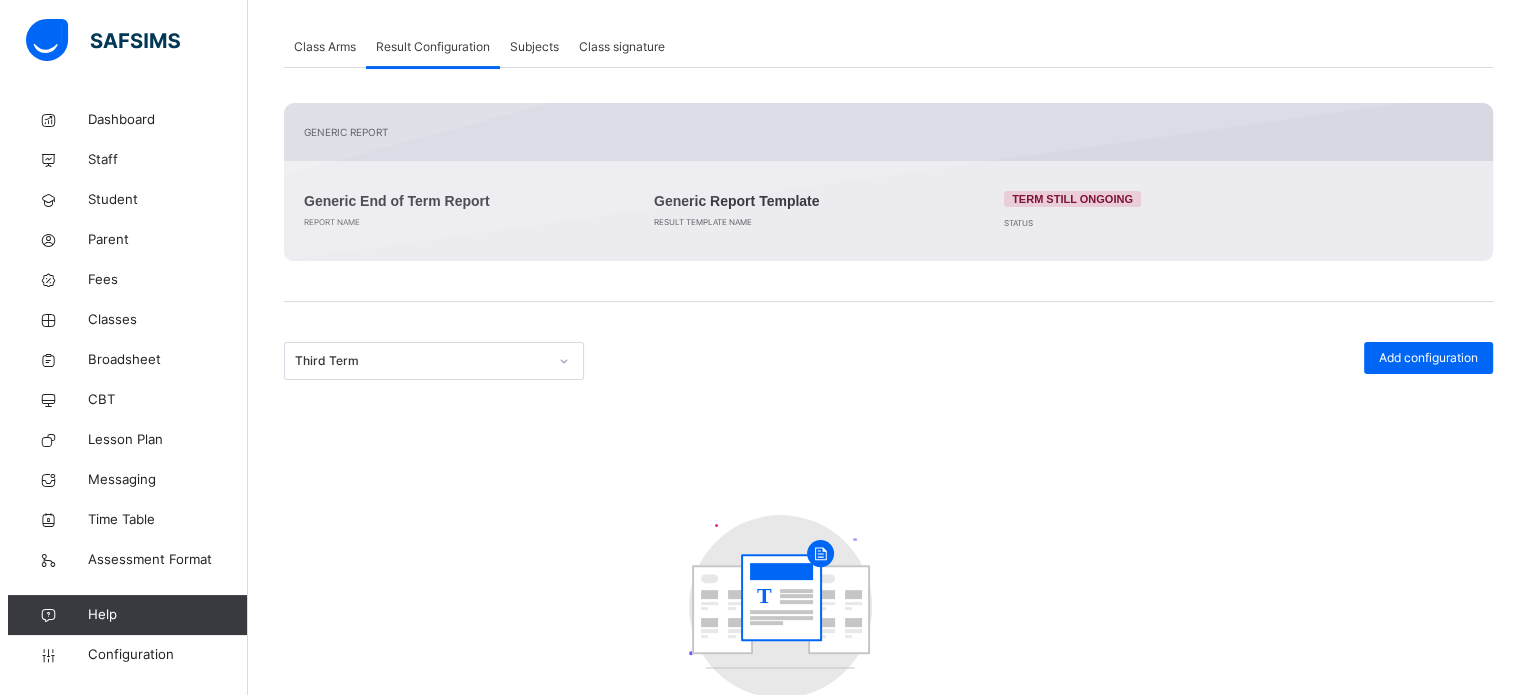 scroll, scrollTop: 484, scrollLeft: 0, axis: vertical 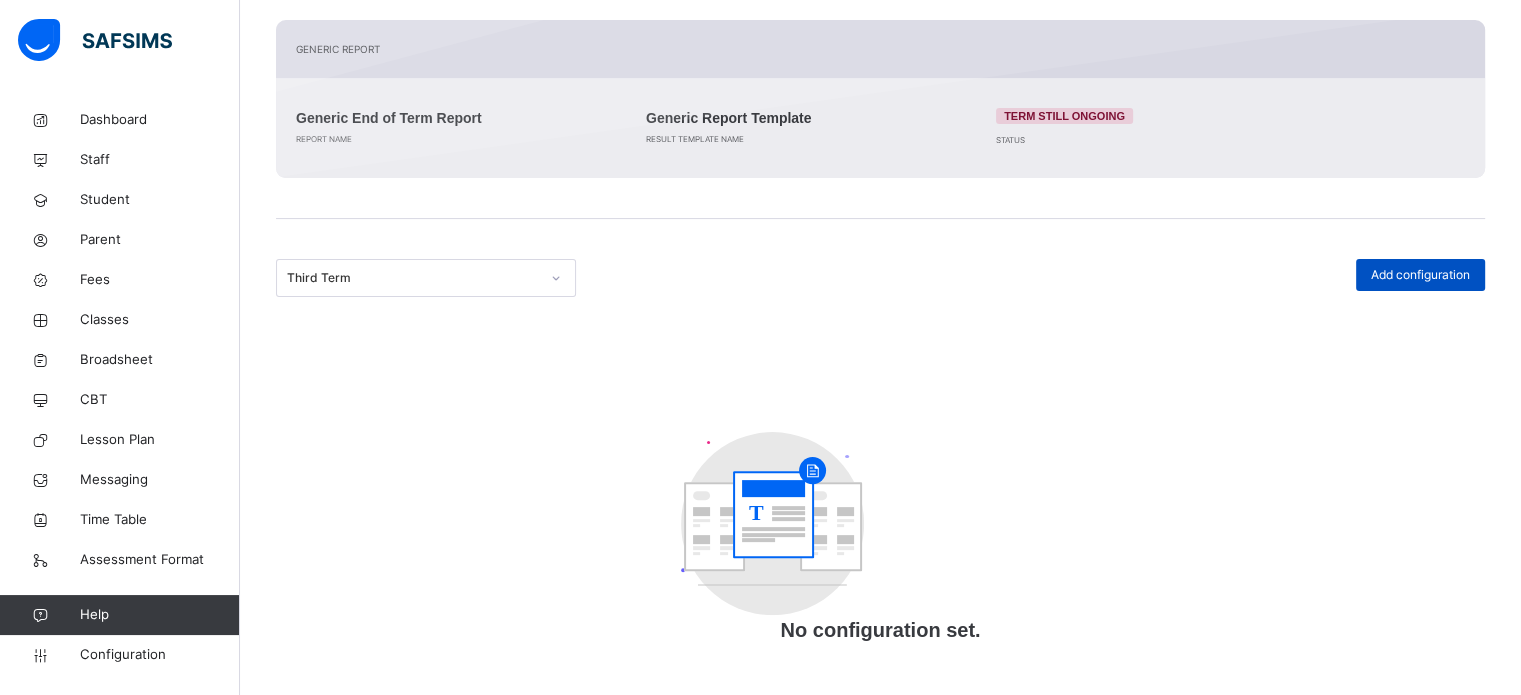 click on "Add configuration" at bounding box center (1420, 275) 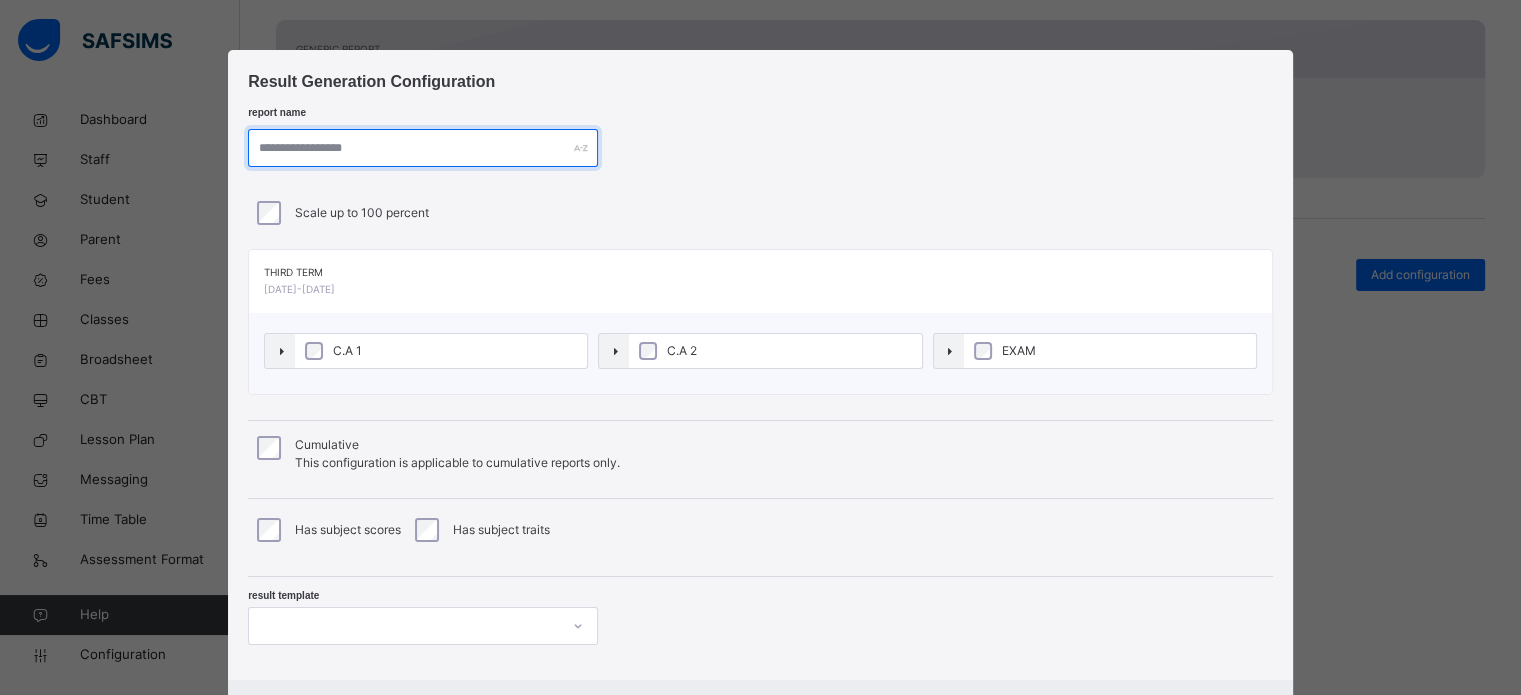 click at bounding box center [423, 148] 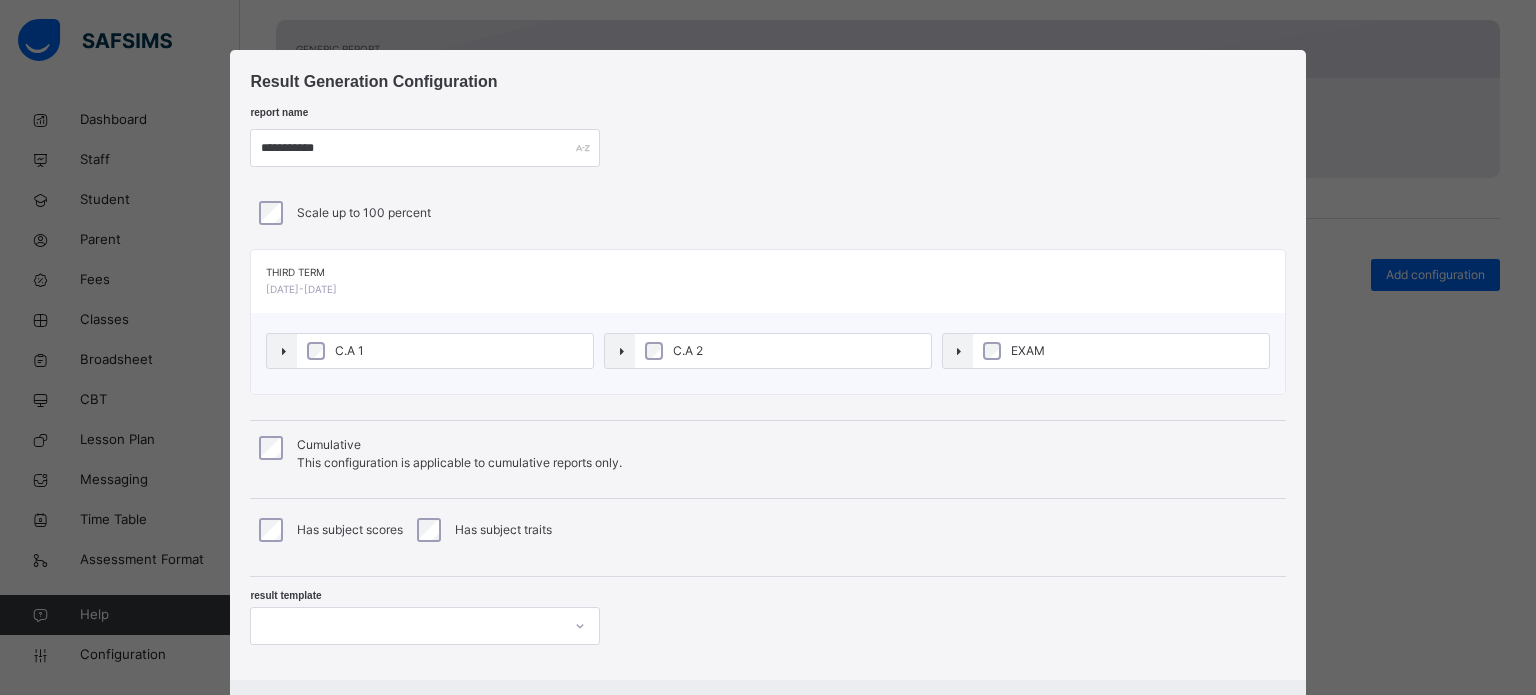 click on "C.A 1" at bounding box center (445, 351) 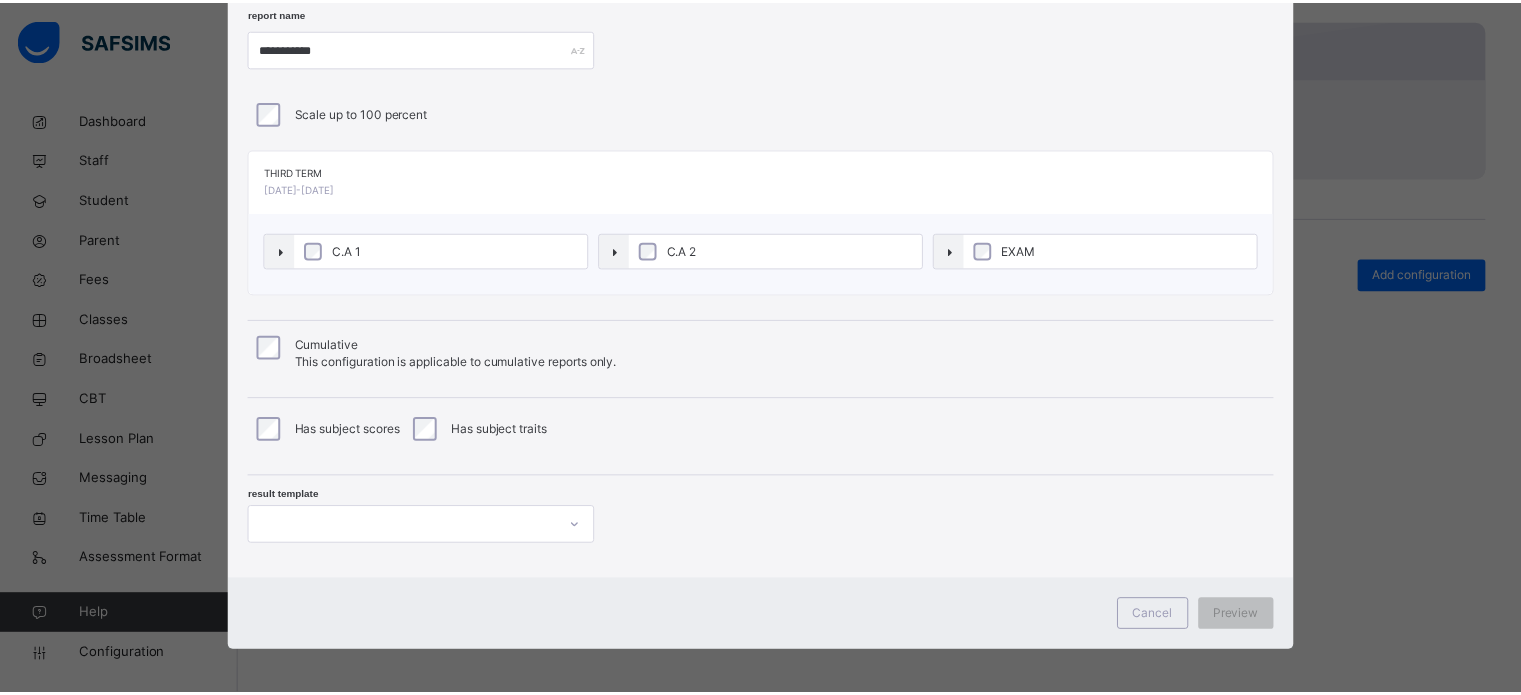 scroll, scrollTop: 105, scrollLeft: 0, axis: vertical 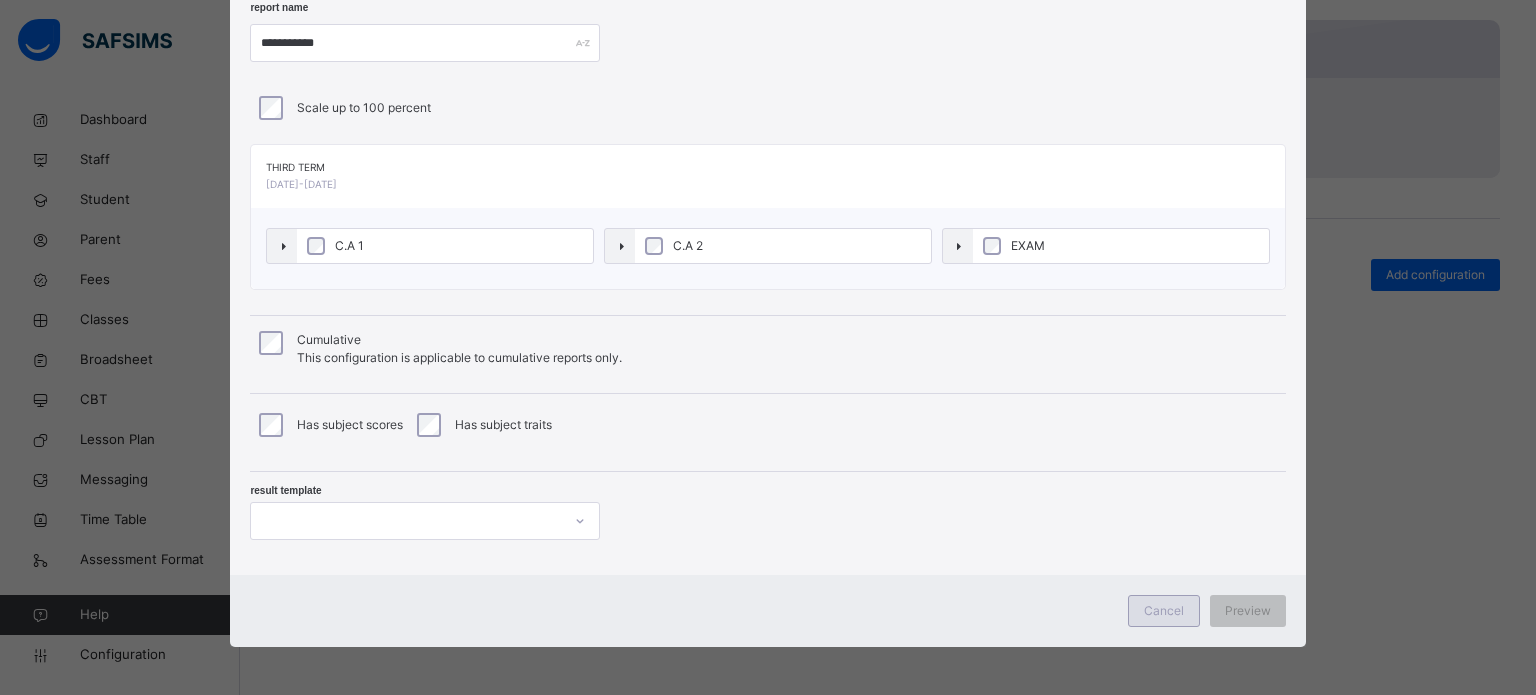 click on "Cancel" at bounding box center (1164, 611) 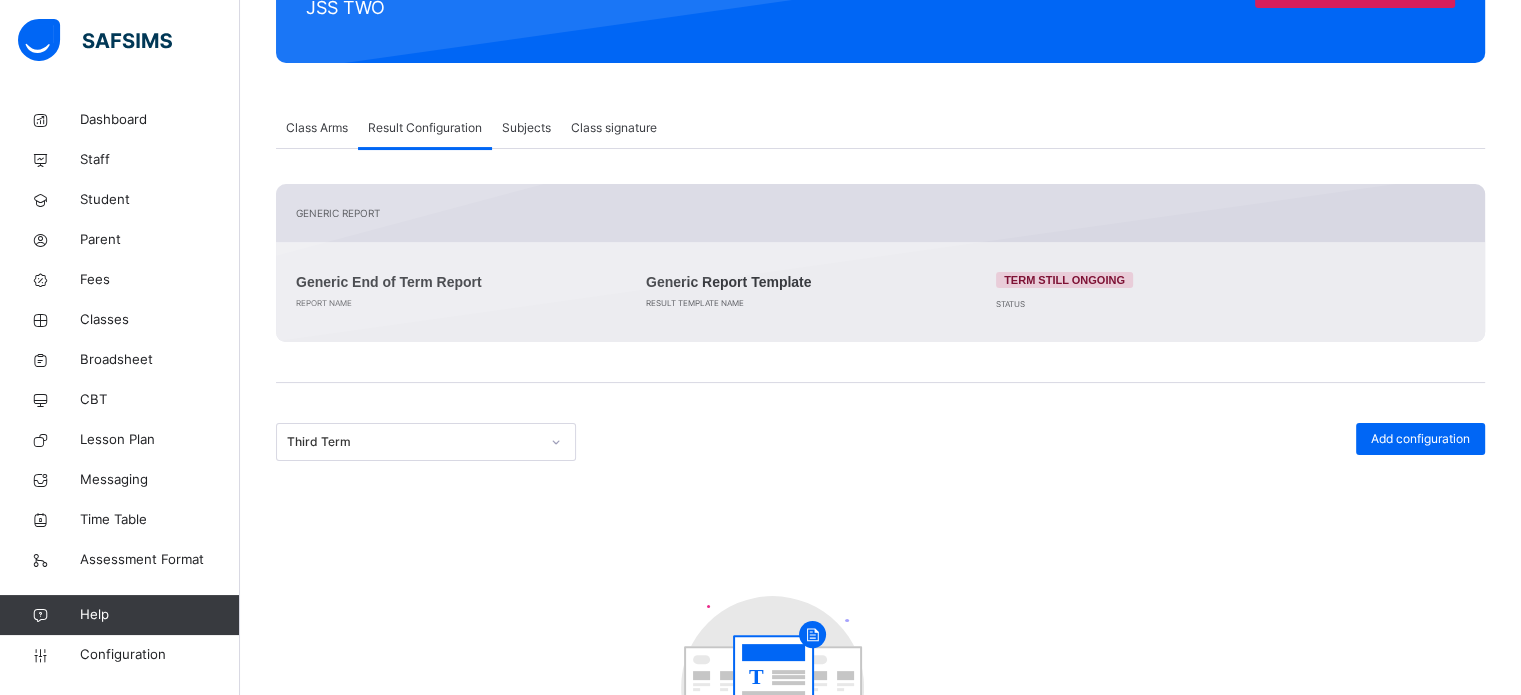 scroll, scrollTop: 484, scrollLeft: 0, axis: vertical 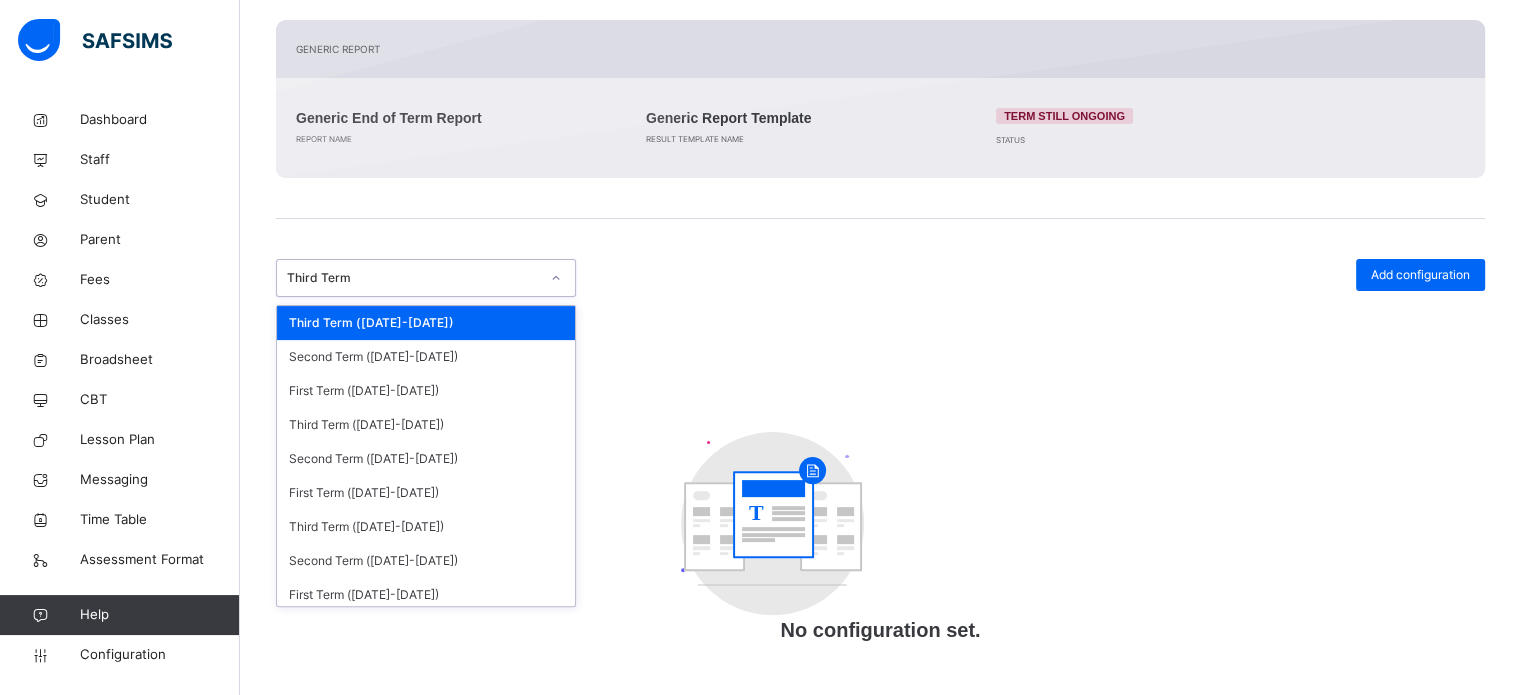 click on "Third Term" at bounding box center (413, 278) 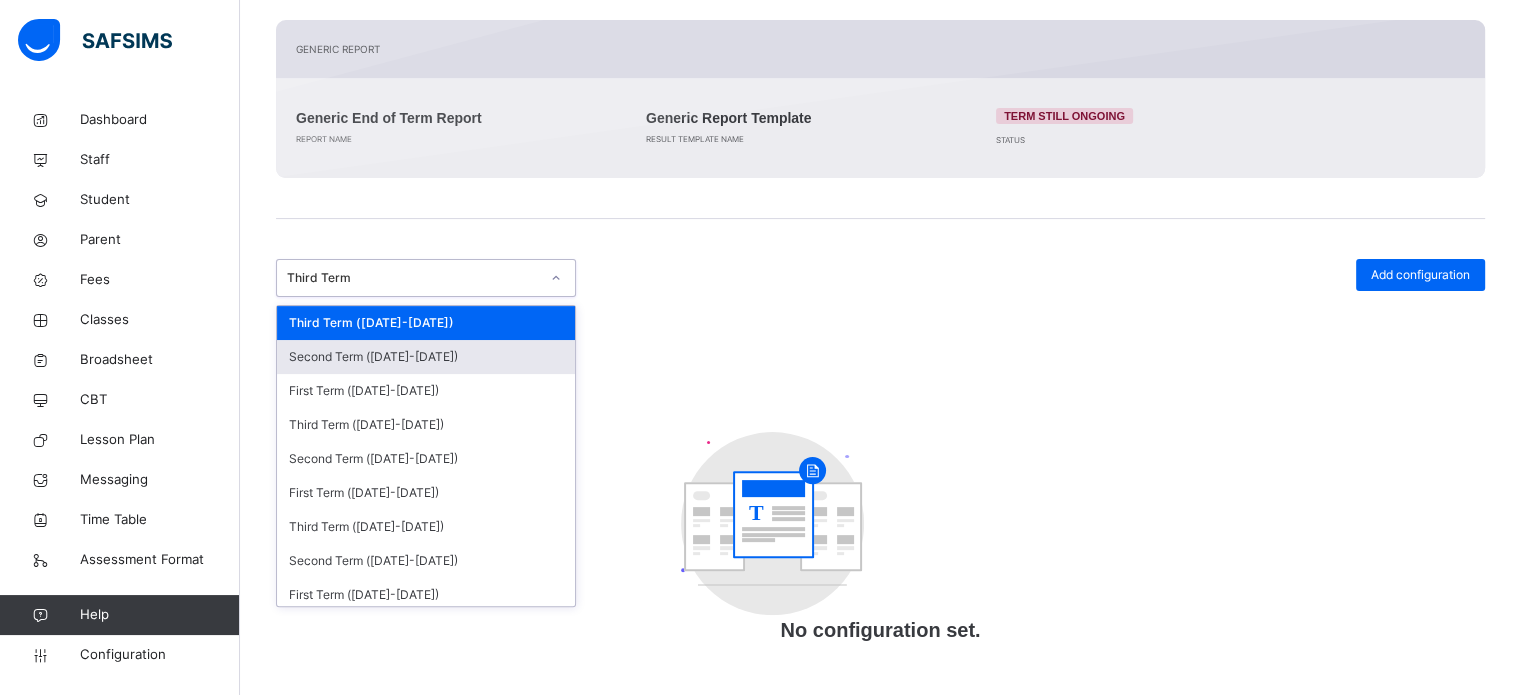 click on "Second Term (2024-2025)" at bounding box center (426, 357) 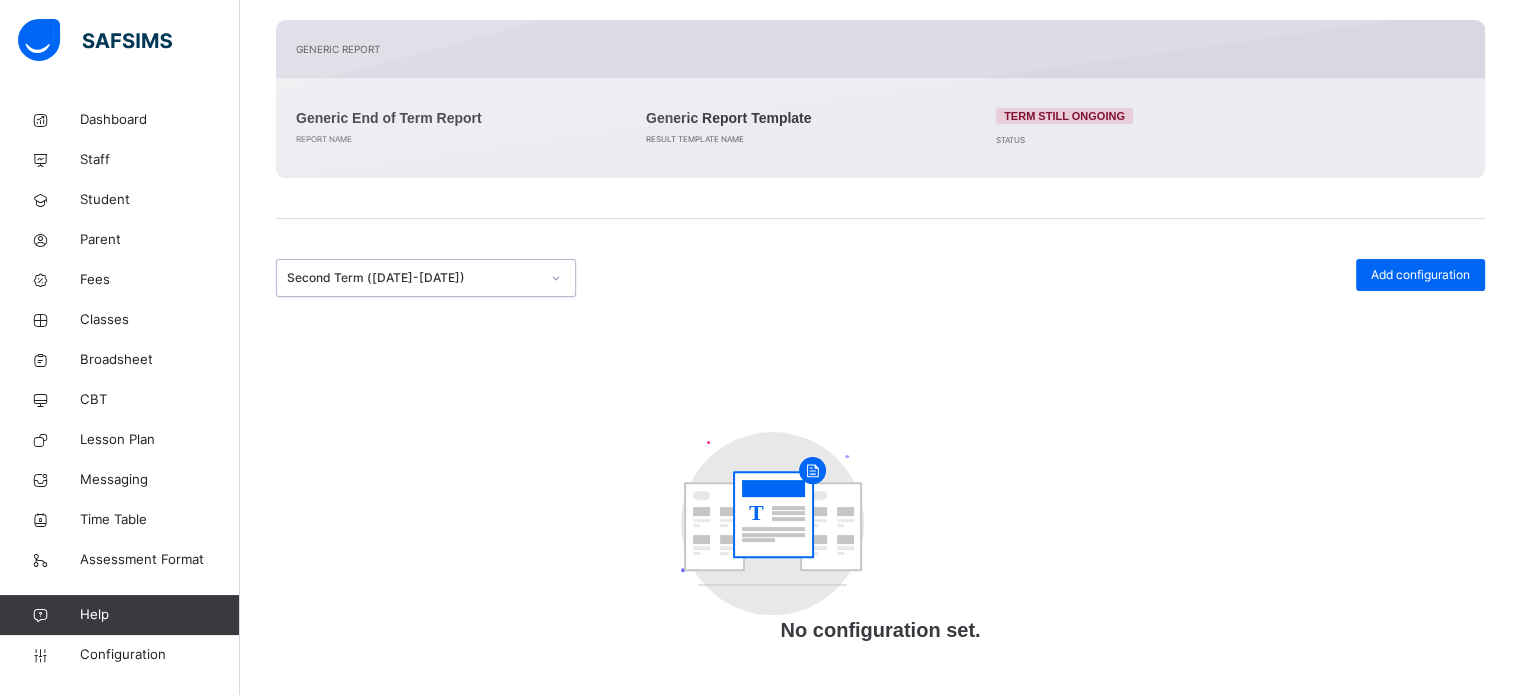 click on "Second Term (2024-2025)" at bounding box center [413, 278] 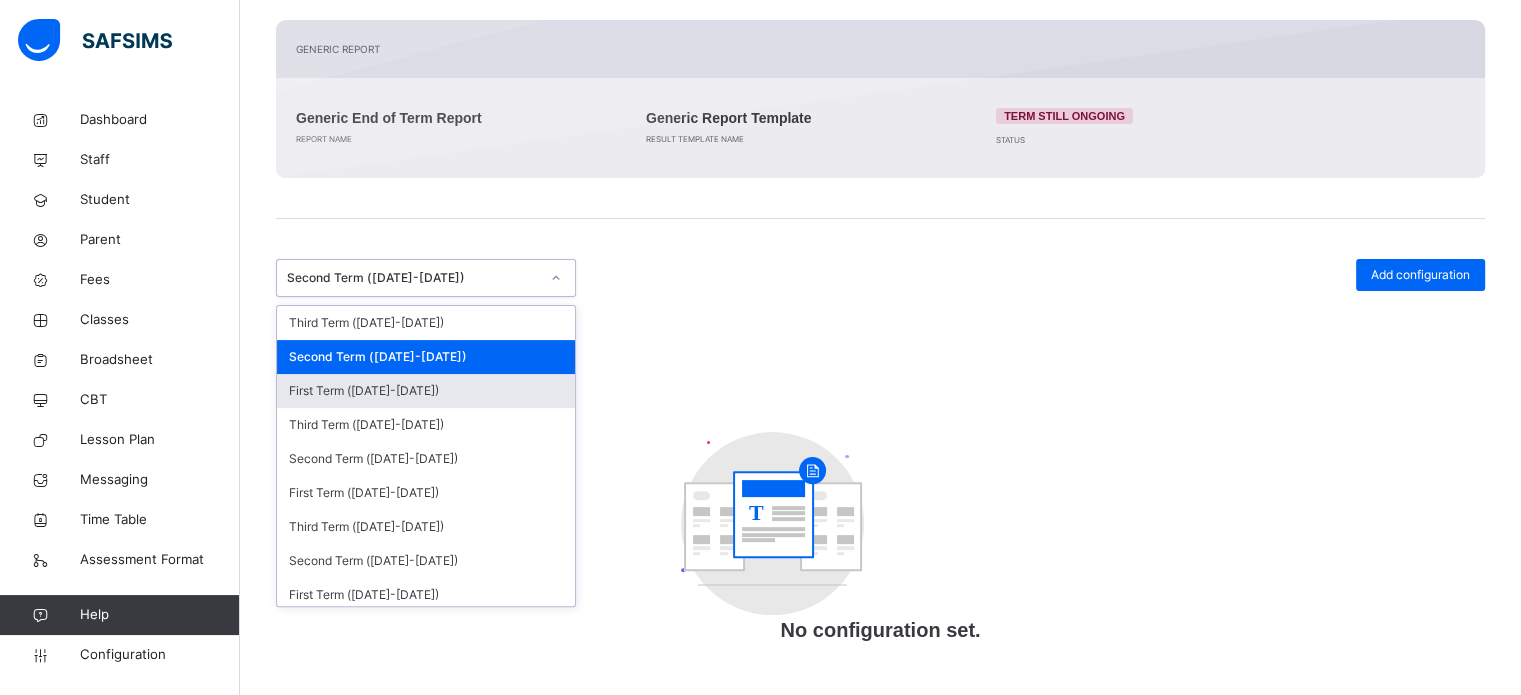 click on "First Term (2024-2025)" at bounding box center (426, 391) 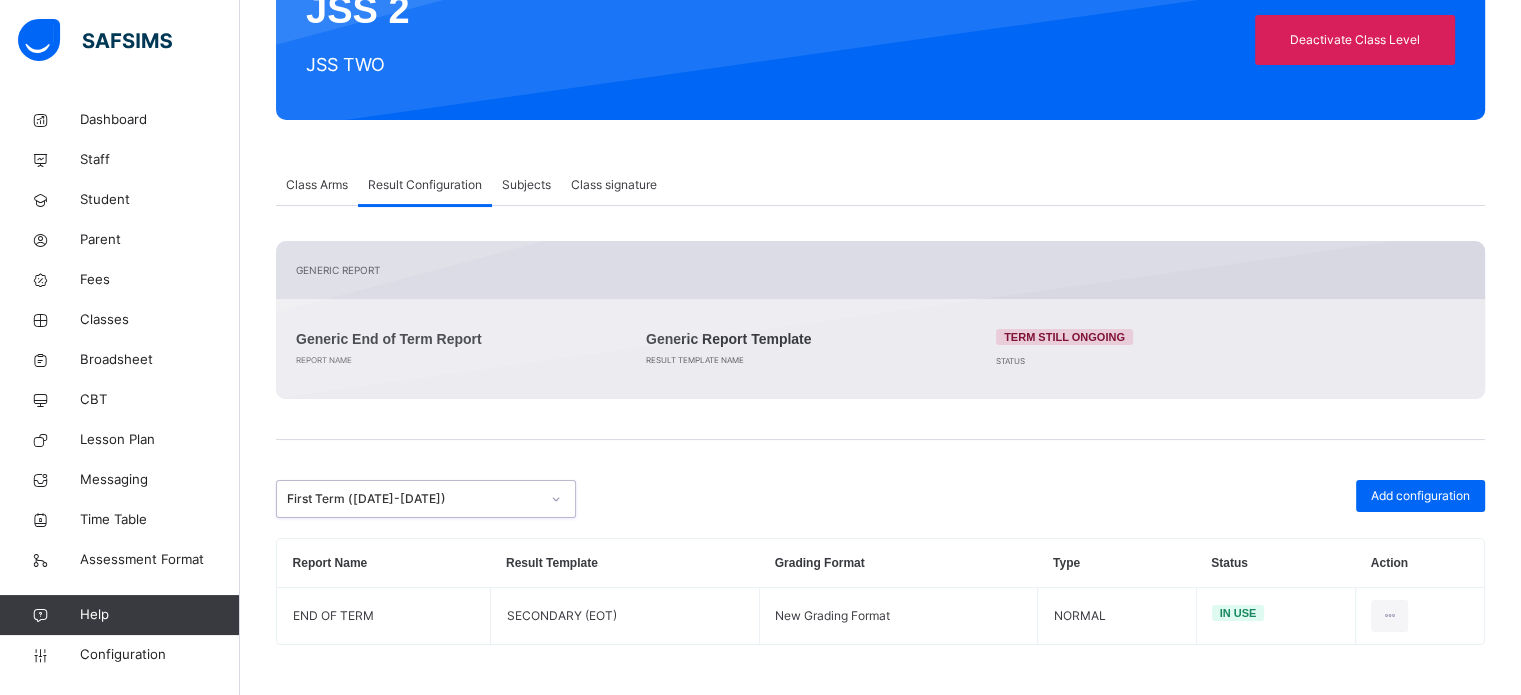 scroll, scrollTop: 260, scrollLeft: 0, axis: vertical 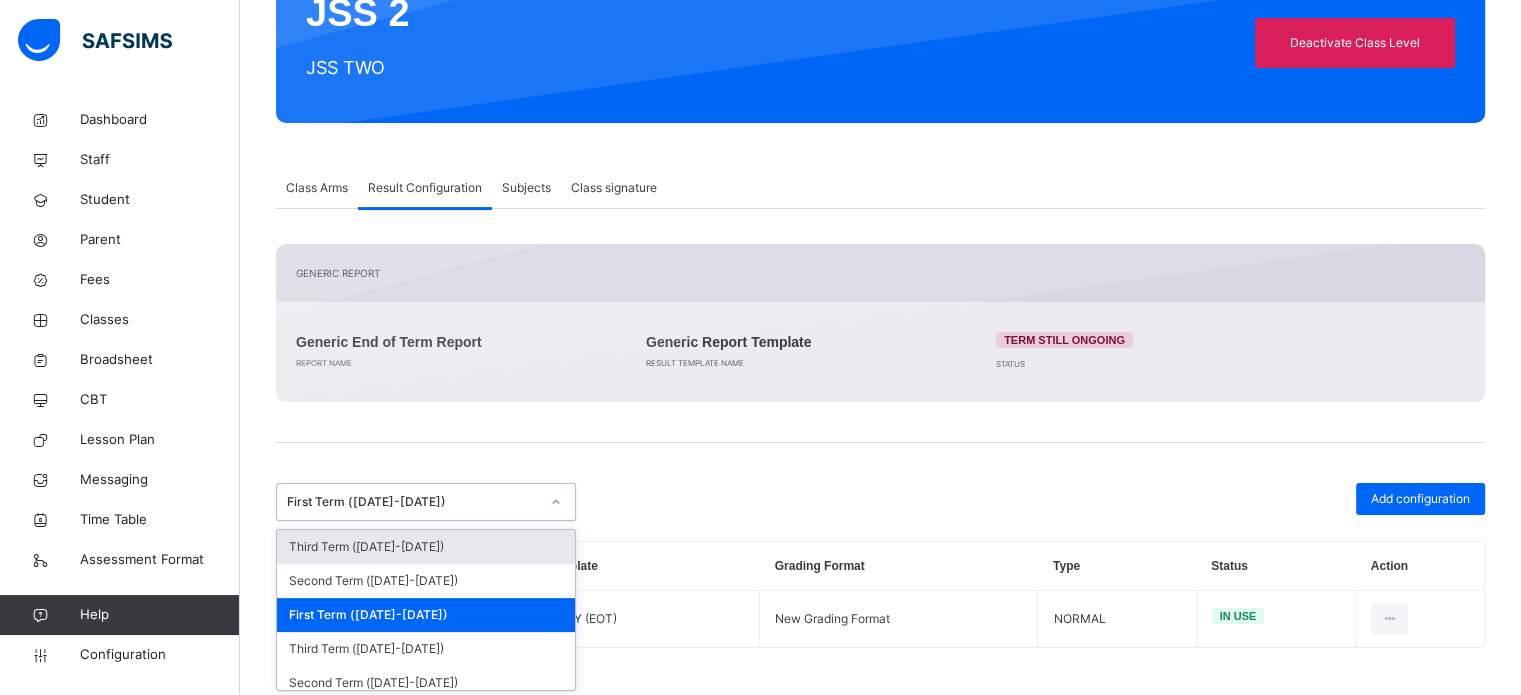 click on "First Term (2024-2025)" at bounding box center (413, 502) 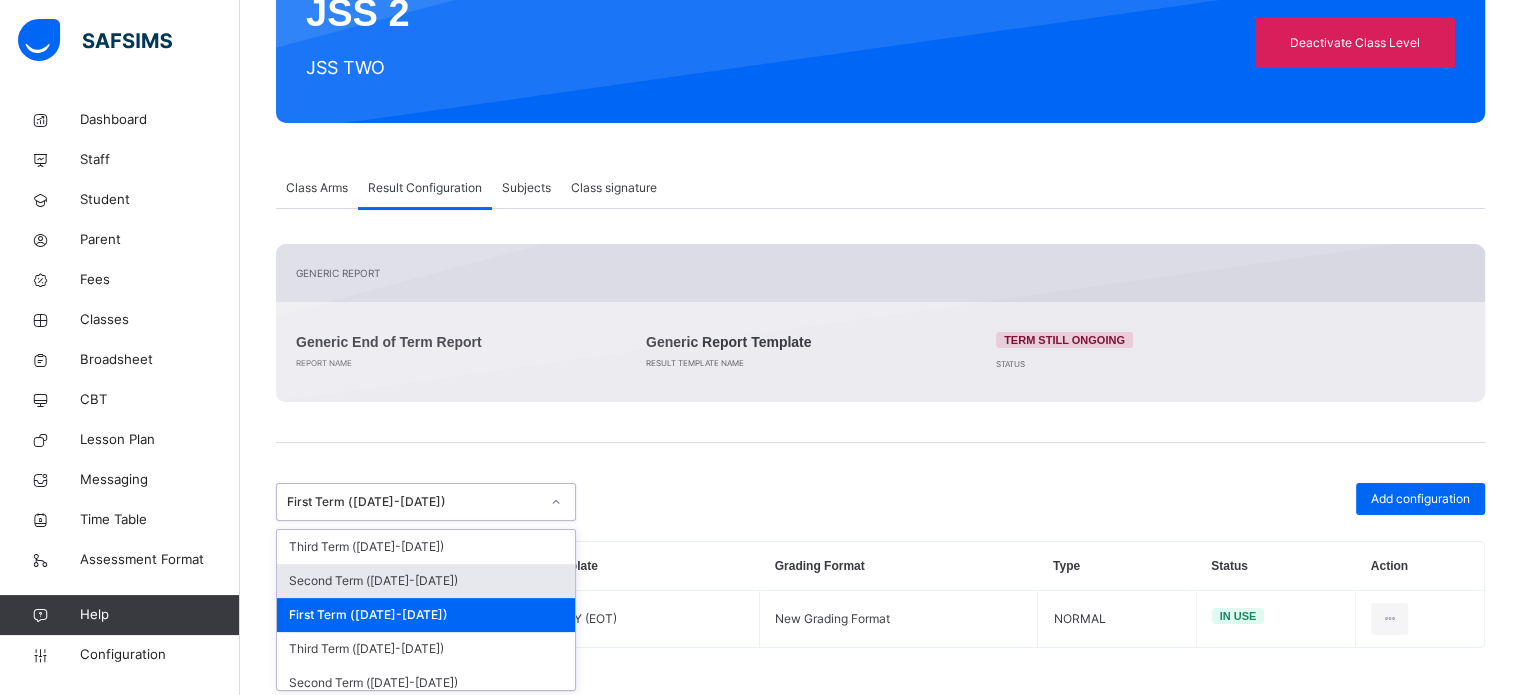 click on "Second Term (2024-2025)" at bounding box center (426, 581) 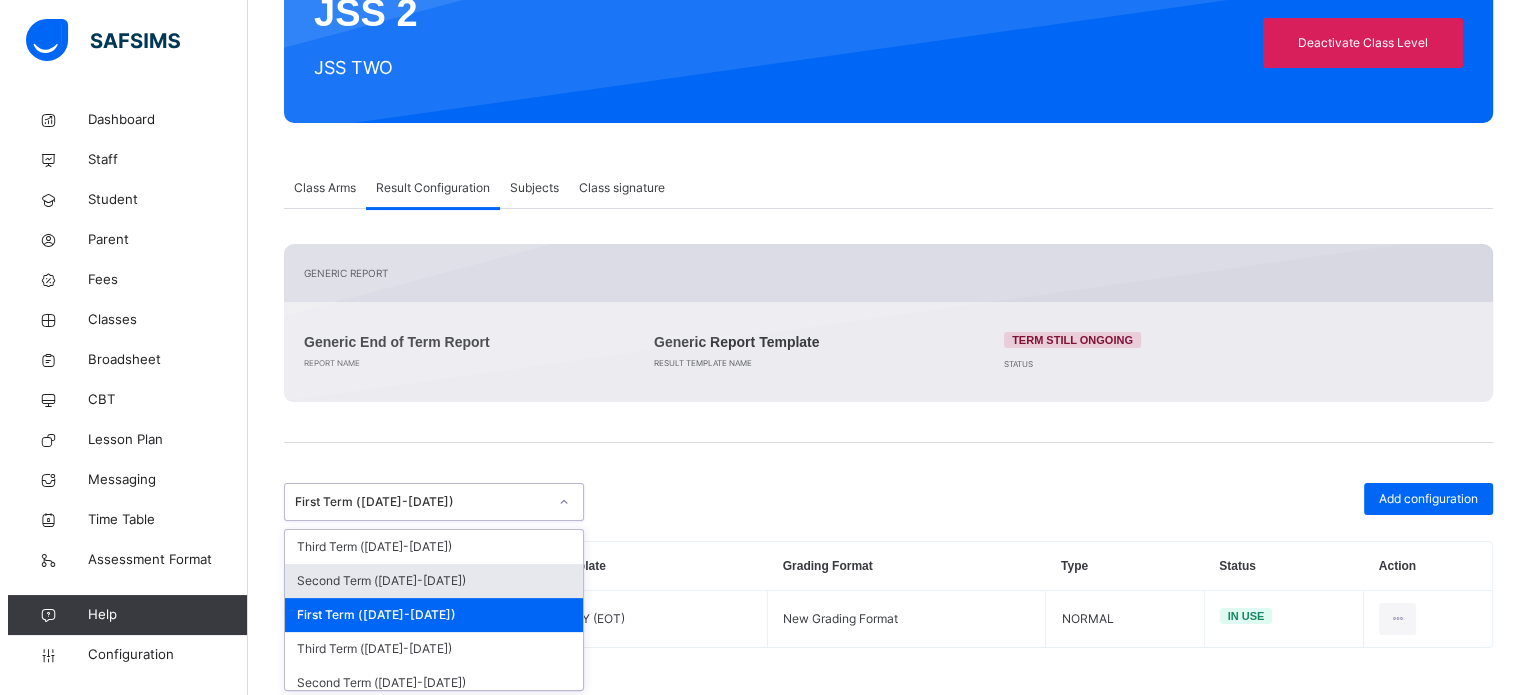scroll, scrollTop: 484, scrollLeft: 0, axis: vertical 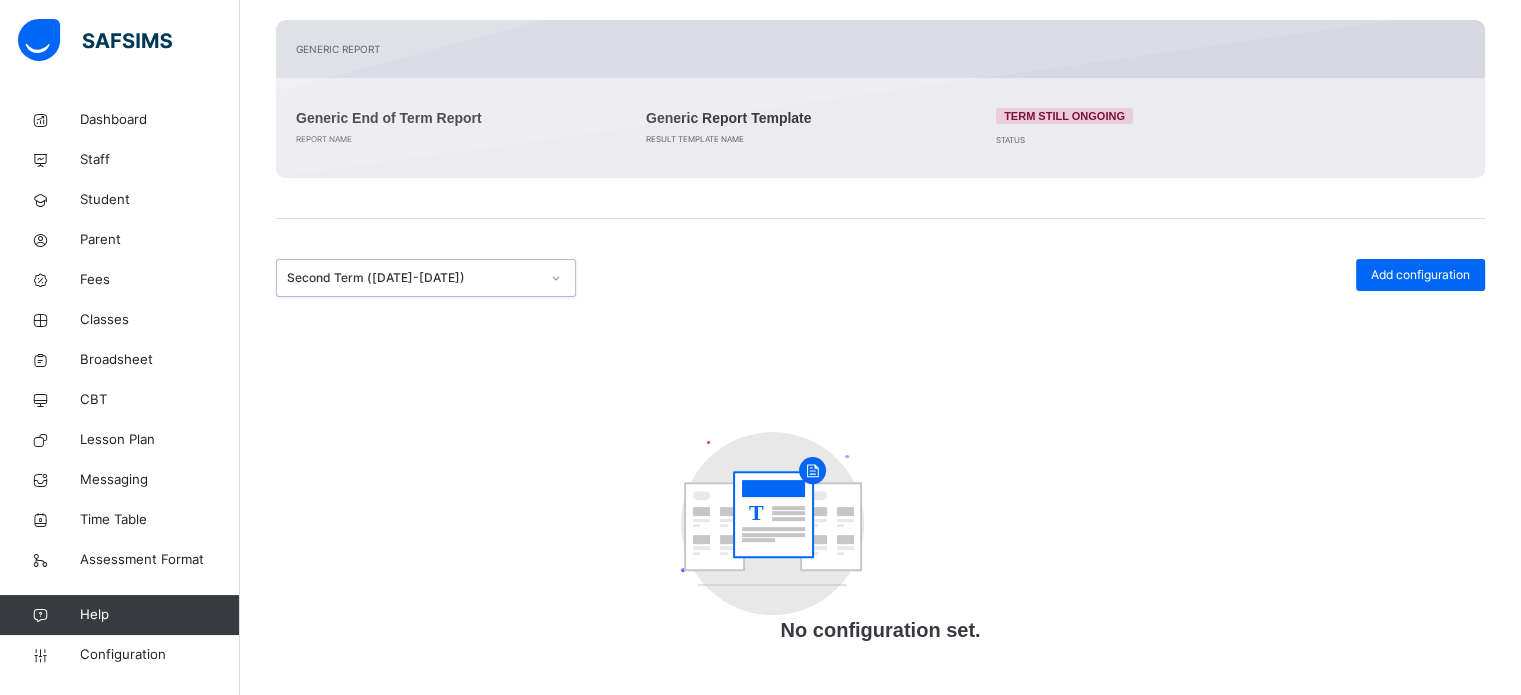 click on "Add configuration" at bounding box center (1420, 275) 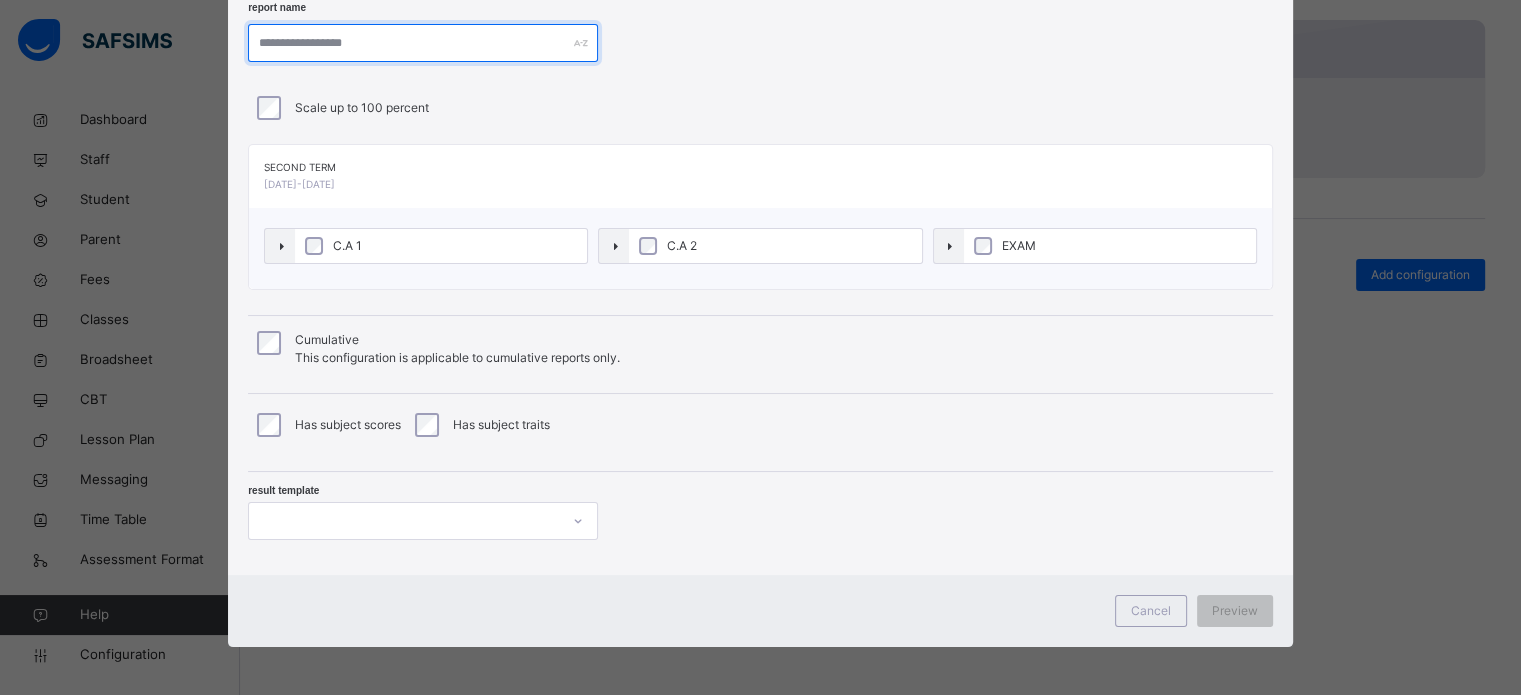 click at bounding box center [423, 43] 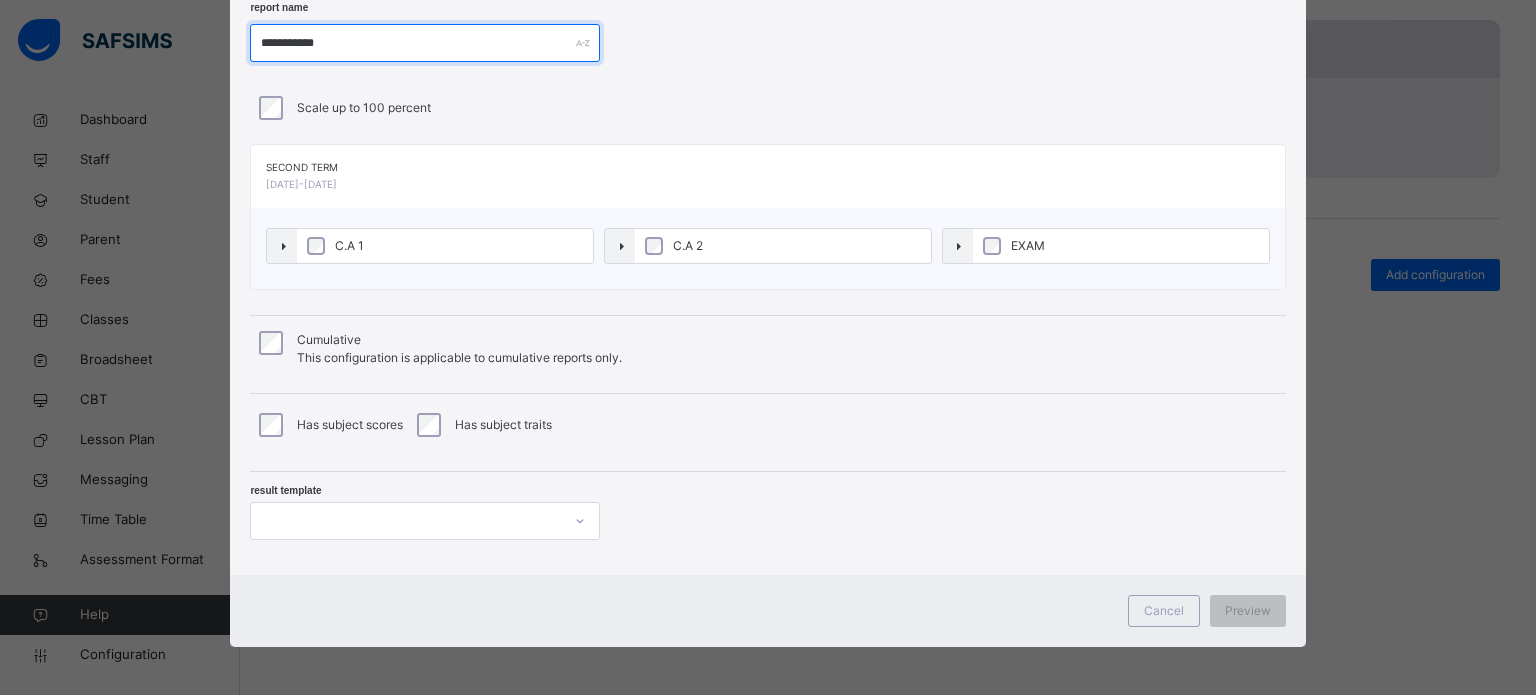 type on "**********" 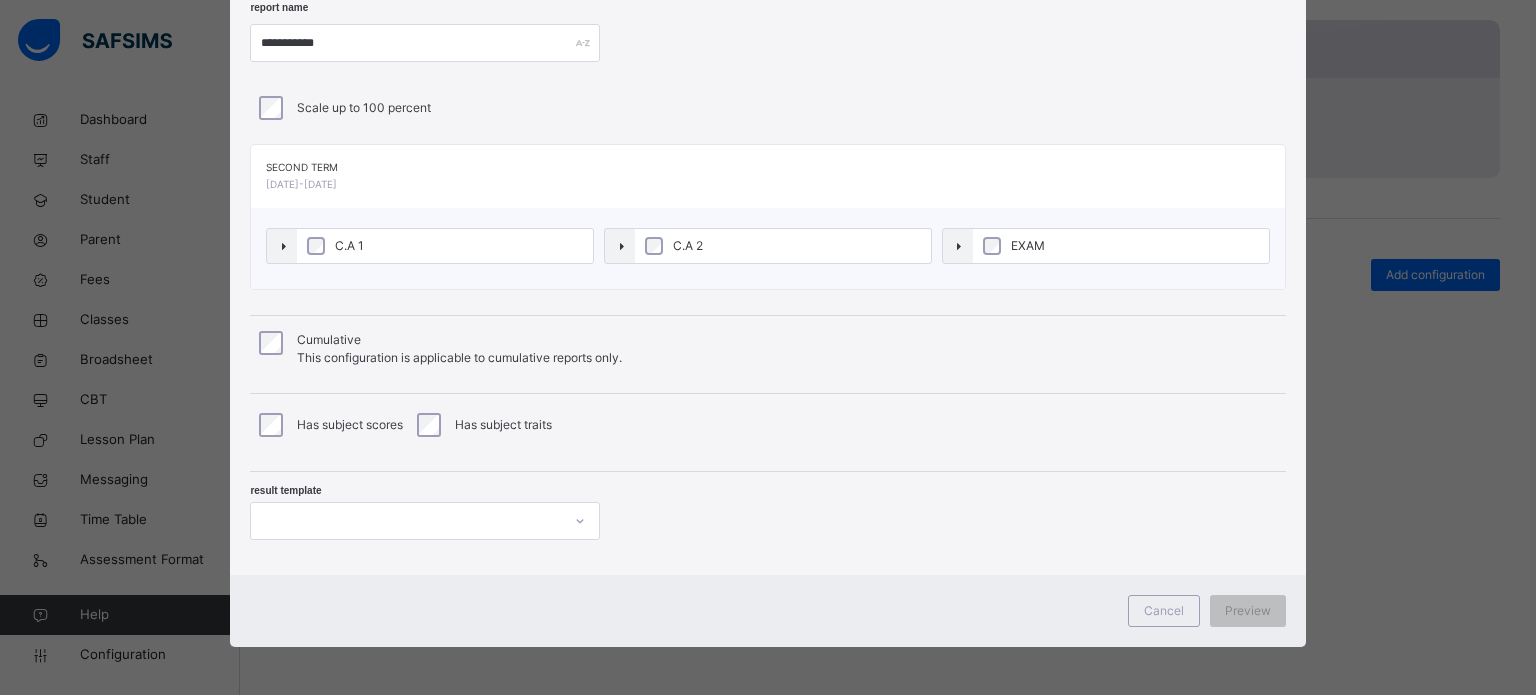 click on "C.A 1" at bounding box center [445, 246] 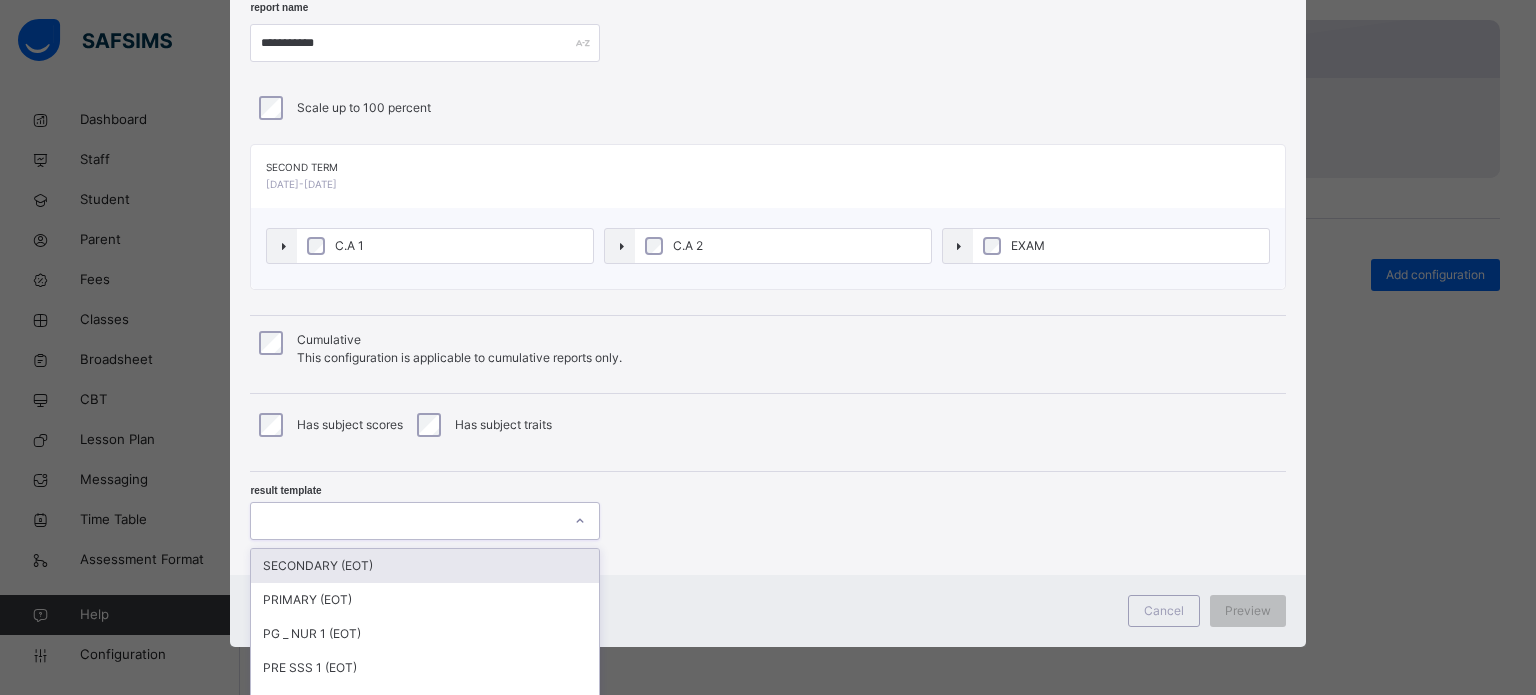 click at bounding box center (425, 521) 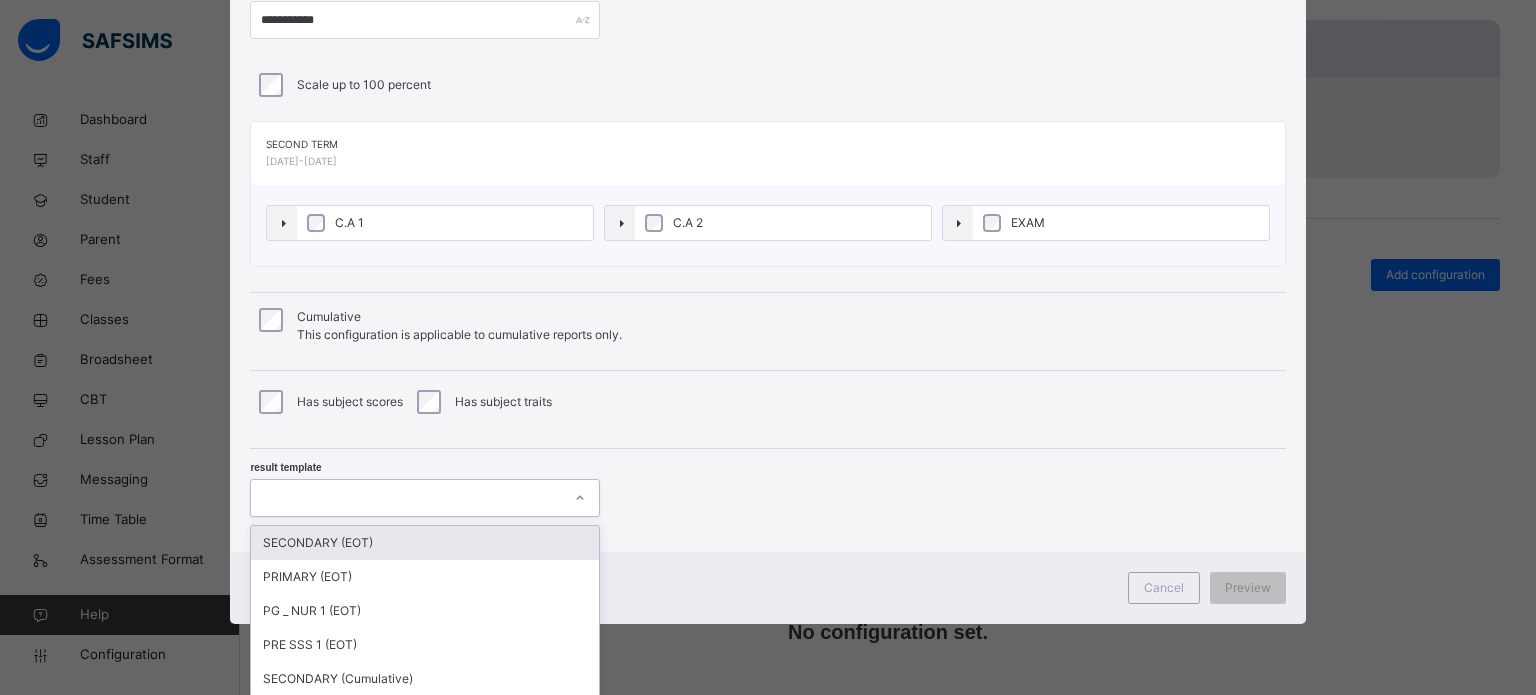 drag, startPoint x: 355, startPoint y: 543, endPoint x: 429, endPoint y: 522, distance: 76.922035 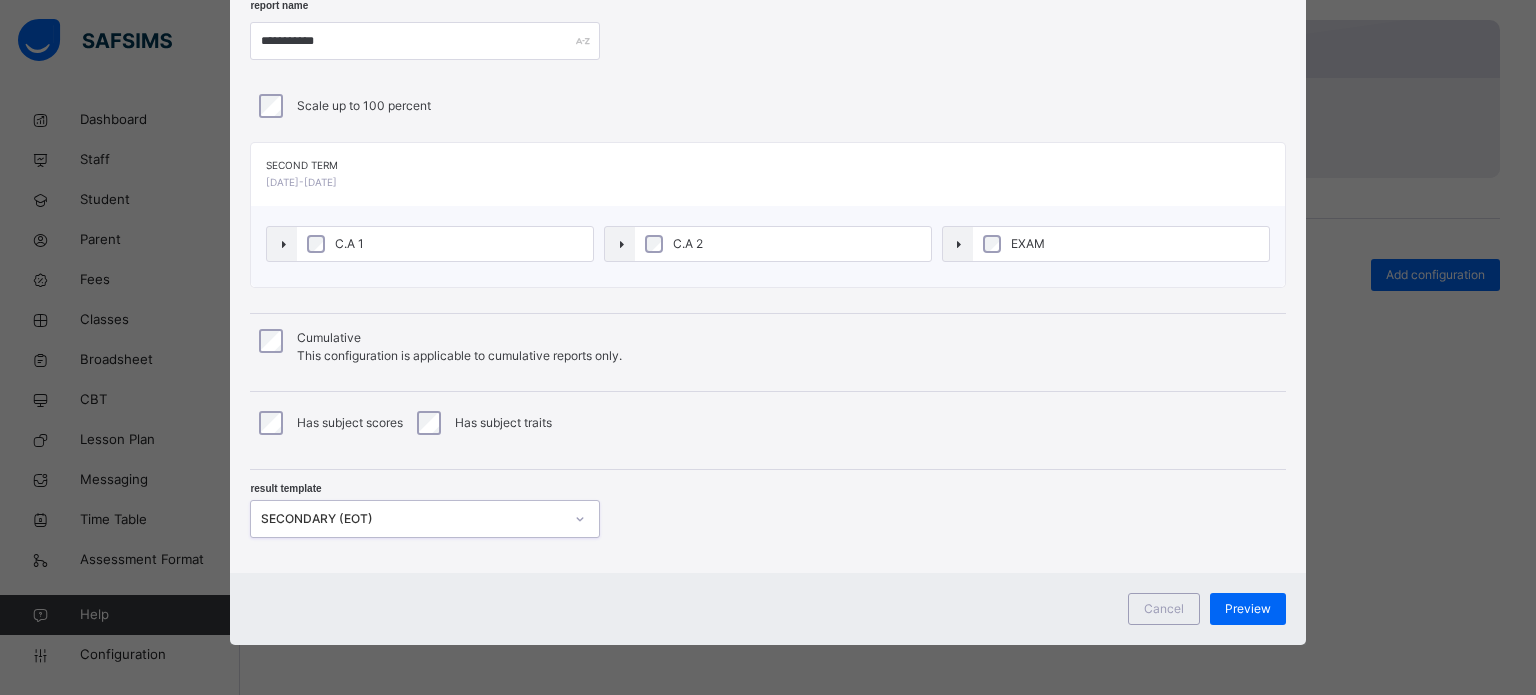 scroll, scrollTop: 105, scrollLeft: 0, axis: vertical 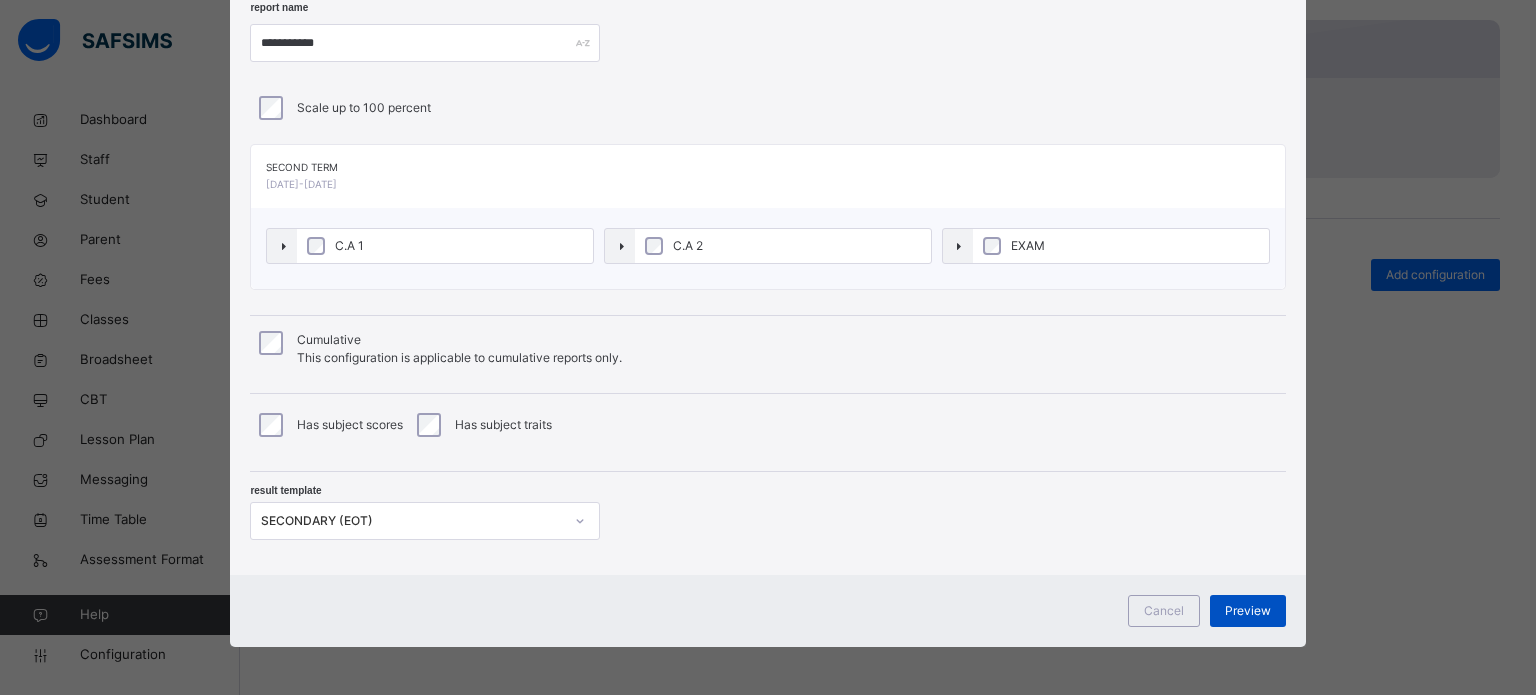 click on "Preview" at bounding box center (1248, 611) 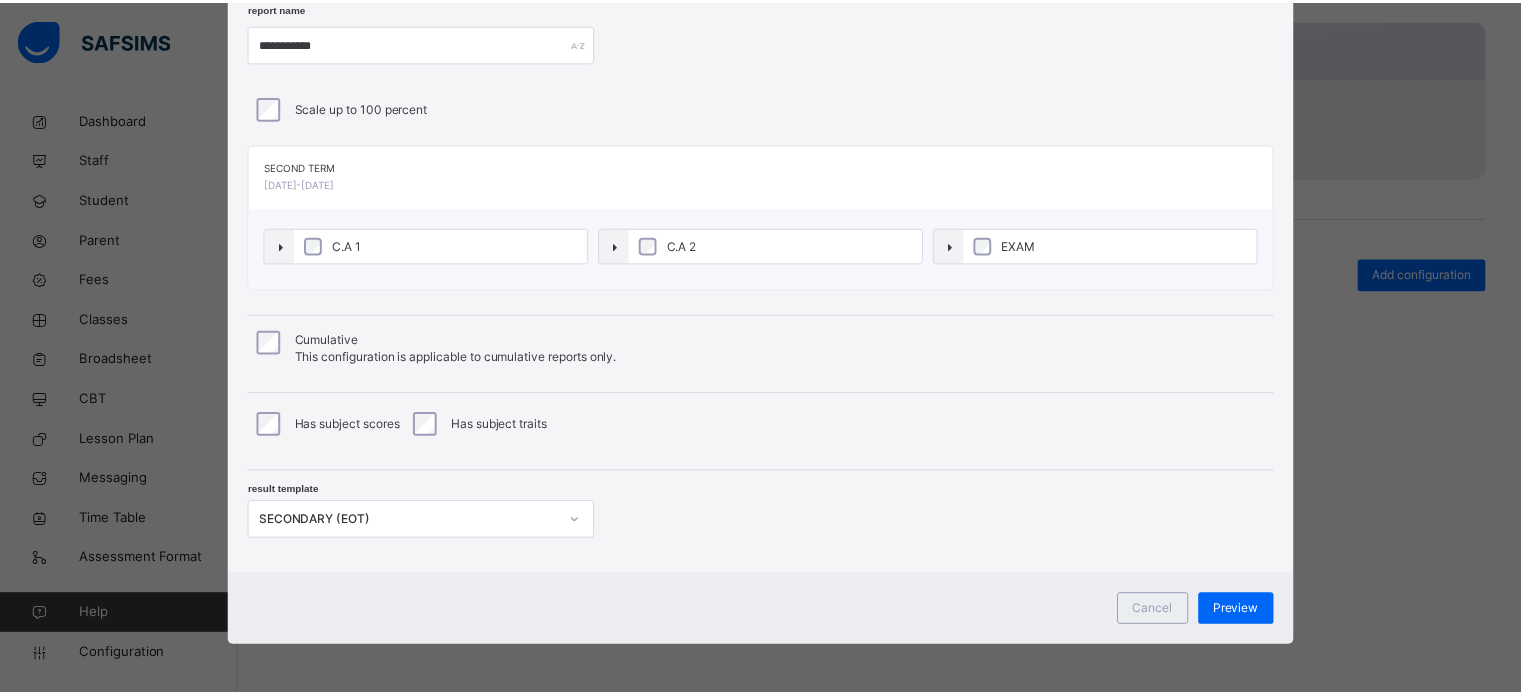 scroll, scrollTop: 0, scrollLeft: 0, axis: both 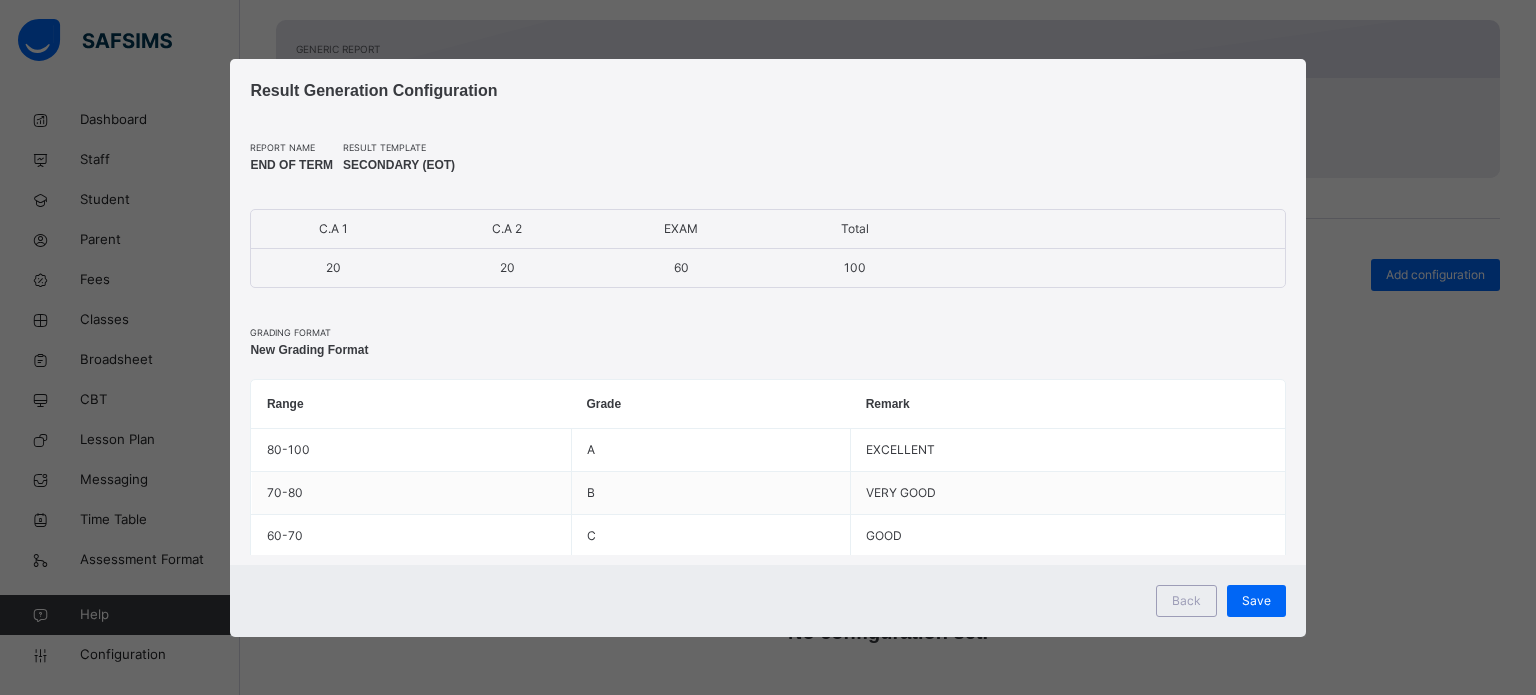 click on "Save" at bounding box center [1256, 601] 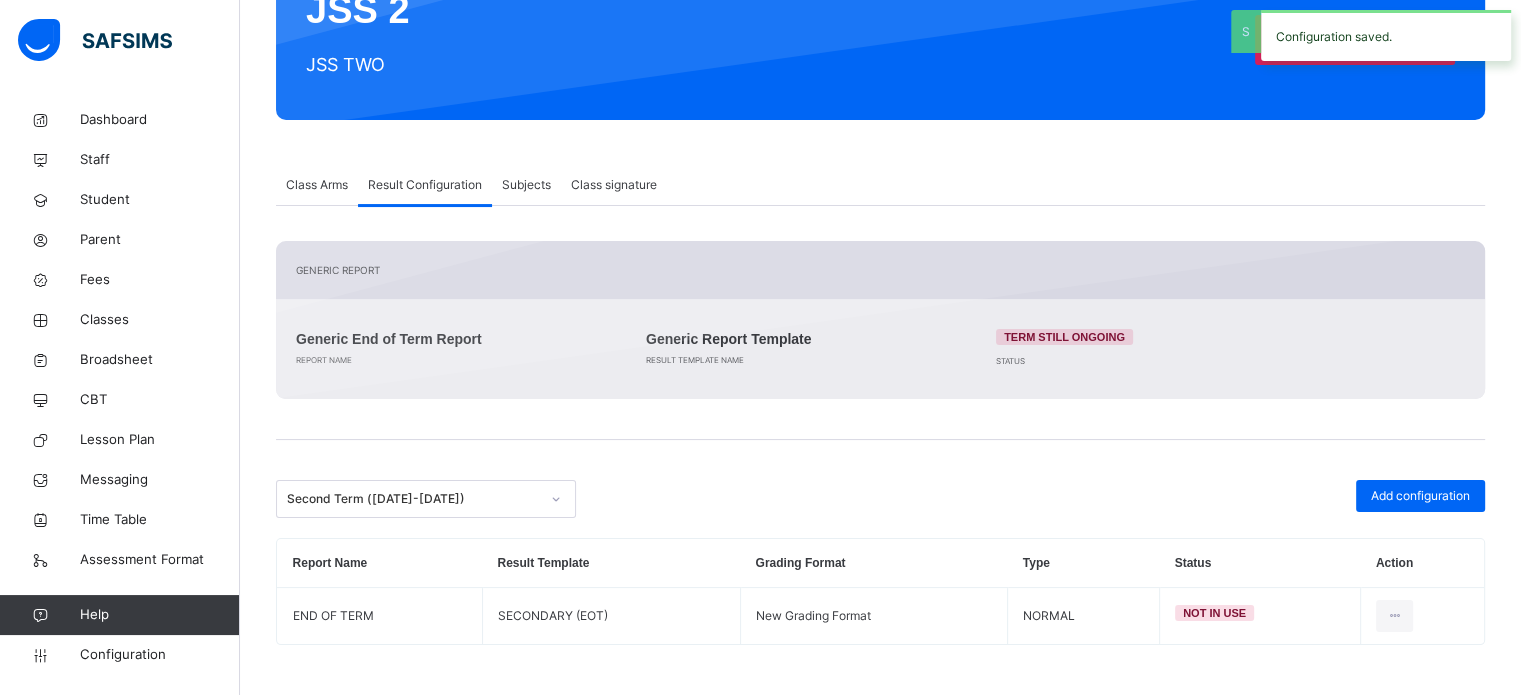 scroll, scrollTop: 260, scrollLeft: 0, axis: vertical 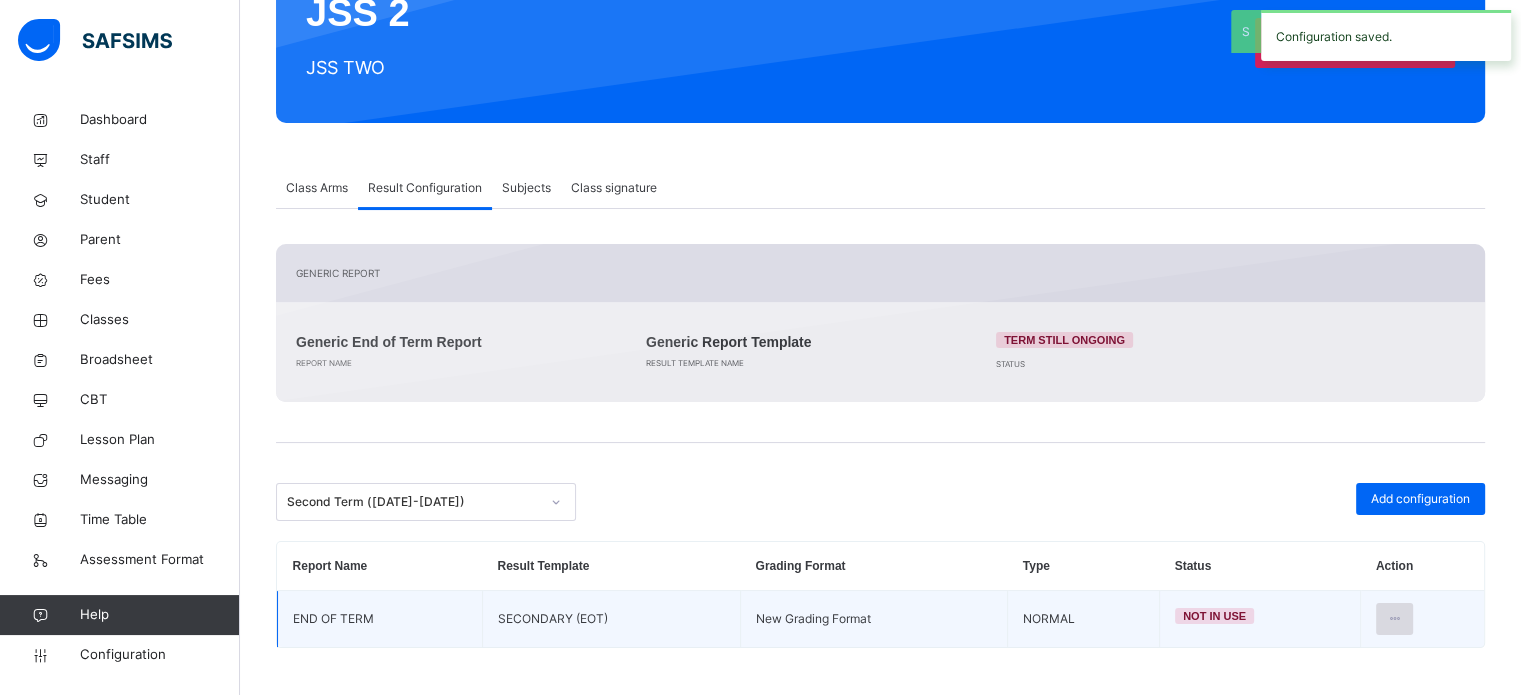 click at bounding box center (1394, 619) 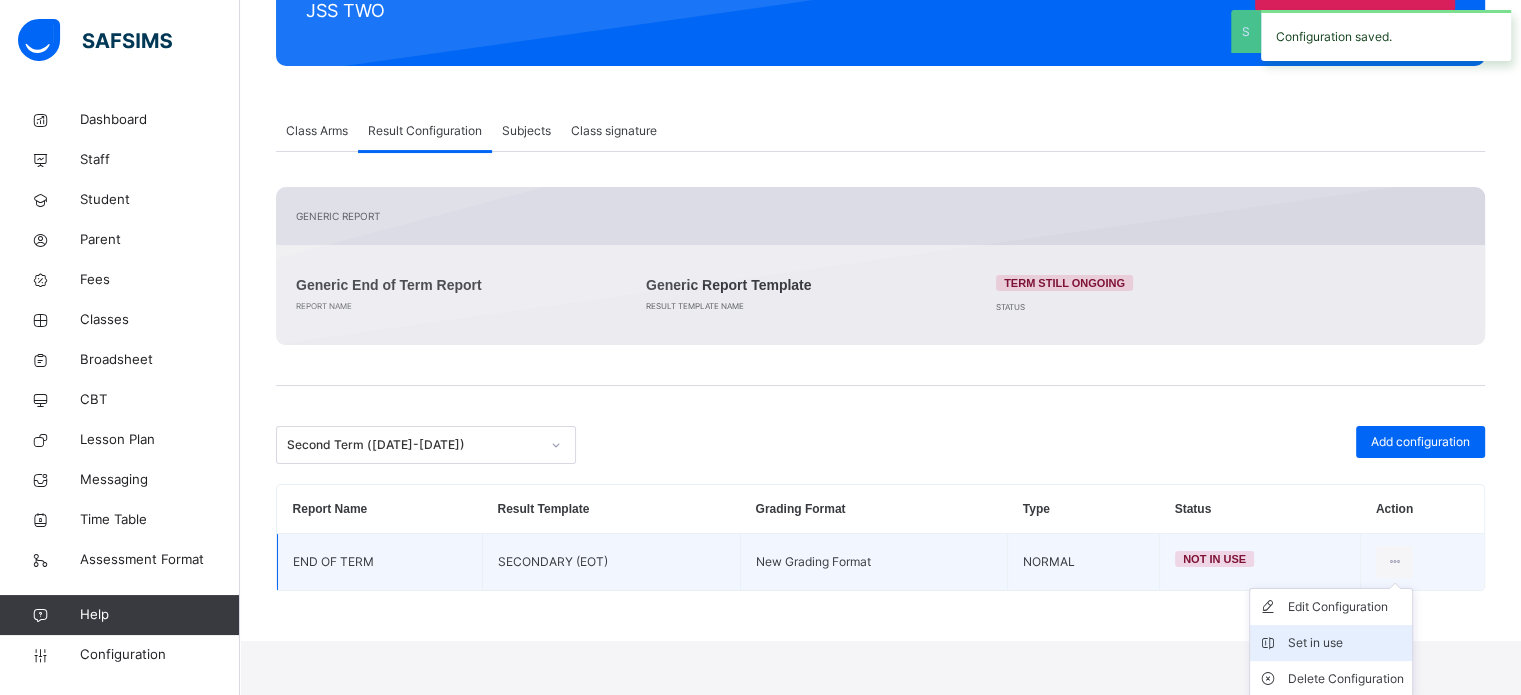 click on "Set in use" at bounding box center [1346, 643] 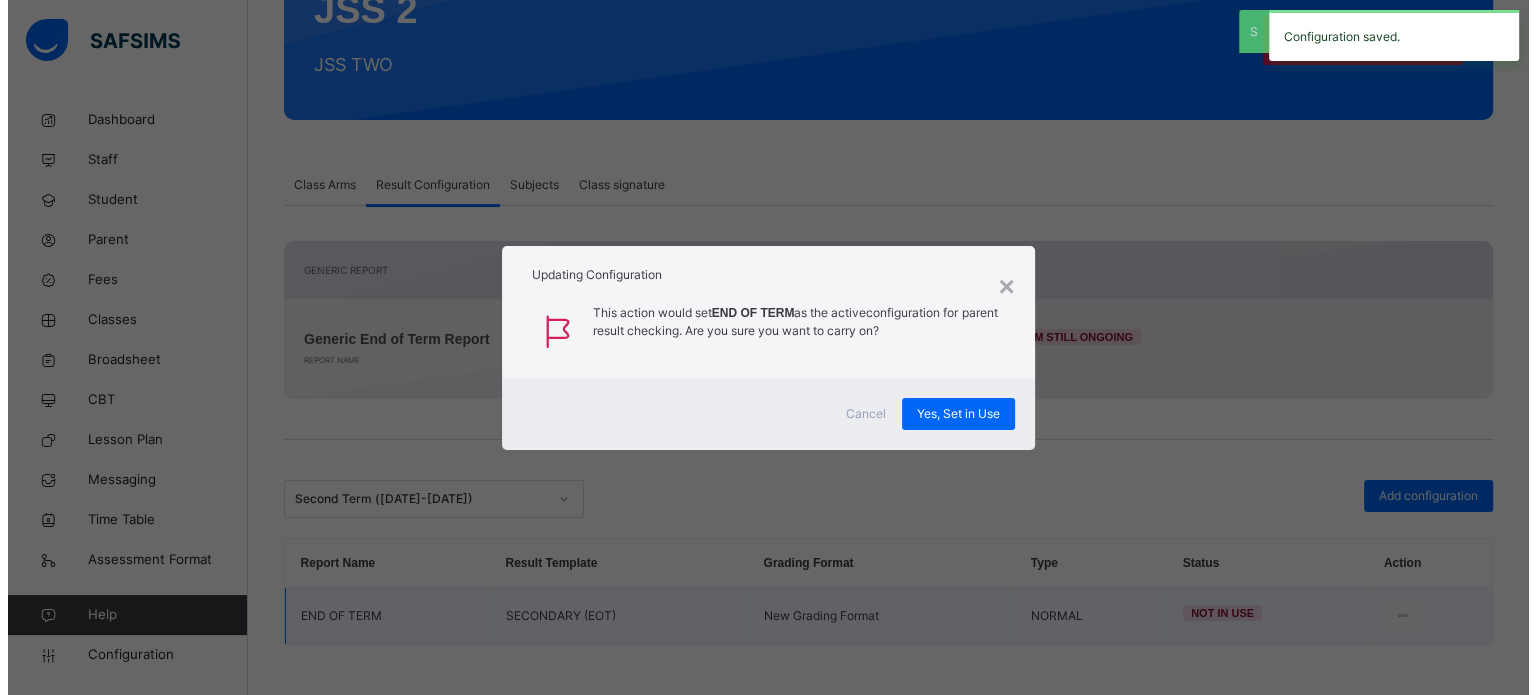 scroll, scrollTop: 260, scrollLeft: 0, axis: vertical 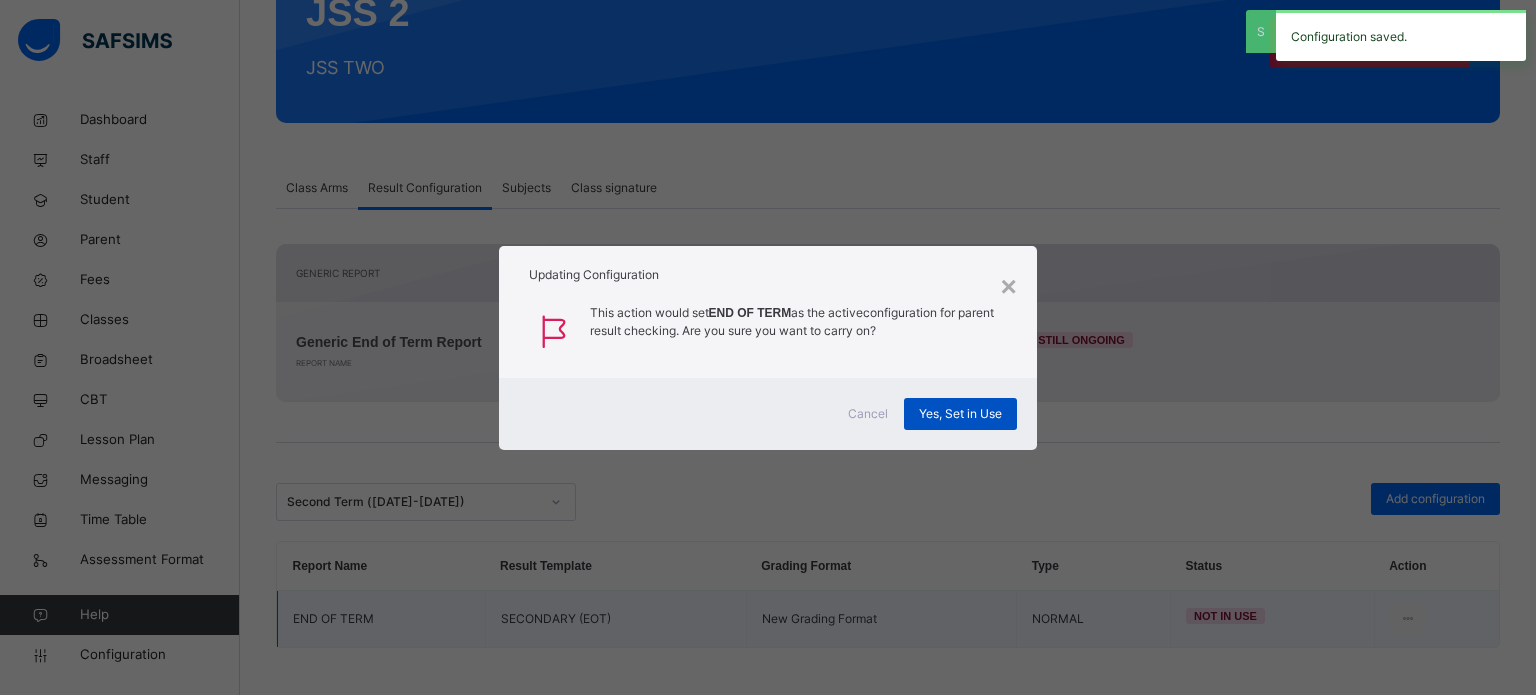 click on "Yes, Set in Use" at bounding box center (960, 414) 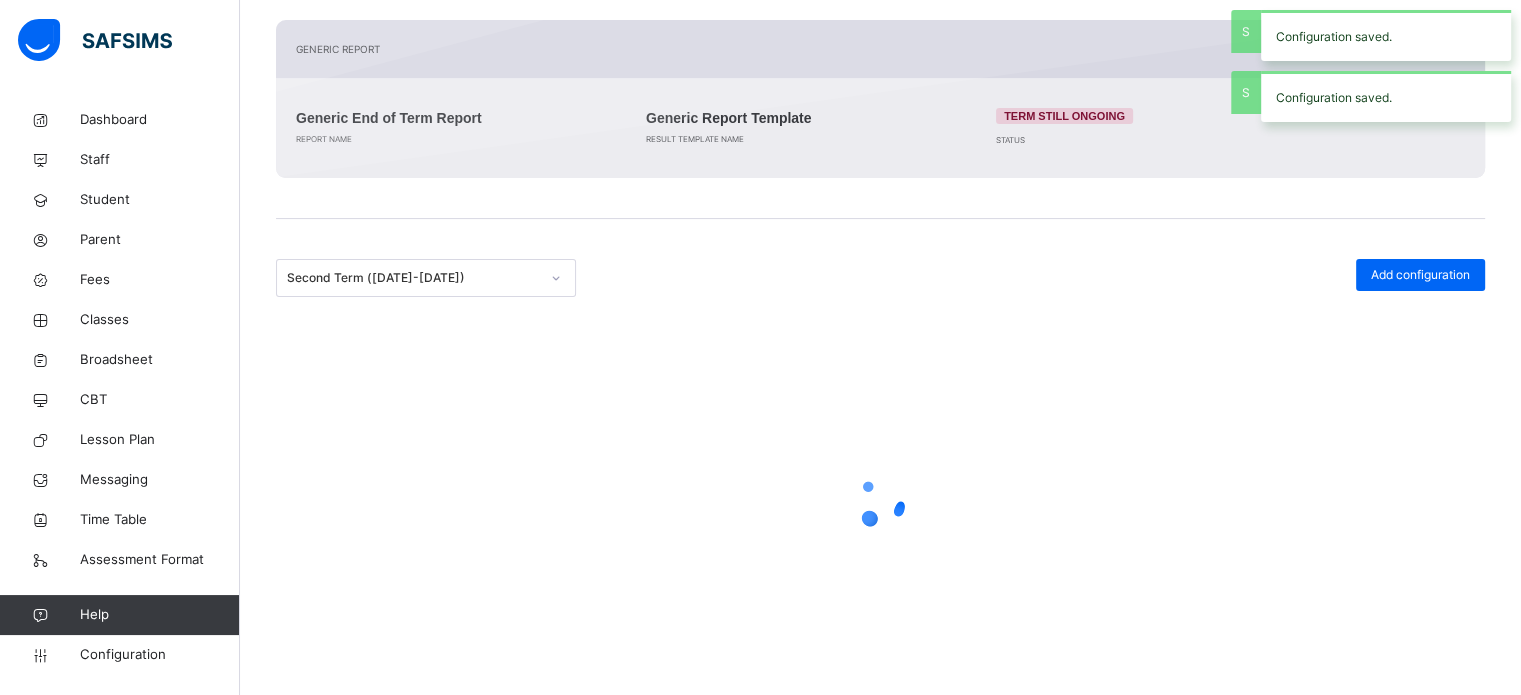 scroll, scrollTop: 260, scrollLeft: 0, axis: vertical 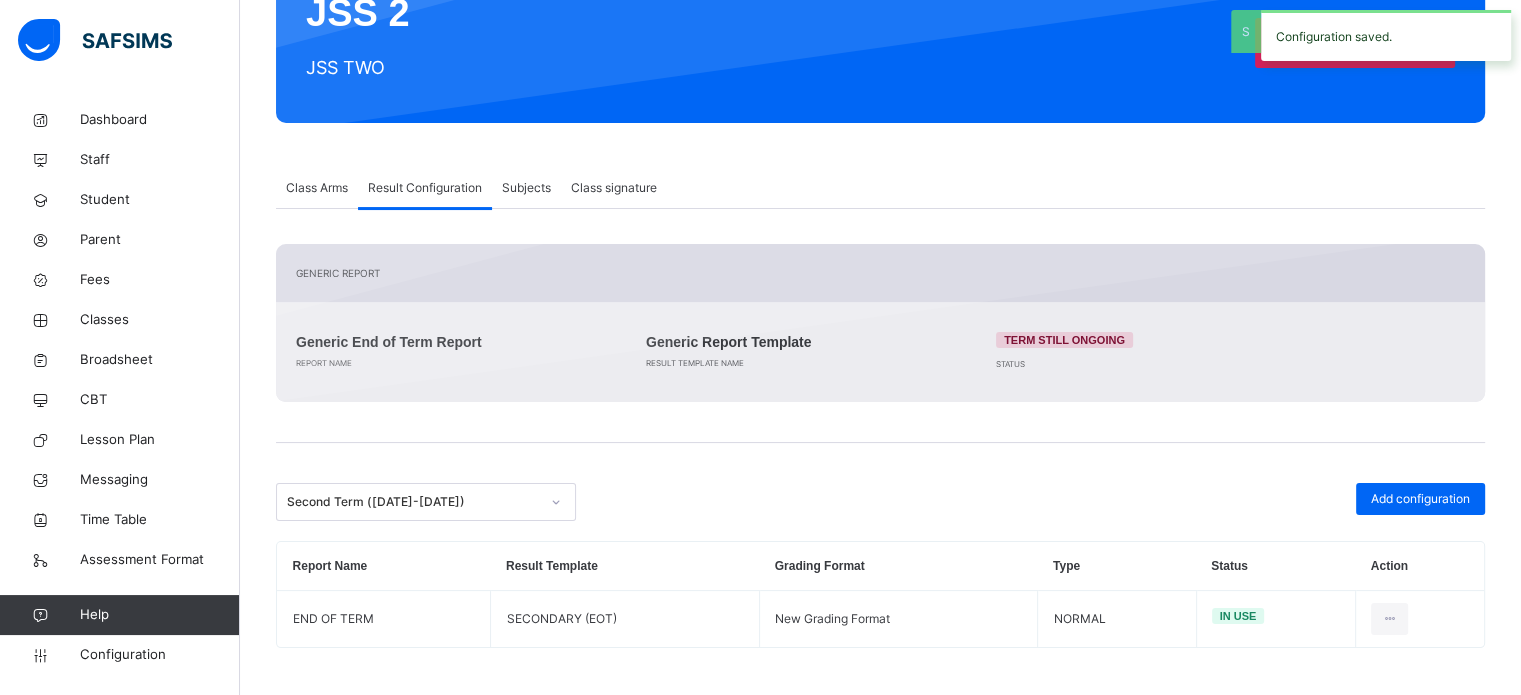 click on "Second Term (2024-2025)" at bounding box center (413, 502) 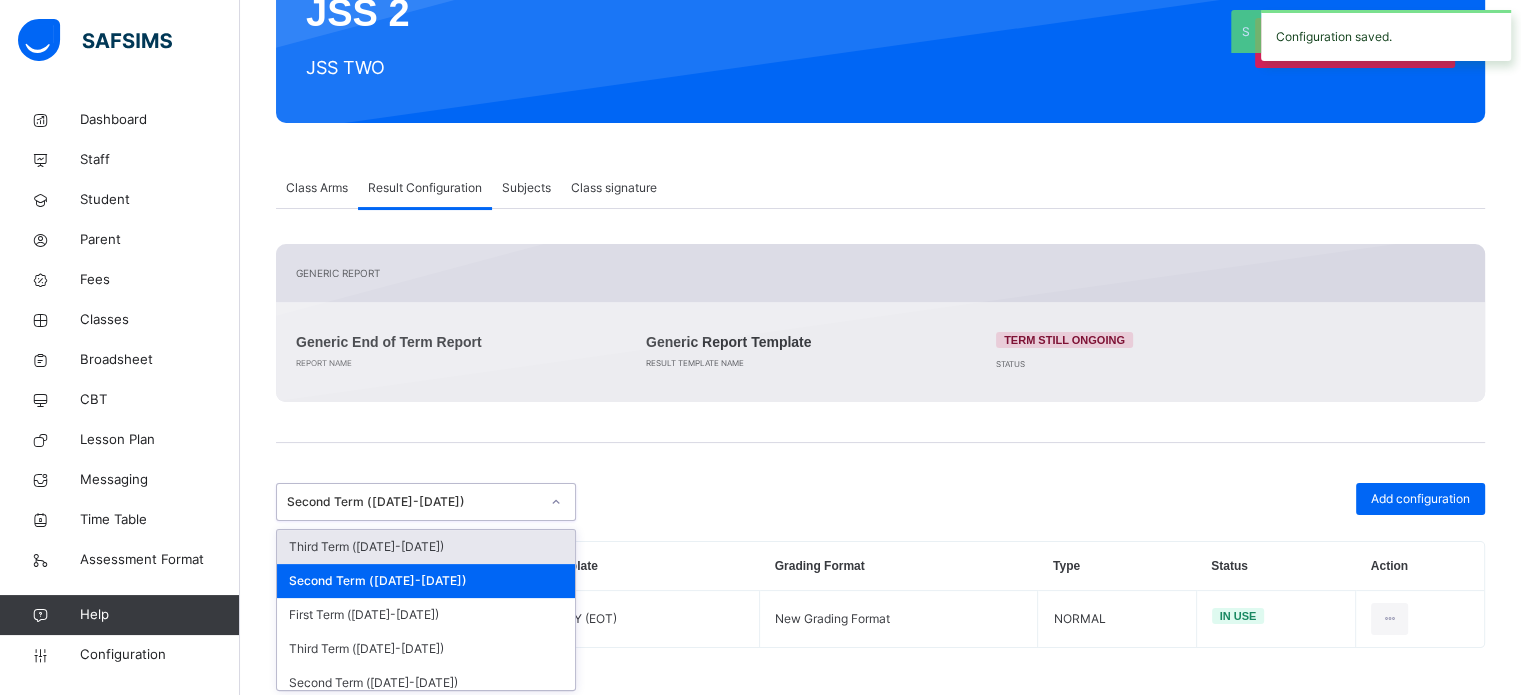 click on "Third Term (2024-2025)" at bounding box center (426, 547) 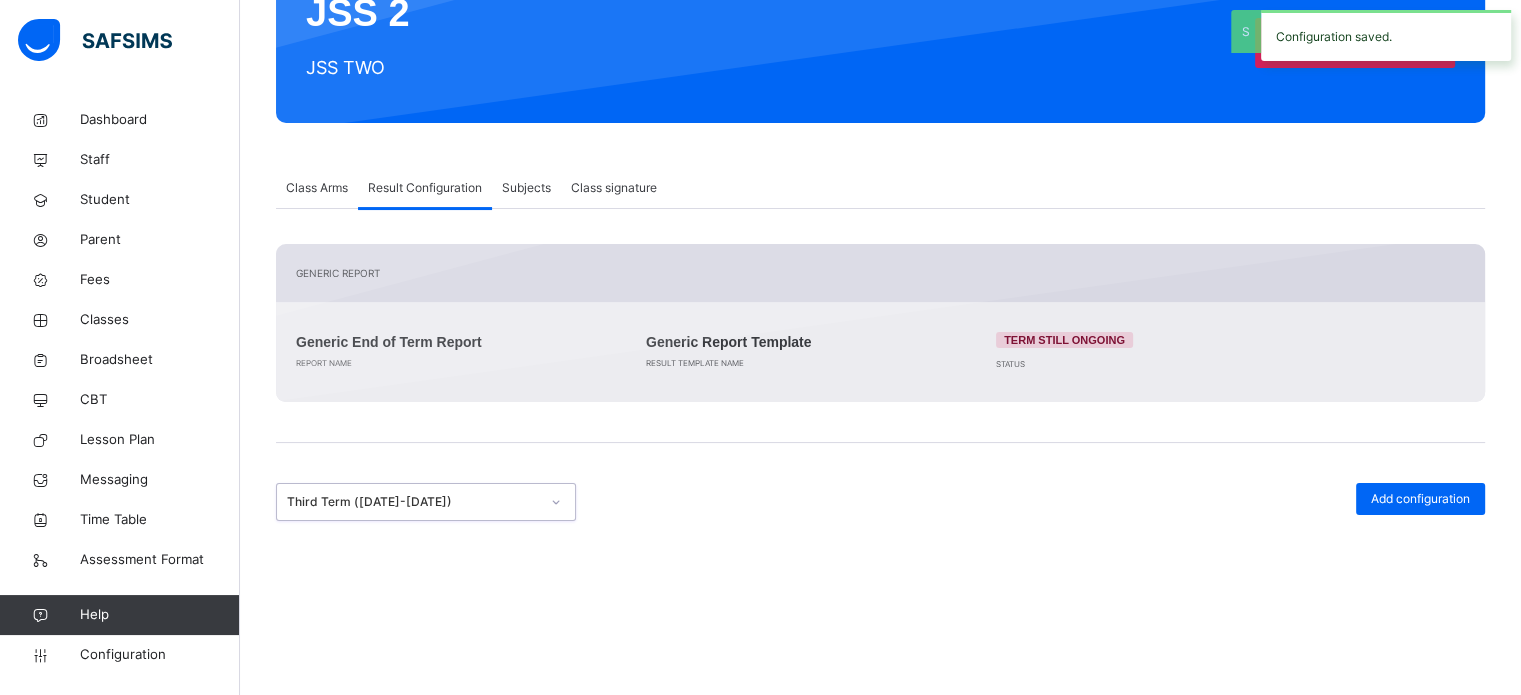 scroll, scrollTop: 285, scrollLeft: 0, axis: vertical 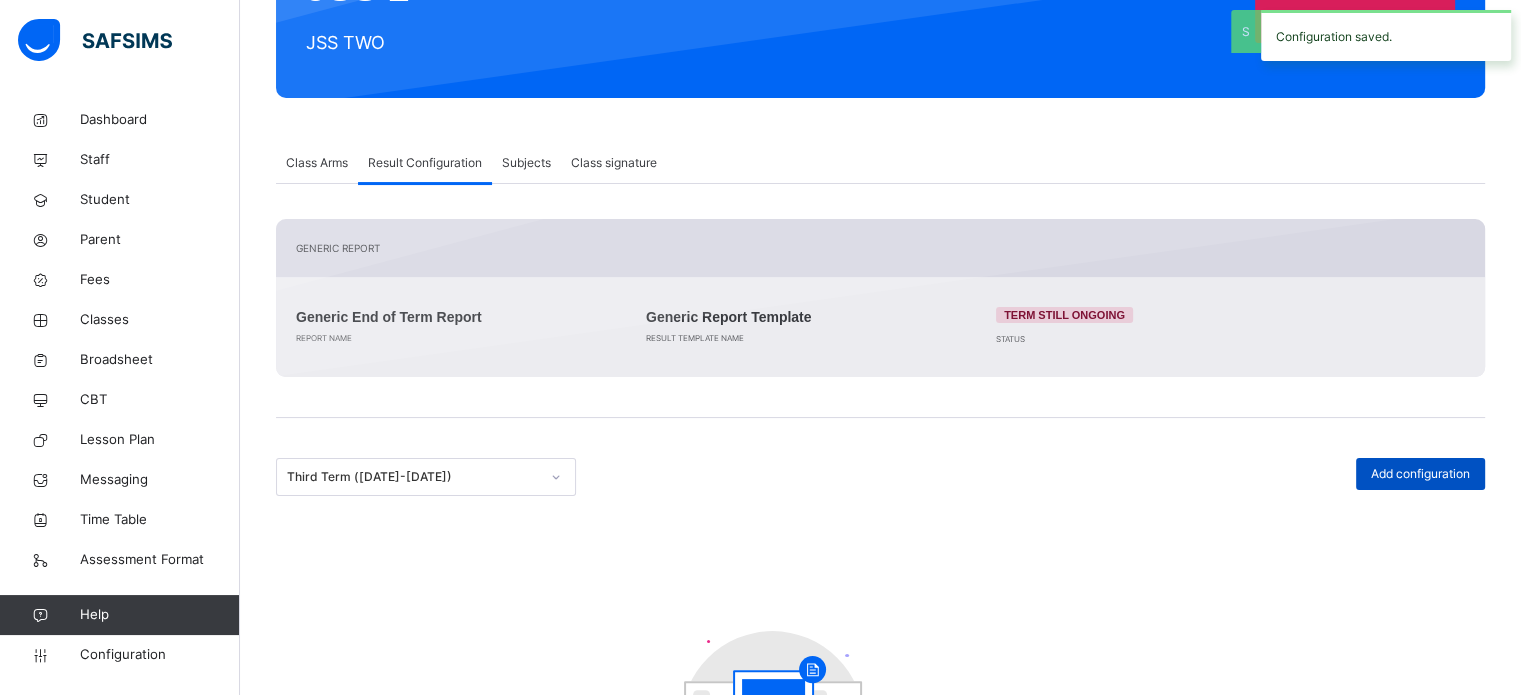 click on "Add configuration" at bounding box center (1420, 474) 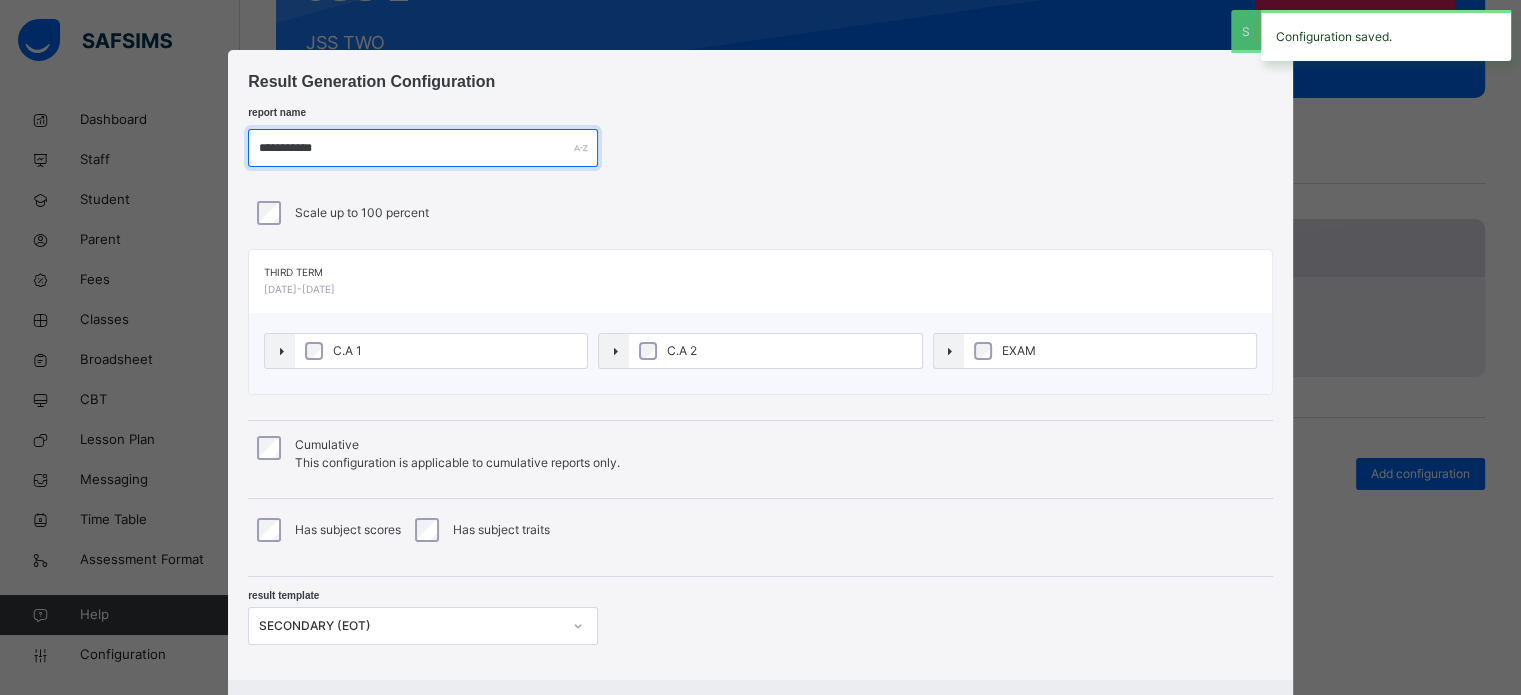 click on "**********" at bounding box center (423, 148) 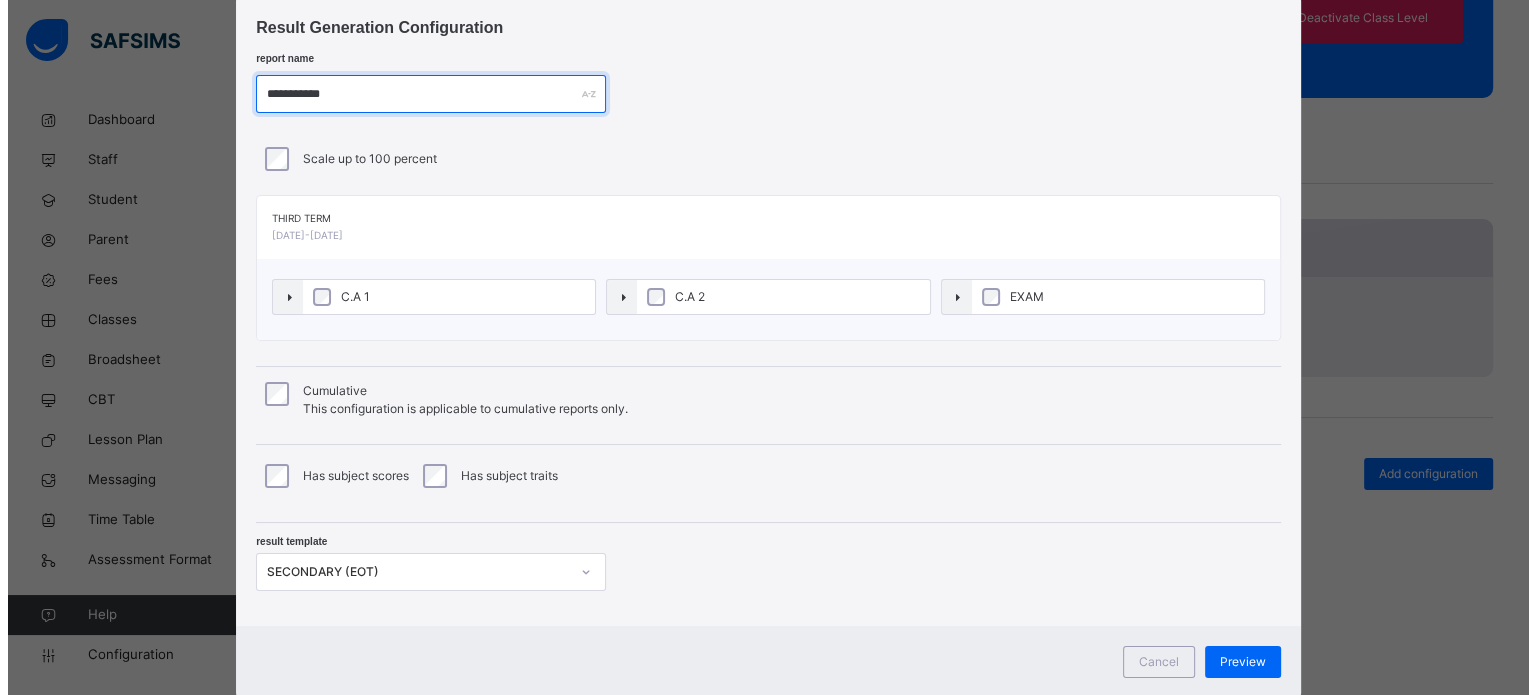 scroll, scrollTop: 105, scrollLeft: 0, axis: vertical 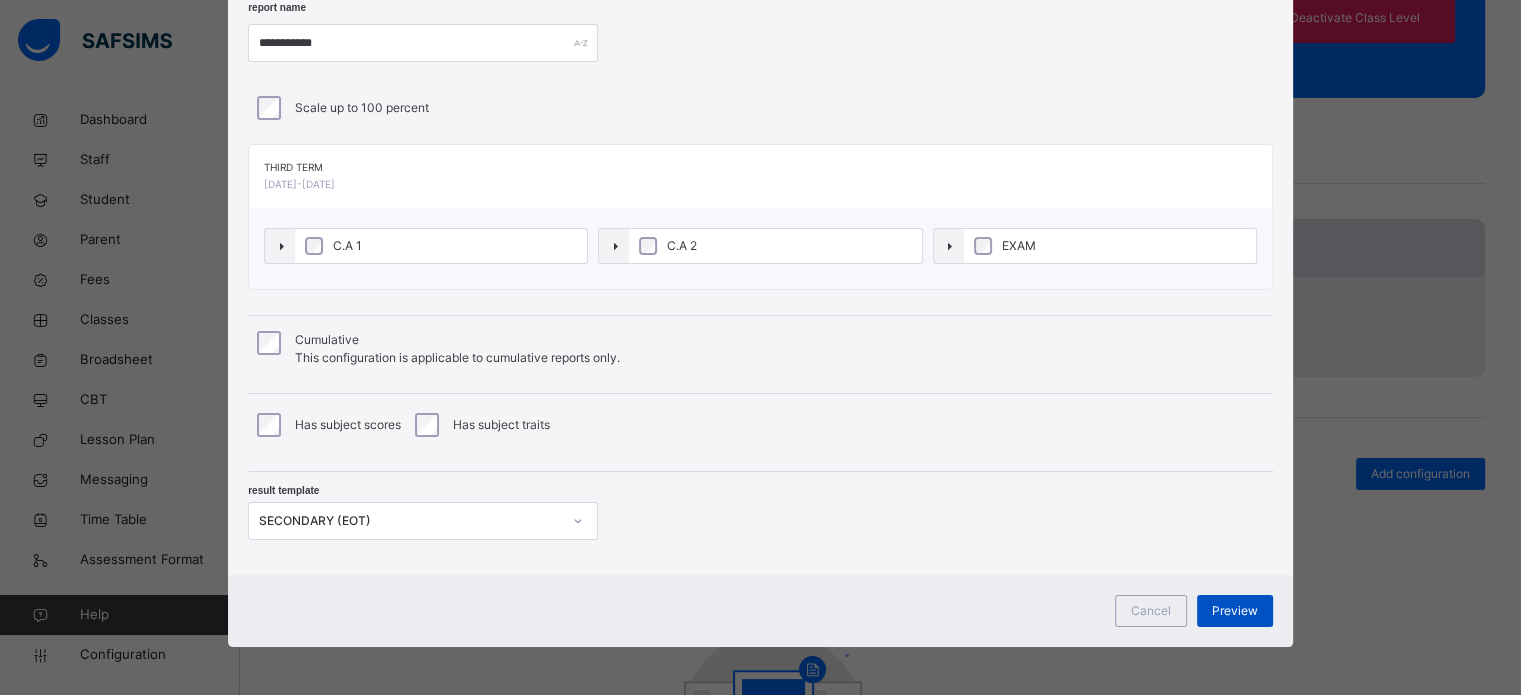 click on "Preview" at bounding box center [1235, 611] 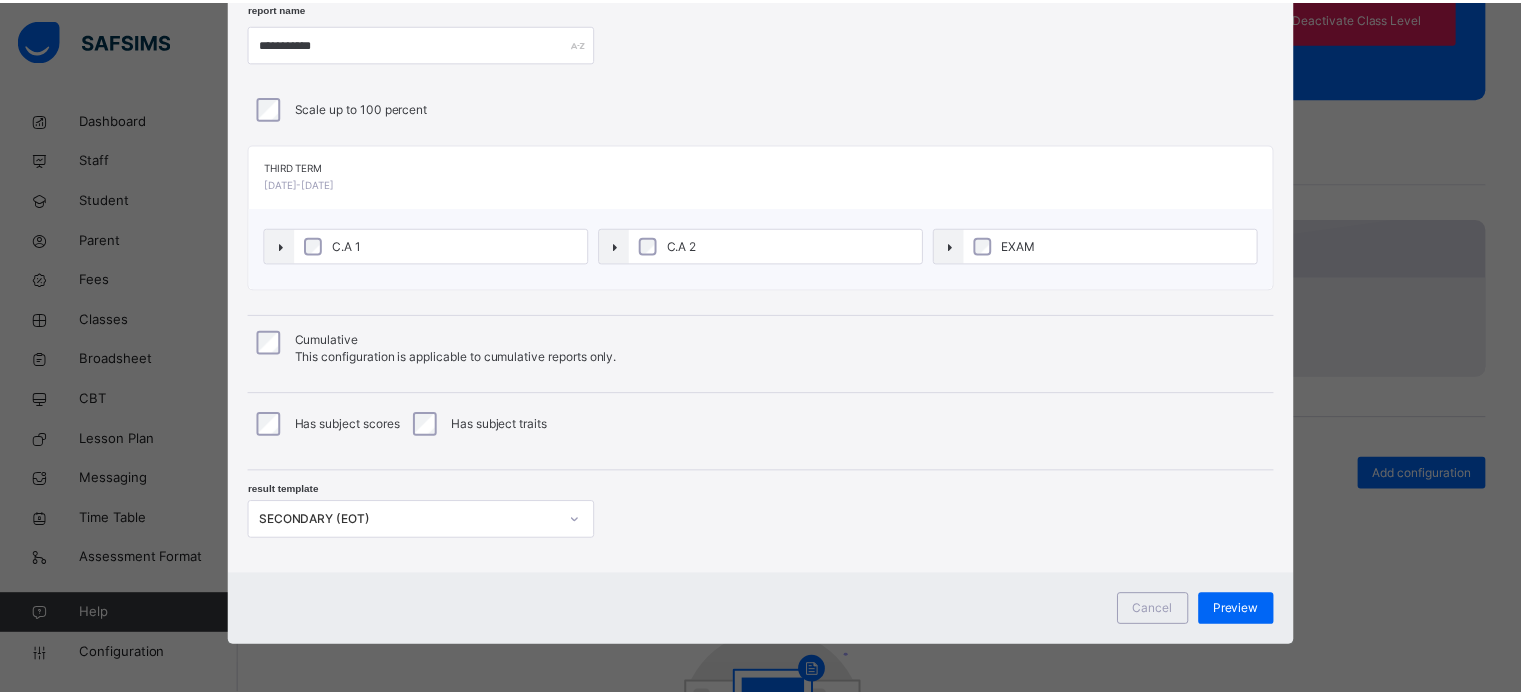 scroll, scrollTop: 0, scrollLeft: 0, axis: both 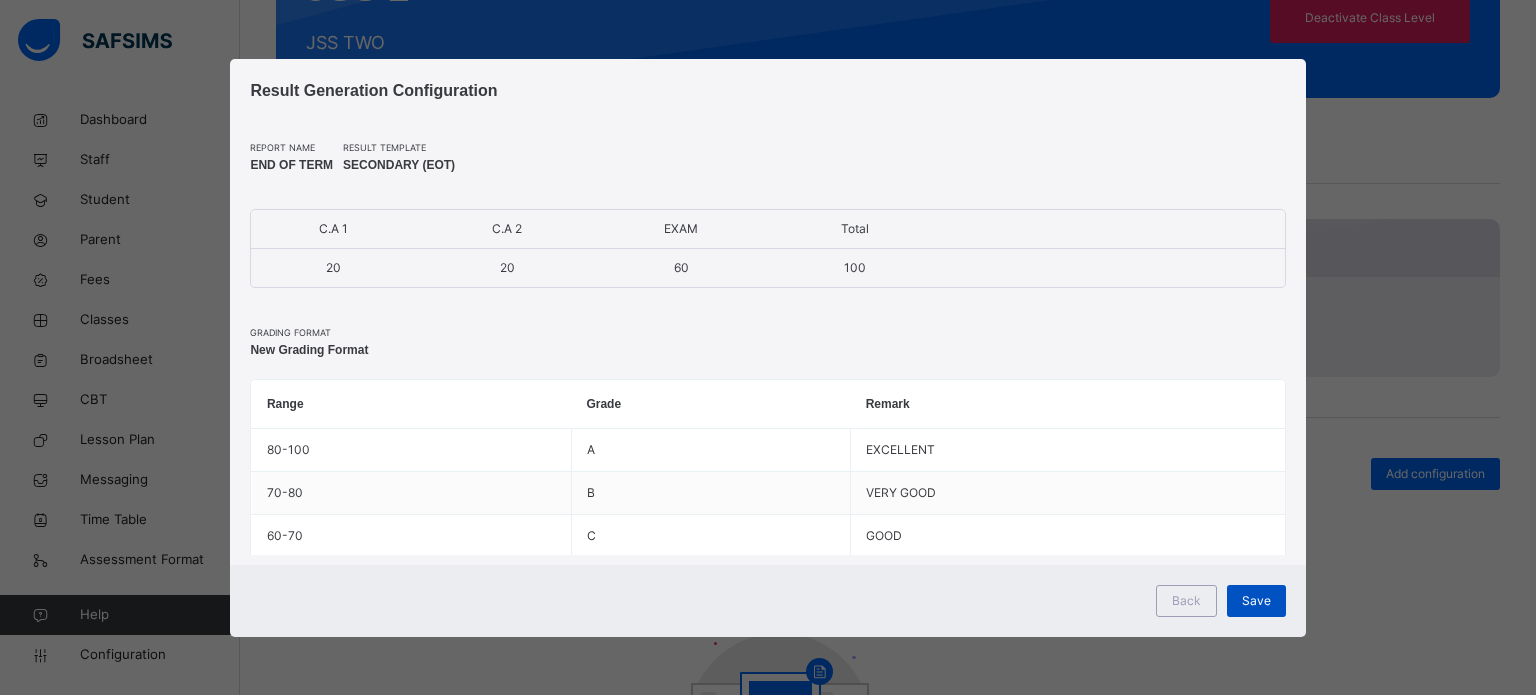 click on "Save" at bounding box center (1256, 601) 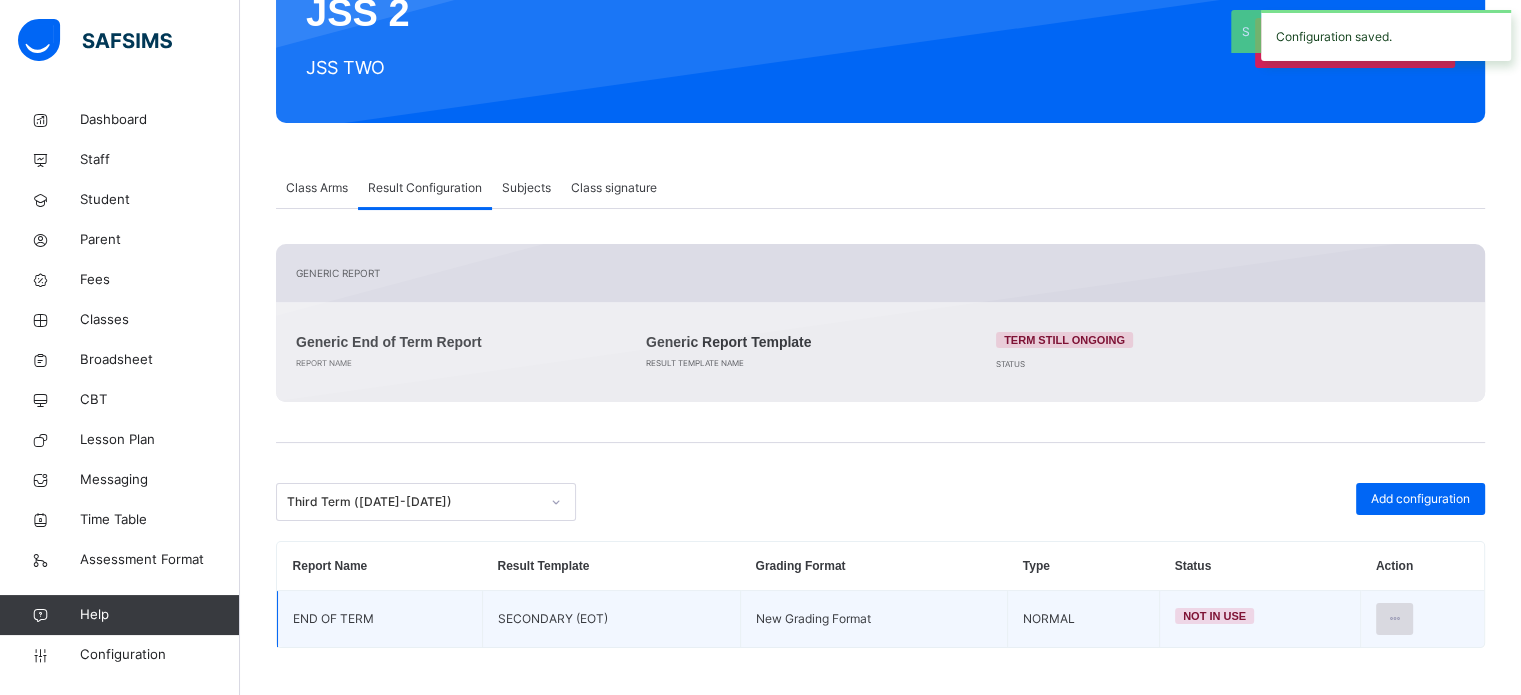 click at bounding box center [1394, 619] 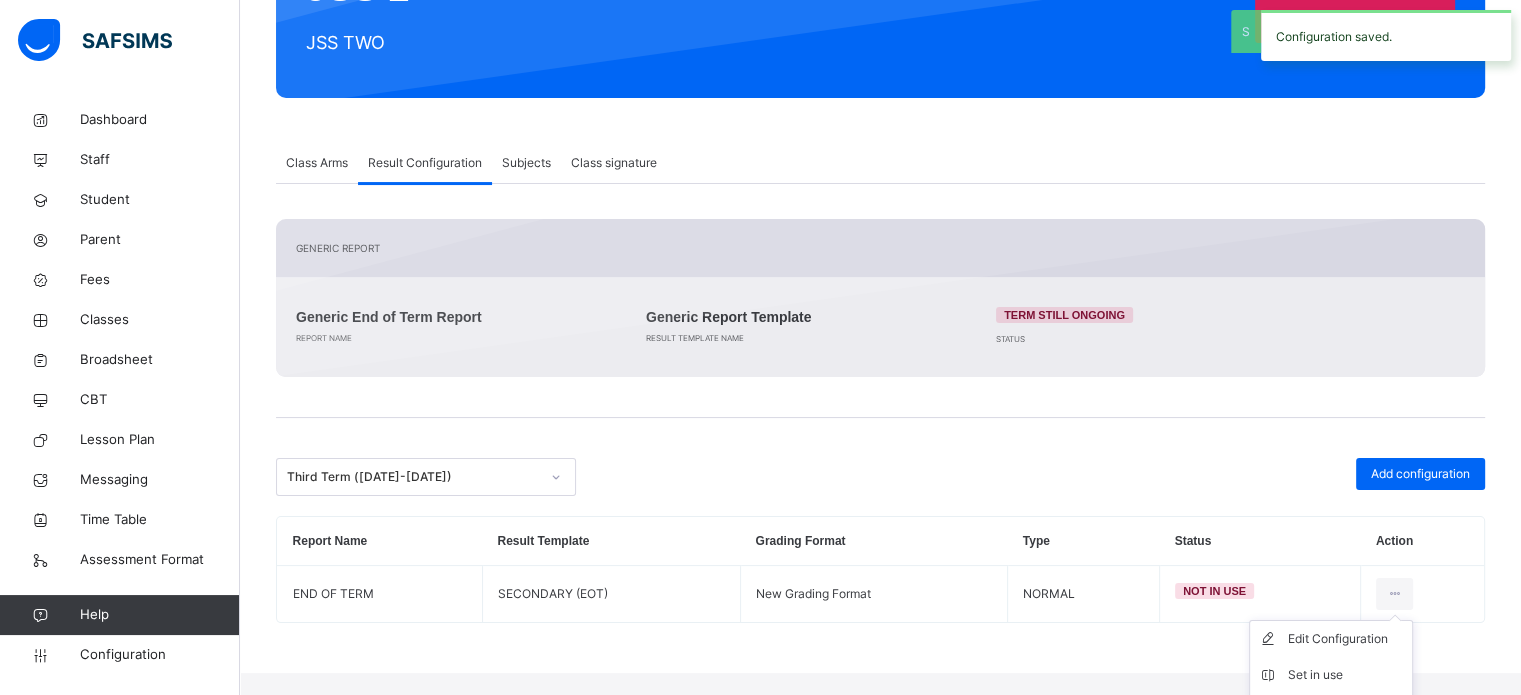 drag, startPoint x: 1330, startPoint y: 671, endPoint x: 1184, endPoint y: 570, distance: 177.53027 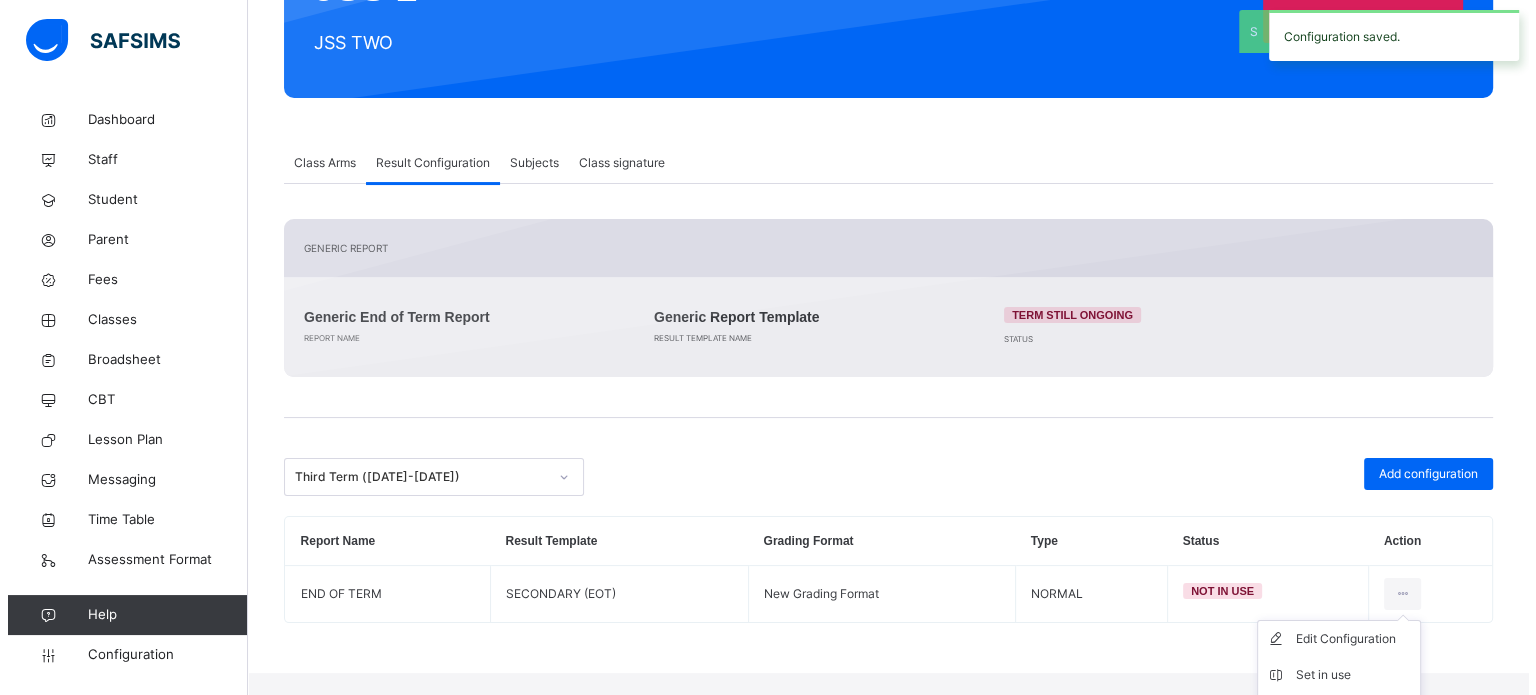 scroll, scrollTop: 260, scrollLeft: 0, axis: vertical 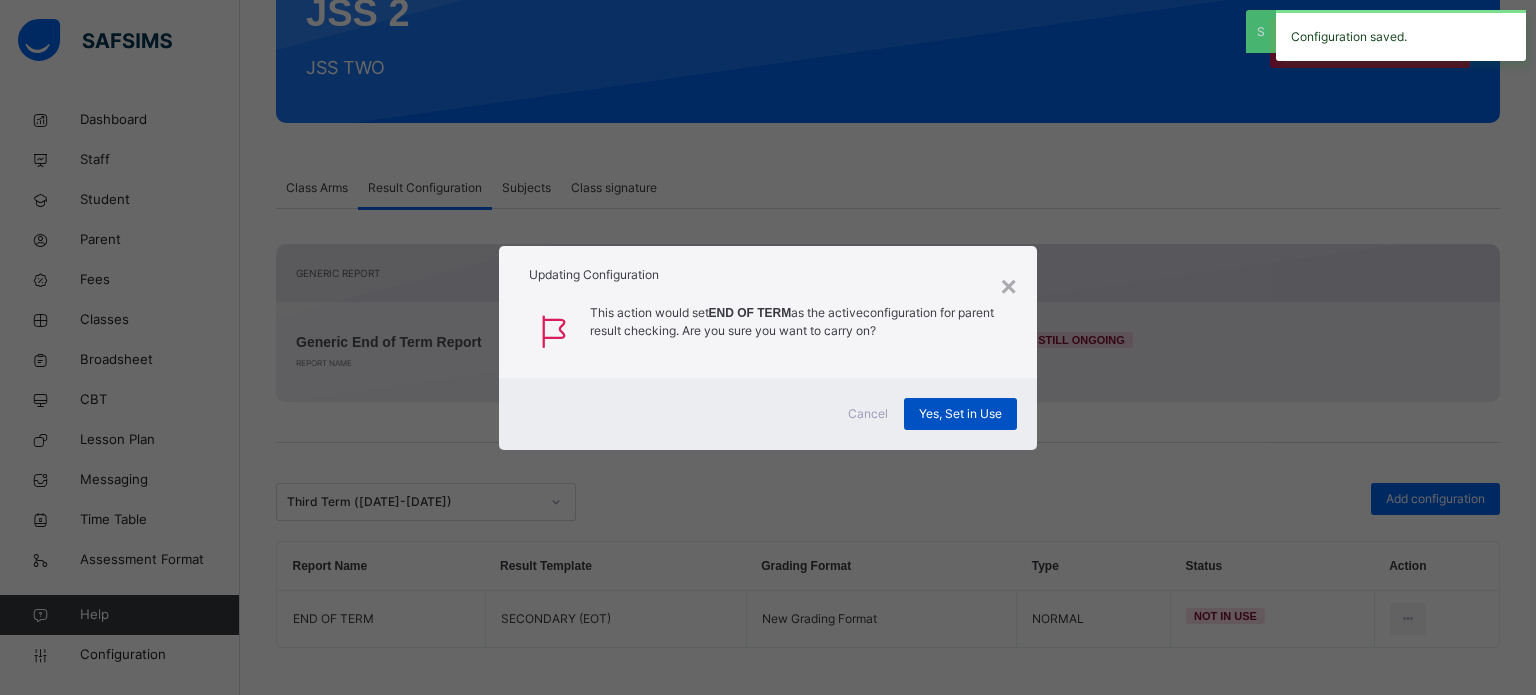 click on "Yes, Set in Use" at bounding box center [960, 414] 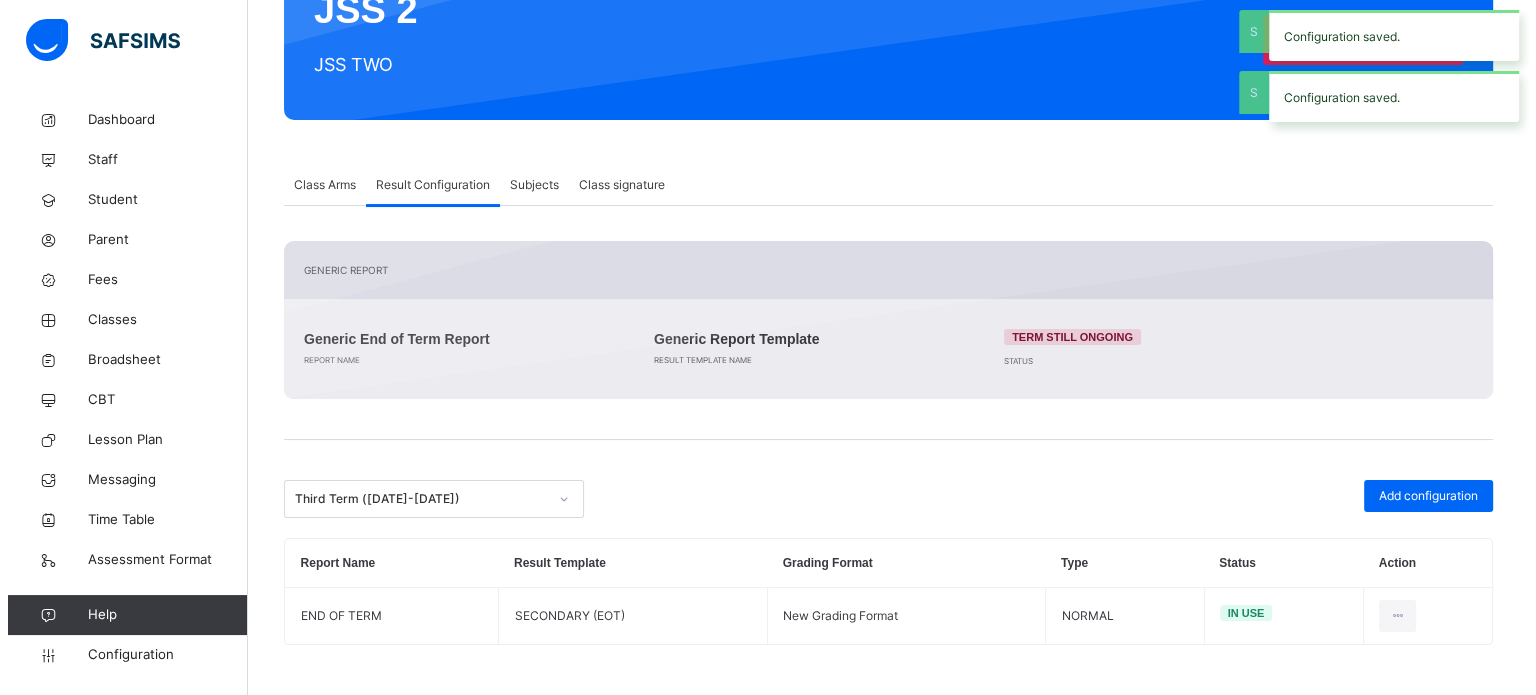 scroll, scrollTop: 260, scrollLeft: 0, axis: vertical 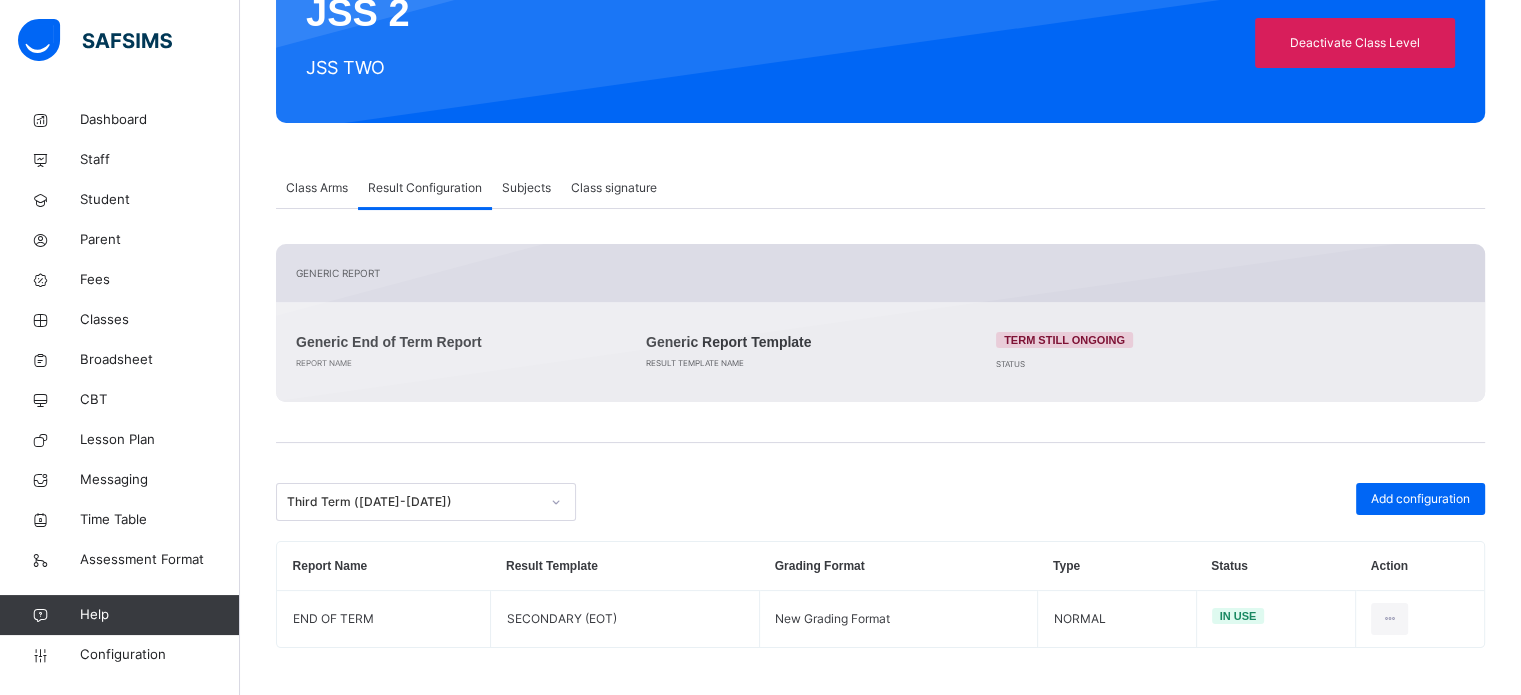 drag, startPoint x: 1417, startPoint y: 495, endPoint x: 1384, endPoint y: 491, distance: 33.24154 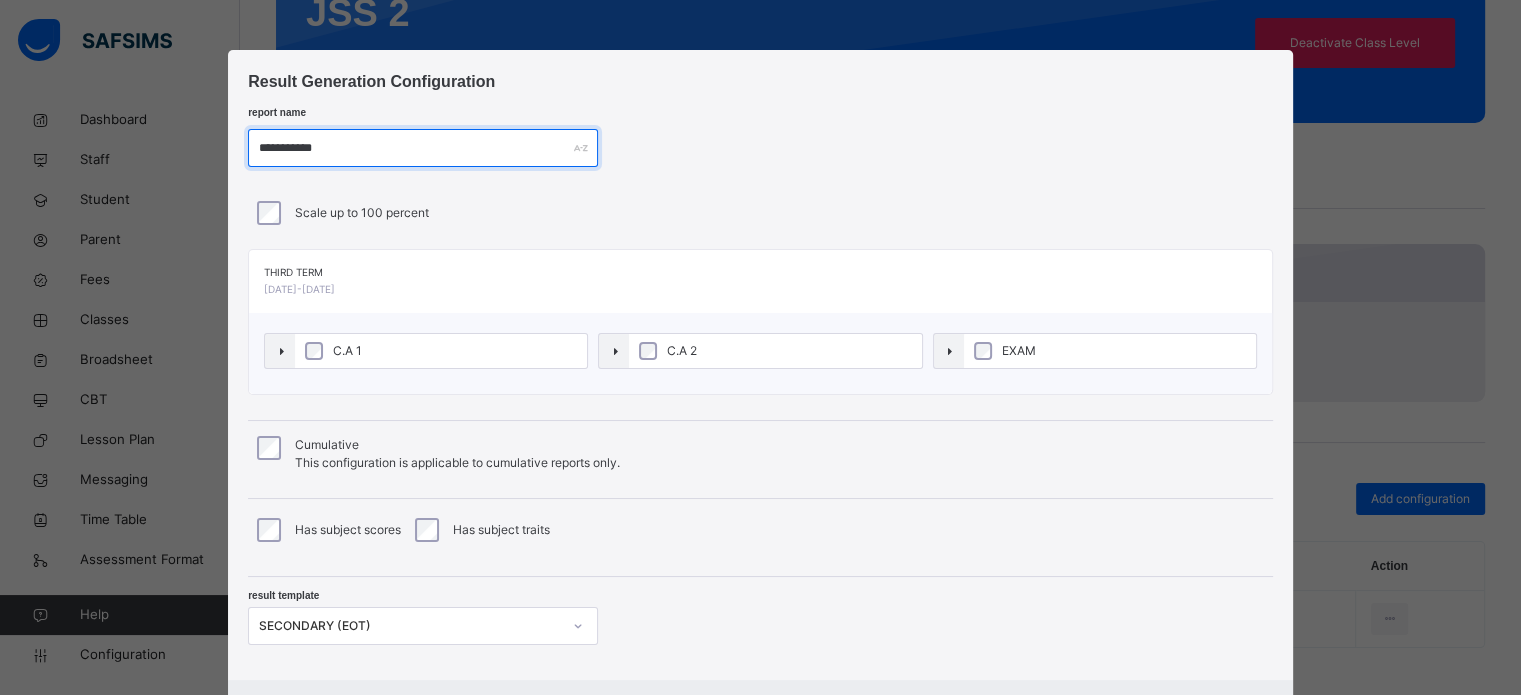 click on "**********" at bounding box center [423, 148] 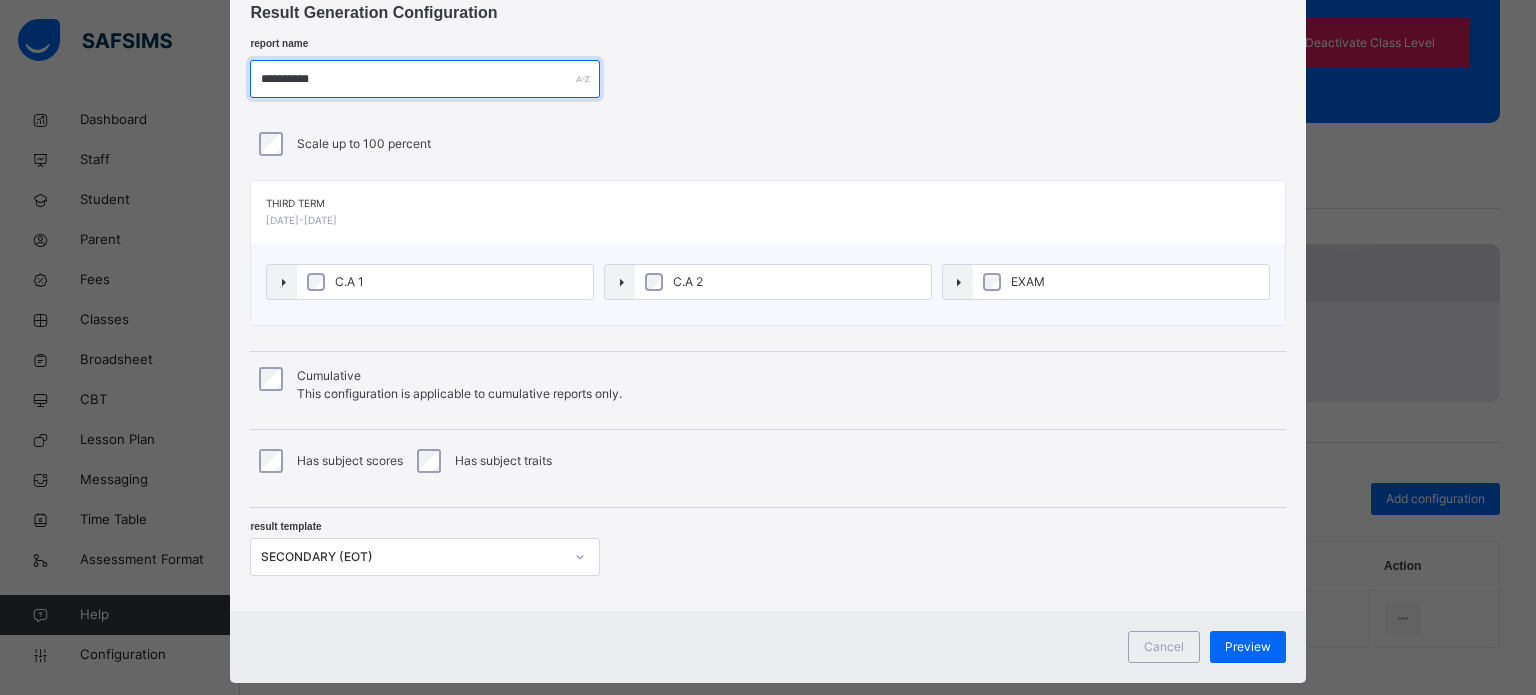 scroll, scrollTop: 100, scrollLeft: 0, axis: vertical 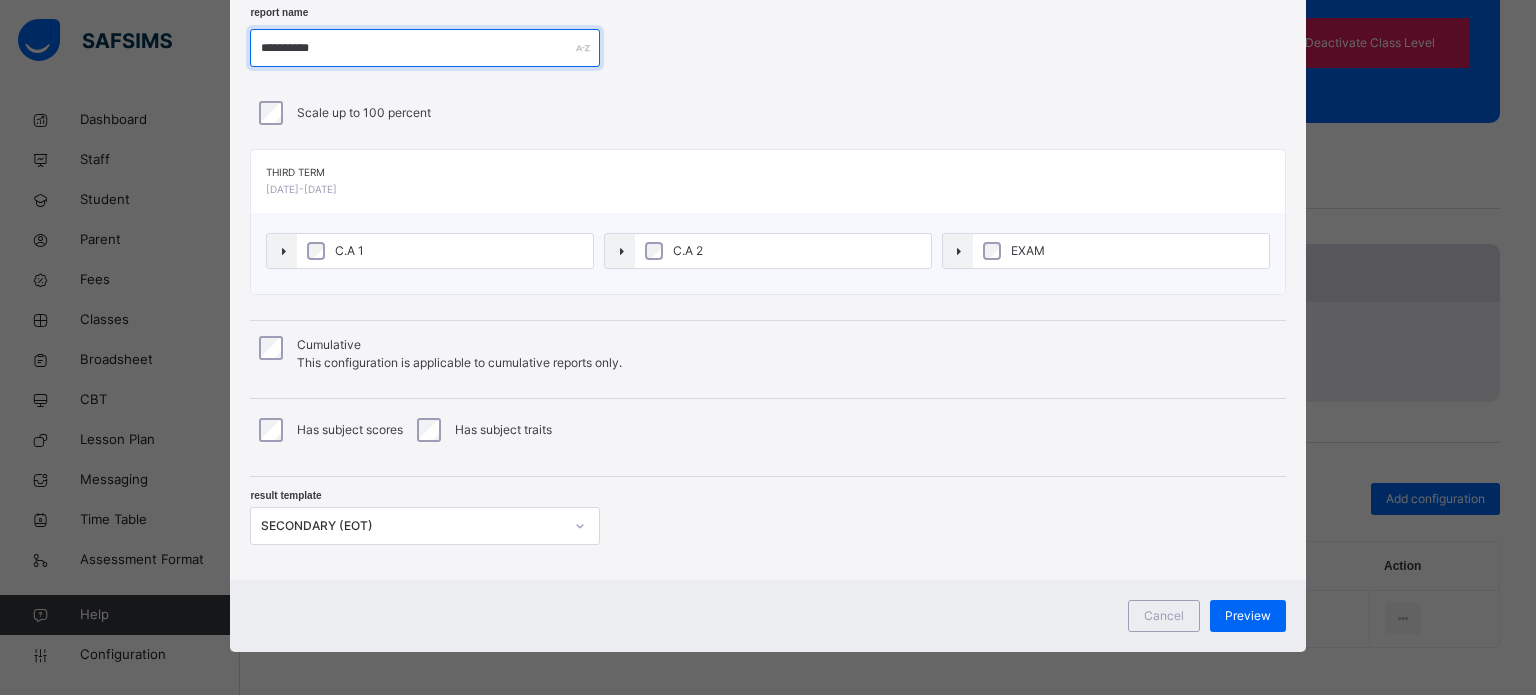 type on "**********" 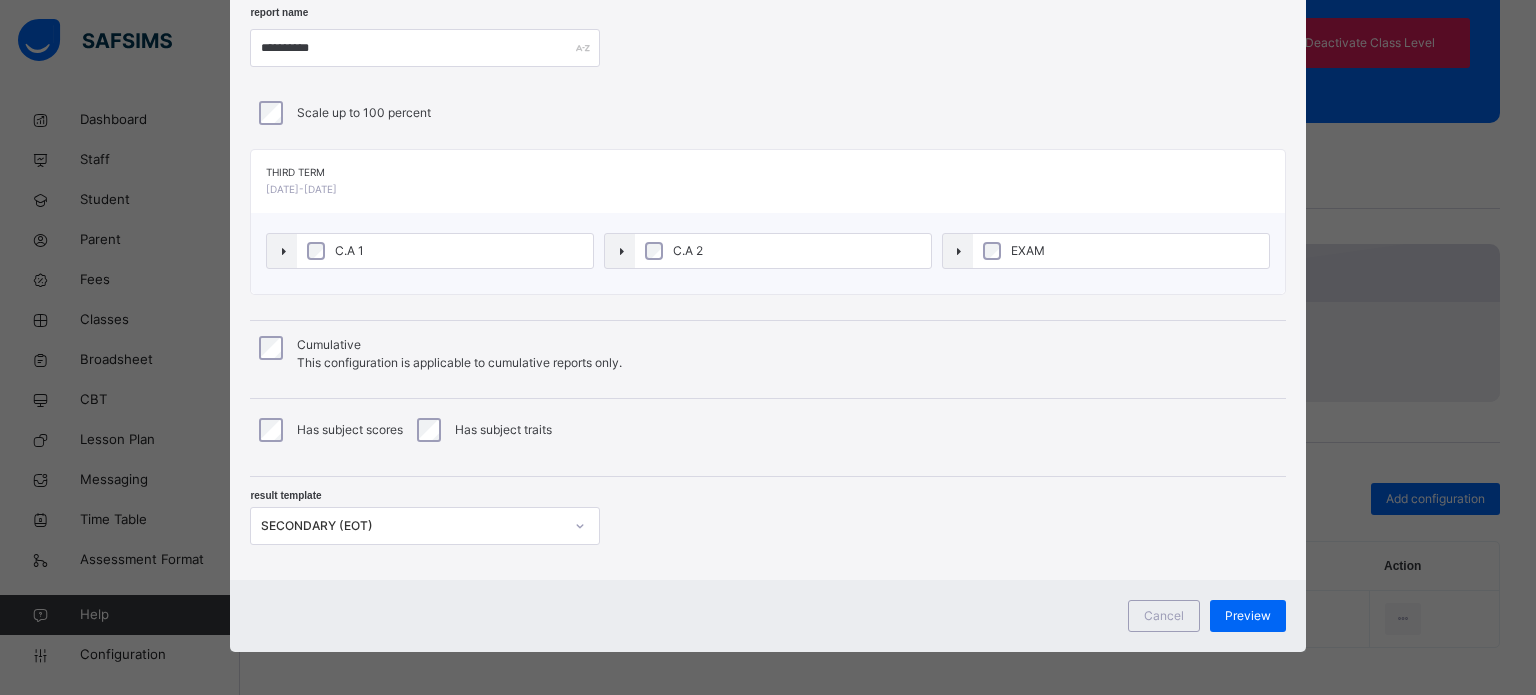 click on "**********" at bounding box center (767, 265) 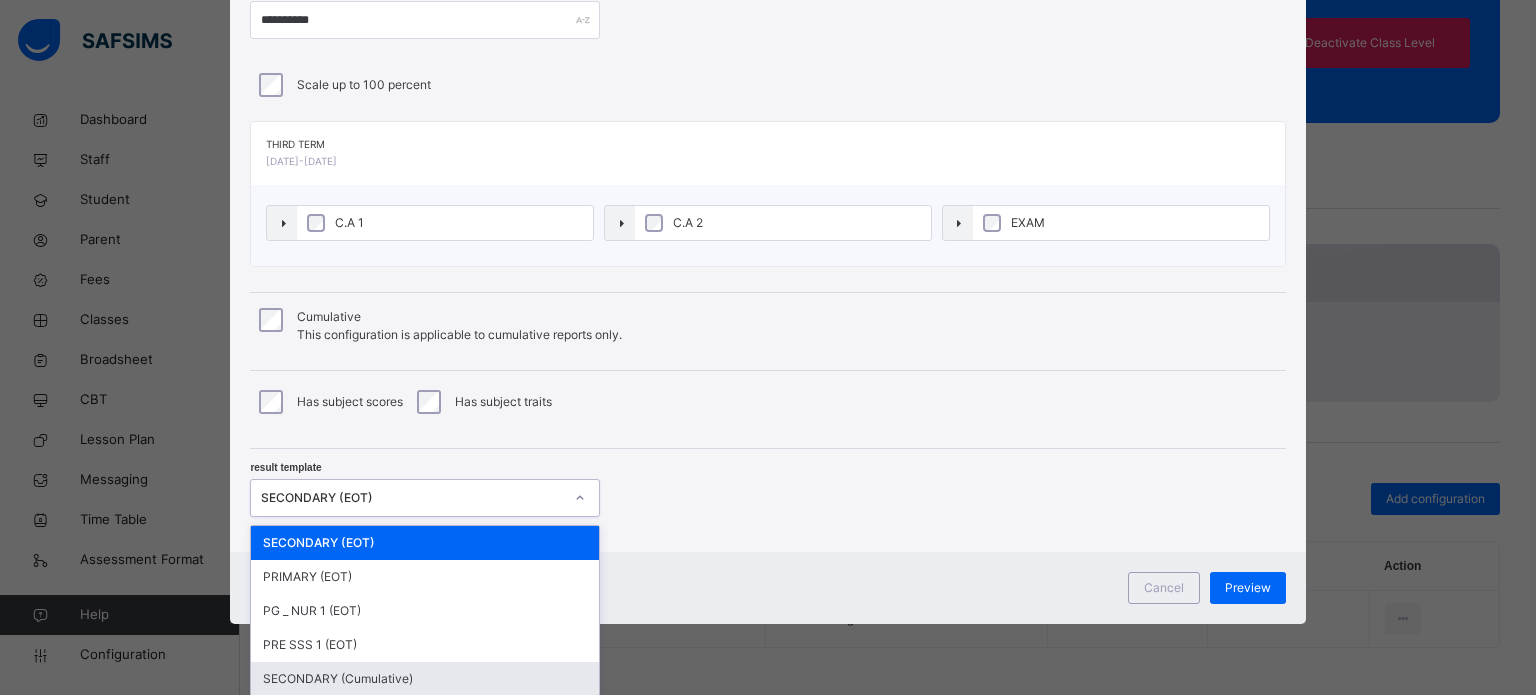 click on "SECONDARY (Cumulative)" at bounding box center [425, 679] 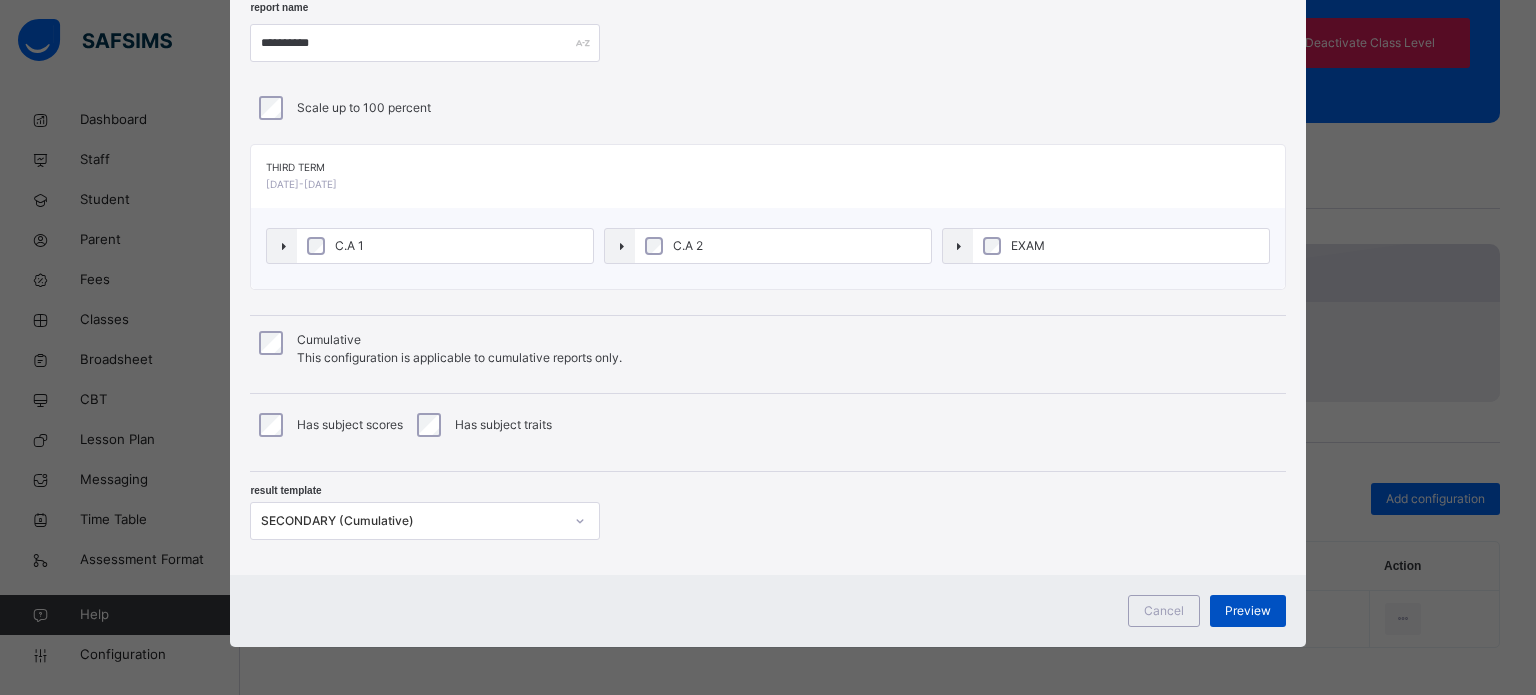 click on "Preview" at bounding box center [1248, 611] 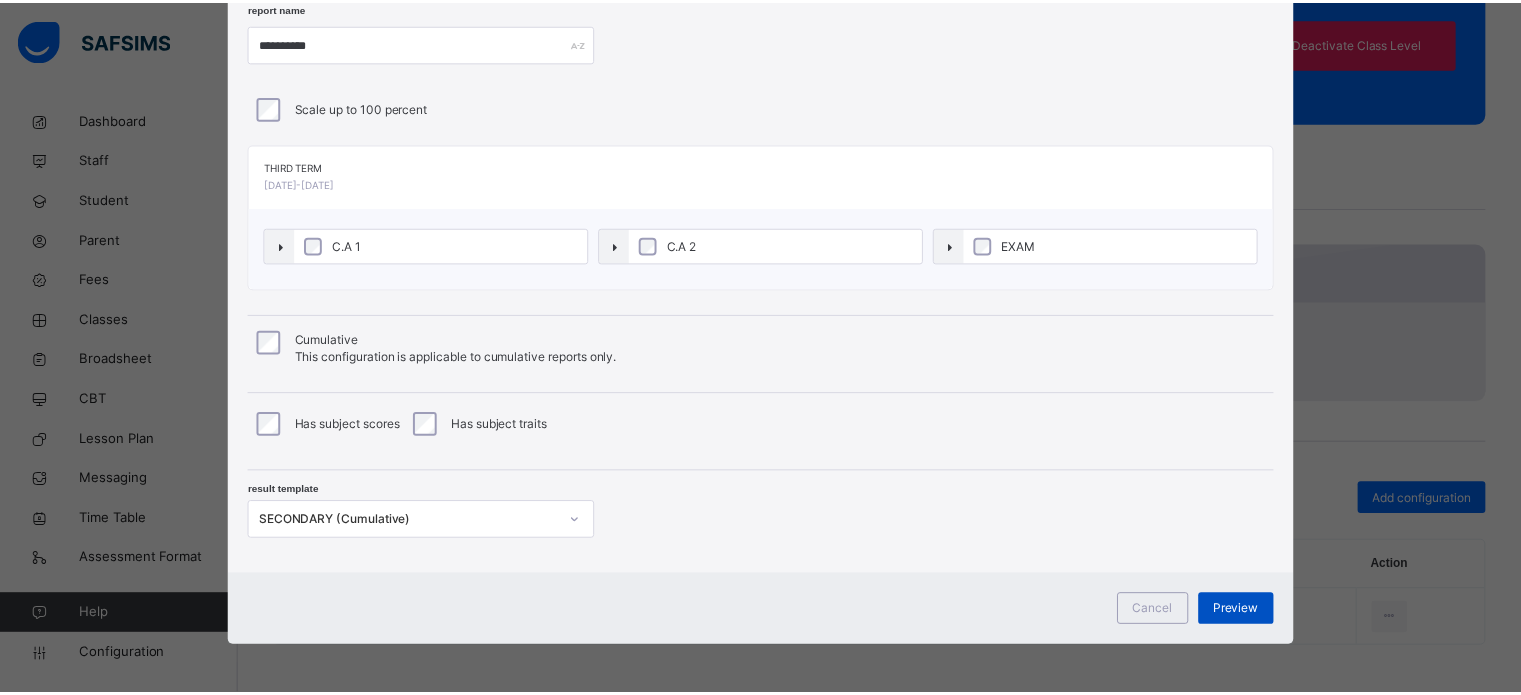 scroll, scrollTop: 0, scrollLeft: 0, axis: both 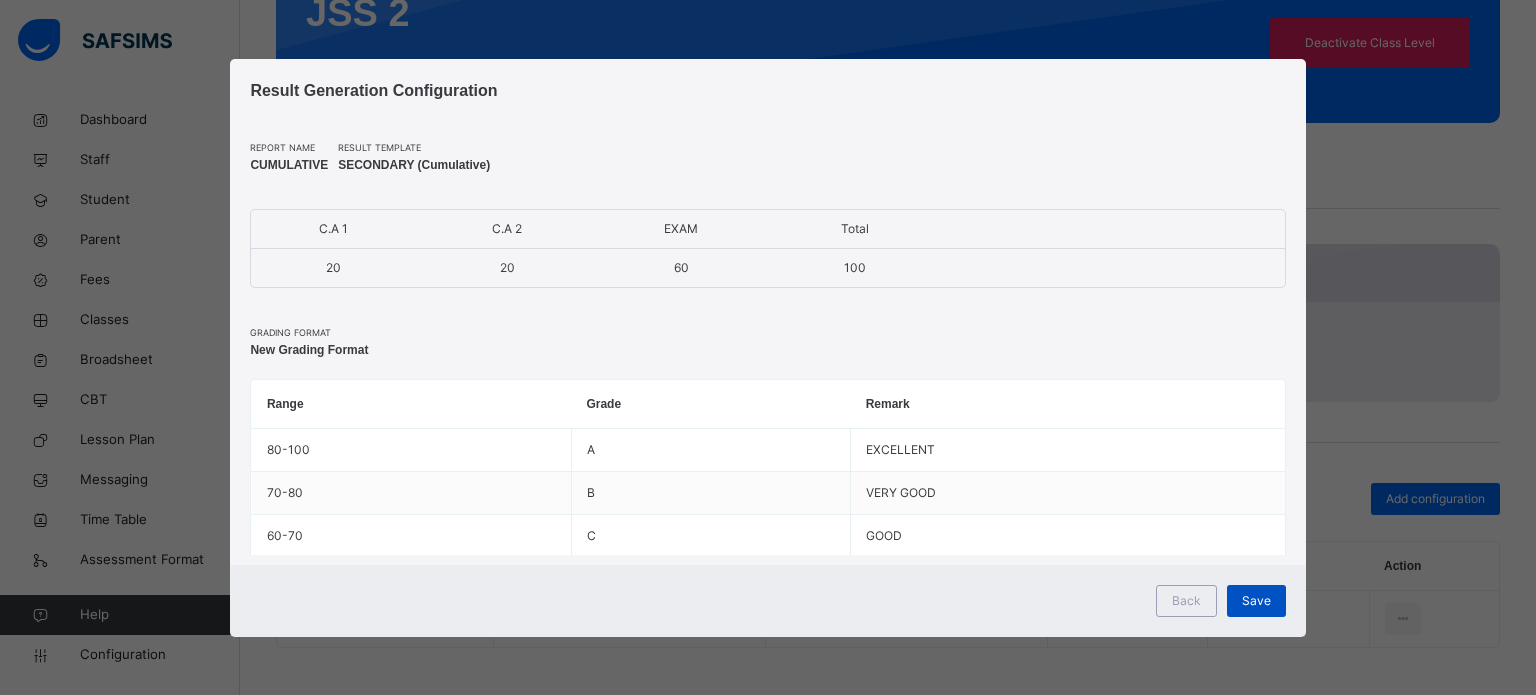 click on "Save" at bounding box center (1256, 601) 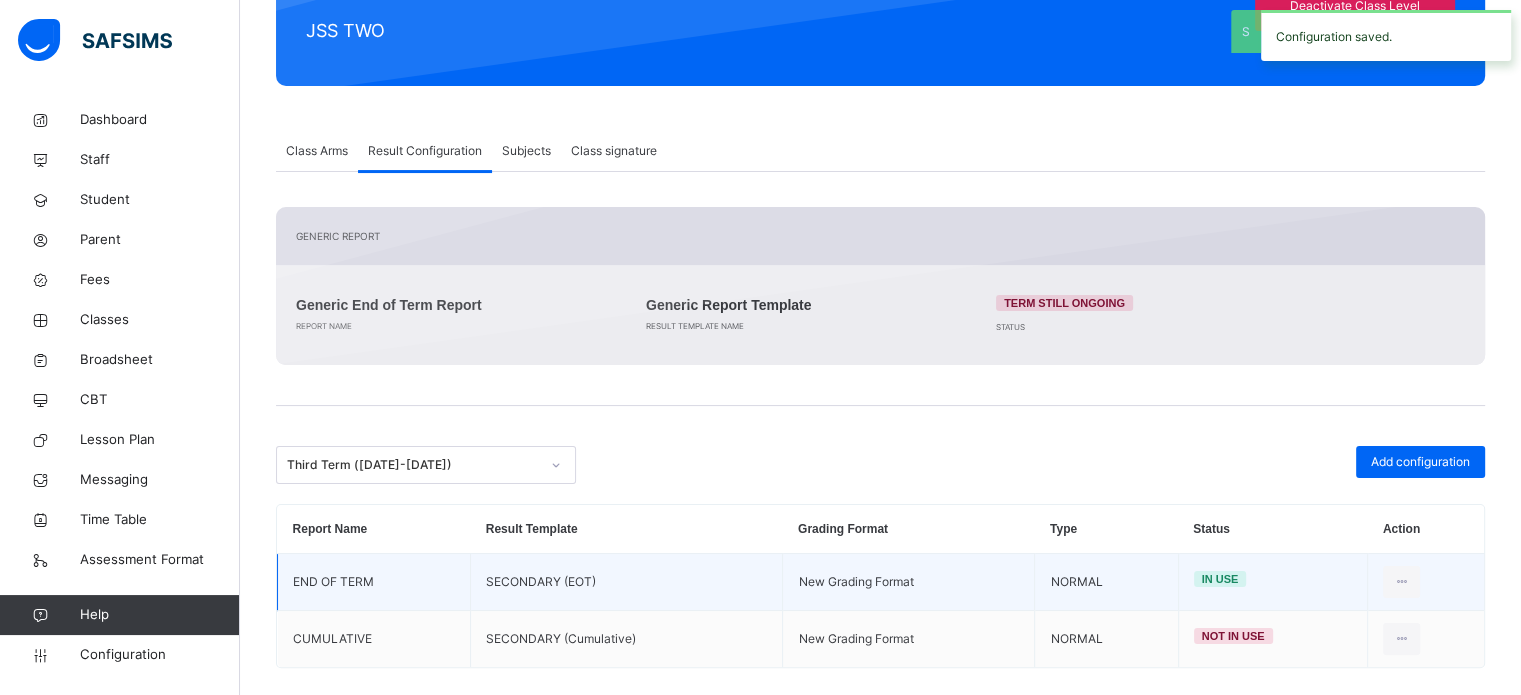 scroll, scrollTop: 317, scrollLeft: 0, axis: vertical 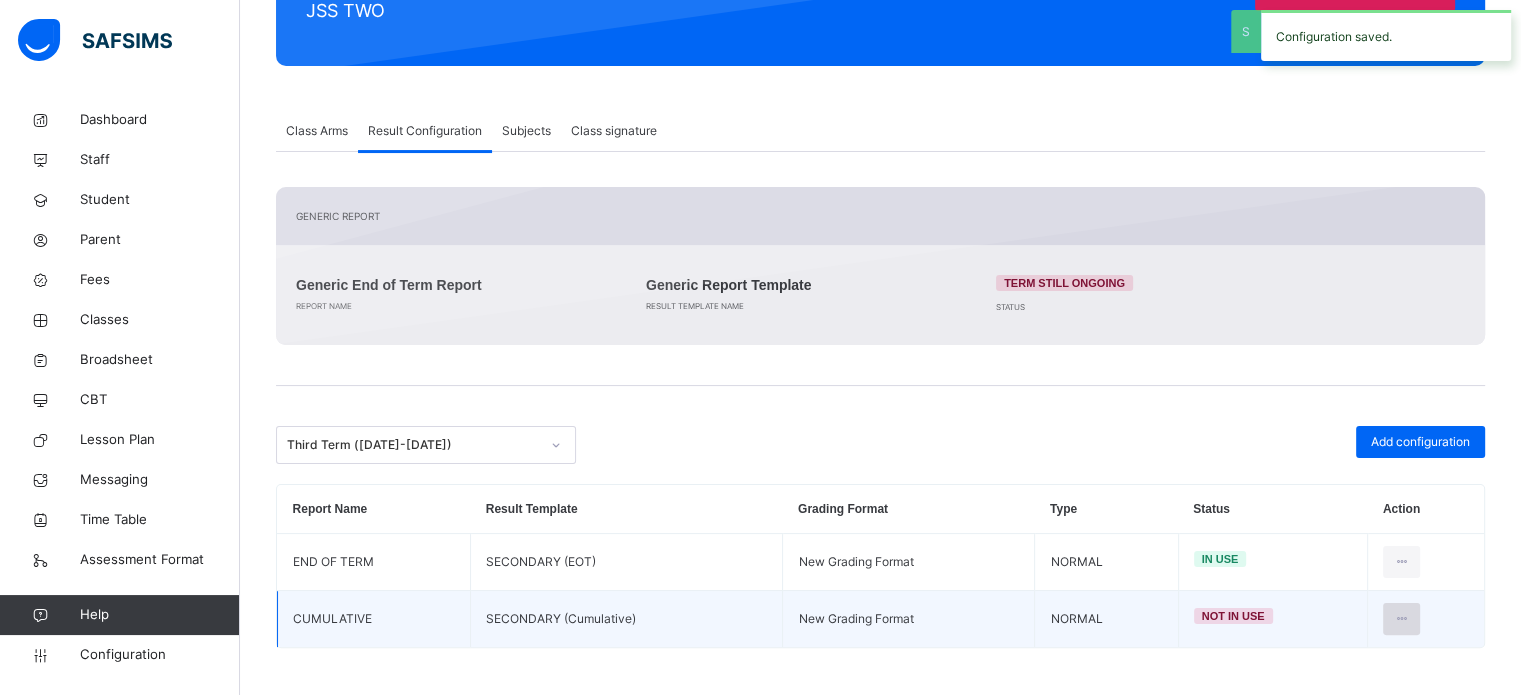 click at bounding box center [1401, 619] 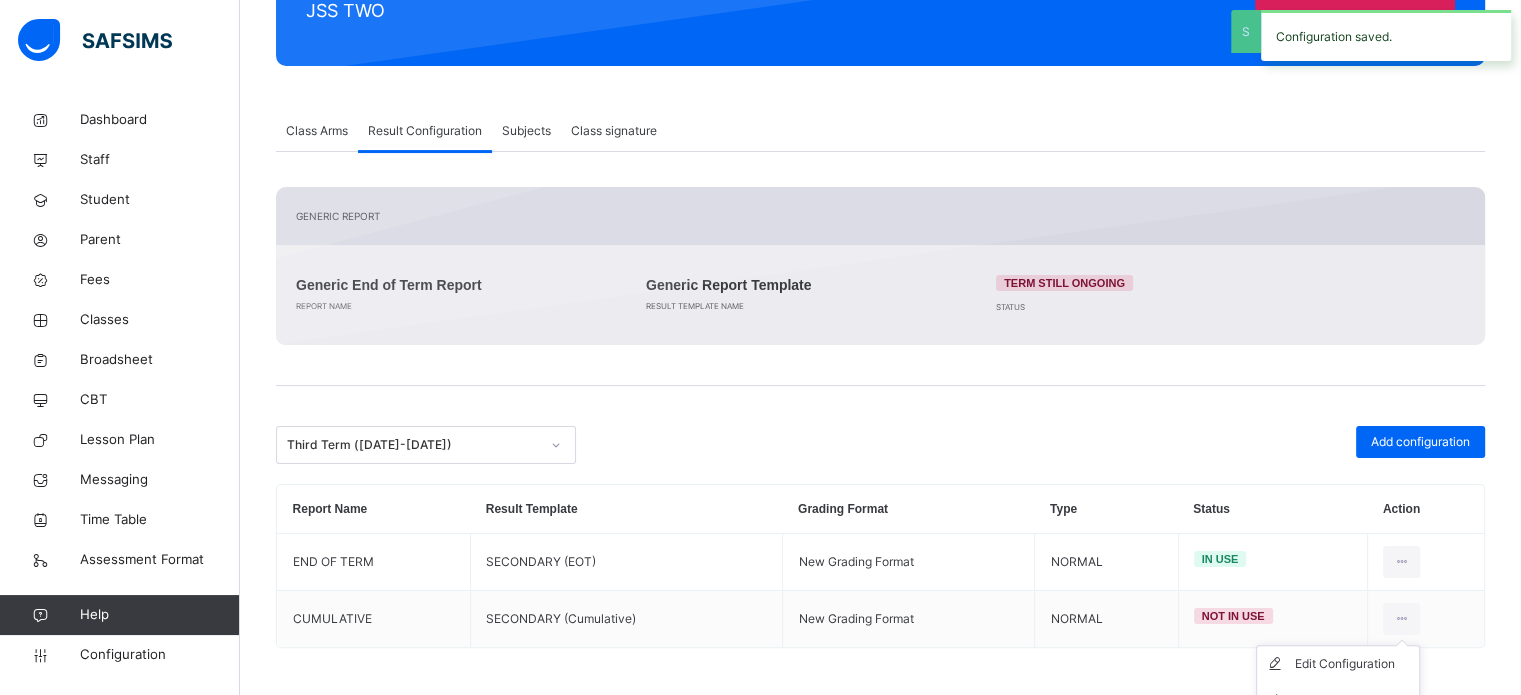 click on "Edit Configuration" at bounding box center (1353, 664) 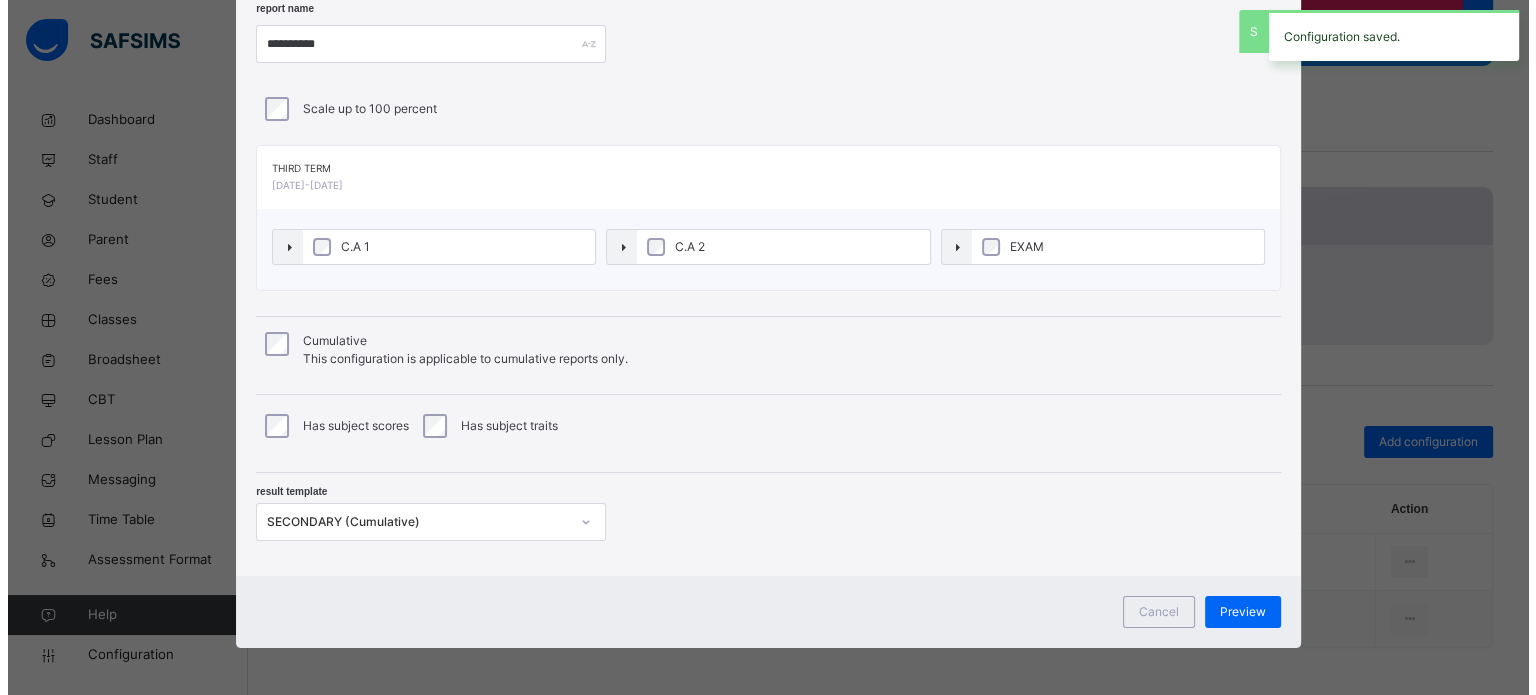 scroll, scrollTop: 105, scrollLeft: 0, axis: vertical 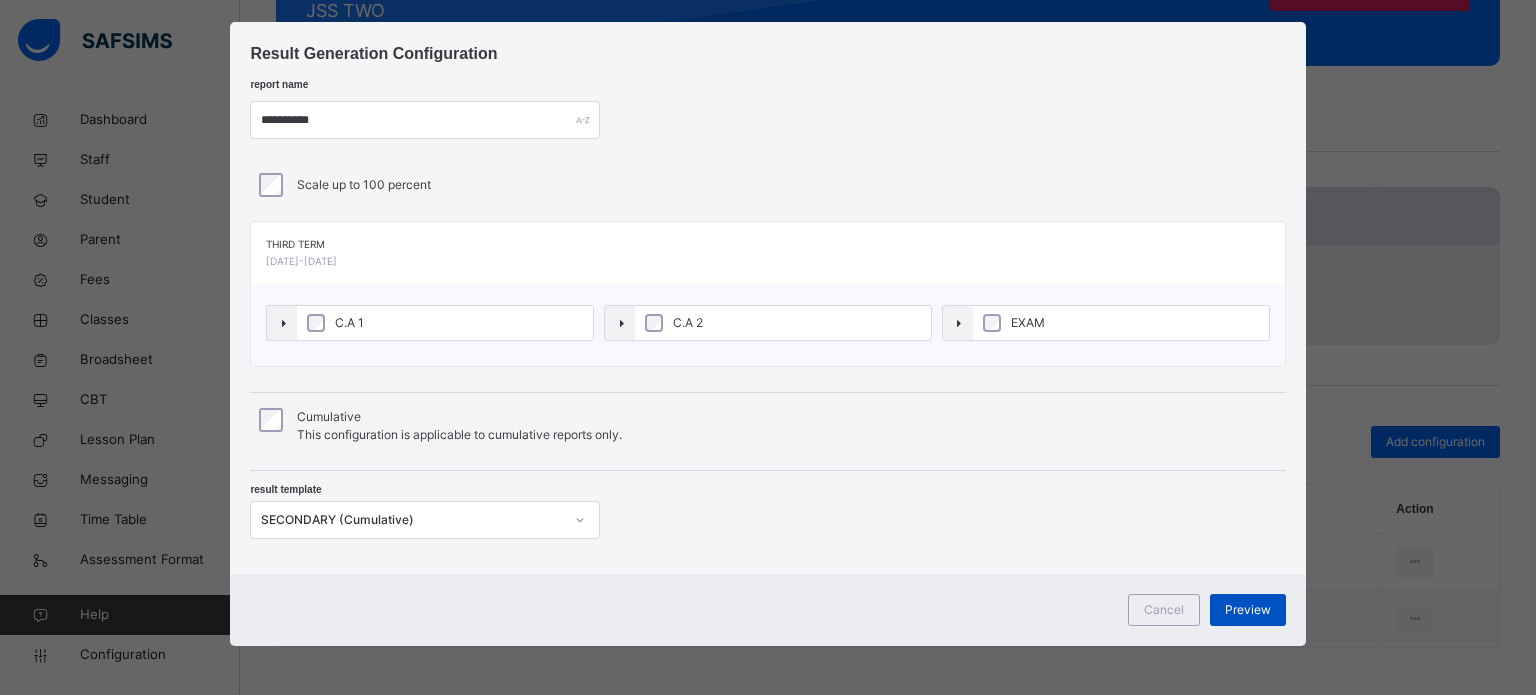 click on "Preview" at bounding box center (1248, 610) 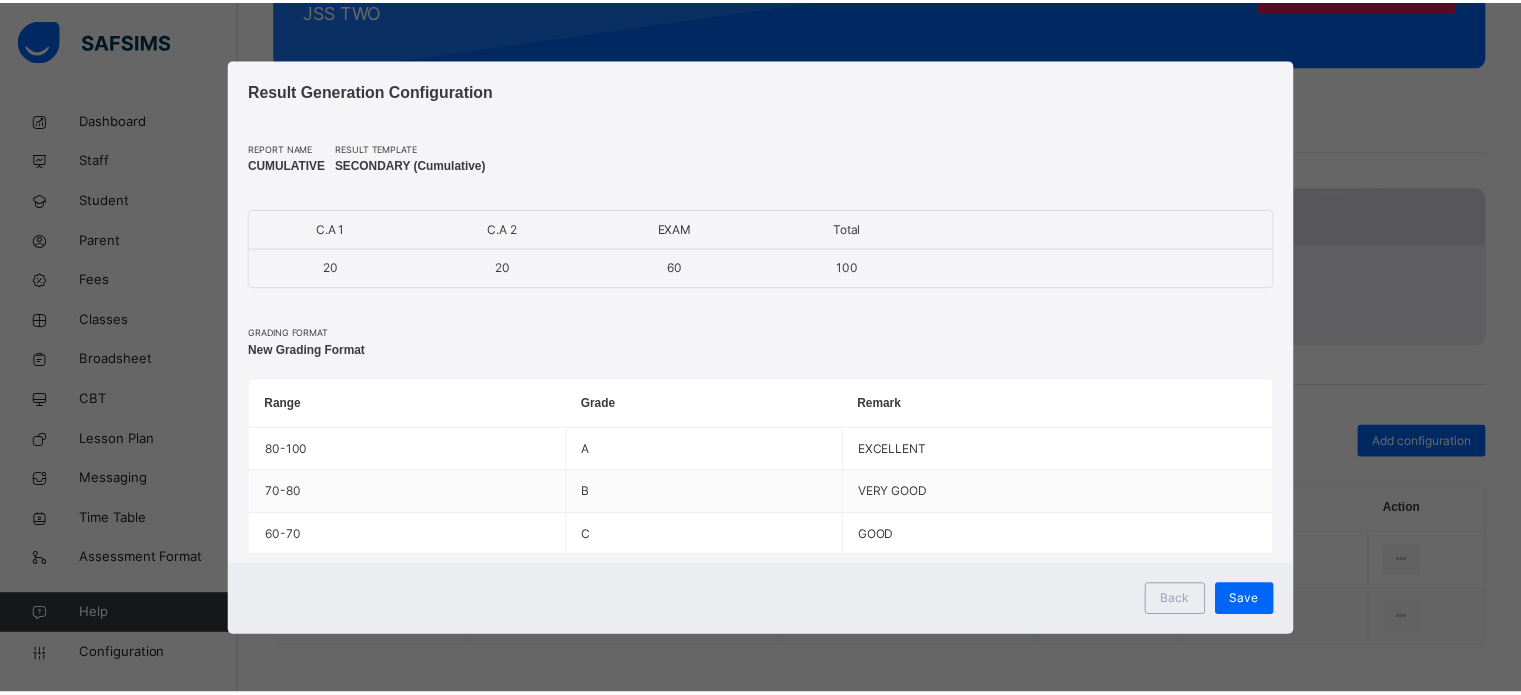 scroll, scrollTop: 0, scrollLeft: 0, axis: both 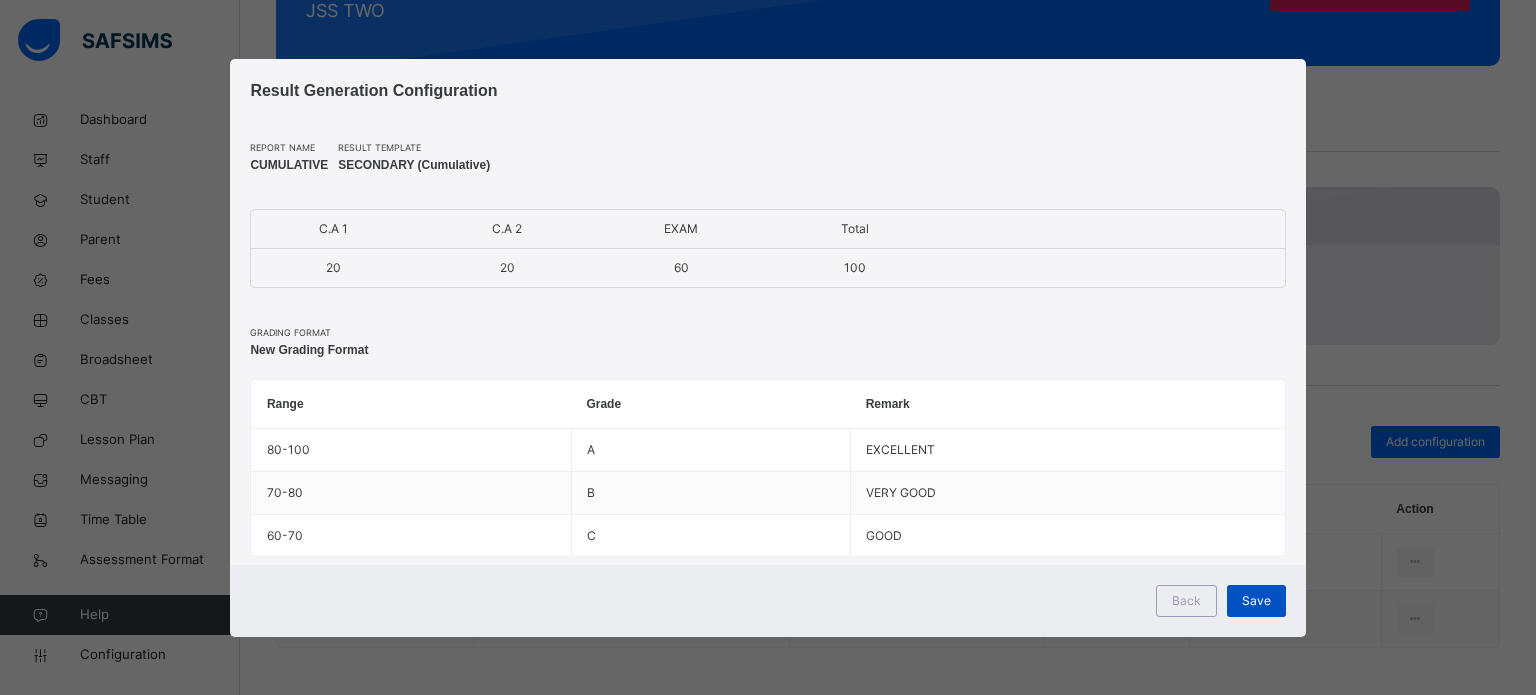 click on "Save" at bounding box center [1256, 601] 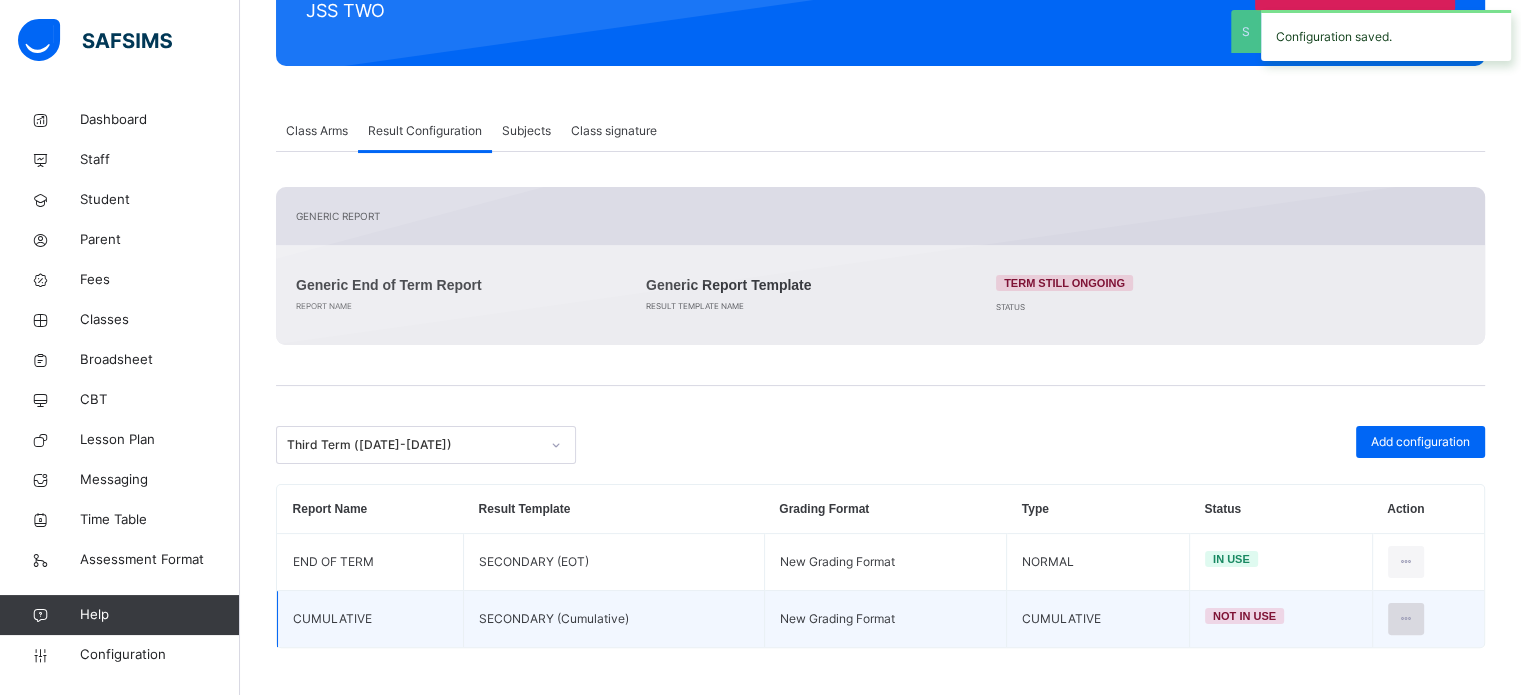 click at bounding box center [1406, 619] 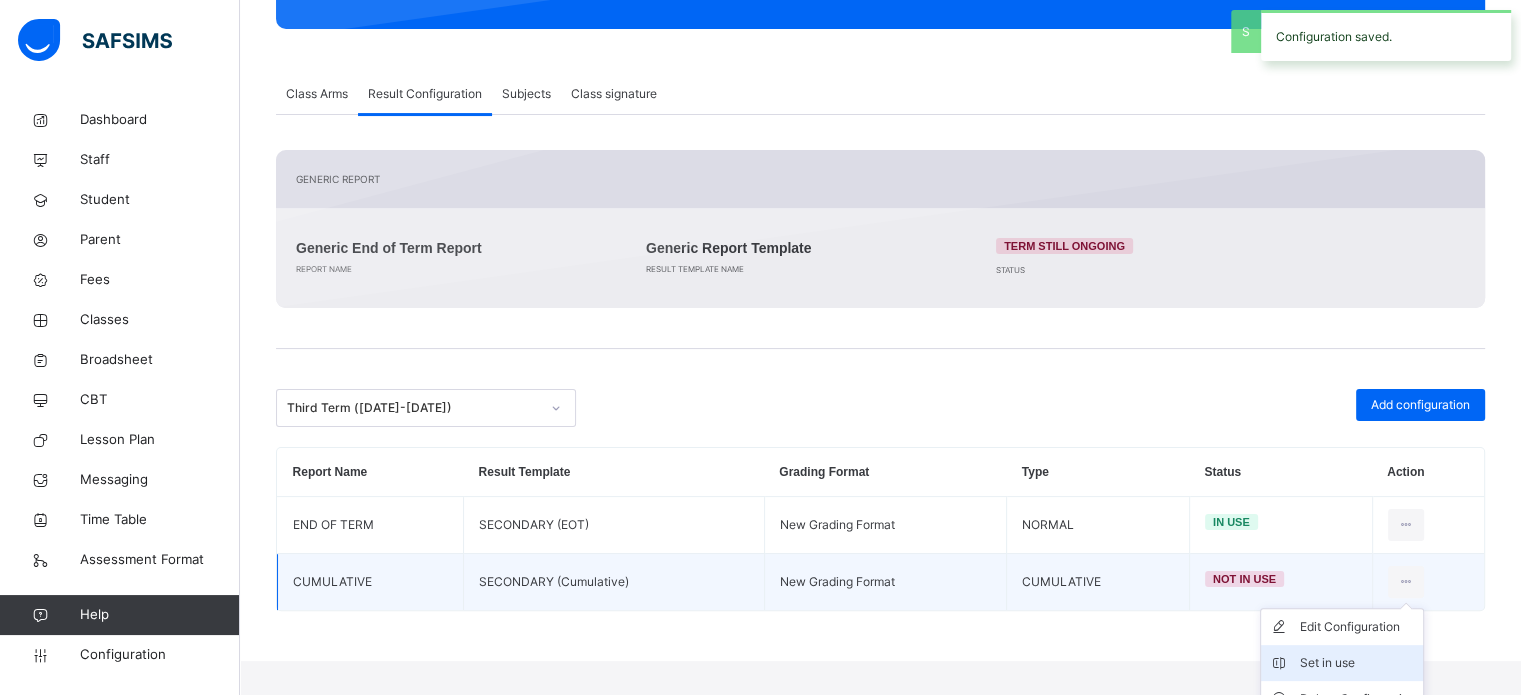 scroll, scrollTop: 374, scrollLeft: 0, axis: vertical 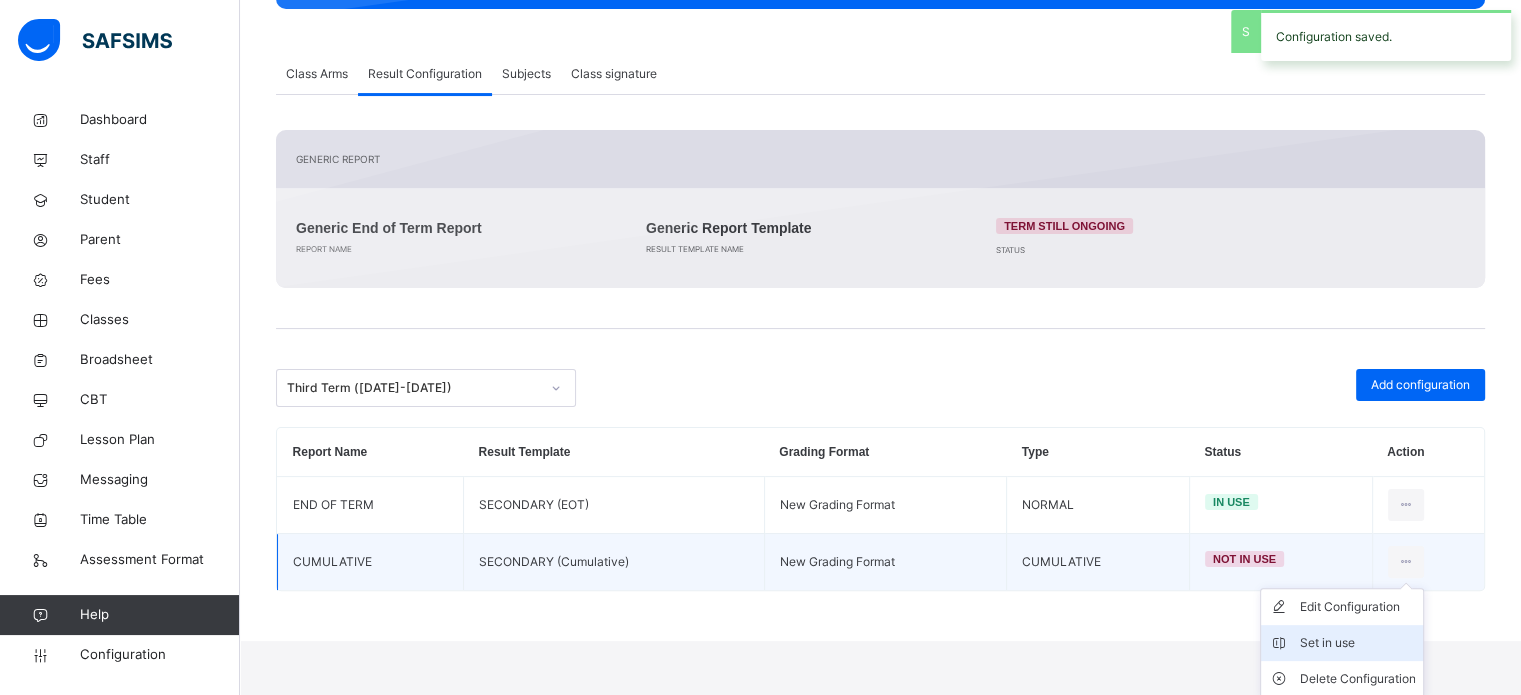 click on "Set in use" at bounding box center [1357, 643] 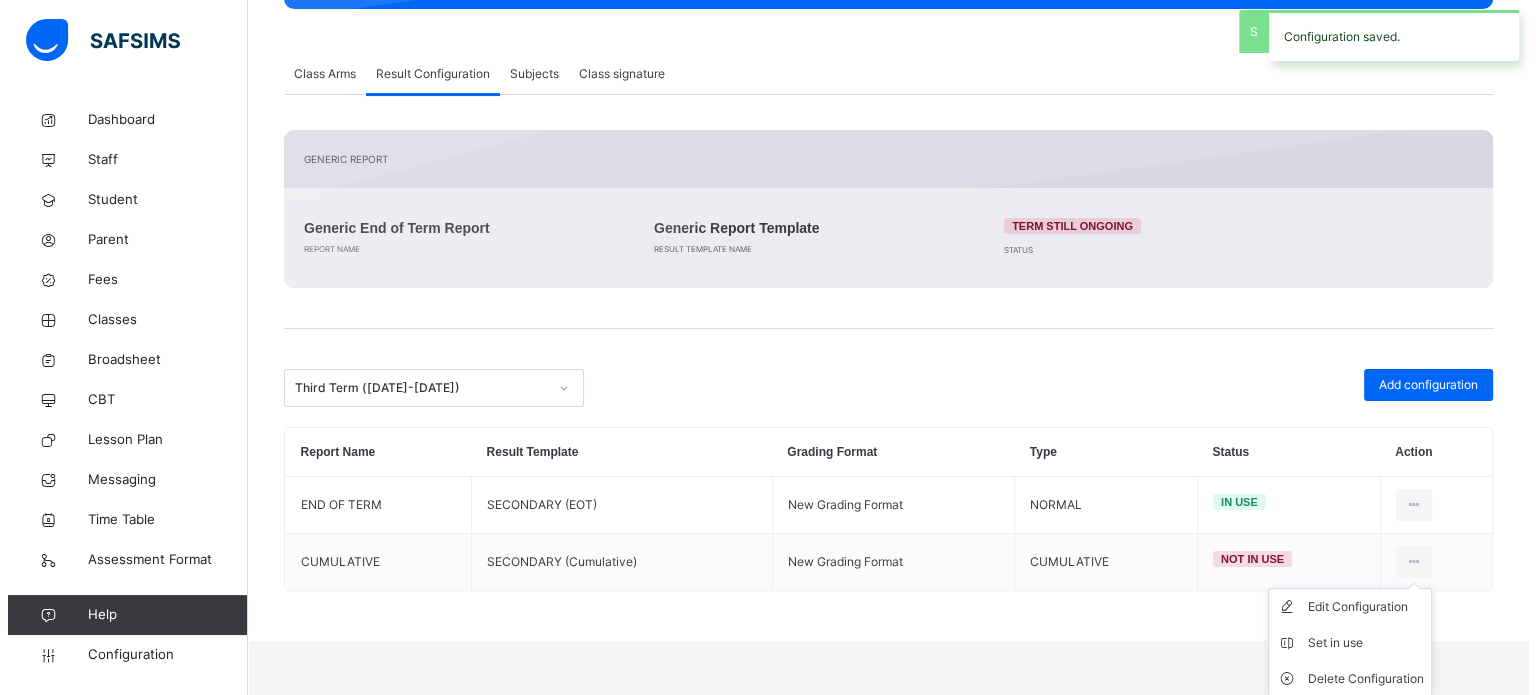 scroll, scrollTop: 317, scrollLeft: 0, axis: vertical 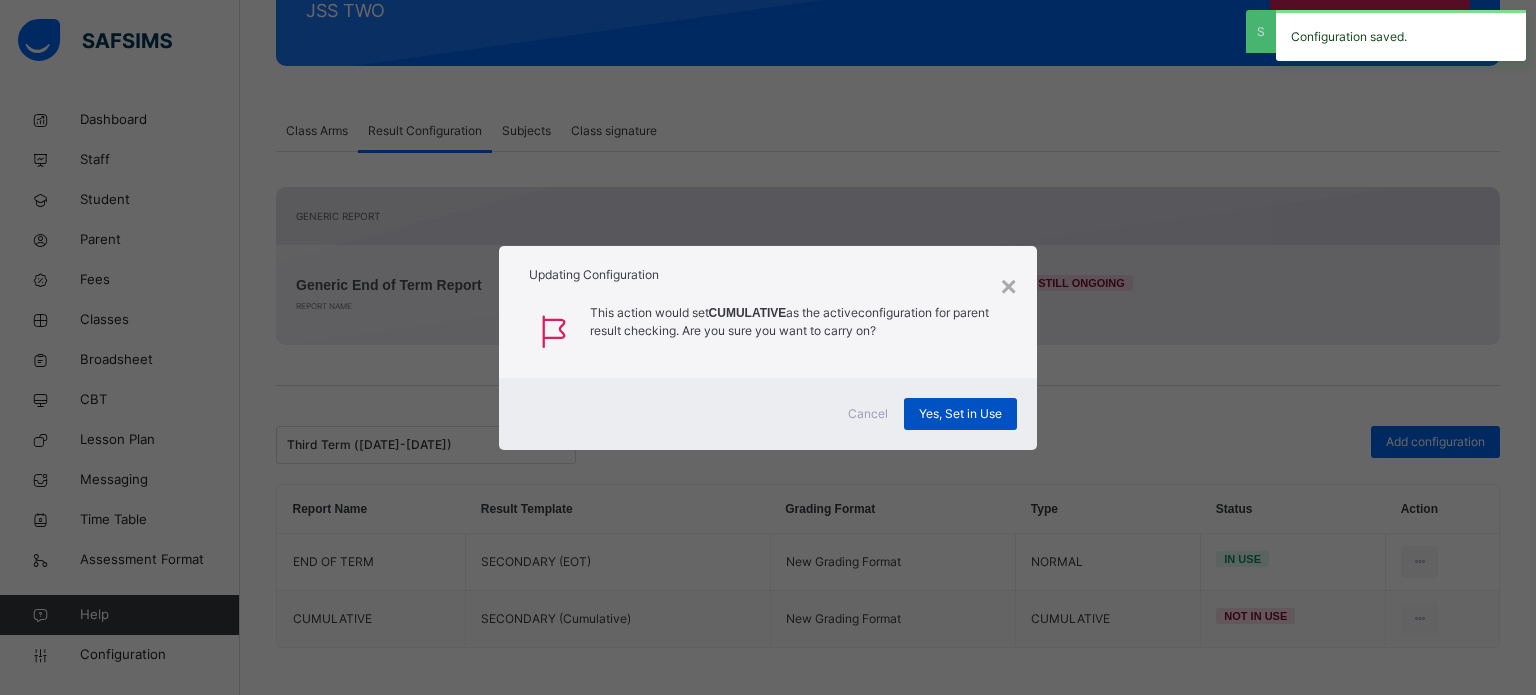 click on "Yes, Set in Use" at bounding box center (960, 414) 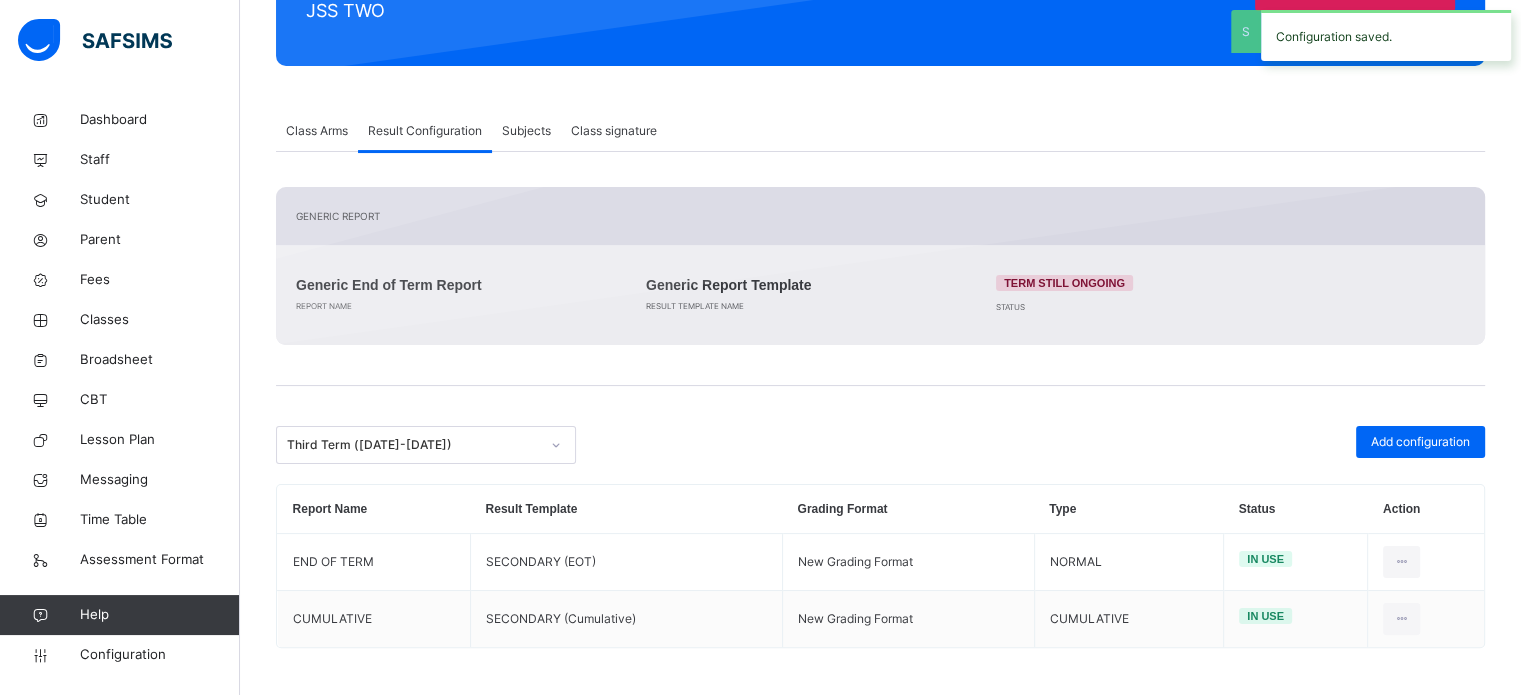 scroll, scrollTop: 0, scrollLeft: 0, axis: both 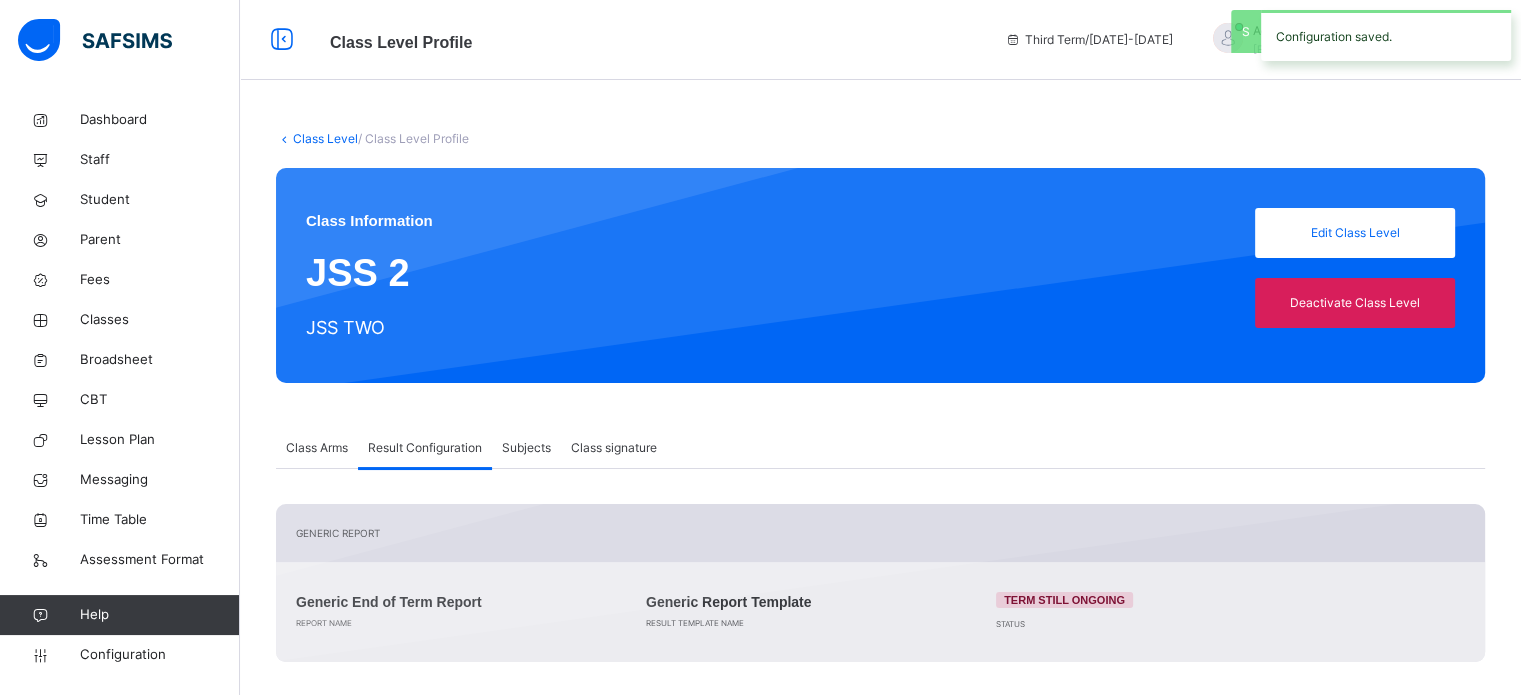 click on "Class Level" at bounding box center [325, 138] 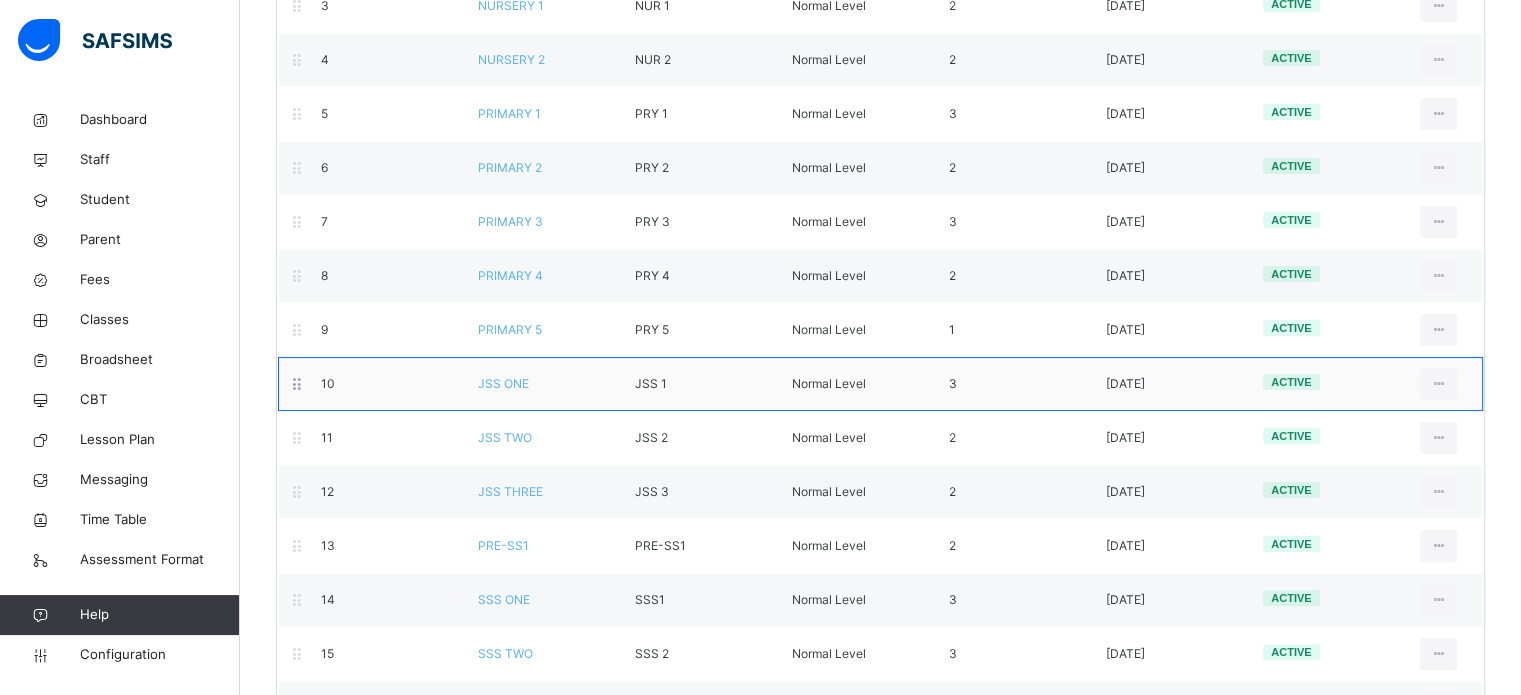 scroll, scrollTop: 500, scrollLeft: 0, axis: vertical 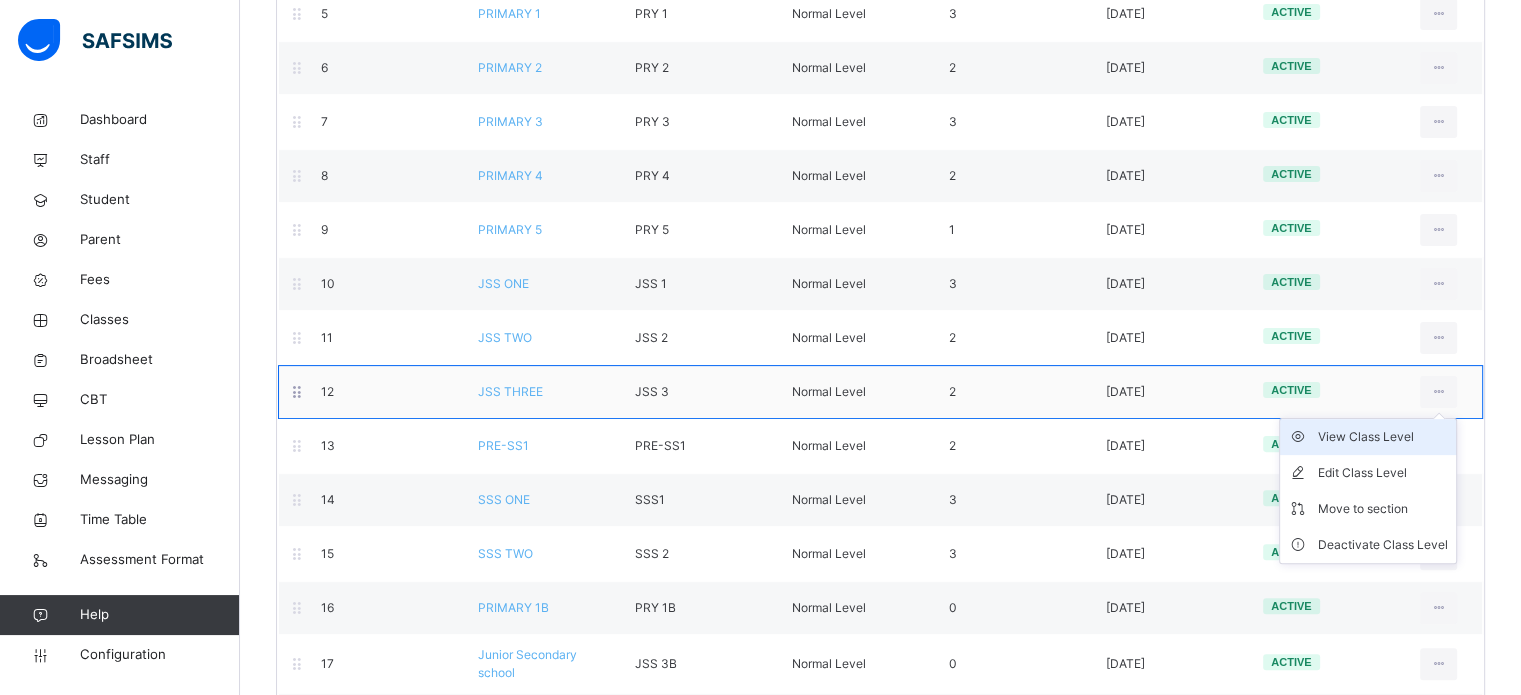 click on "View Class Level" at bounding box center (1383, 437) 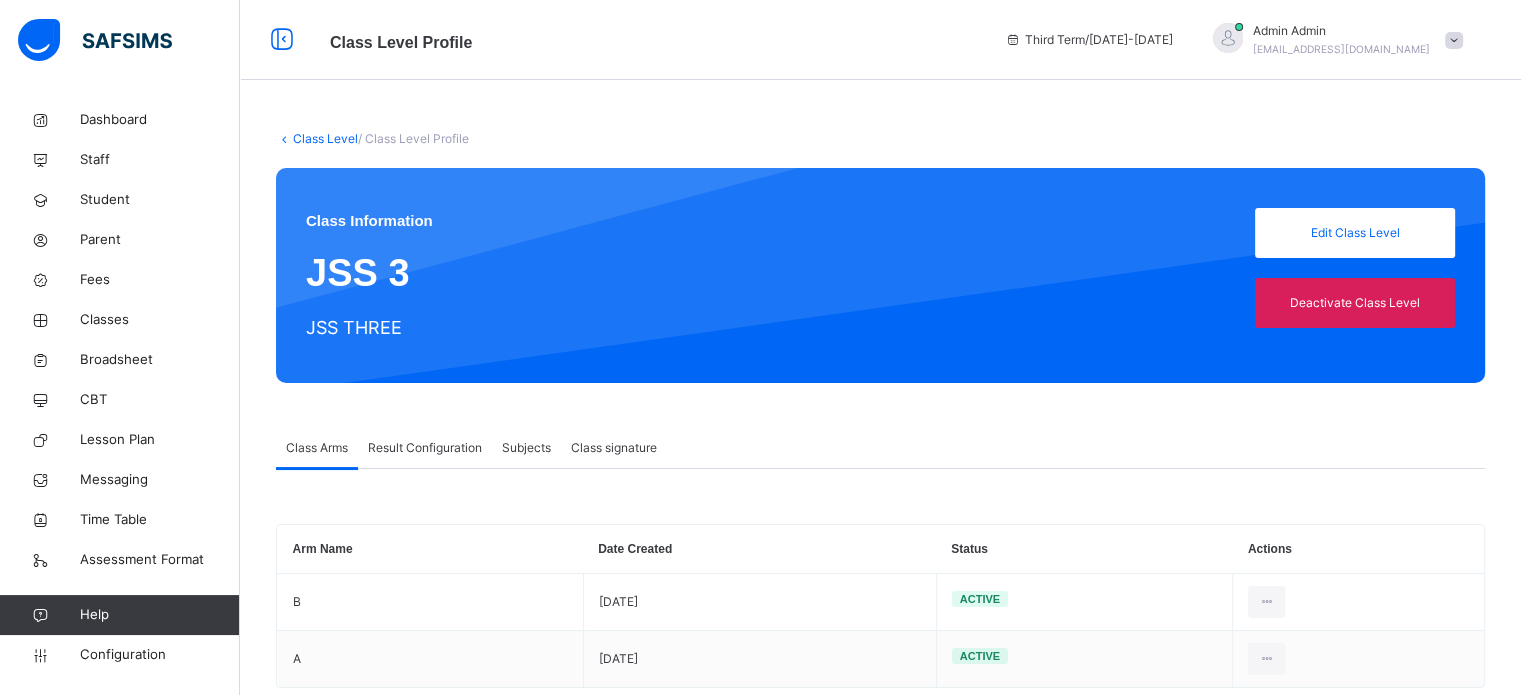 click on "Result Configuration" at bounding box center (425, 448) 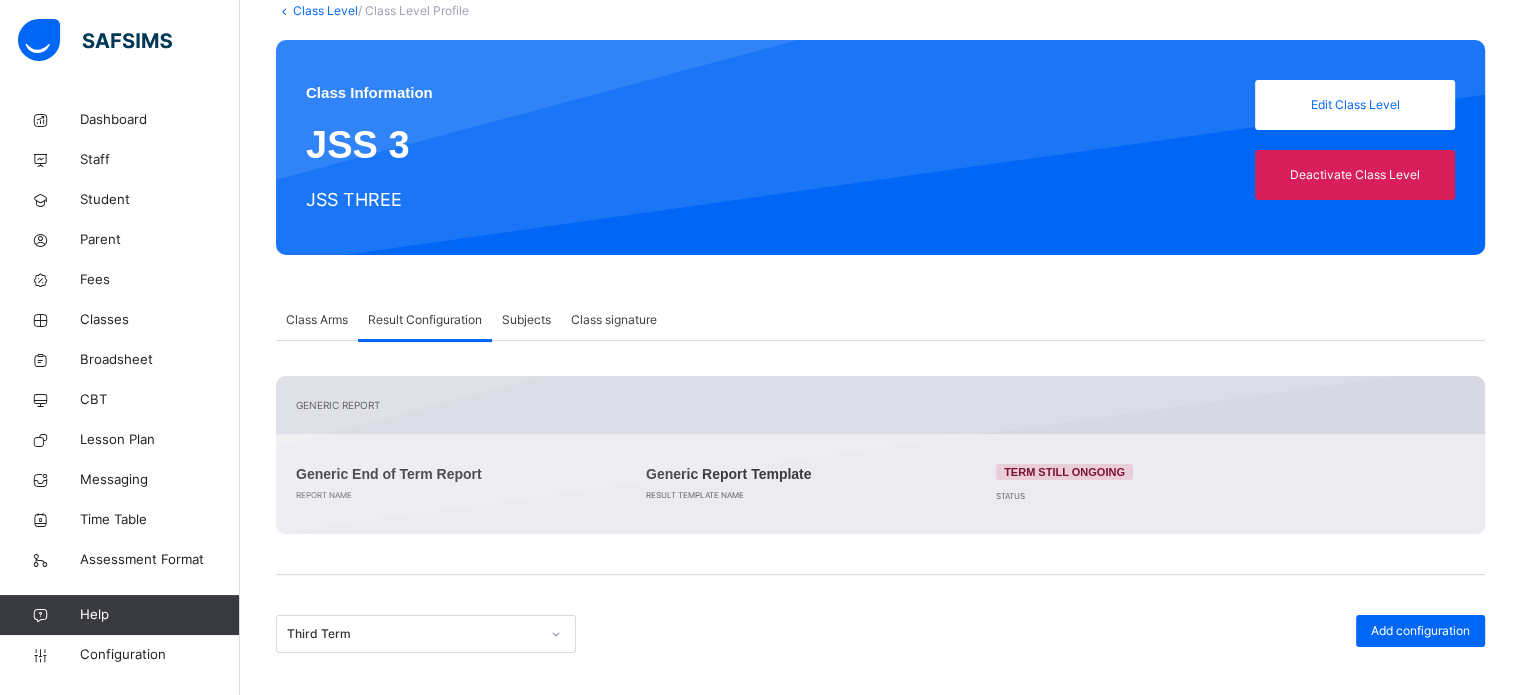 scroll, scrollTop: 484, scrollLeft: 0, axis: vertical 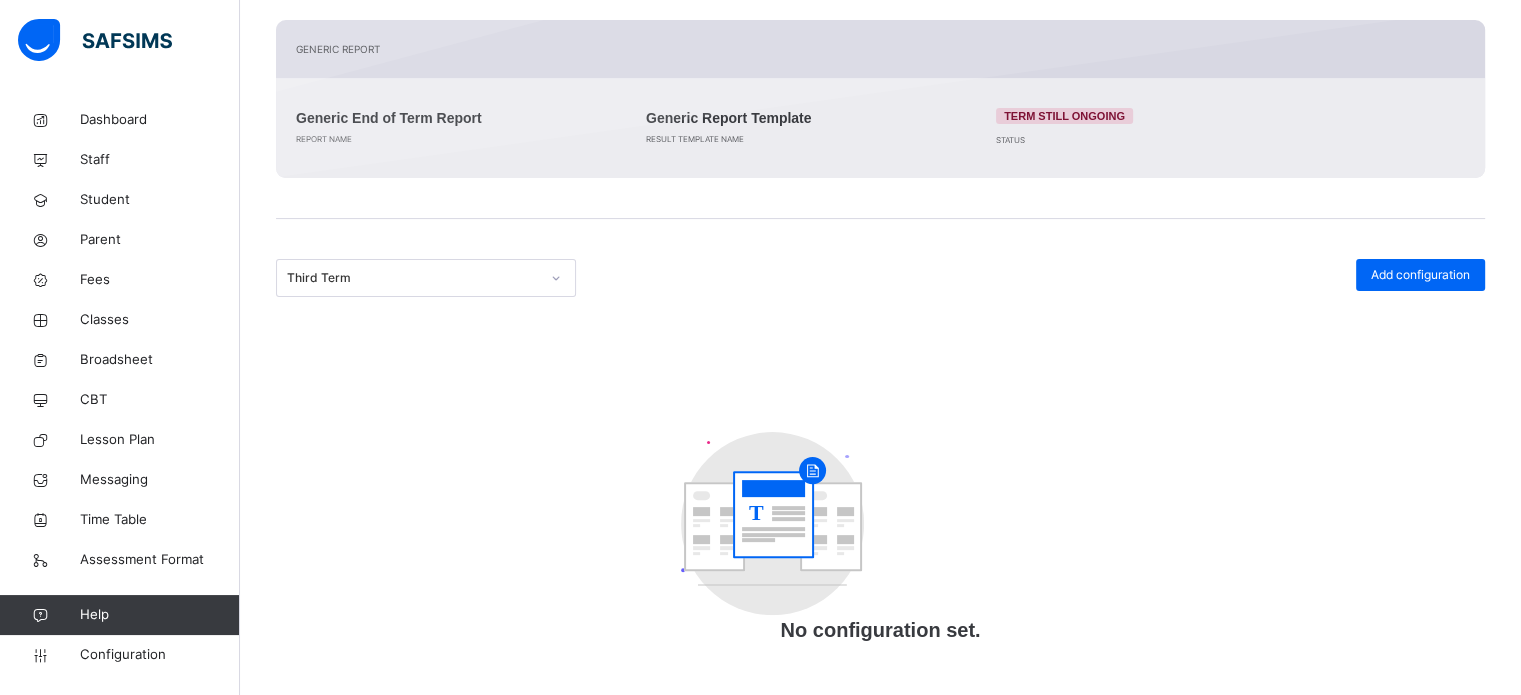 click on "Third Term" at bounding box center (413, 278) 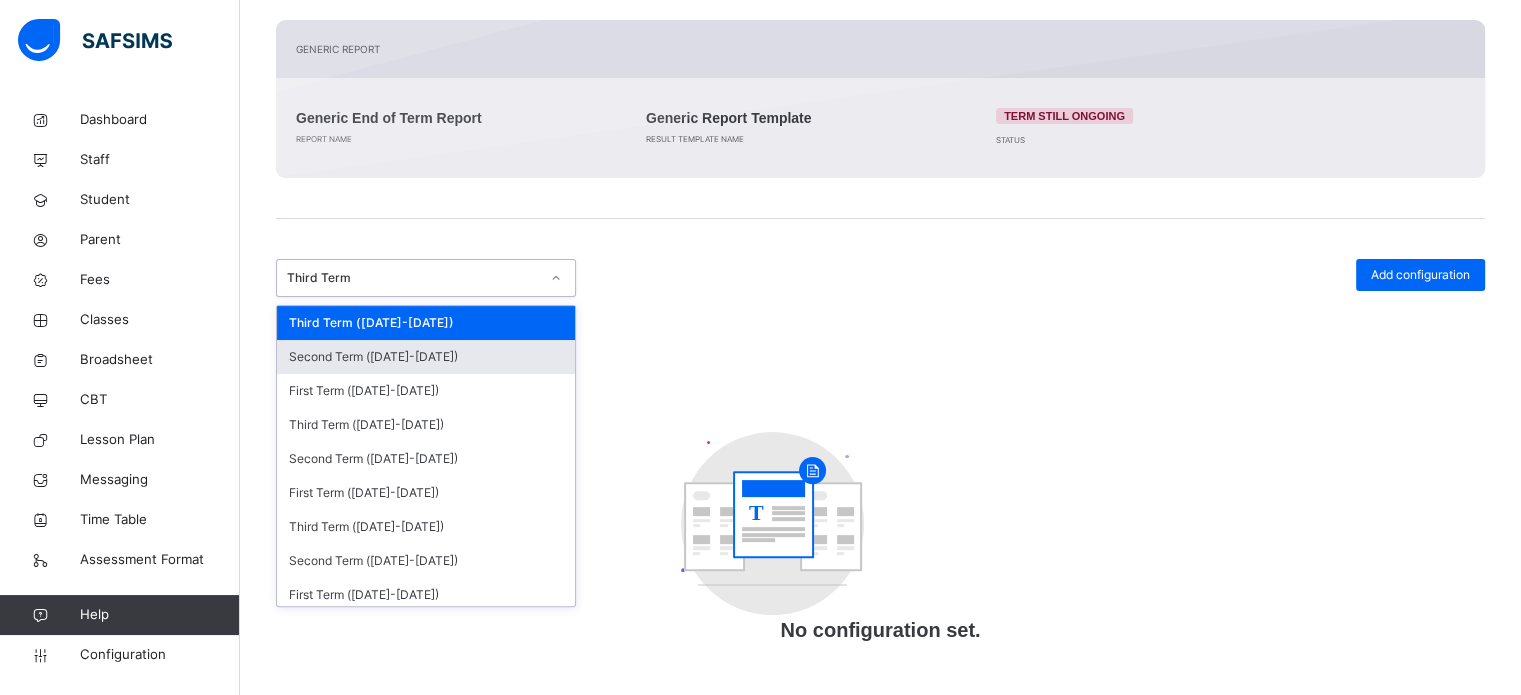 click on "Second Term (2024-2025)" at bounding box center [426, 357] 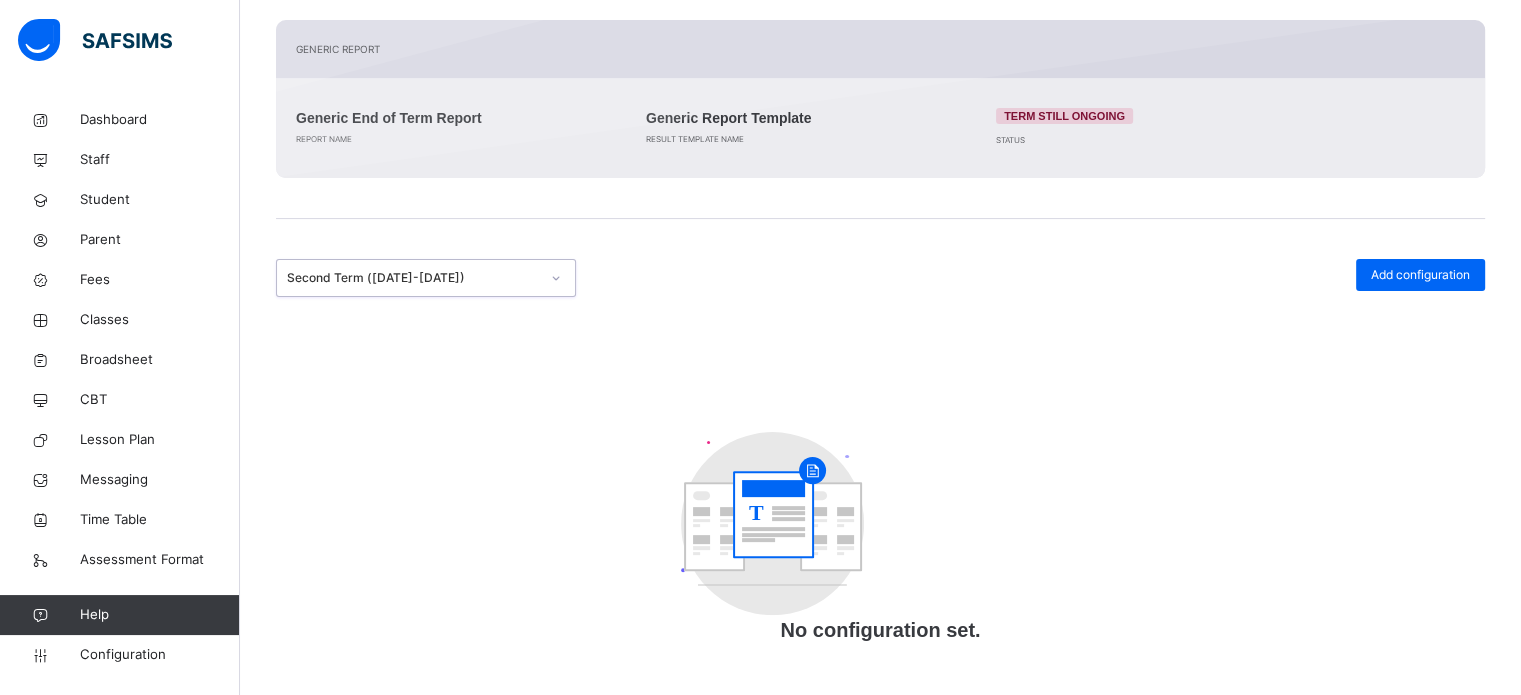 click on "Second Term (2024-2025)" at bounding box center [413, 278] 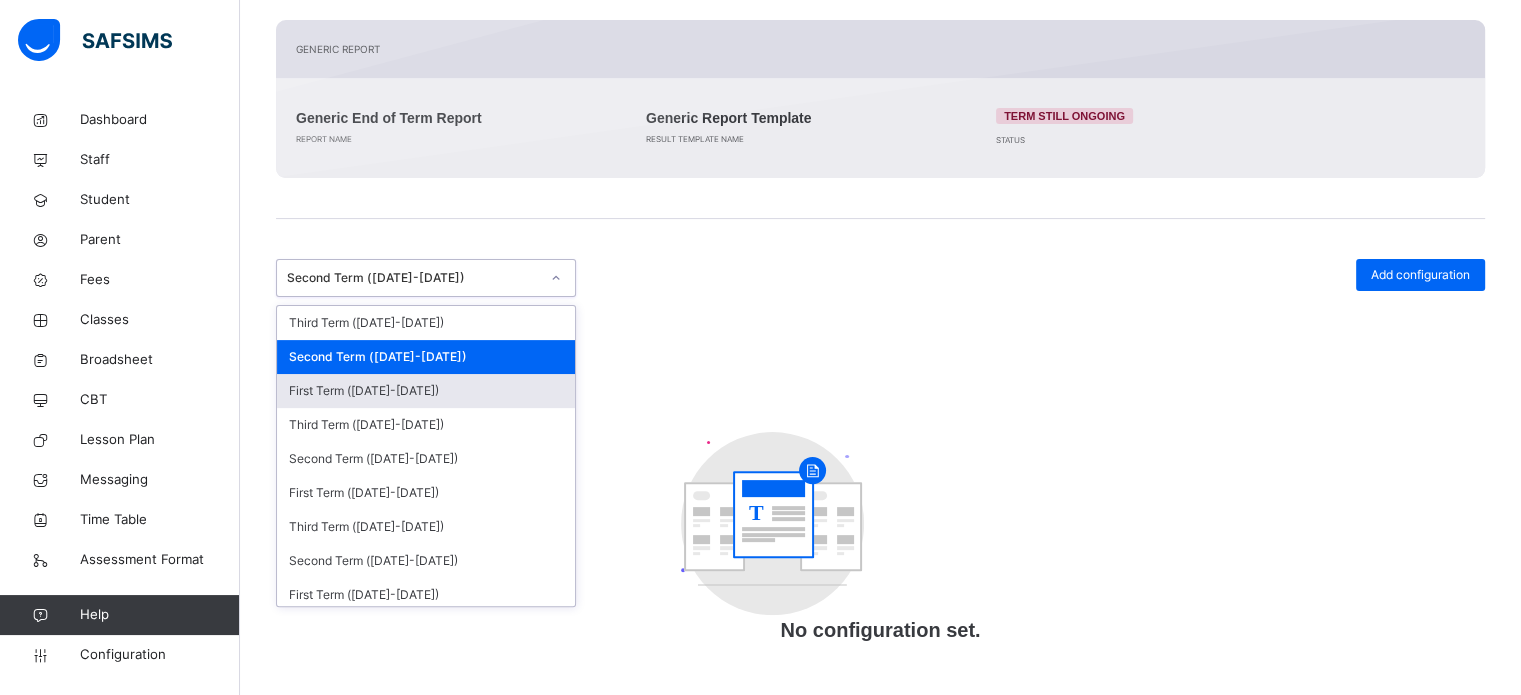 click on "First Term (2024-2025)" at bounding box center (426, 391) 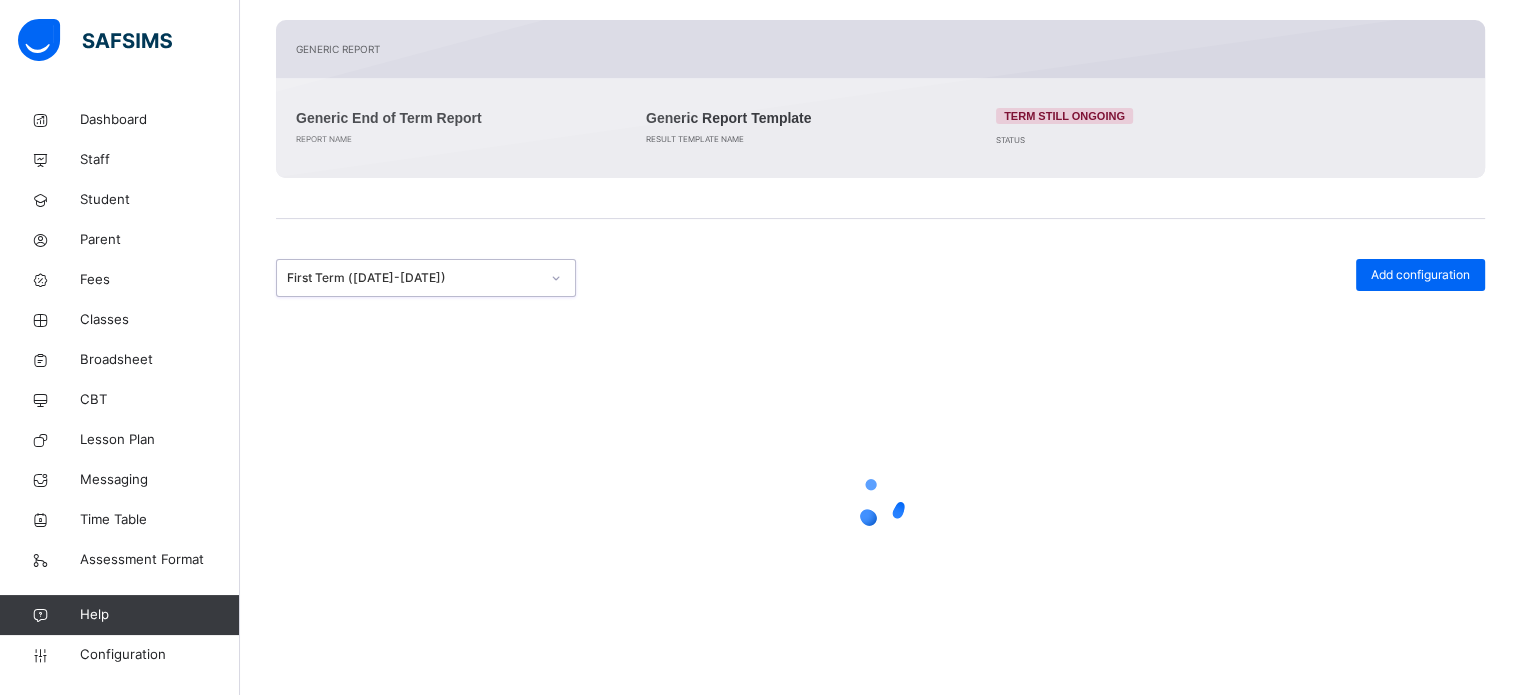 scroll, scrollTop: 260, scrollLeft: 0, axis: vertical 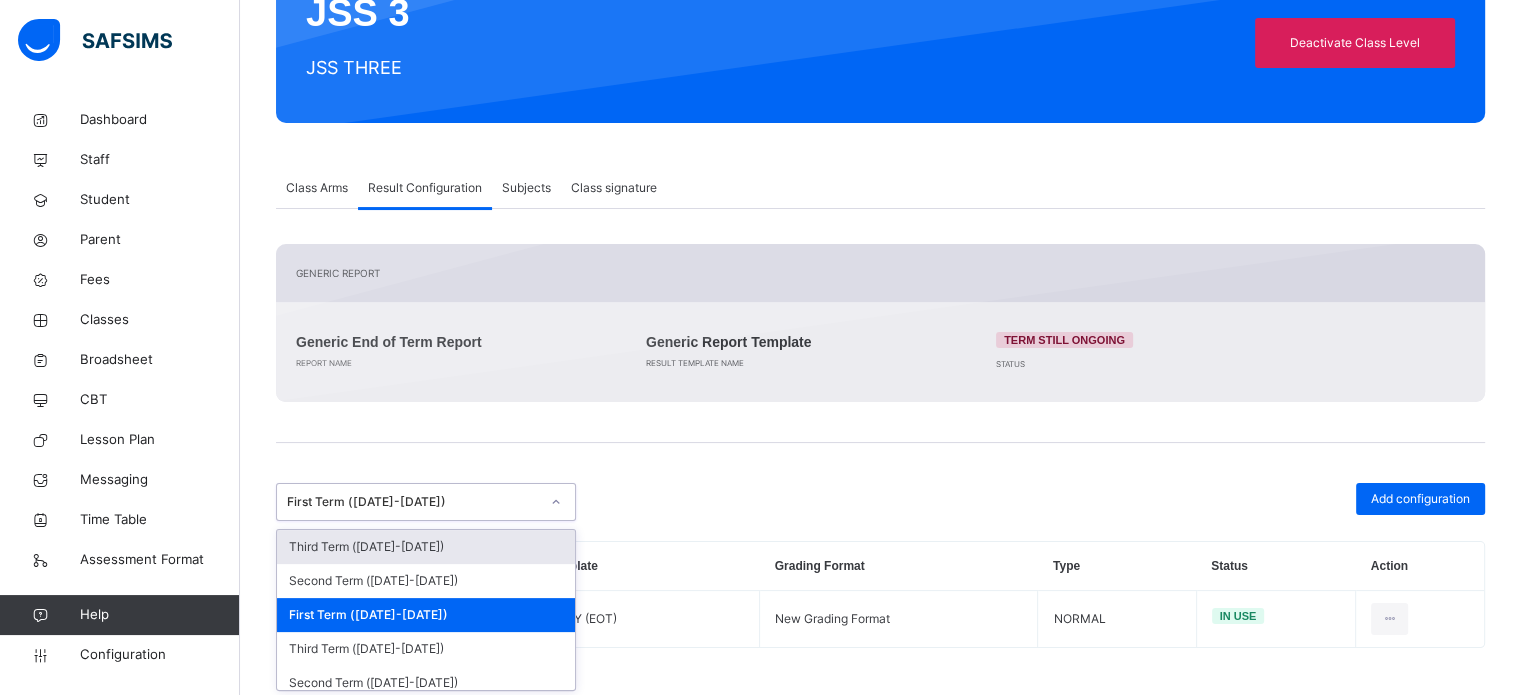 click on "First Term (2024-2025)" at bounding box center [413, 502] 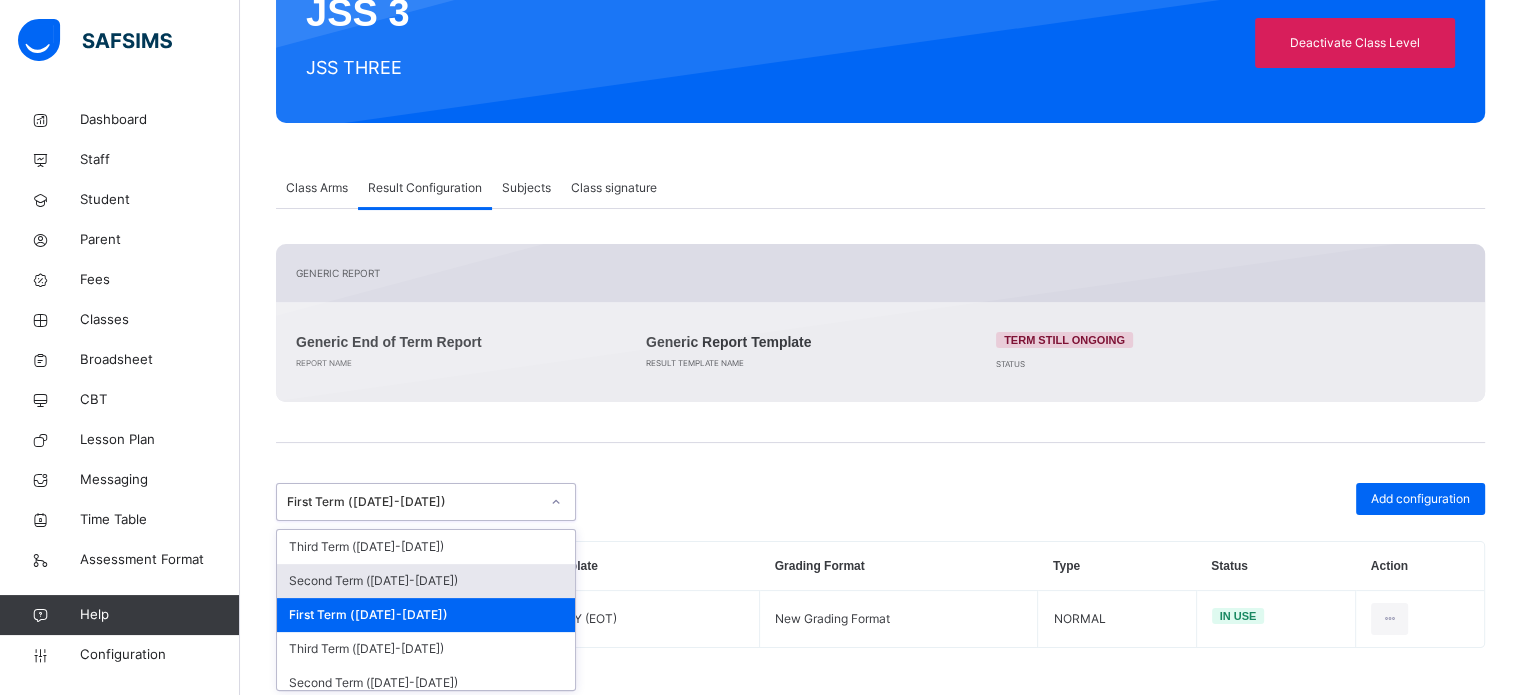 click on "Second Term (2024-2025)" at bounding box center (426, 581) 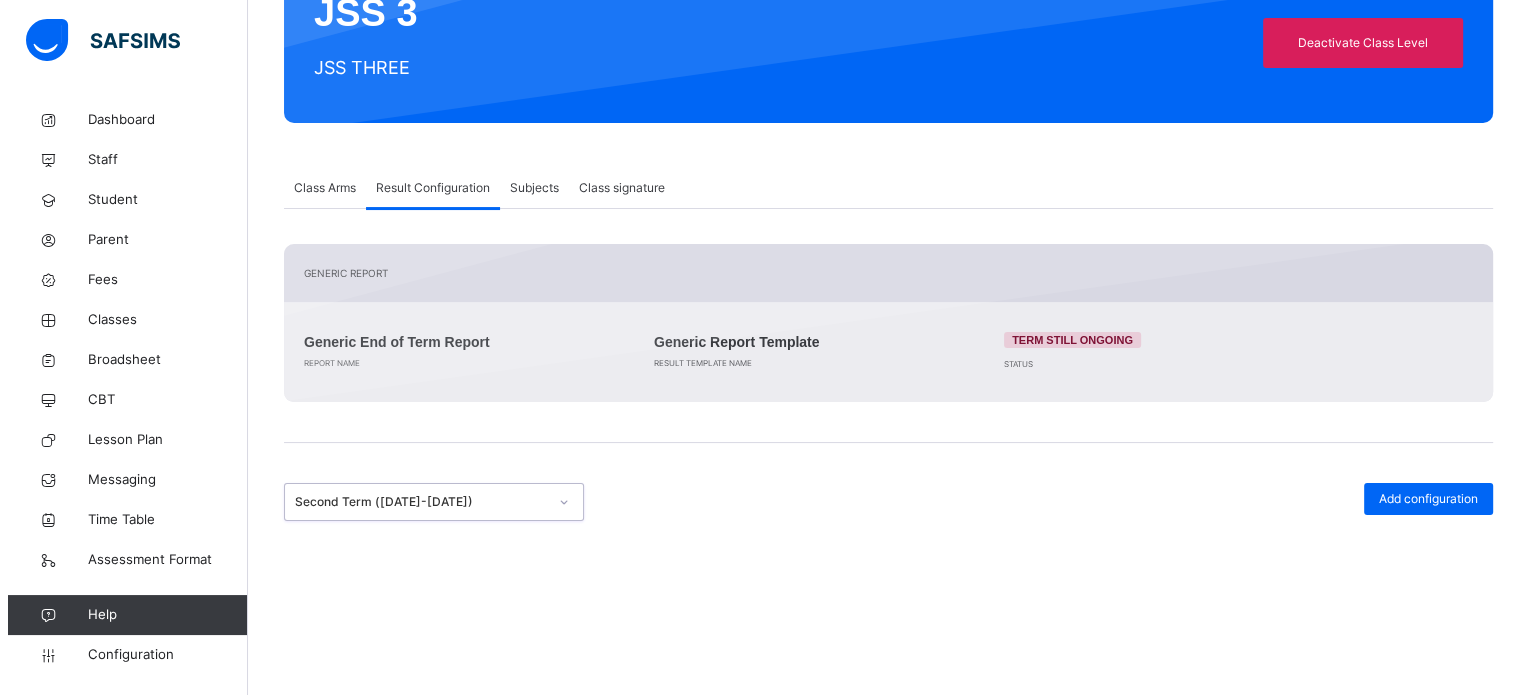 scroll, scrollTop: 484, scrollLeft: 0, axis: vertical 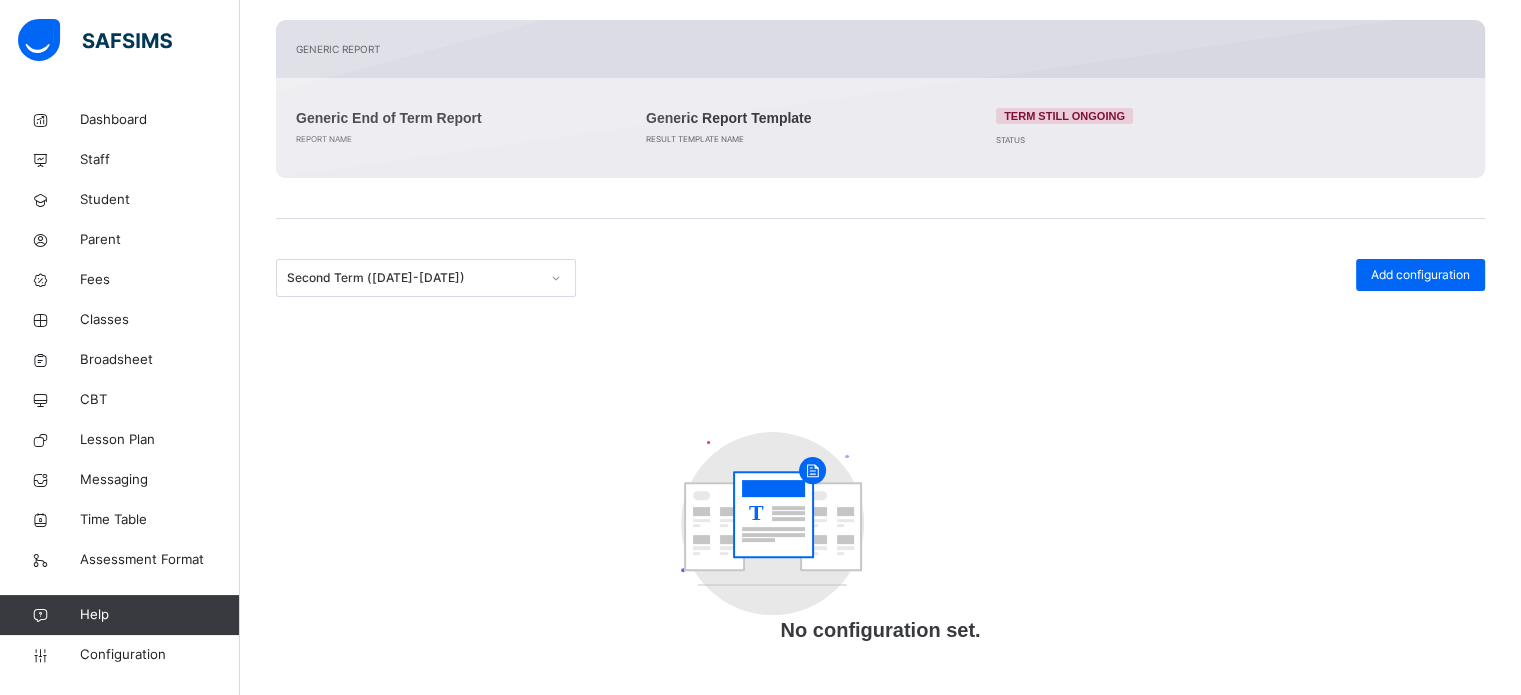 click at bounding box center [880, 239] 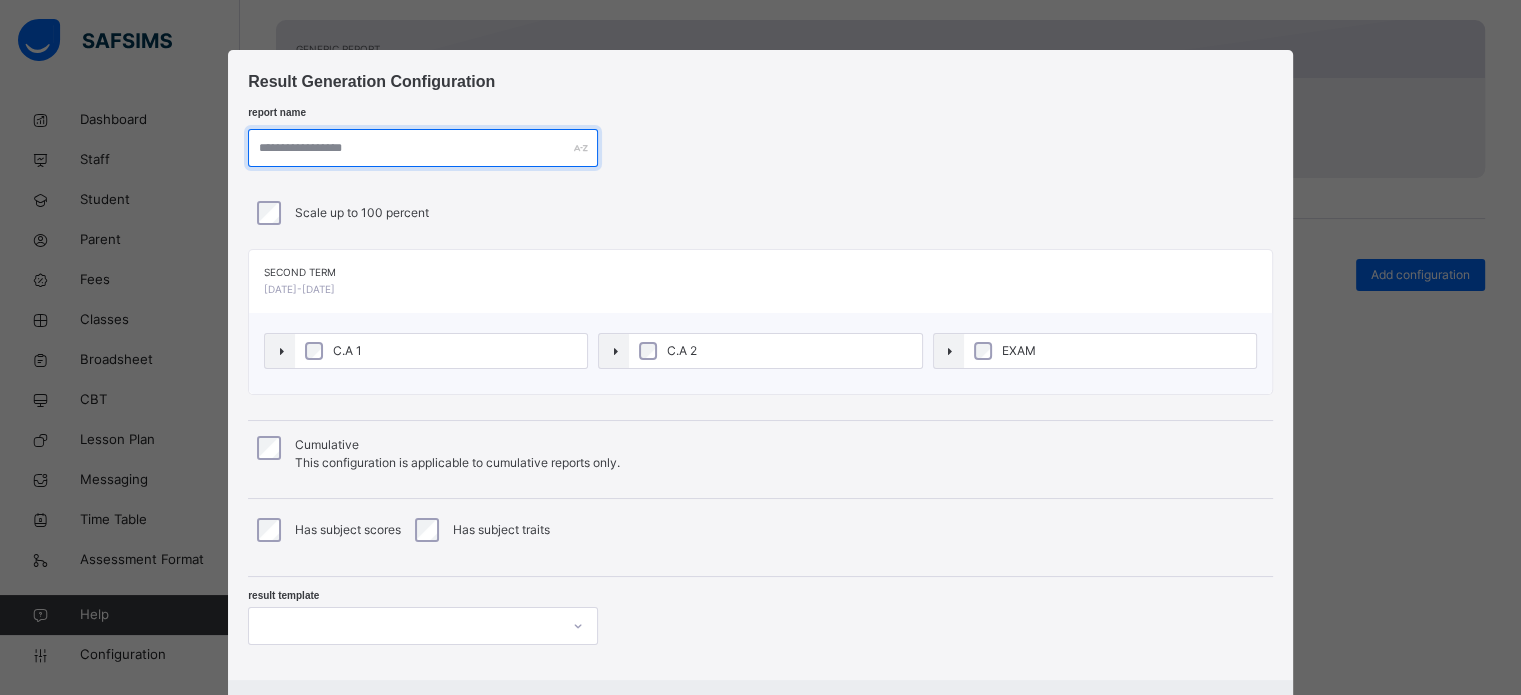 click at bounding box center (423, 148) 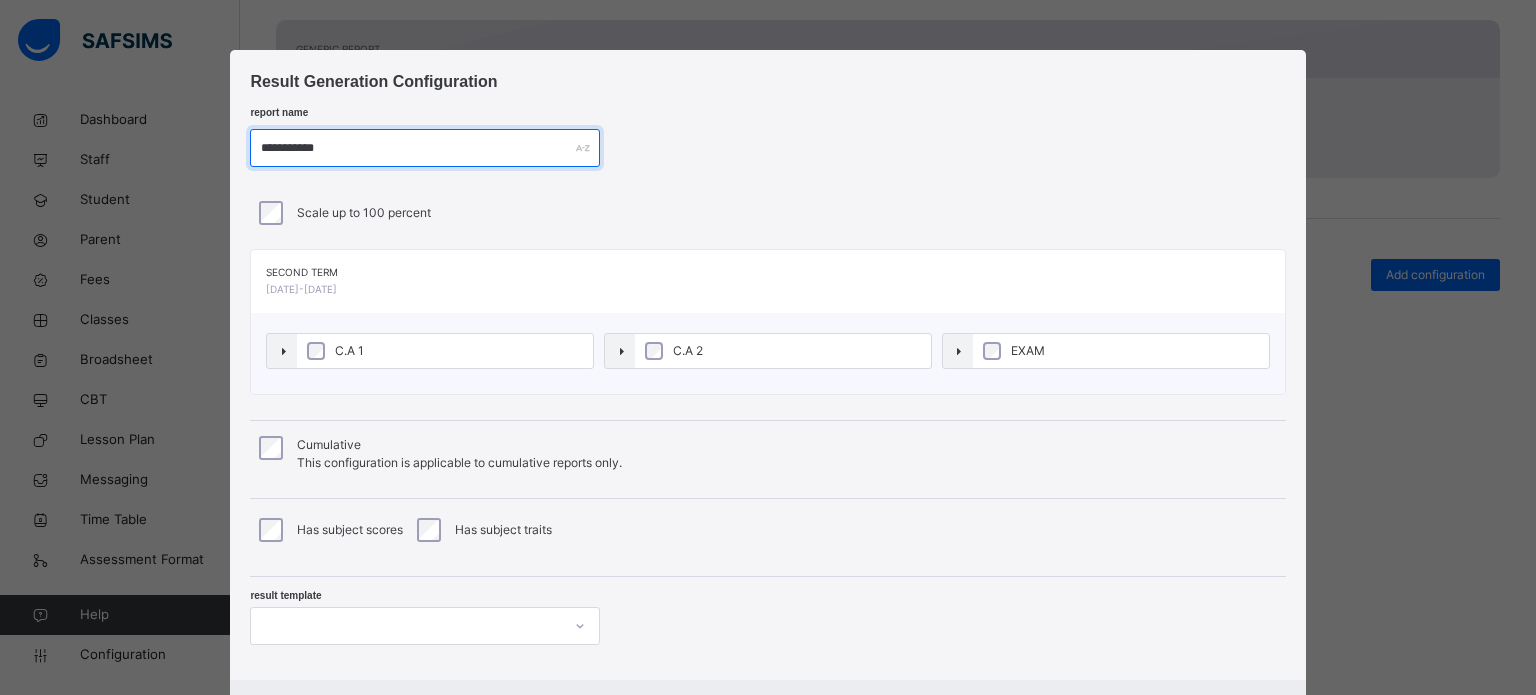 type on "**********" 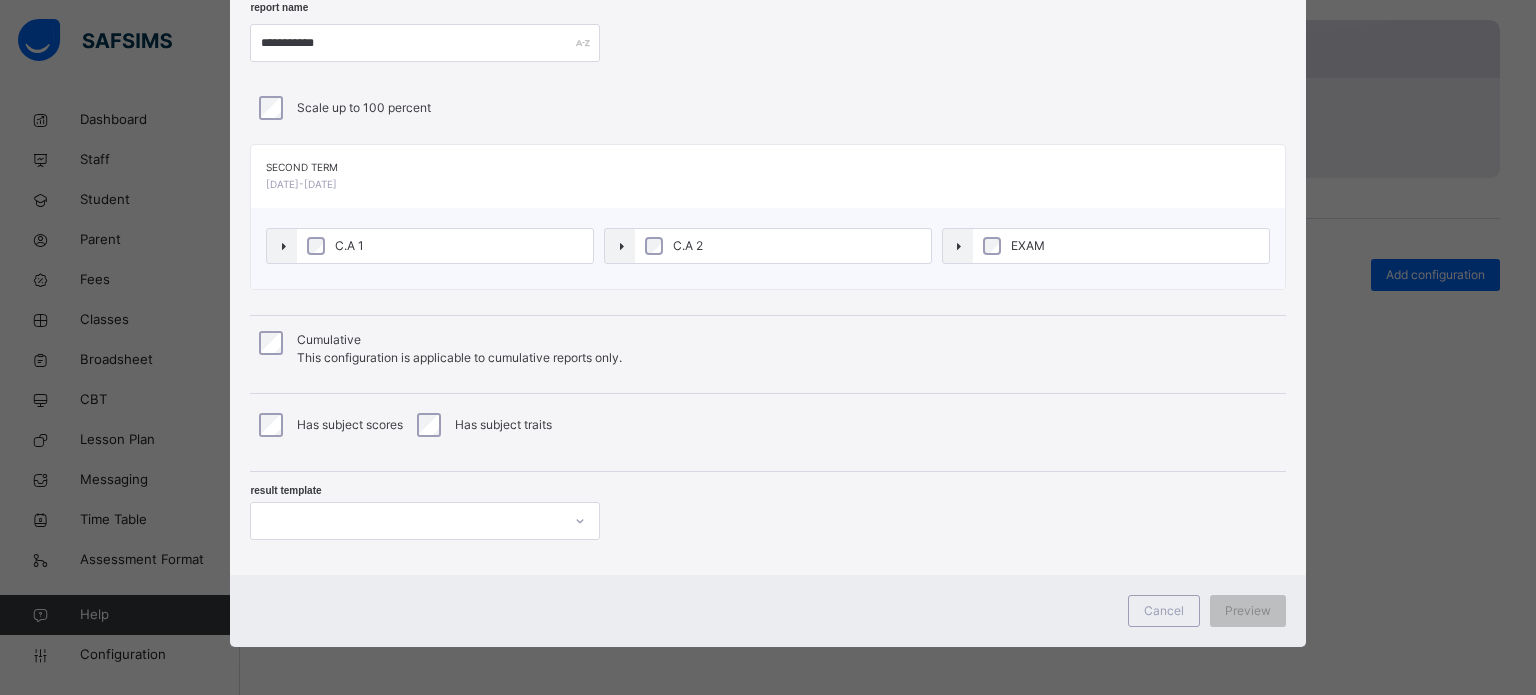 click on "result template" at bounding box center [767, 506] 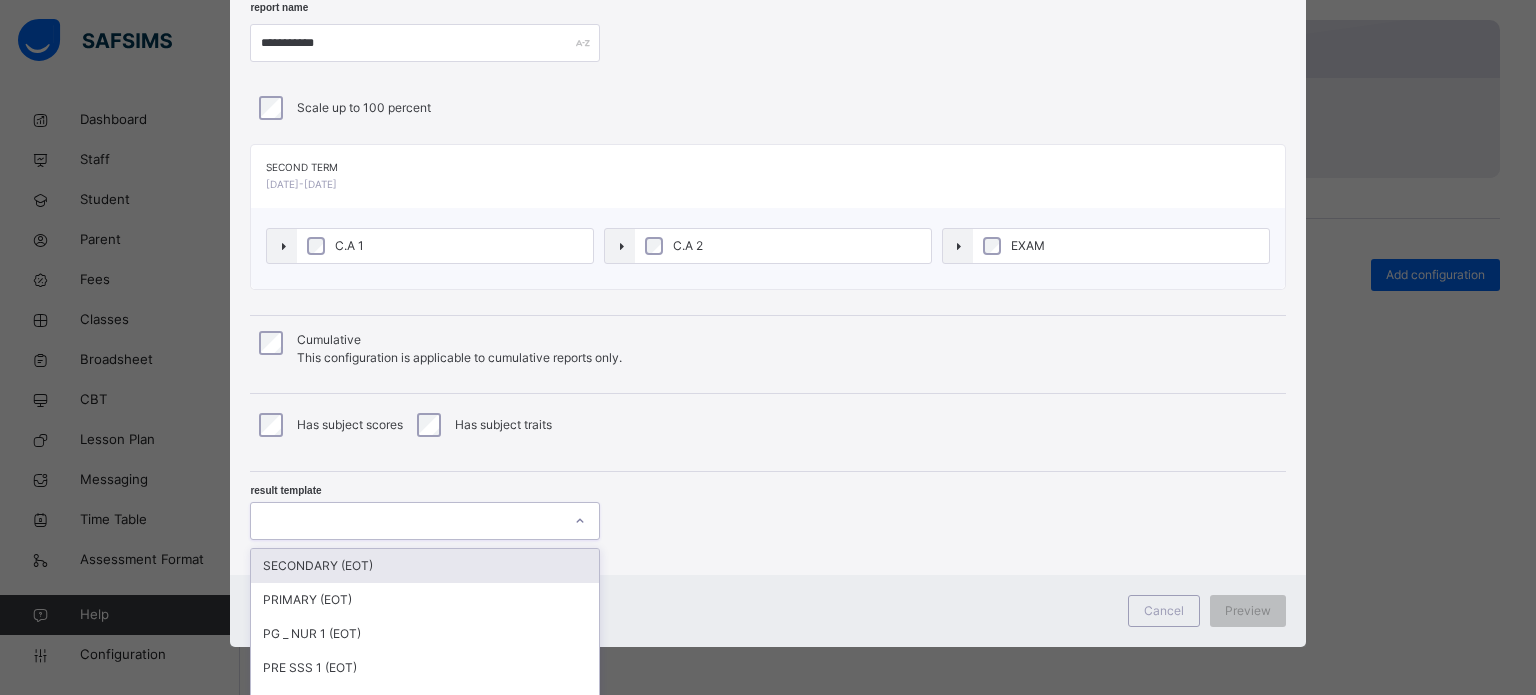 click at bounding box center [425, 521] 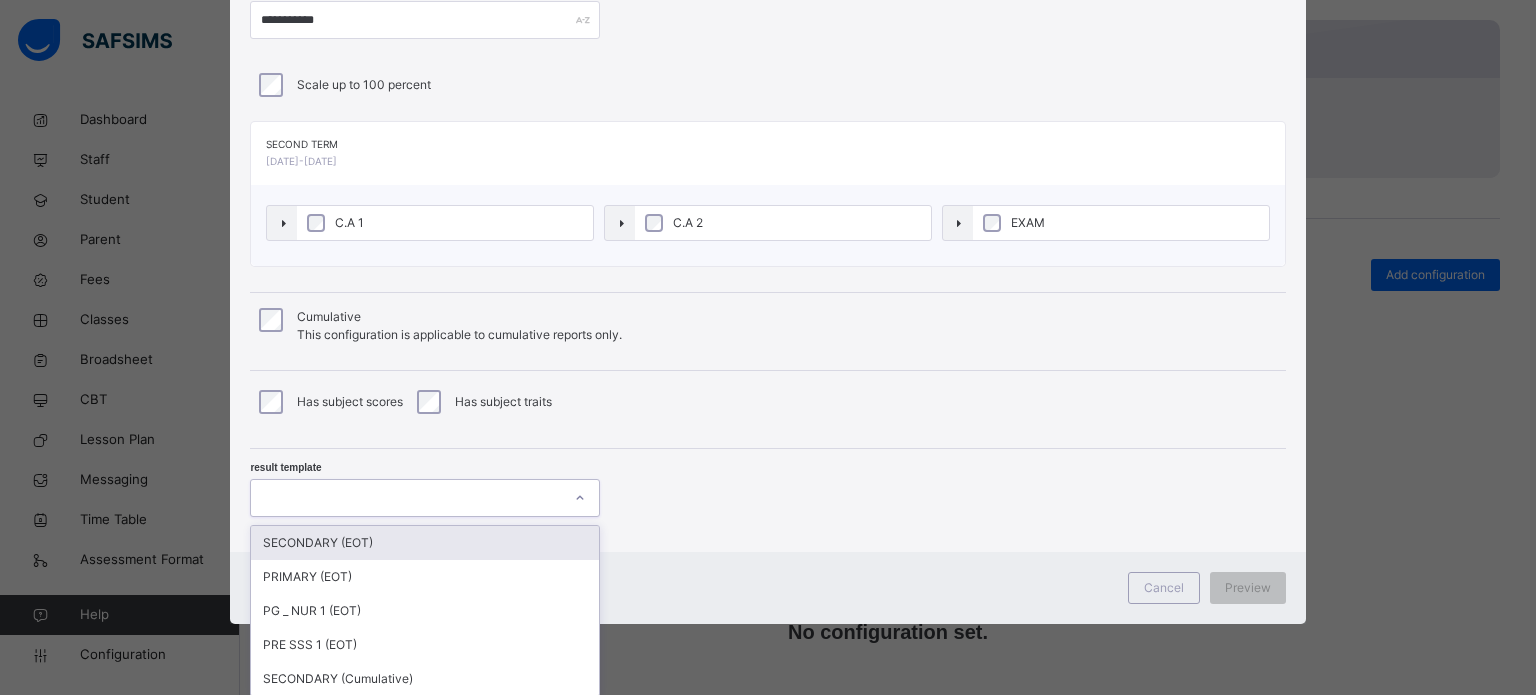 click on "SECONDARY (EOT)" at bounding box center (425, 543) 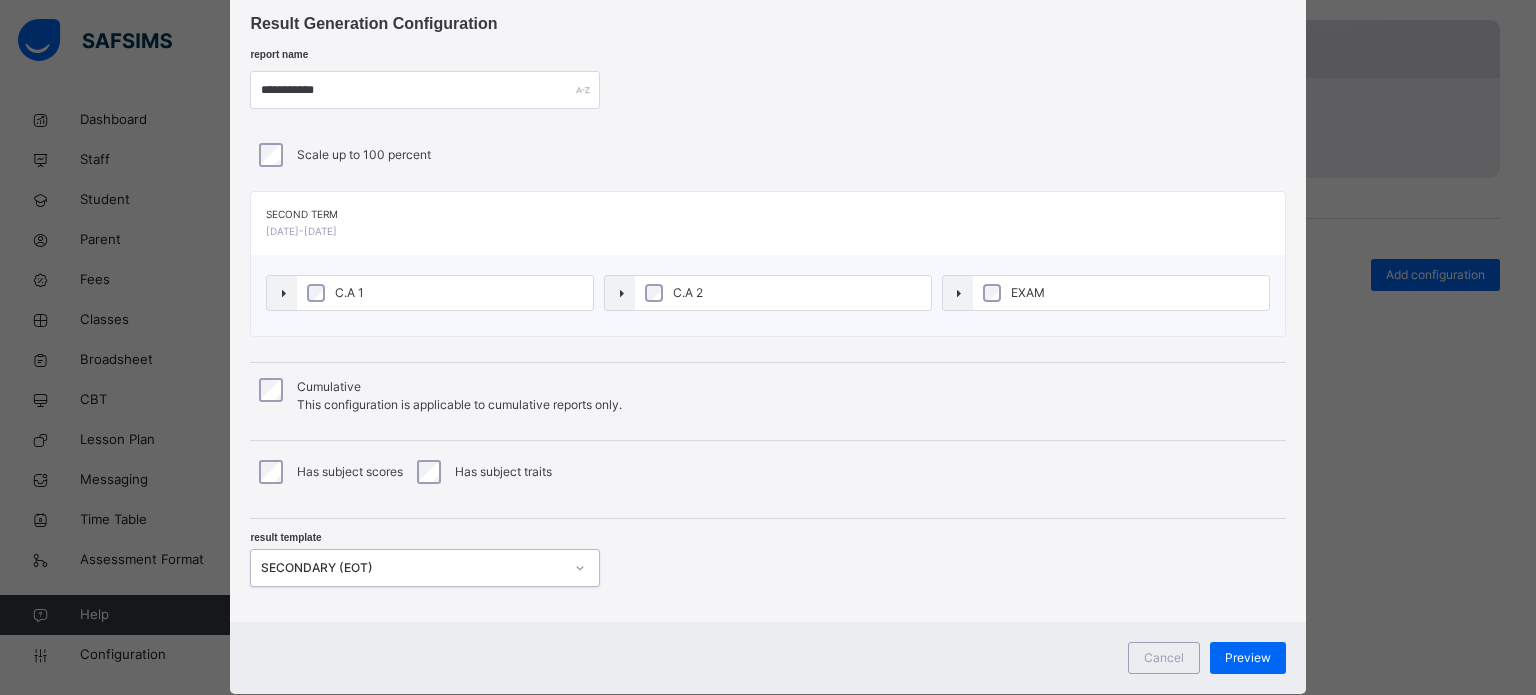 scroll, scrollTop: 105, scrollLeft: 0, axis: vertical 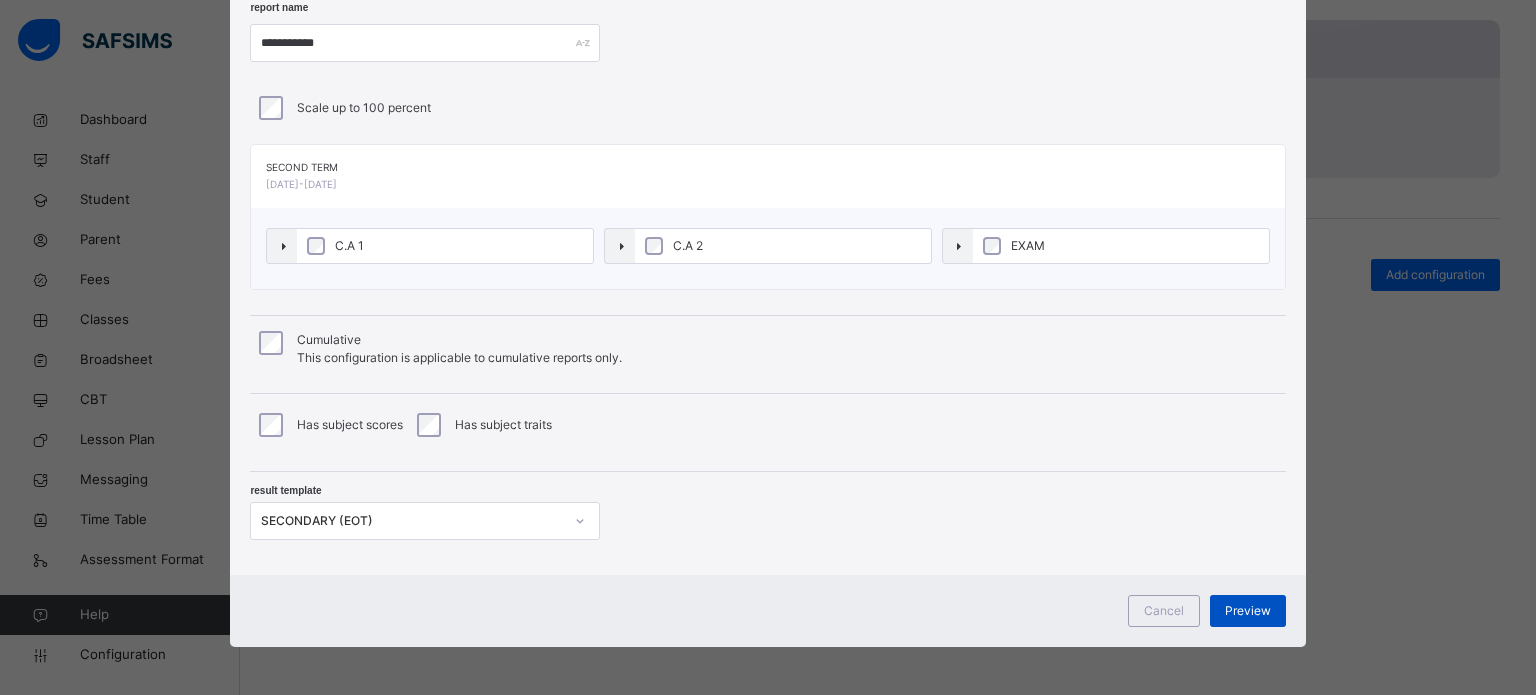 click on "Preview" at bounding box center [1248, 611] 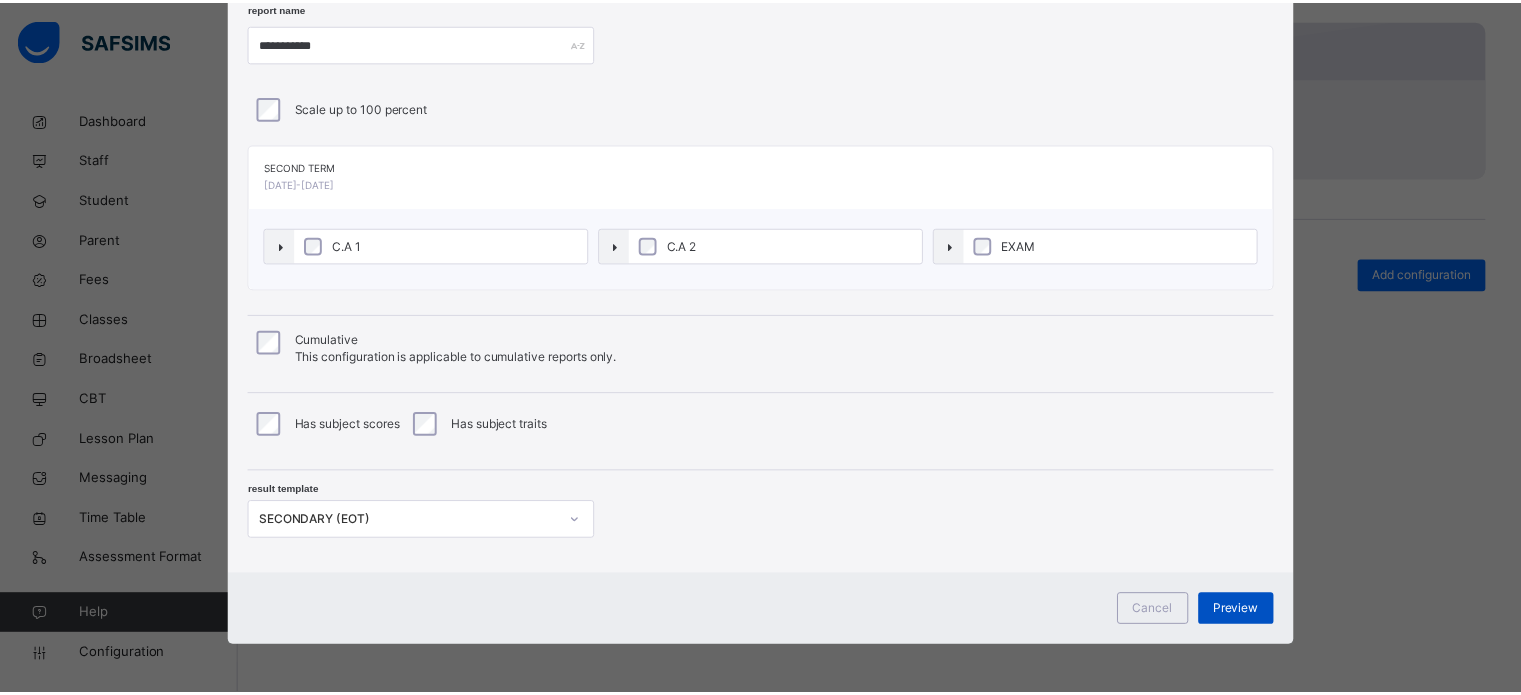 scroll, scrollTop: 0, scrollLeft: 0, axis: both 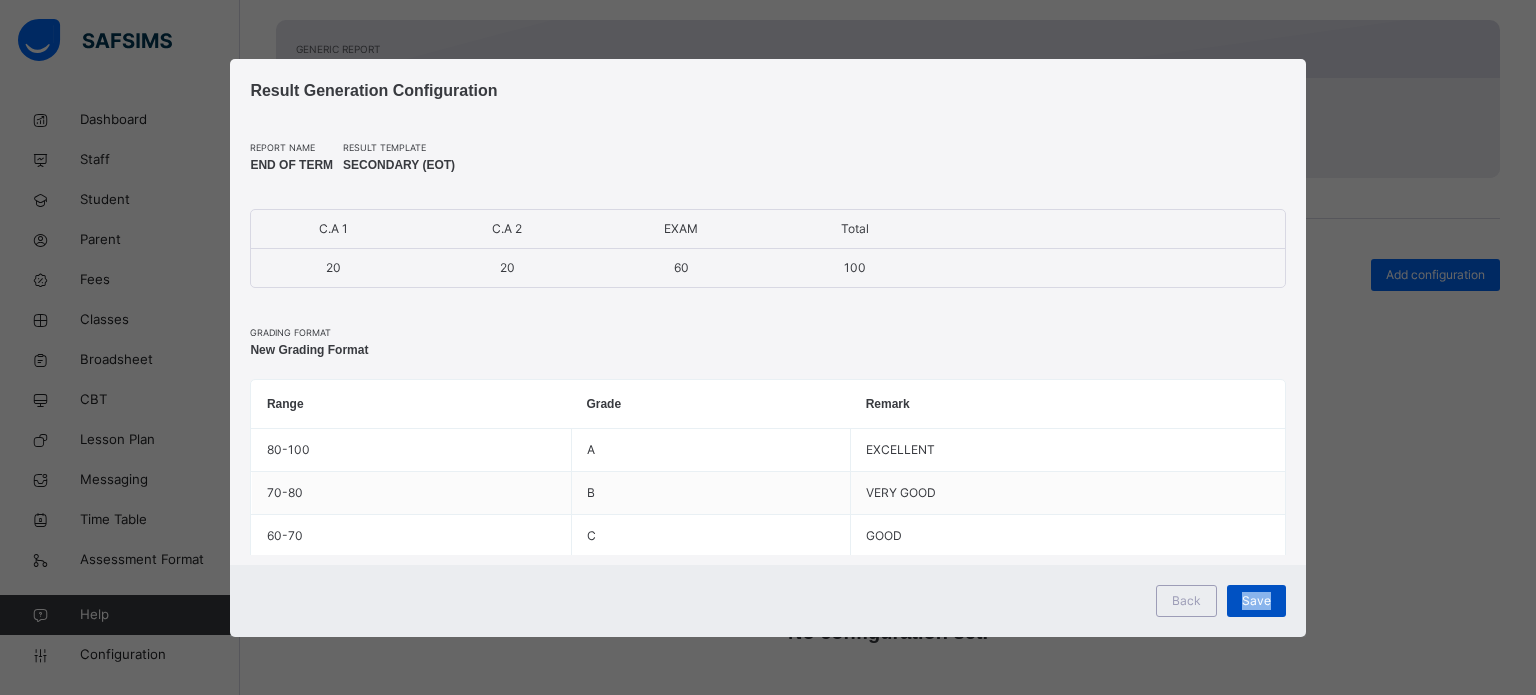 click on "Save" at bounding box center [1256, 601] 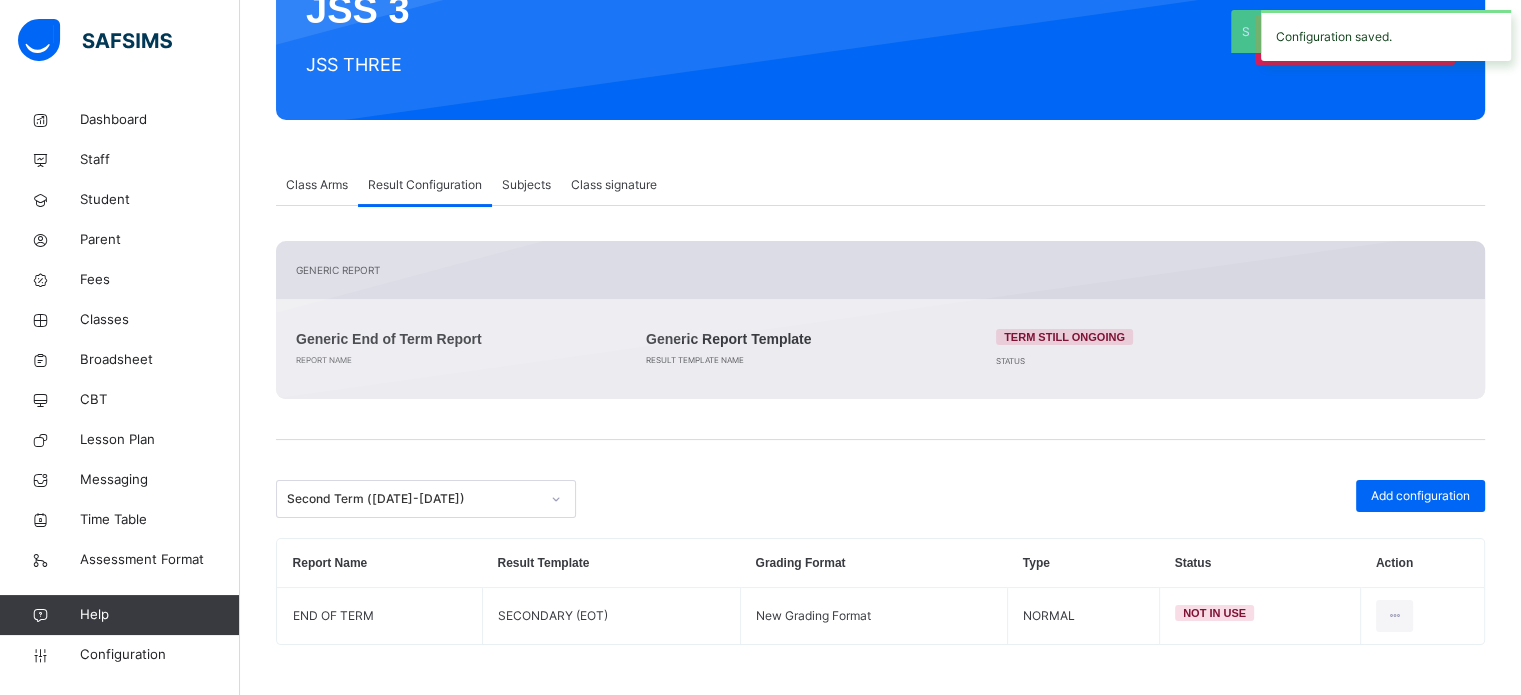 scroll, scrollTop: 260, scrollLeft: 0, axis: vertical 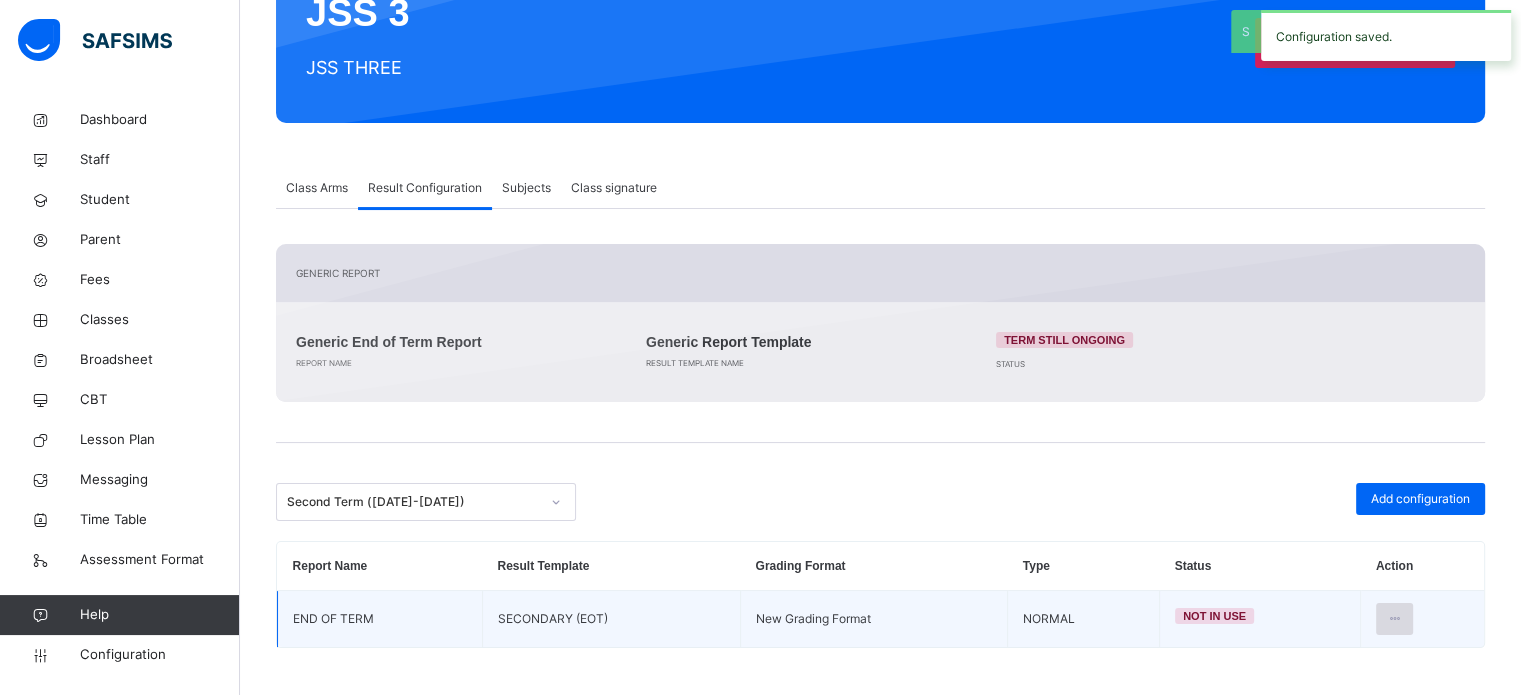 click at bounding box center (1394, 619) 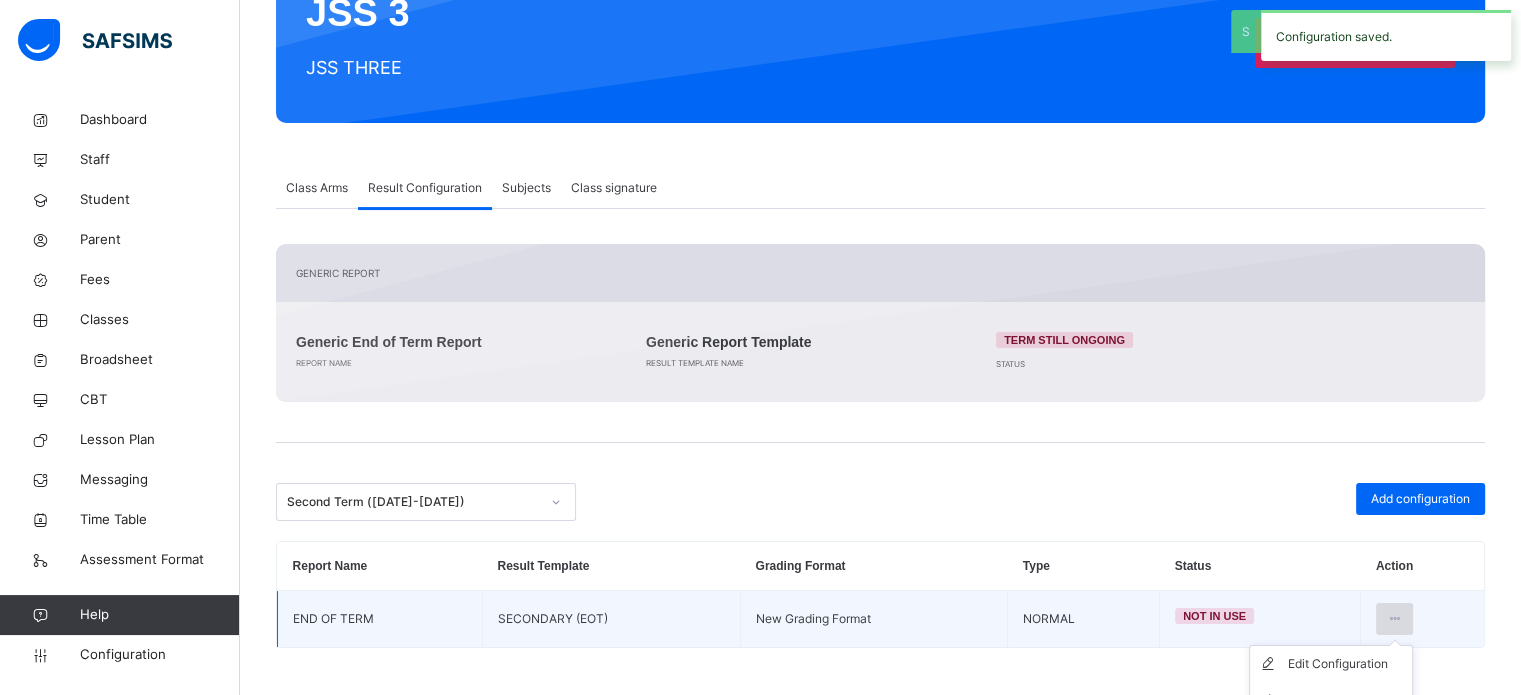 scroll, scrollTop: 317, scrollLeft: 0, axis: vertical 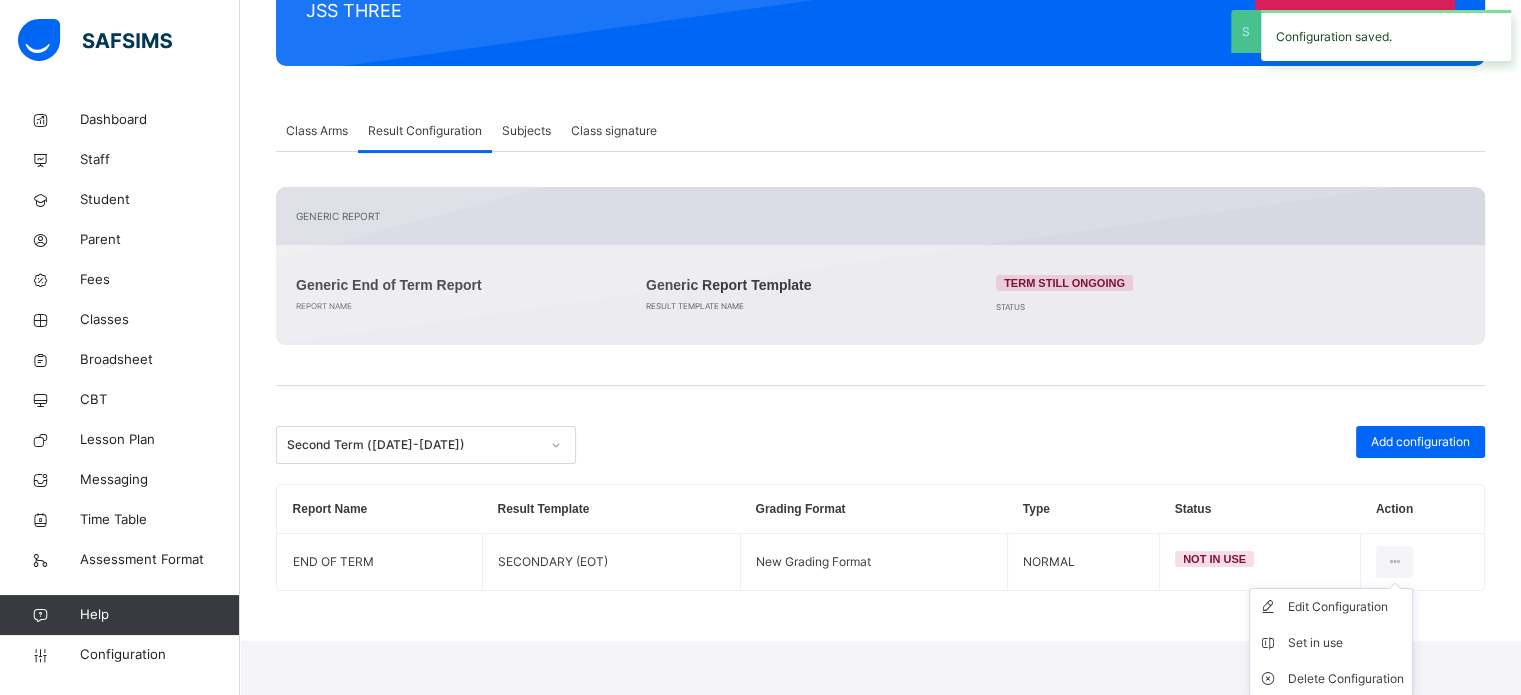 click on "Set in use" at bounding box center [1346, 643] 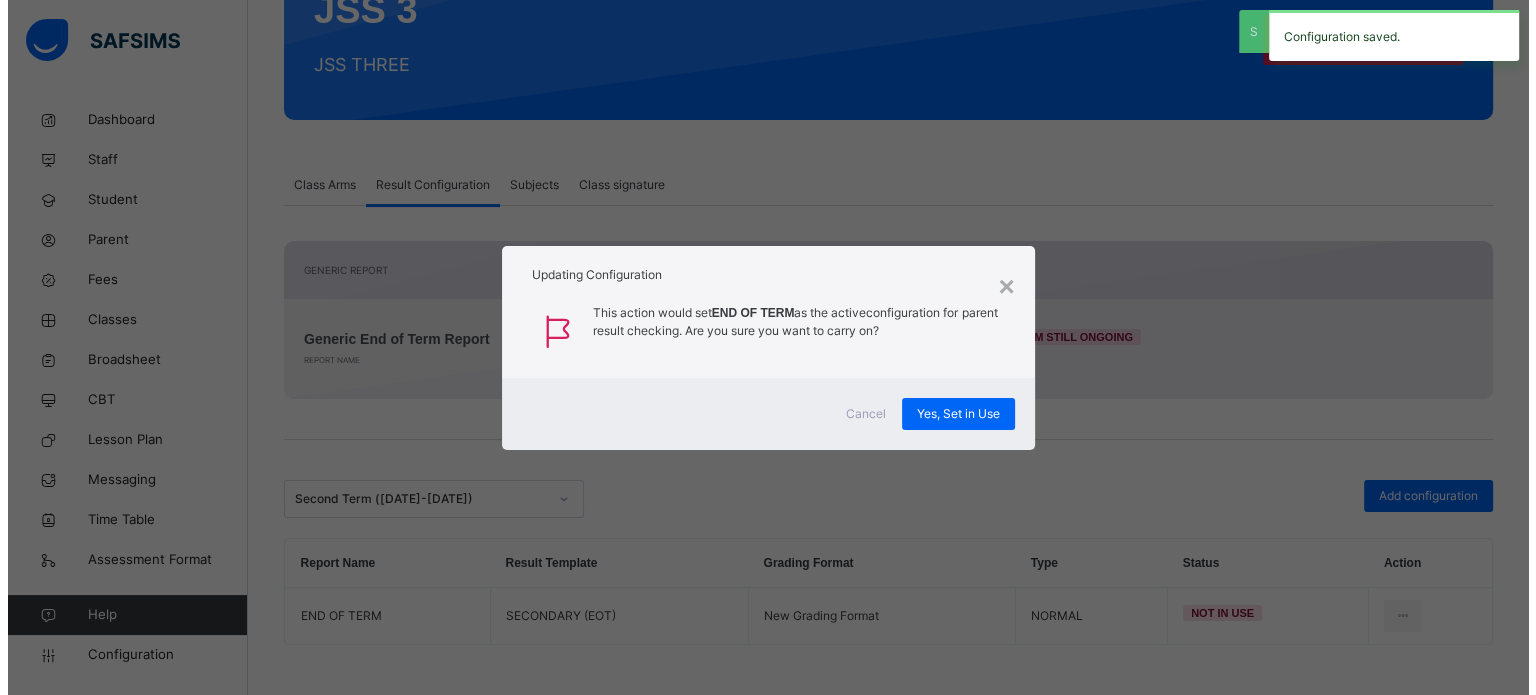 scroll, scrollTop: 260, scrollLeft: 0, axis: vertical 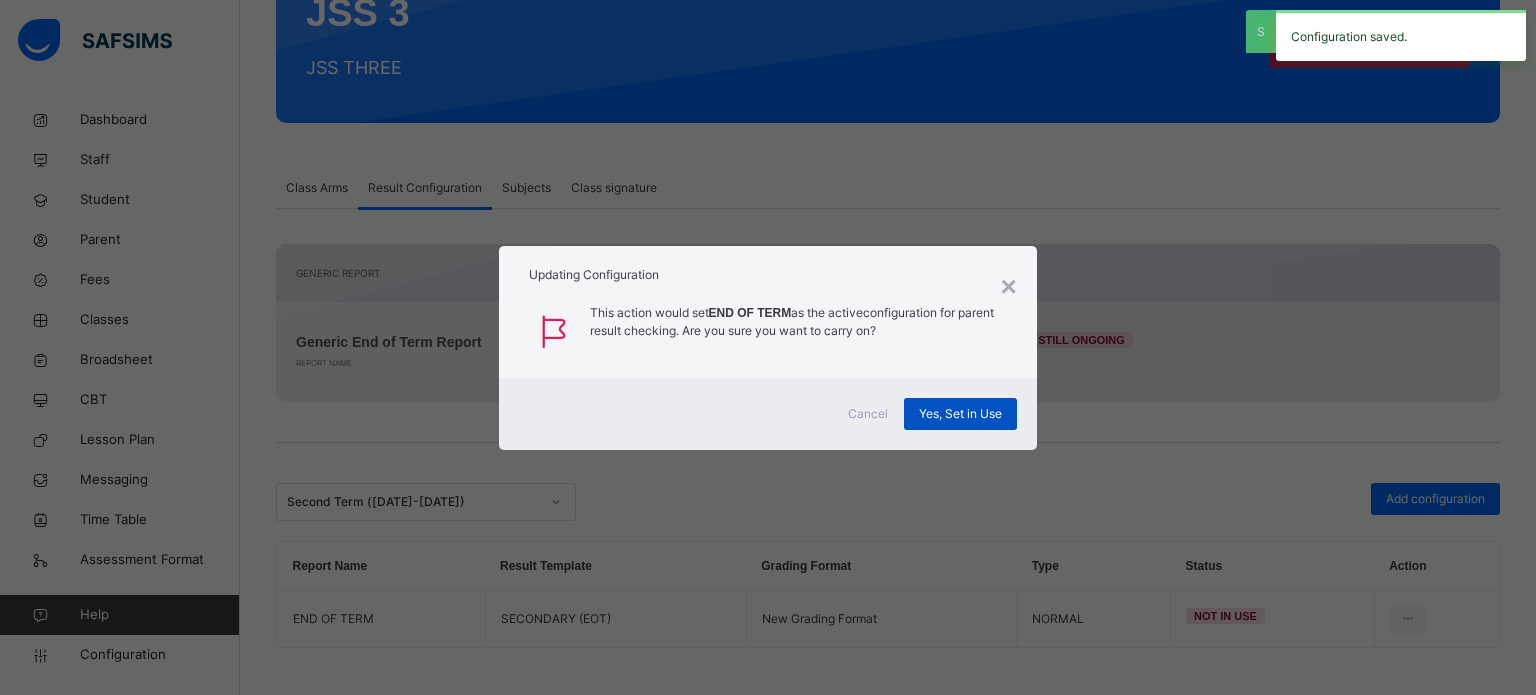 click on "Yes, Set in Use" at bounding box center [960, 414] 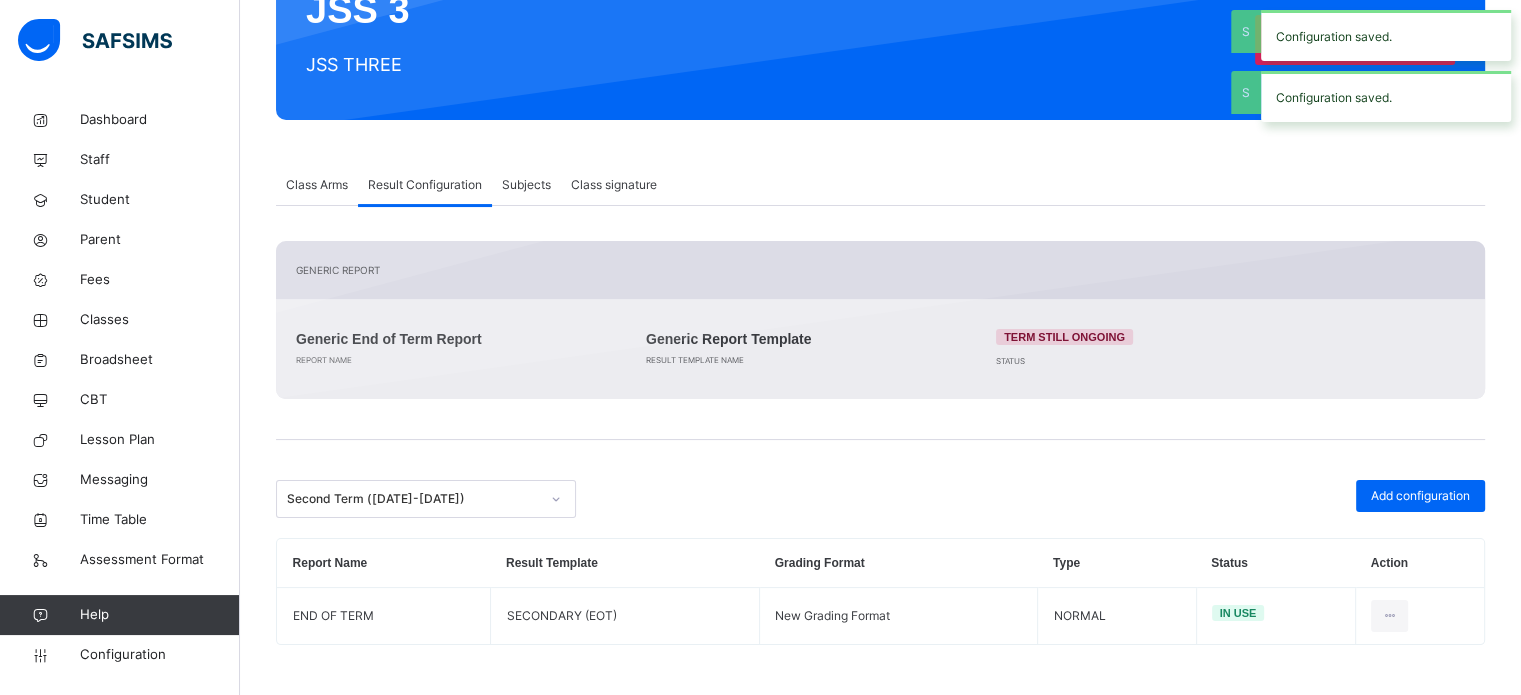 scroll, scrollTop: 260, scrollLeft: 0, axis: vertical 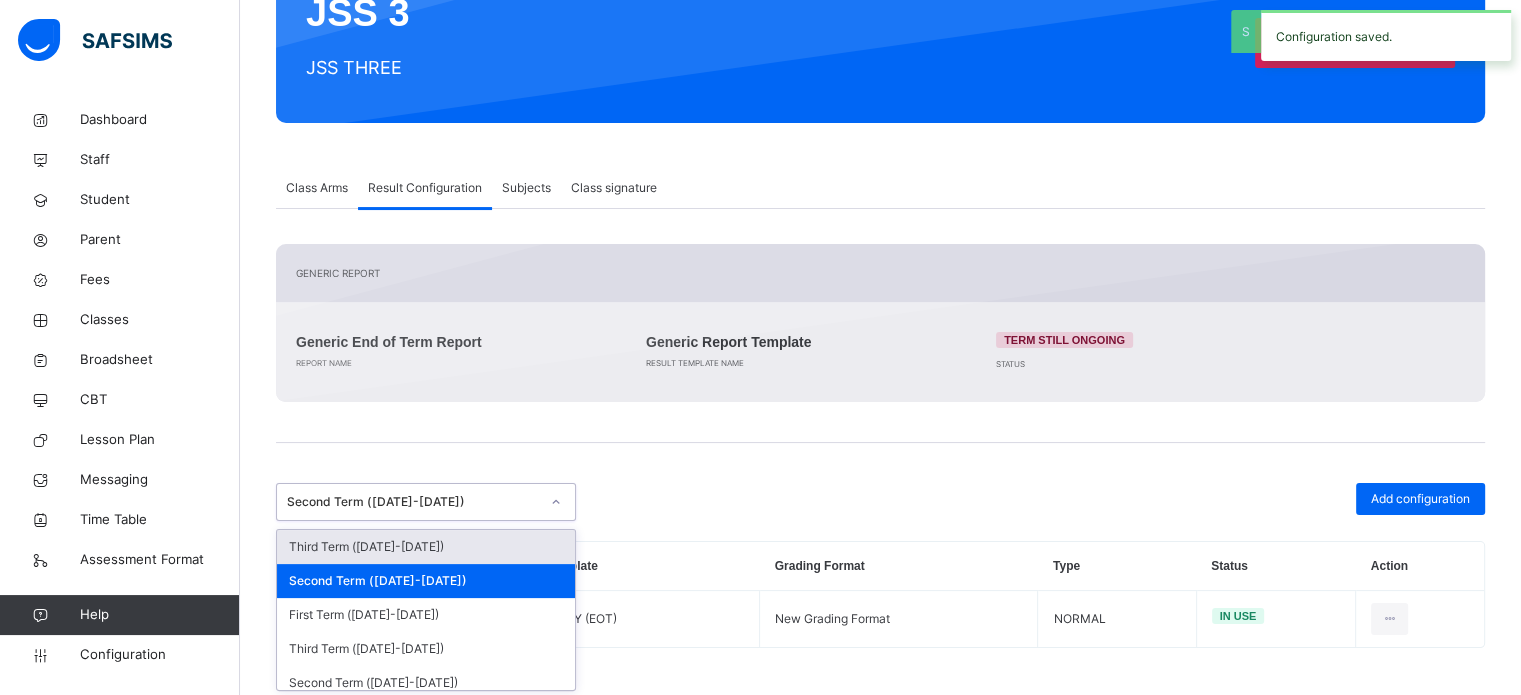 click on "Second Term (2024-2025)" at bounding box center [413, 502] 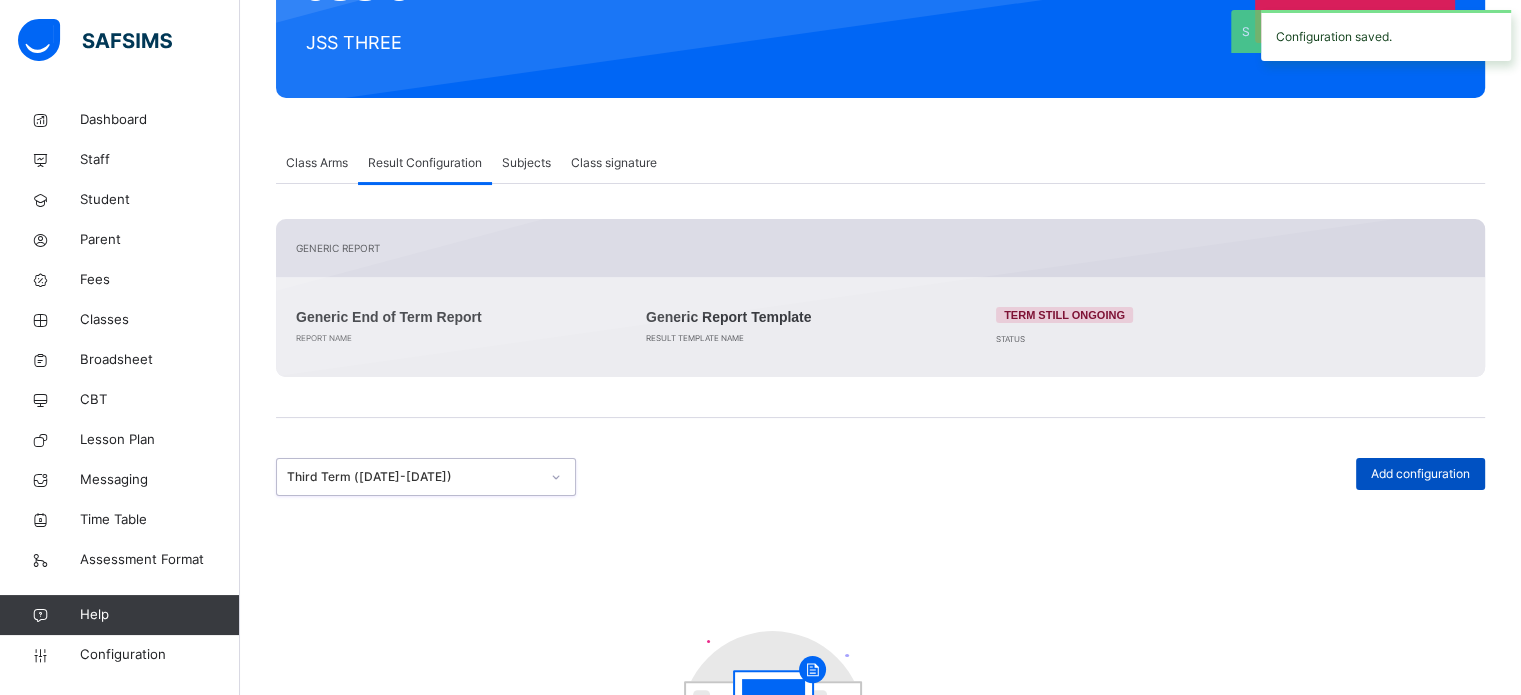 click on "Add configuration" at bounding box center (1420, 474) 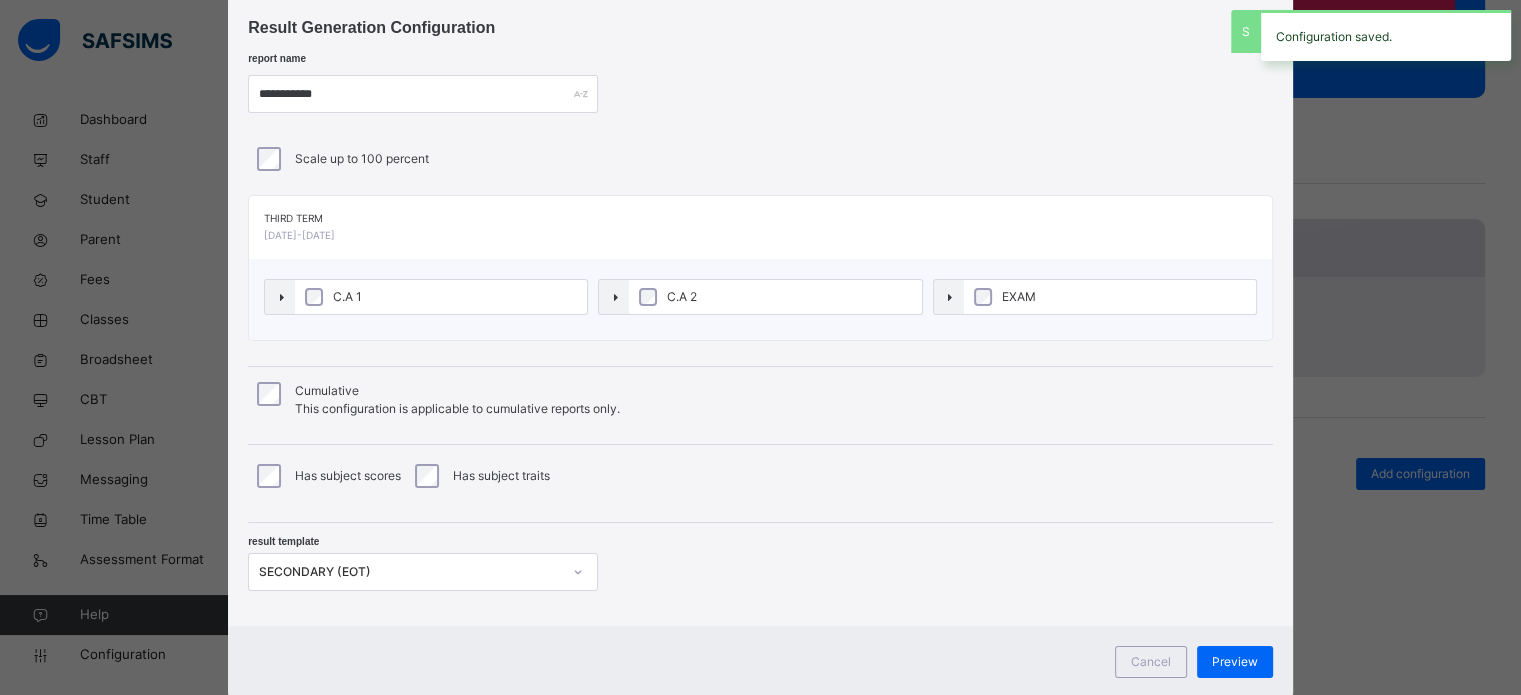scroll, scrollTop: 105, scrollLeft: 0, axis: vertical 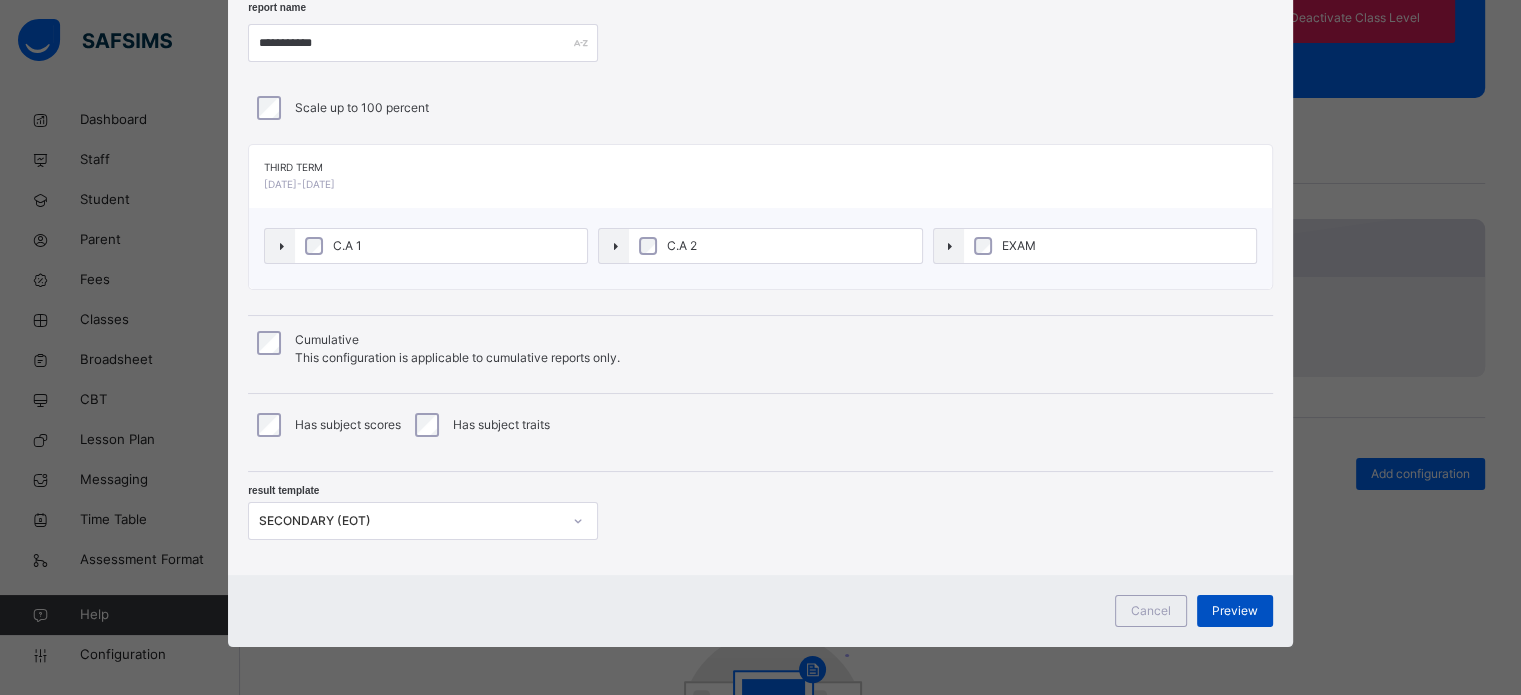 click on "Preview" at bounding box center [1235, 611] 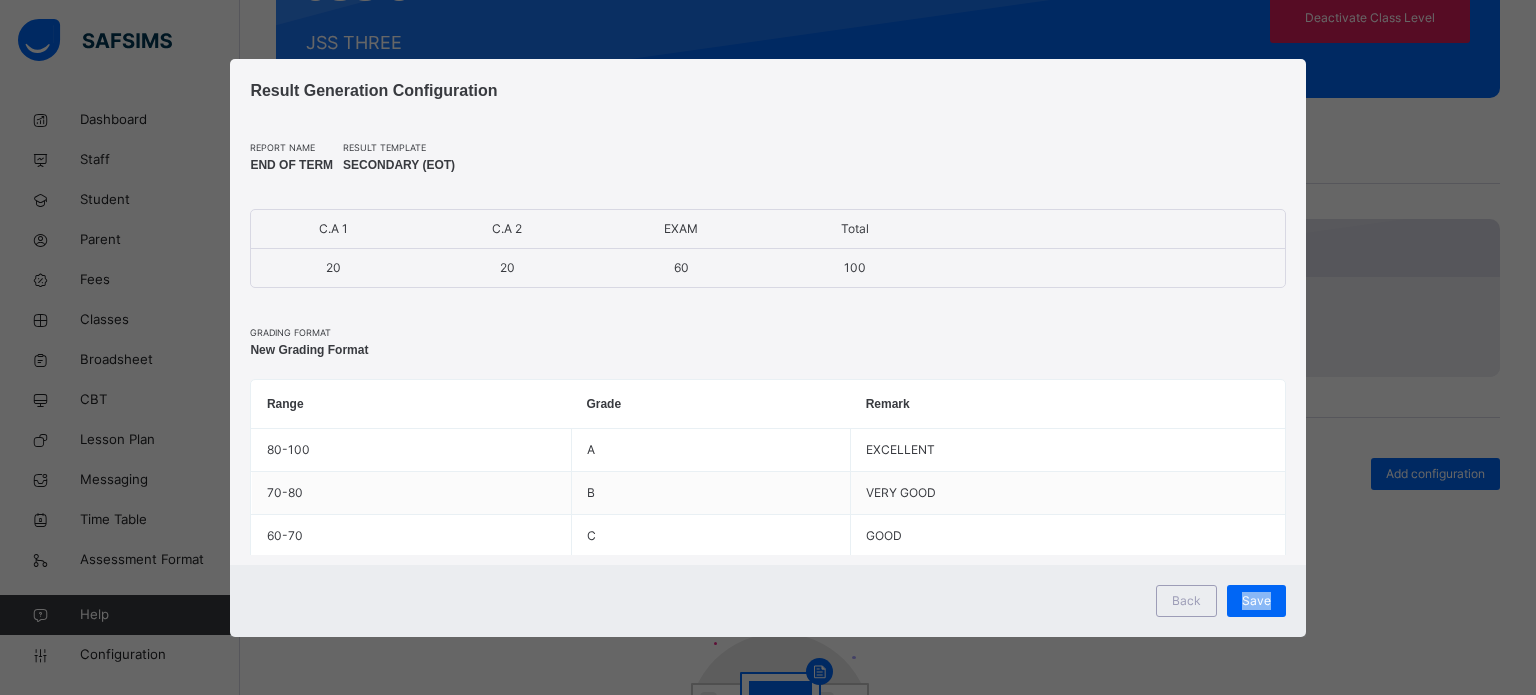 click on "Save" at bounding box center [1256, 601] 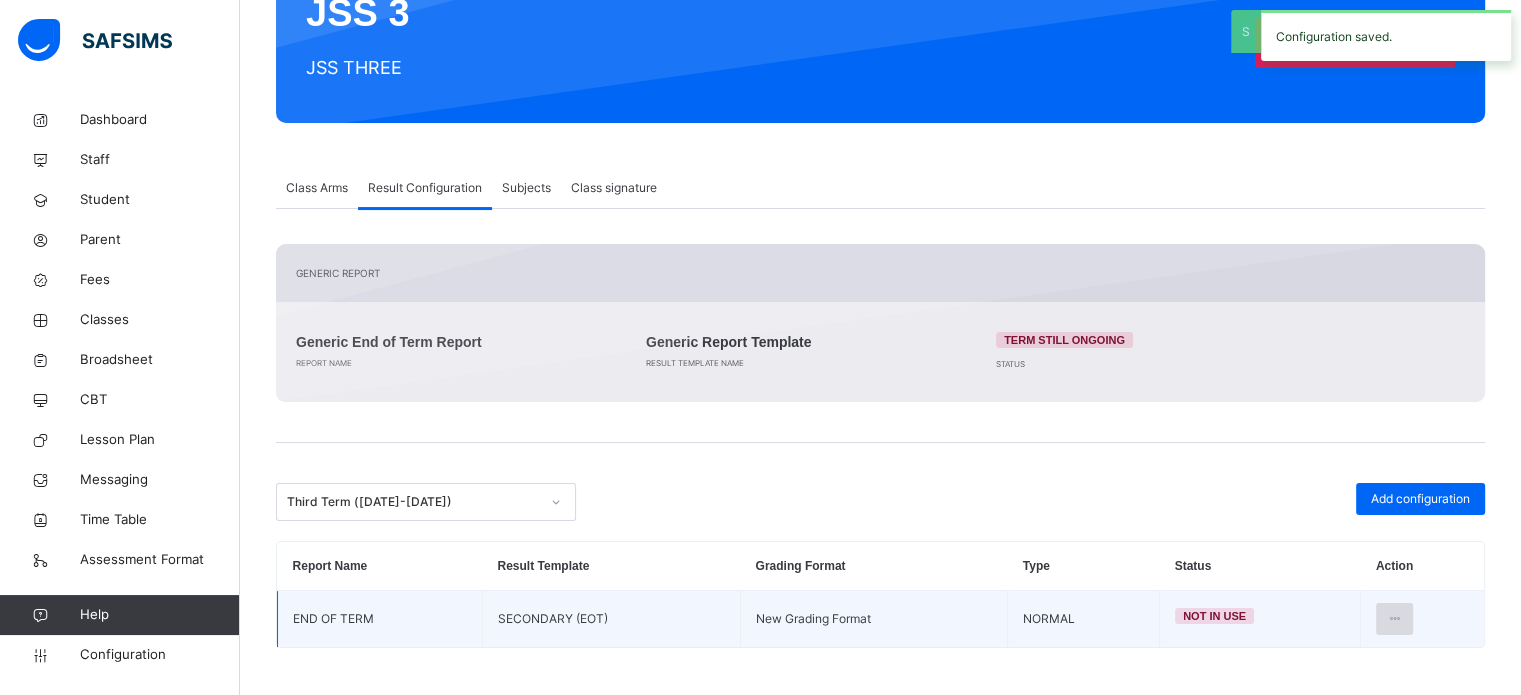 click at bounding box center [1394, 619] 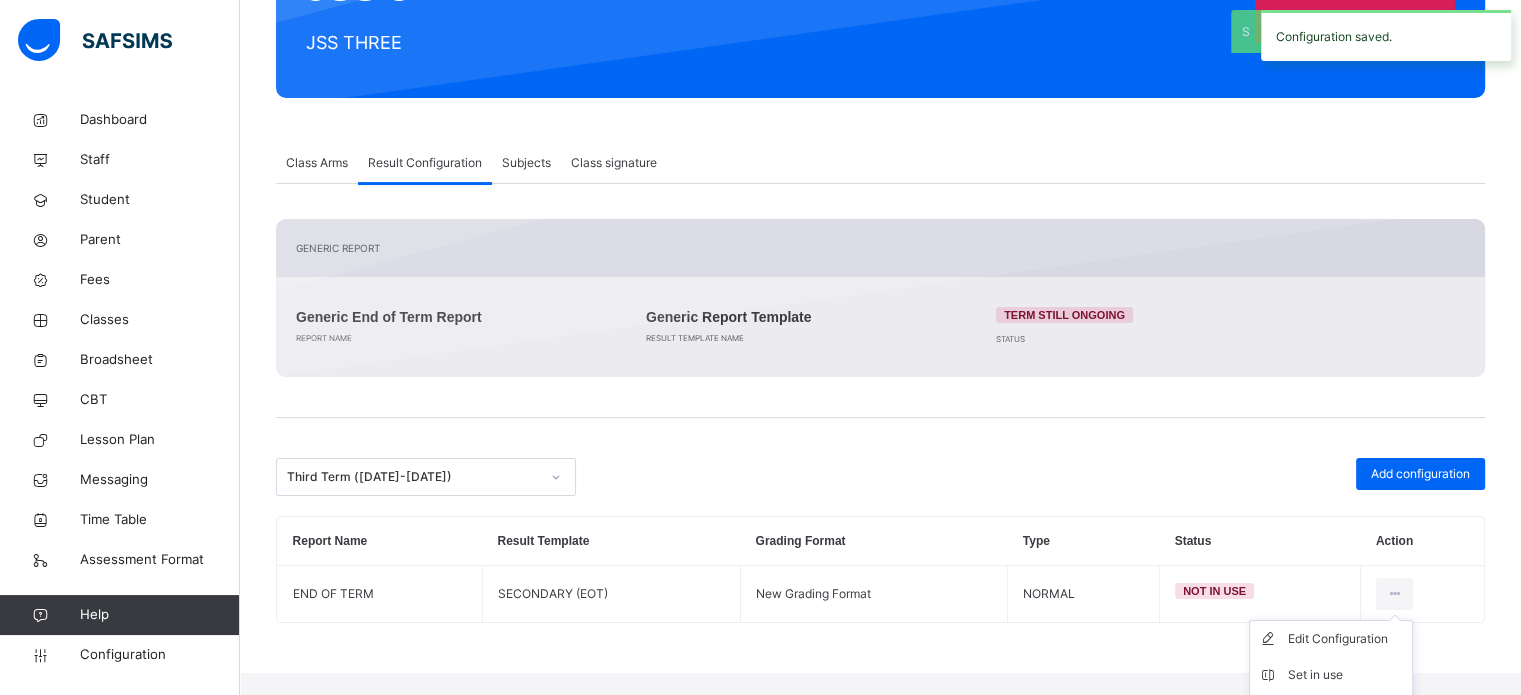 drag, startPoint x: 1341, startPoint y: 670, endPoint x: 1319, endPoint y: 650, distance: 29.732138 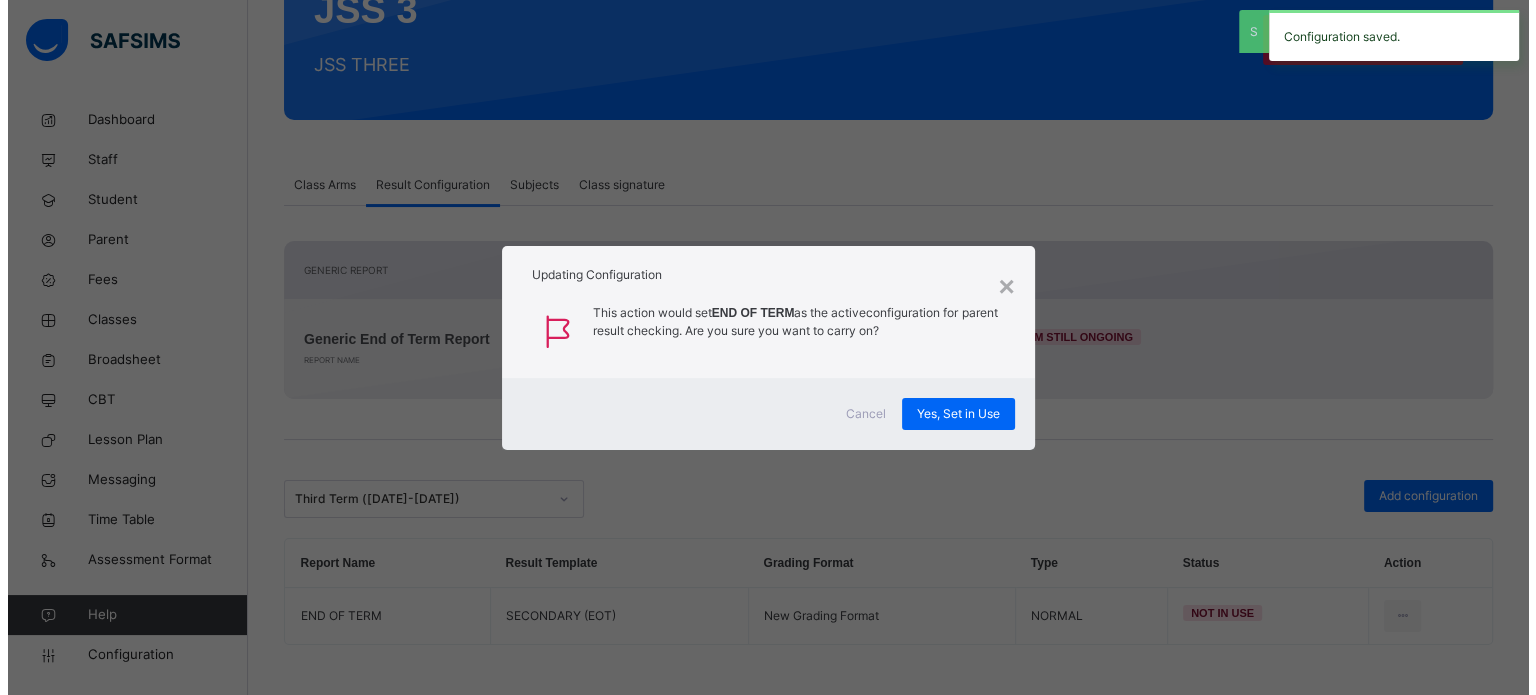 scroll, scrollTop: 260, scrollLeft: 0, axis: vertical 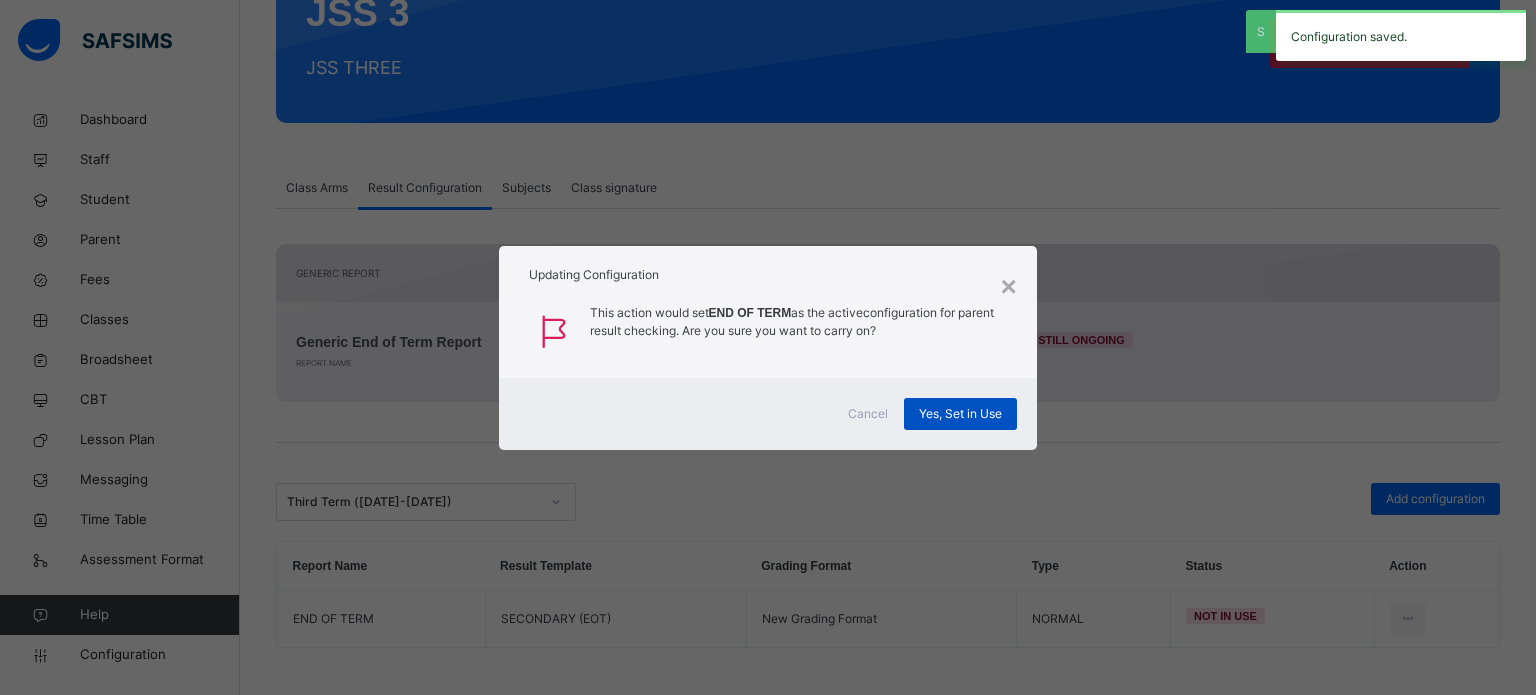 click on "Yes, Set in Use" at bounding box center (960, 414) 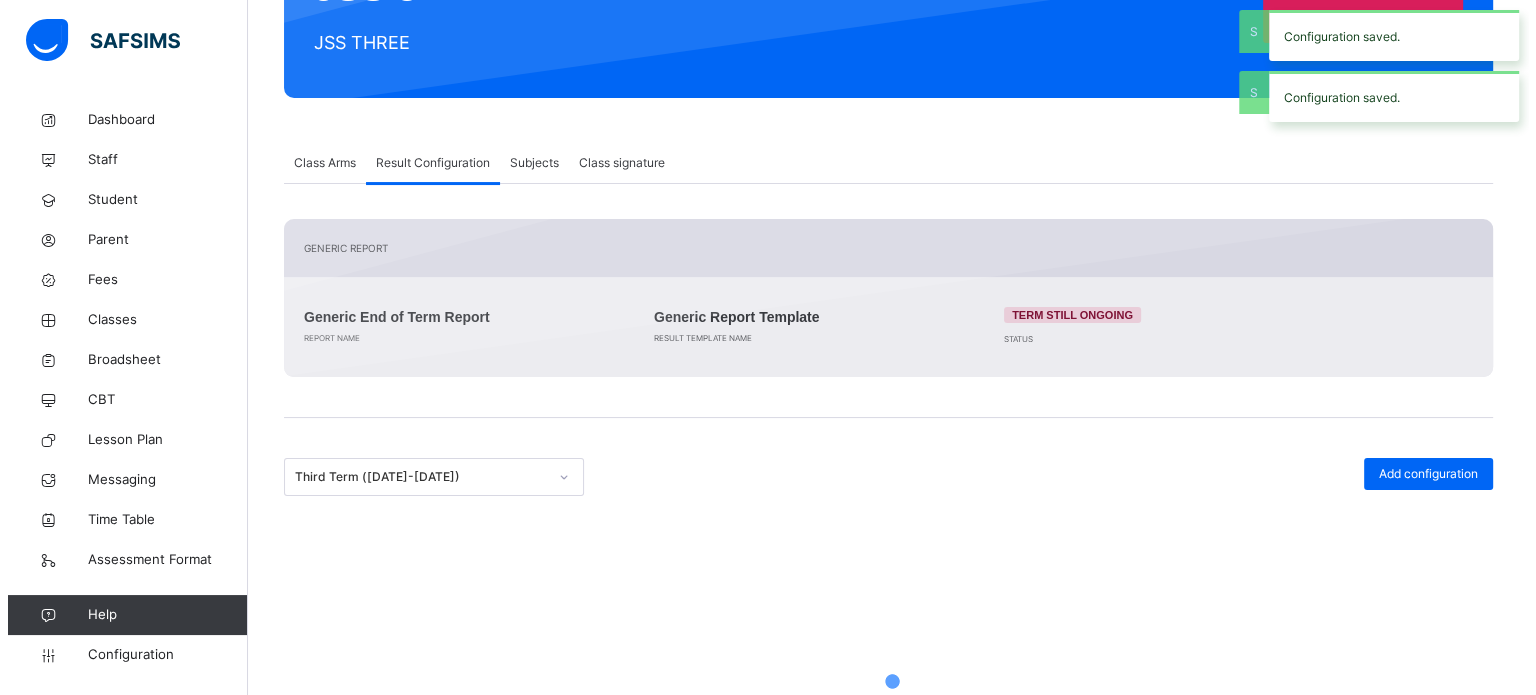 scroll, scrollTop: 260, scrollLeft: 0, axis: vertical 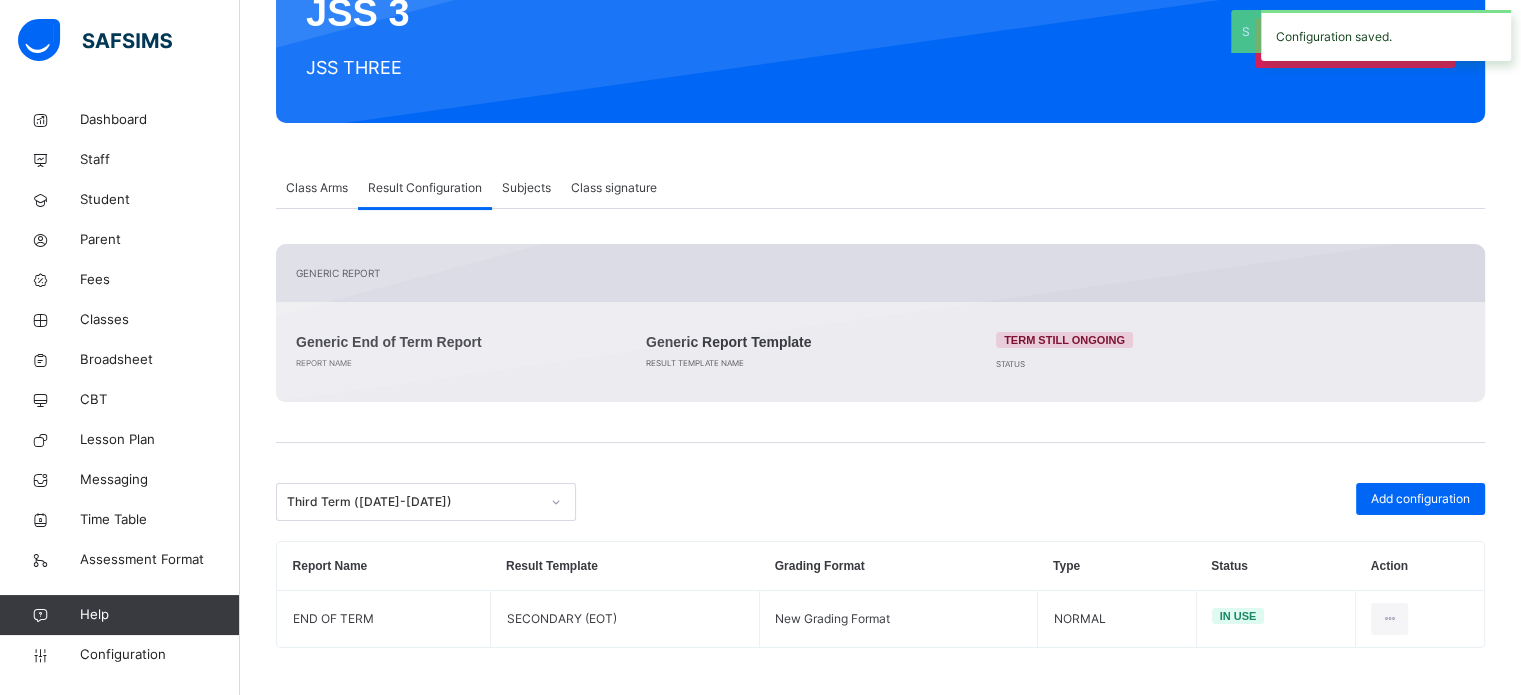 click on "Third Term (2024-2025)" at bounding box center (407, 501) 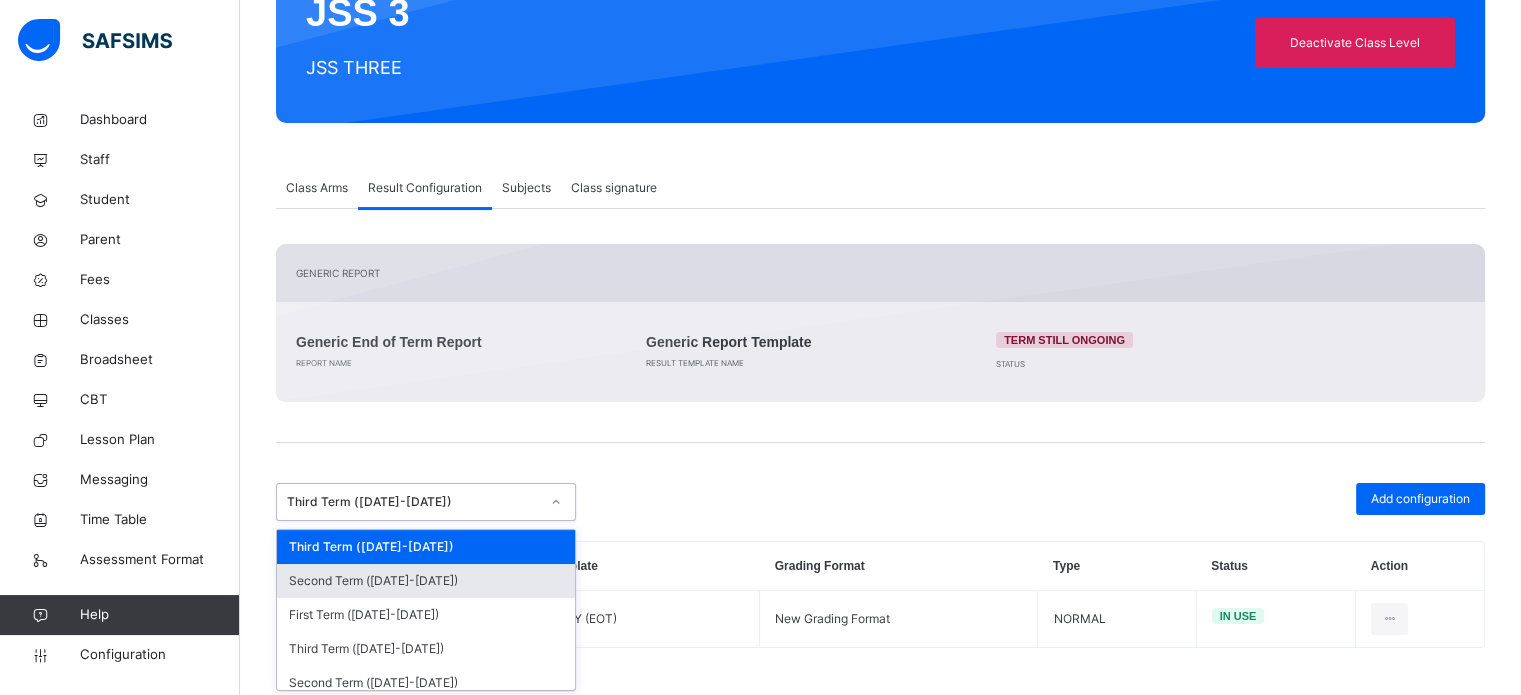 click on "Add configuration" at bounding box center [1186, 502] 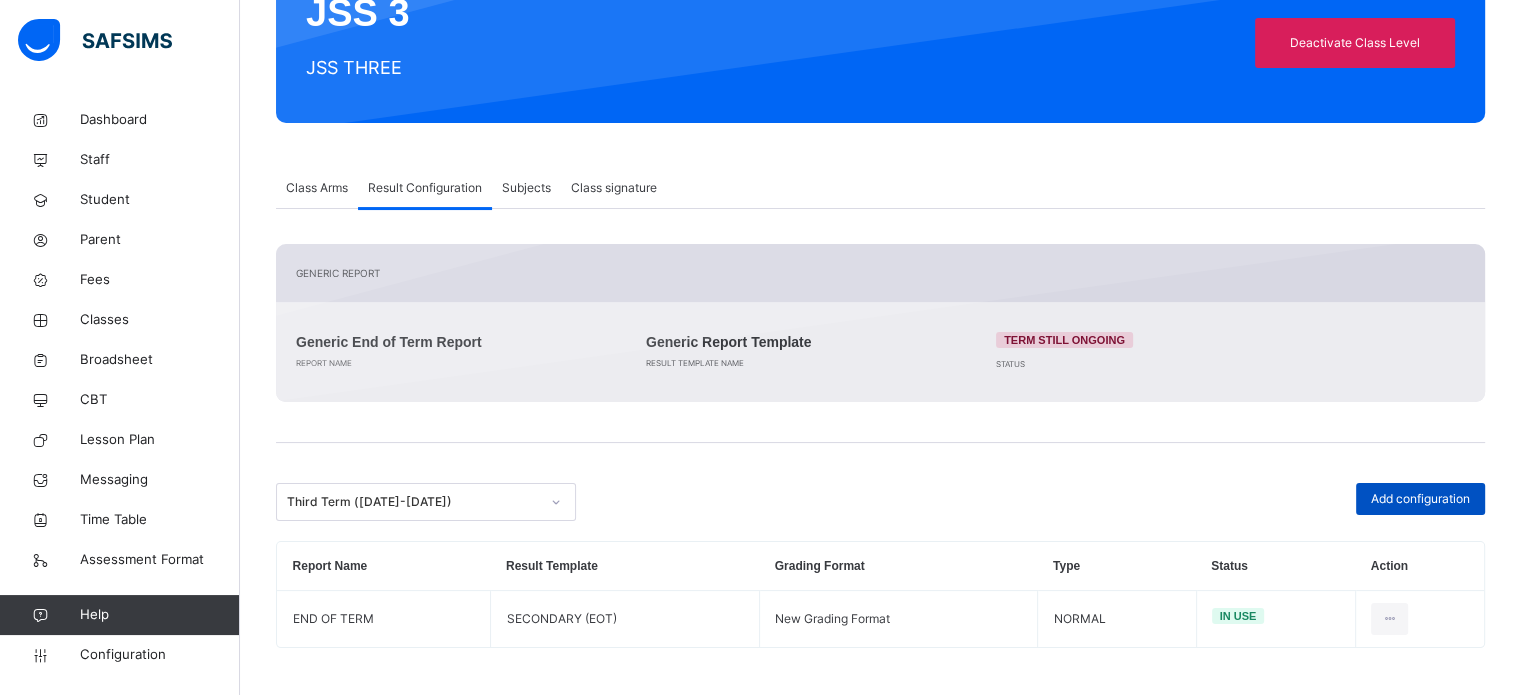 click on "Add configuration" at bounding box center [1420, 499] 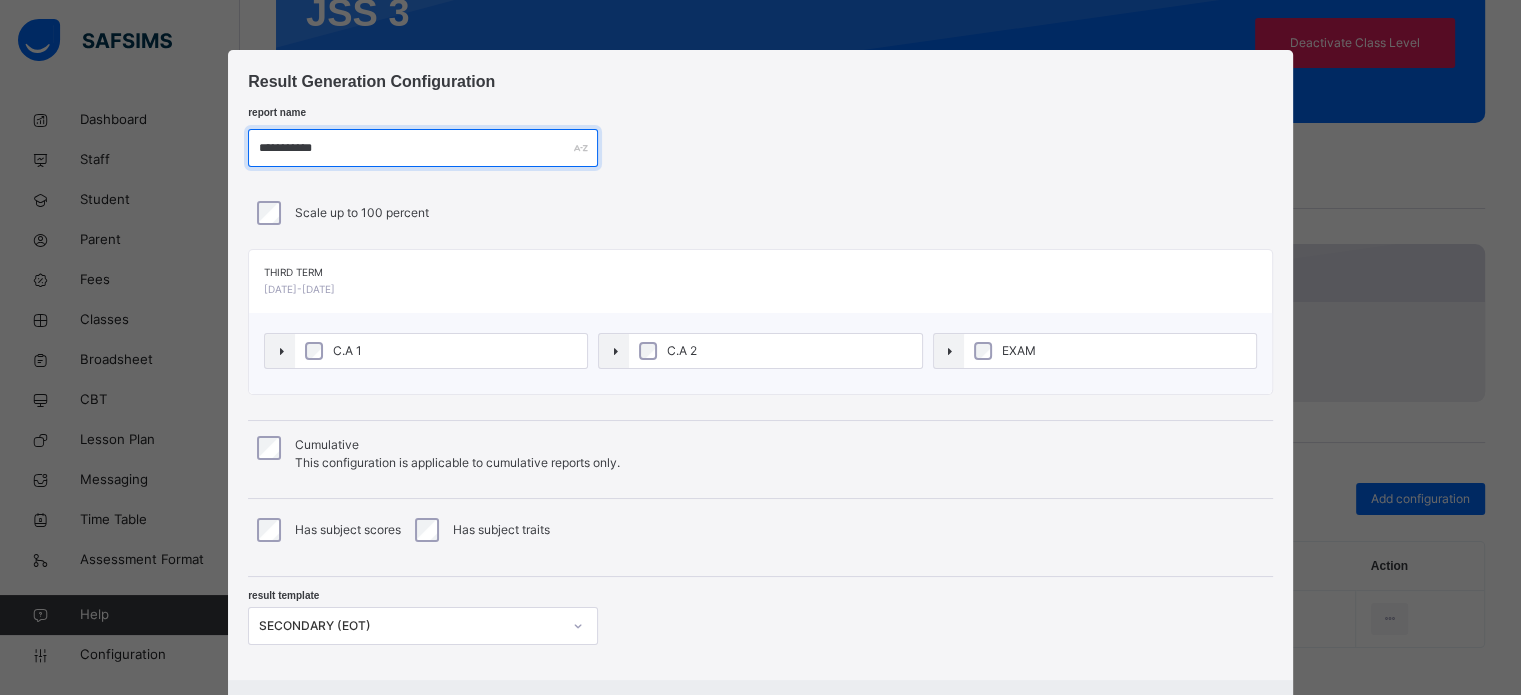 click on "**********" at bounding box center [423, 148] 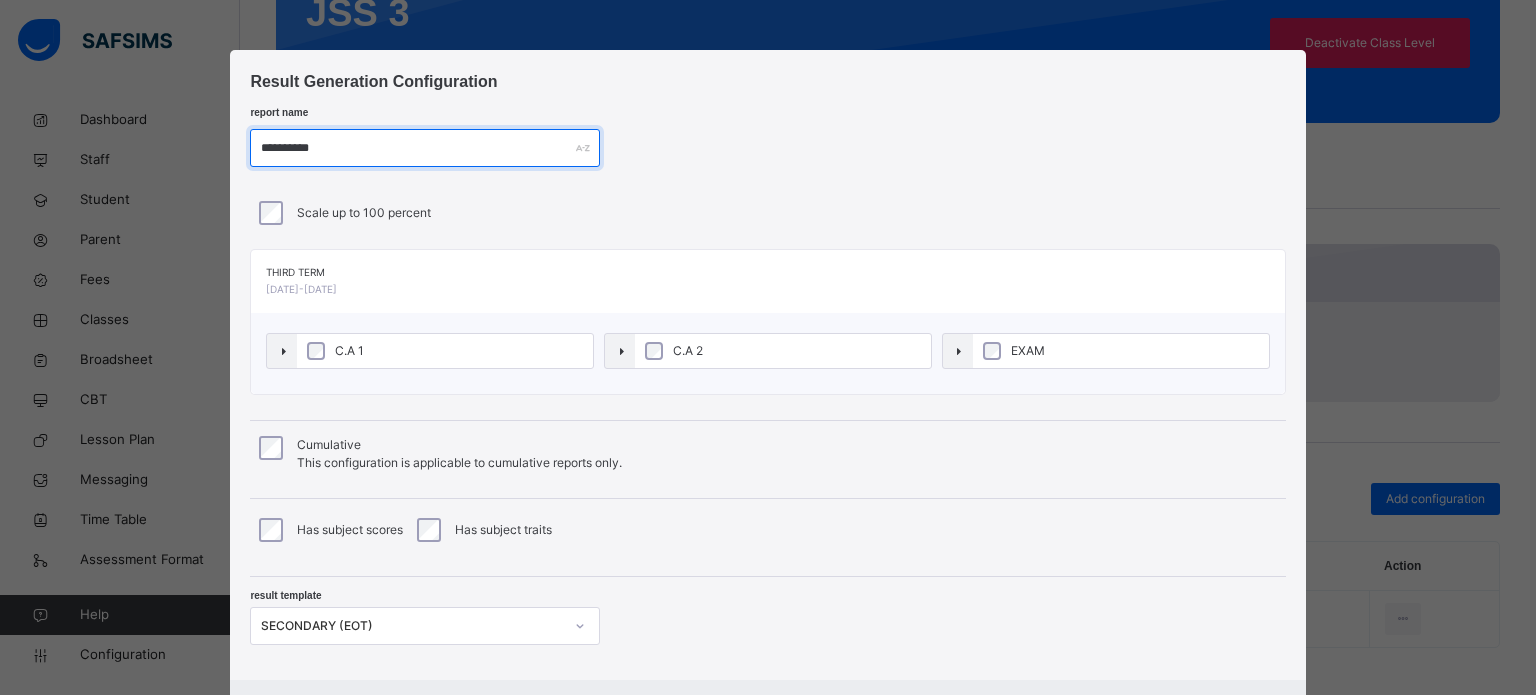 type on "**********" 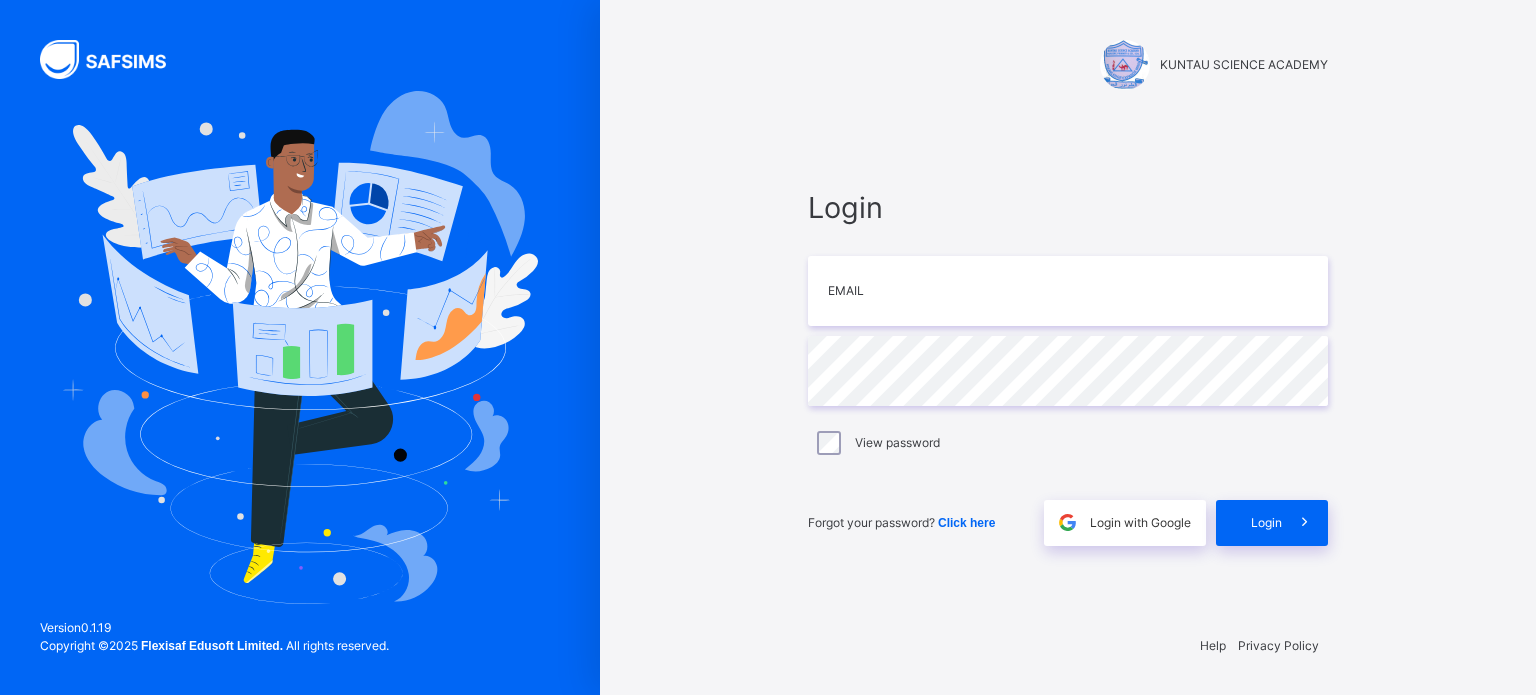 scroll, scrollTop: 0, scrollLeft: 0, axis: both 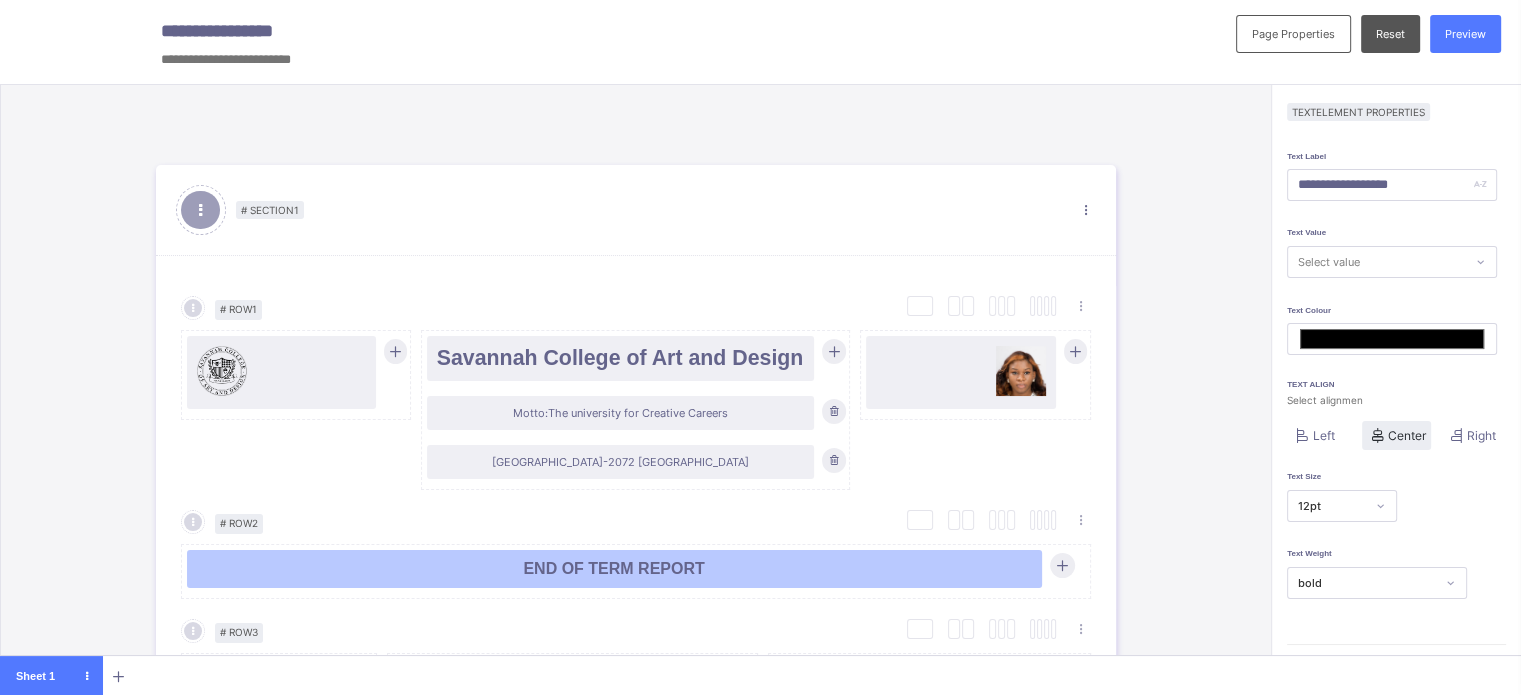 type on "**********" 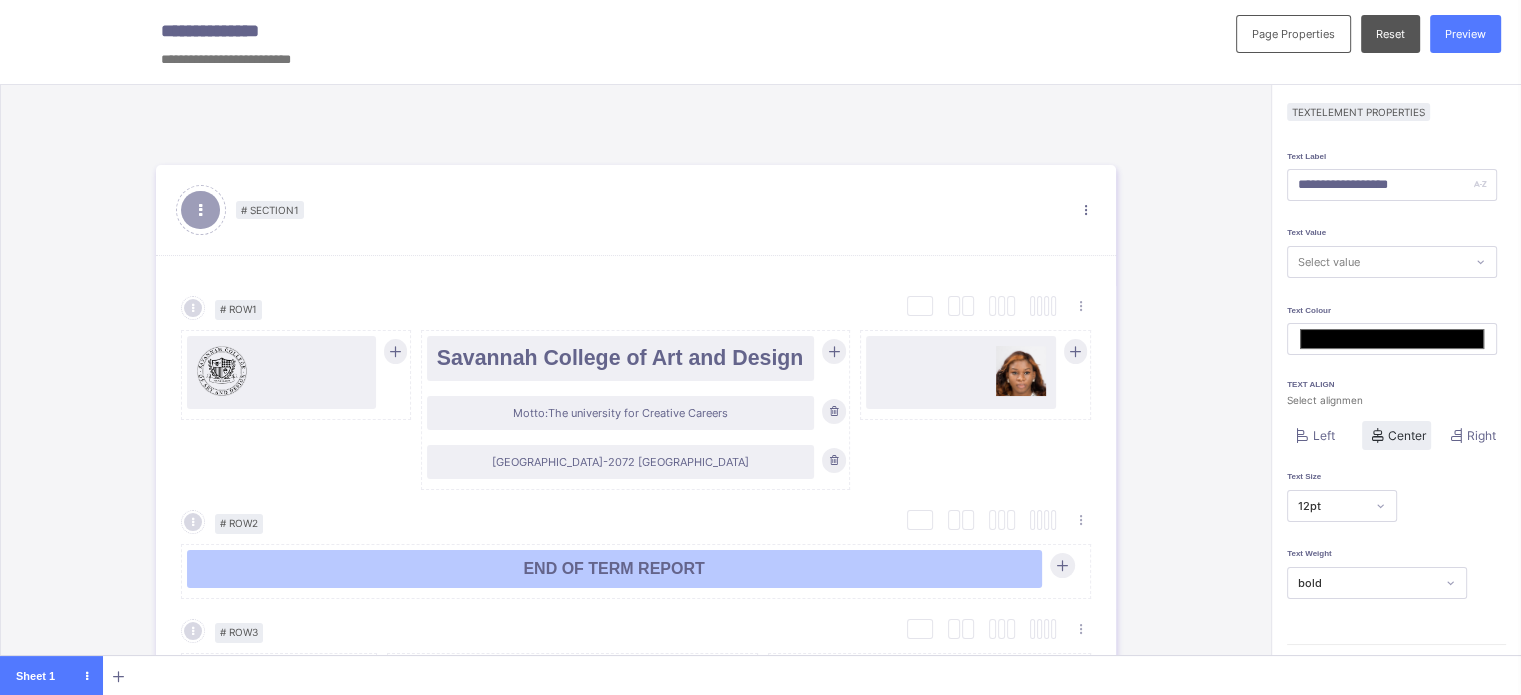 type on "*******" 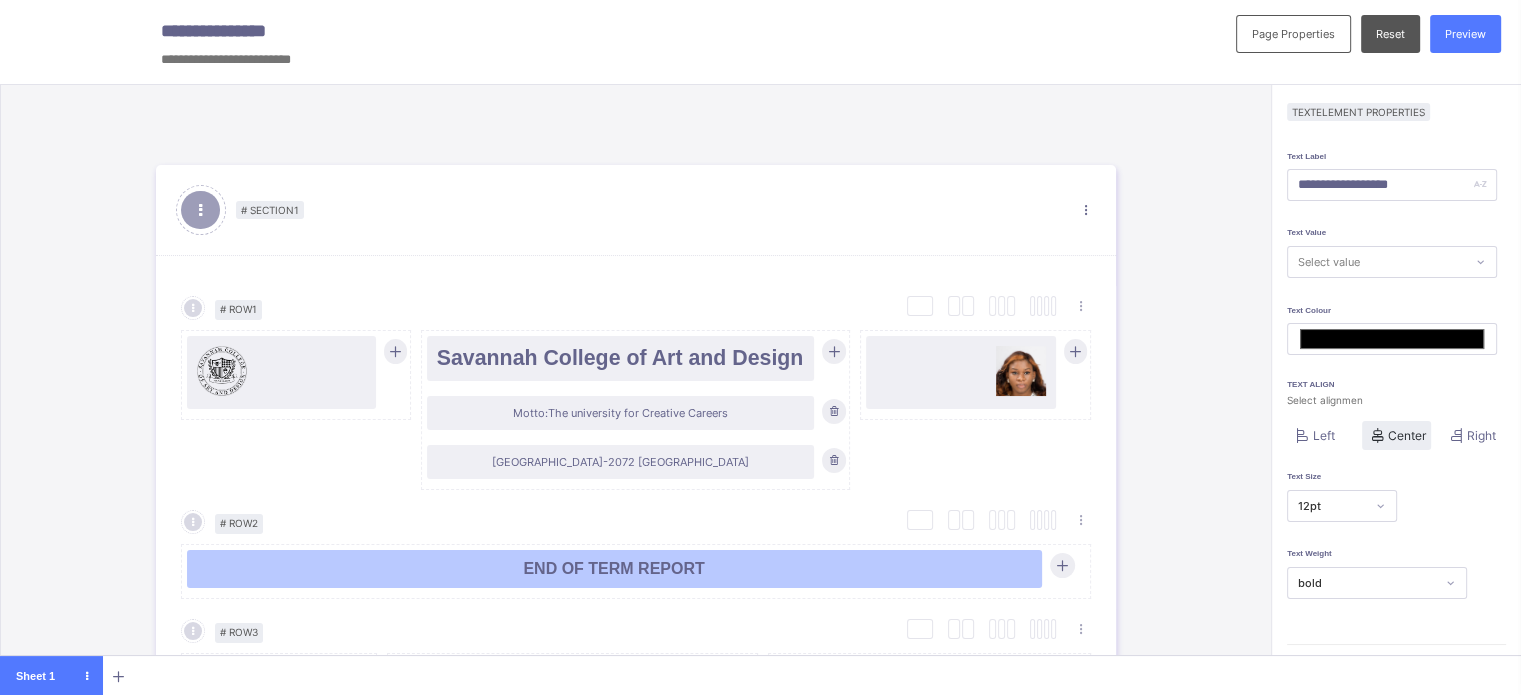 type on "**********" 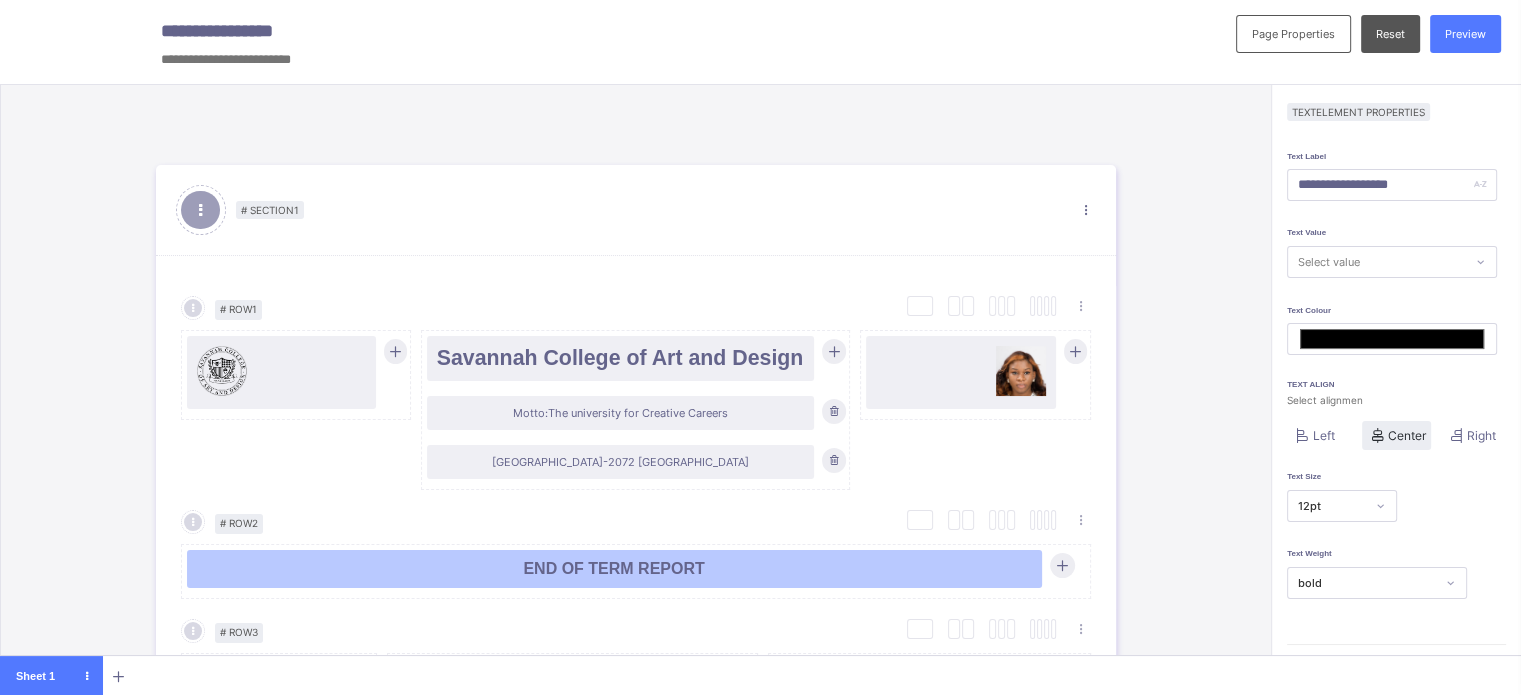 type on "**********" 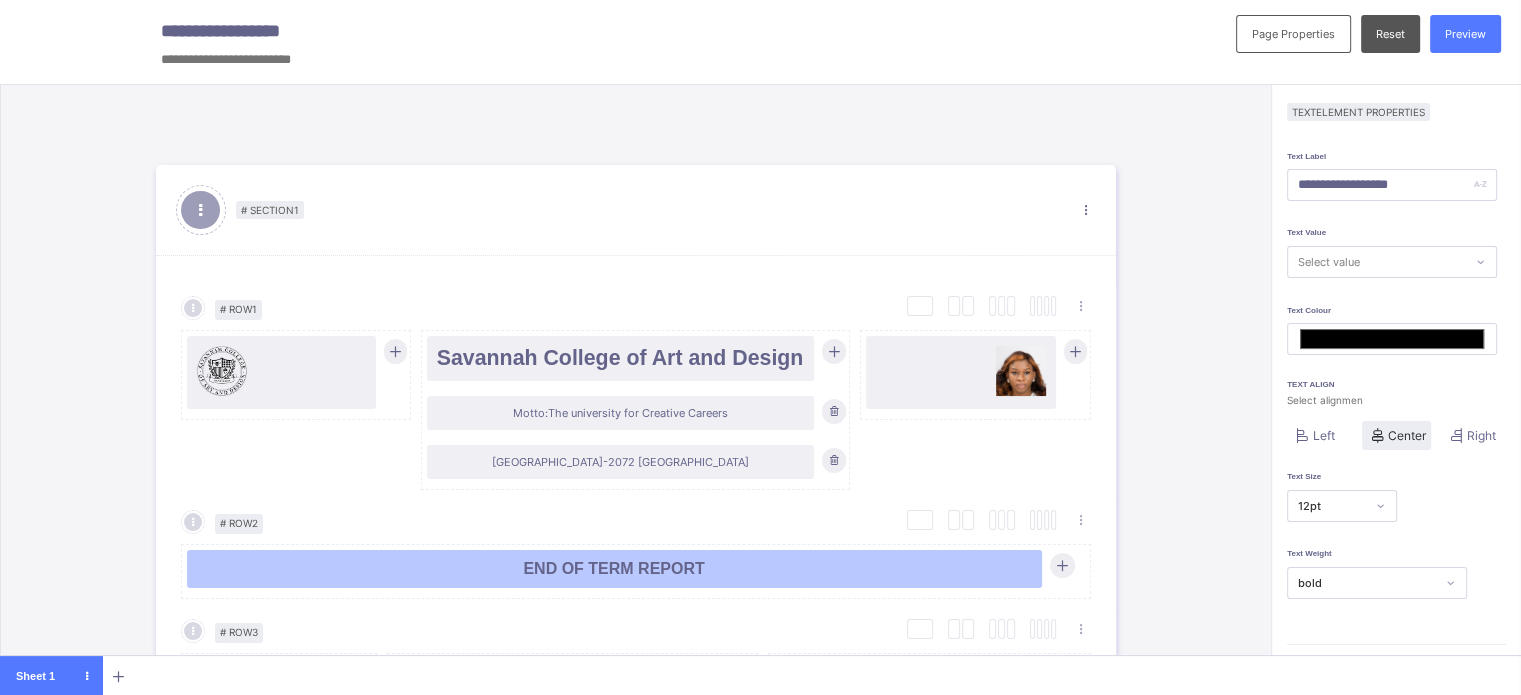 type on "**********" 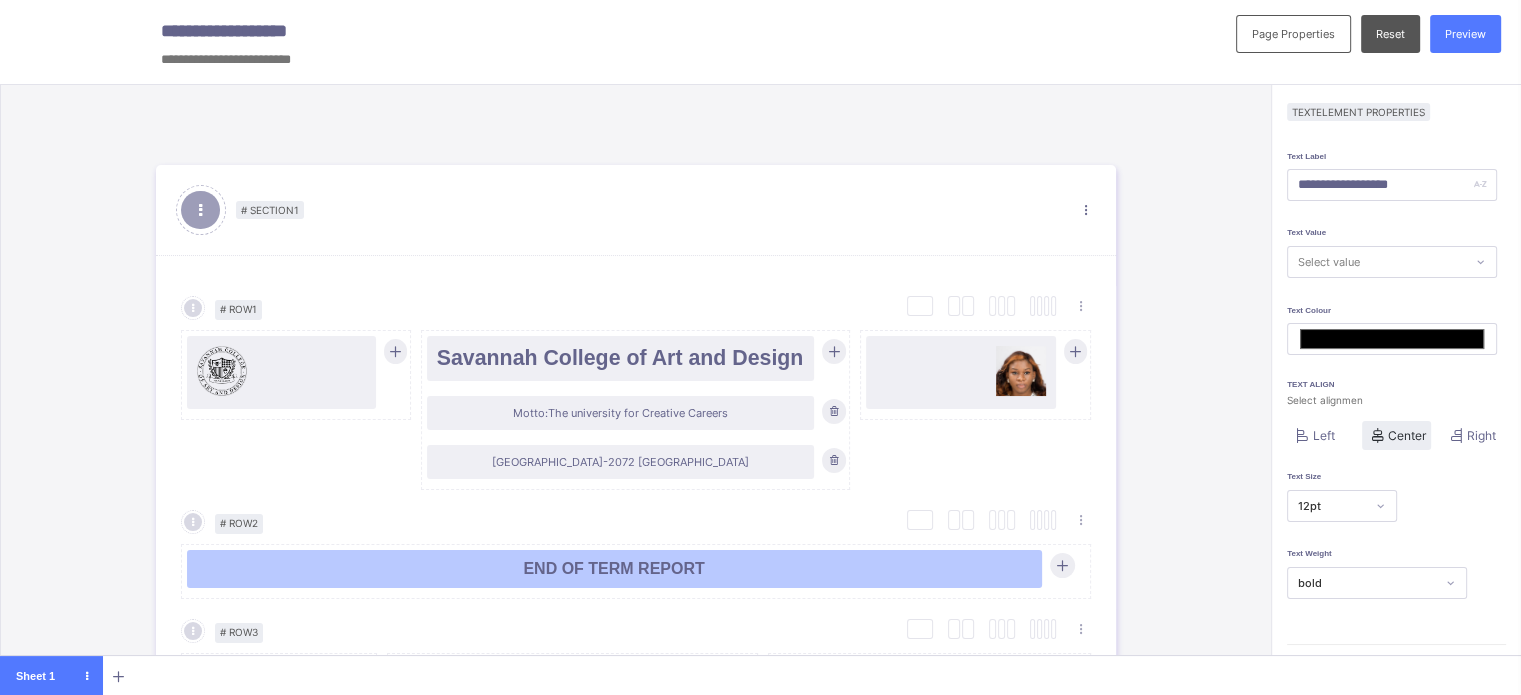 type on "**********" 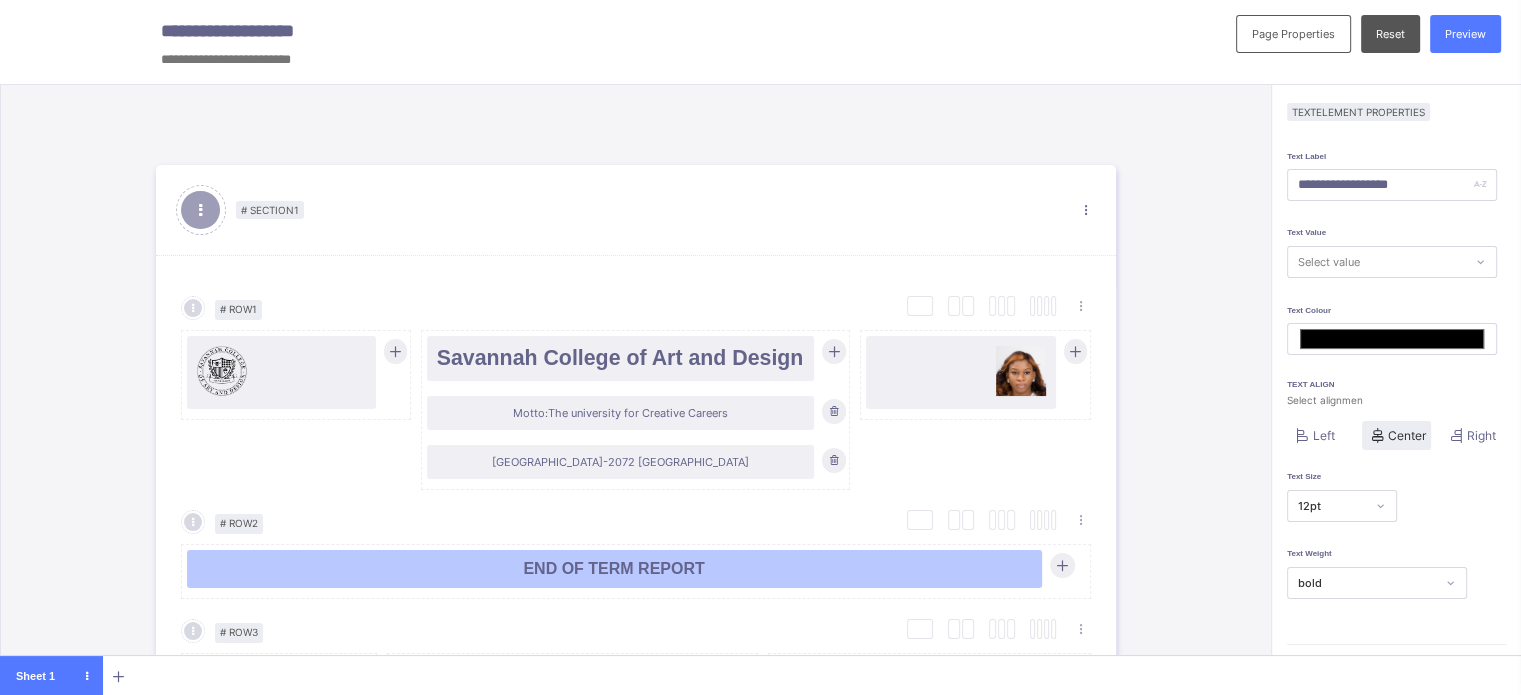 type on "**********" 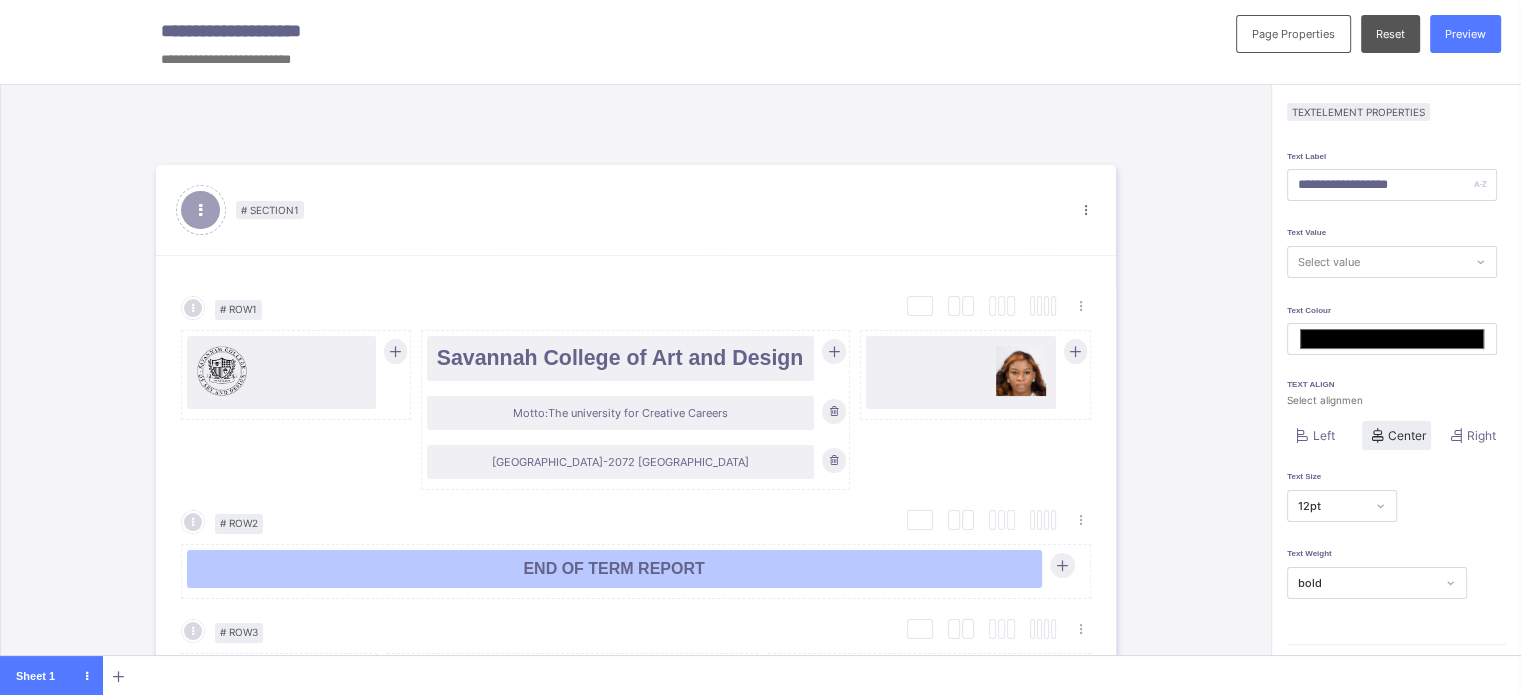 type on "**********" 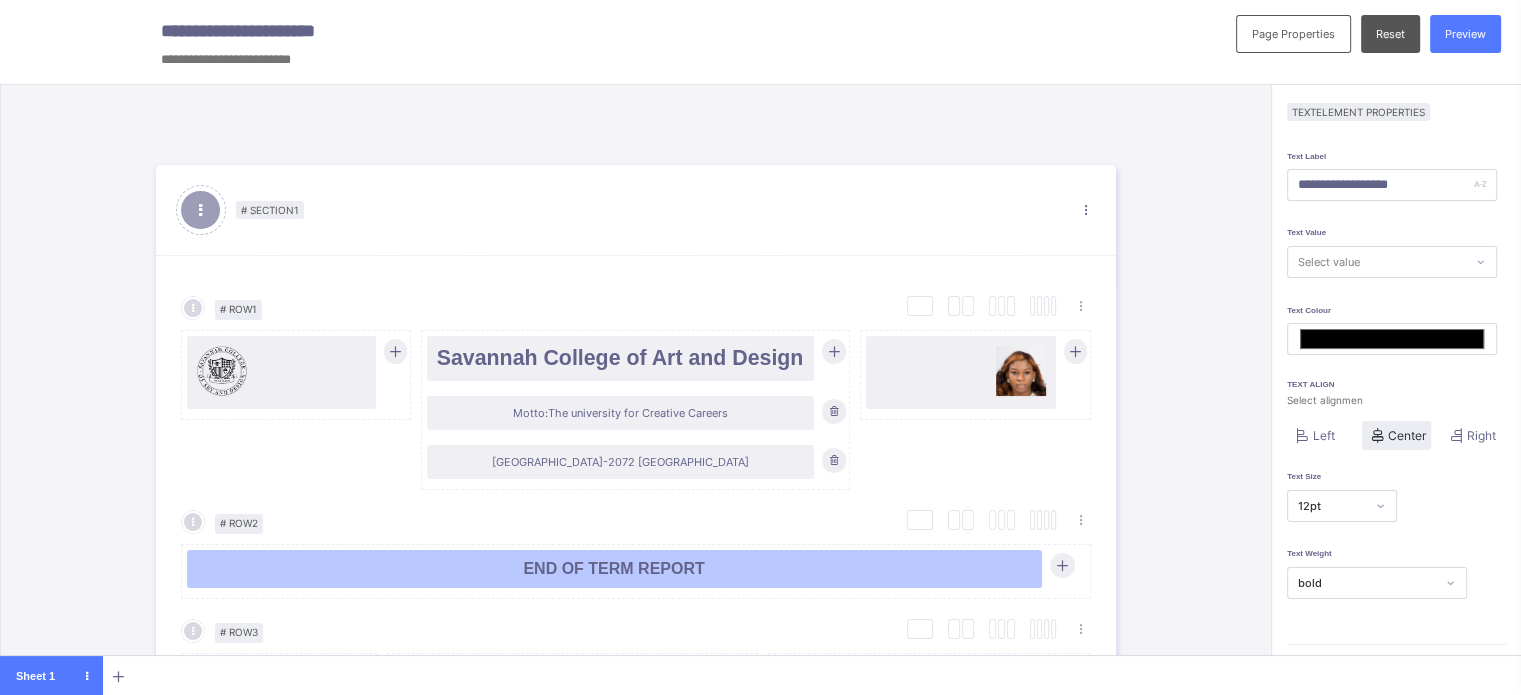 type on "**********" 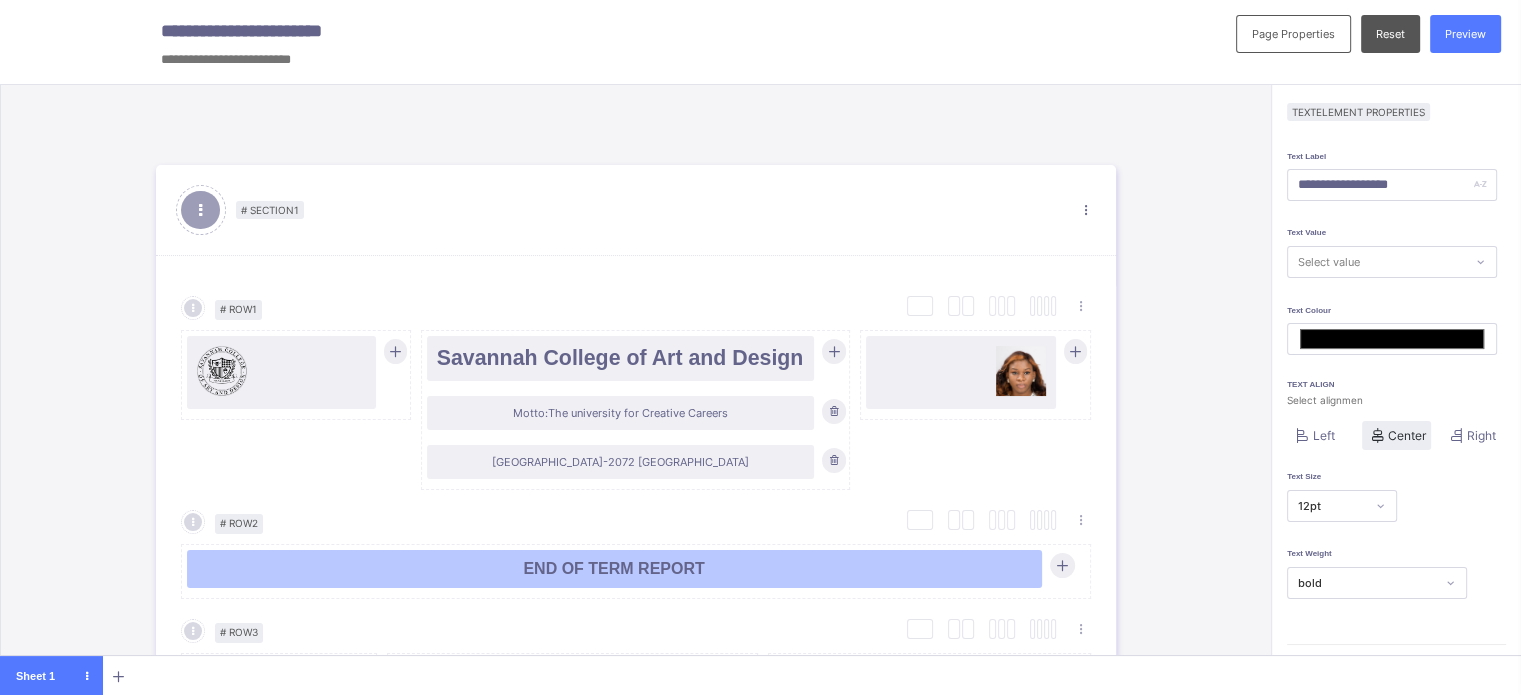 type on "*******" 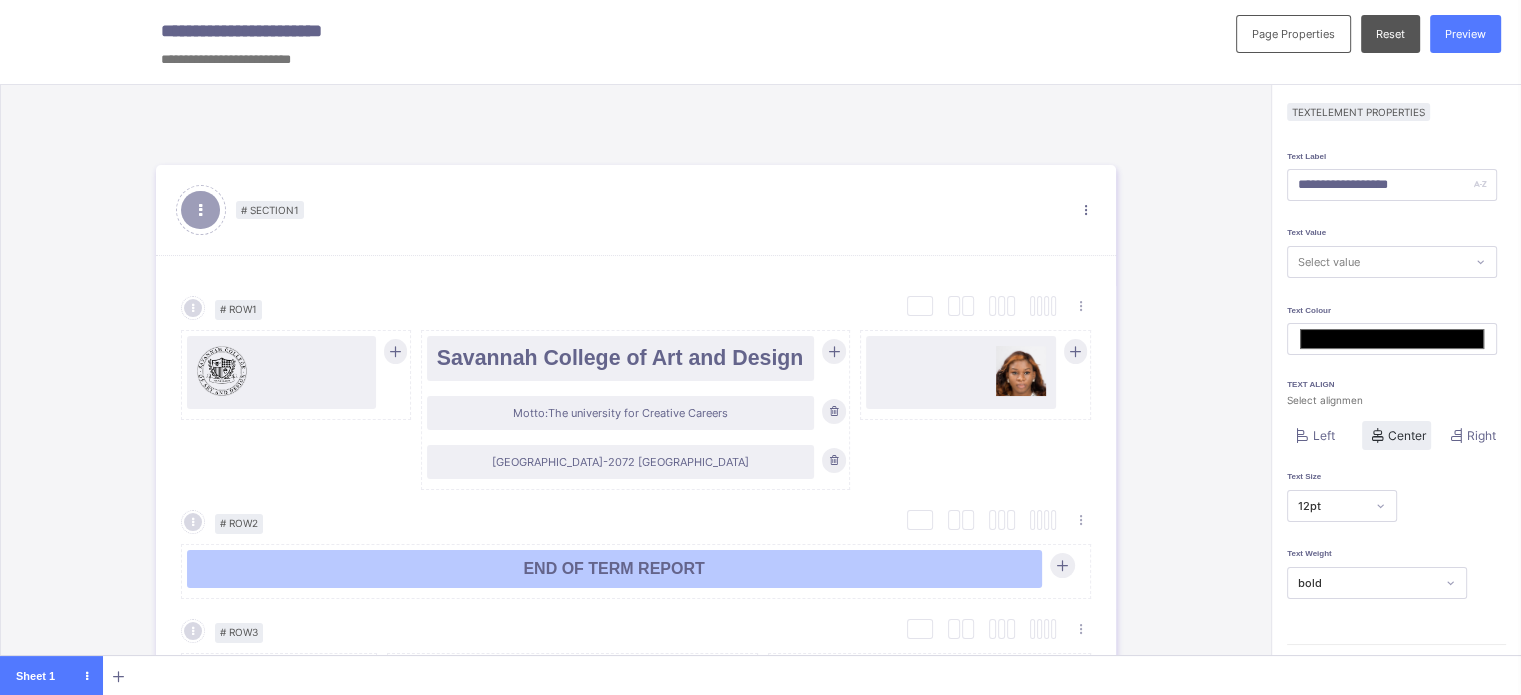 type on "**********" 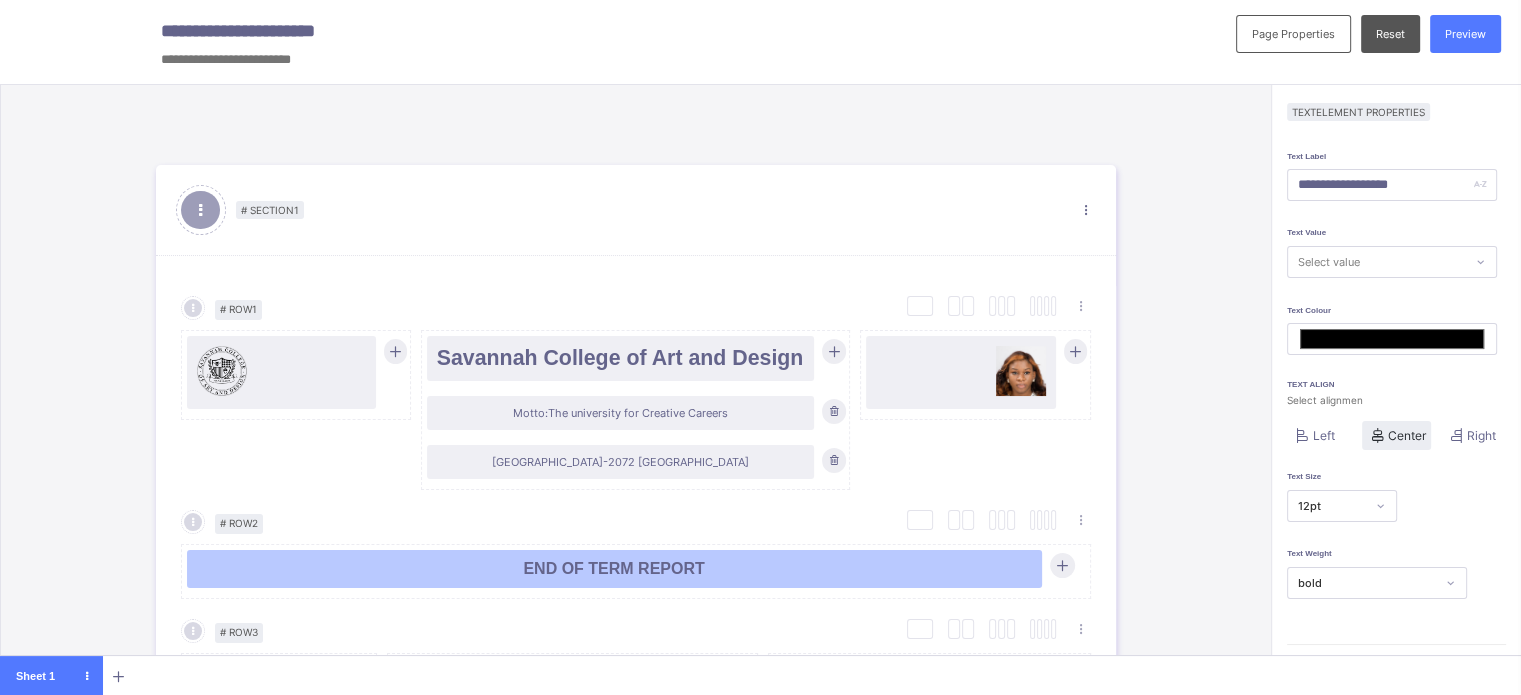 type on "**********" 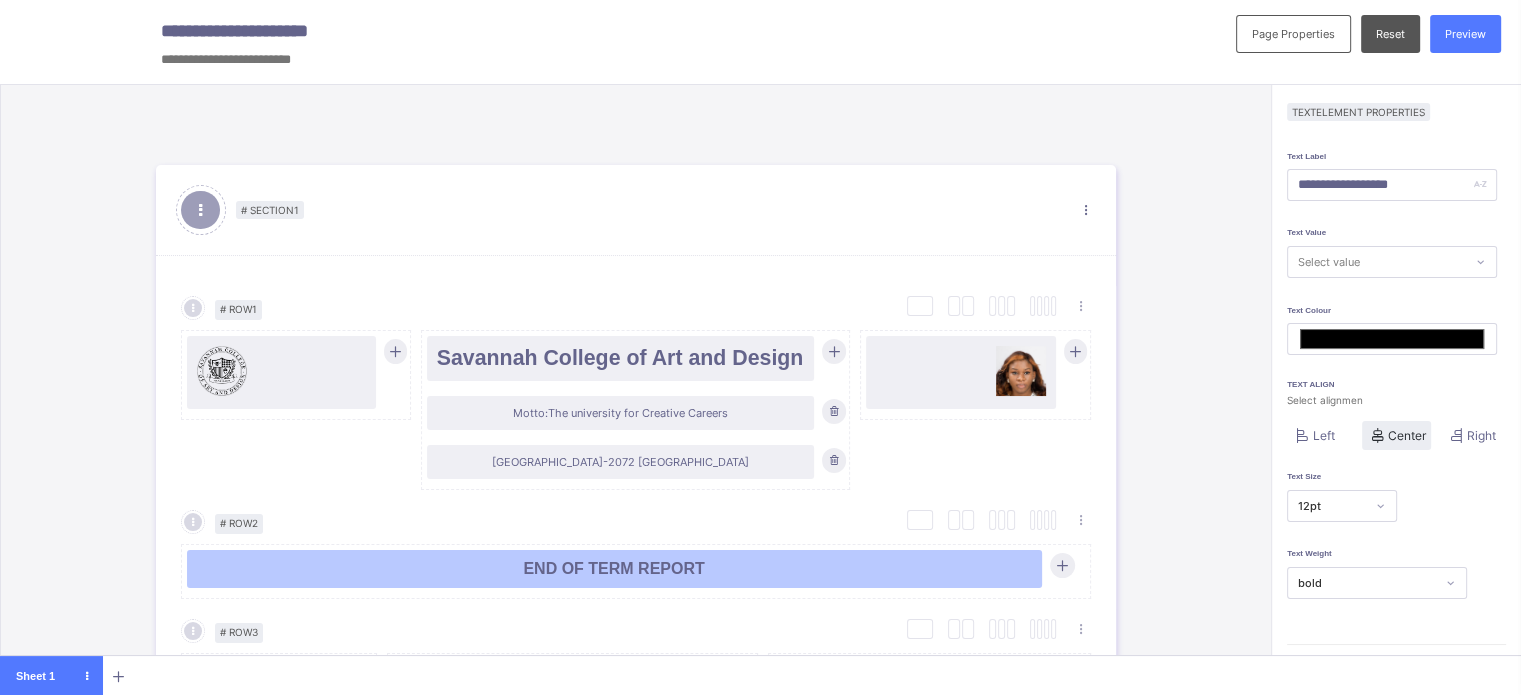 type on "**********" 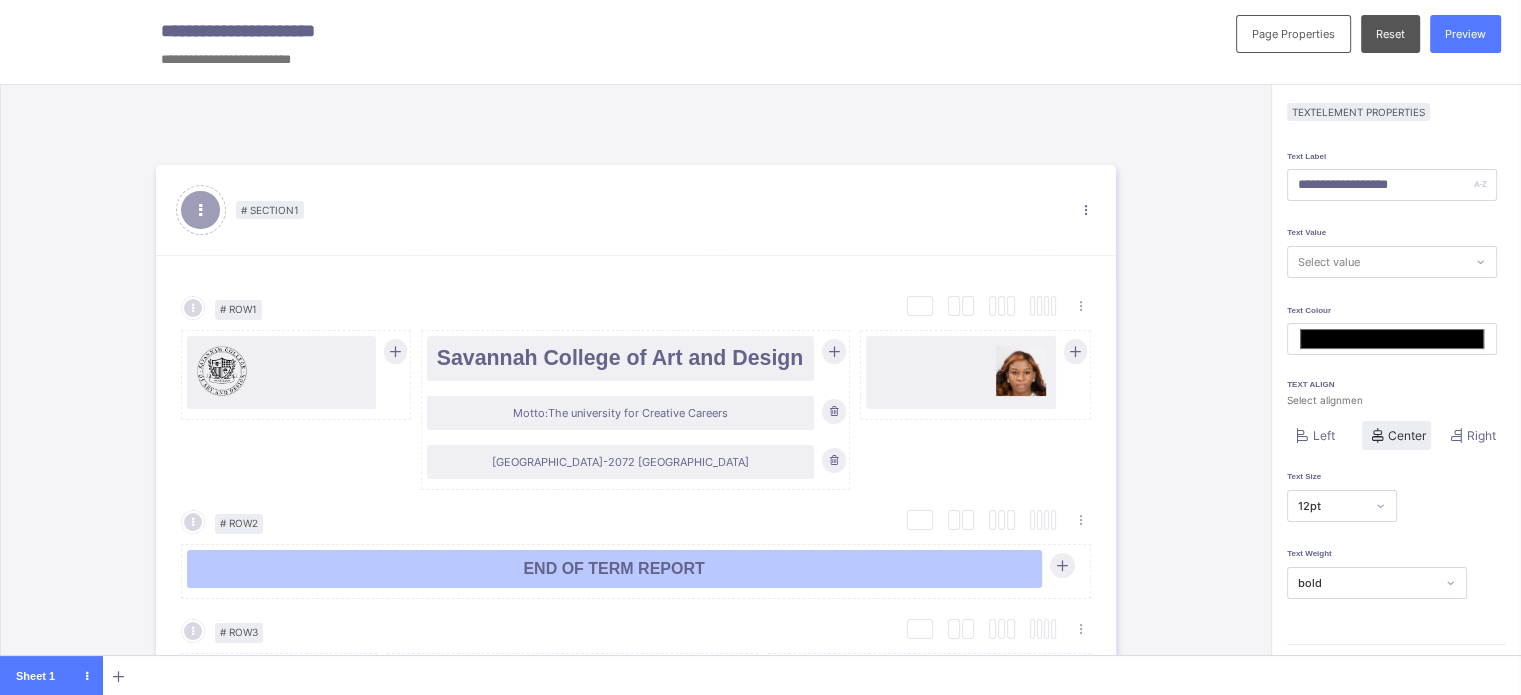 type on "**********" 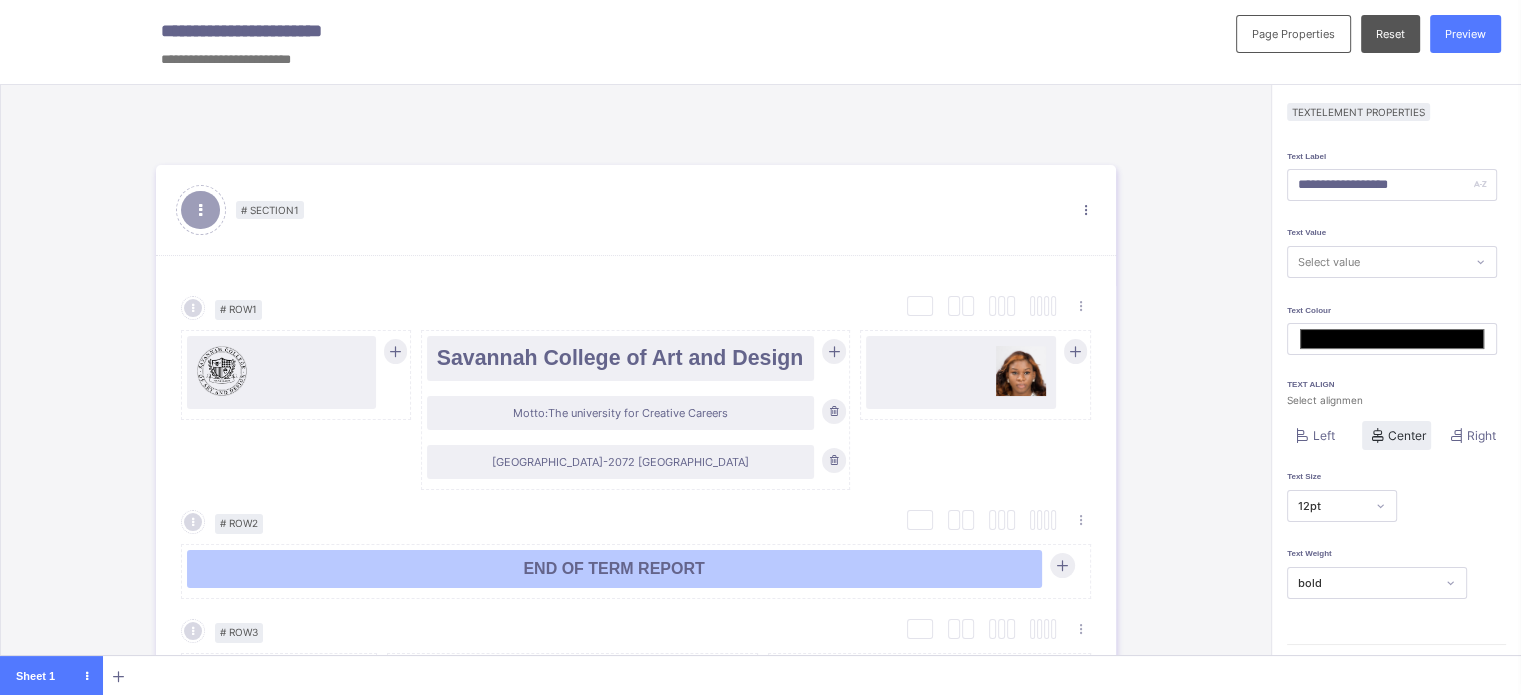 type on "*******" 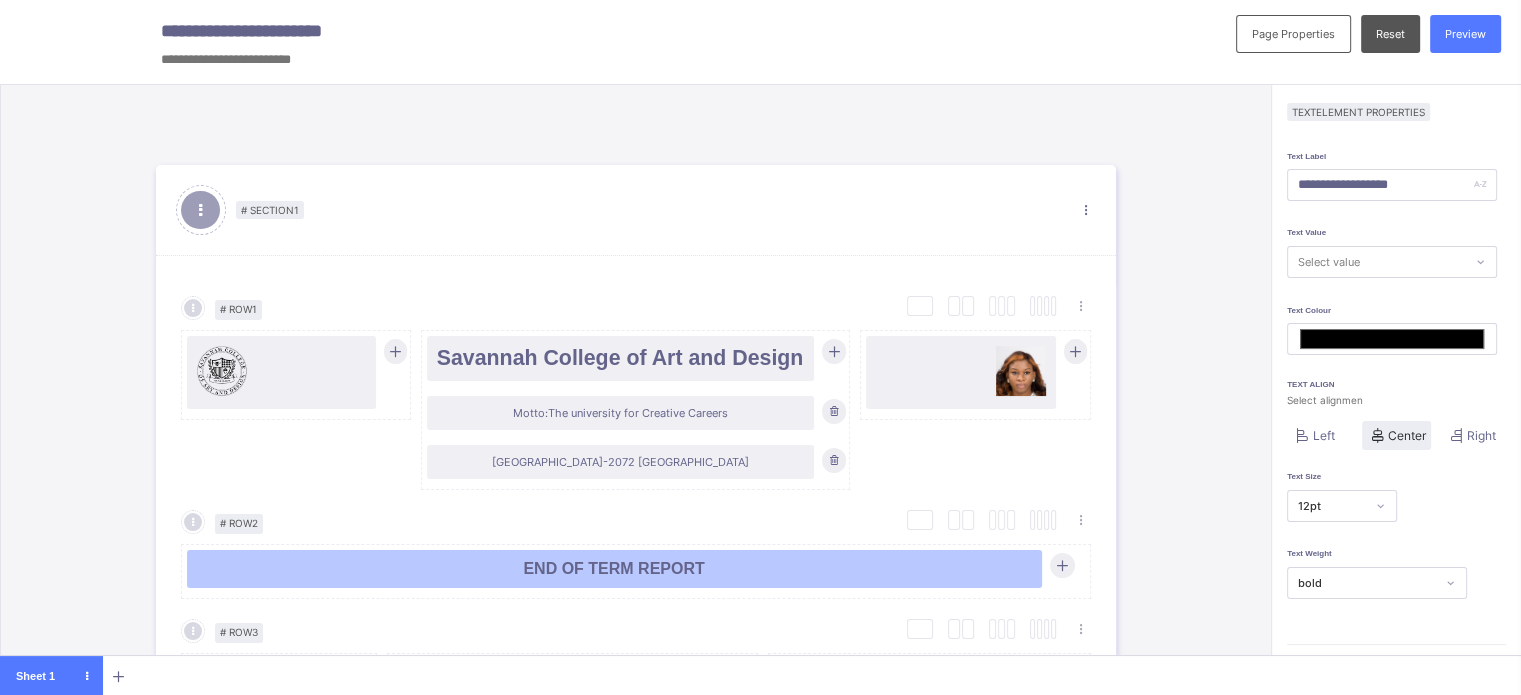 type on "**********" 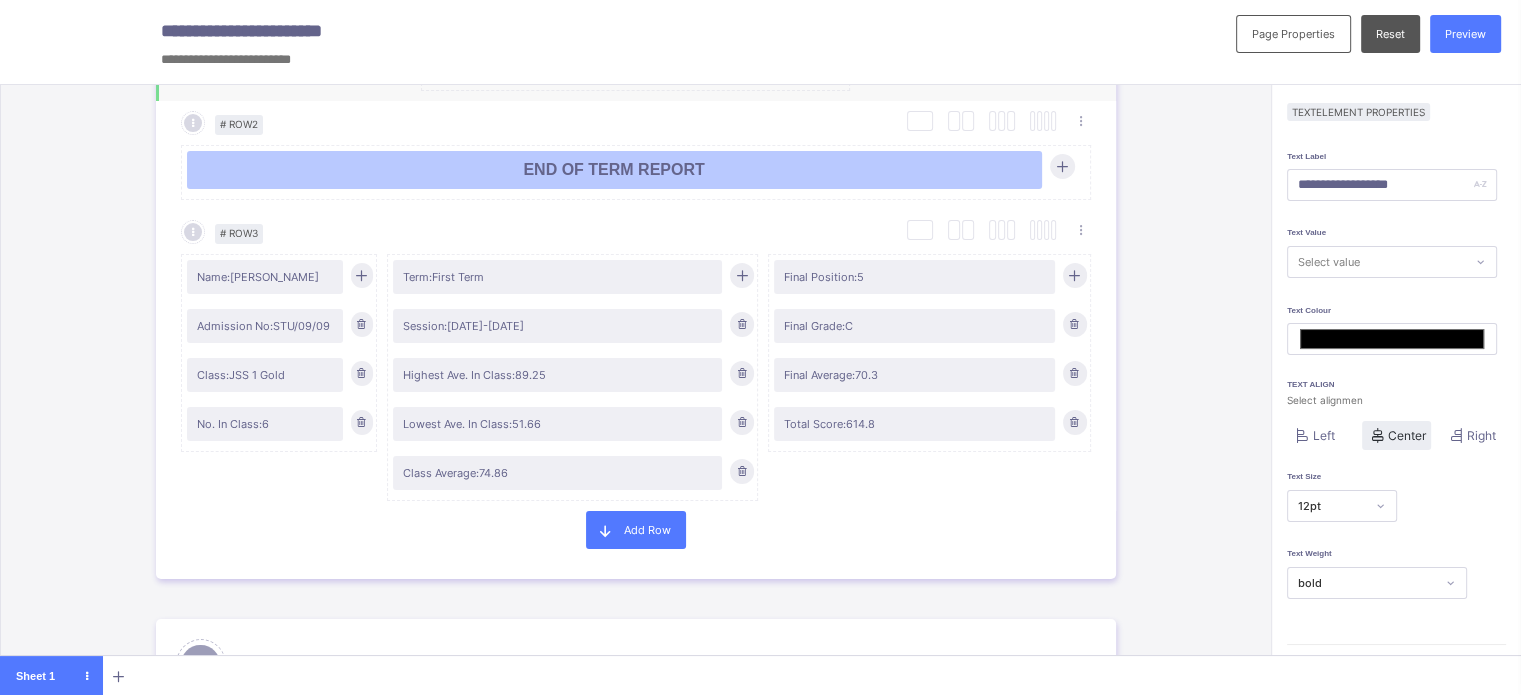 scroll, scrollTop: 400, scrollLeft: 0, axis: vertical 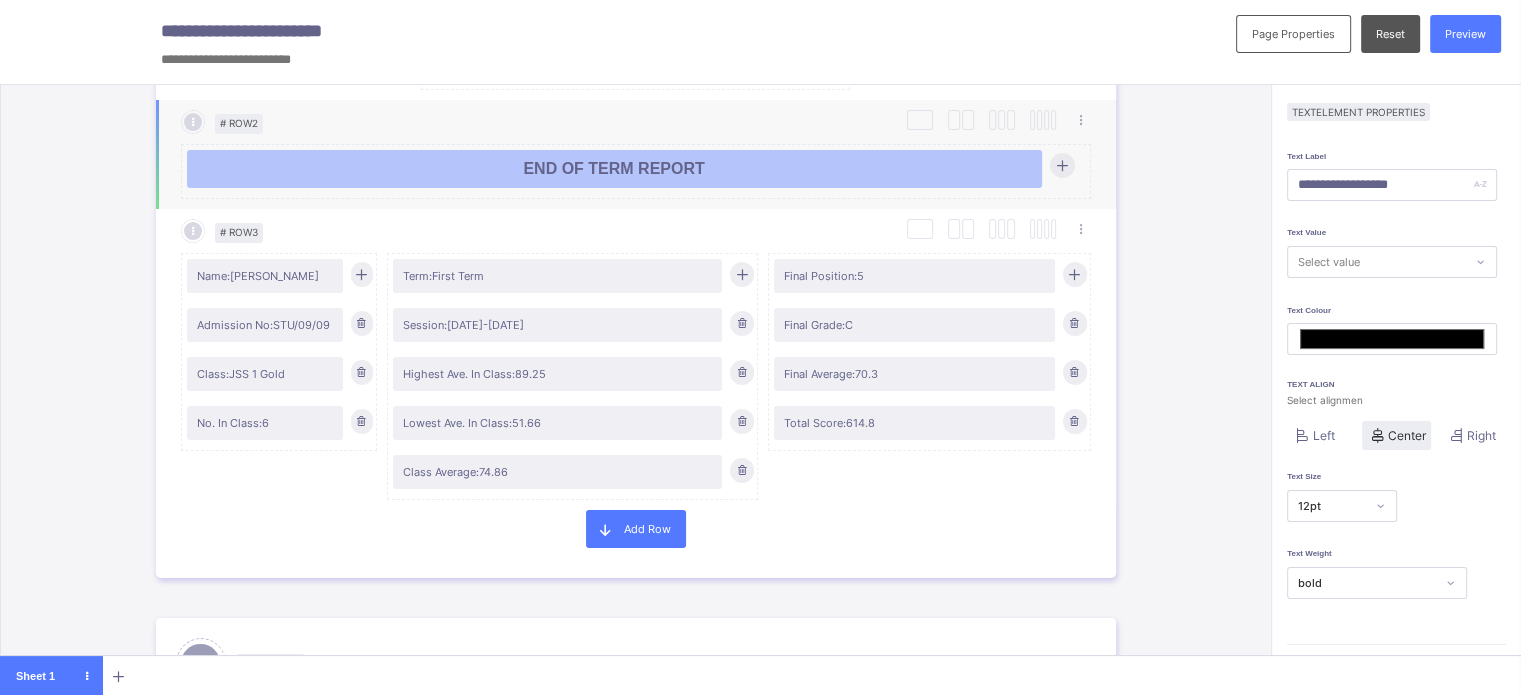 click on "END OF TERM REPORT" at bounding box center [614, 169] 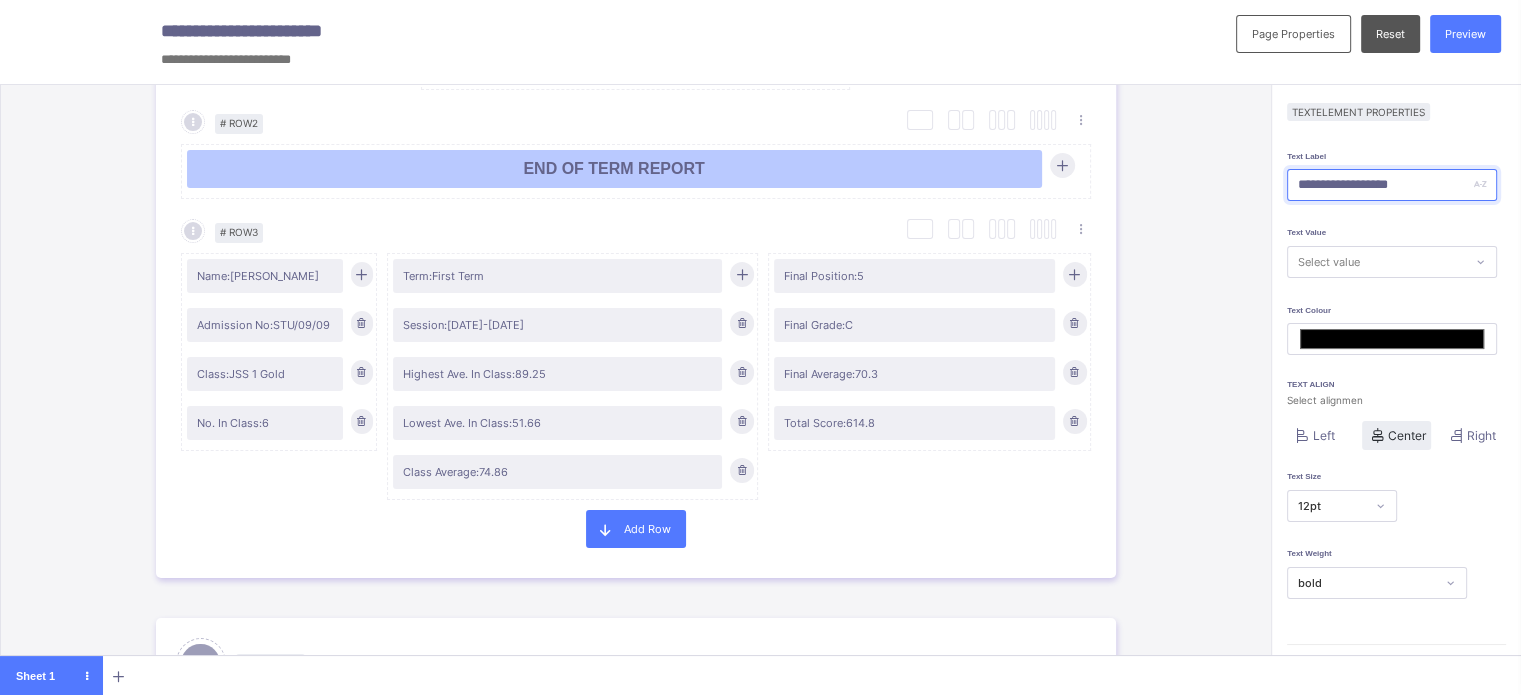 drag, startPoint x: 1402, startPoint y: 180, endPoint x: 1219, endPoint y: 179, distance: 183.00273 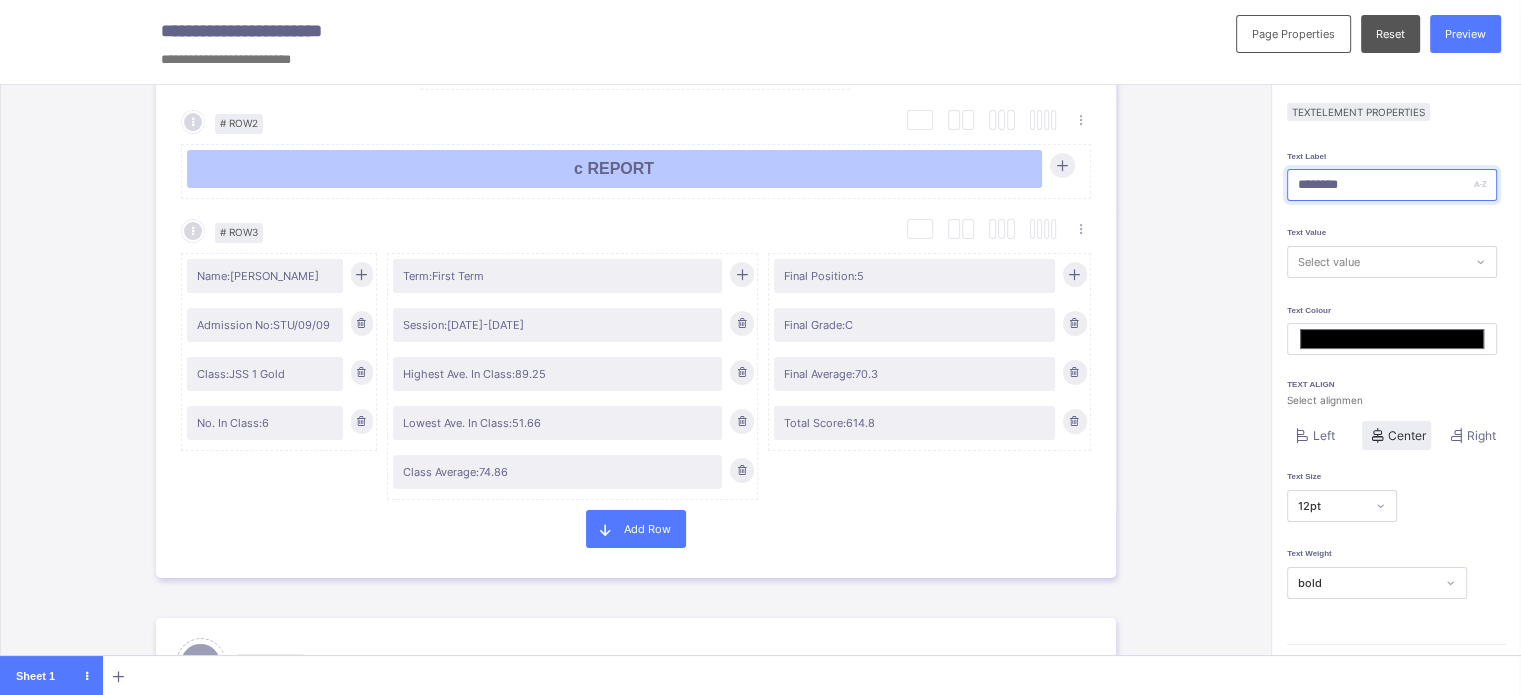 type on "******" 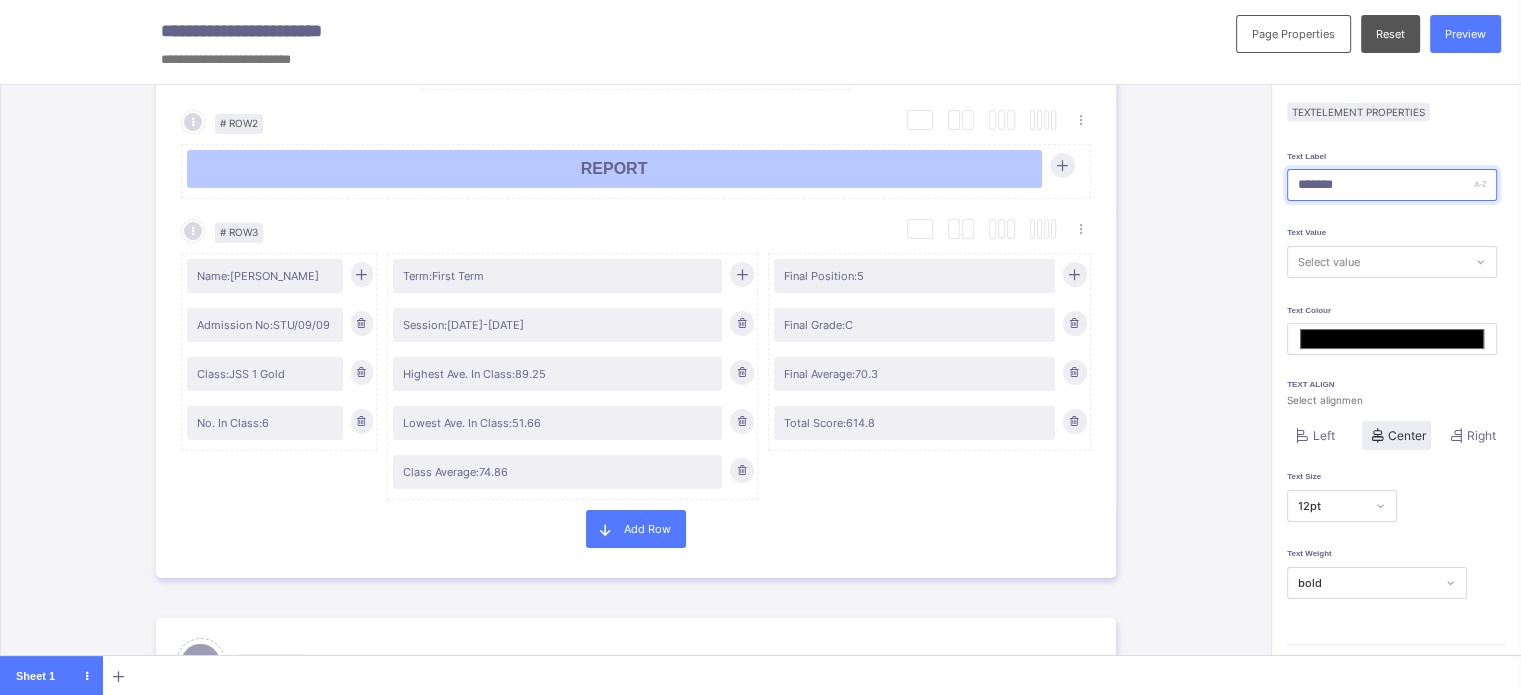 type on "********" 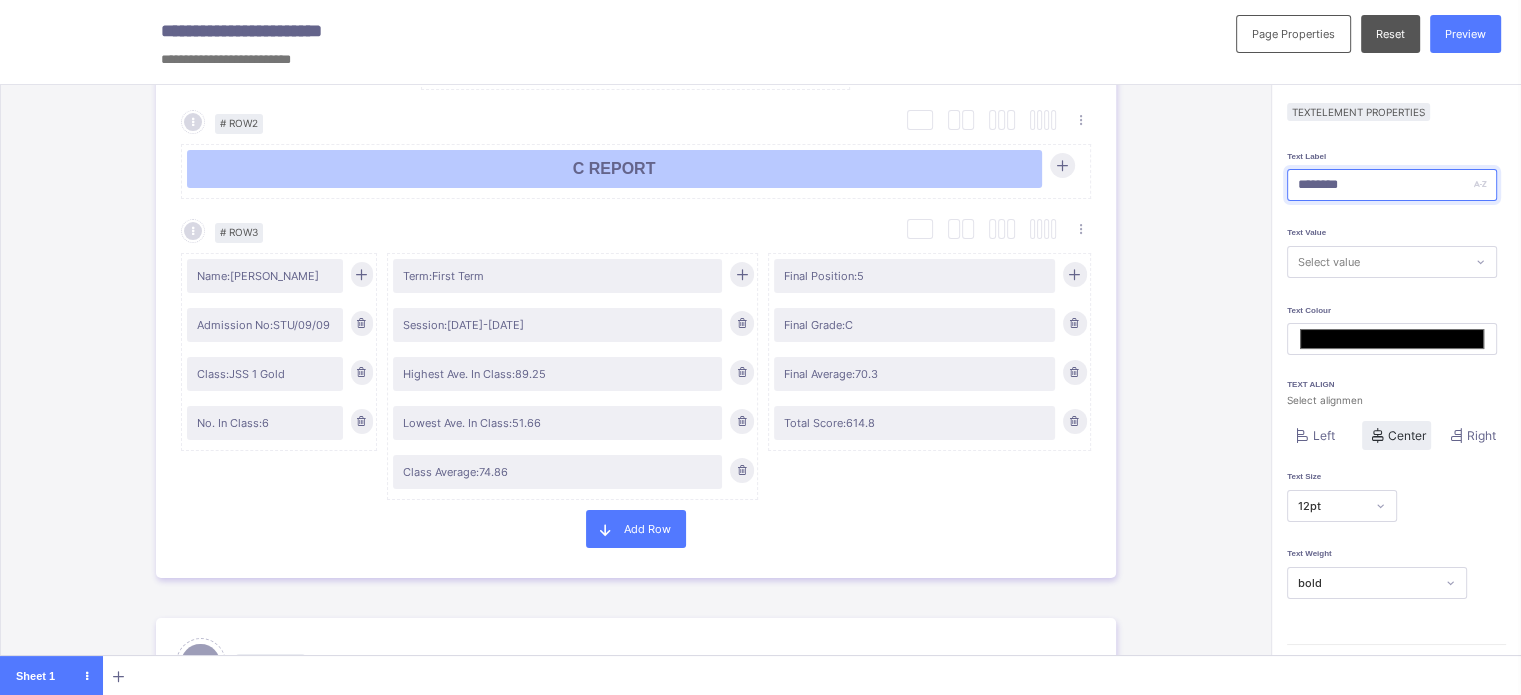 type on "*********" 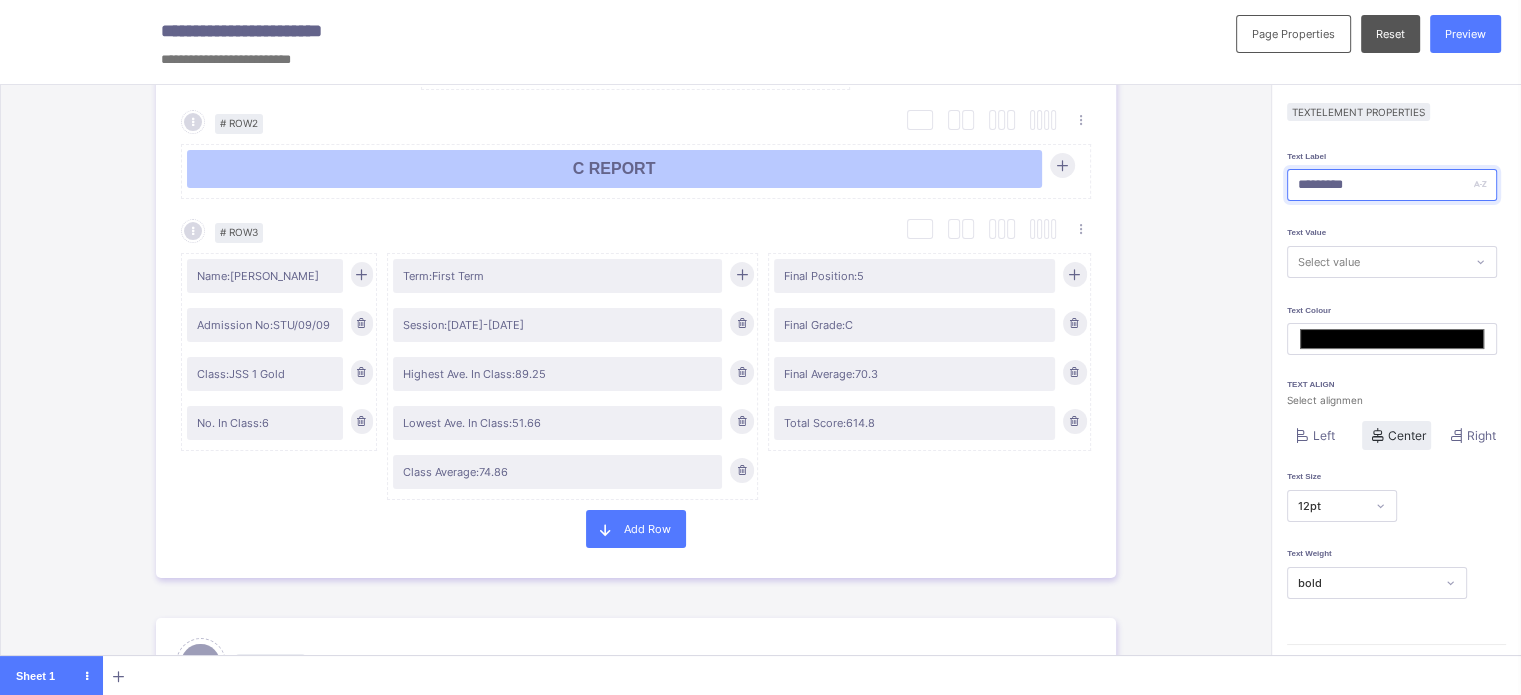 type on "**********" 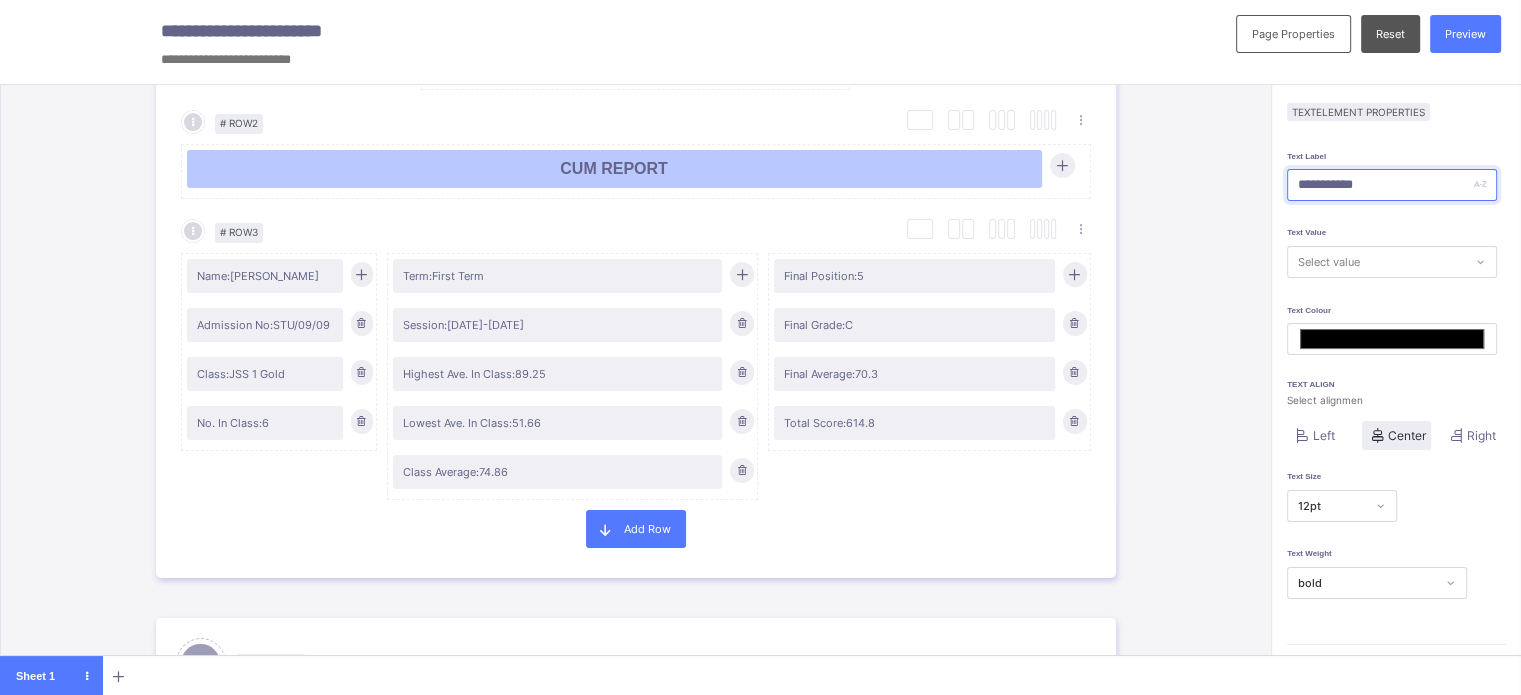 type on "**********" 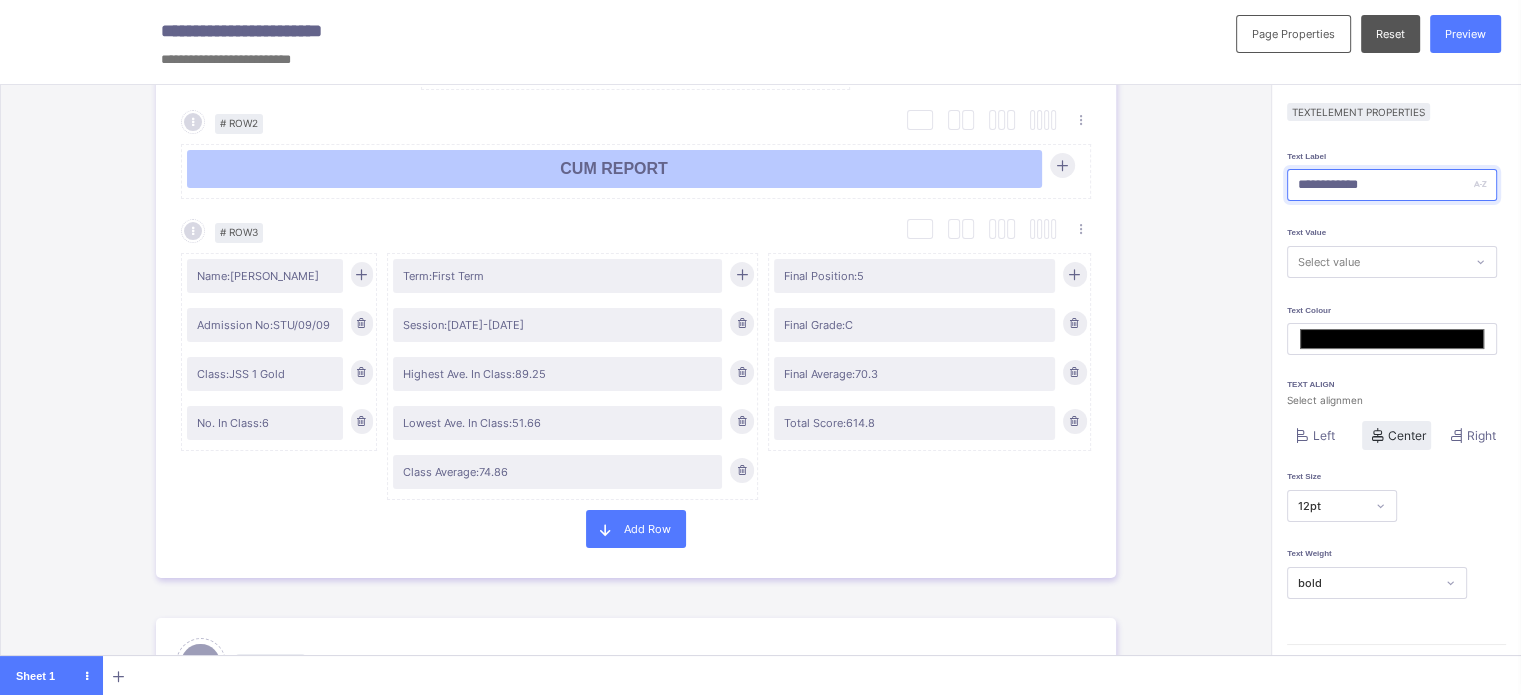 type on "*******" 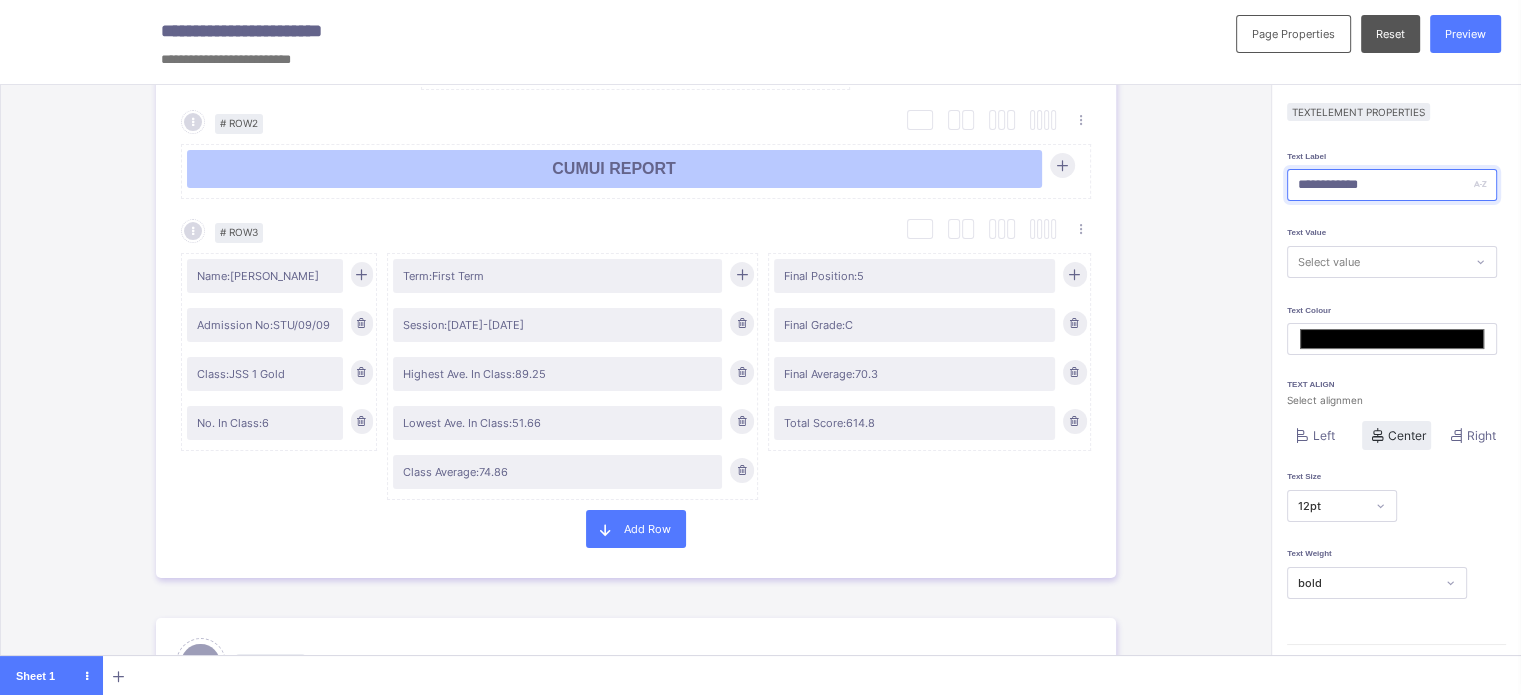 type on "**********" 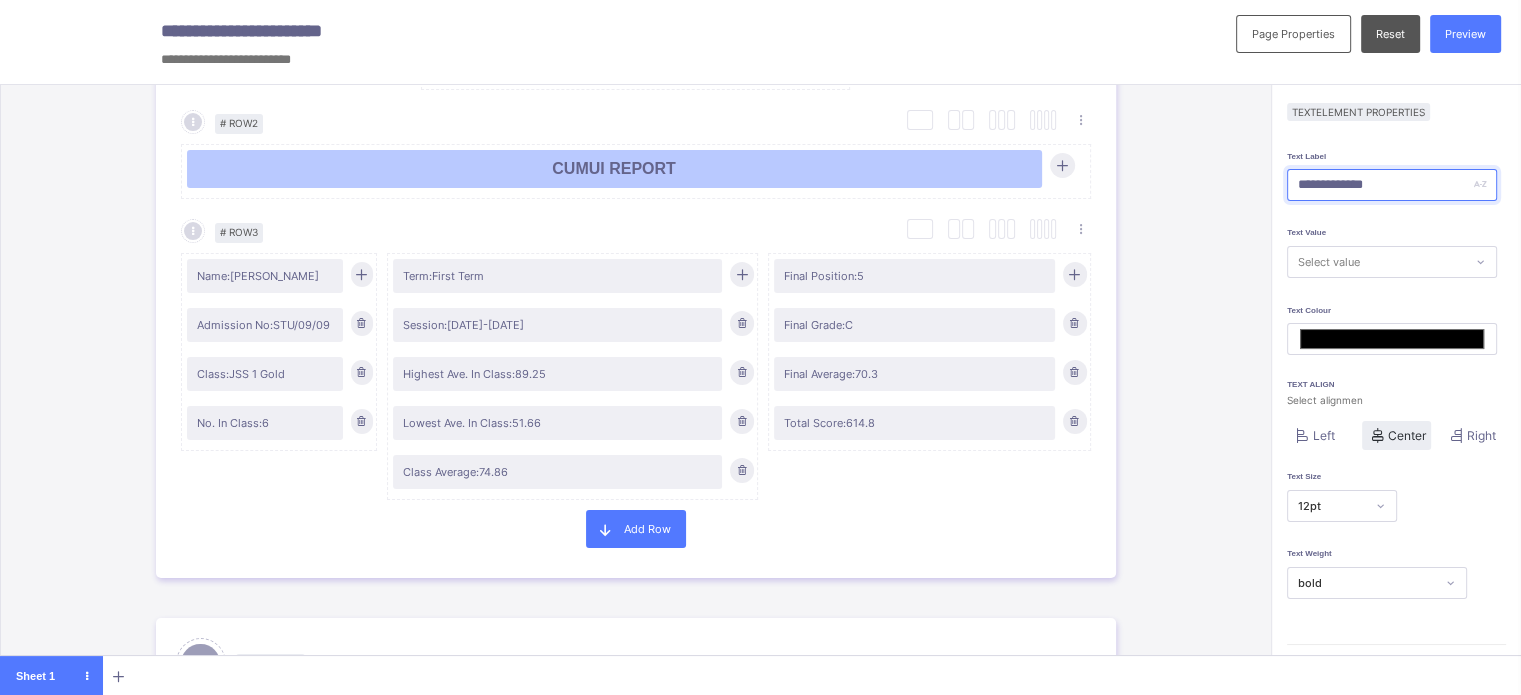 type on "**********" 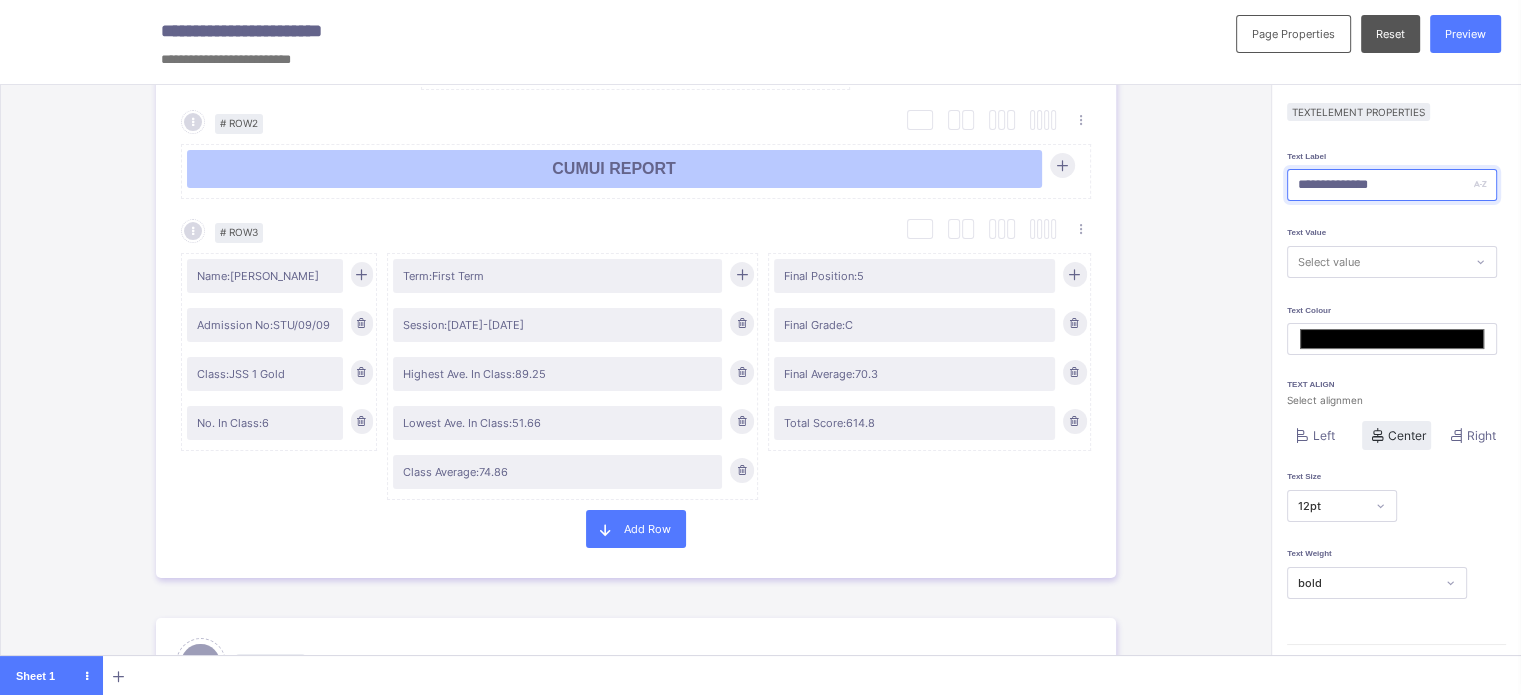 type on "*******" 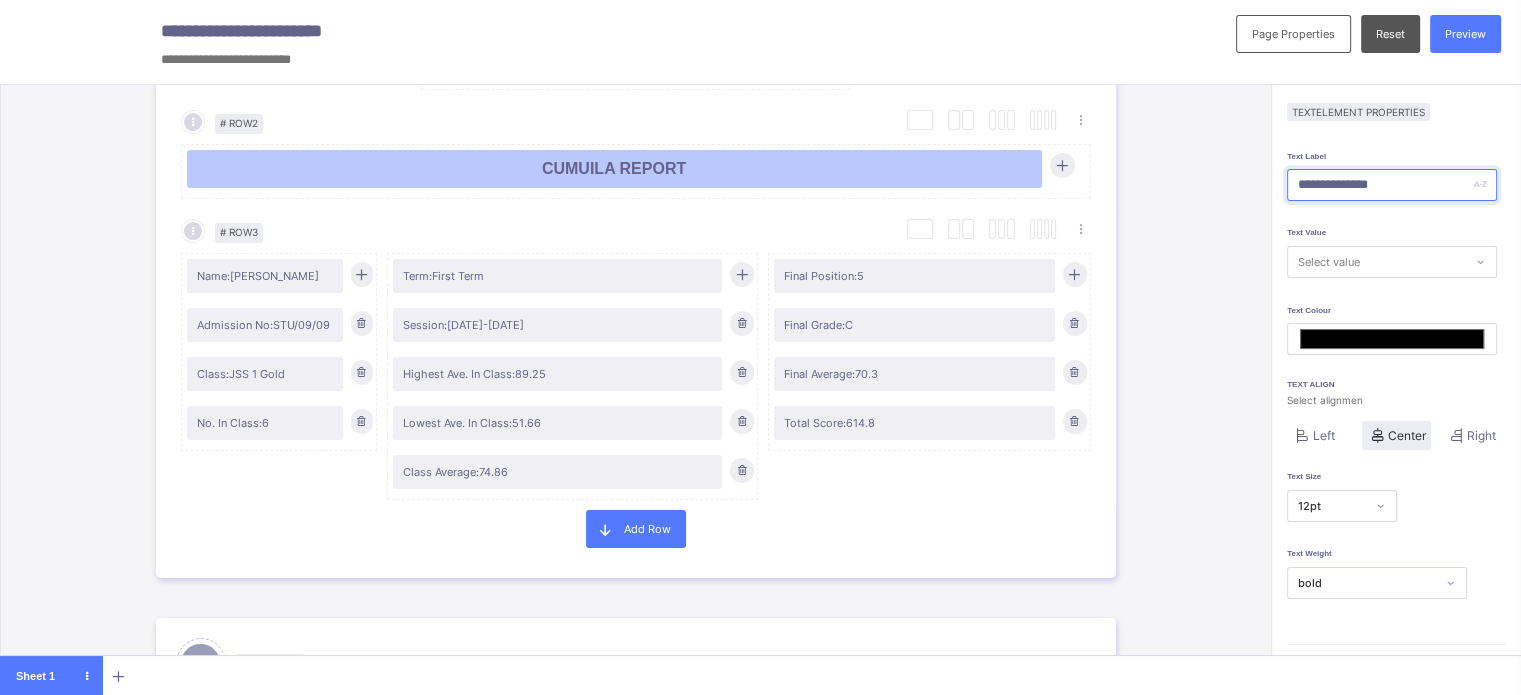 type on "**********" 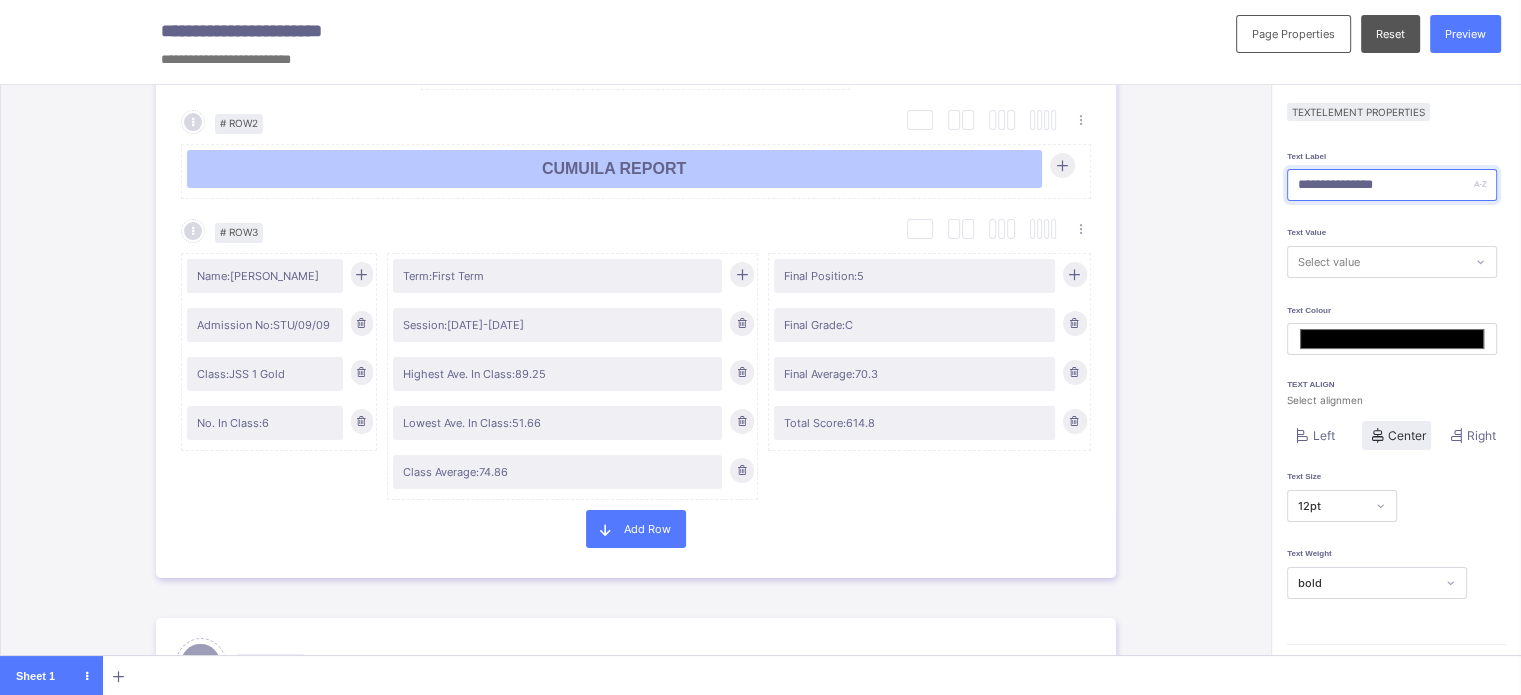 type on "**********" 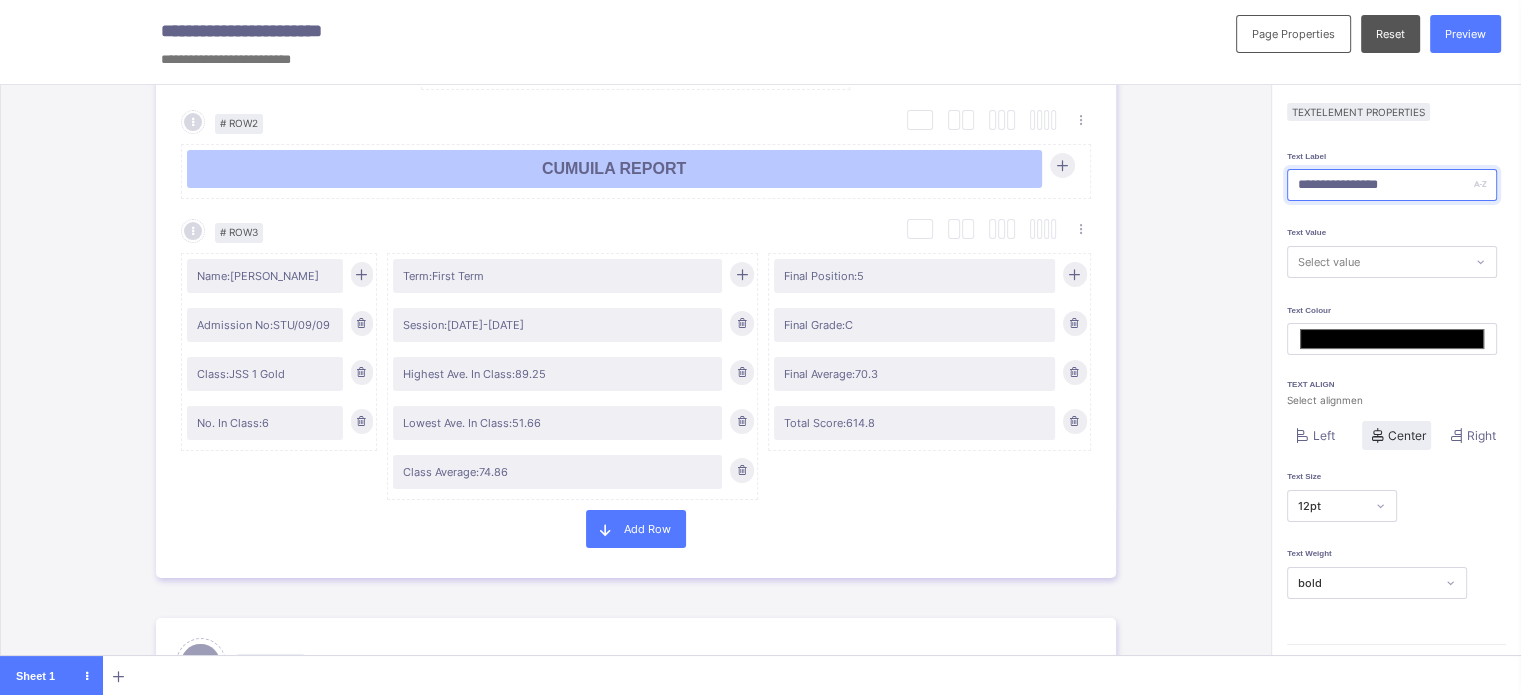 type on "**********" 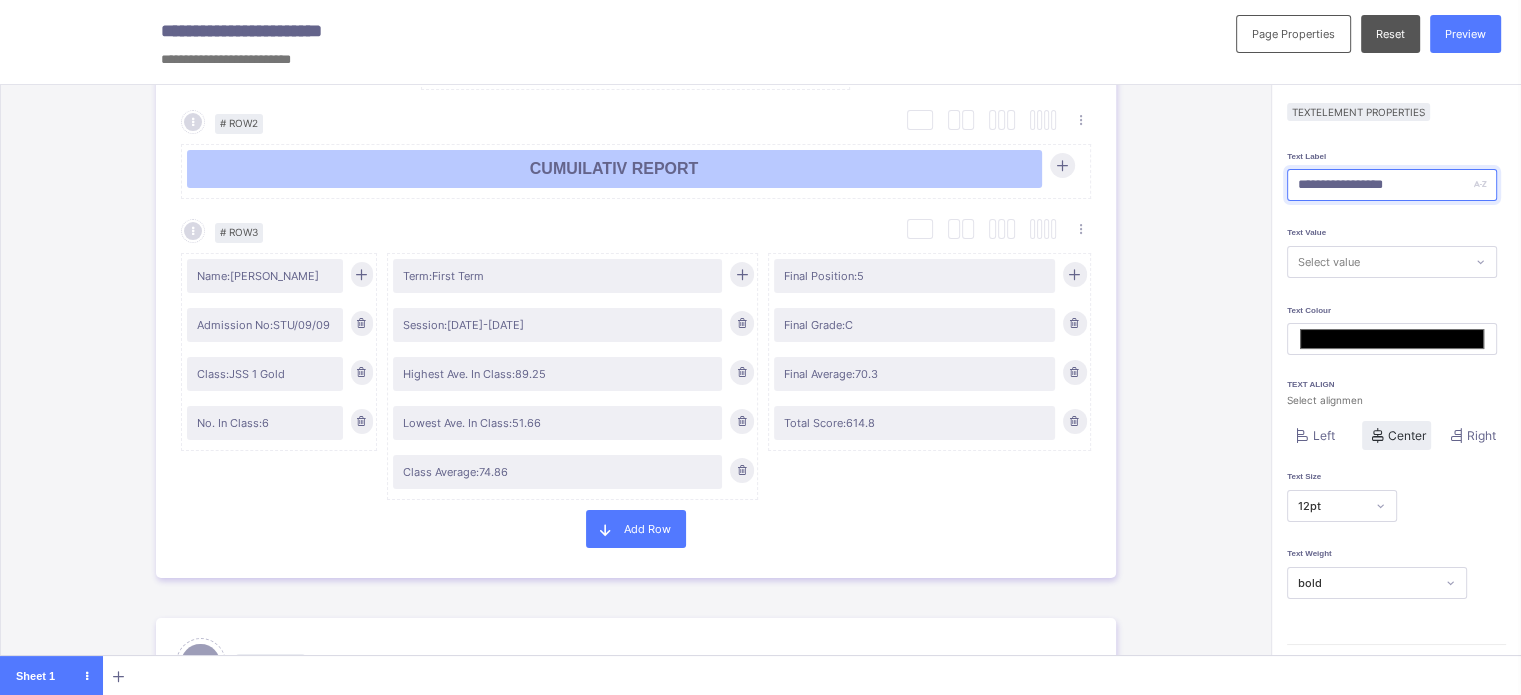 type on "**********" 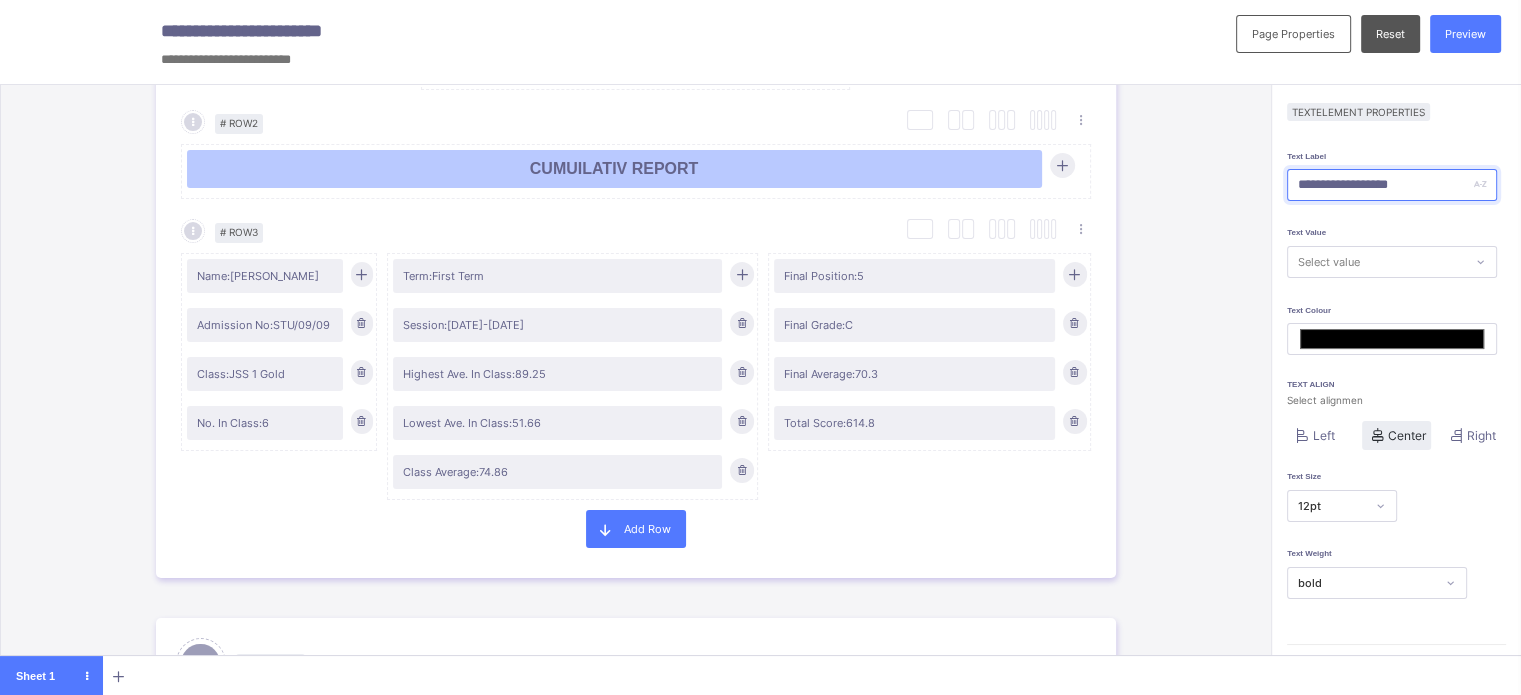 type on "*******" 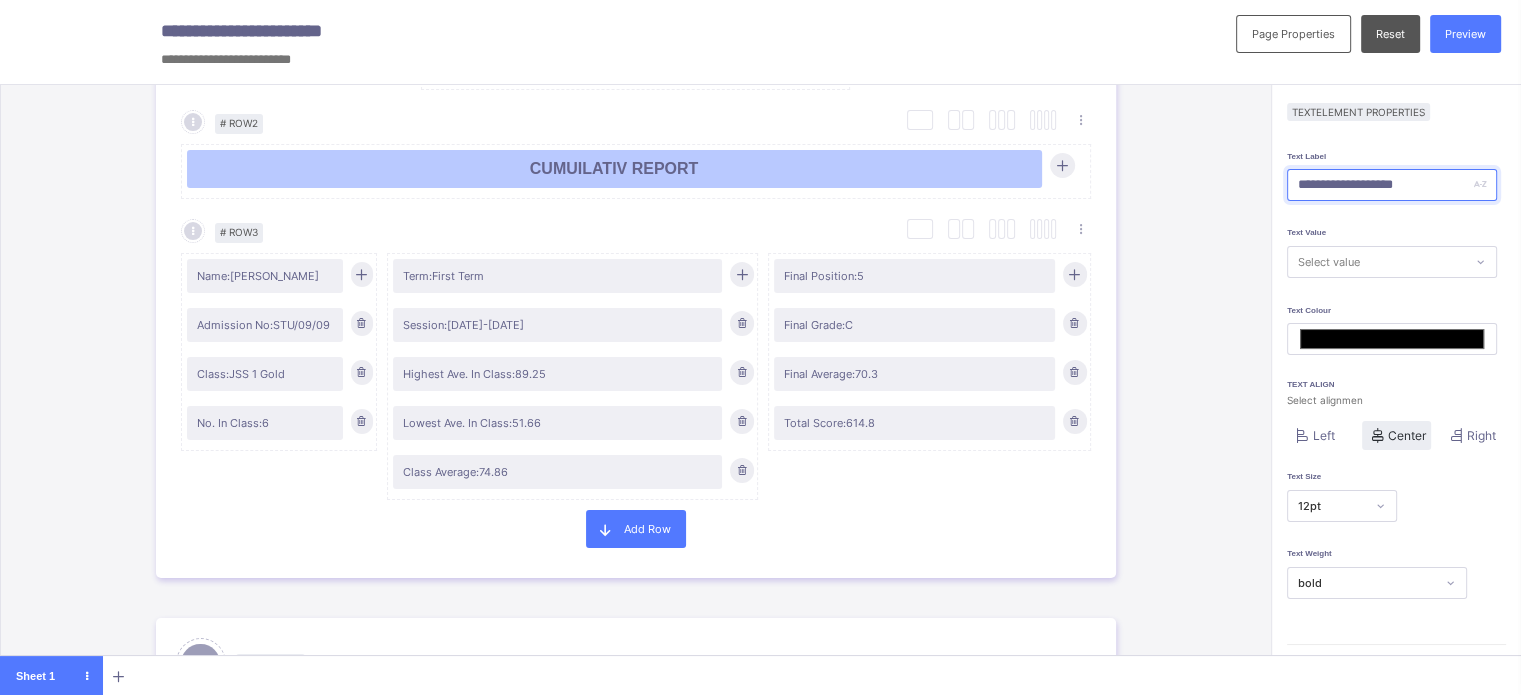 type on "*******" 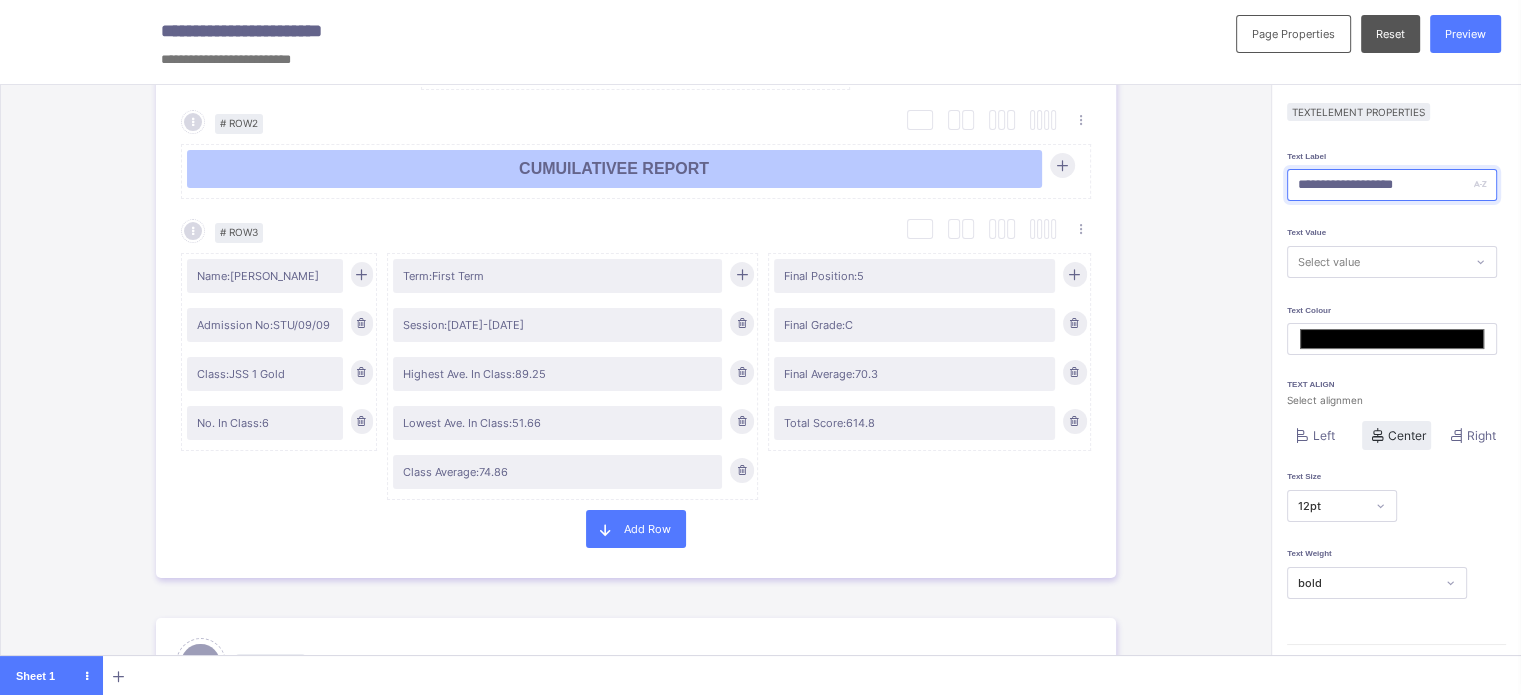 type on "**********" 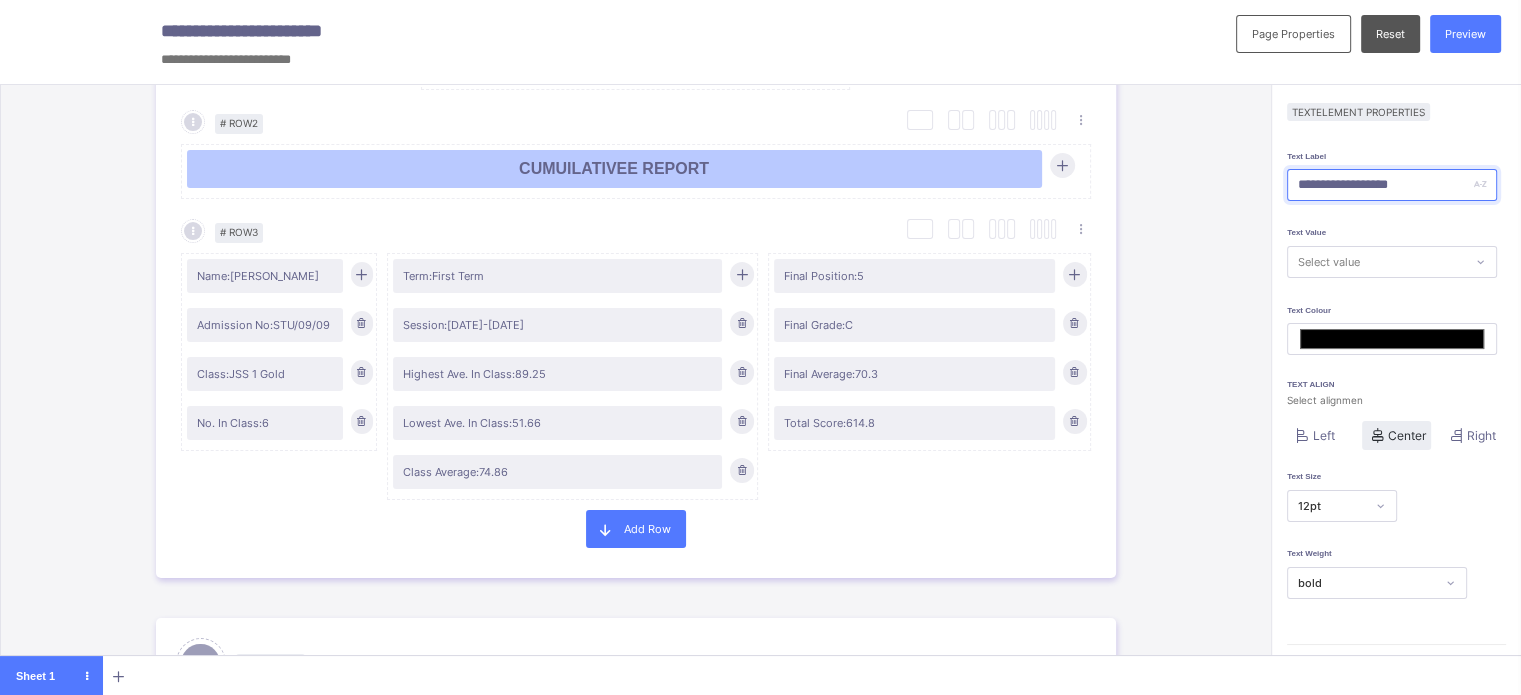 type on "**********" 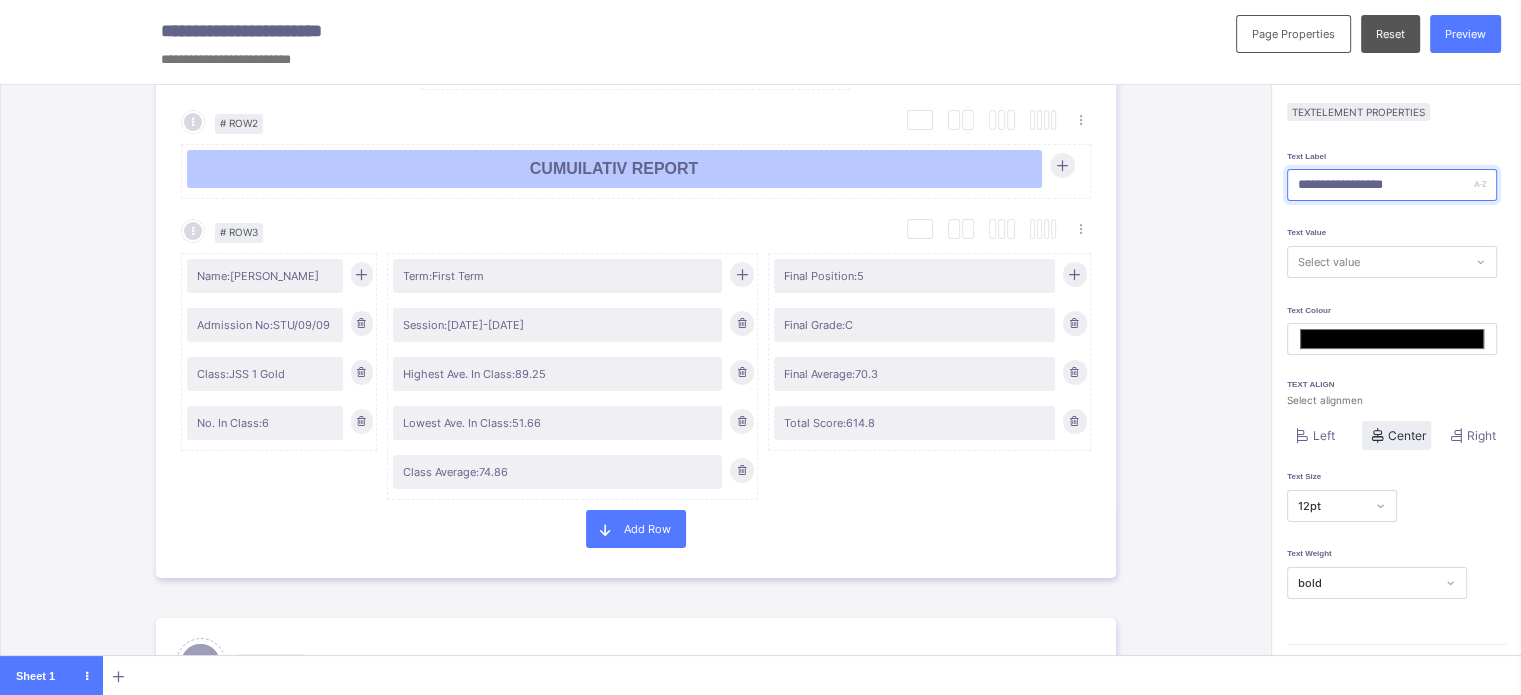 type on "**********" 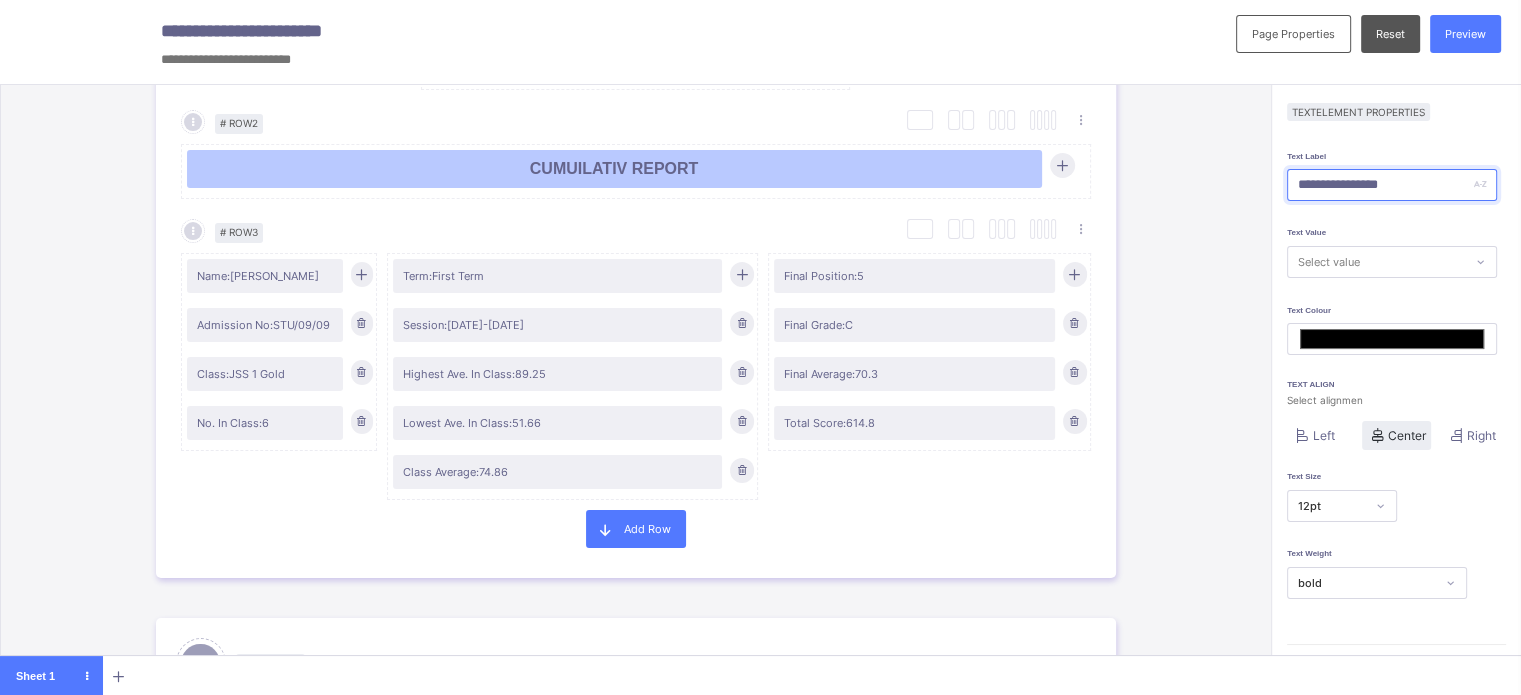 type on "*******" 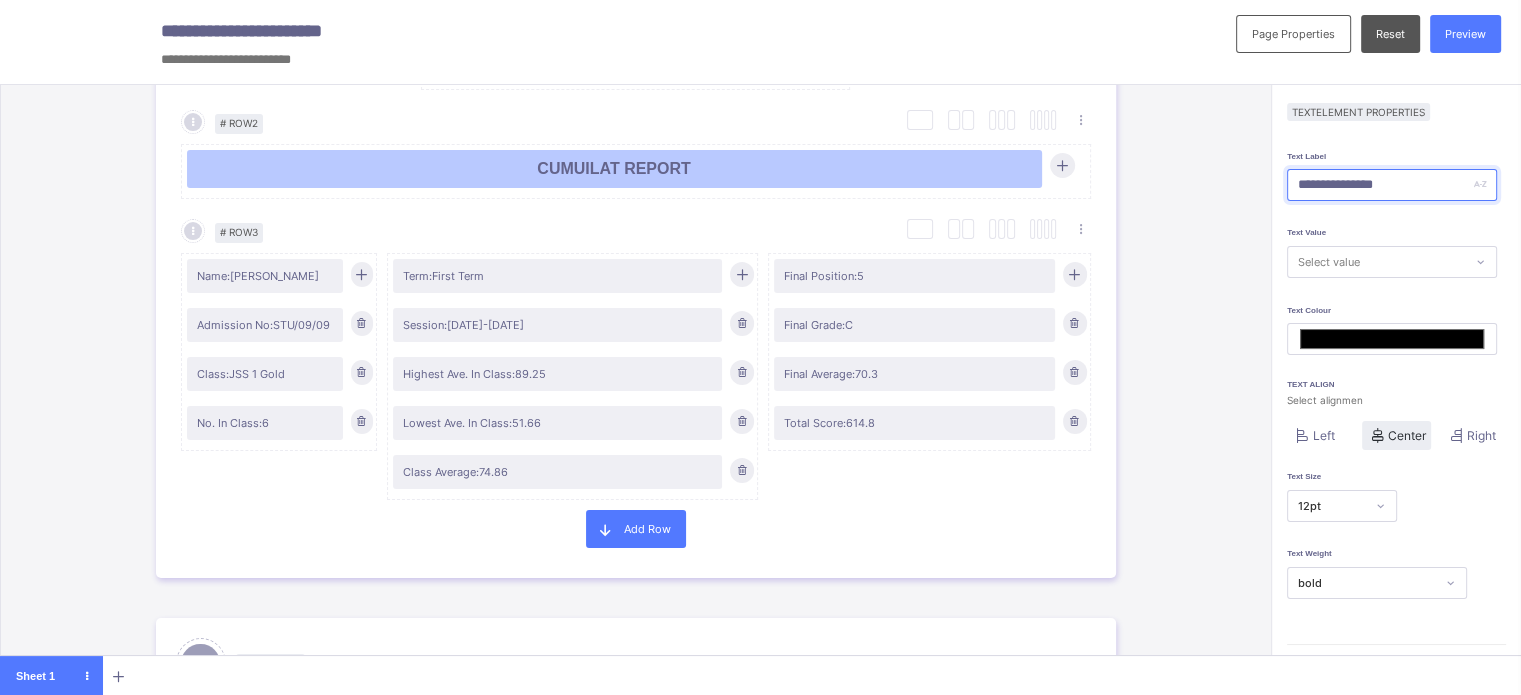 type on "**********" 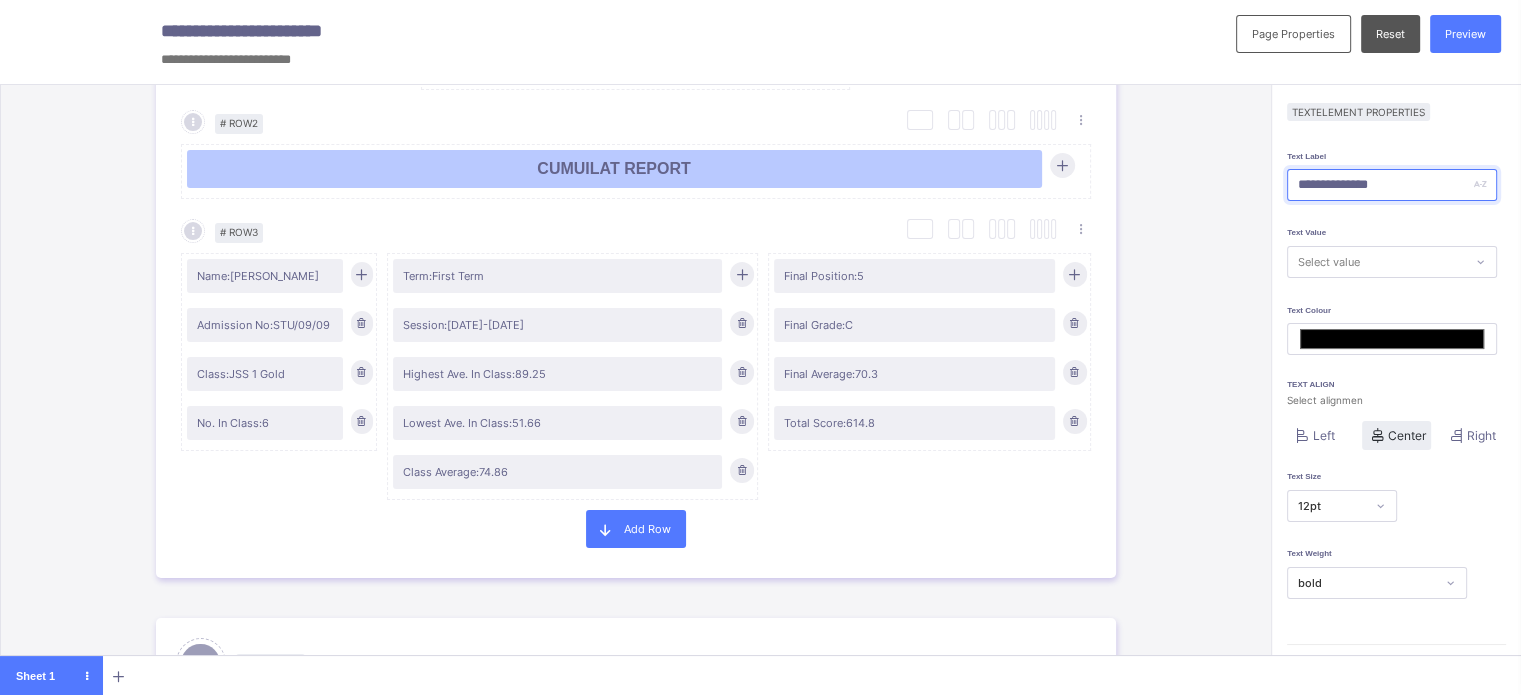 type on "**********" 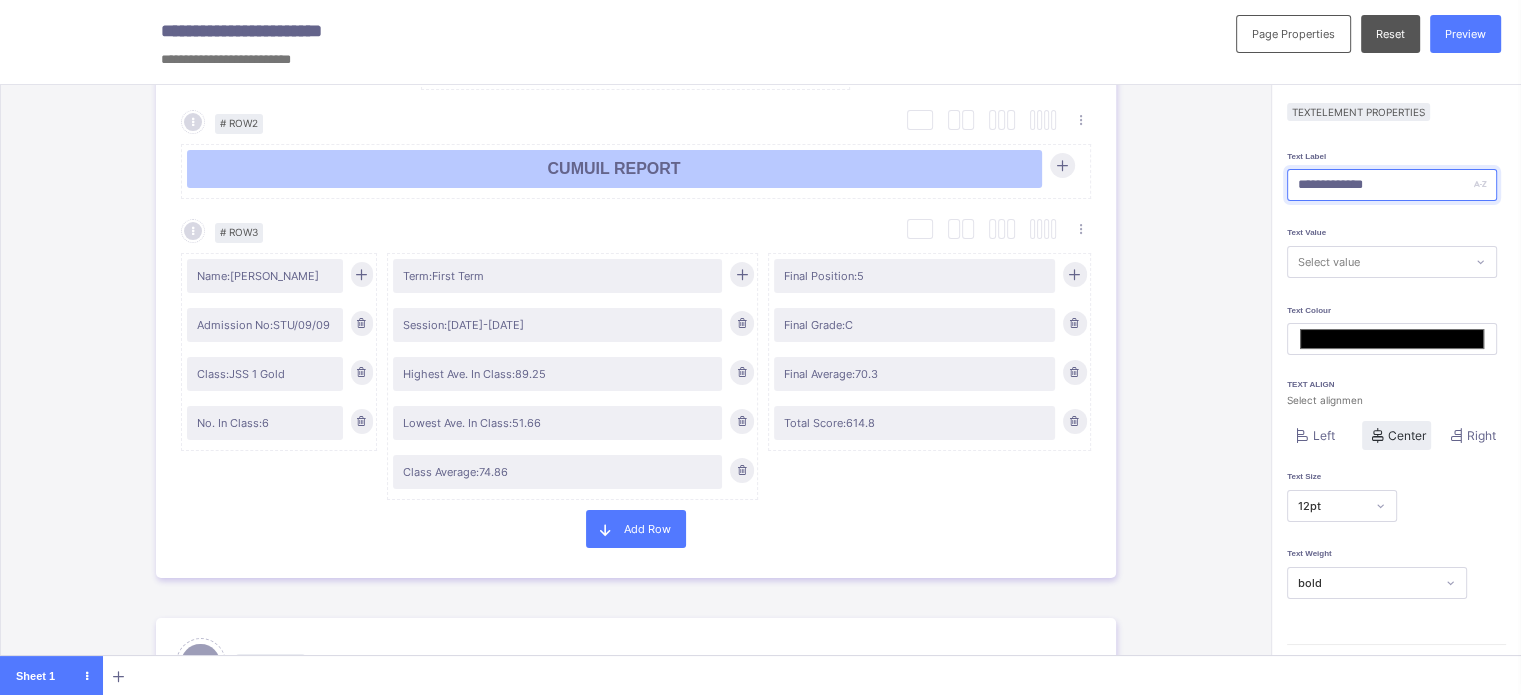 type on "**********" 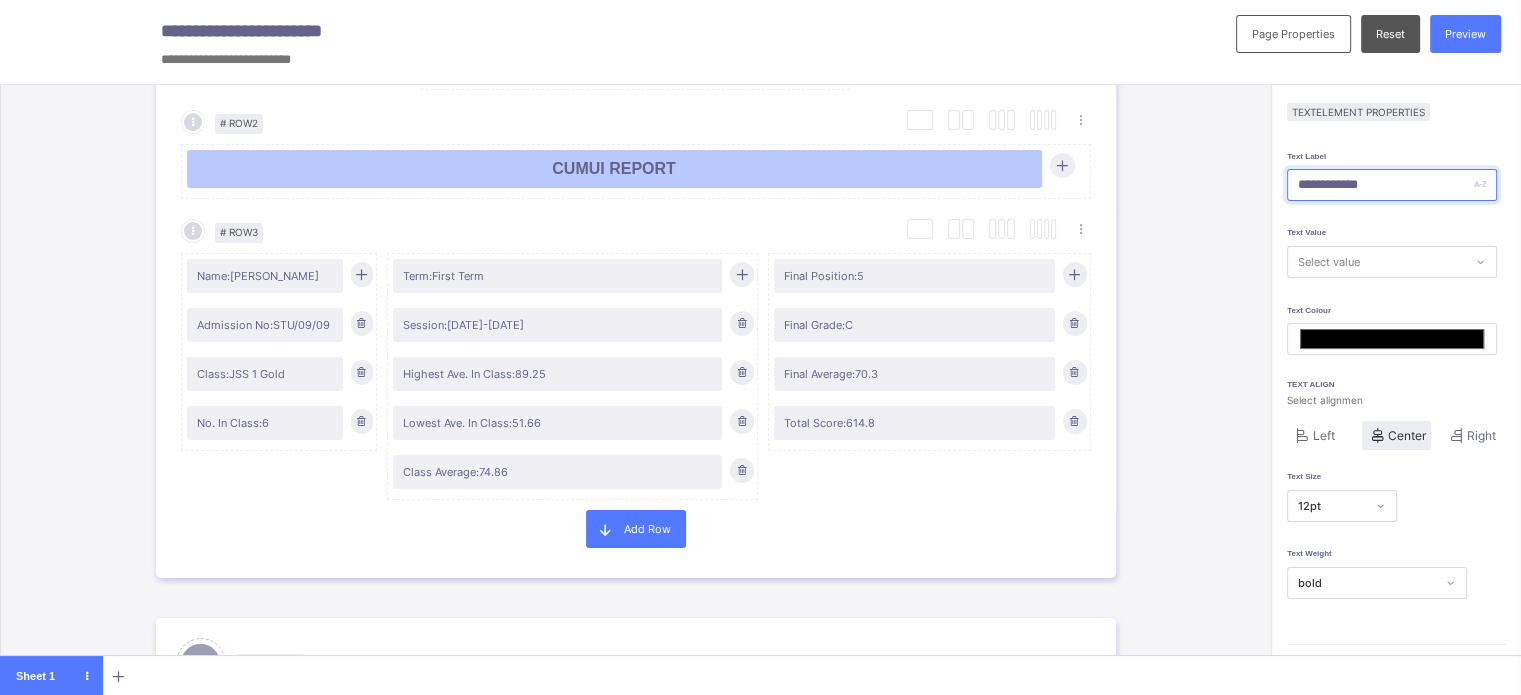 type on "**********" 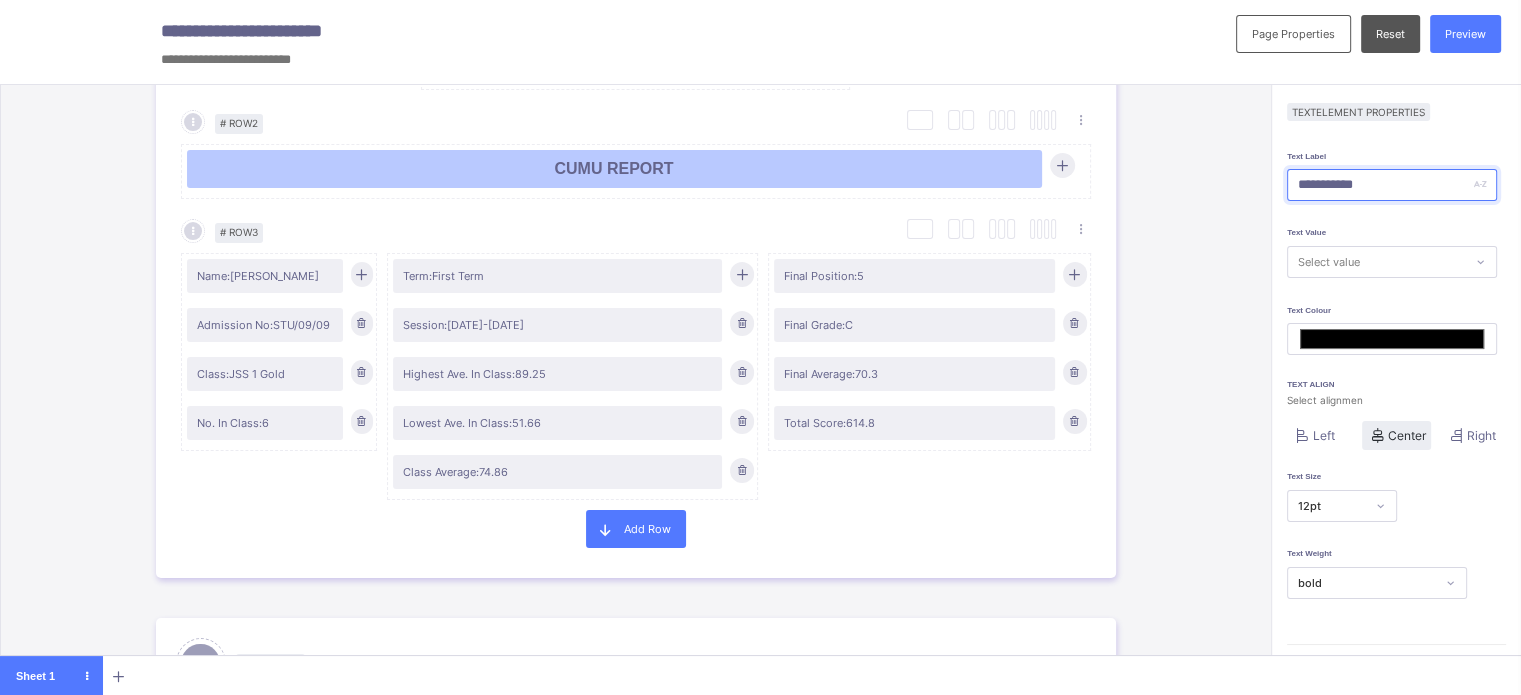 type on "**********" 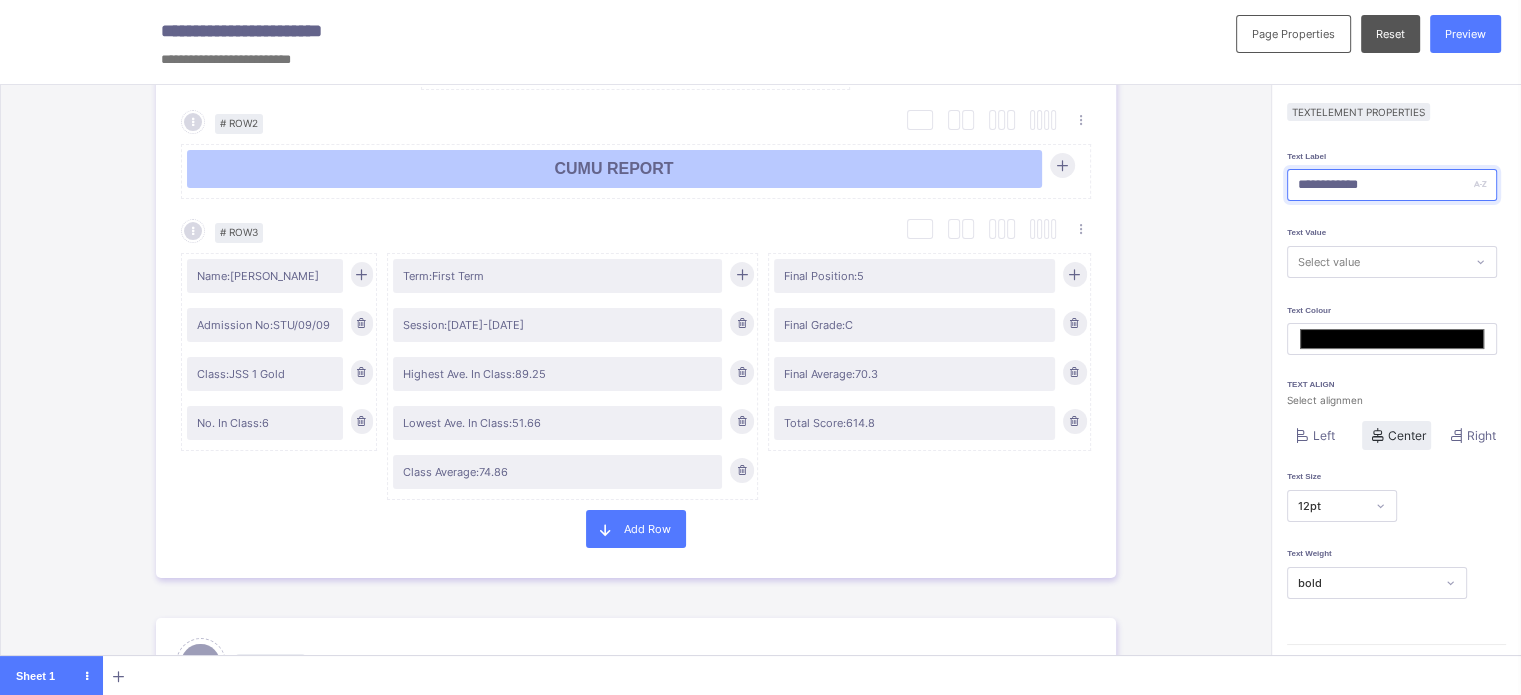 type on "*******" 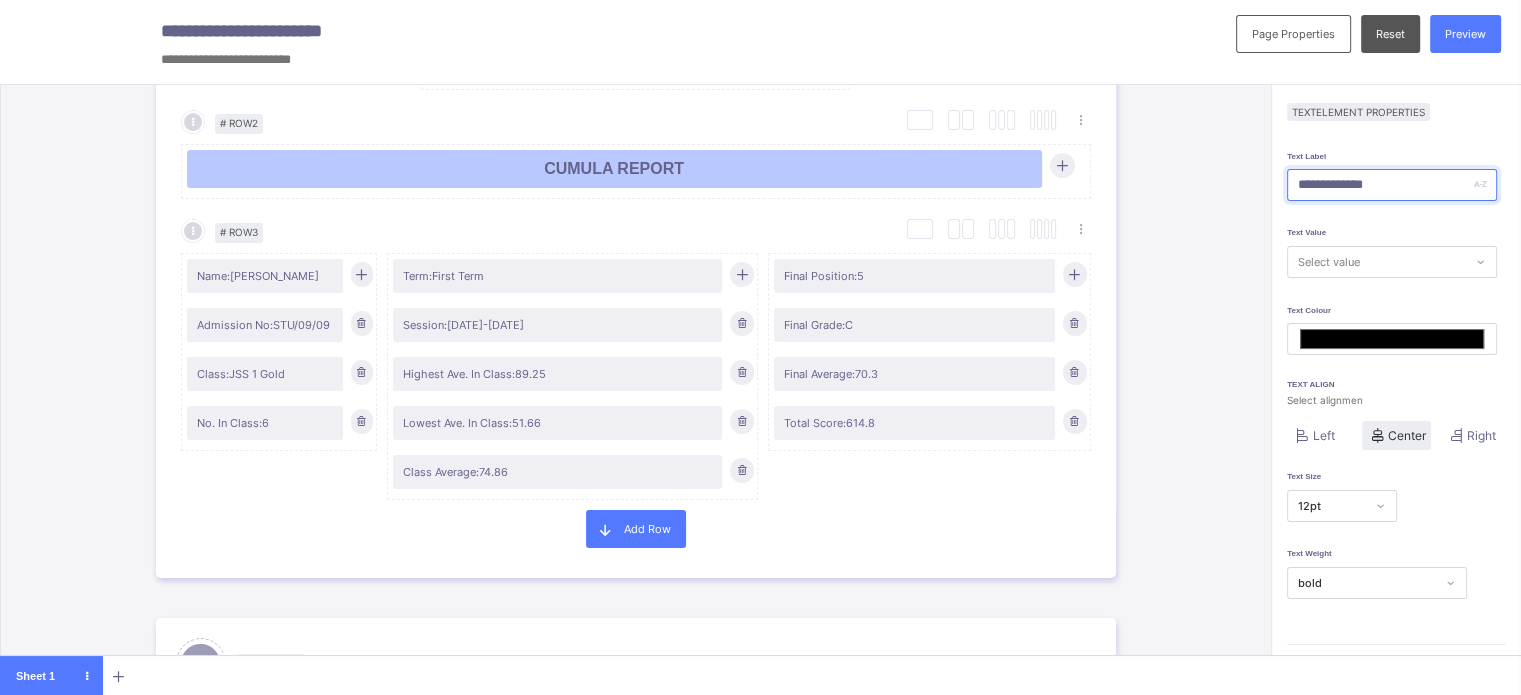 type on "**********" 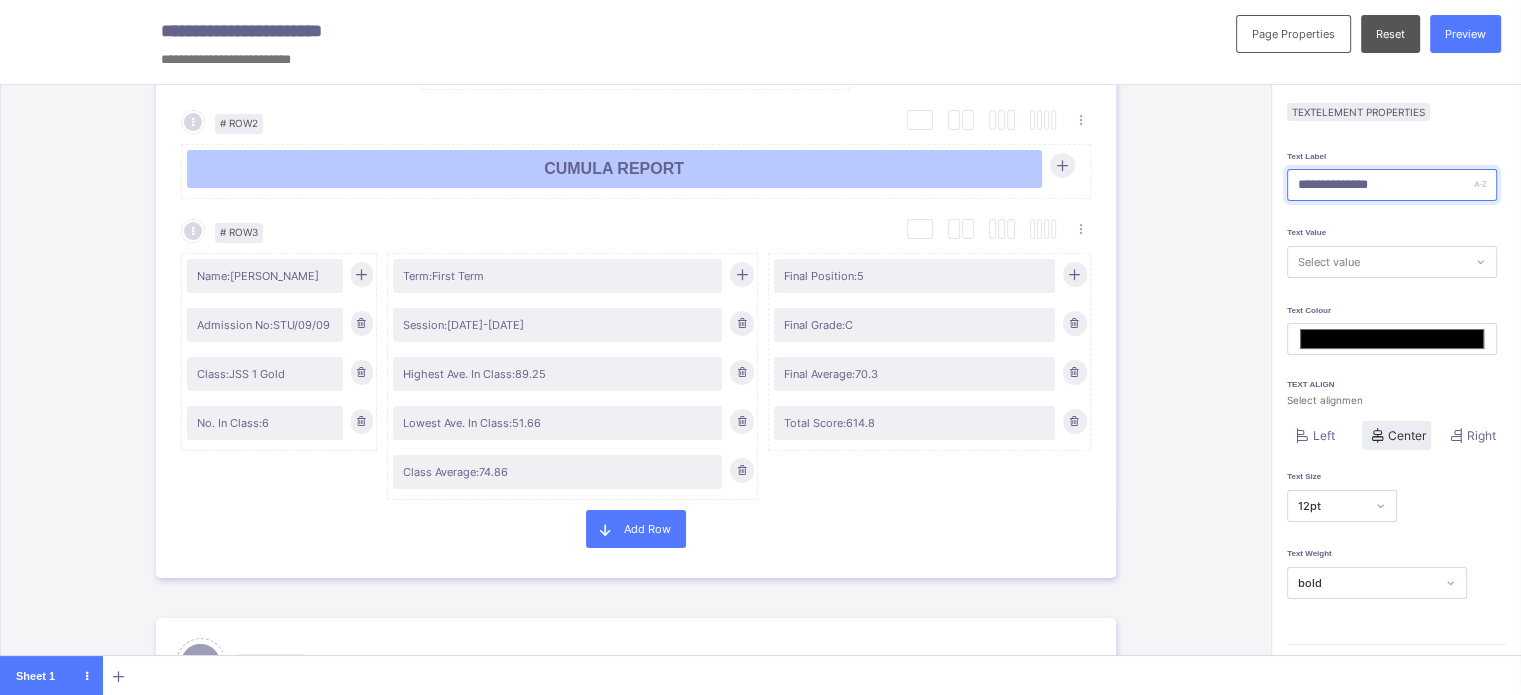 type on "*******" 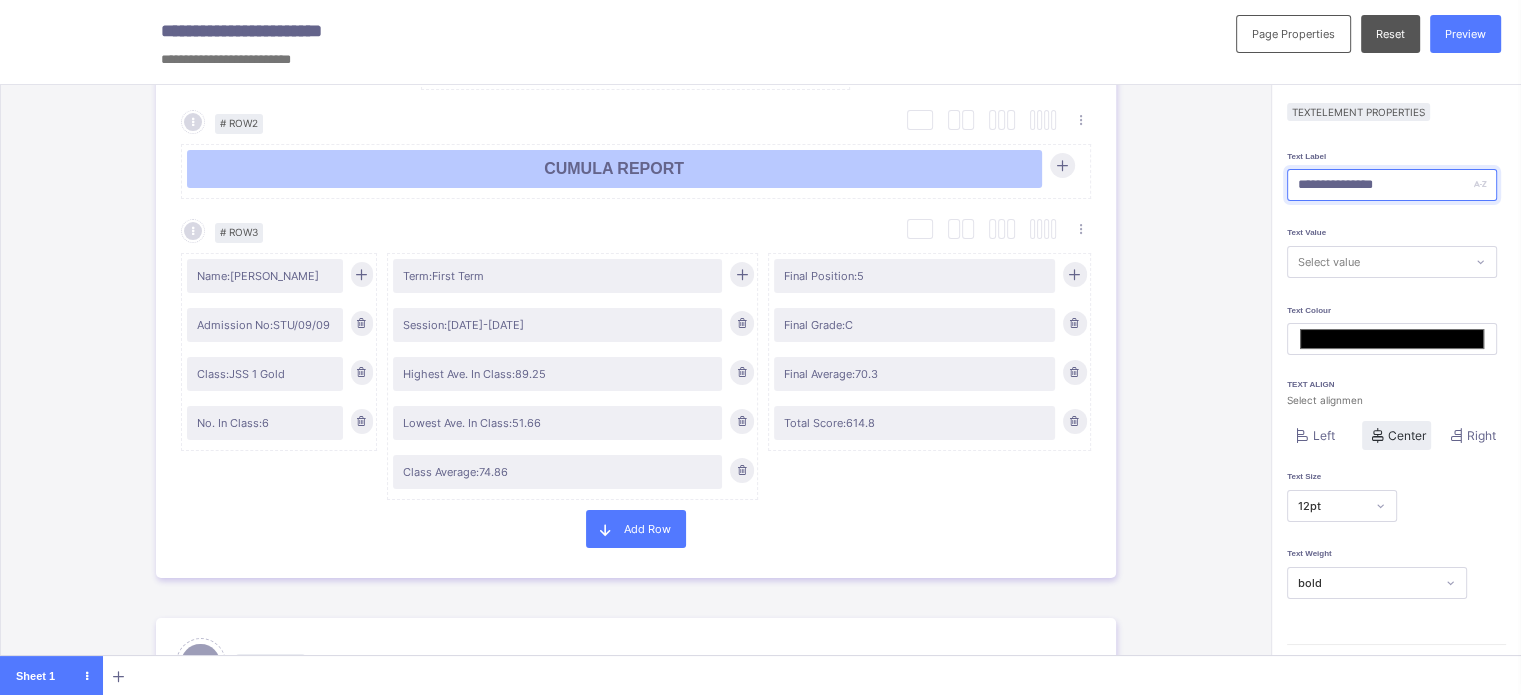 type on "**********" 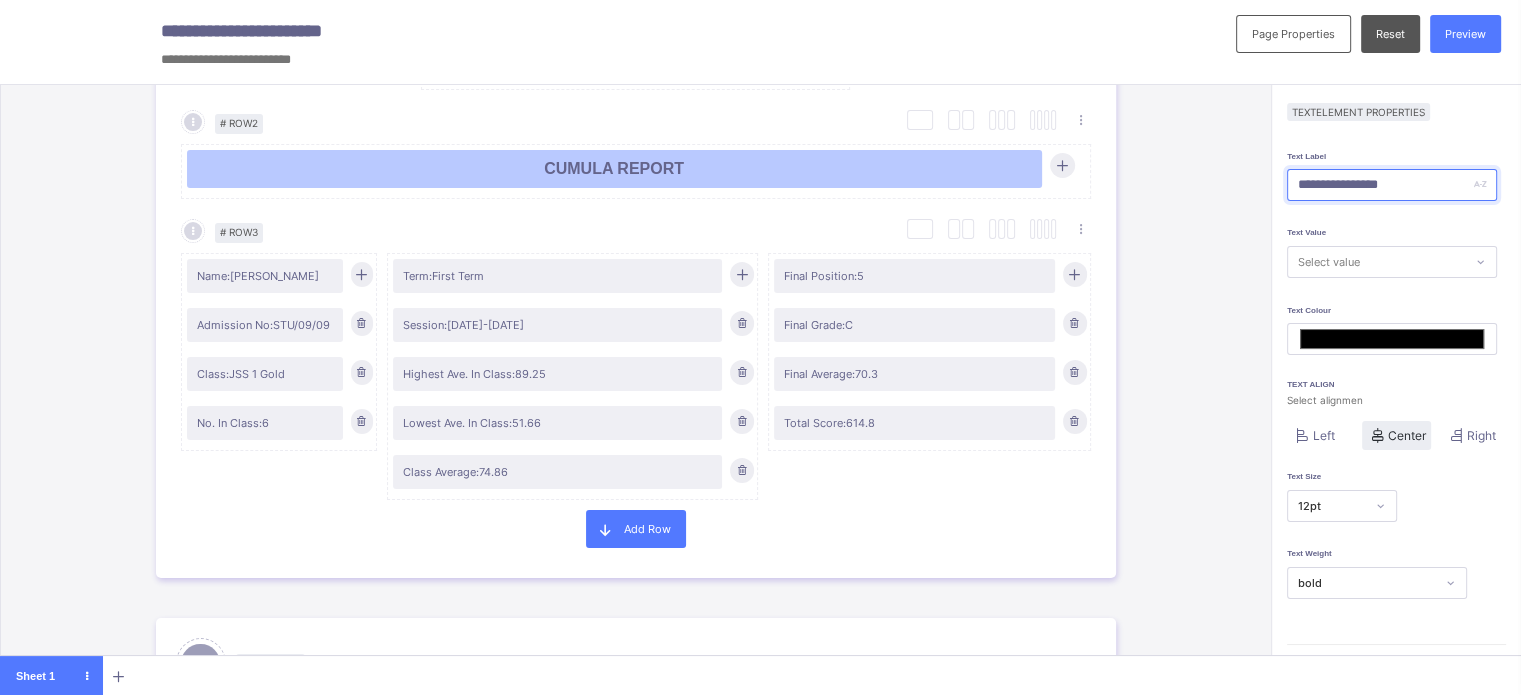 type on "*******" 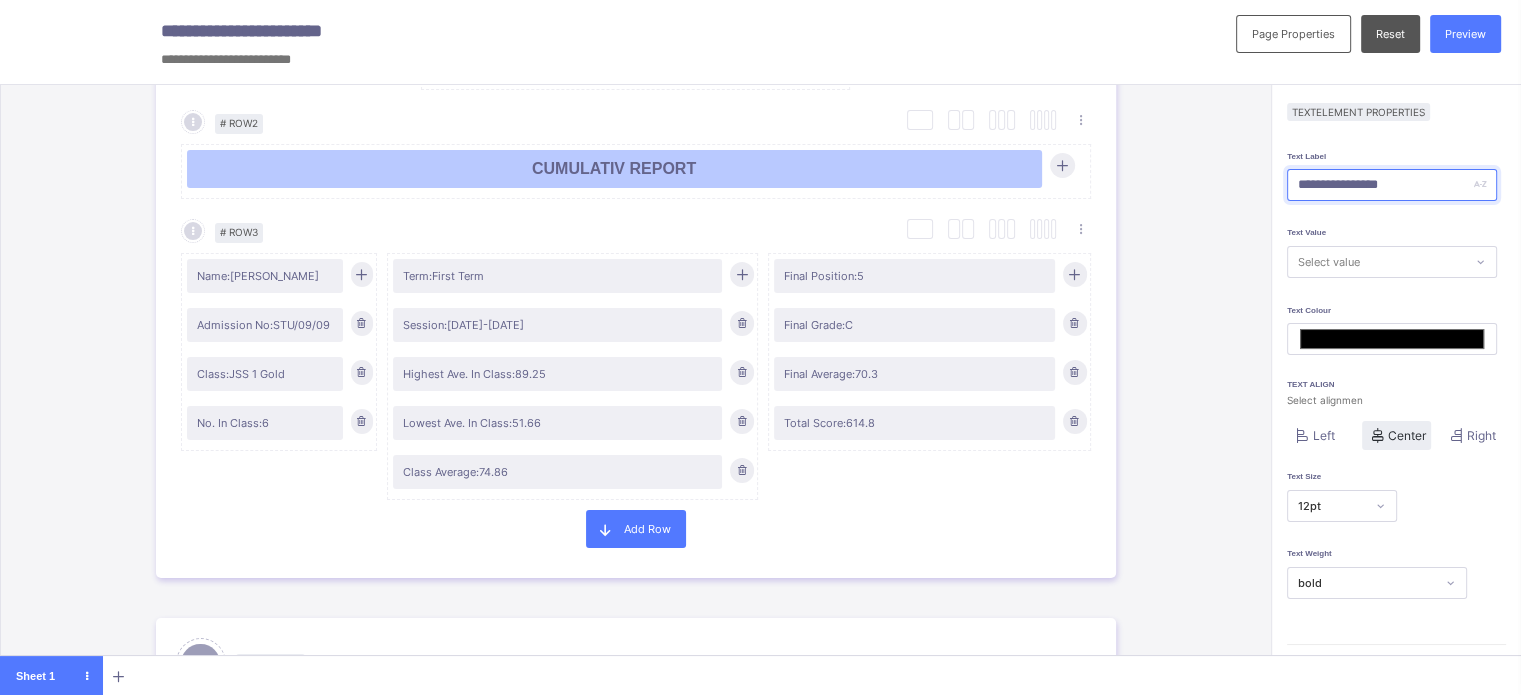 type on "**********" 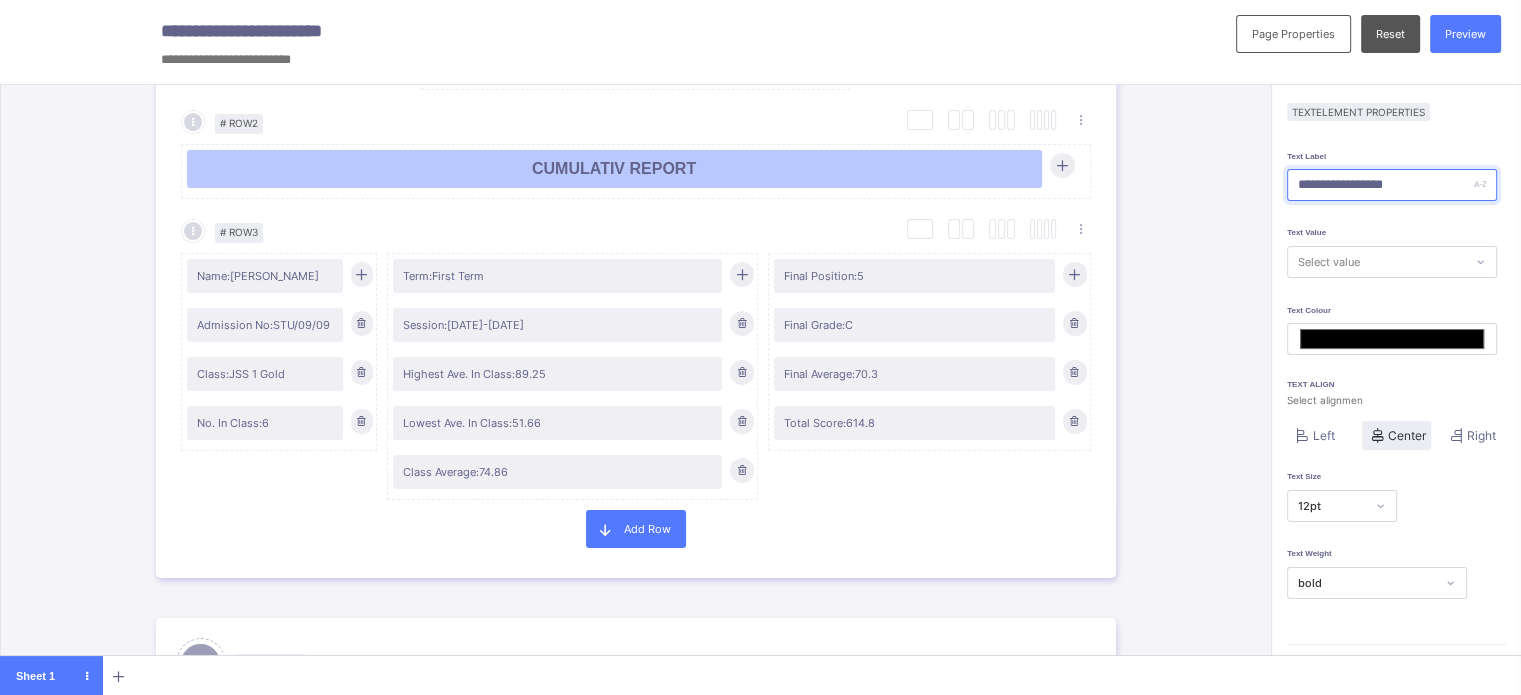 type on "*******" 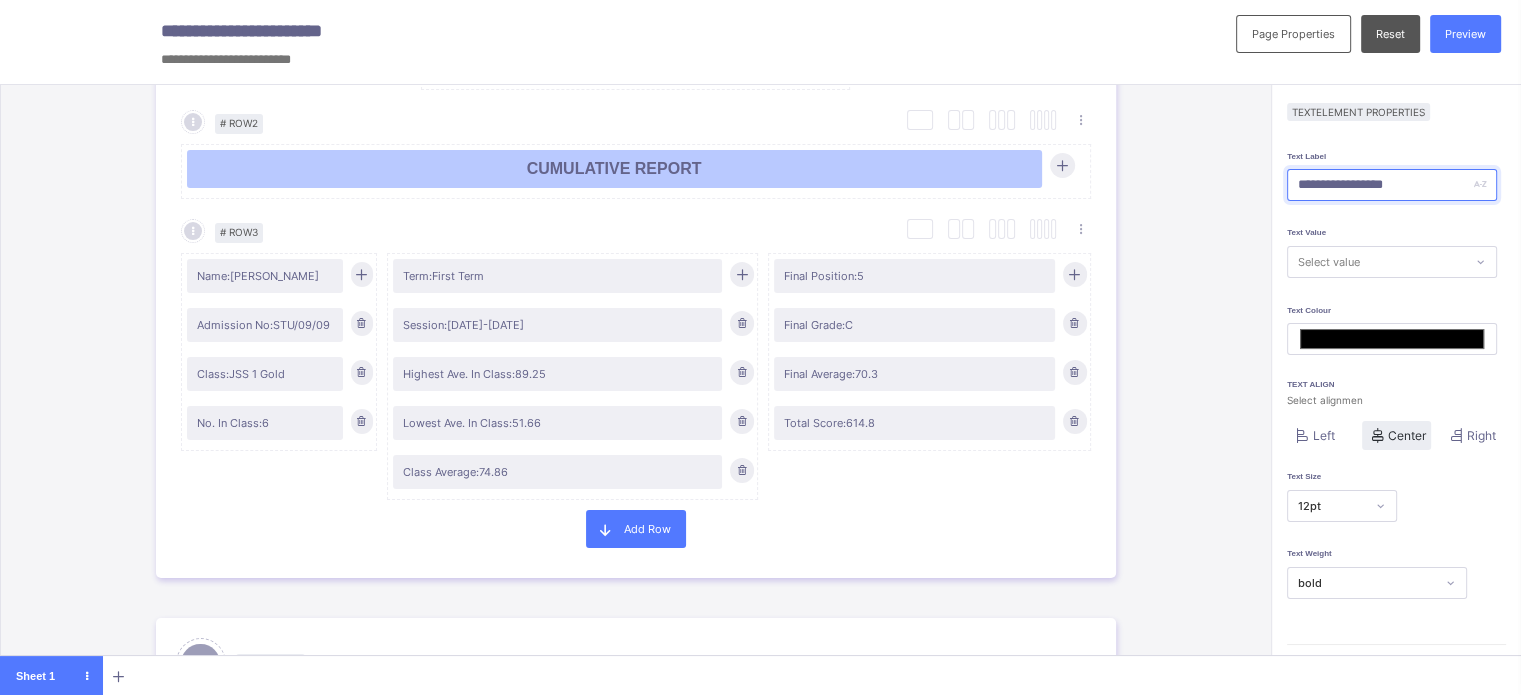 type on "**********" 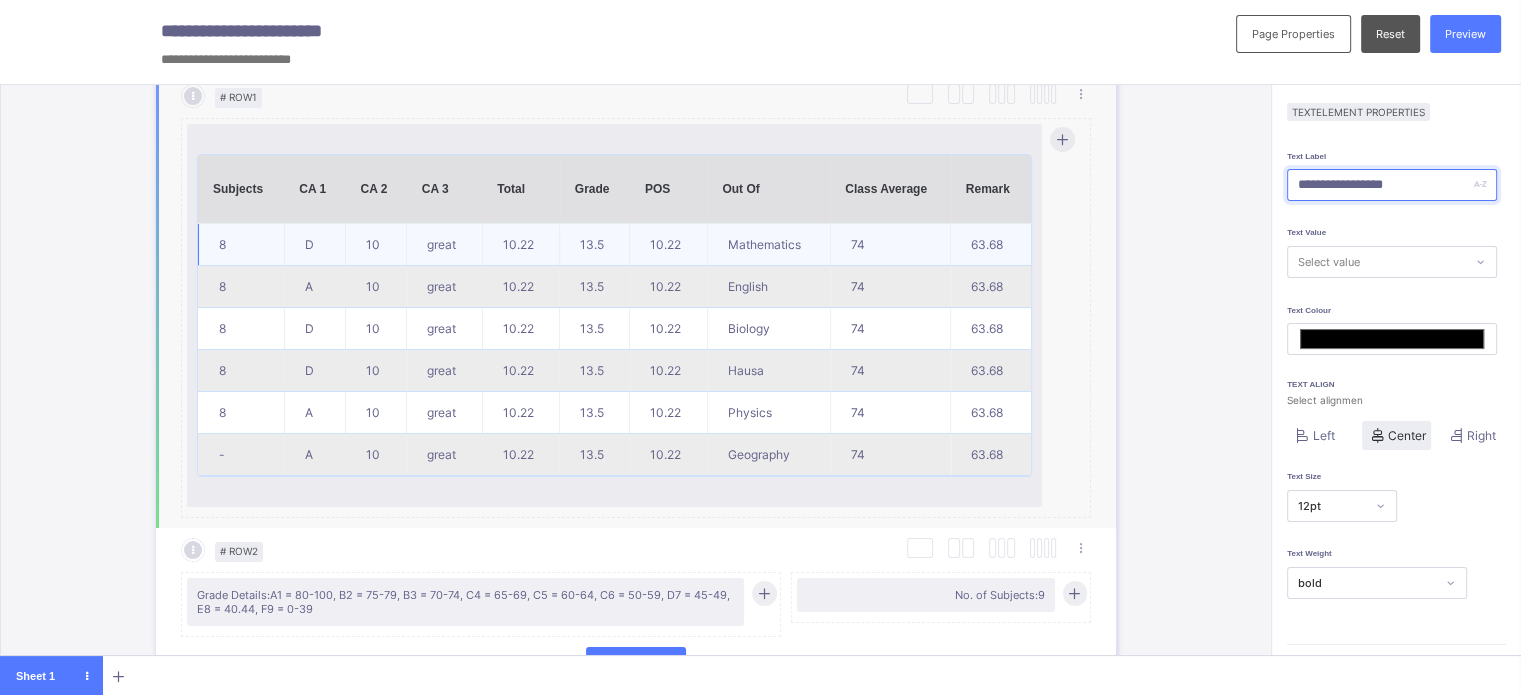 scroll, scrollTop: 1100, scrollLeft: 0, axis: vertical 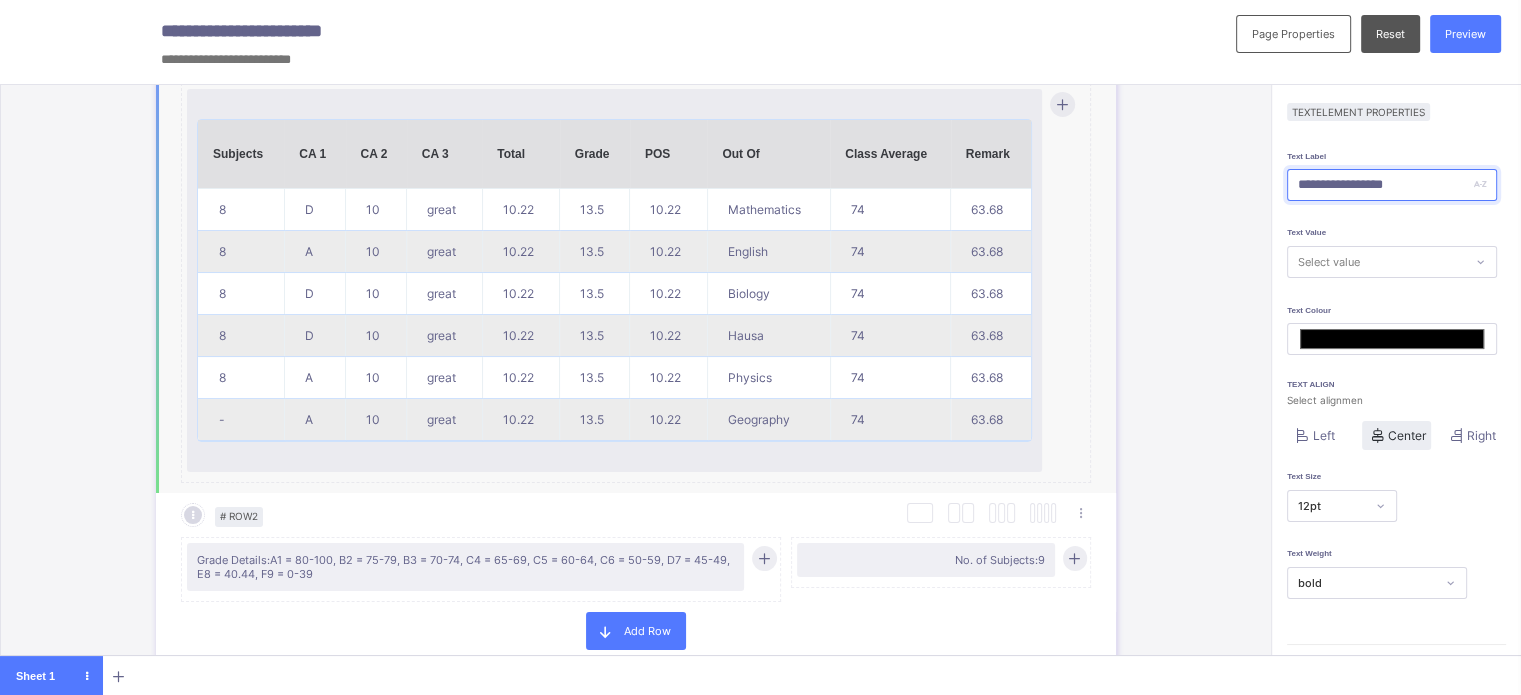 click on "Subjects CA 1 CA 2 CA 3 Total Grade POS Out Of Class Average Remark 8 D 10 great 10.22 13.5 10.22 Mathematics 74 63.68 8 A 10 great 10.22 13.5 10.22 English 74 63.68 8 D 10 great 10.22 13.5 10.22 Biology 74 63.68 8 D 10 great 10.22 13.5 10.22 Hausa 74 63.68 8 A 10 great 10.22 13.5 10.22 Physics 74 63.68 - A 10 great 10.22 13.5 10.22 Geography 74 63.68" at bounding box center [614, 280] 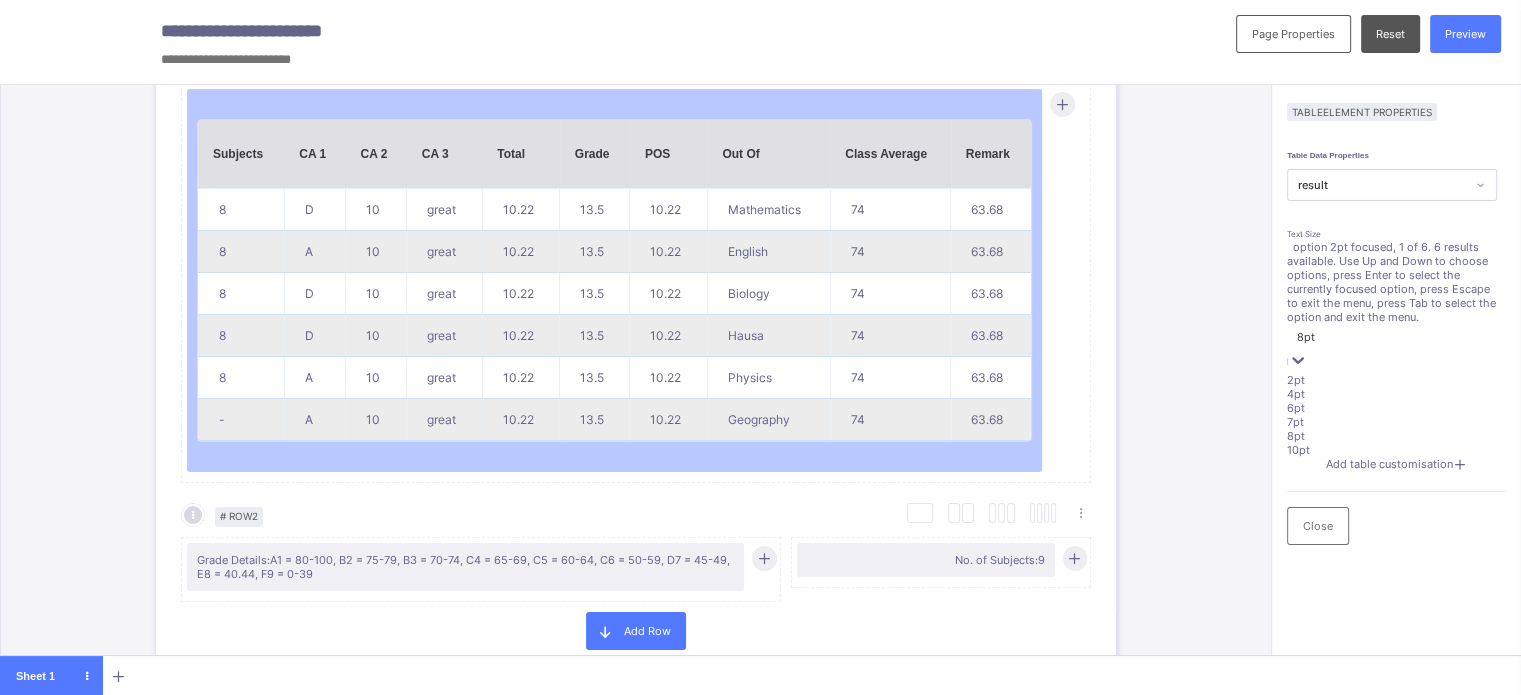 click on "8pt" at bounding box center [1306, 337] 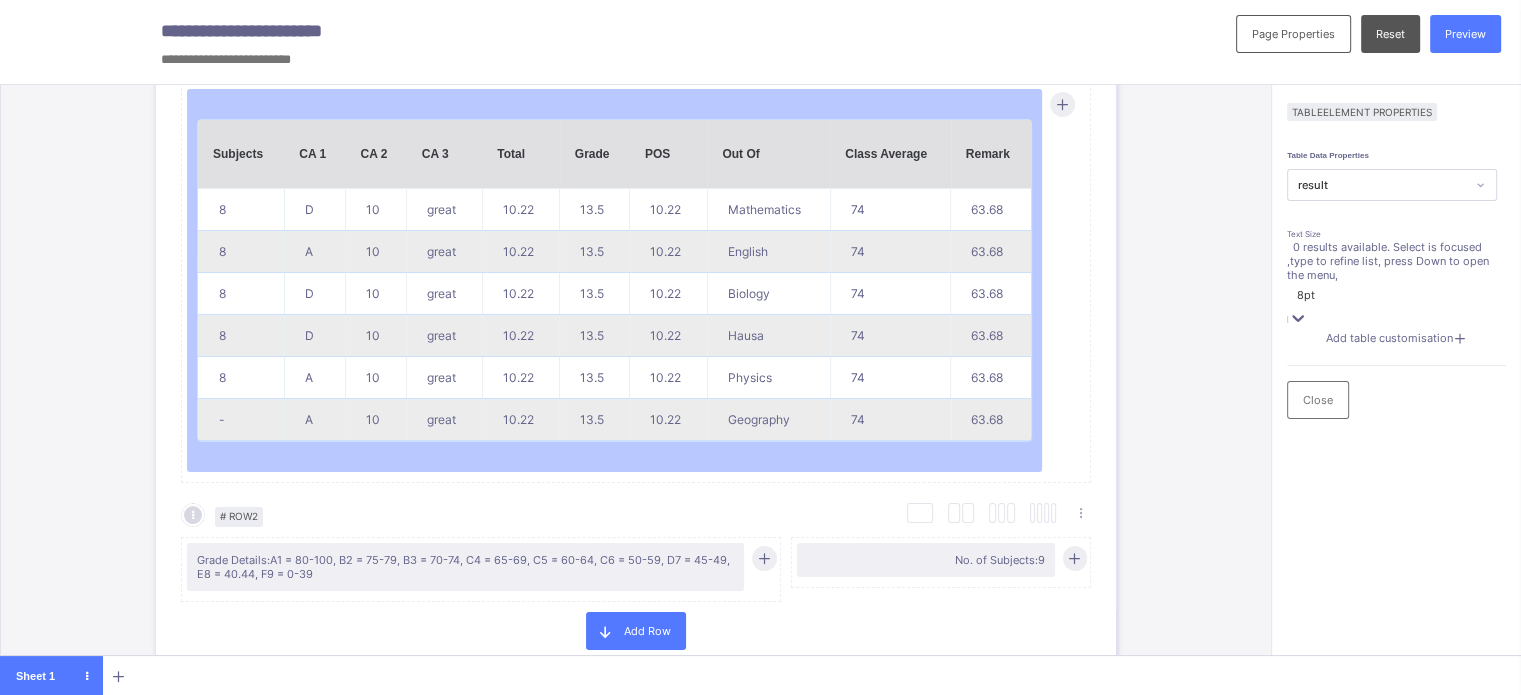 click on "8pt" at bounding box center [1306, 295] 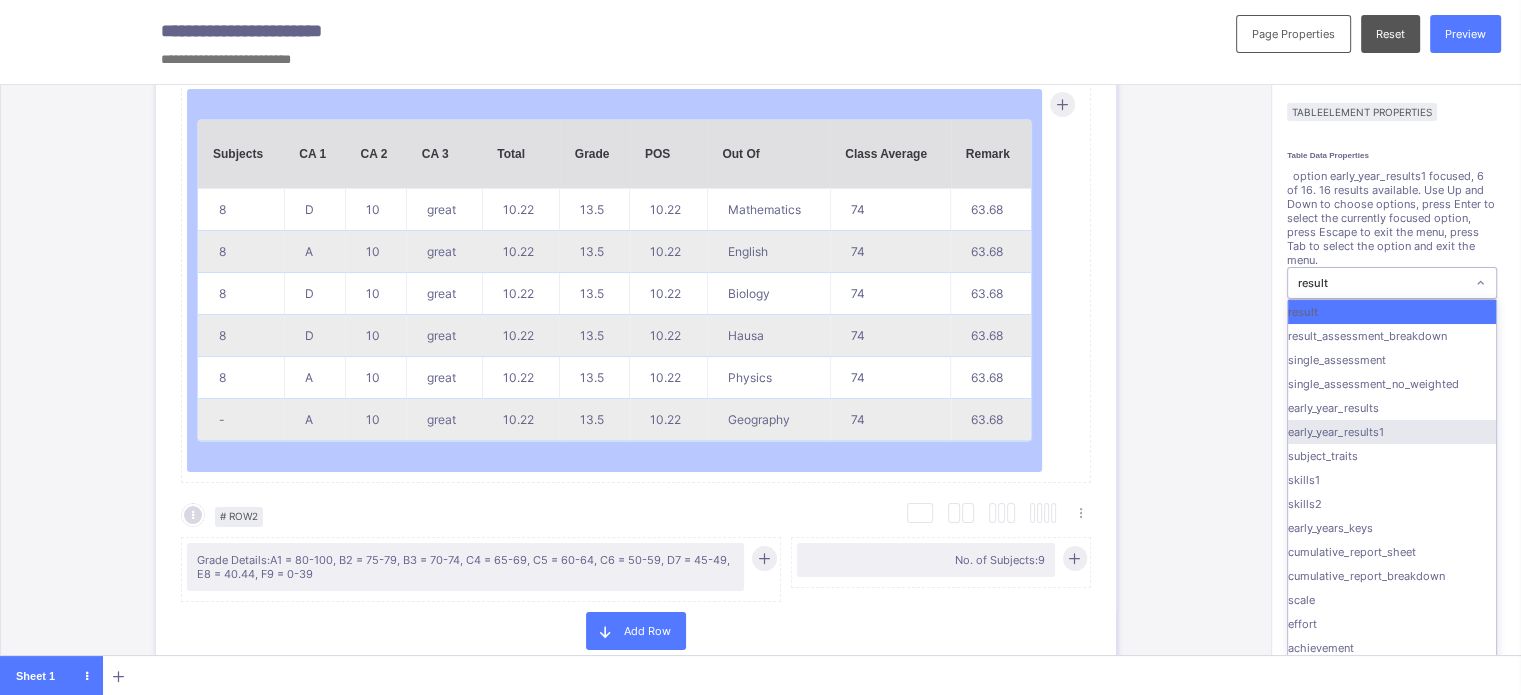 scroll, scrollTop: 160, scrollLeft: 0, axis: vertical 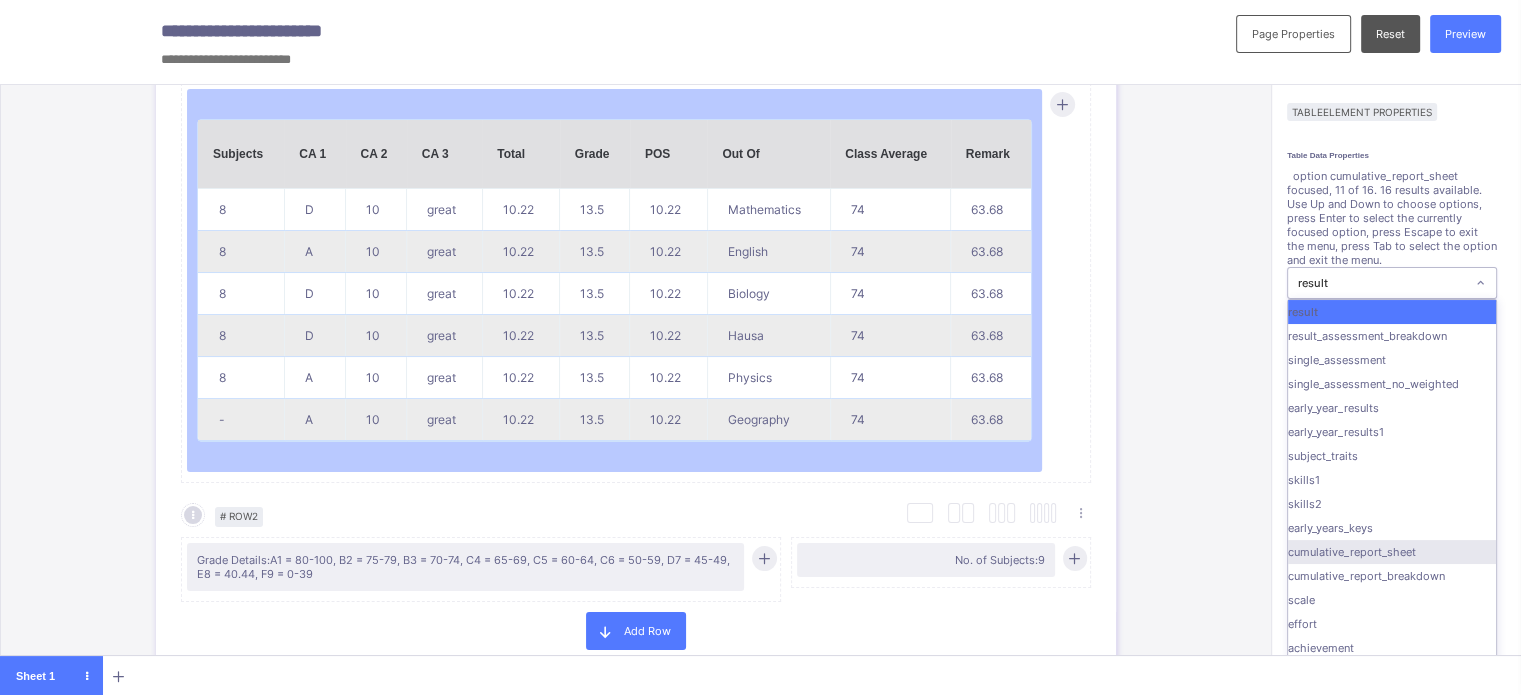 click on "cumulative_report_sheet" at bounding box center (1392, 552) 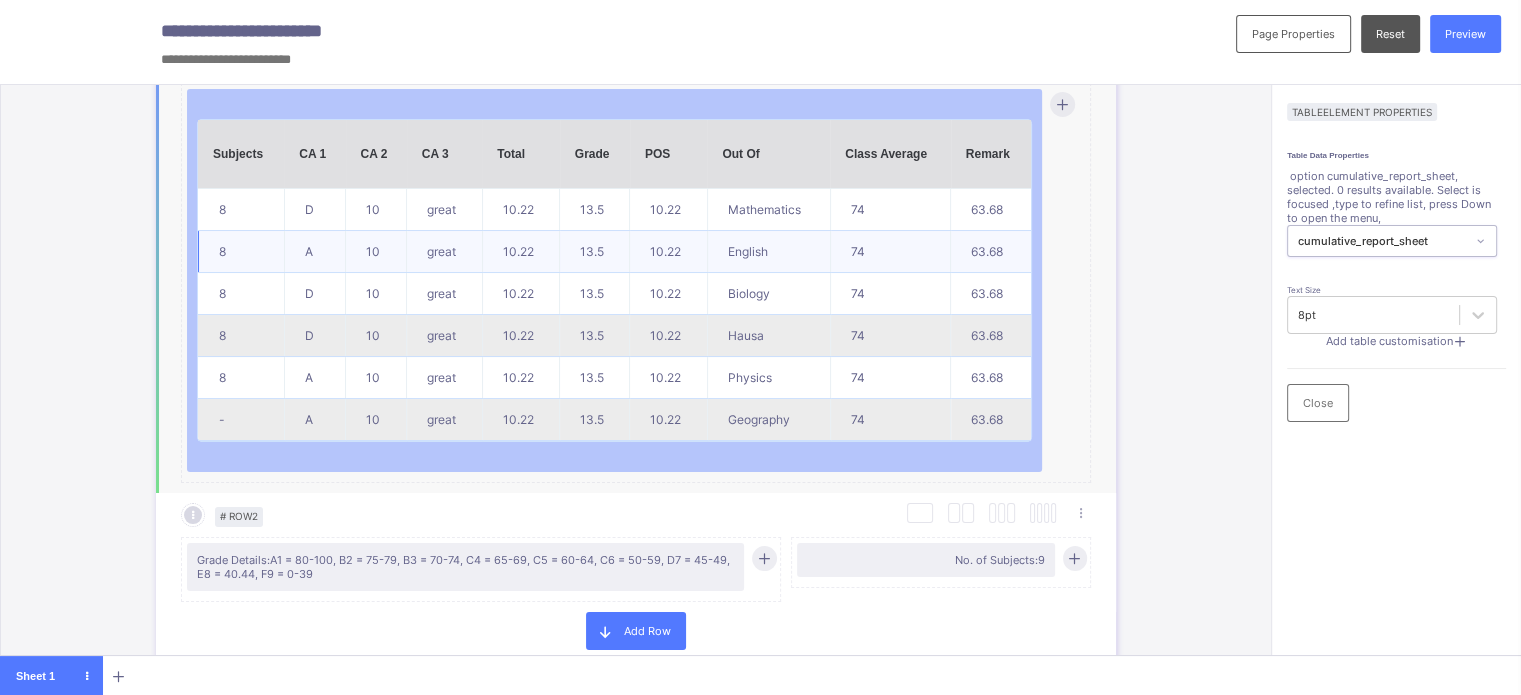 scroll, scrollTop: 1000, scrollLeft: 0, axis: vertical 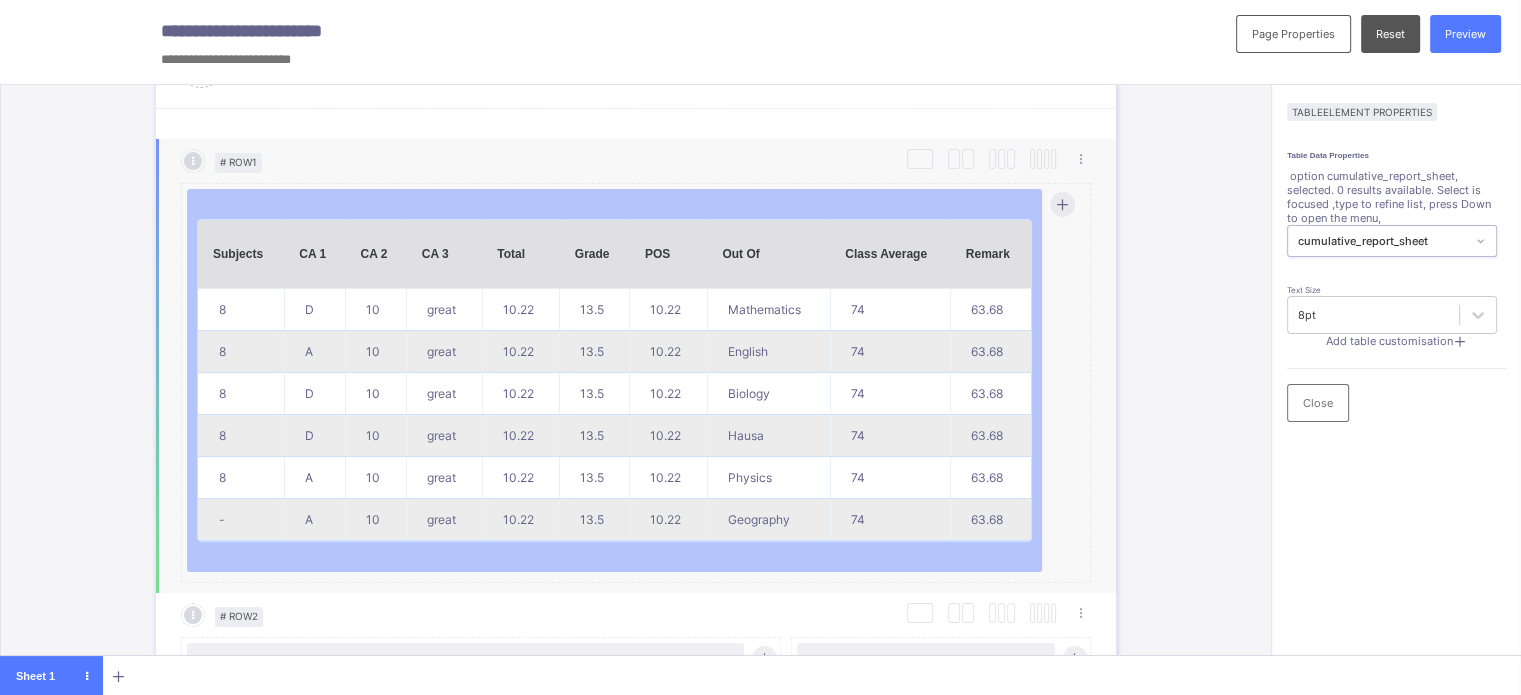 click on "Subjects CA 1 CA 2 CA 3 Total Grade POS Out Of Class Average Remark 8 D 10 great 10.22 13.5 10.22 Mathematics 74 63.68 8 A 10 great 10.22 13.5 10.22 English 74 63.68 8 D 10 great 10.22 13.5 10.22 Biology 74 63.68 8 D 10 great 10.22 13.5 10.22 Hausa 74 63.68 8 A 10 great 10.22 13.5 10.22 Physics 74 63.68 - A 10 great 10.22 13.5 10.22 Geography 74 63.68" at bounding box center (614, 380) 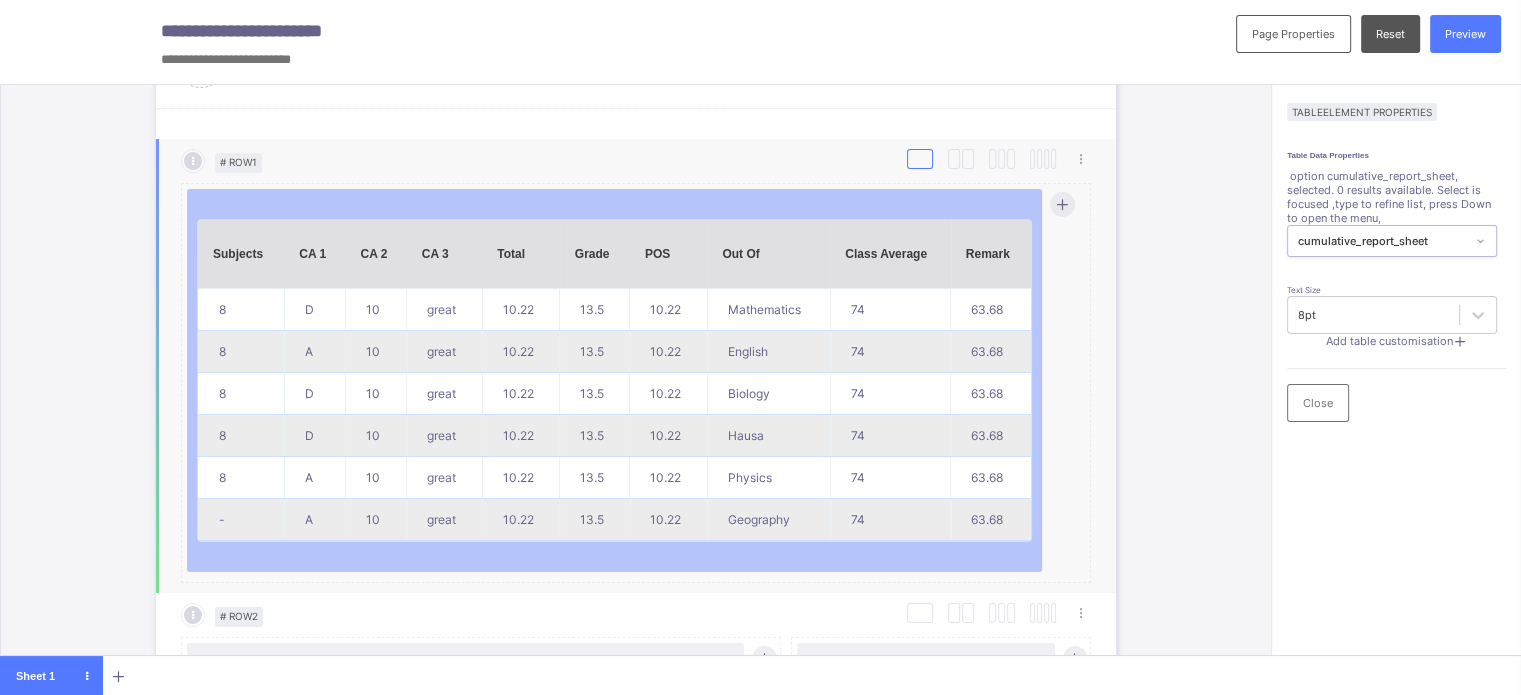 click at bounding box center (920, 159) 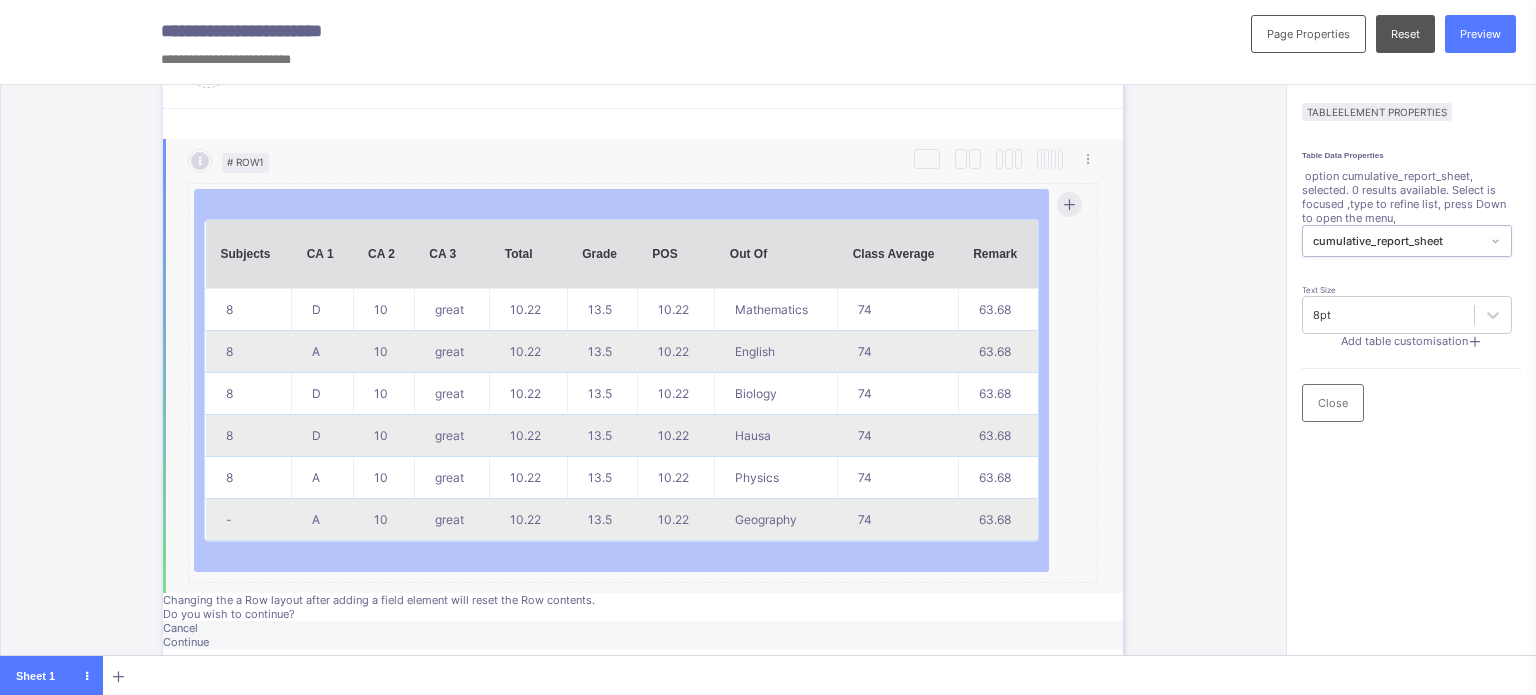 click on "Continue" at bounding box center [186, 642] 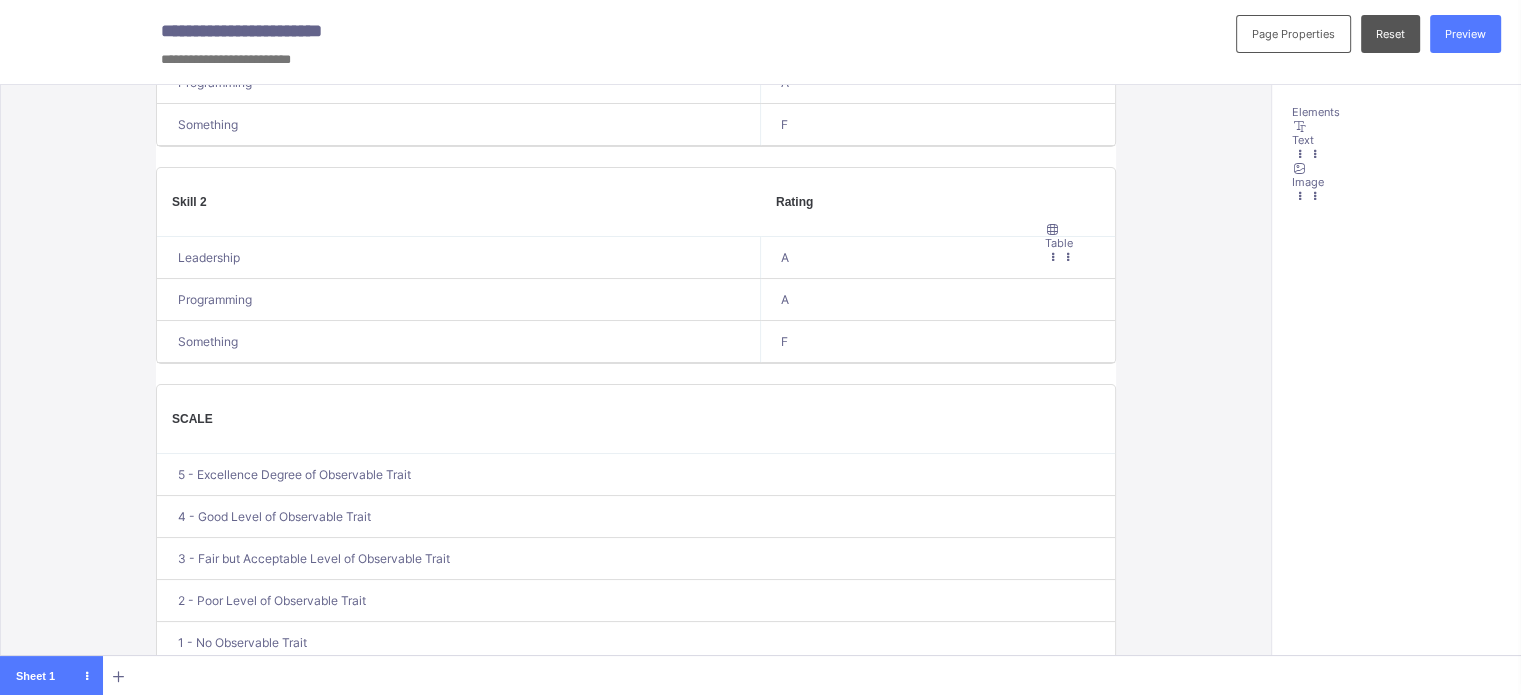 scroll, scrollTop: 0, scrollLeft: 9, axis: horizontal 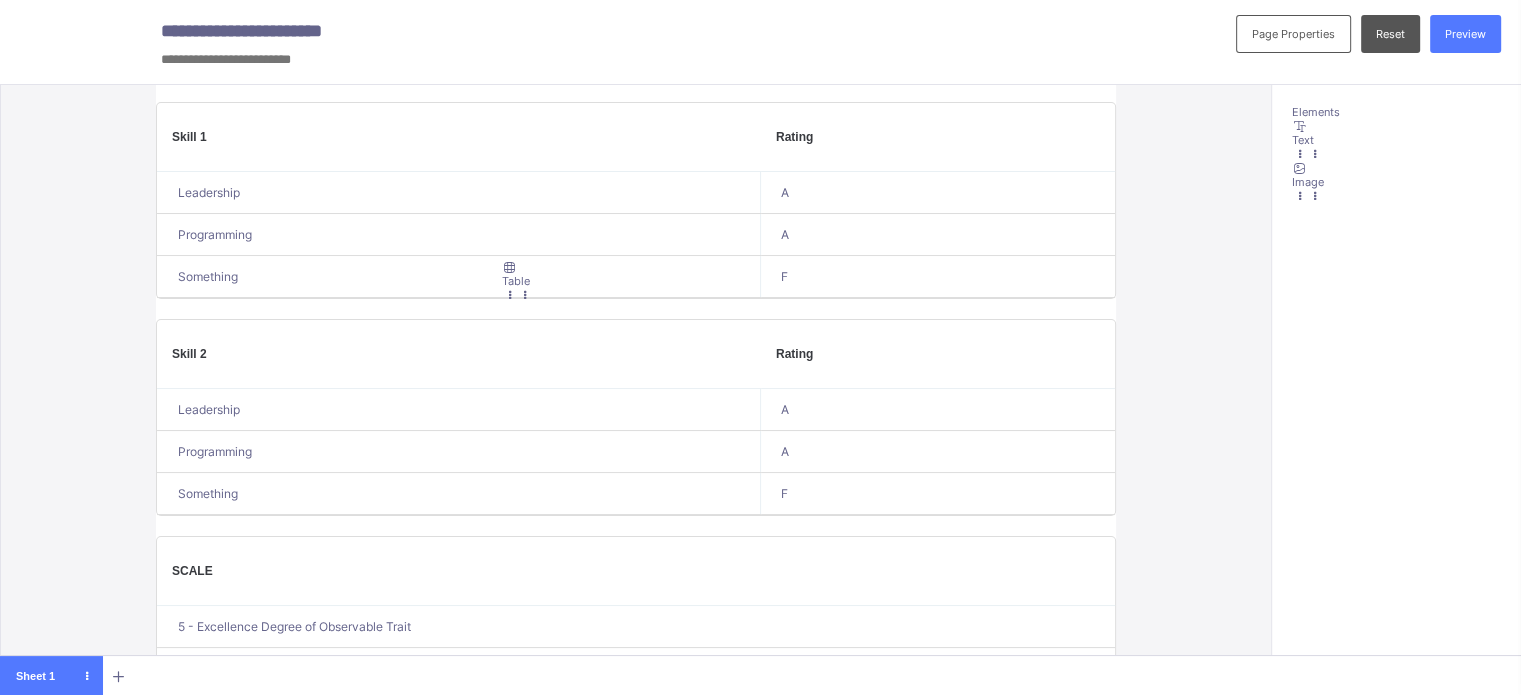 drag, startPoint x: 1365, startPoint y: 240, endPoint x: 555, endPoint y: 277, distance: 810.8446 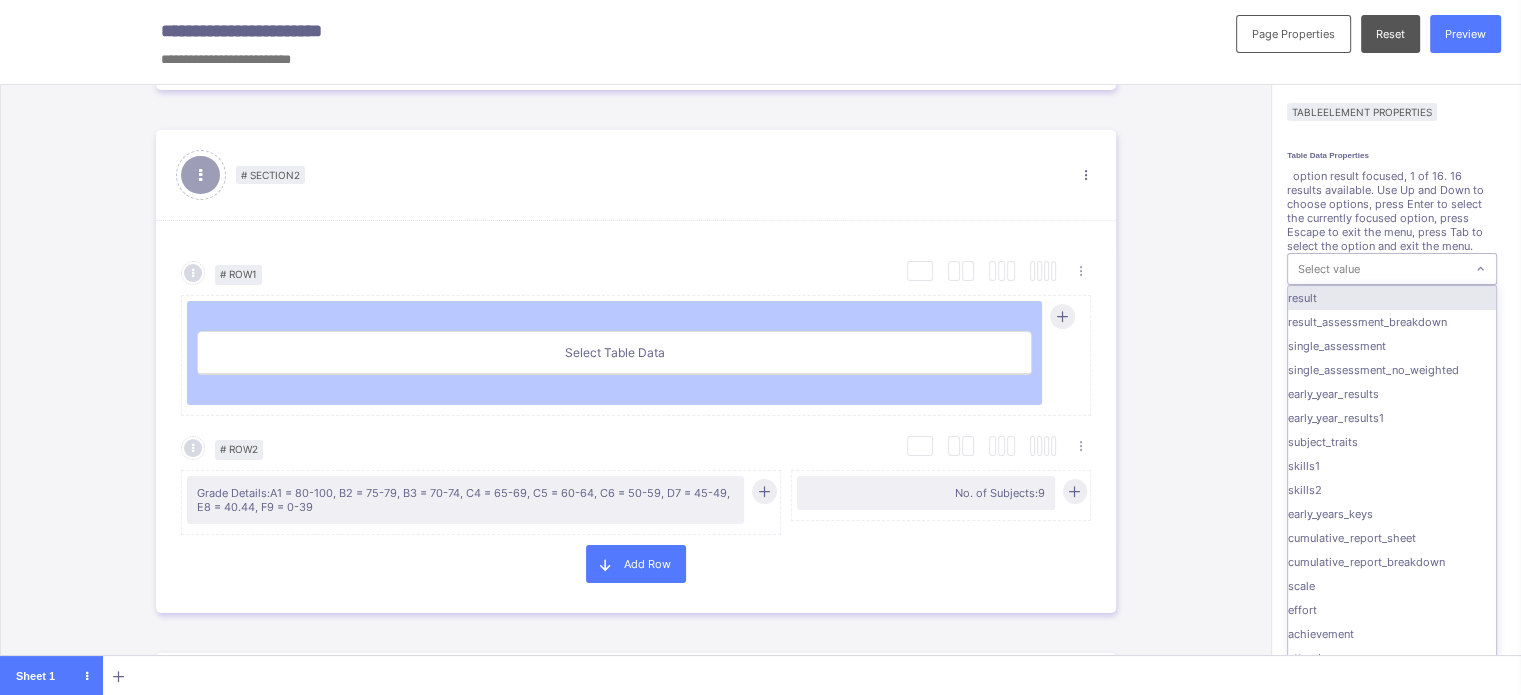 click on "Select value" at bounding box center [1376, 269] 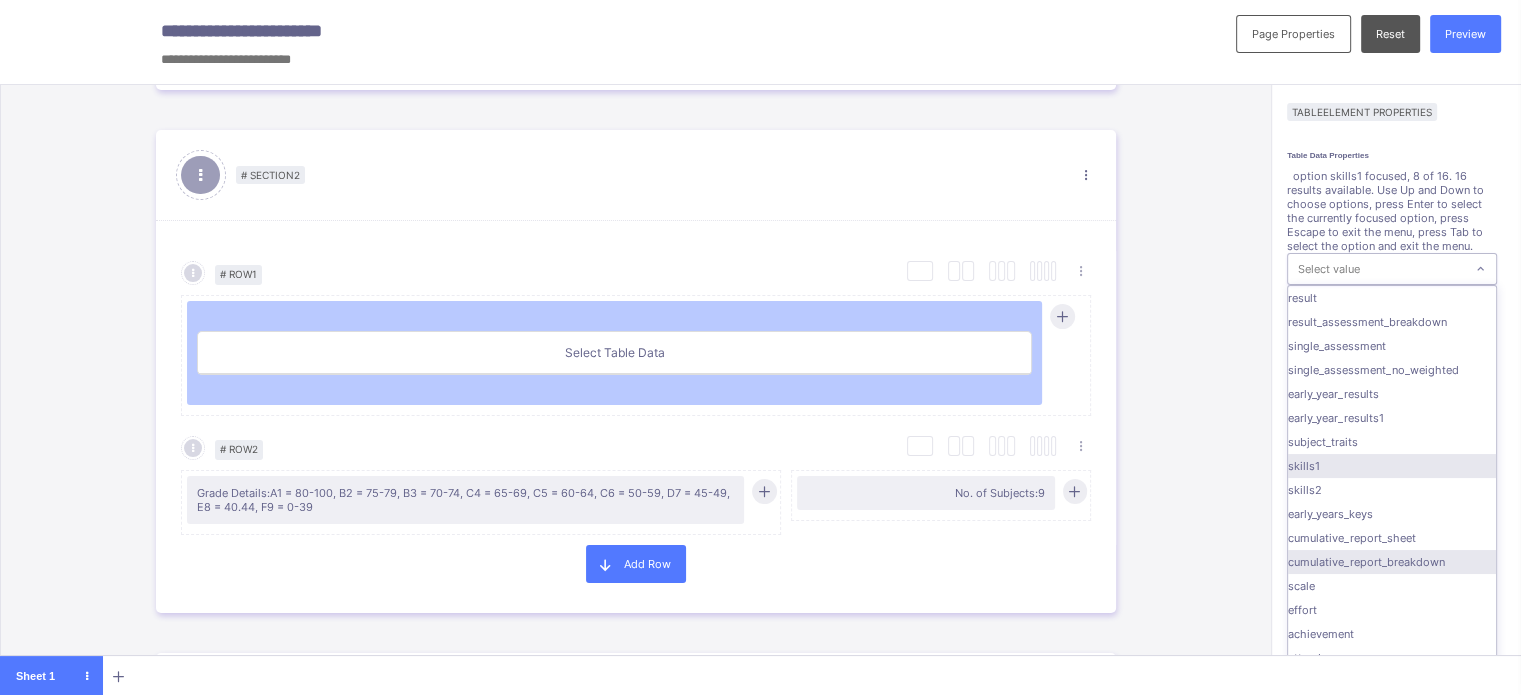 scroll, scrollTop: 160, scrollLeft: 0, axis: vertical 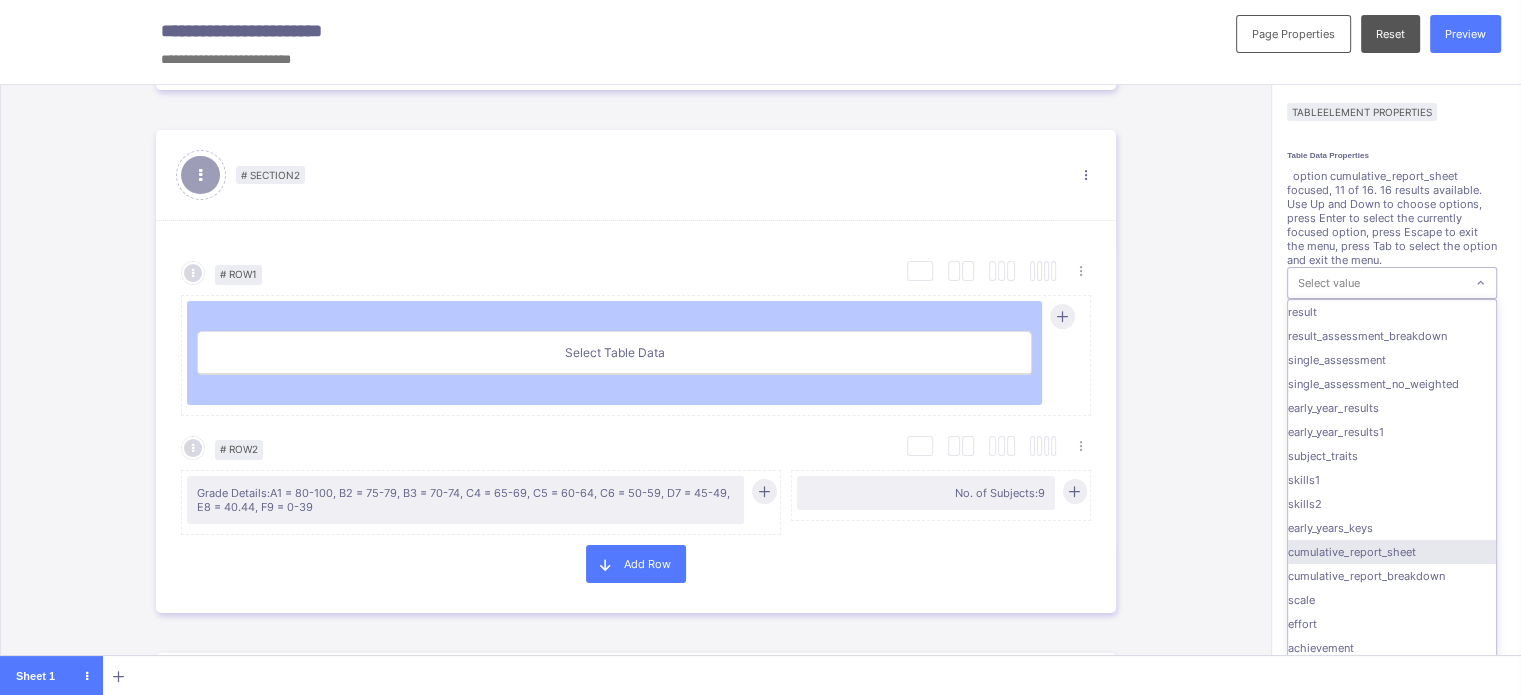 click on "cumulative_report_sheet" at bounding box center [1392, 552] 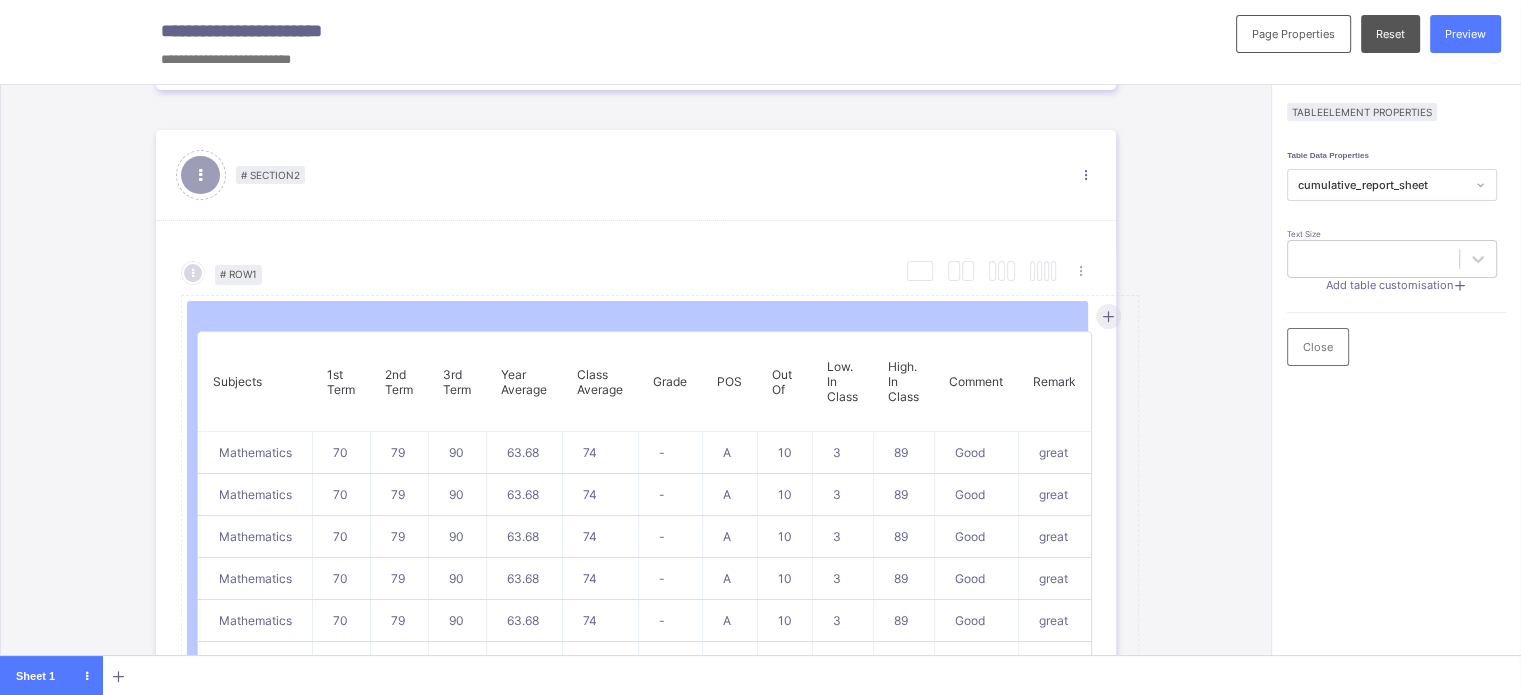 click on "Add table customisation" at bounding box center (1389, 285) 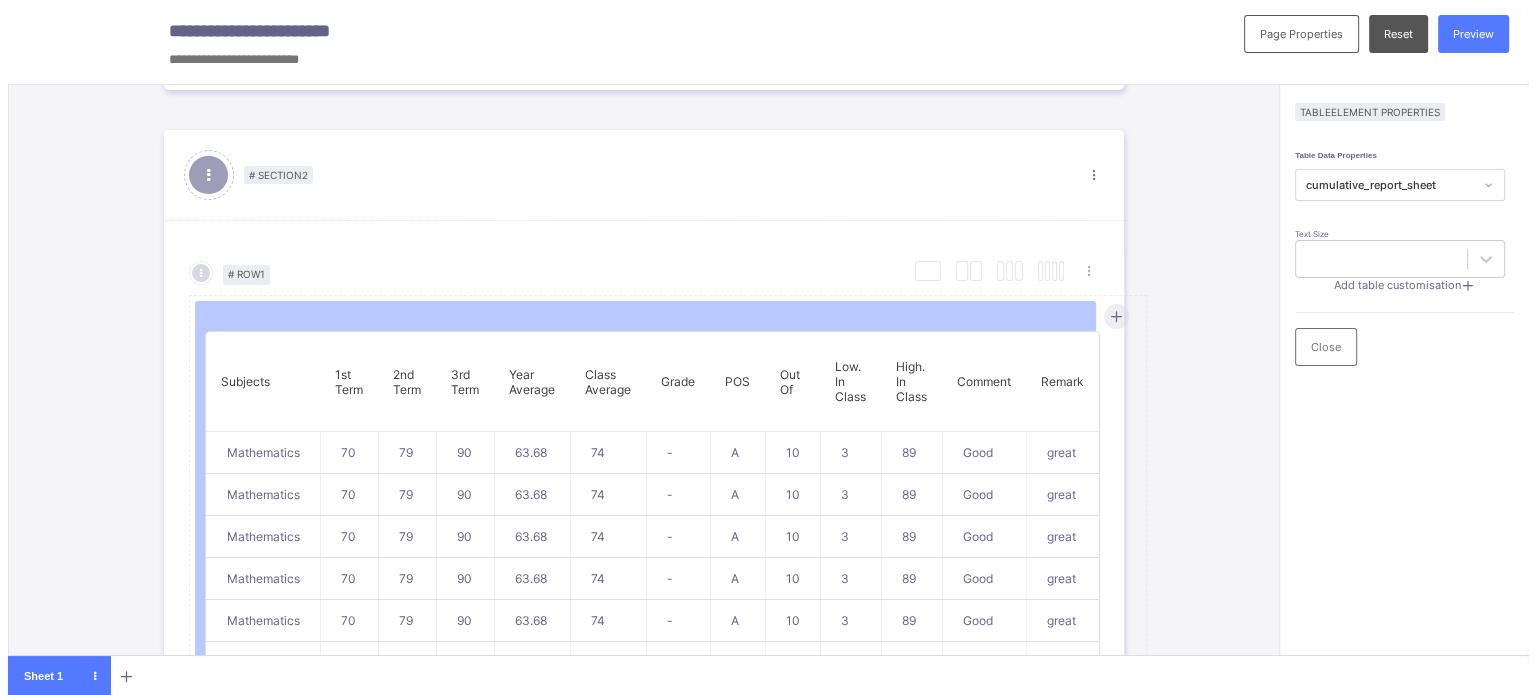 scroll, scrollTop: 0, scrollLeft: 0, axis: both 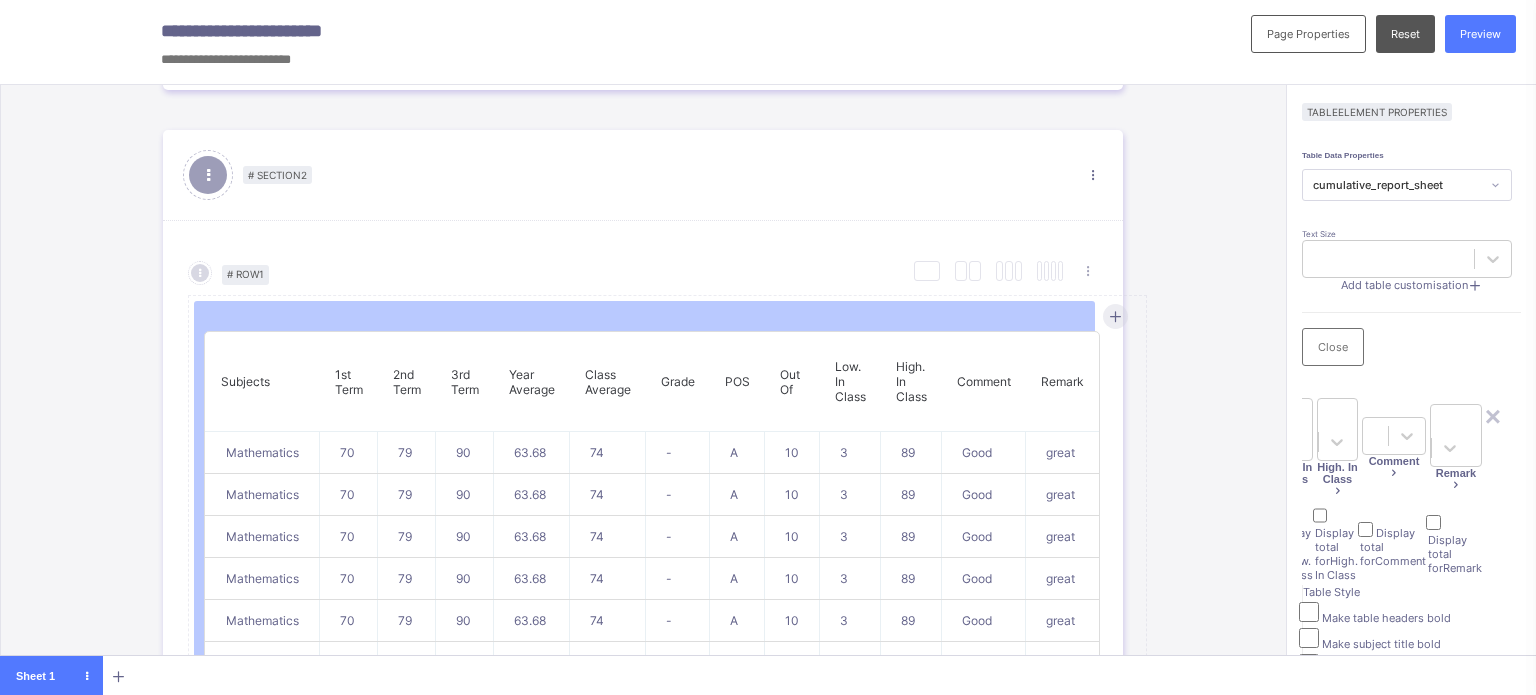 click at bounding box center (1114, 491) 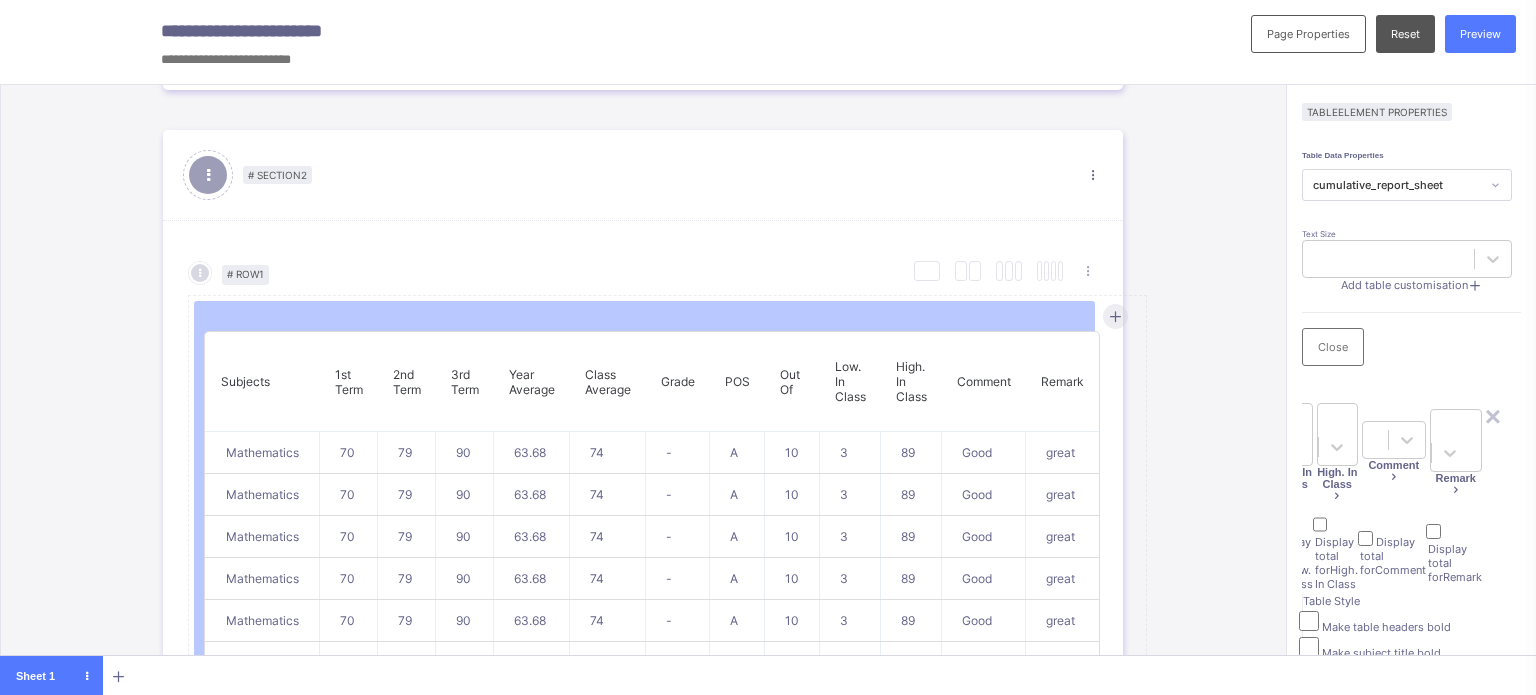 click on "Remove column" at bounding box center (1114, 483) 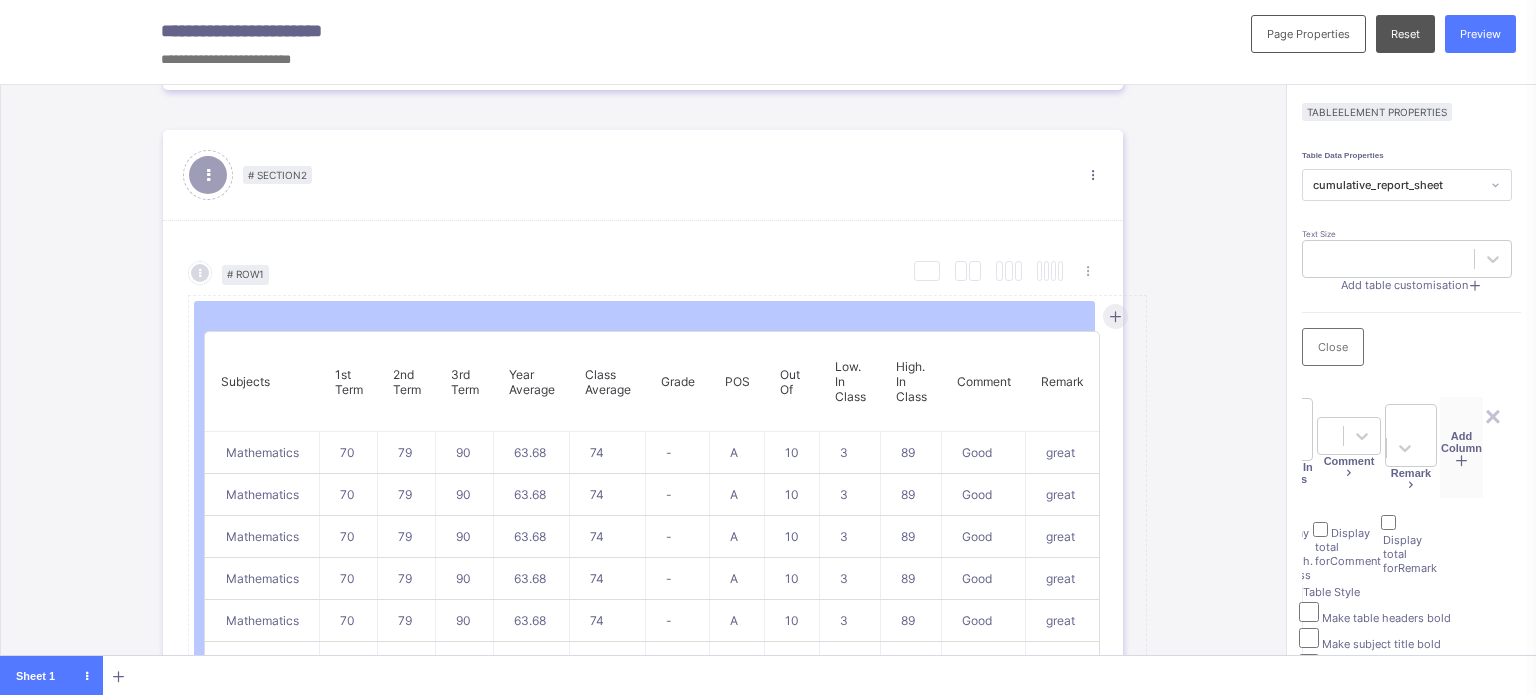 scroll, scrollTop: 0, scrollLeft: 834, axis: horizontal 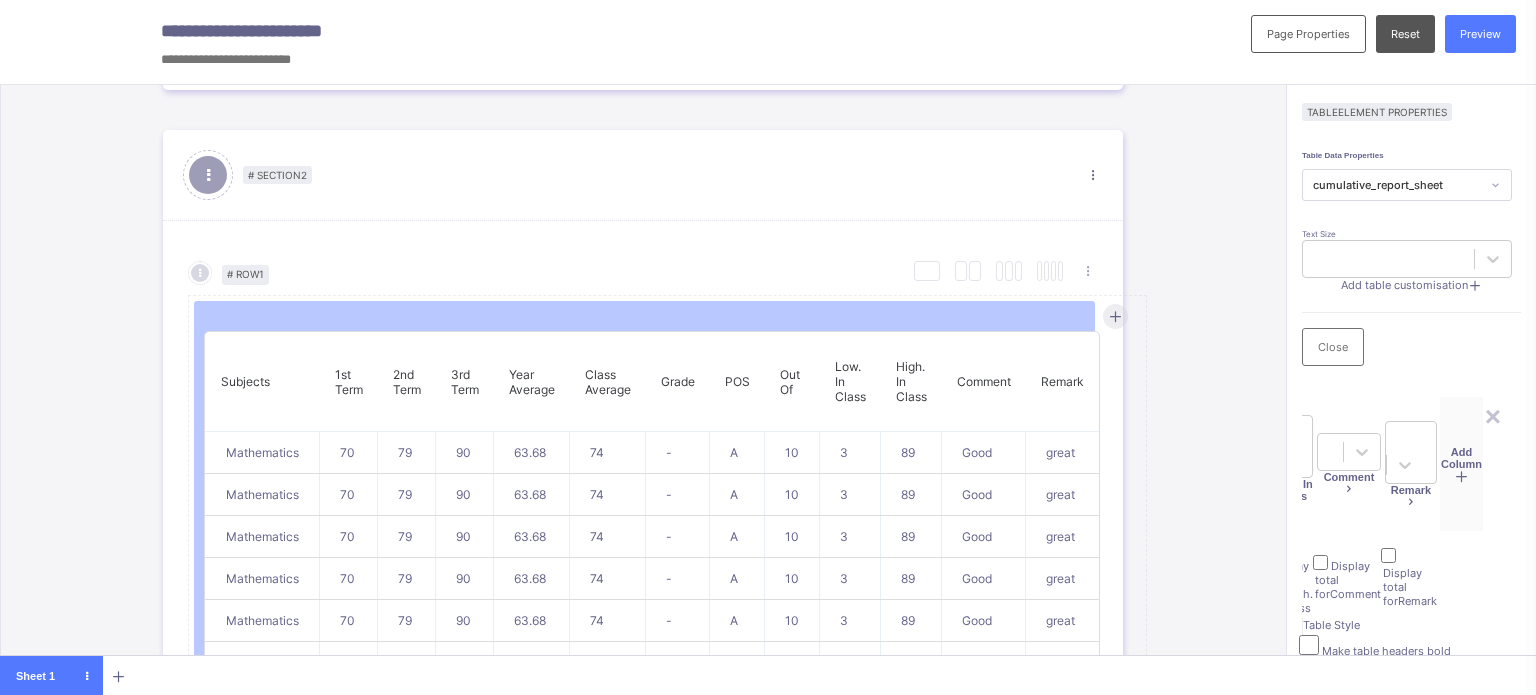 click on "Class Average" at bounding box center [1246, 483] 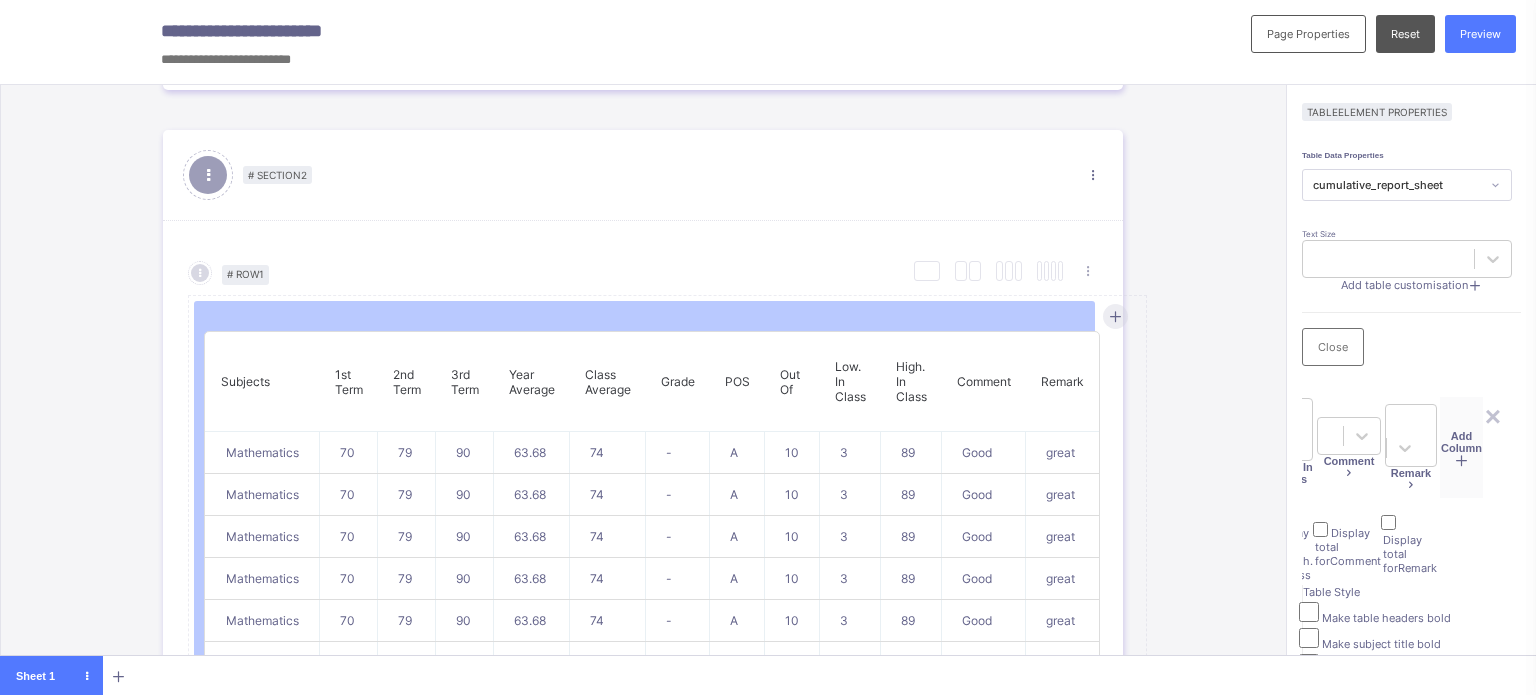 scroll, scrollTop: 0, scrollLeft: 1059, axis: horizontal 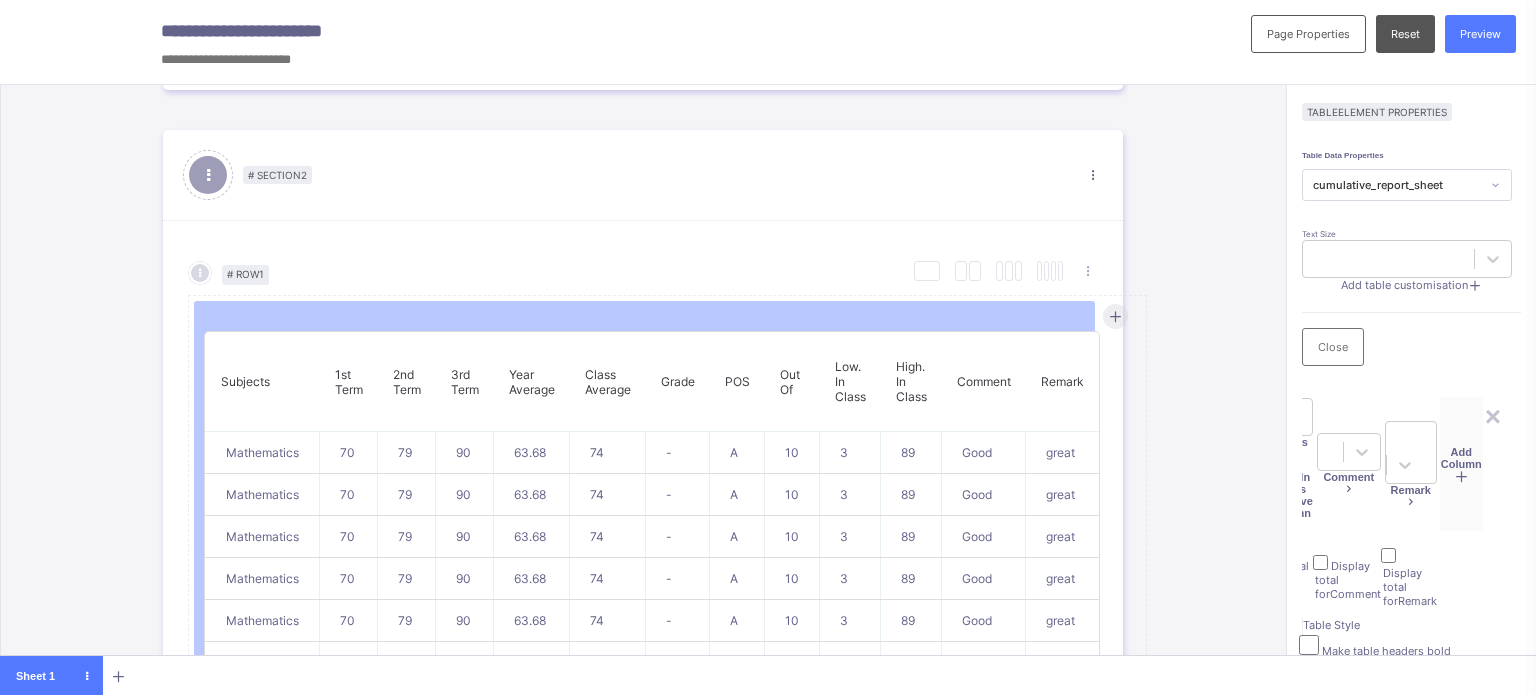 click on "Remove column" at bounding box center (1291, 507) 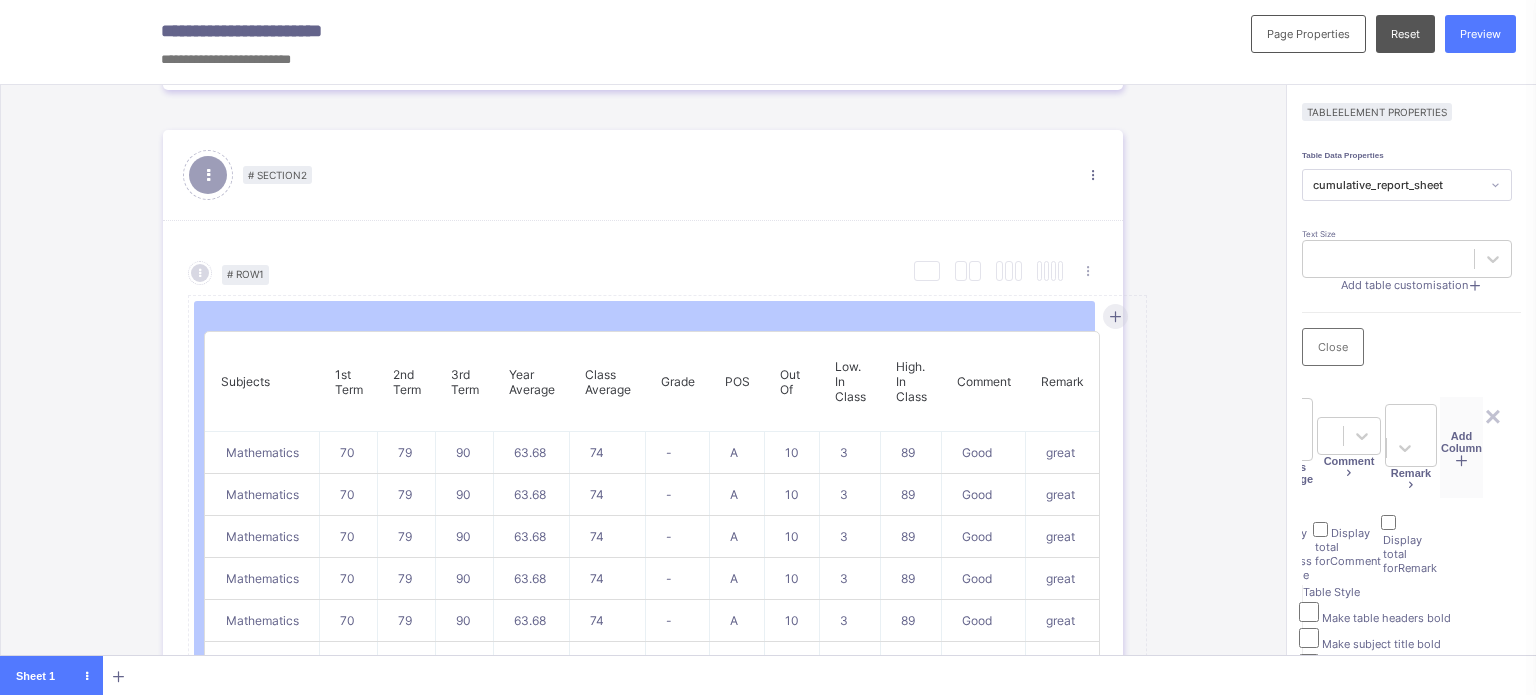 click at bounding box center [1410, 485] 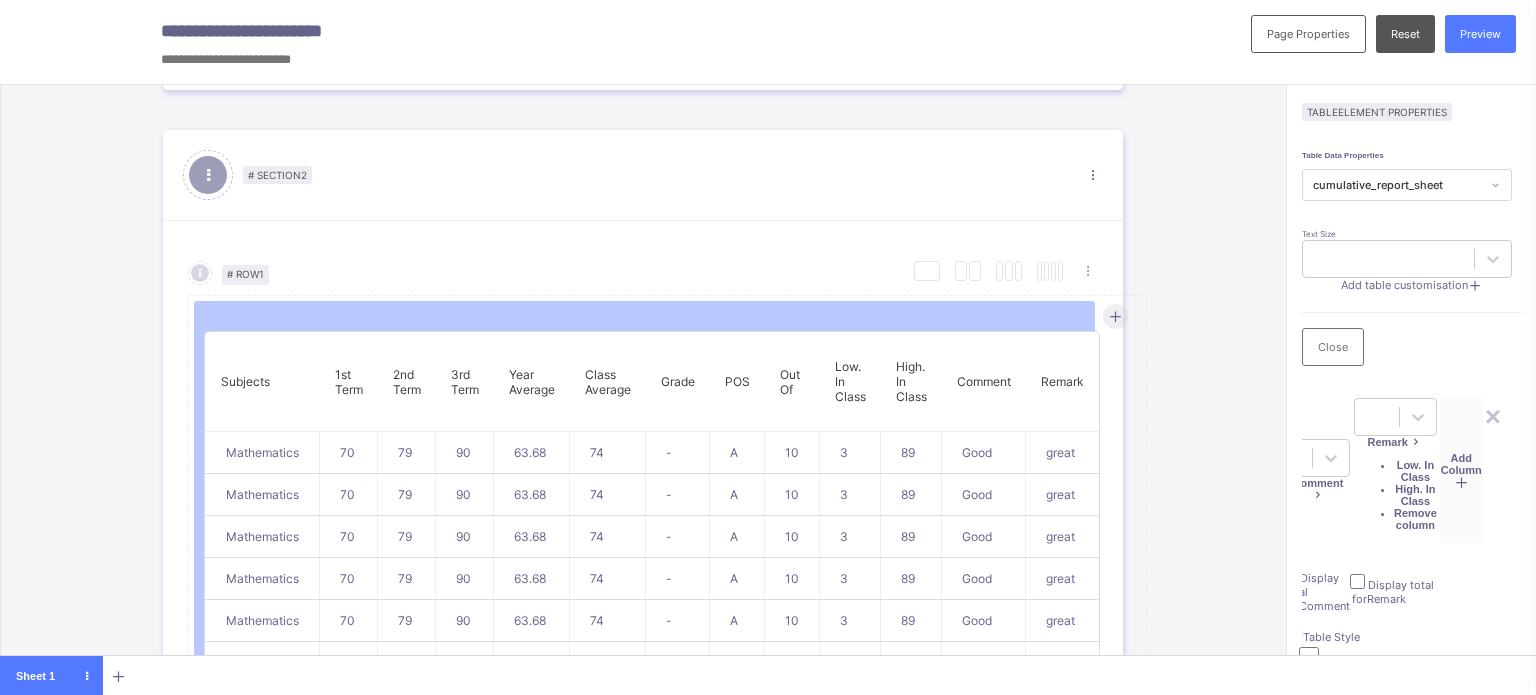 click at bounding box center [1415, 442] 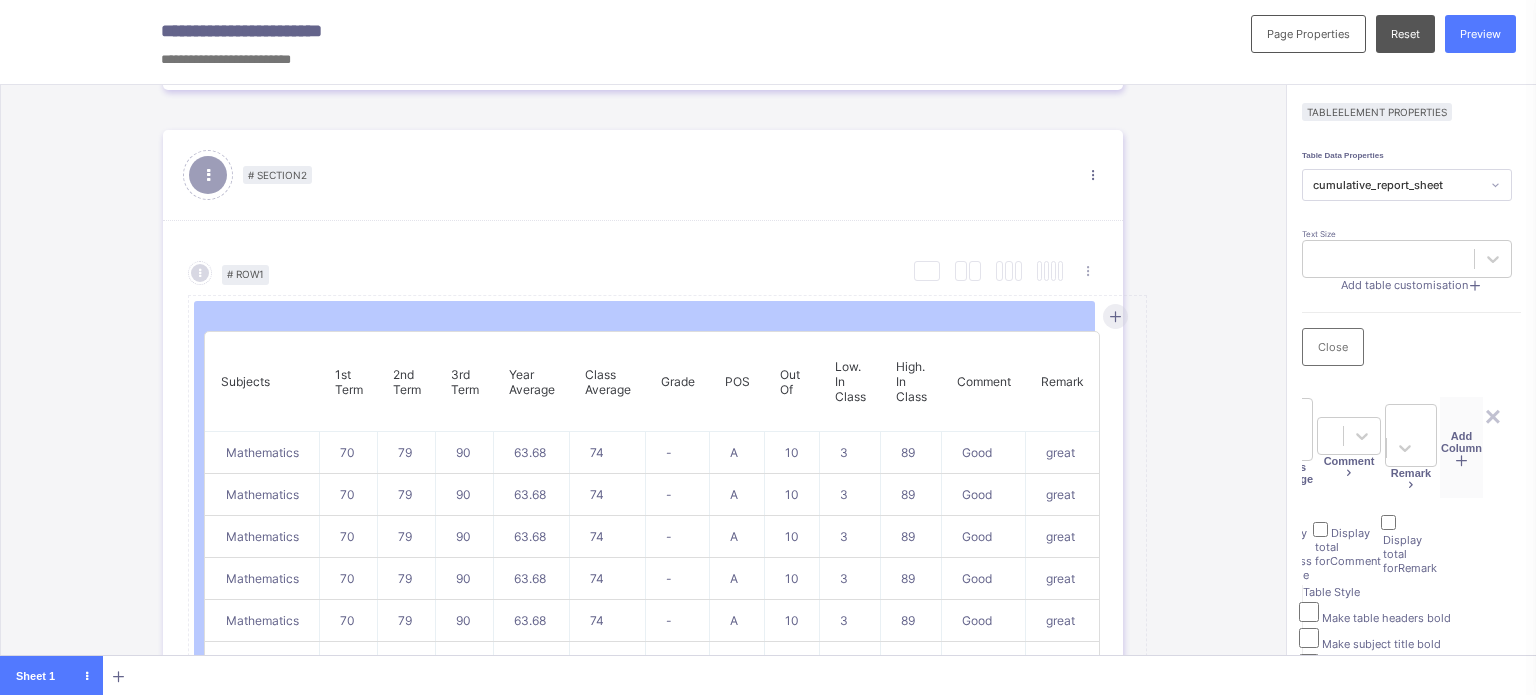 scroll, scrollTop: 0, scrollLeft: 1180, axis: horizontal 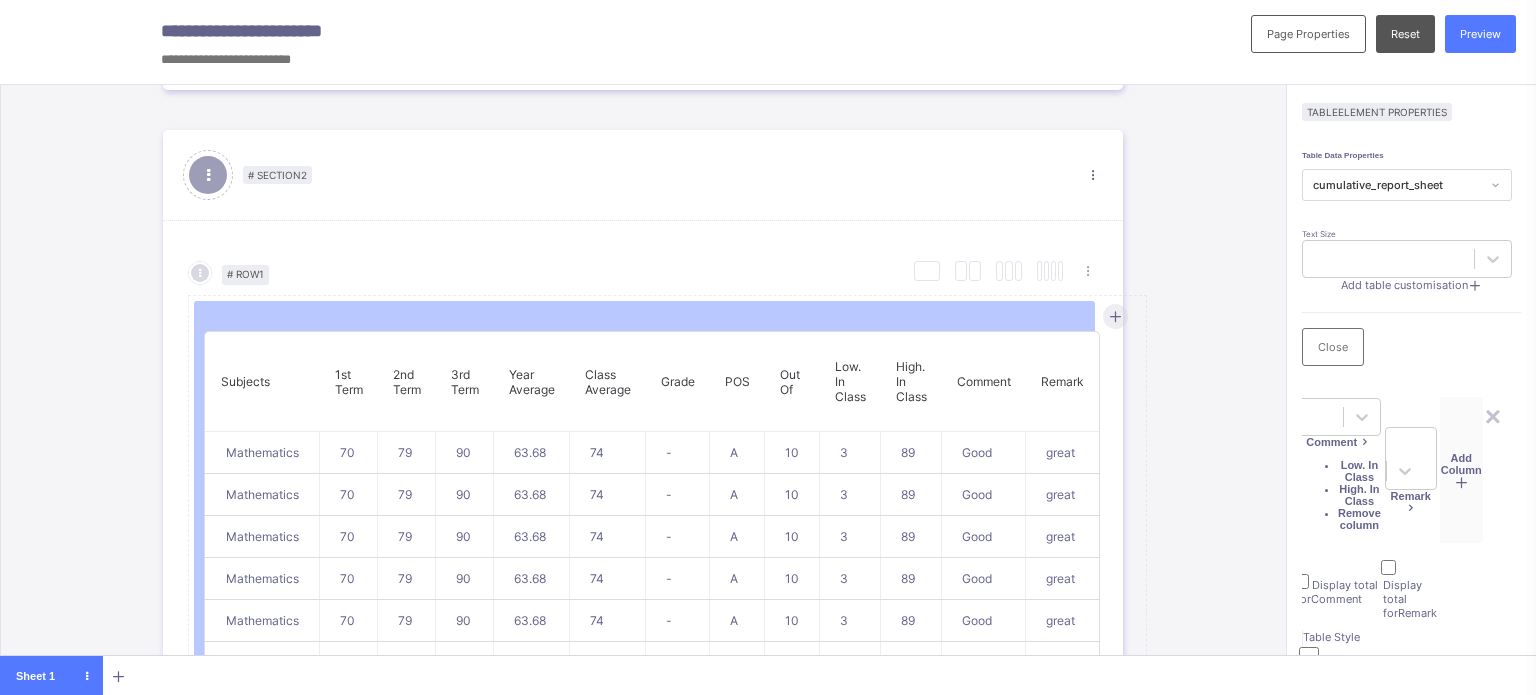 click on "Remove column" at bounding box center (1359, 519) 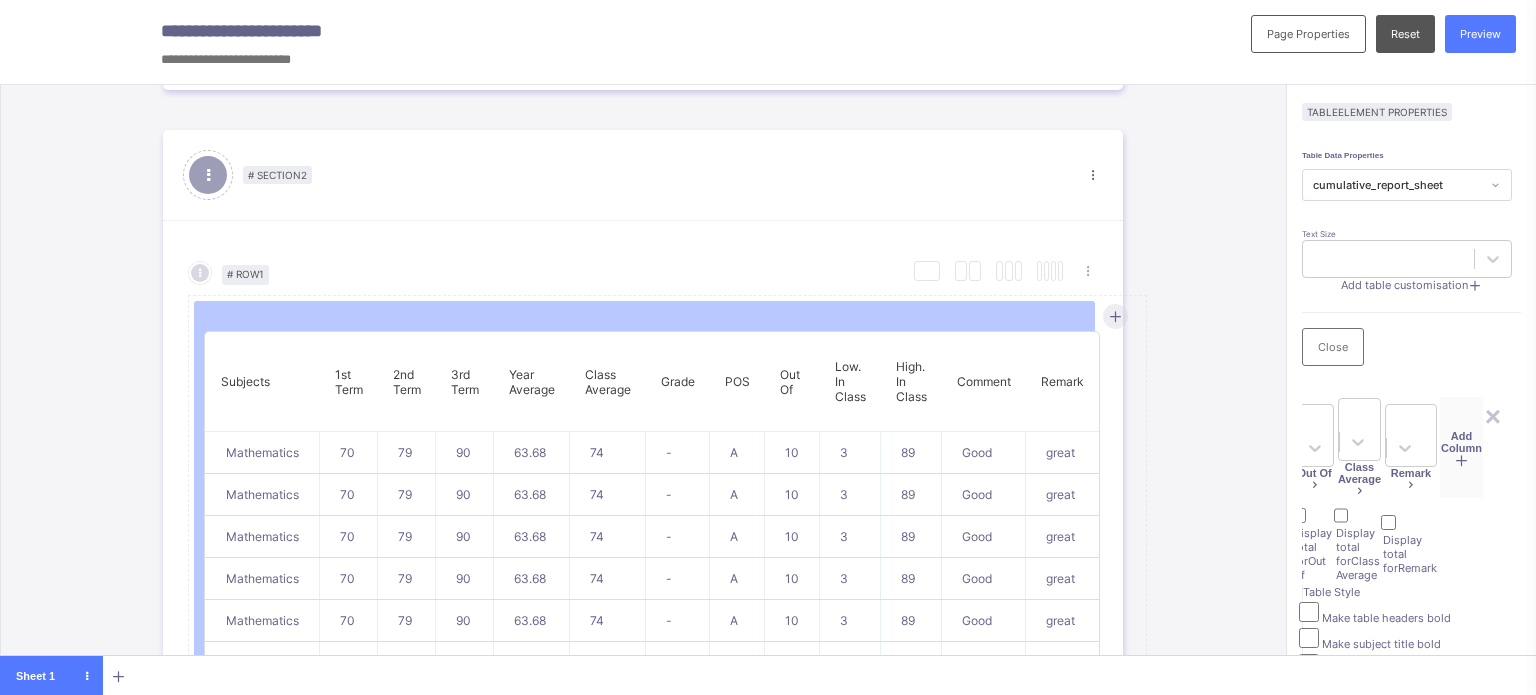 click at bounding box center [1410, 485] 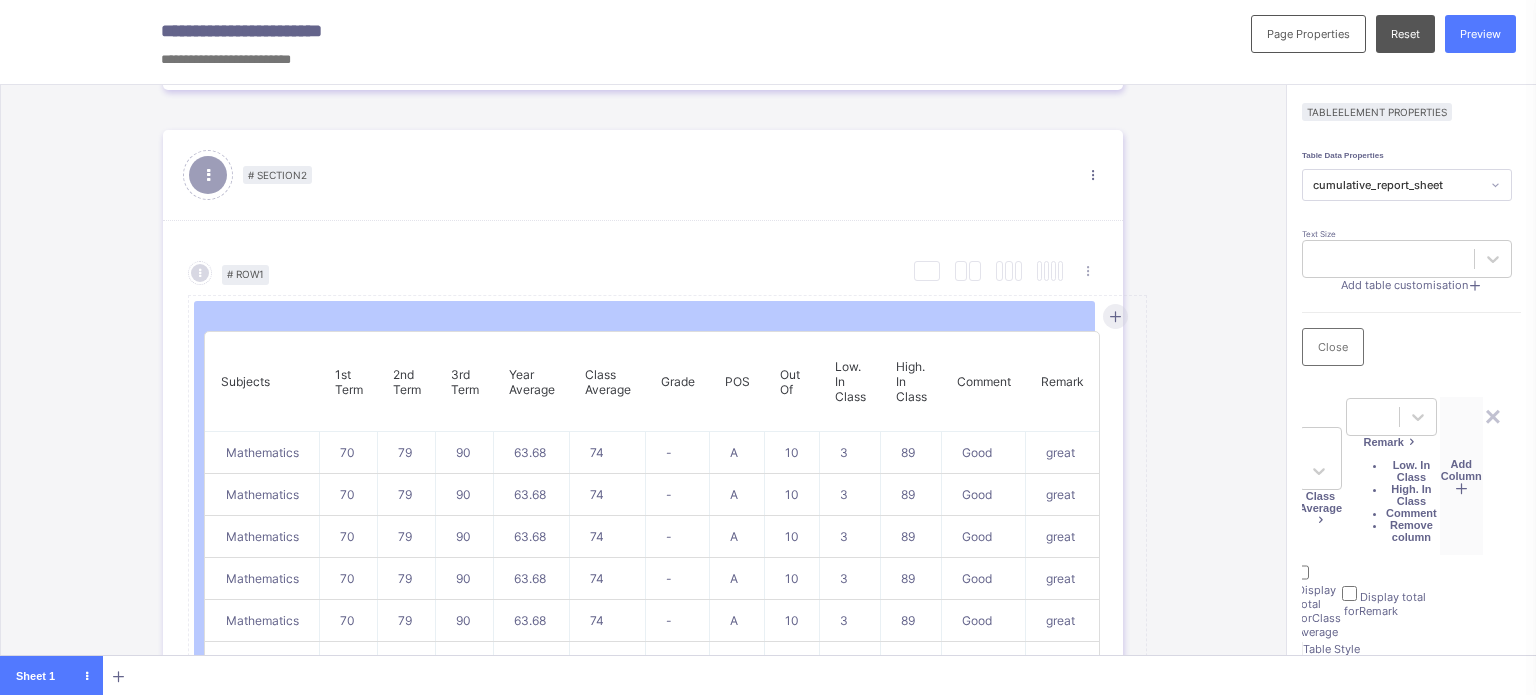 click on "Table customisation Subjects 1st Term 2nd Term 3rd Term Year Average Grade POS Out Of Class Average Remark Low. In Class High. In Class Comment Remove column Add Column Display total for  Subjects Display total for  1st Term Display total for  2nd Term Display total for  3rd Term Display total for  Year Average Display total for  Grade Display total for  POS Display total for  Out Of Display total for  Class Average Display total for  Remark" at bounding box center [1393, 511] 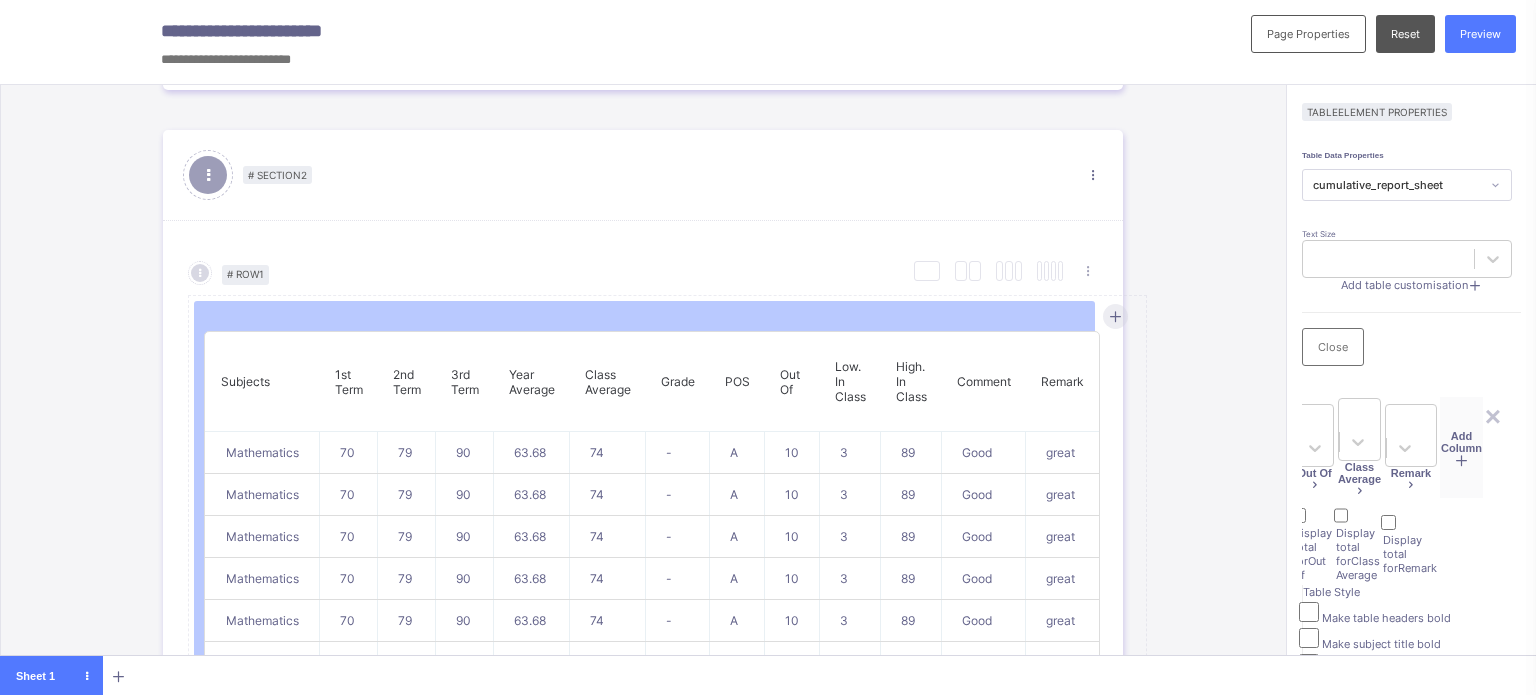 scroll, scrollTop: 0, scrollLeft: 456, axis: horizontal 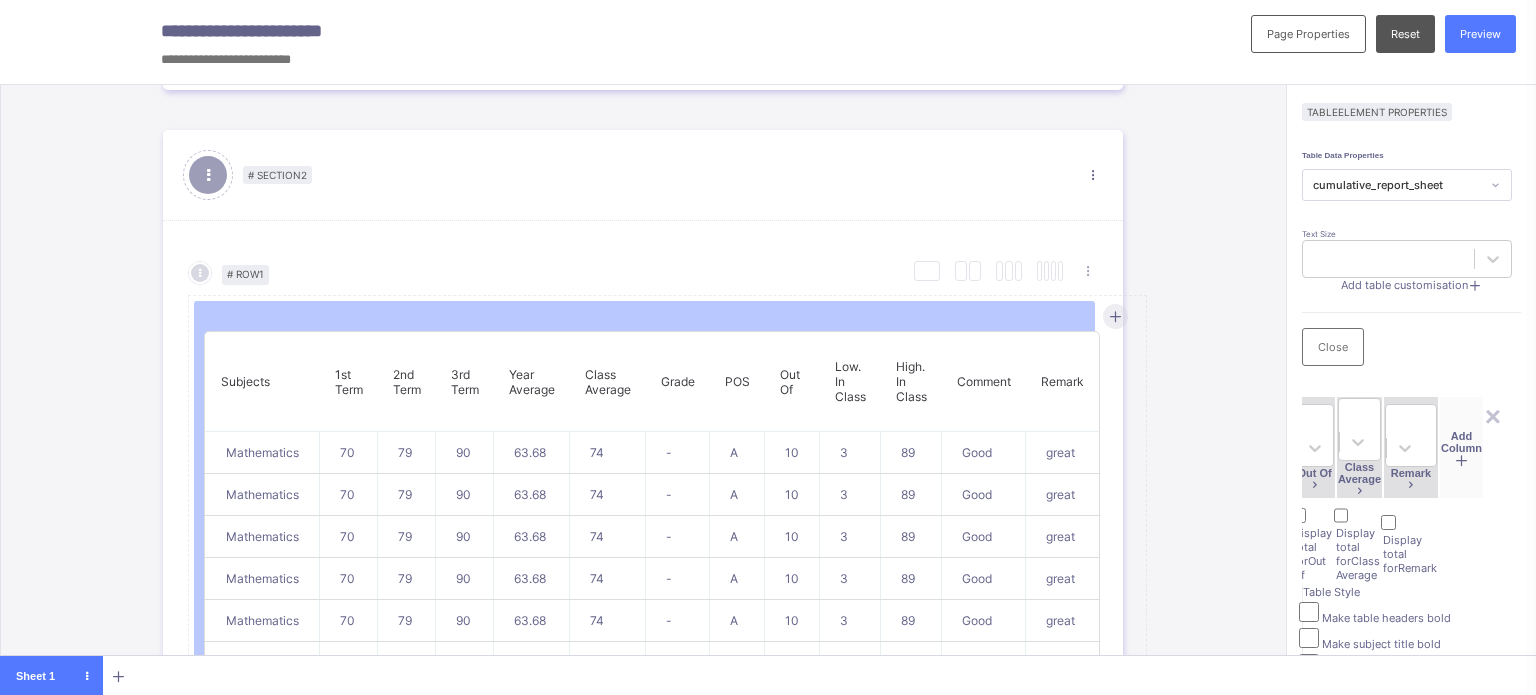 click at bounding box center (1412, 808) 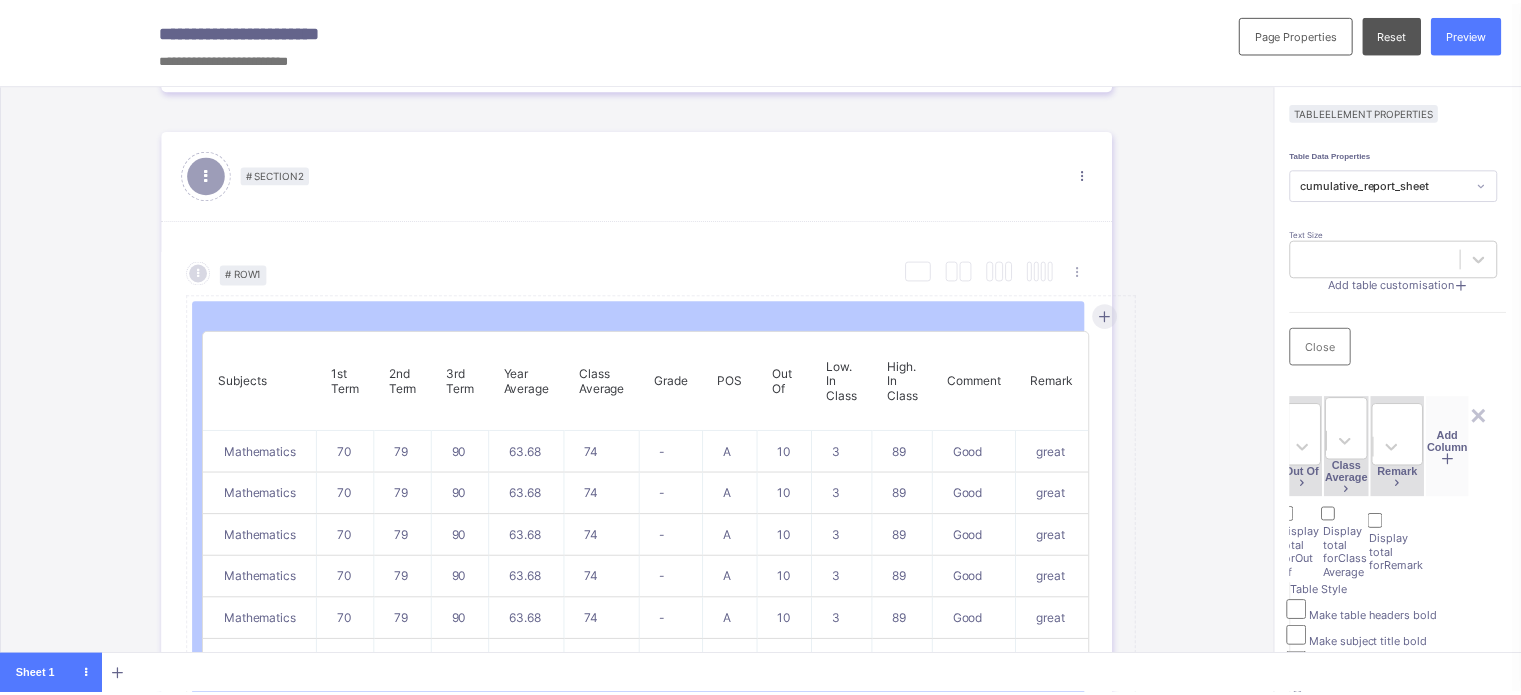 scroll, scrollTop: 568, scrollLeft: 0, axis: vertical 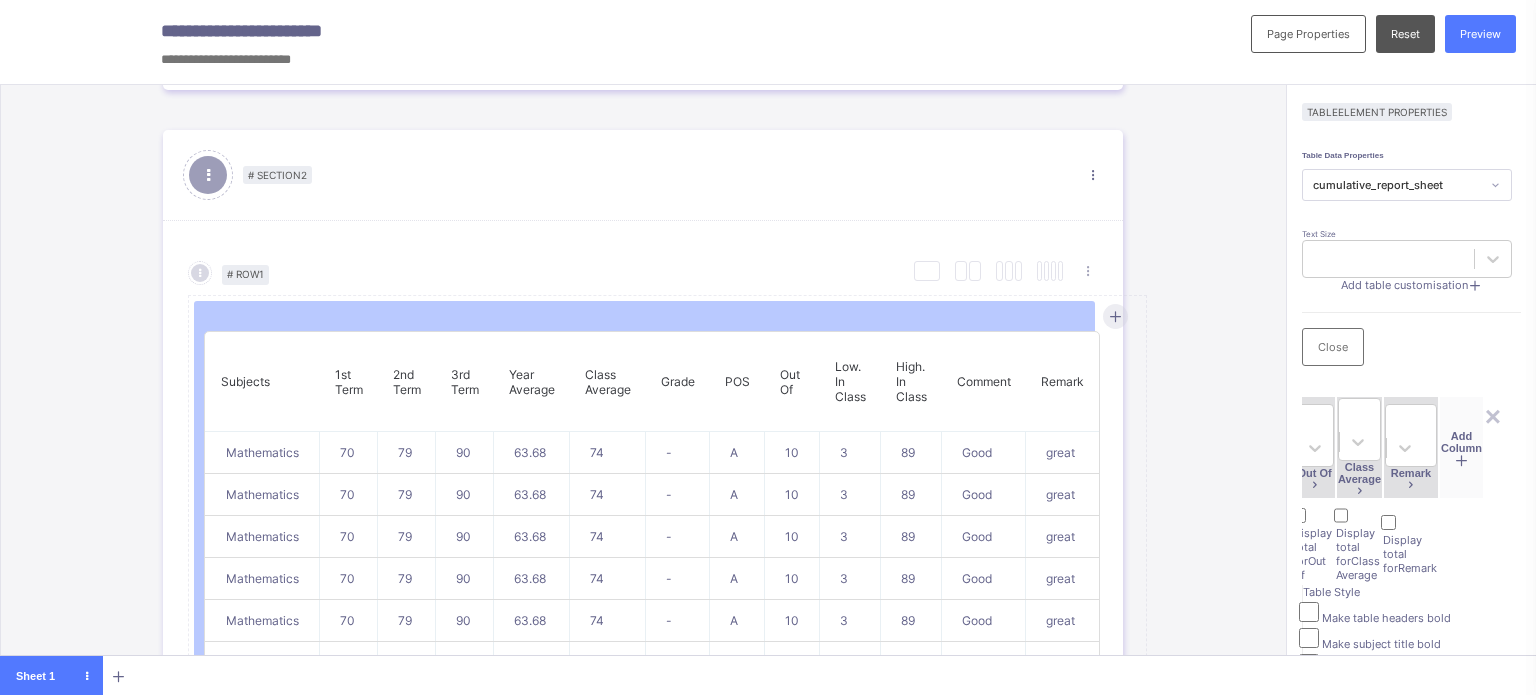 click on "Apply customisation" at bounding box center [1432, 994] 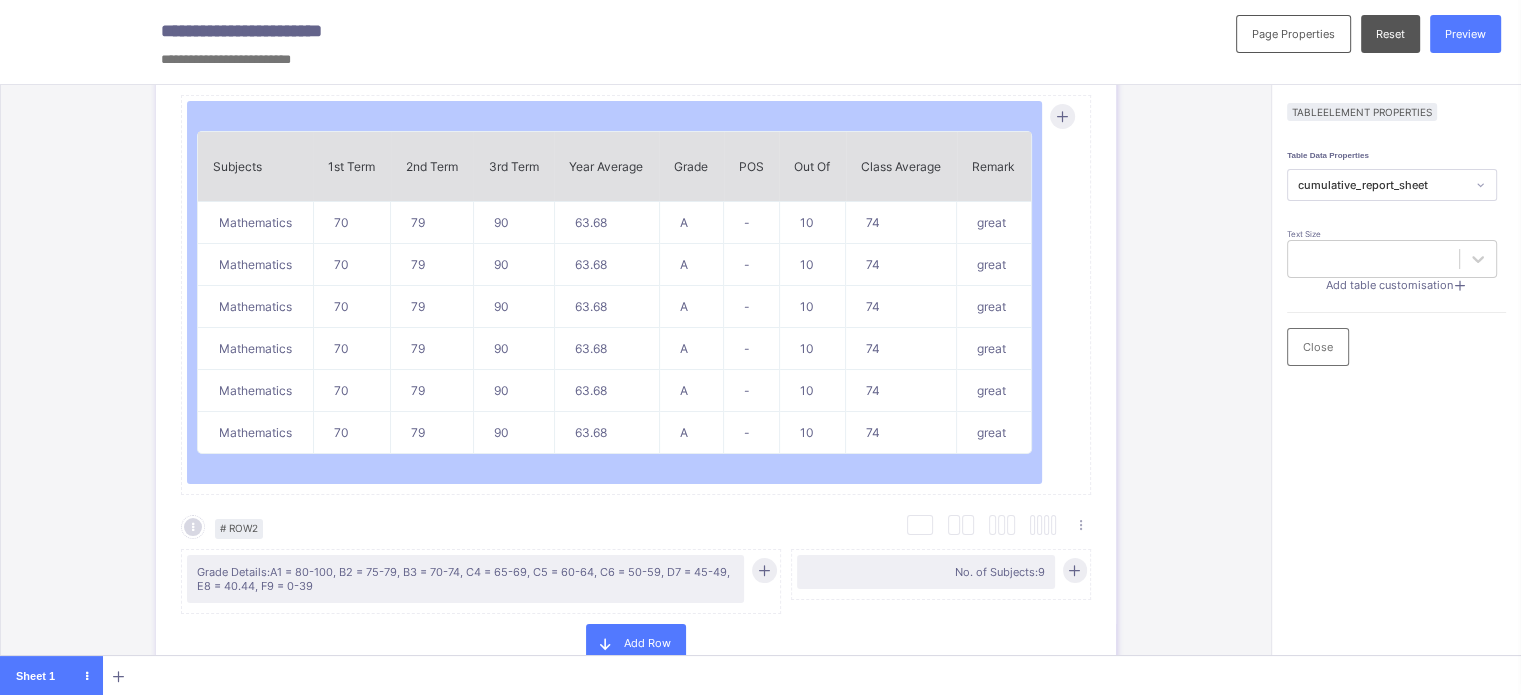 scroll, scrollTop: 688, scrollLeft: 0, axis: vertical 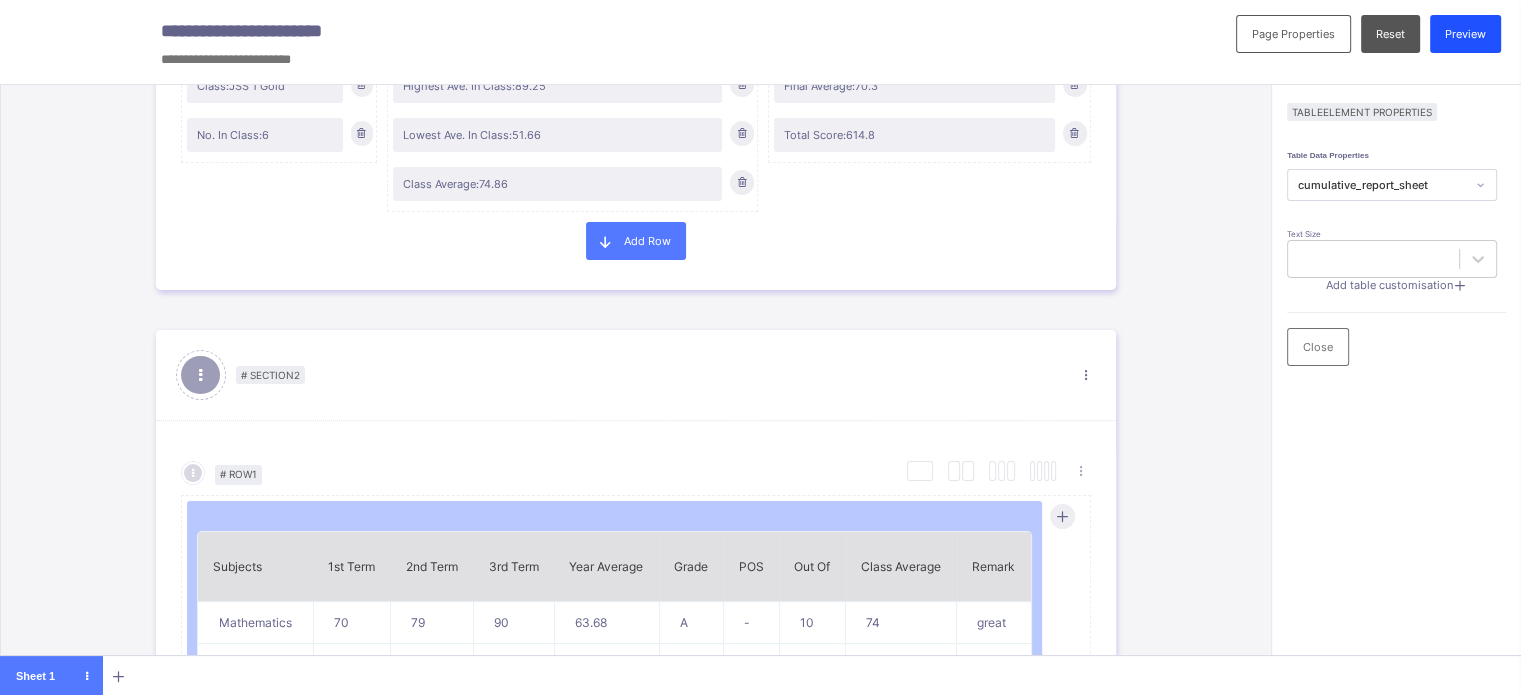 click on "Preview" at bounding box center [1465, 34] 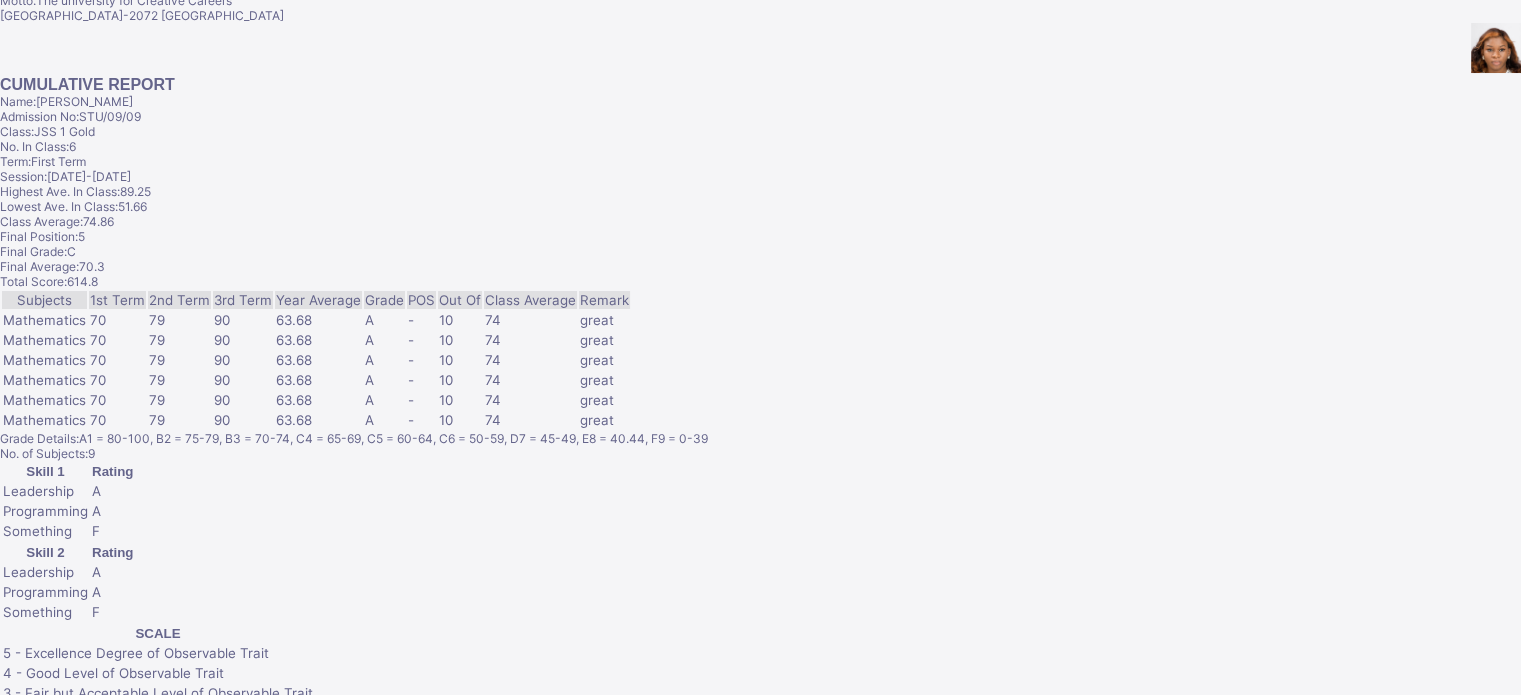 scroll, scrollTop: 0, scrollLeft: 0, axis: both 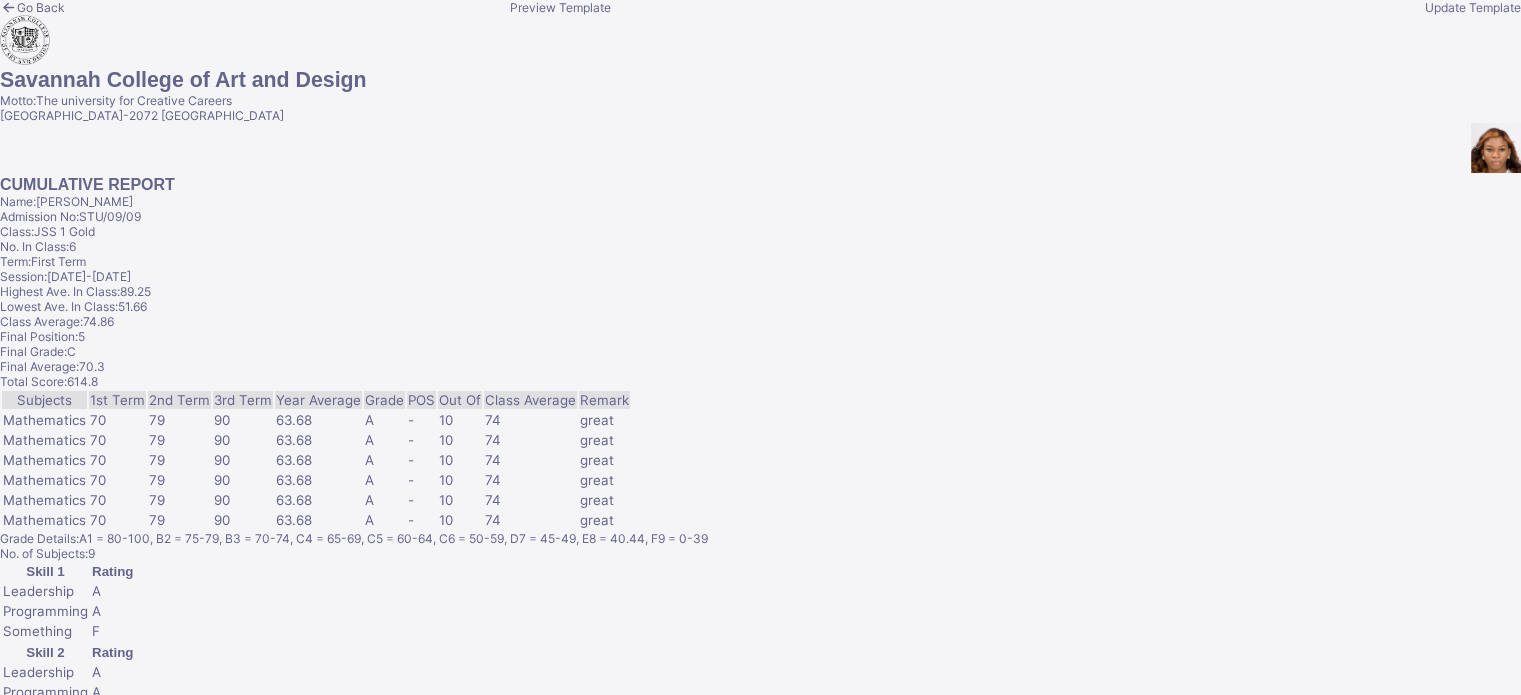click on "Update Template" at bounding box center [1473, 7] 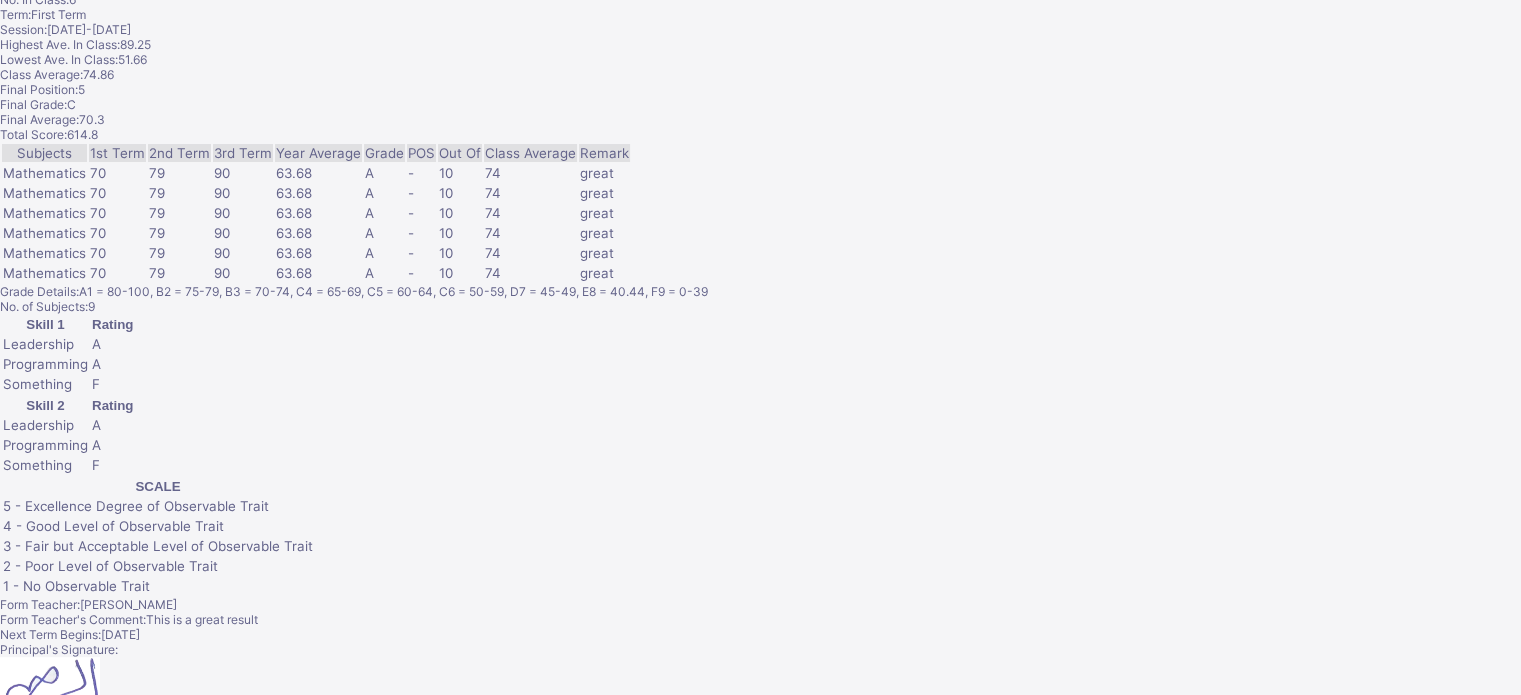 scroll, scrollTop: 0, scrollLeft: 0, axis: both 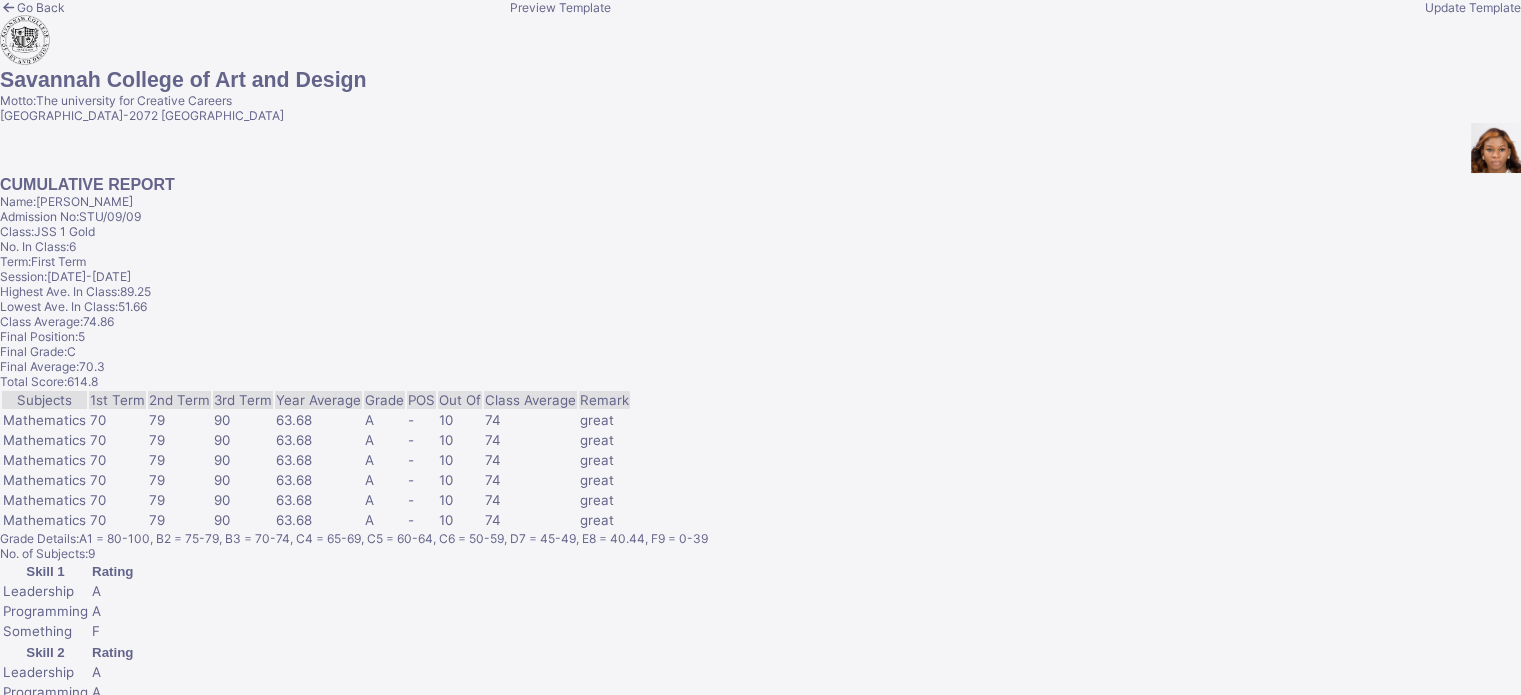 click at bounding box center [8, 7] 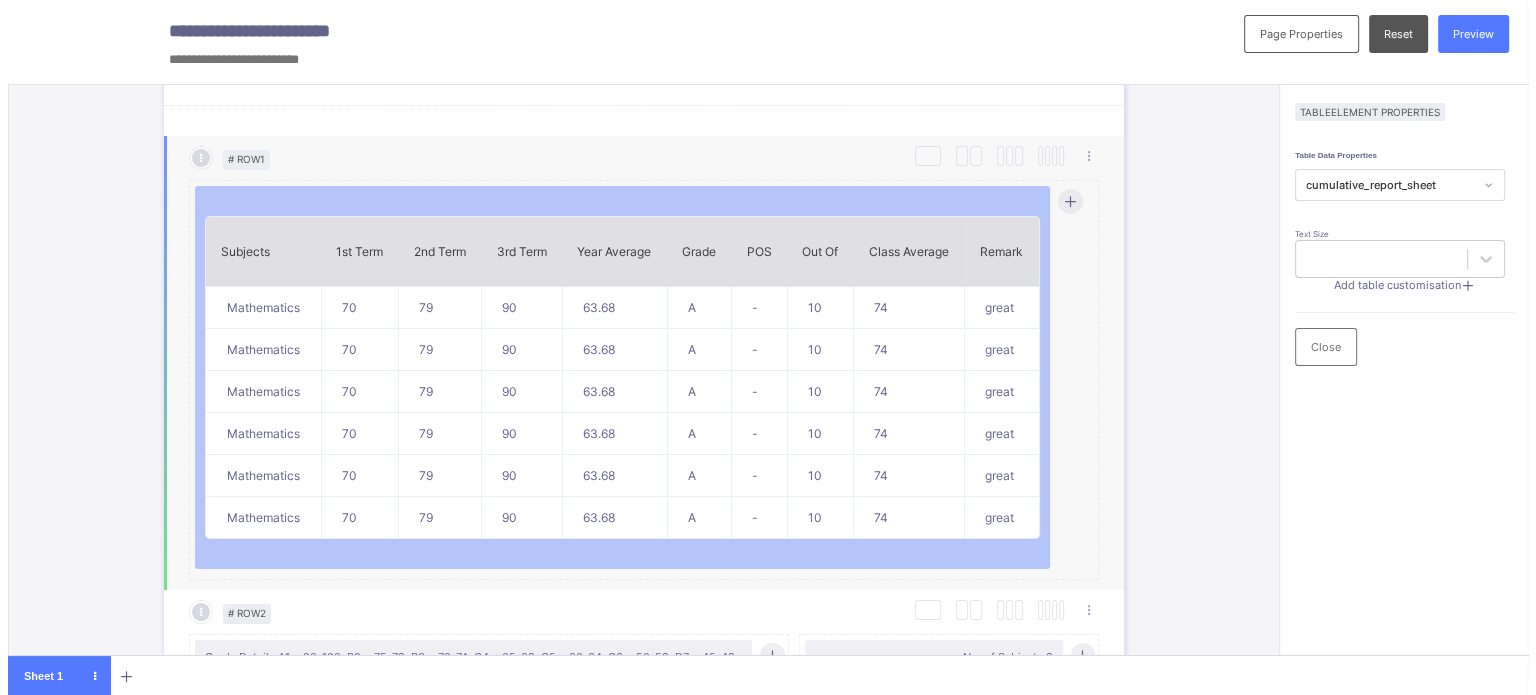 scroll, scrollTop: 1000, scrollLeft: 0, axis: vertical 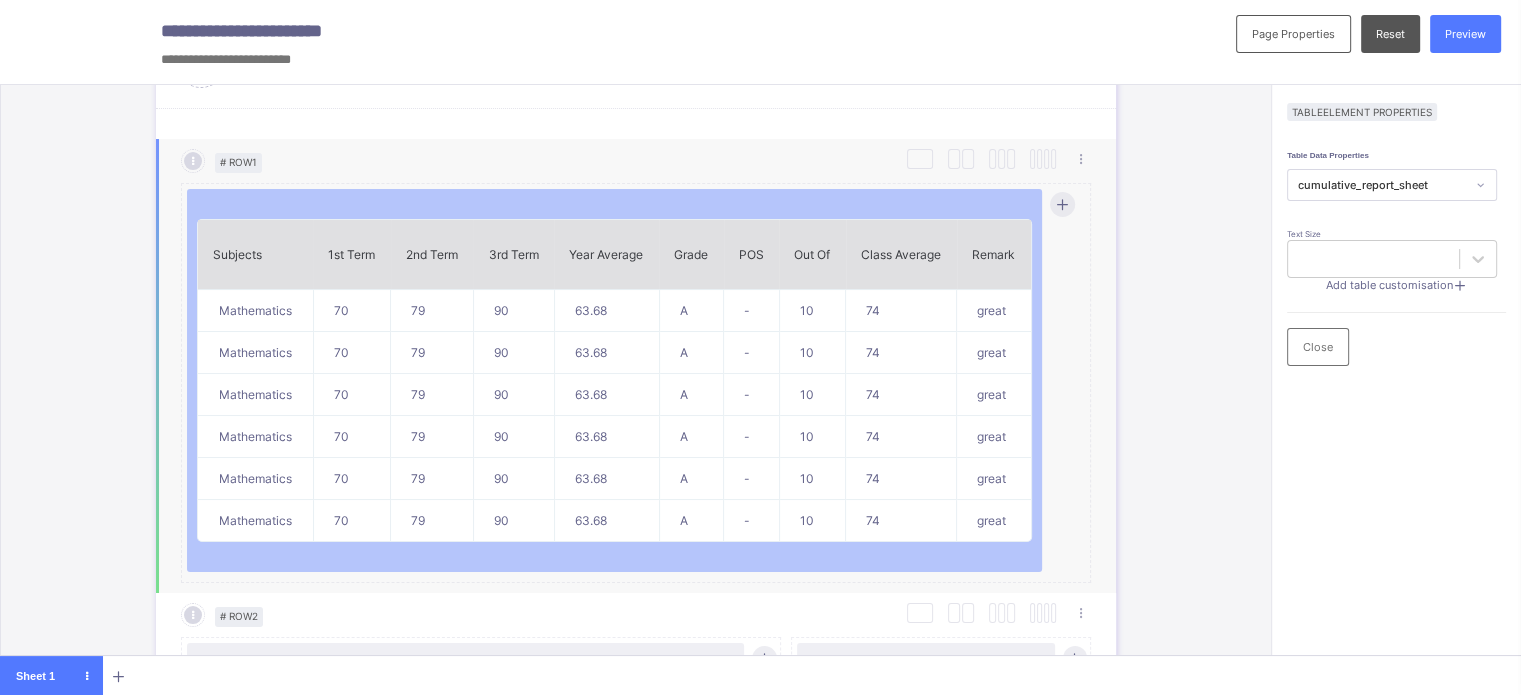 click on "Subjects 1st Term 2nd Term 3rd Term Year Average Grade POS Out Of Class Average Remark Mathematics 70 79 90 63.68 A - 10 74 great Mathematics 70 79 90 63.68 A - 10 74 great Mathematics 70 79 90 63.68 A - 10 74 great Mathematics 70 79 90 63.68 A - 10 74 great Mathematics 70 79 90 63.68 A - 10 74 great Mathematics 70 79 90 63.68 A - 10 74 great" at bounding box center [614, 380] 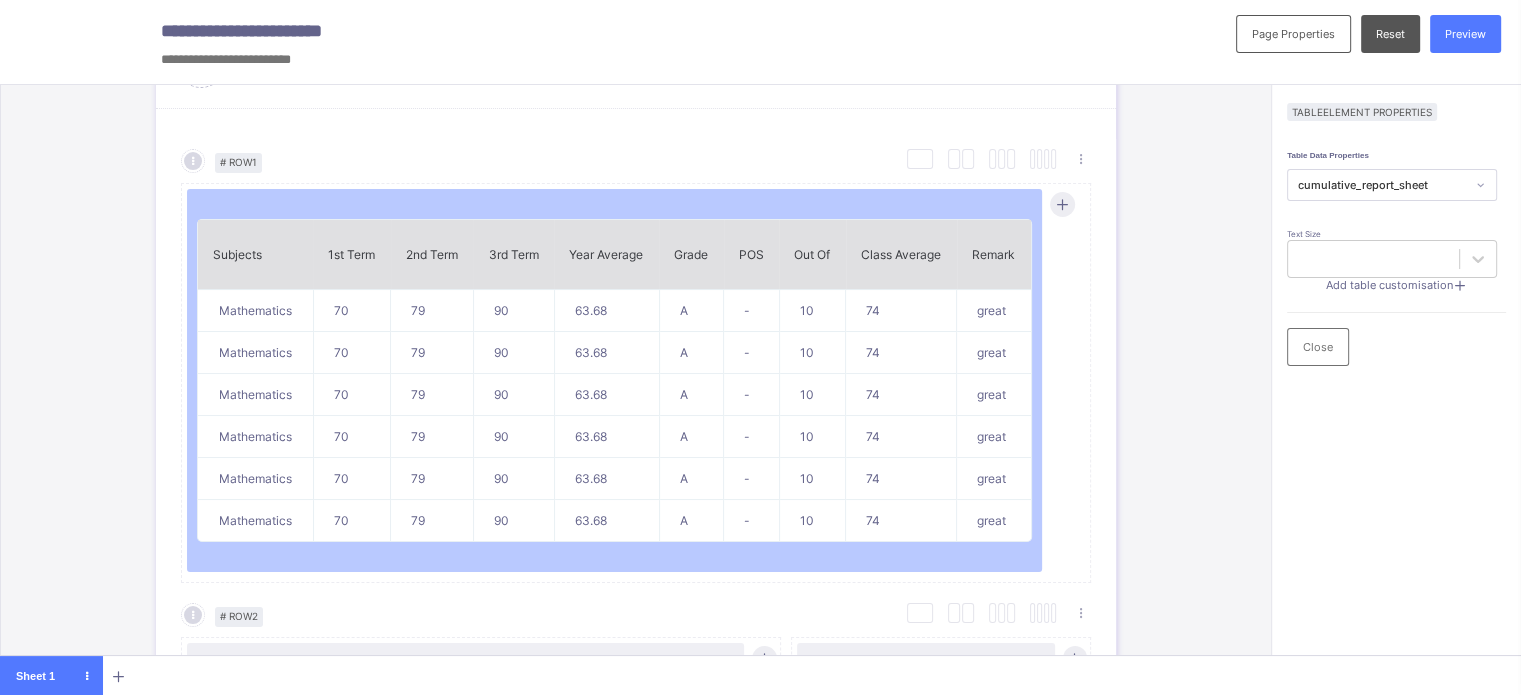click on "Add table customisation" at bounding box center [1389, 285] 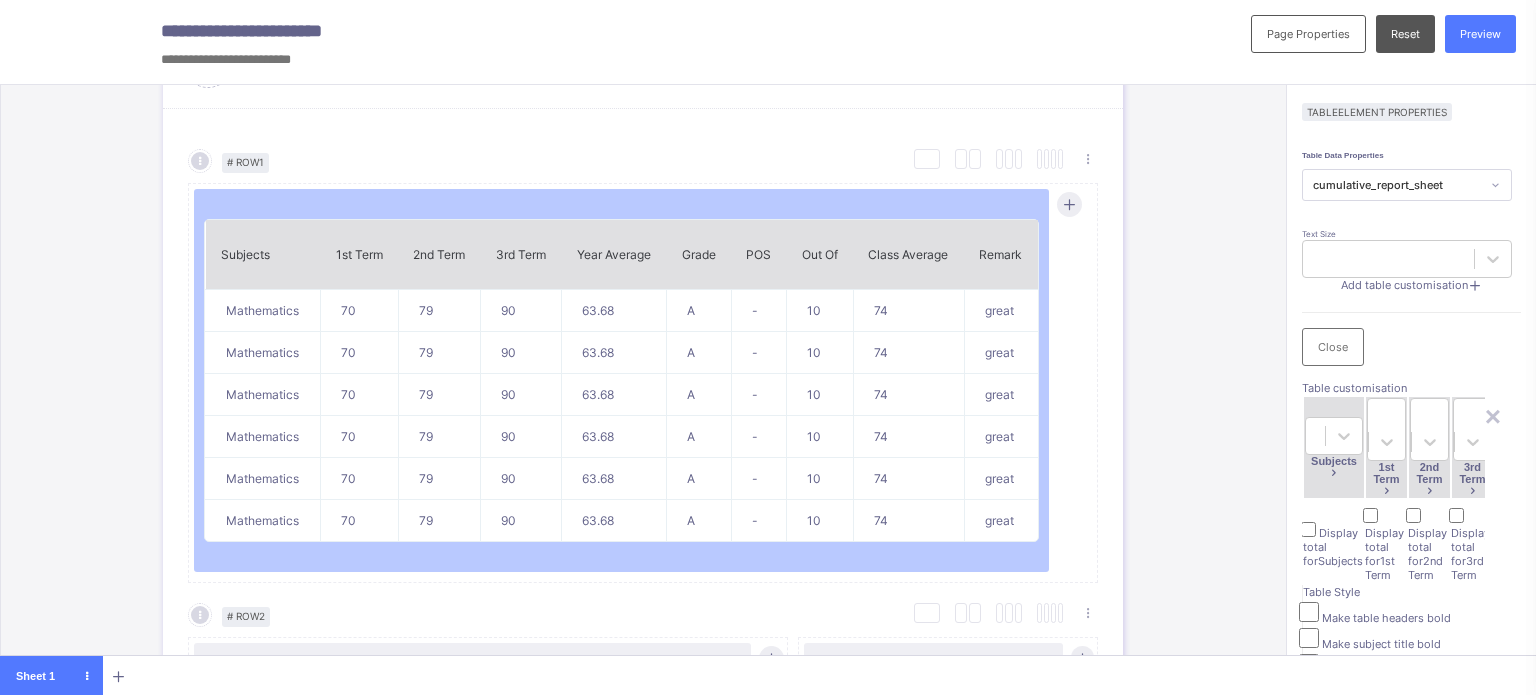 scroll, scrollTop: 200, scrollLeft: 0, axis: vertical 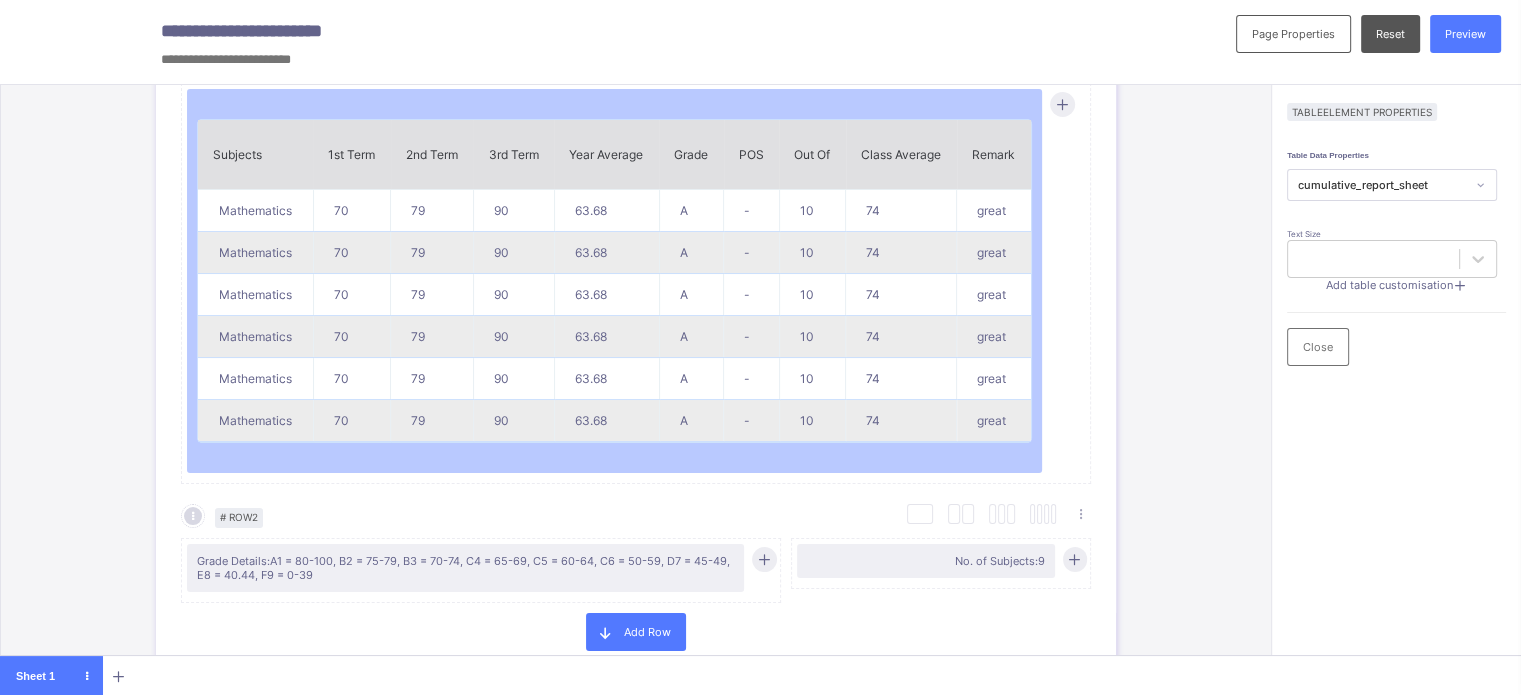 click on "Add table customisation" at bounding box center (1389, 285) 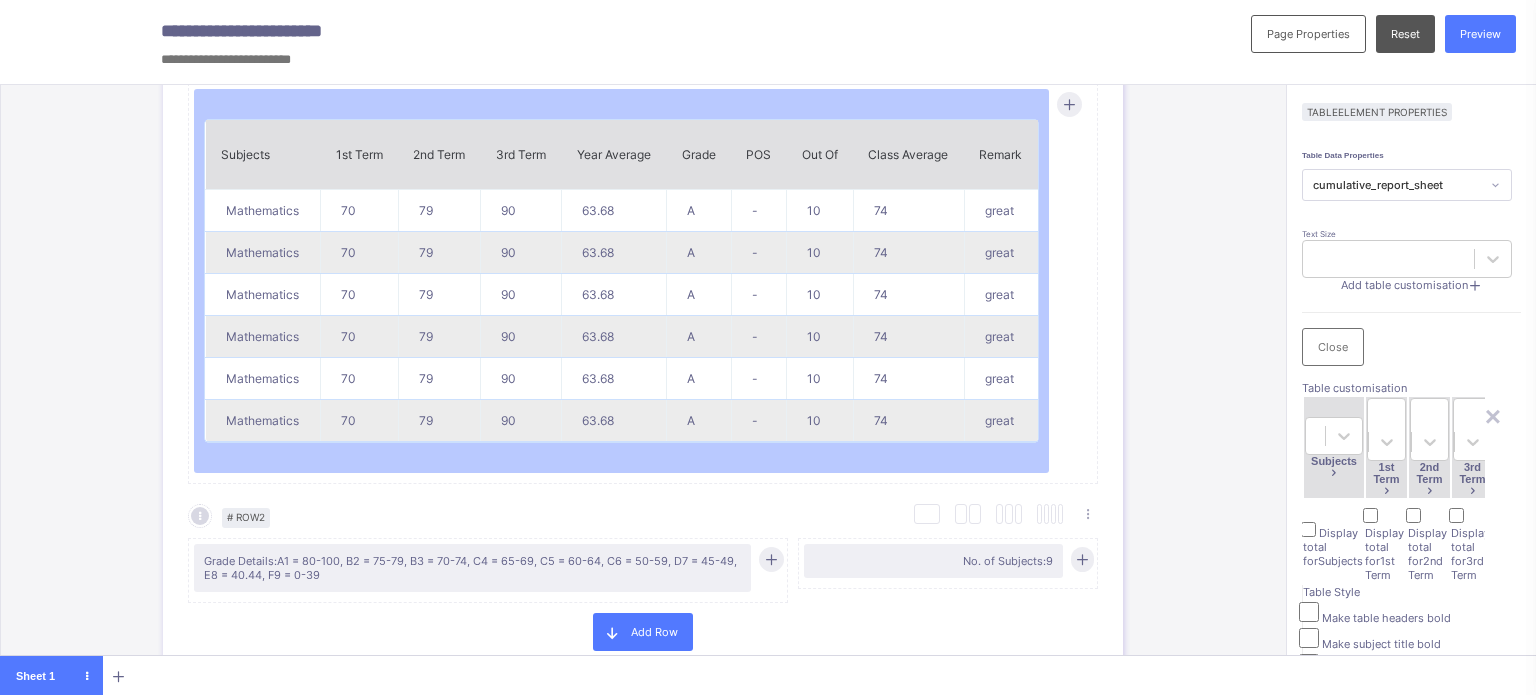 scroll, scrollTop: 300, scrollLeft: 0, axis: vertical 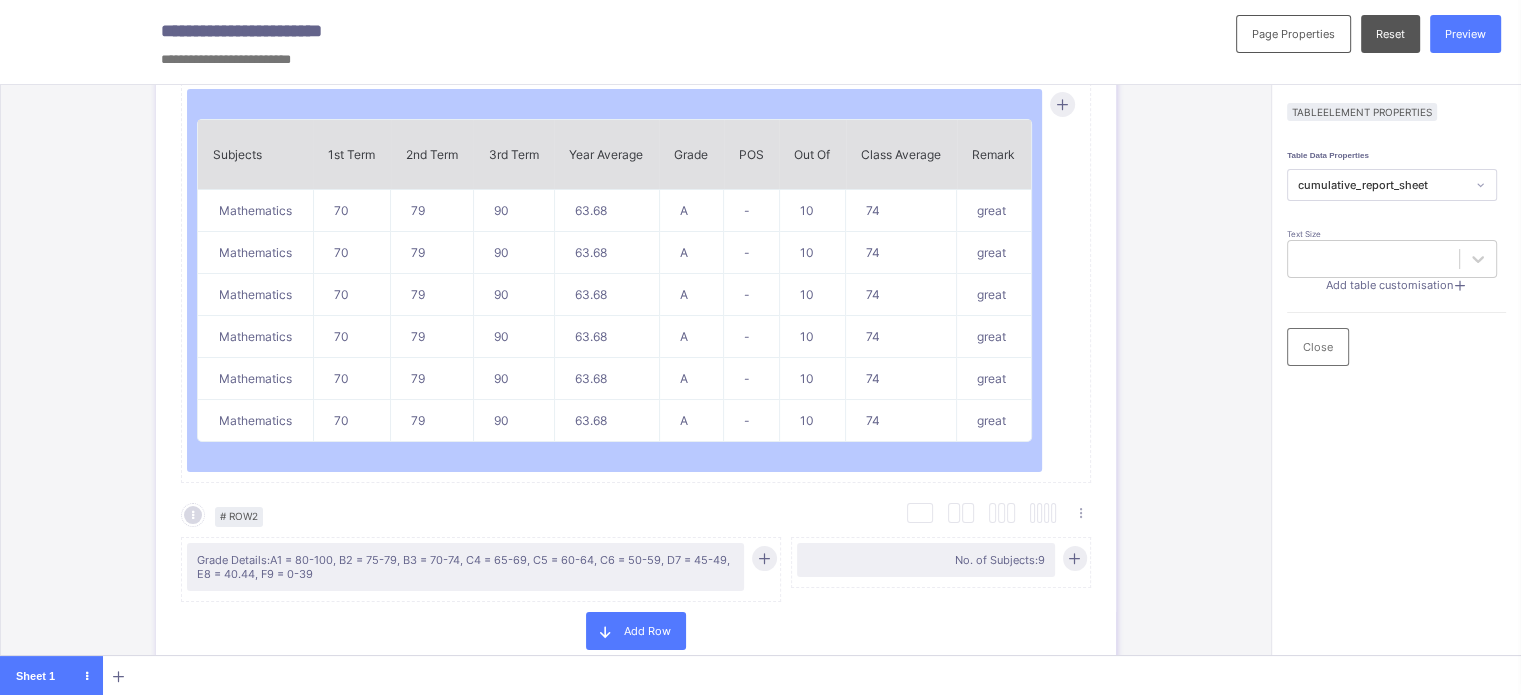 click on "Add table customisation" at bounding box center [1389, 285] 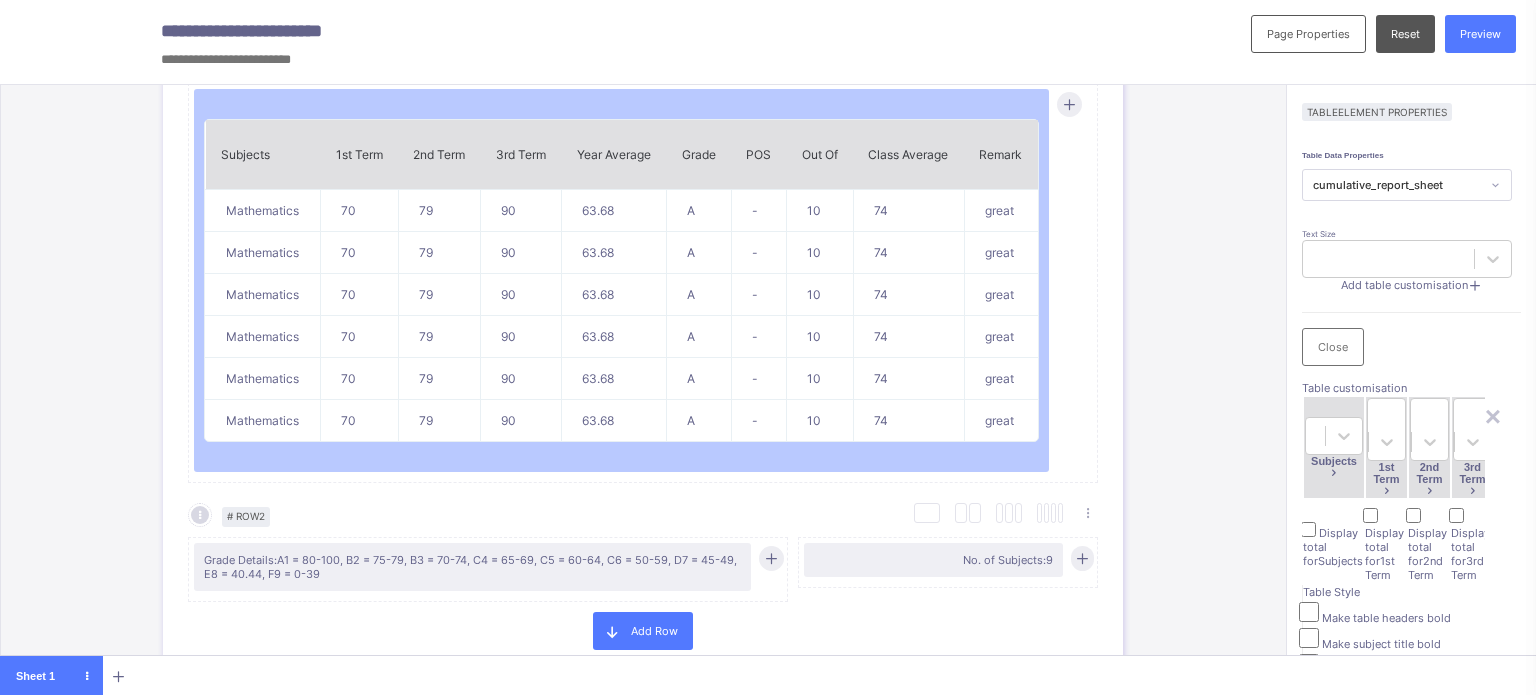 scroll, scrollTop: 400, scrollLeft: 0, axis: vertical 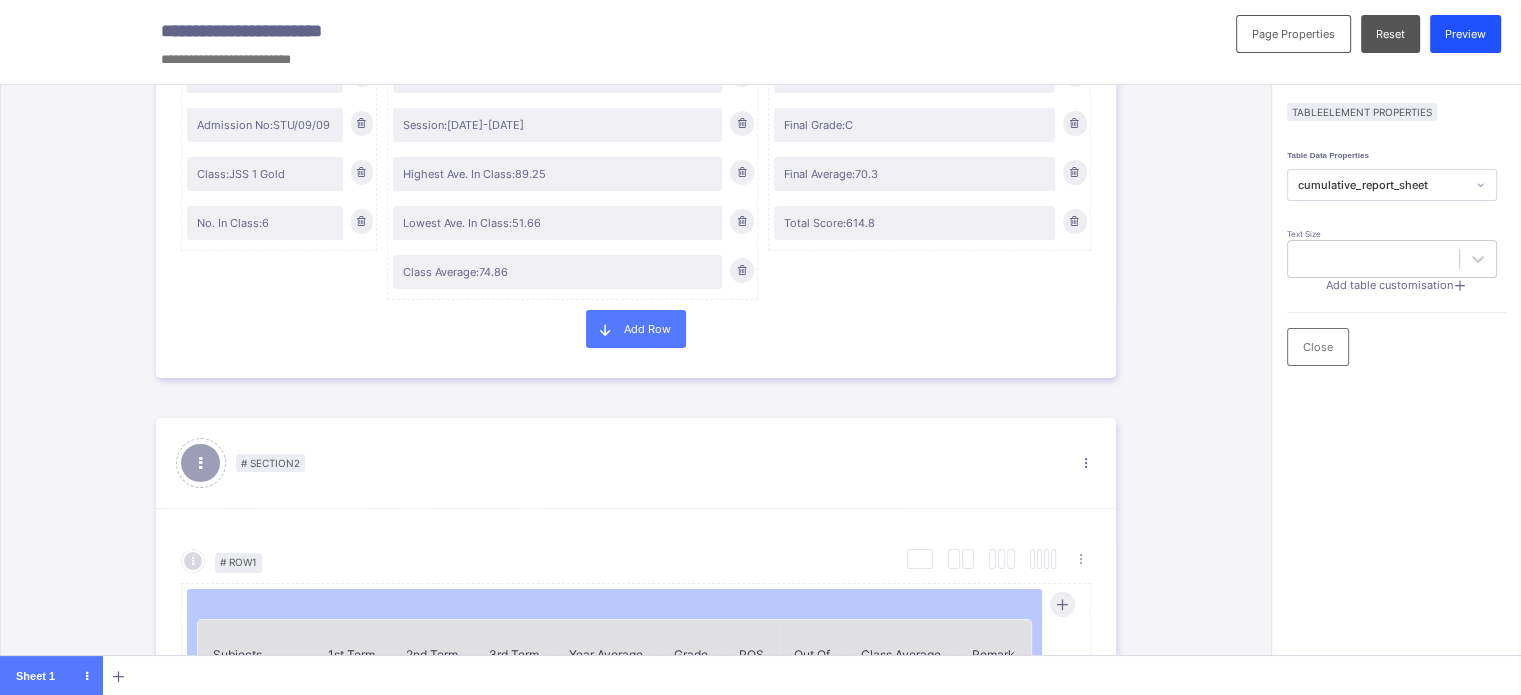 click on "Preview" at bounding box center (1465, 34) 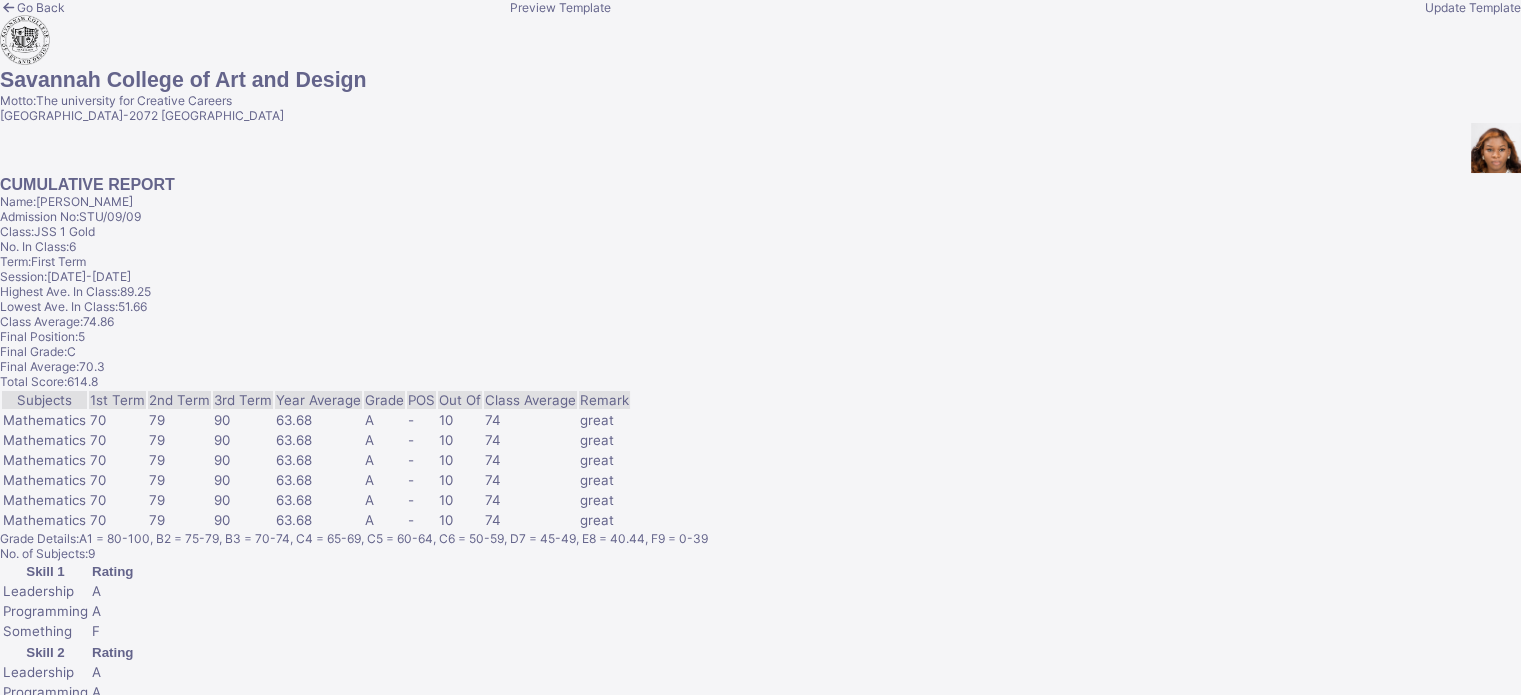 click on "Update Template" at bounding box center (1473, 7) 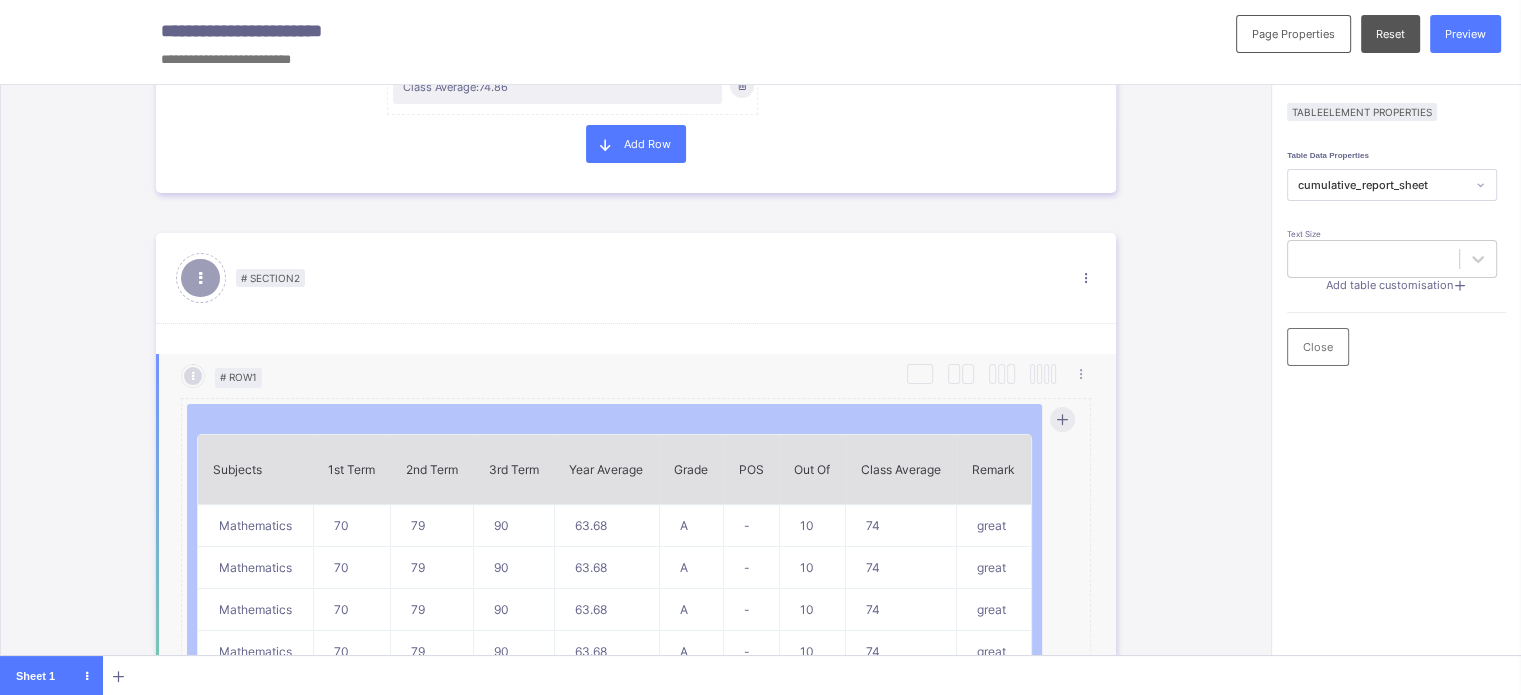 scroll, scrollTop: 900, scrollLeft: 0, axis: vertical 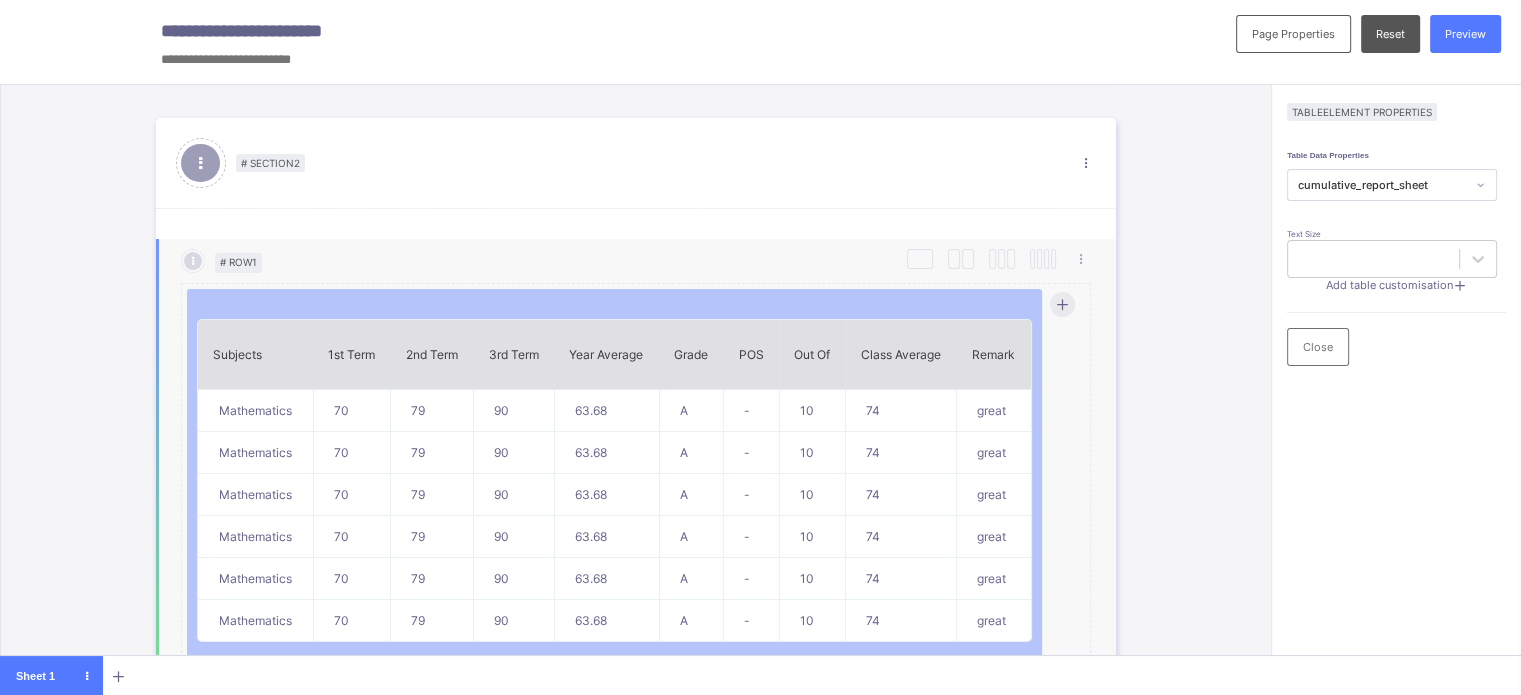 click on "Subjects 1st Term 2nd Term 3rd Term Year Average Grade POS Out Of Class Average Remark Mathematics 70 79 90 63.68 A - 10 74 great Mathematics 70 79 90 63.68 A - 10 74 great Mathematics 70 79 90 63.68 A - 10 74 great Mathematics 70 79 90 63.68 A - 10 74 great Mathematics 70 79 90 63.68 A - 10 74 great Mathematics 70 79 90 63.68 A - 10 74 great" at bounding box center (614, 480) 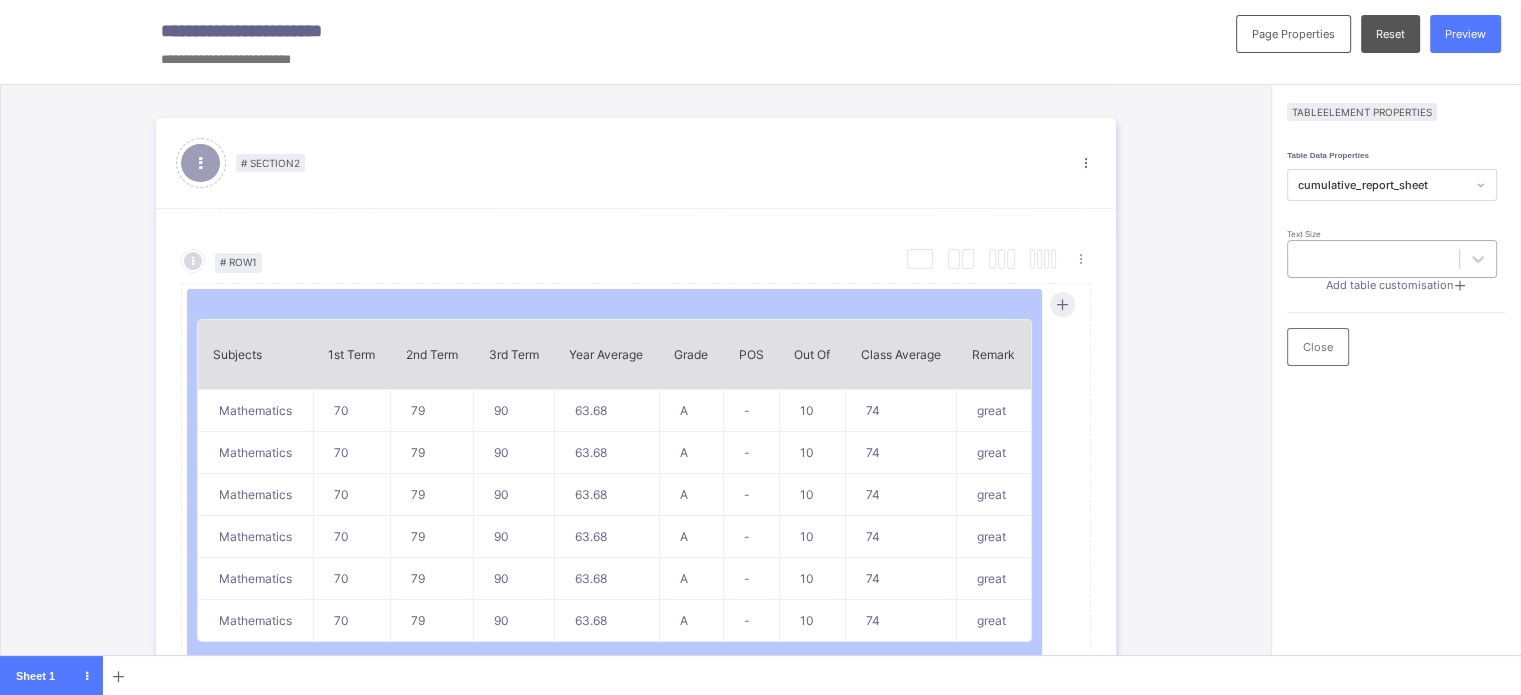 click at bounding box center (1373, 259) 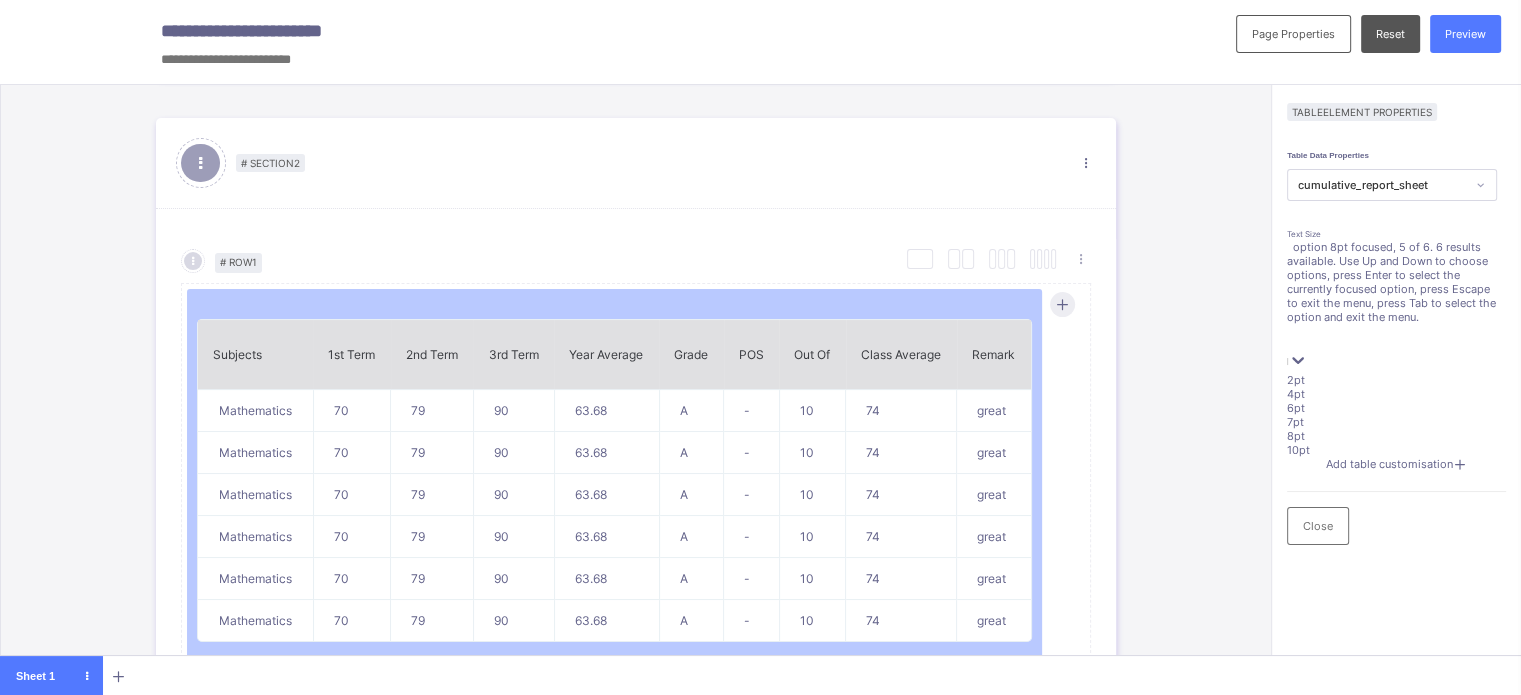 click on "8pt" at bounding box center (1392, 436) 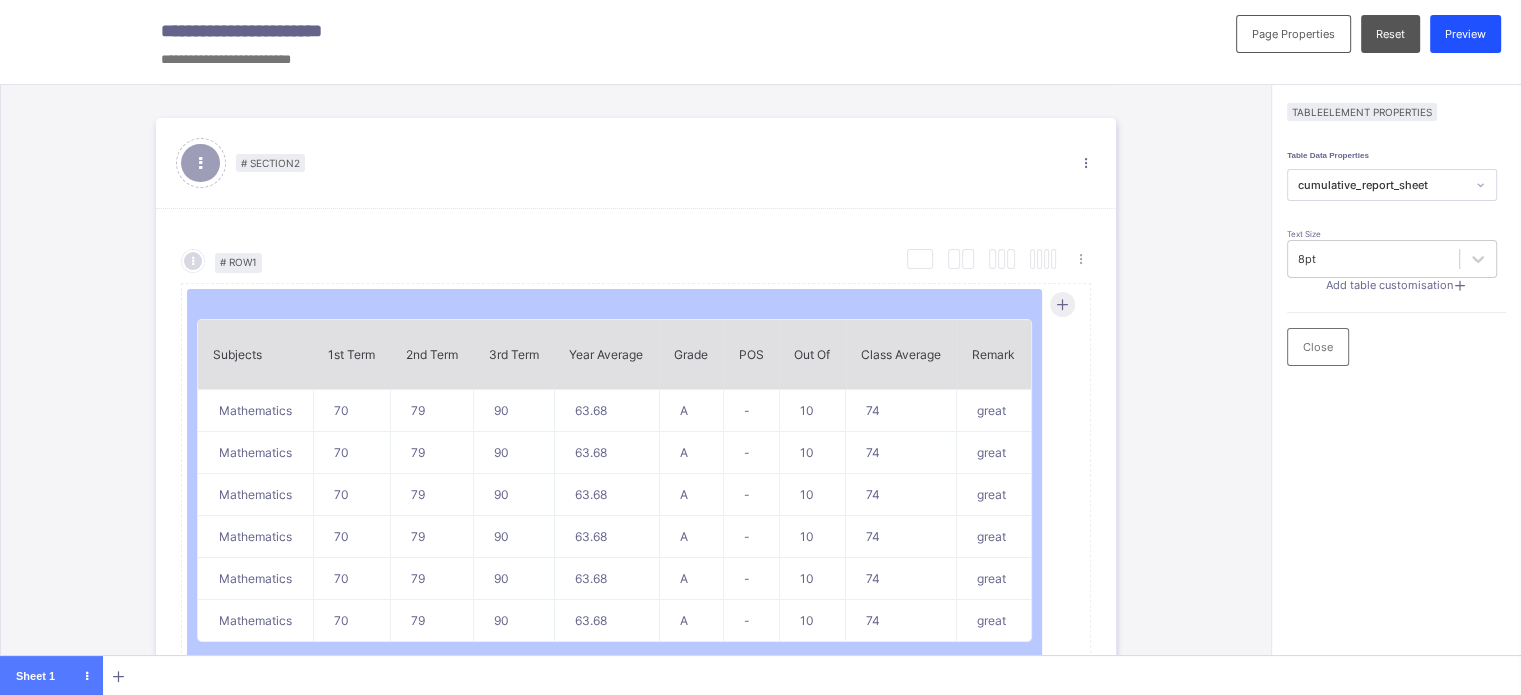 click on "Preview" at bounding box center (1465, 34) 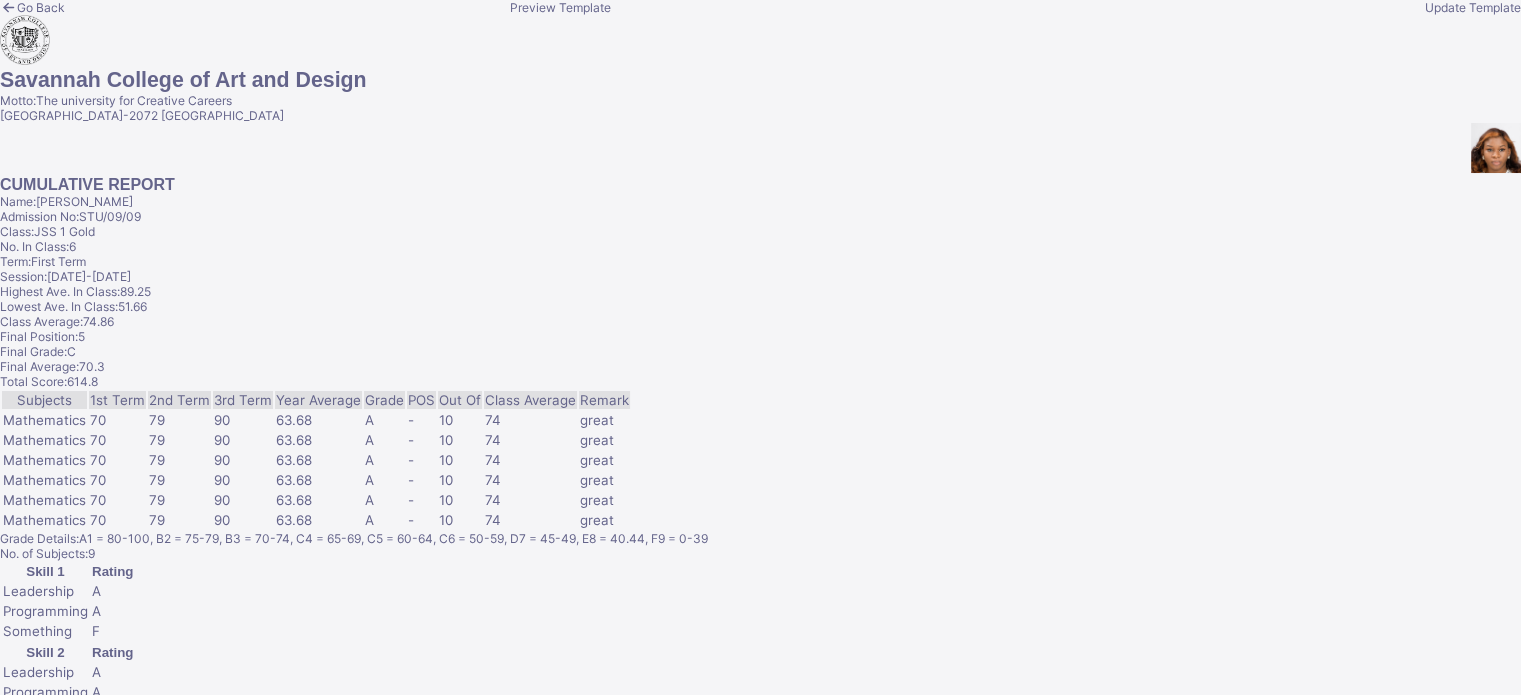 click on "Update Template" at bounding box center [1473, 7] 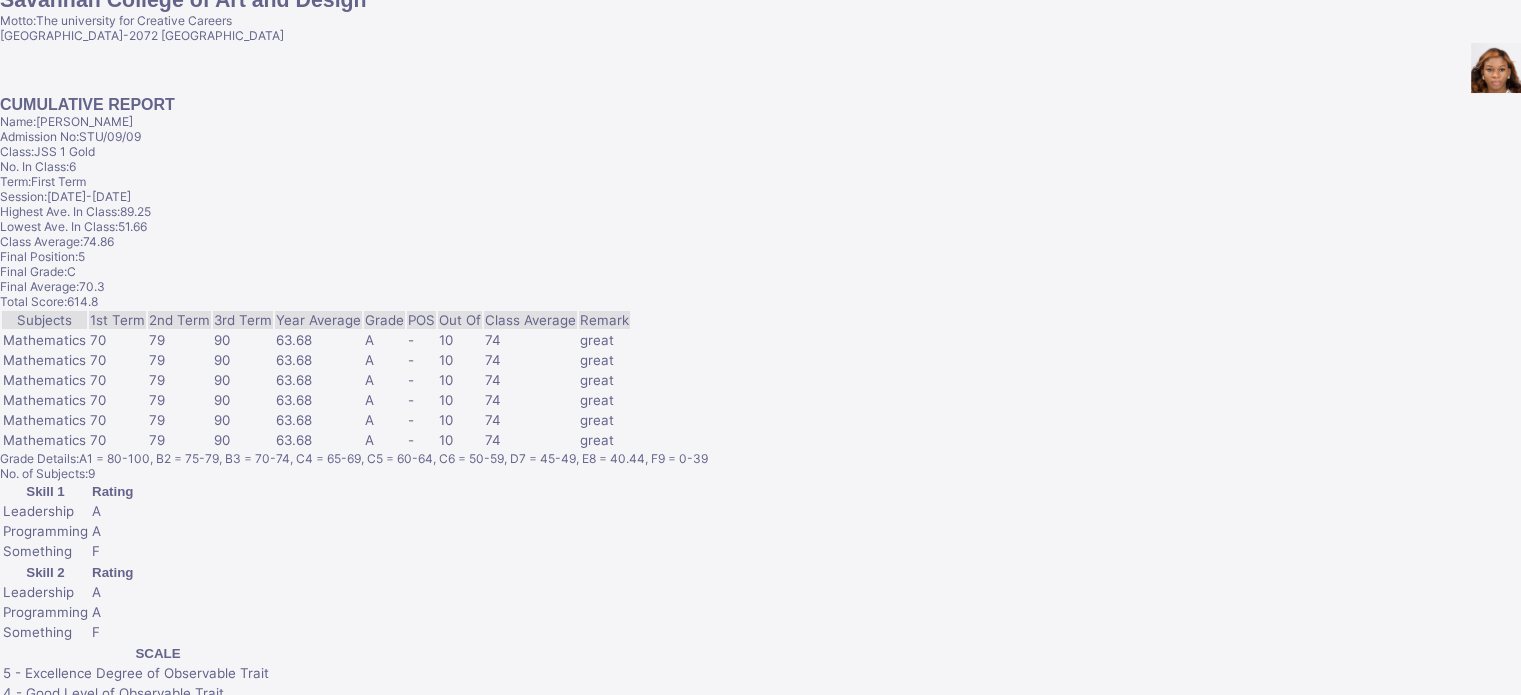 scroll, scrollTop: 0, scrollLeft: 0, axis: both 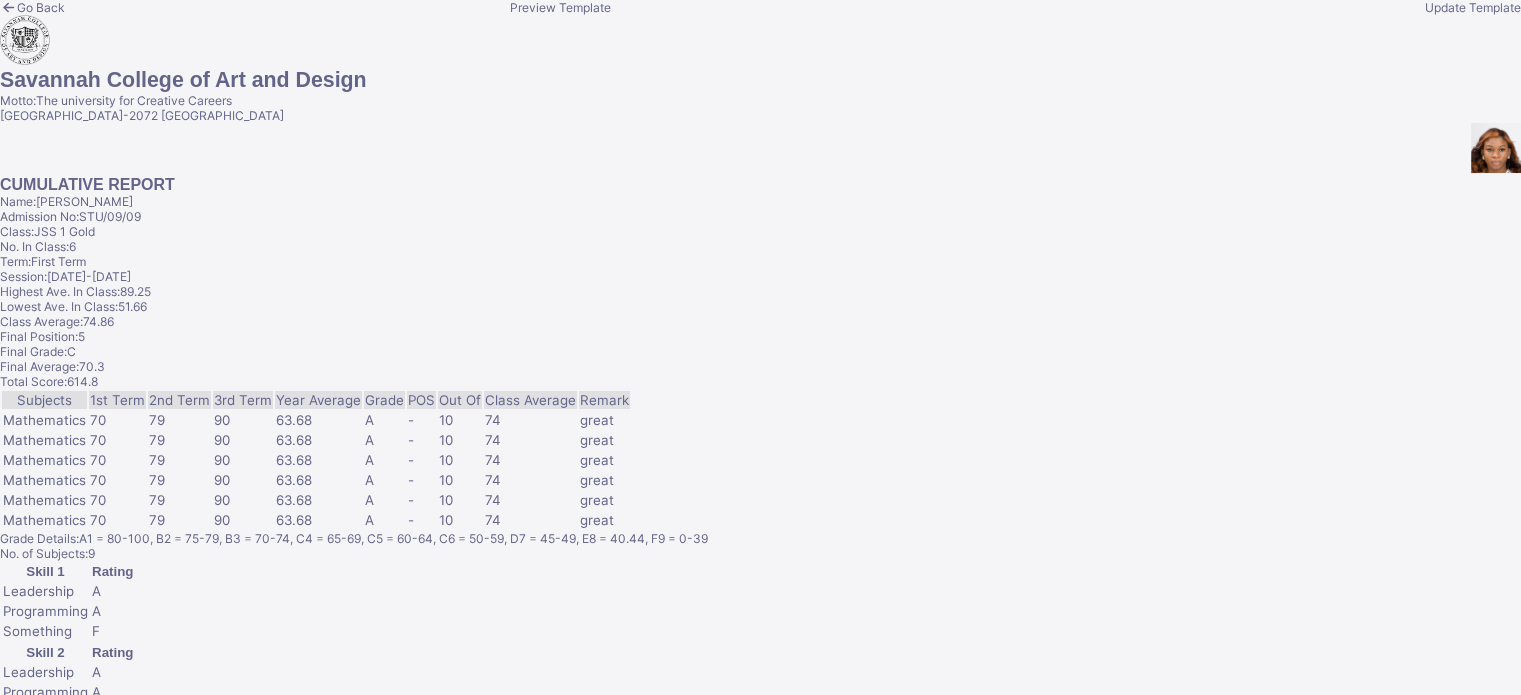 click on "Update Template" at bounding box center (1473, 7) 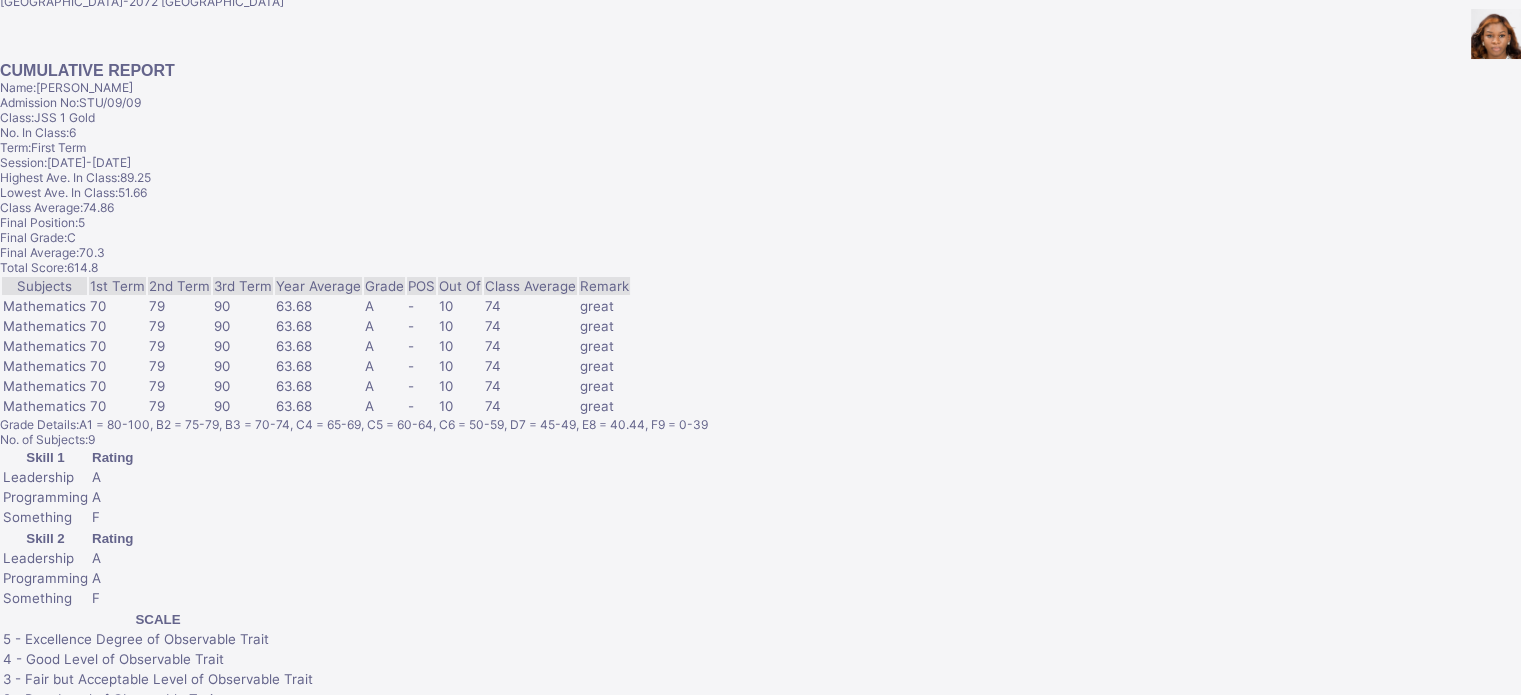 scroll, scrollTop: 0, scrollLeft: 0, axis: both 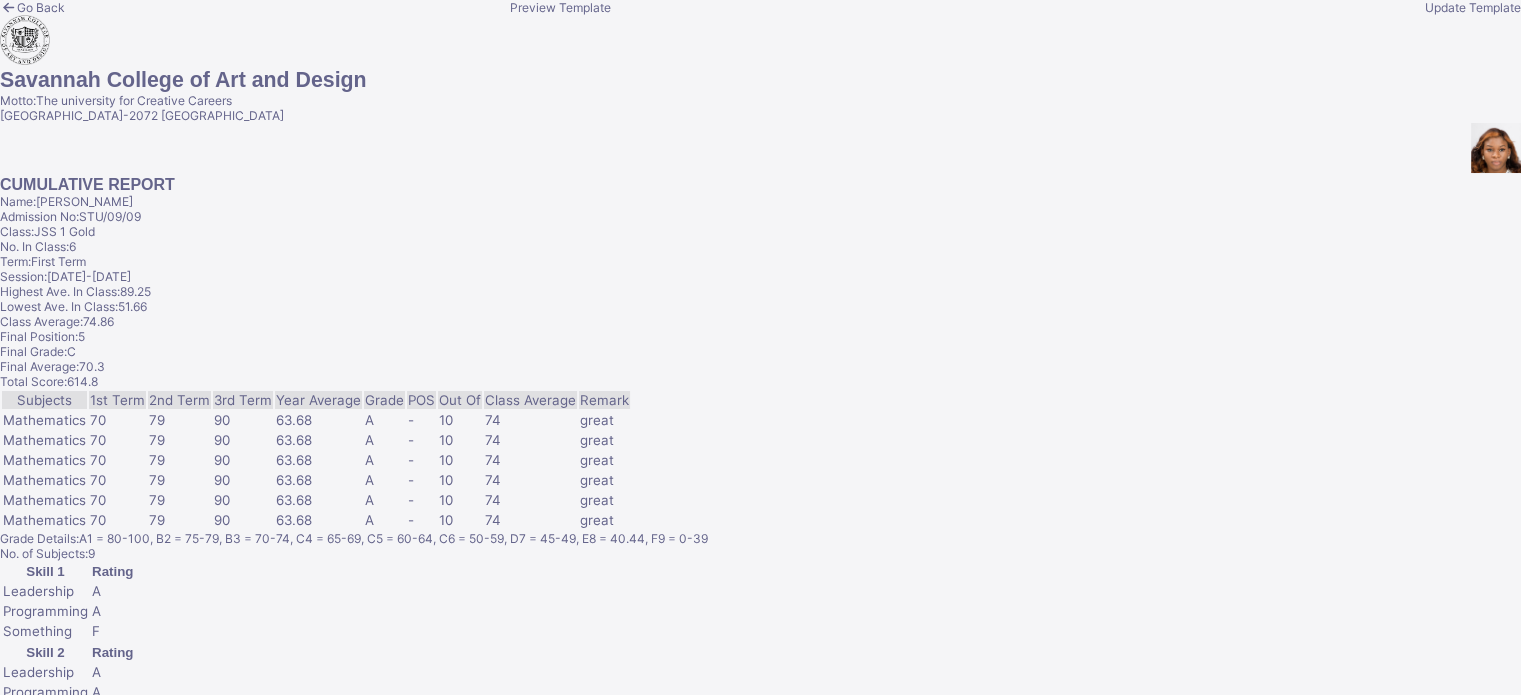 click on "Go Back Preview Template Update Template Savannah College of Art and Design Motto: The university for Creative Careers Savannah, GA 31402-2072 USA CUMULATIVE REPORT   Name: Taylor Manixa Admission No: STU/09/09 Class: JSS 1 Gold No. In Class: 6 Term: First Term Session: 2021-2022 Highest Ave. In Class: 89.25 Lowest Ave. In Class: 51.66 Class Average: 74.86 Final Position: 5 Final Grade: C Final Average: 70.3 Total Score: 614.8 Subjects 1st Term 2nd Term 3rd Term Year Average Grade POS Out Of Class Average Remark Mathematics 70 79 90 63.68 A - 10 74 great Mathematics 70 79 90 63.68 A - 10 74 great Mathematics 70 79 90 63.68 A - 10 74 great Mathematics 70 79 90 63.68 A - 10 74 great Mathematics 70 79 90 63.68 A - 10 74 great Mathematics 70 79 90 63.68 A - 10 74 great Grade Details: A1 = 80-100, B2 = 75-79, B3 = 70-74, C4 = 65-69, C5 = 60-64, C6 = 50-59, D7 = 45-49, E8 = 40.44, F9 = 0-39 No. of Subjects: 9 Skill 1 Rating Leadership A Programming A Something F Skill 2 Rating Leadership A Programming A Something F" at bounding box center (760, 497) 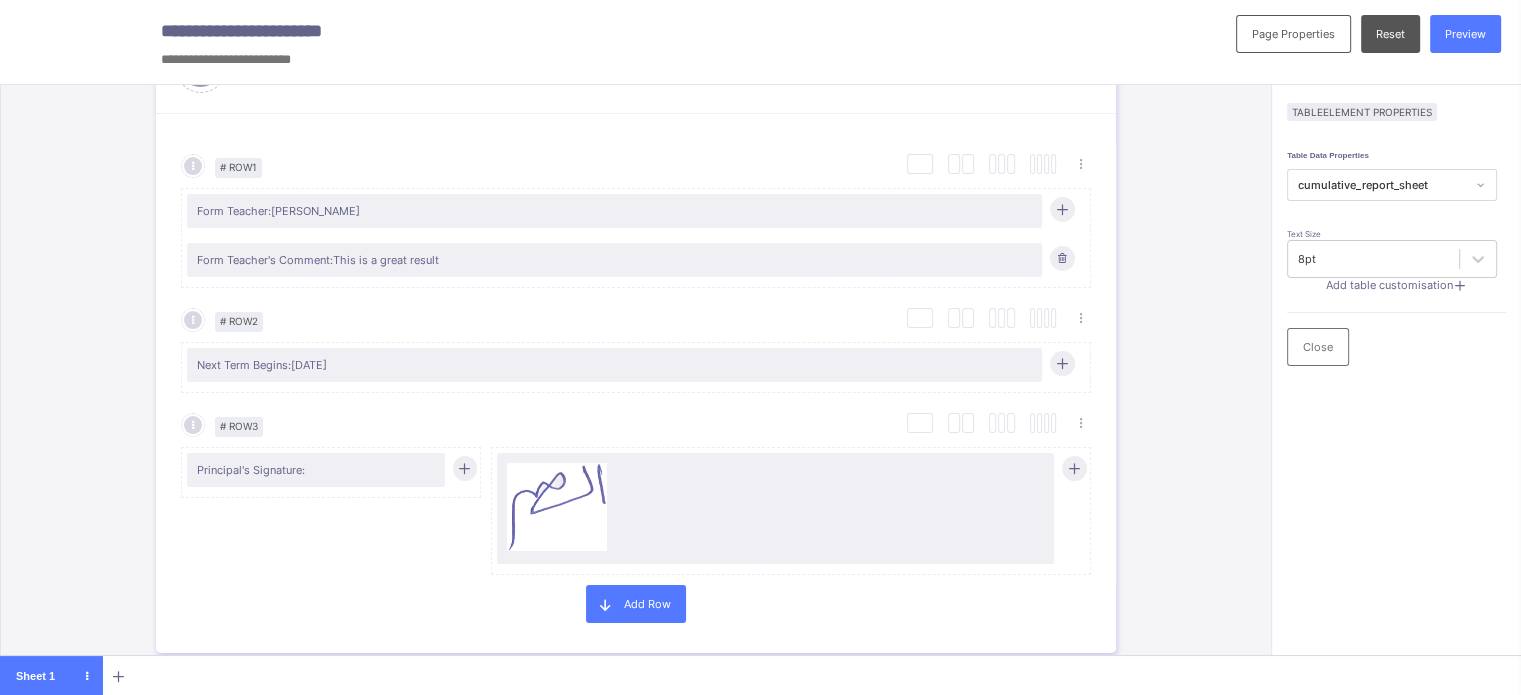 scroll, scrollTop: 2500, scrollLeft: 0, axis: vertical 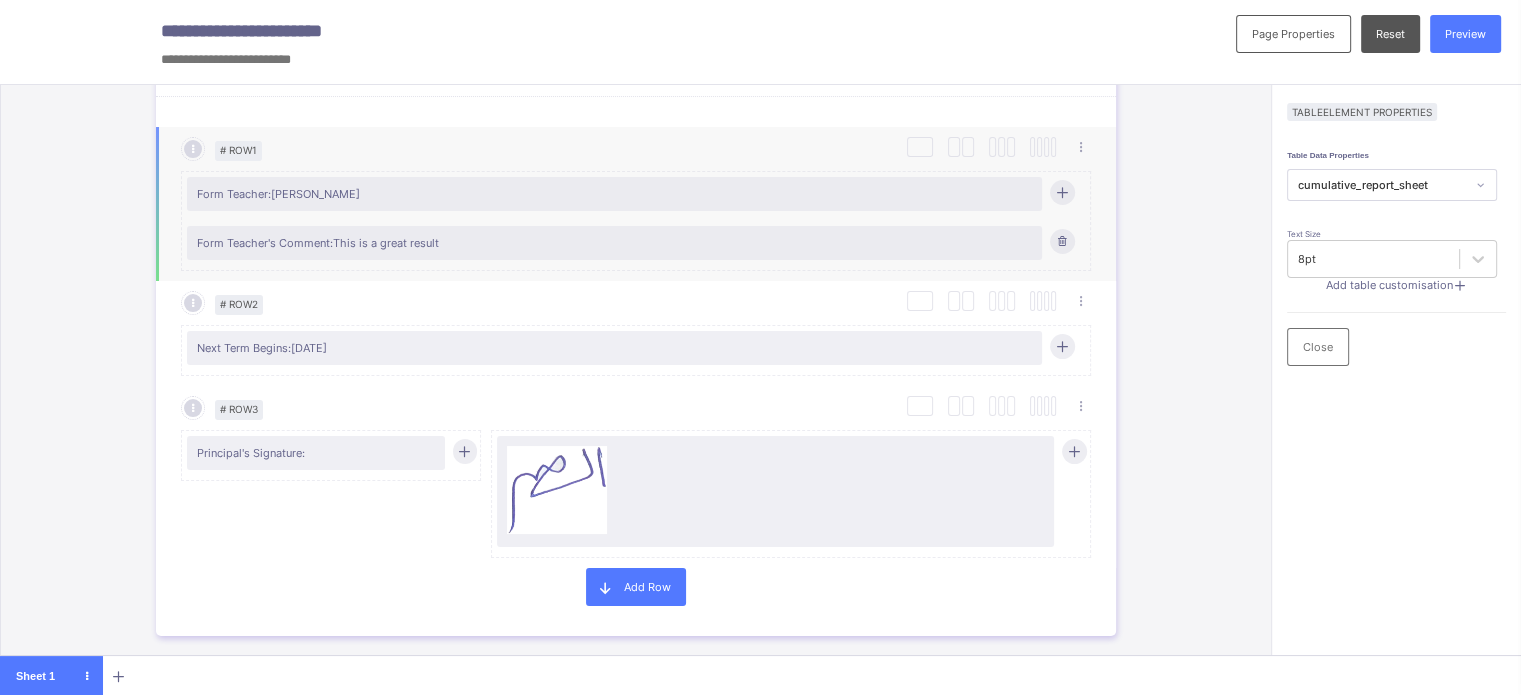 click at bounding box center (1061, 192) 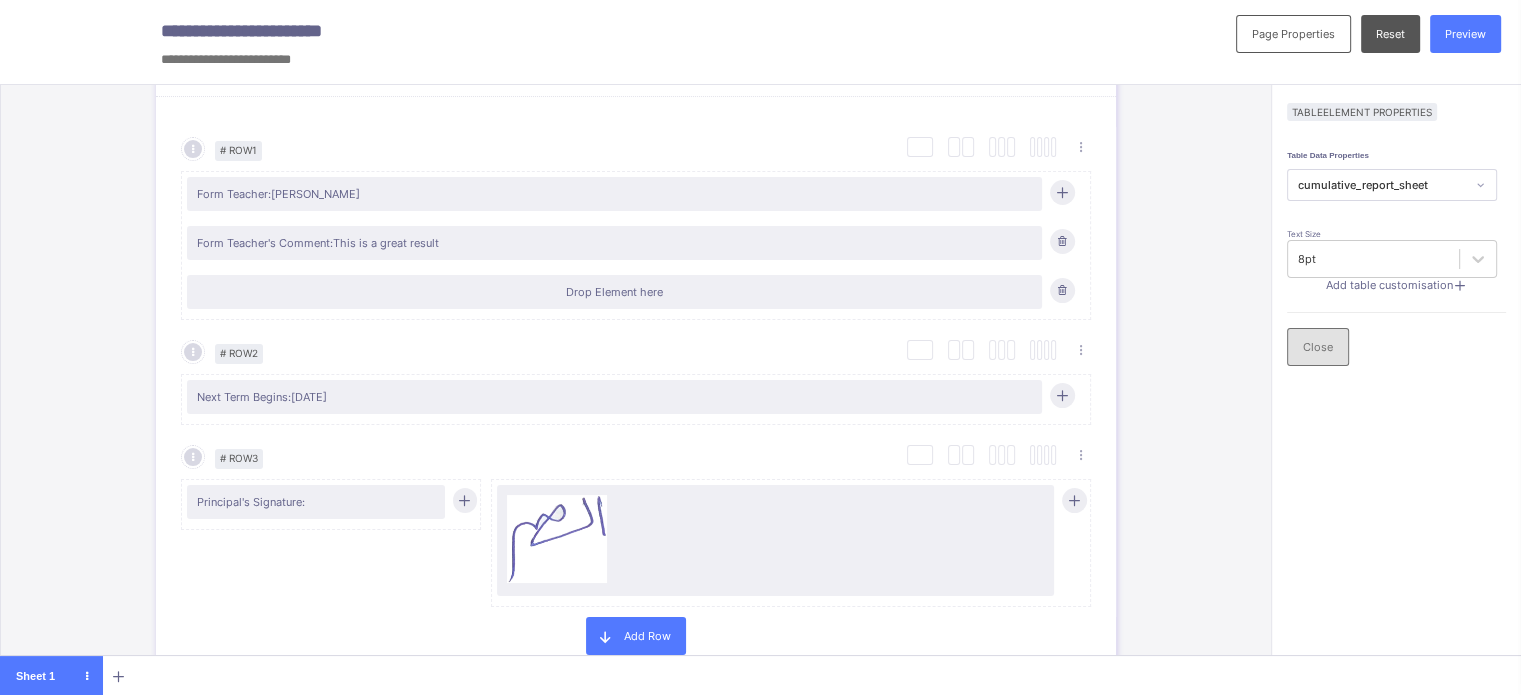 click on "Close" at bounding box center [1318, 347] 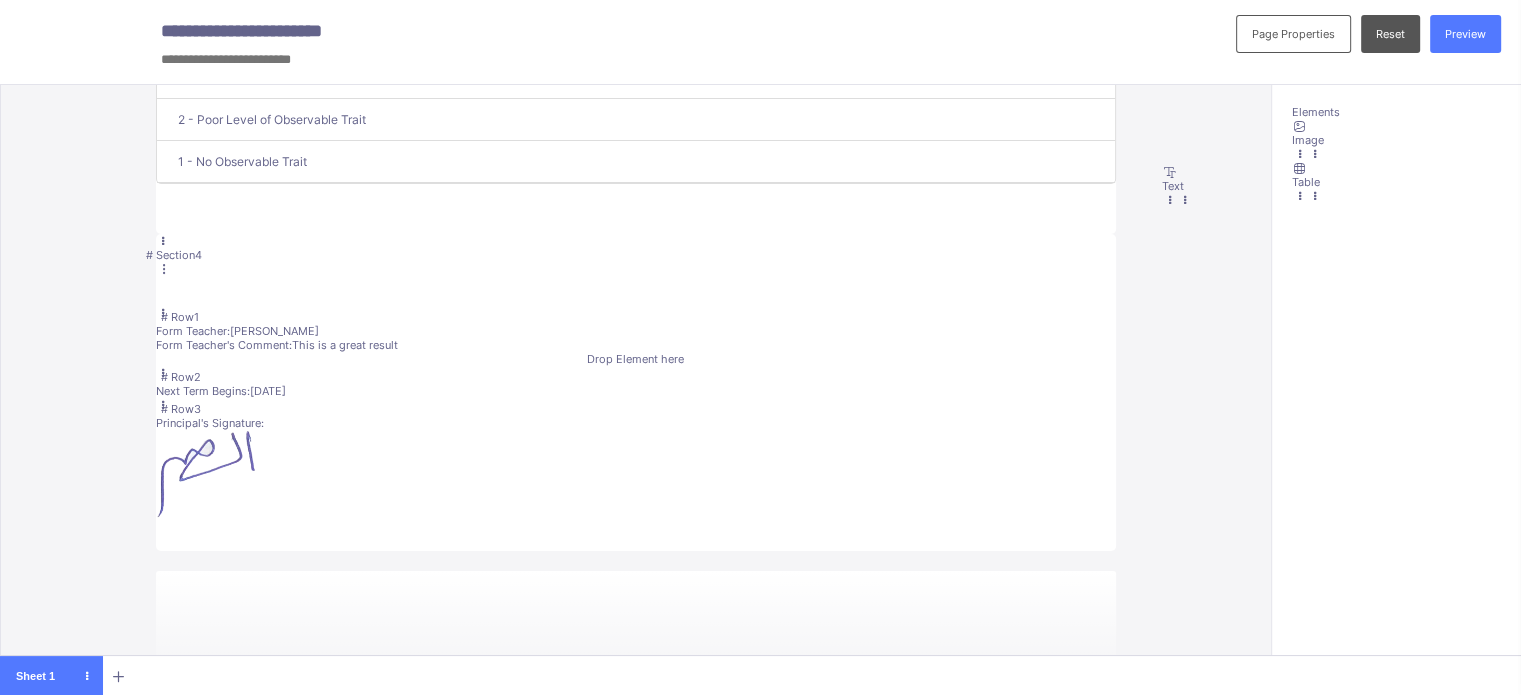 scroll, scrollTop: 0, scrollLeft: 4, axis: horizontal 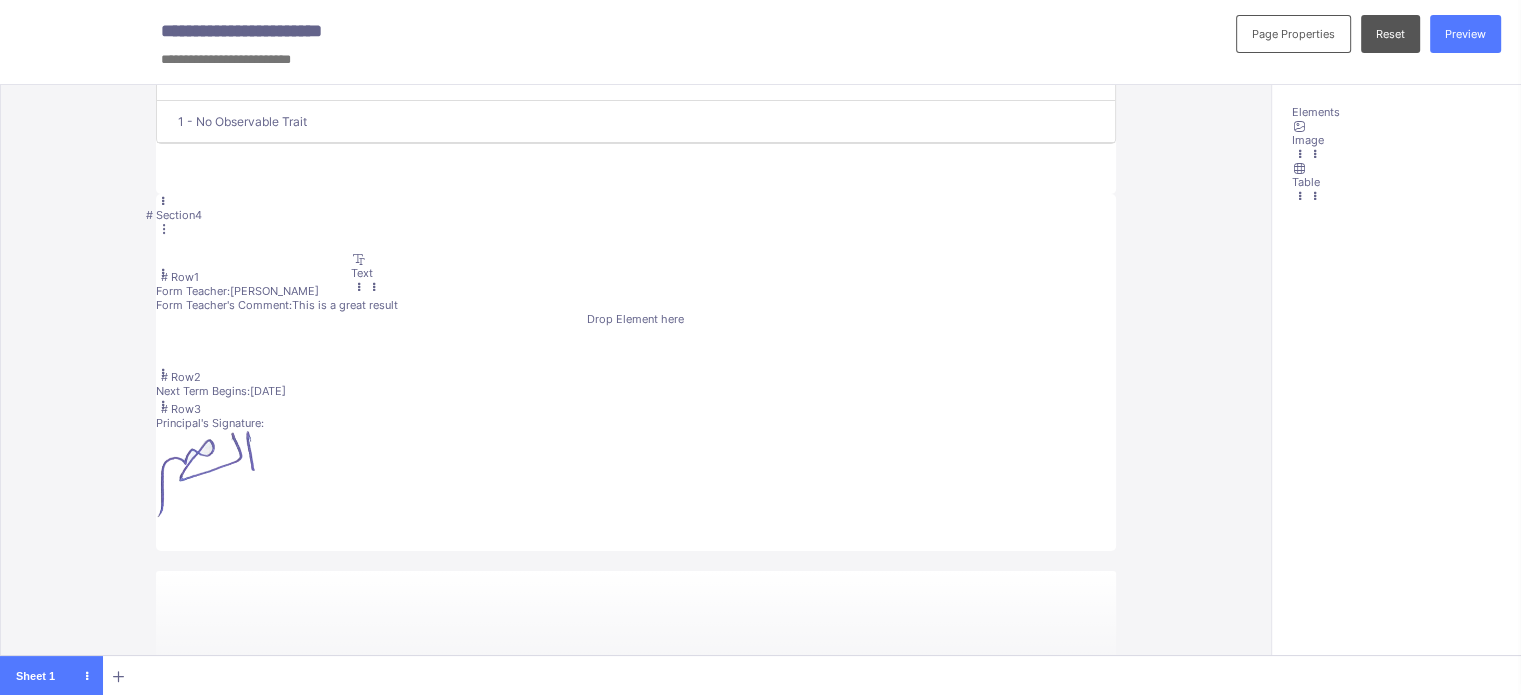 drag, startPoint x: 1375, startPoint y: 151, endPoint x: 411, endPoint y: 269, distance: 971.1951 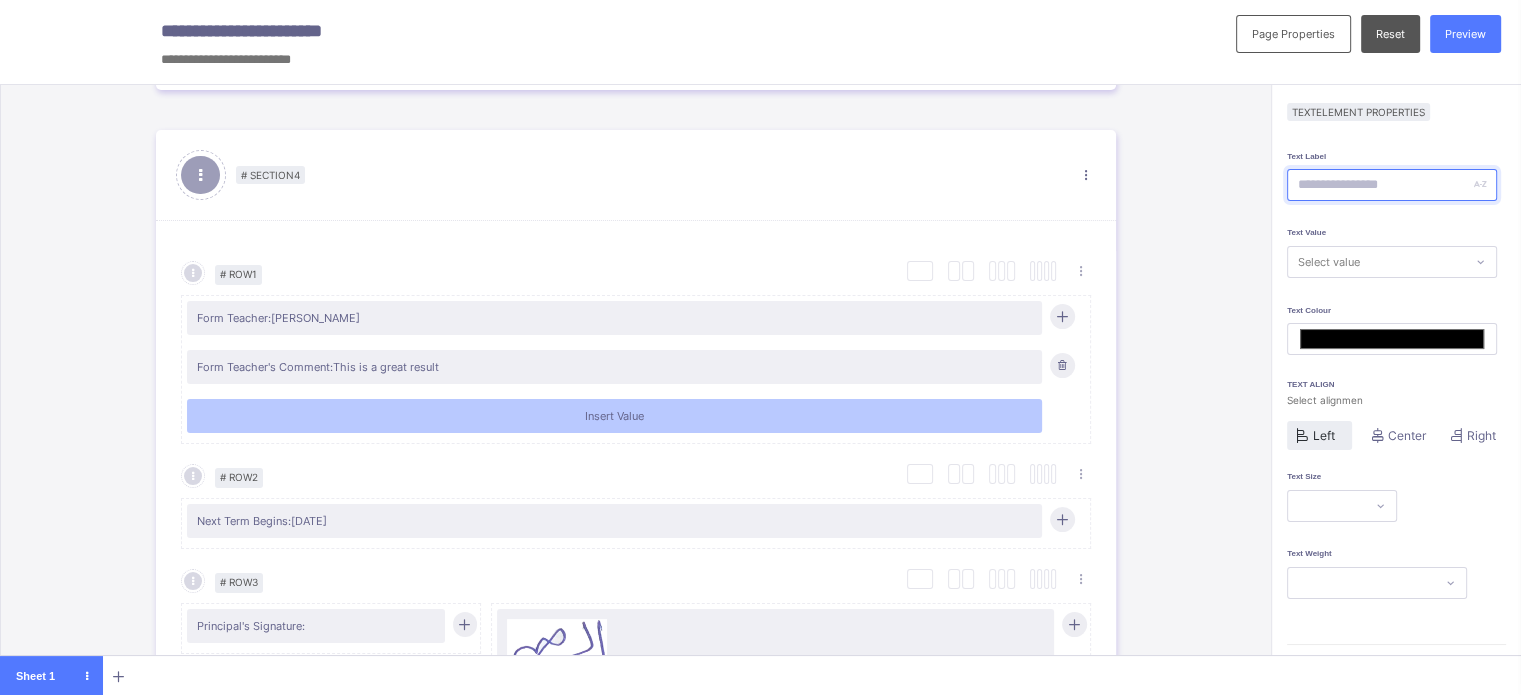 click at bounding box center (1392, 185) 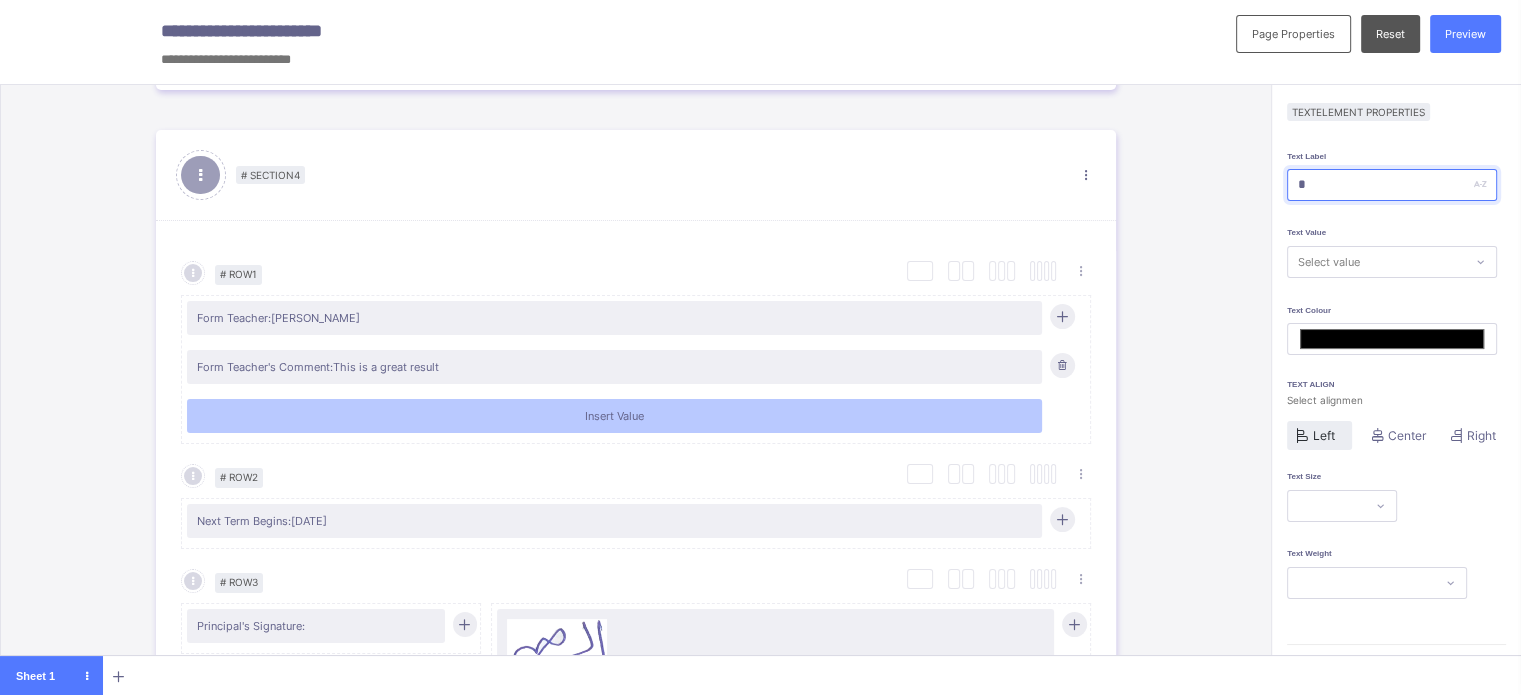 type on "*******" 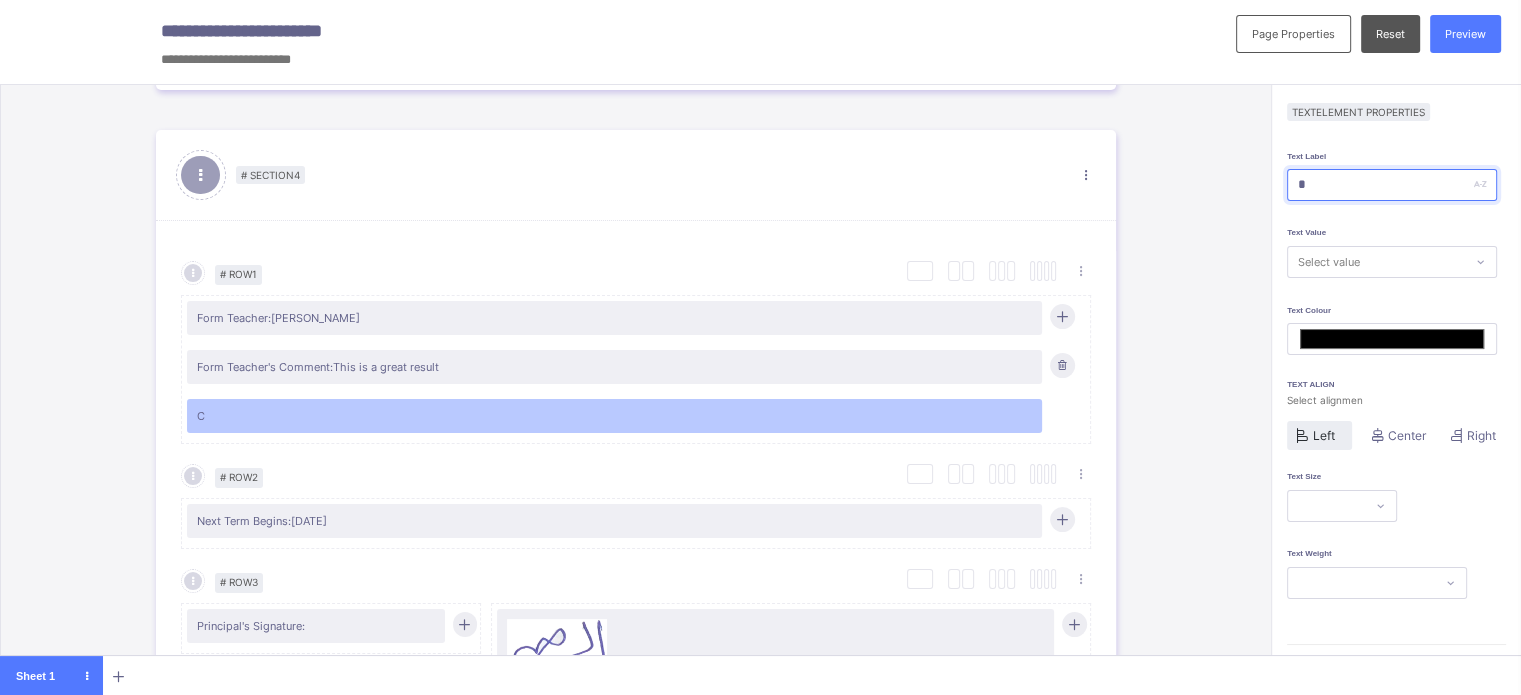type on "**" 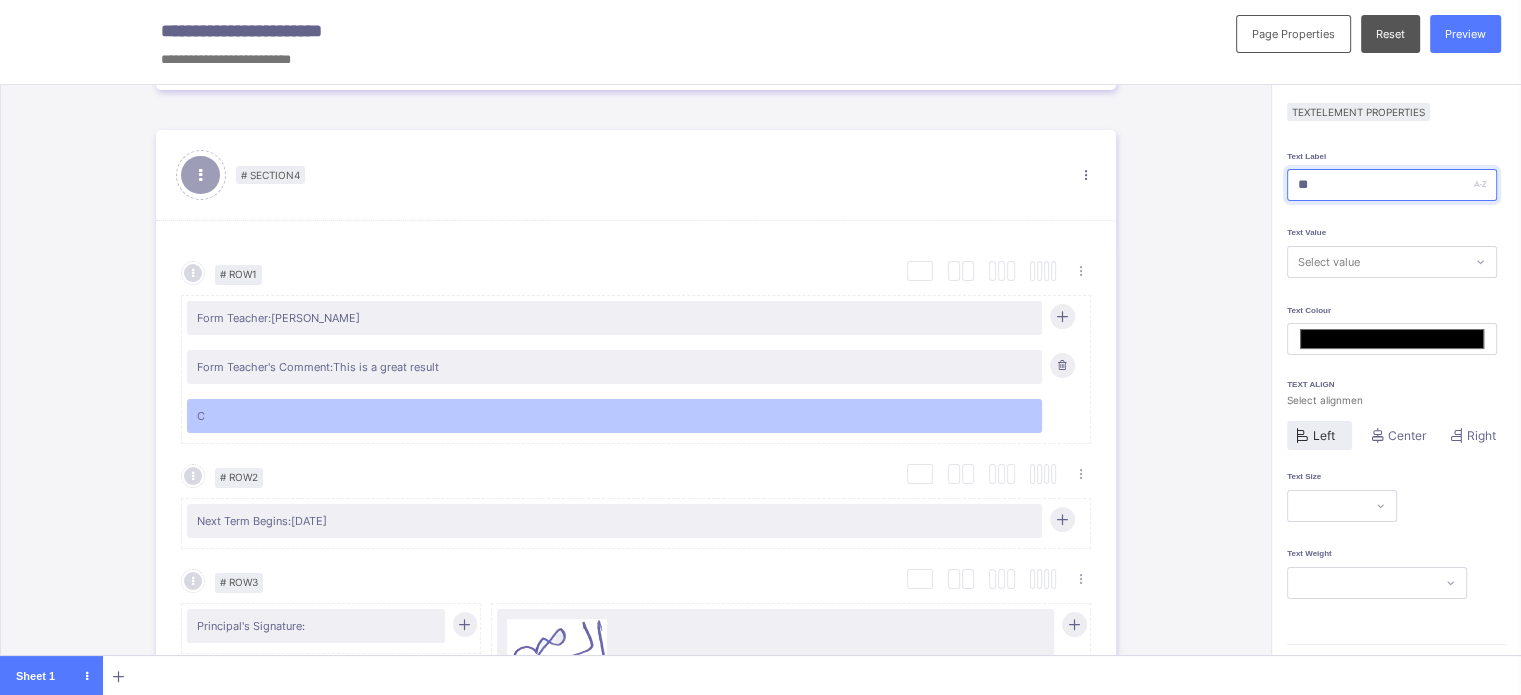 type on "***" 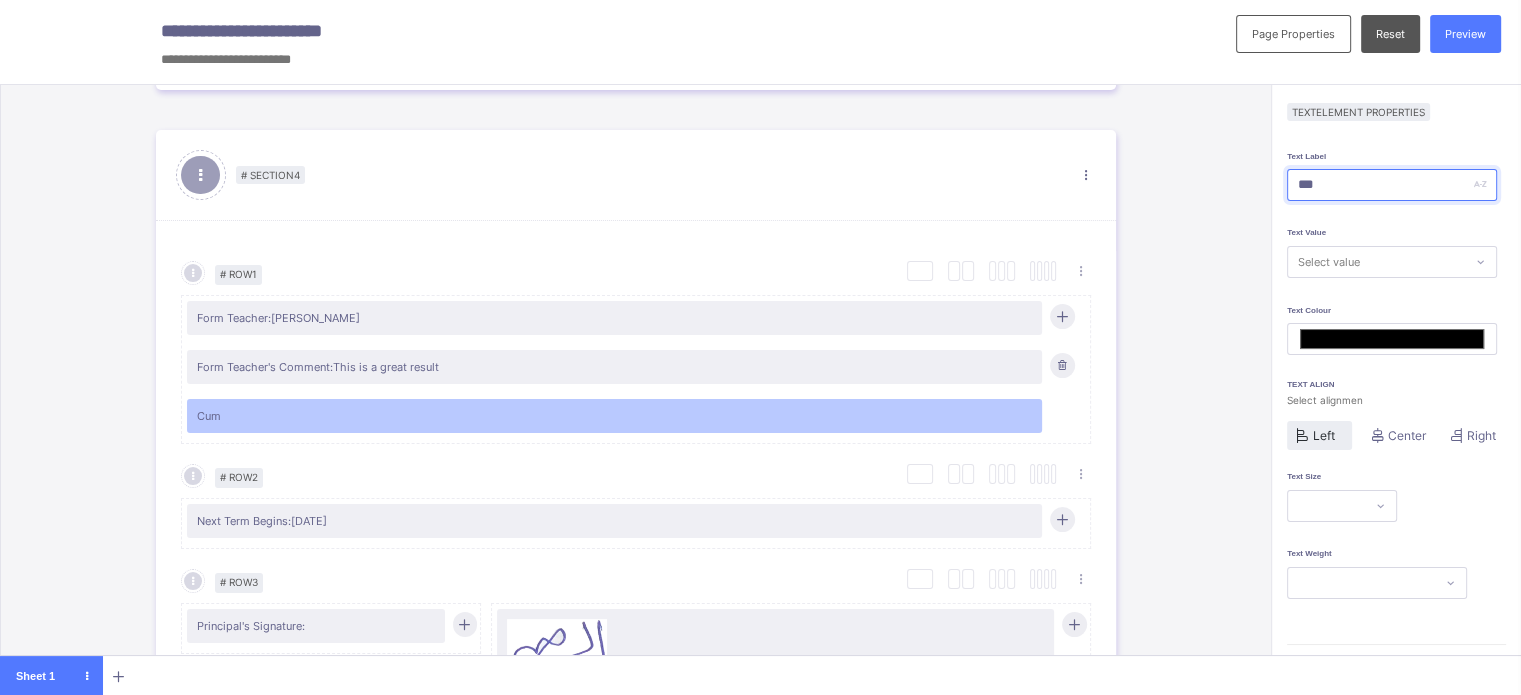 type on "****" 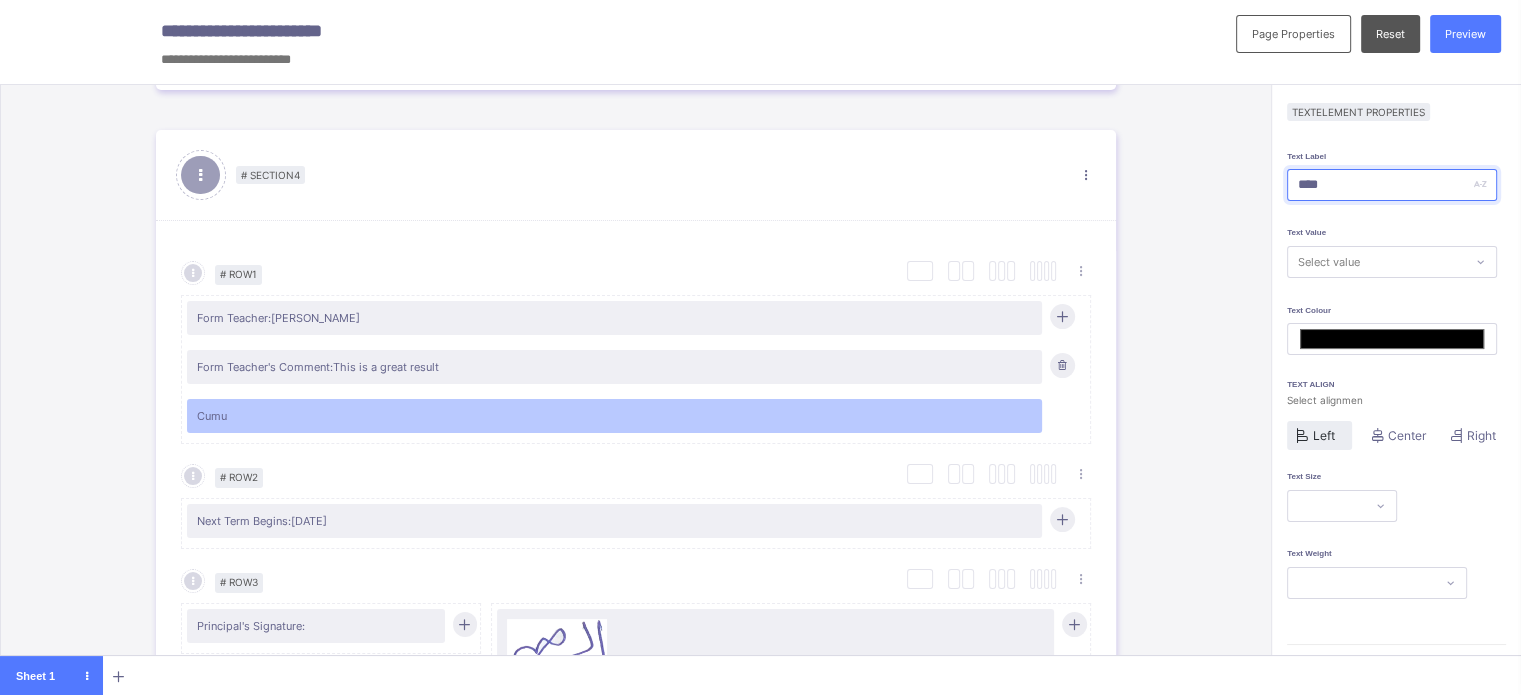 type on "*****" 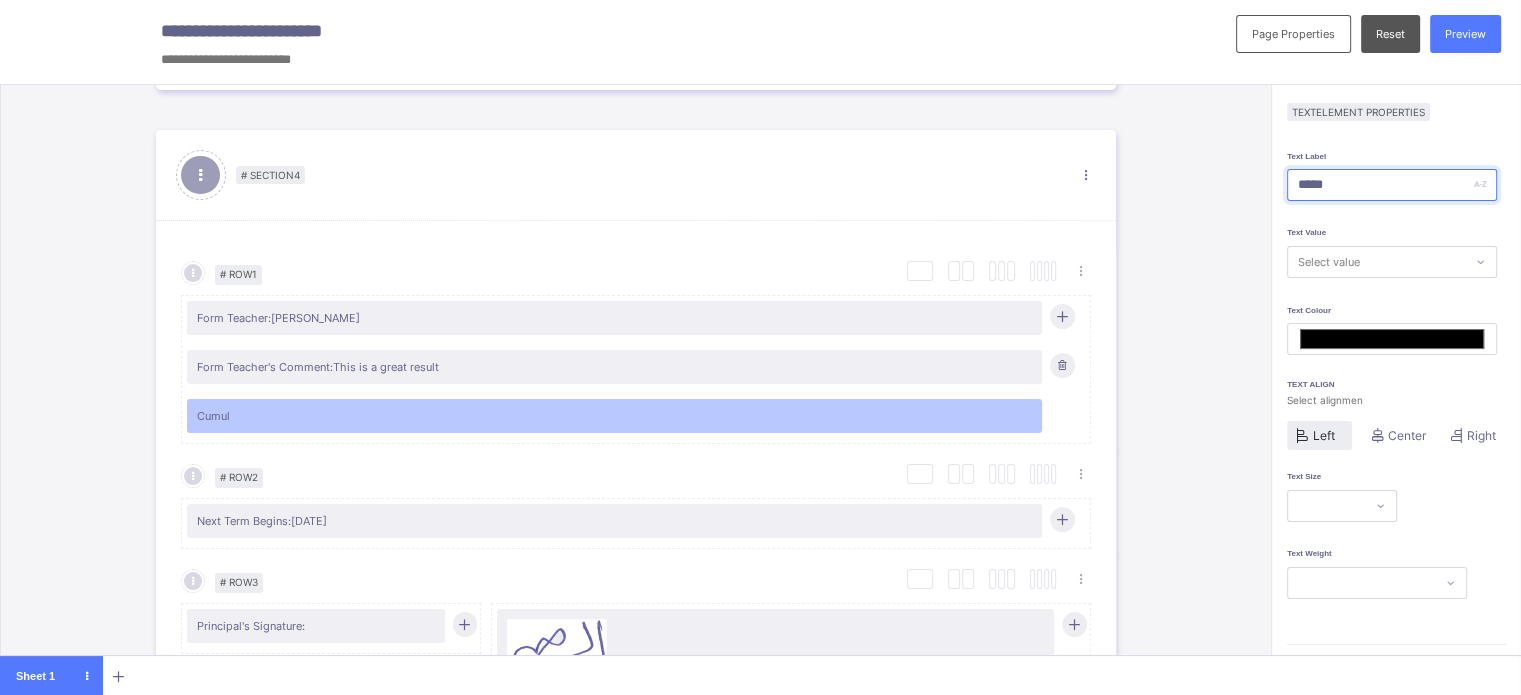 type on "******" 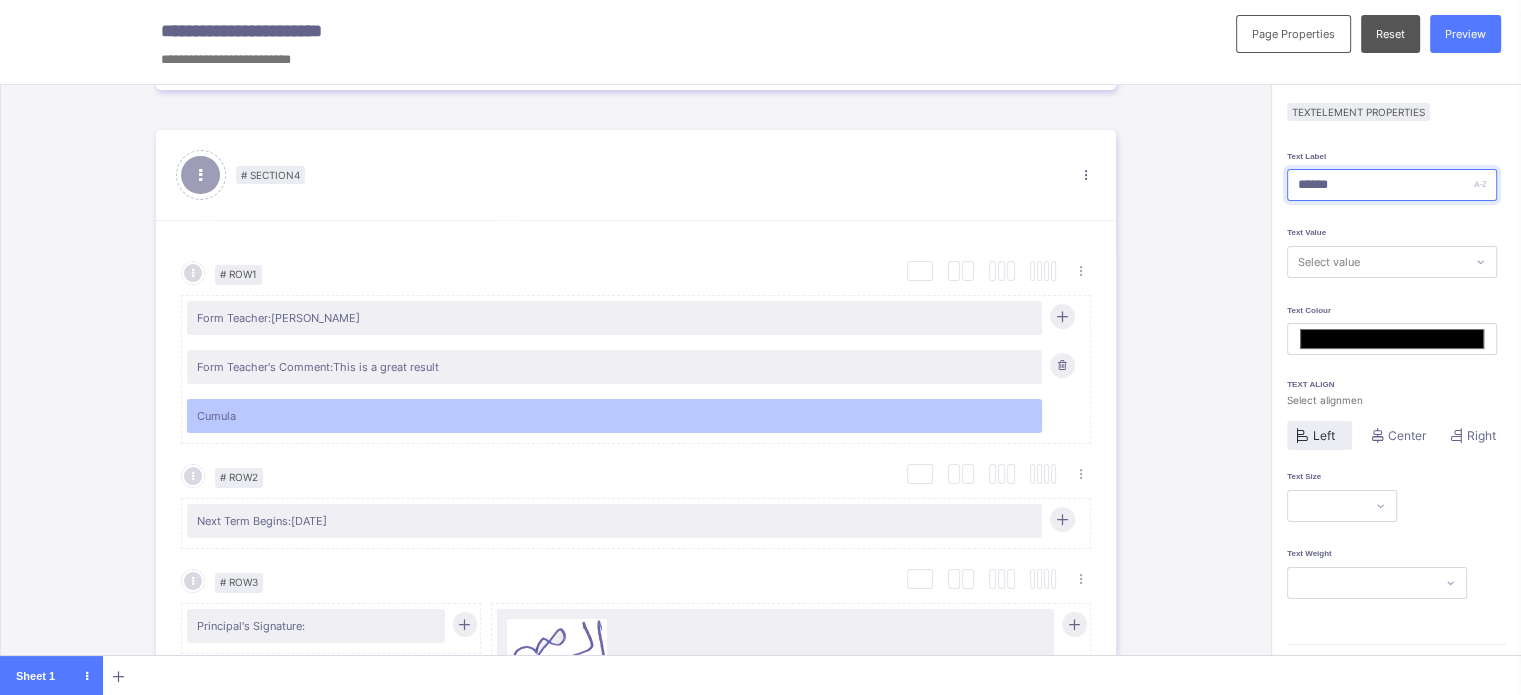 type on "*******" 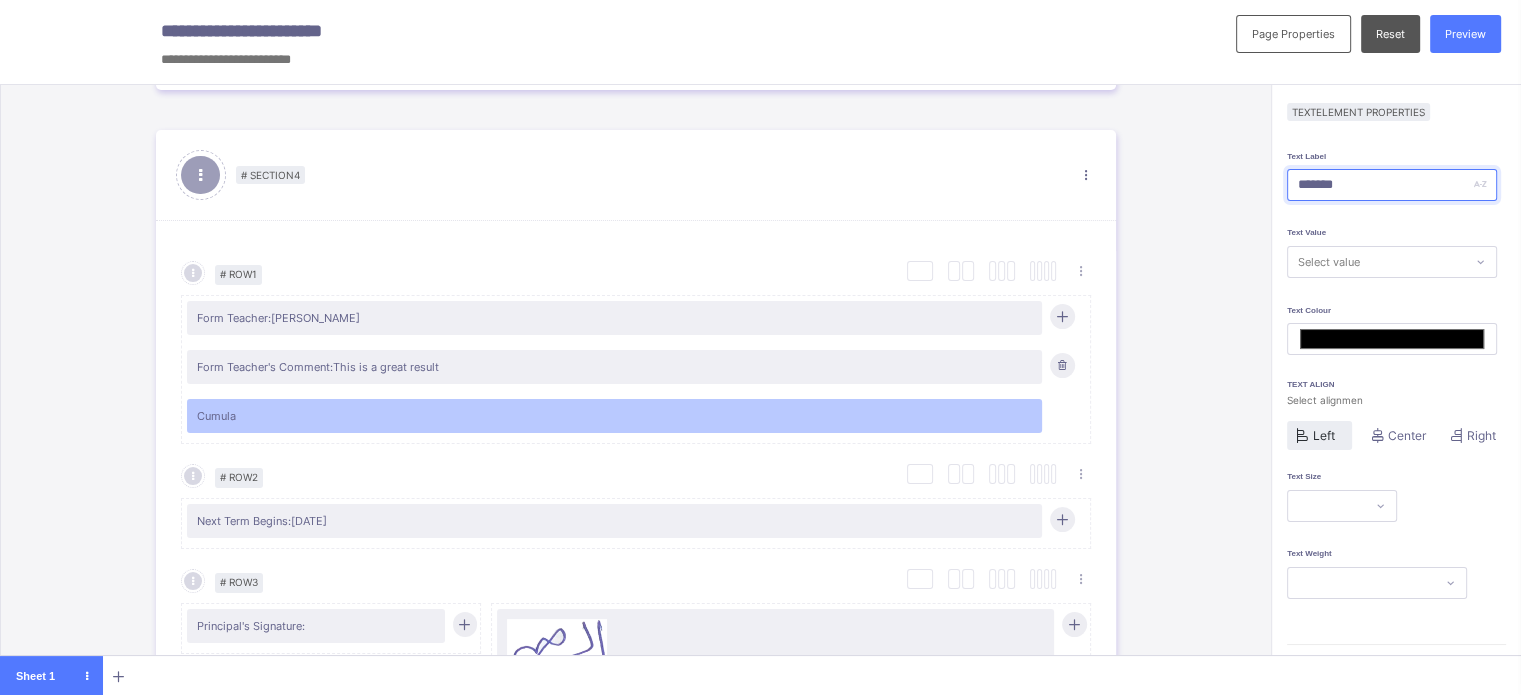 type on "*******" 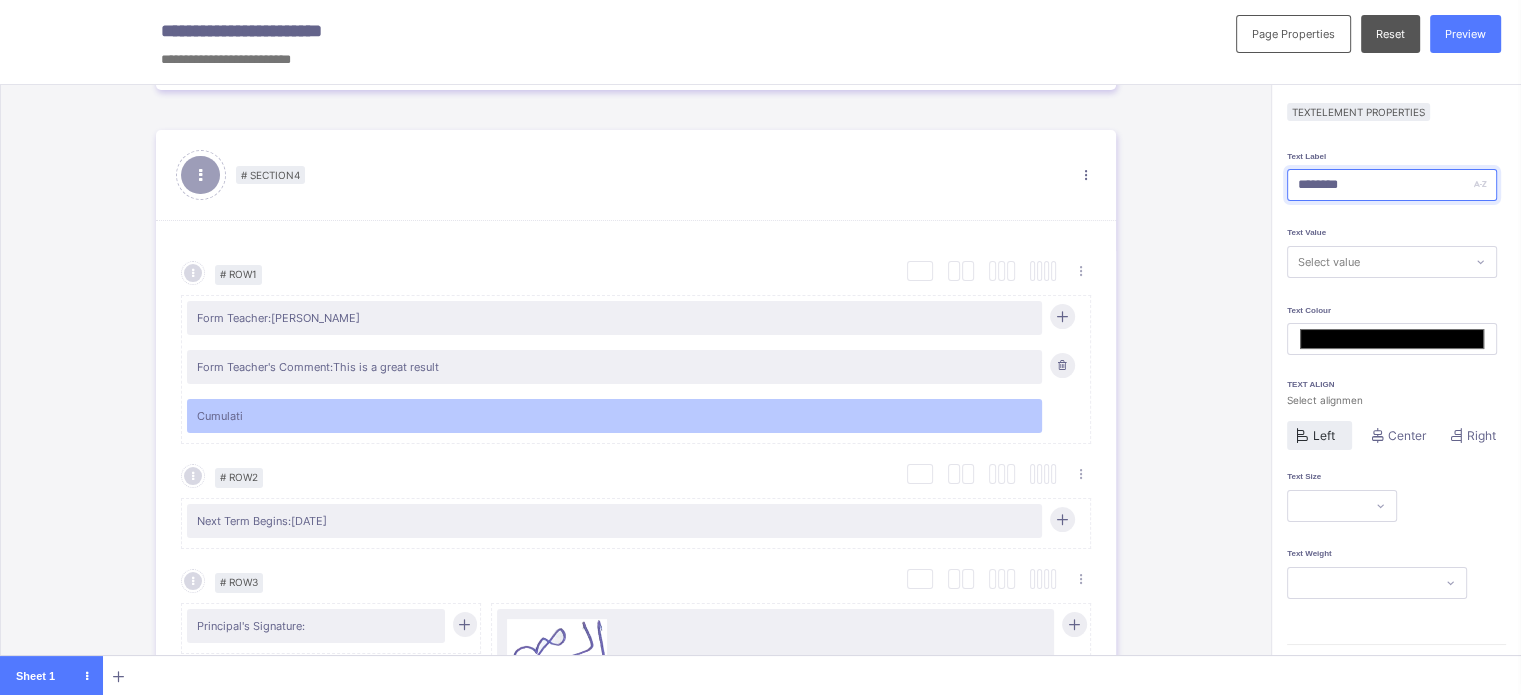 type on "*********" 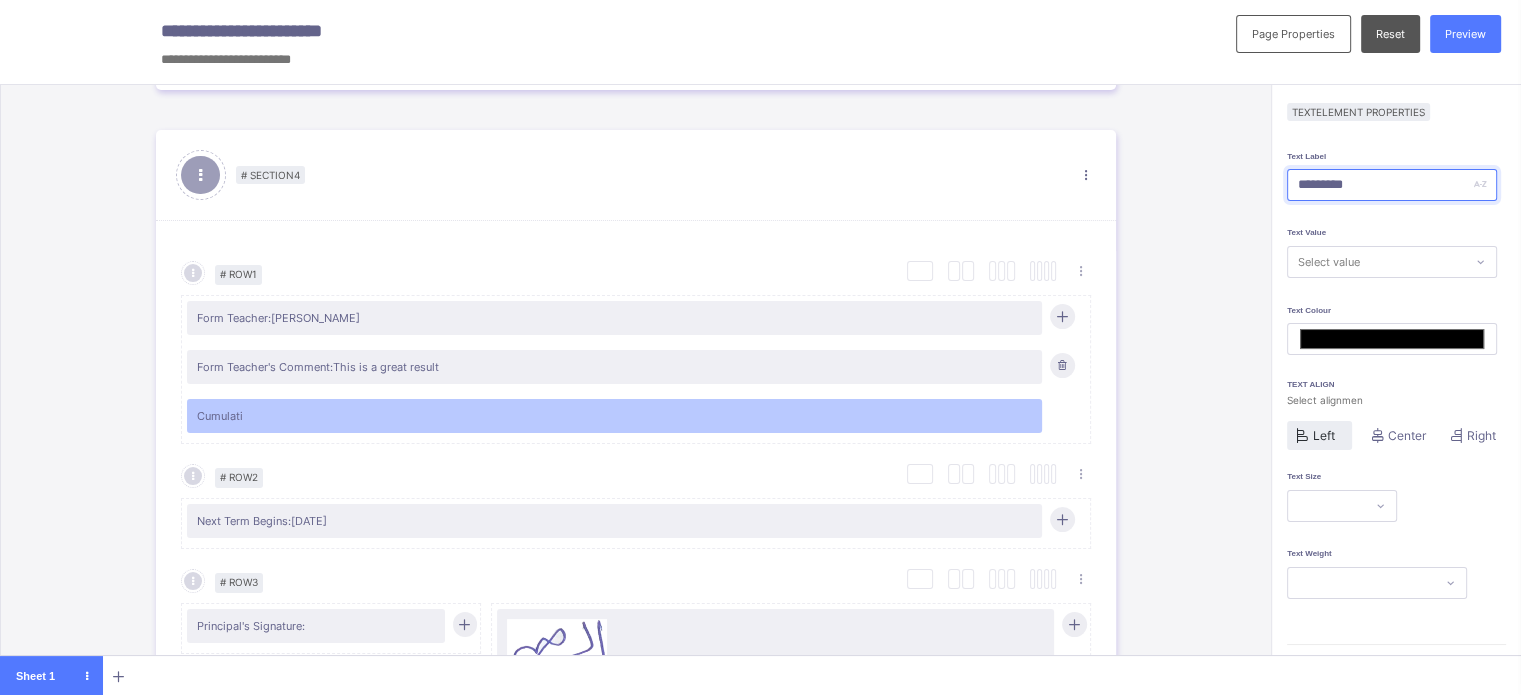 type on "**********" 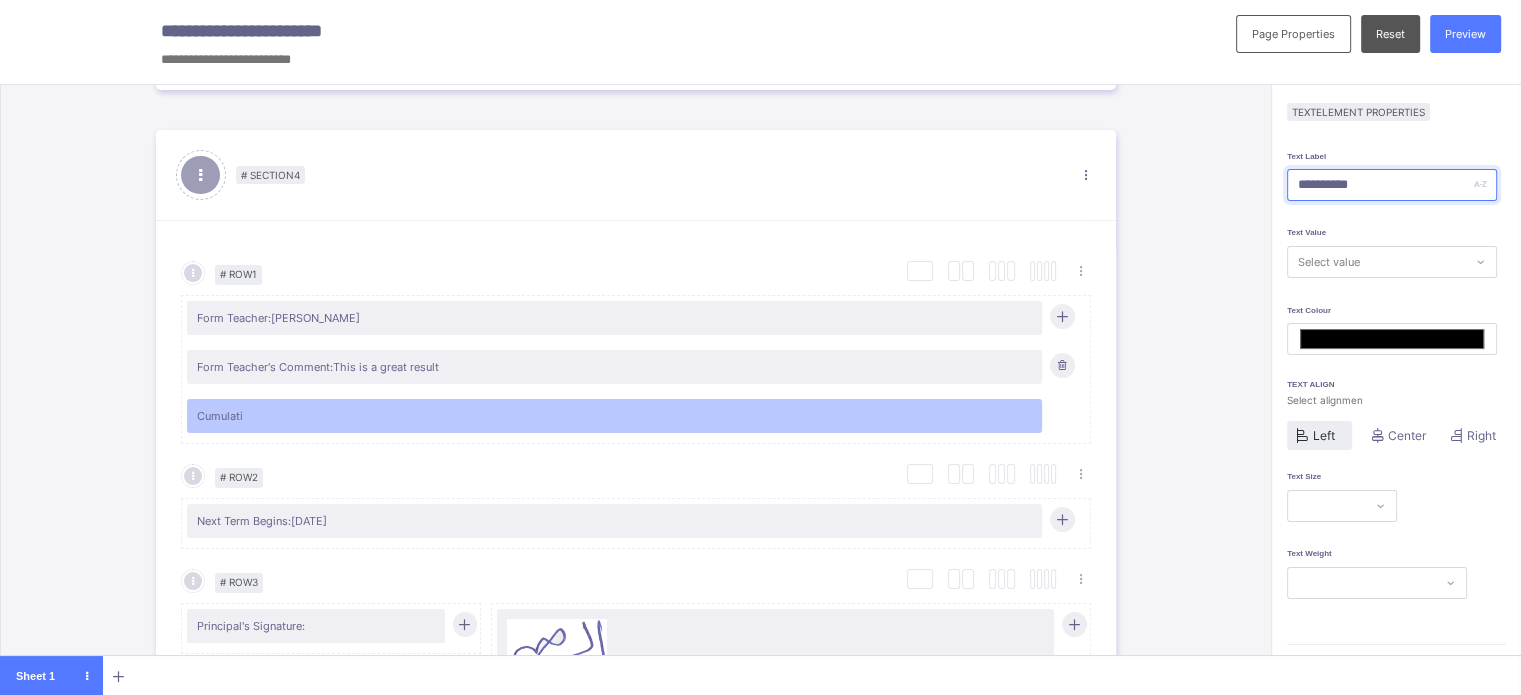 type on "**********" 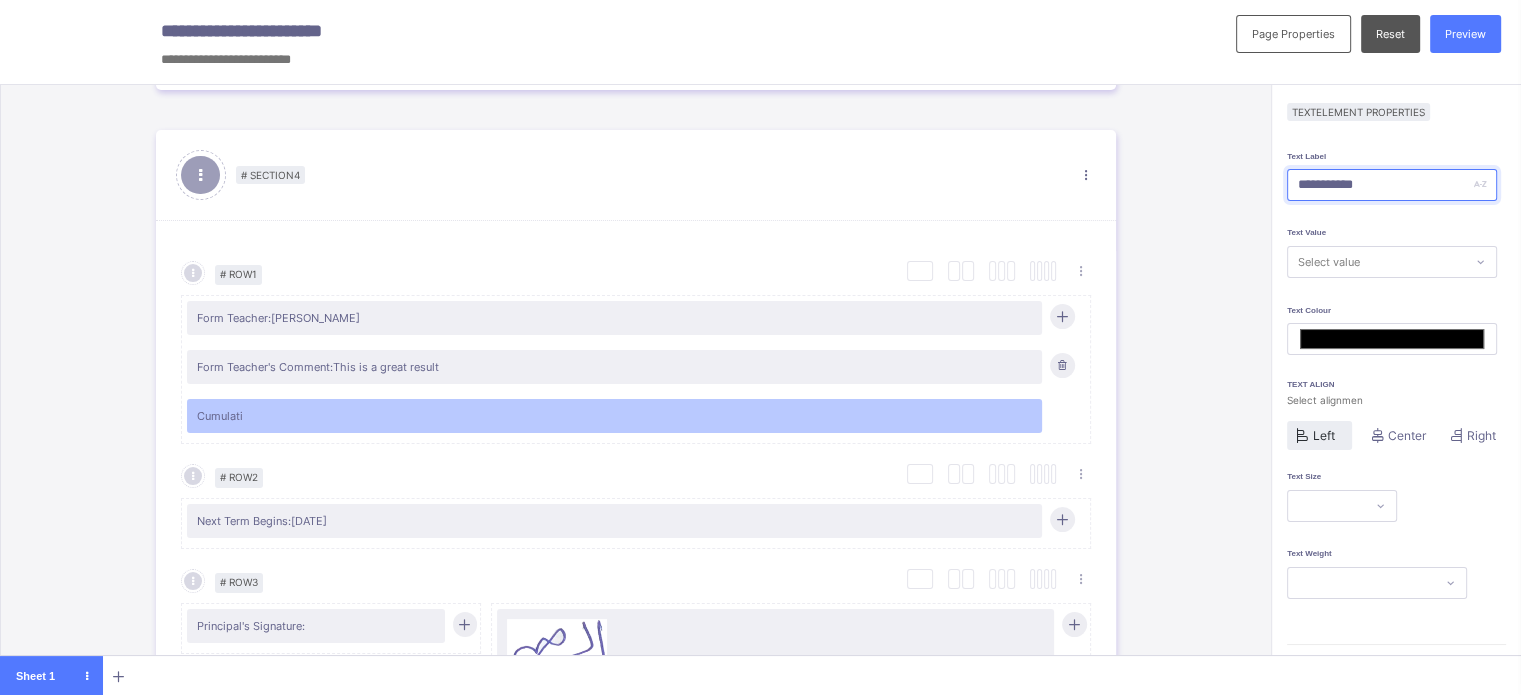 type on "*******" 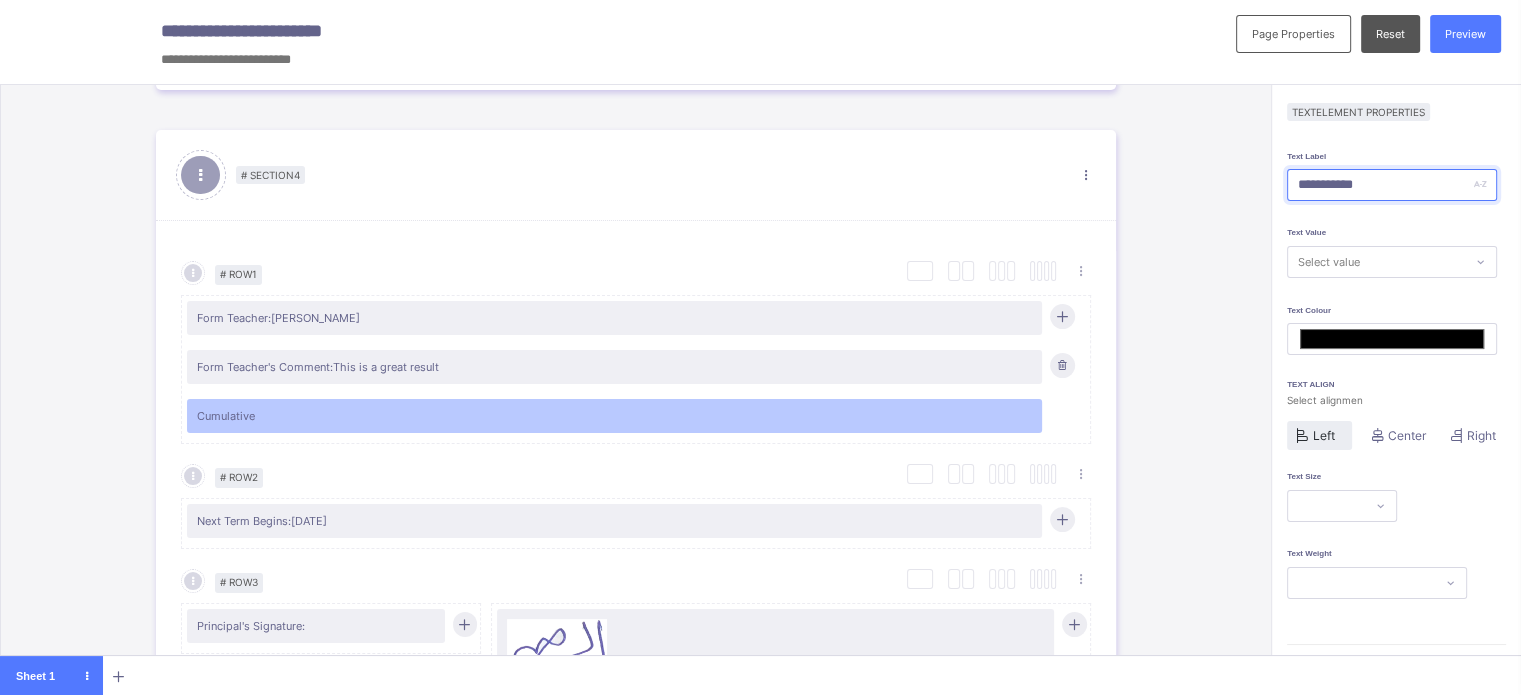 type on "**********" 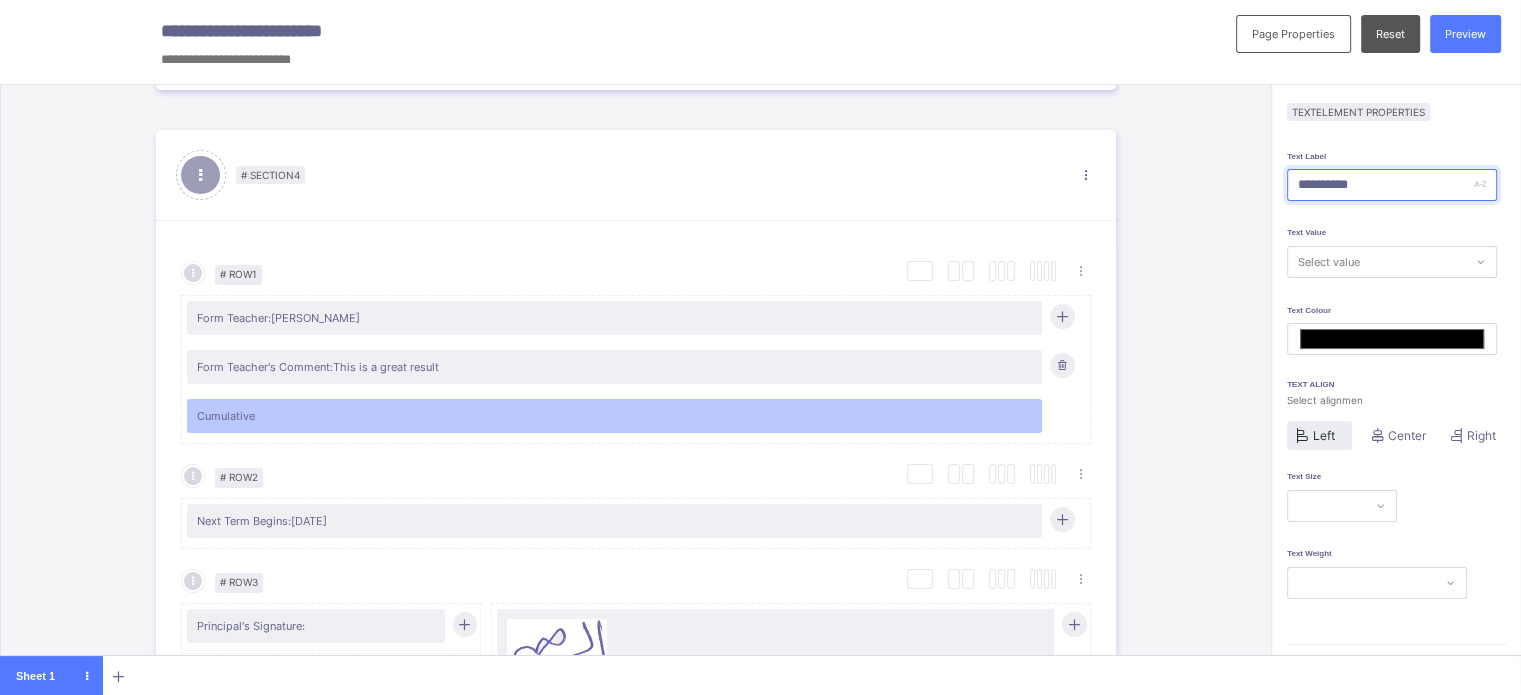 type on "*******" 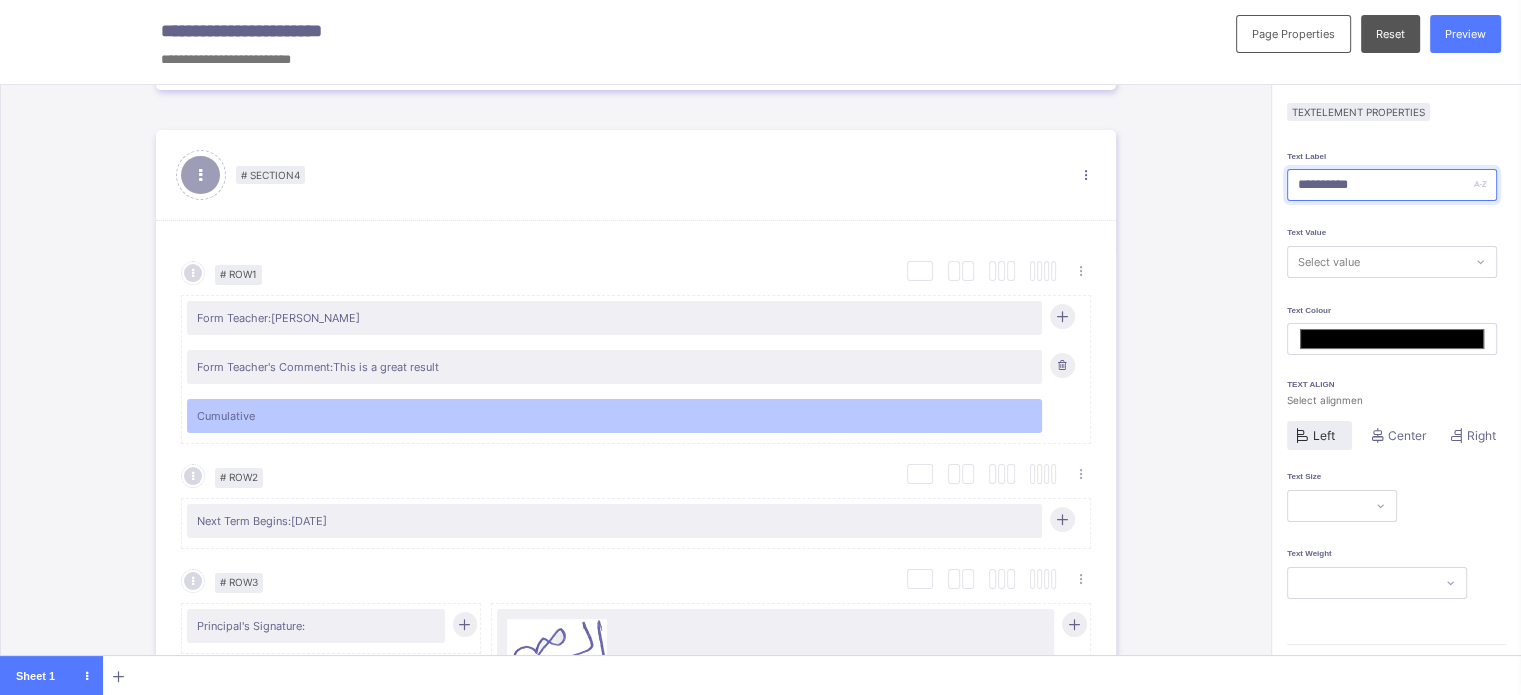type on "*********" 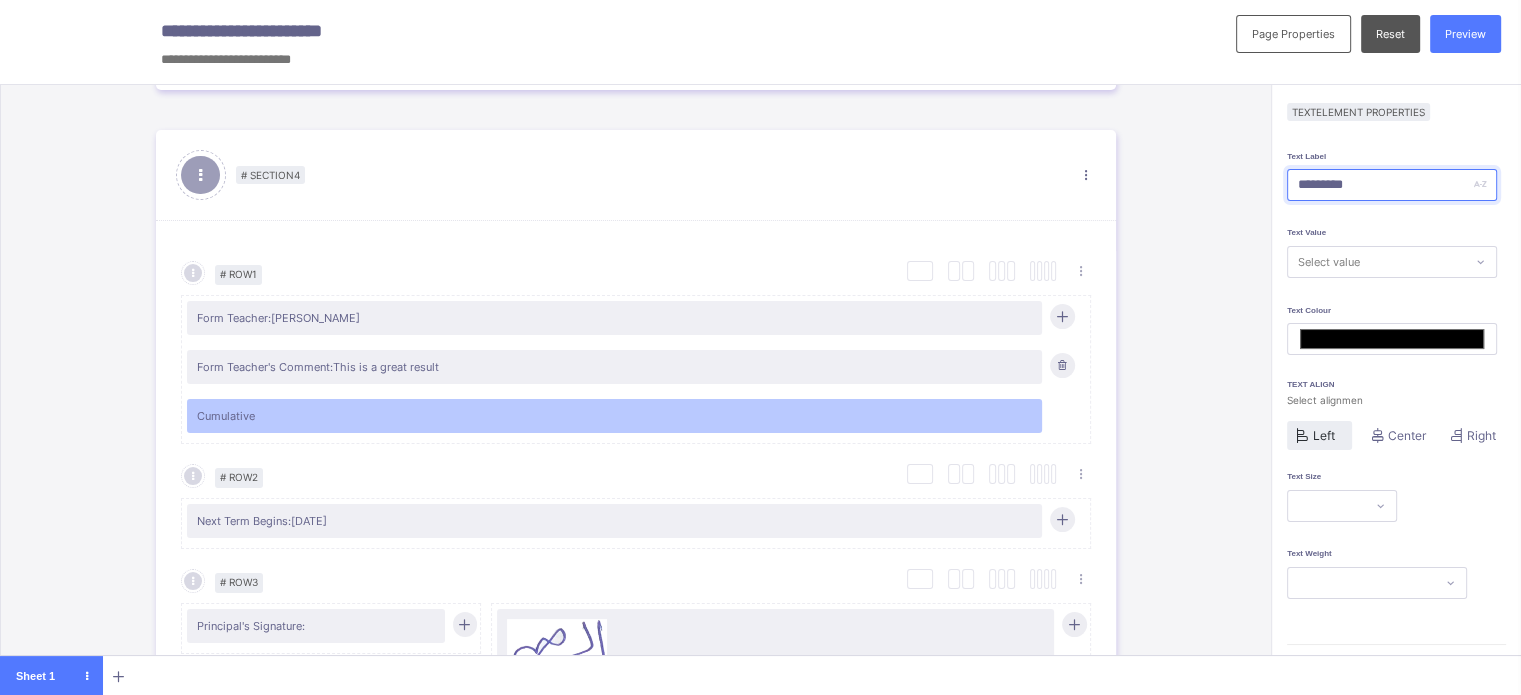 type on "*******" 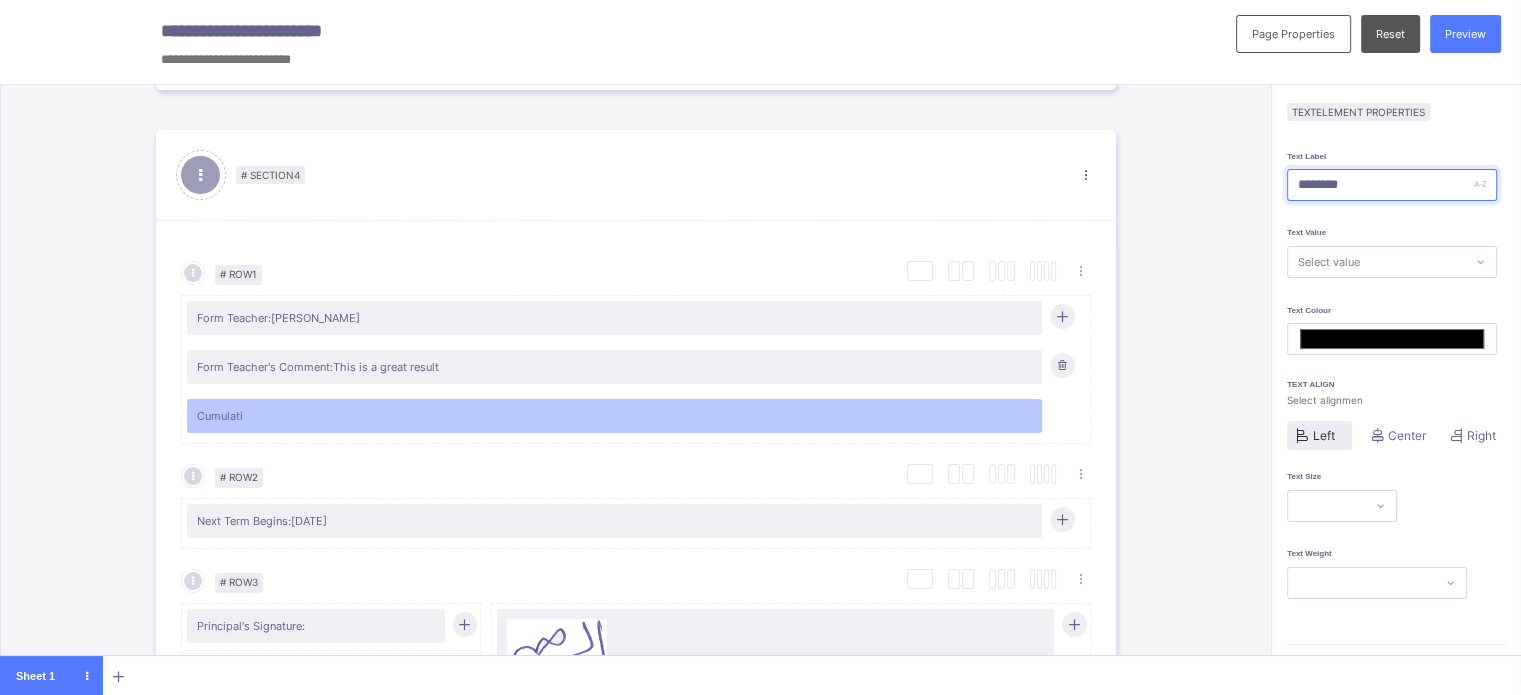 type on "*******" 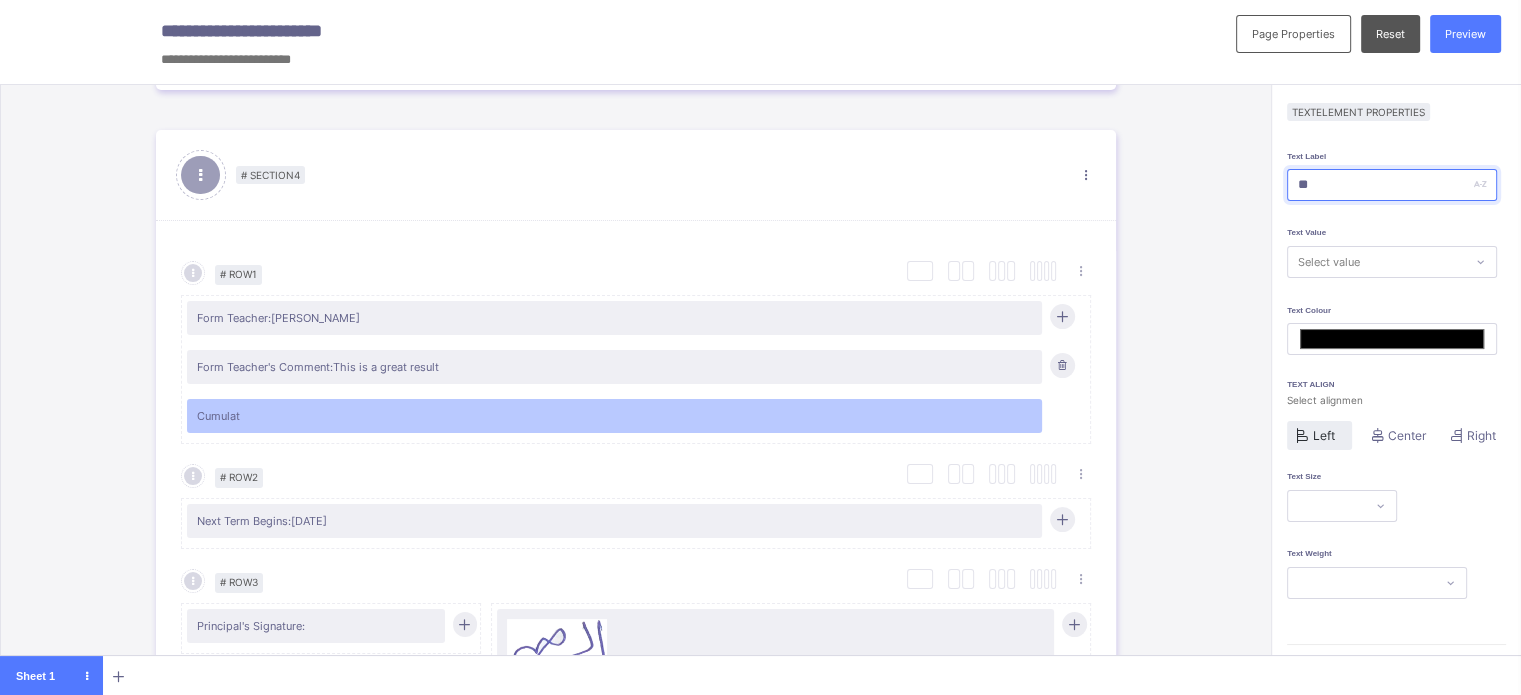 type on "*" 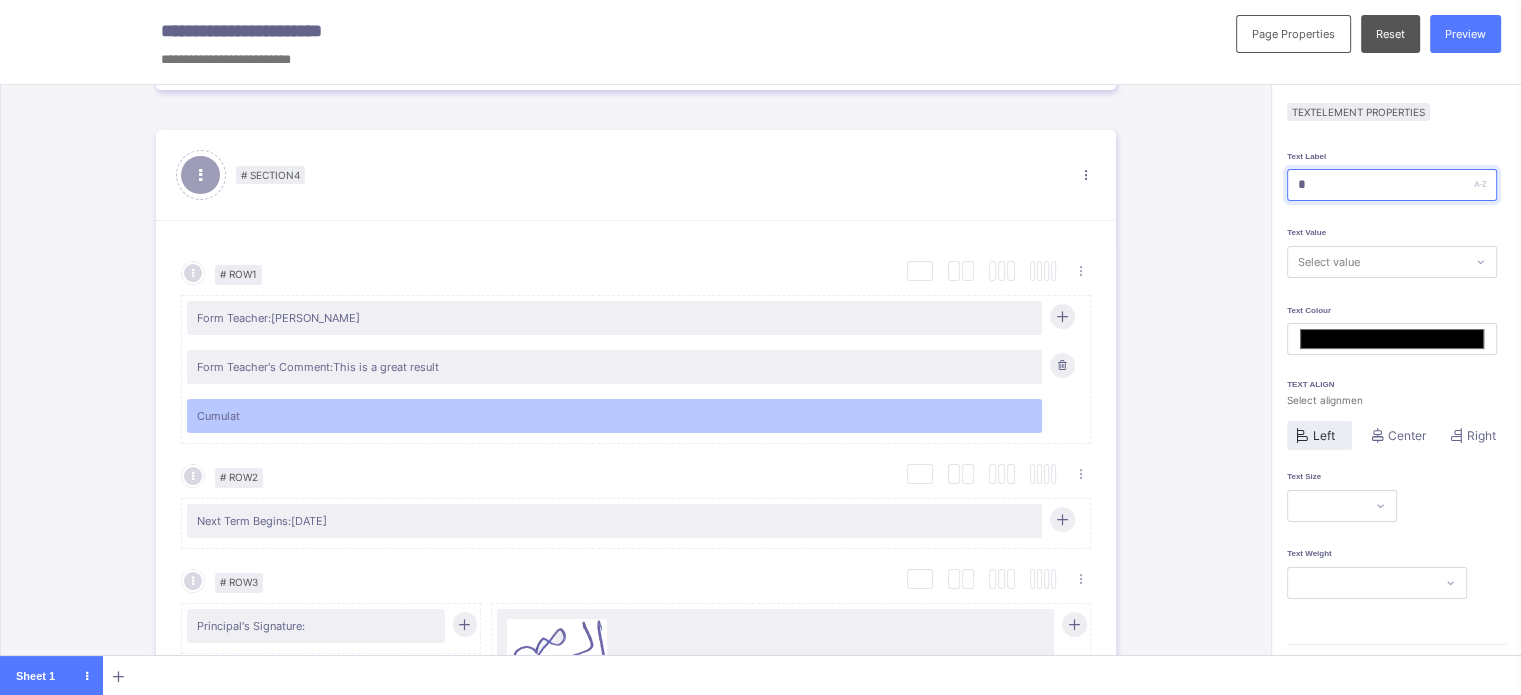 type 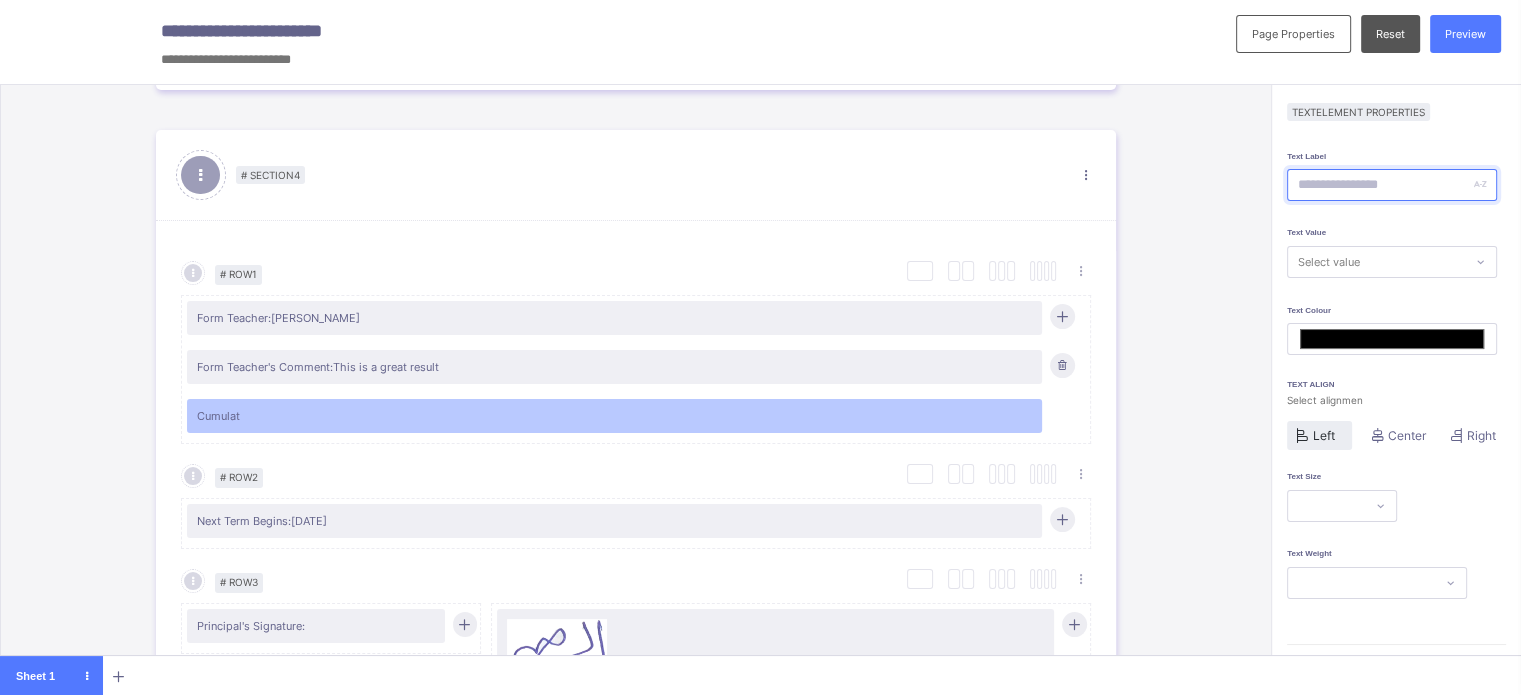 type on "*******" 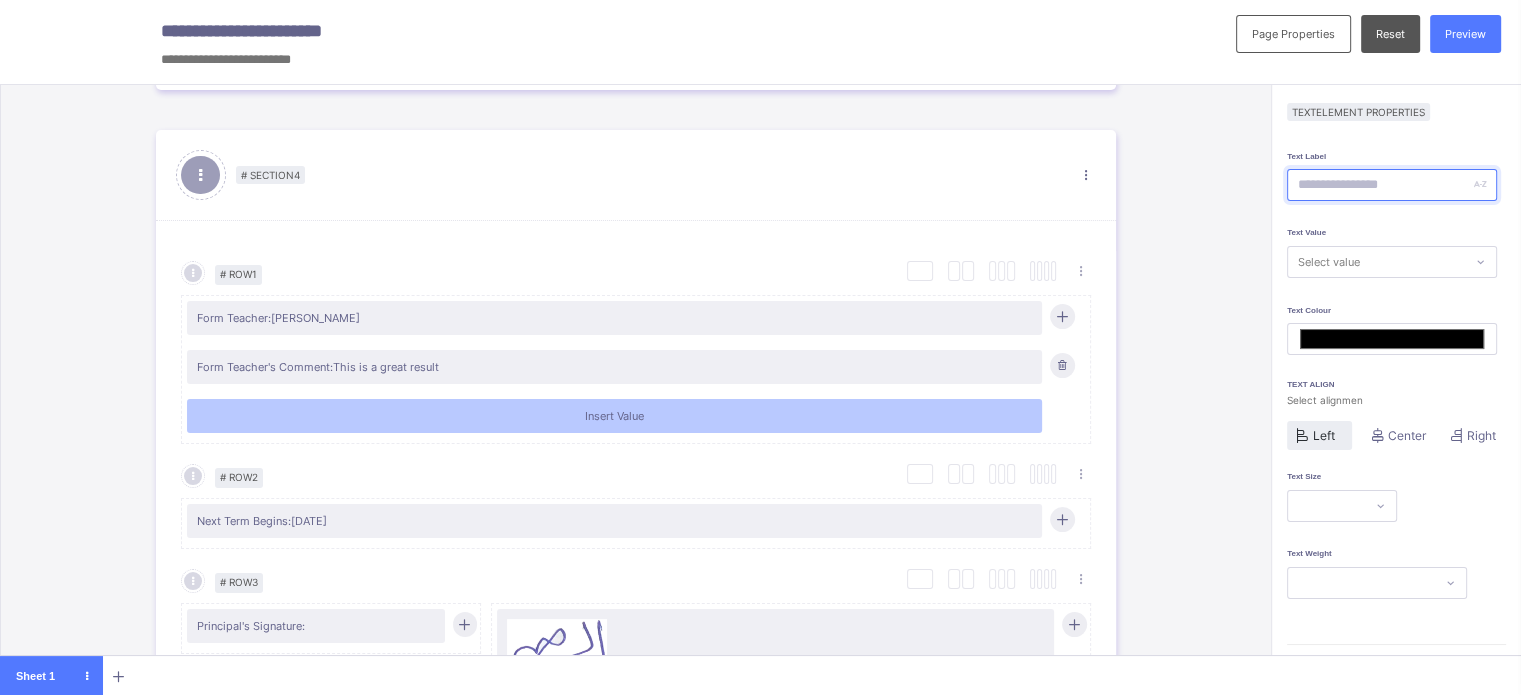 type on "*" 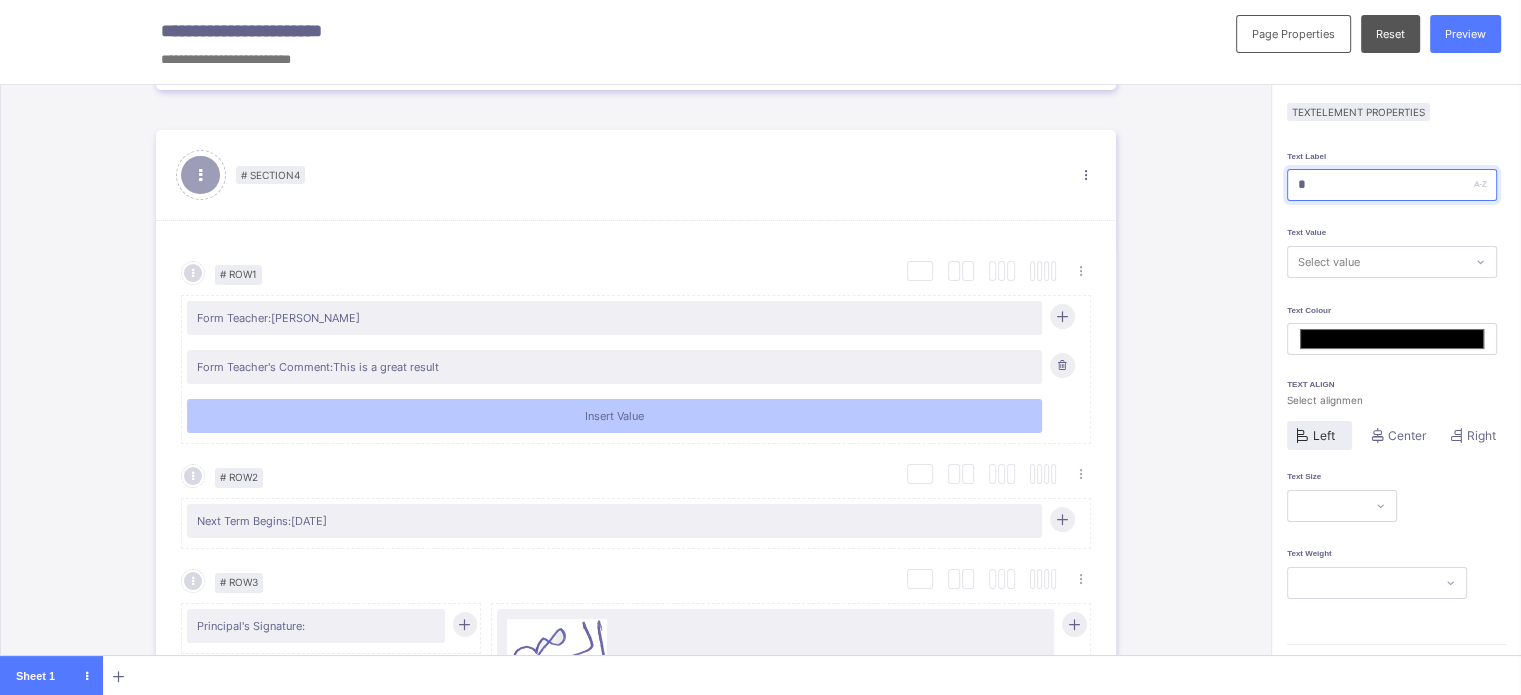 type on "*******" 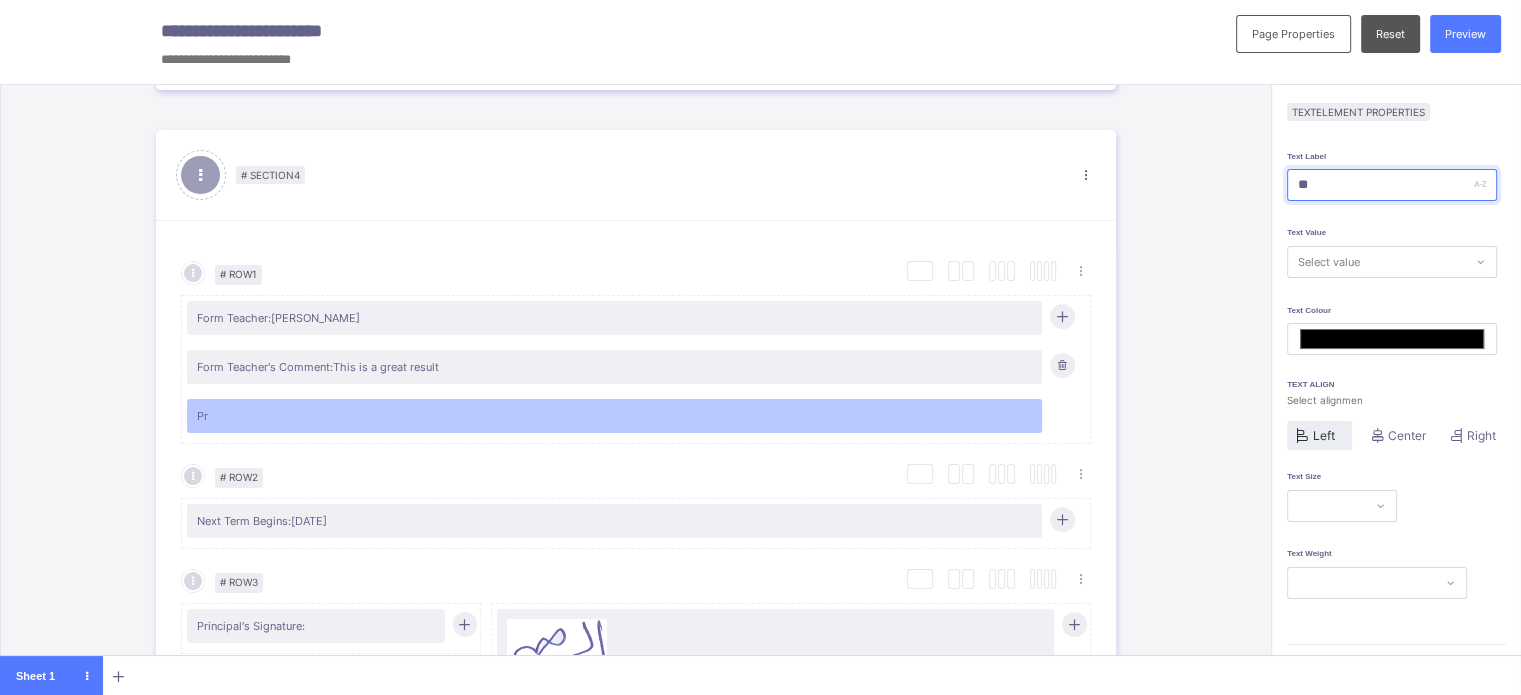 type on "***" 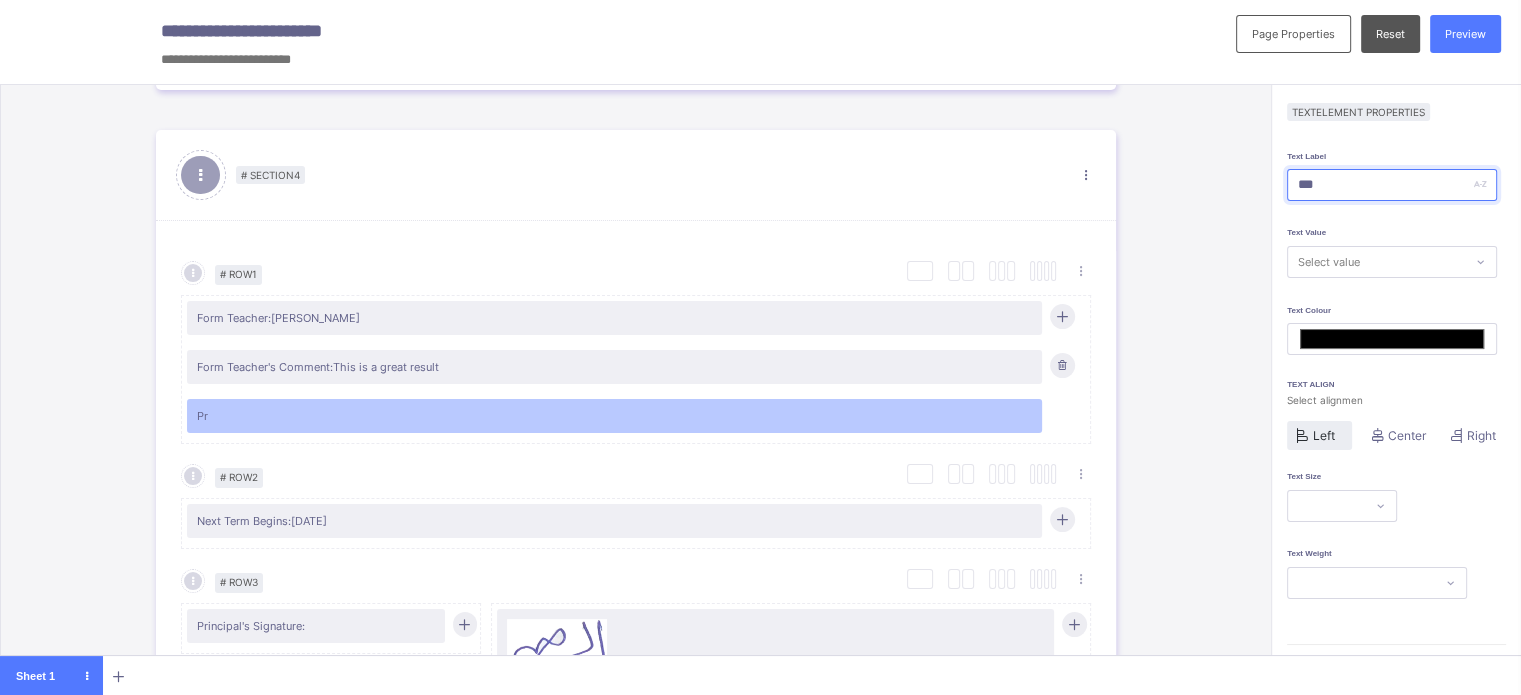 type on "*******" 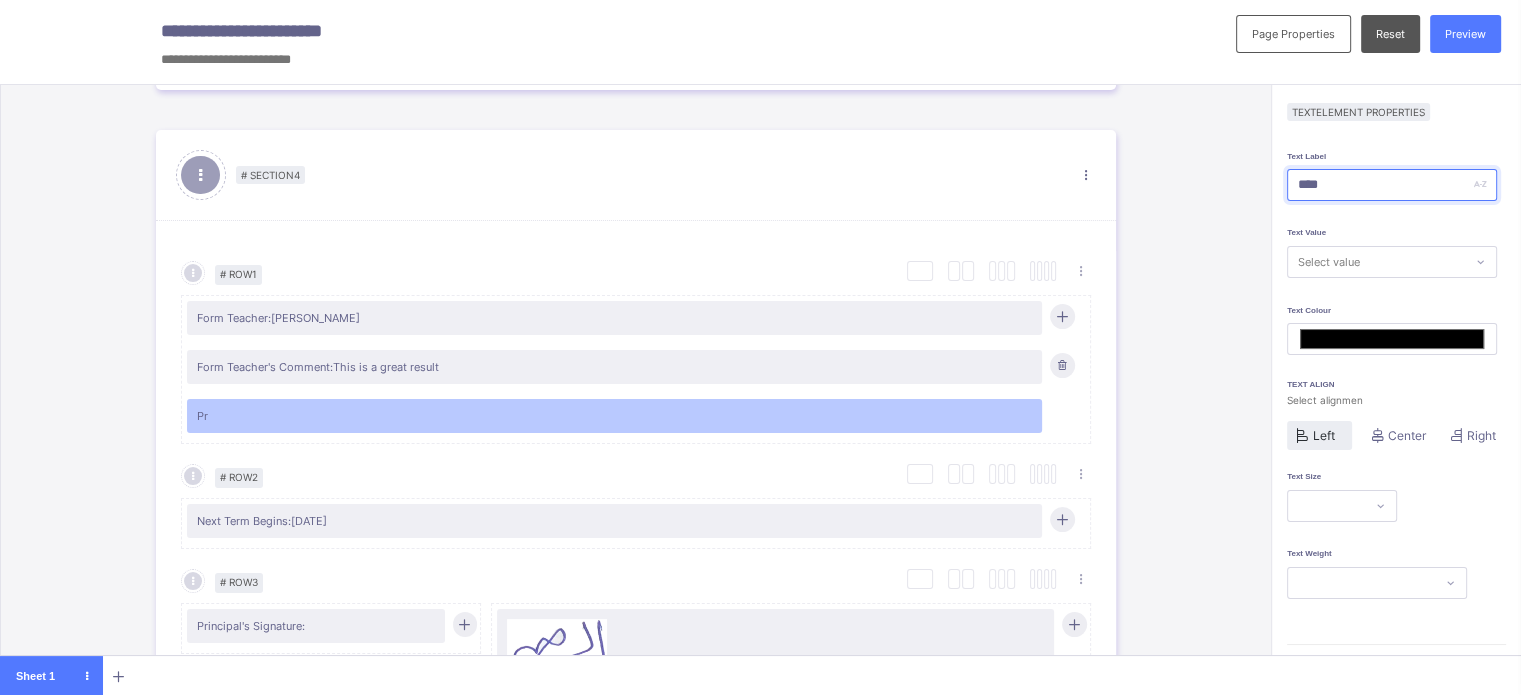 type on "*******" 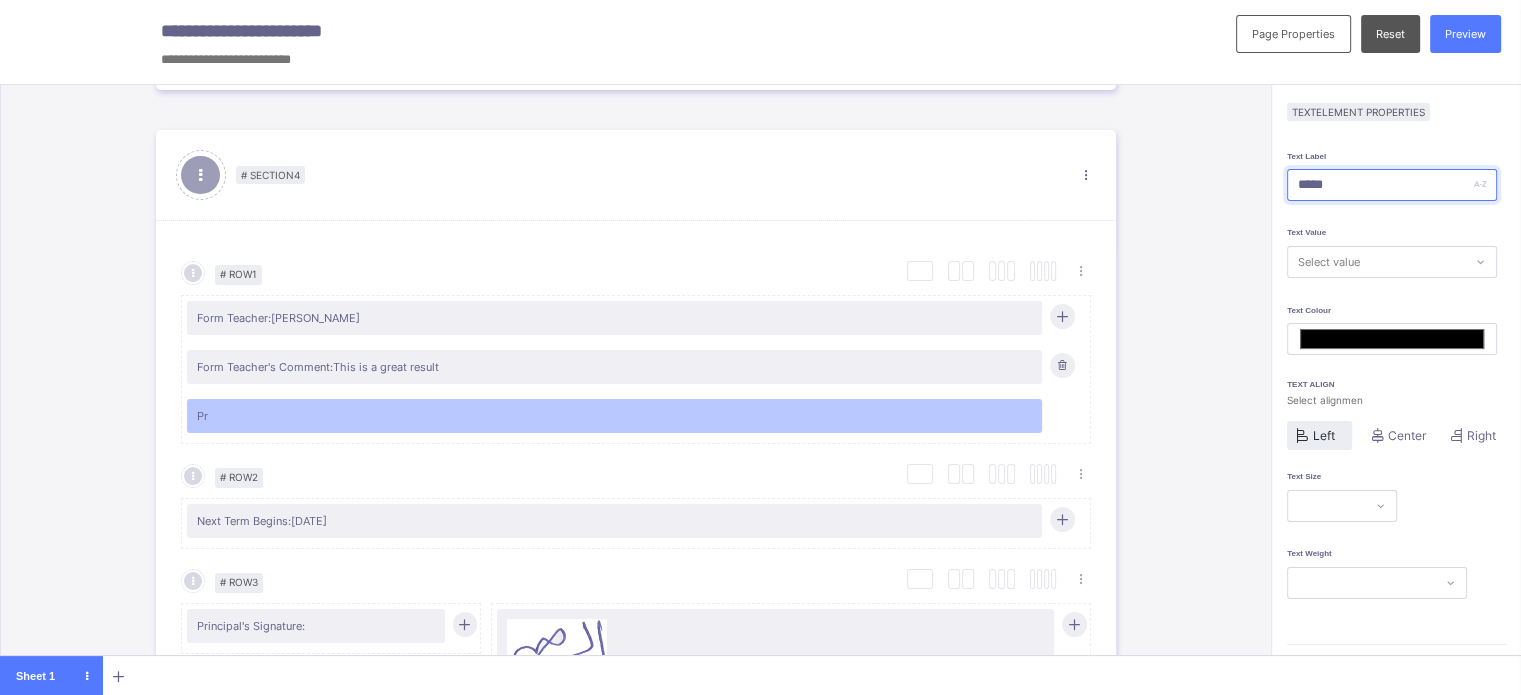 type on "*******" 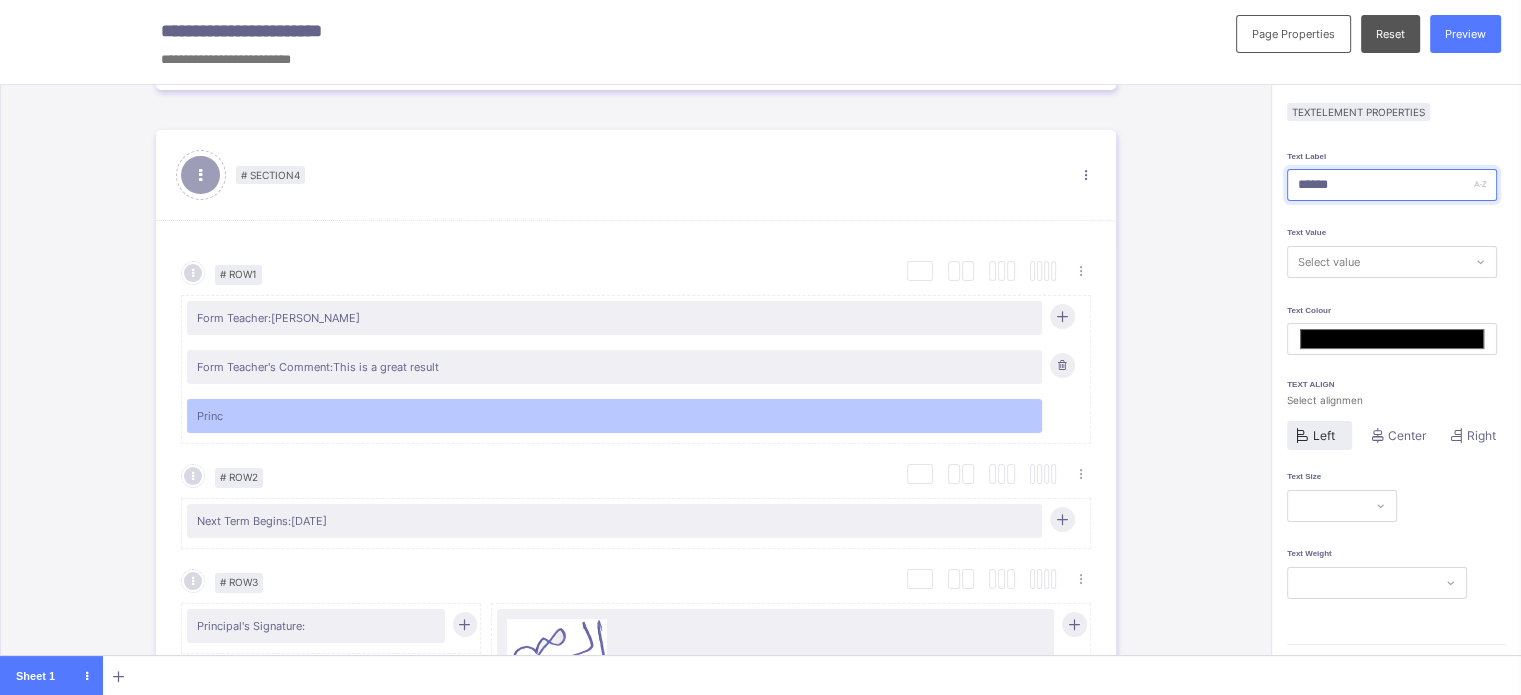 type on "*******" 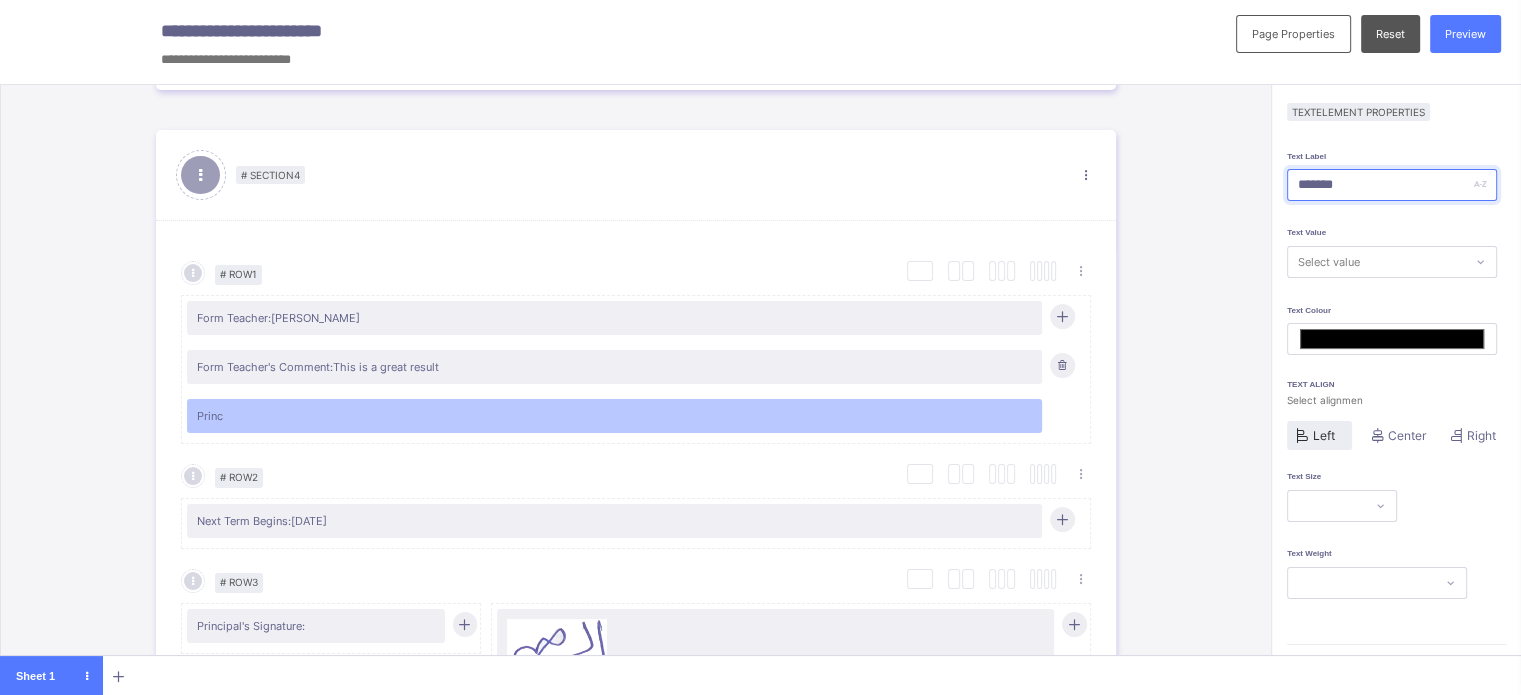 type on "*******" 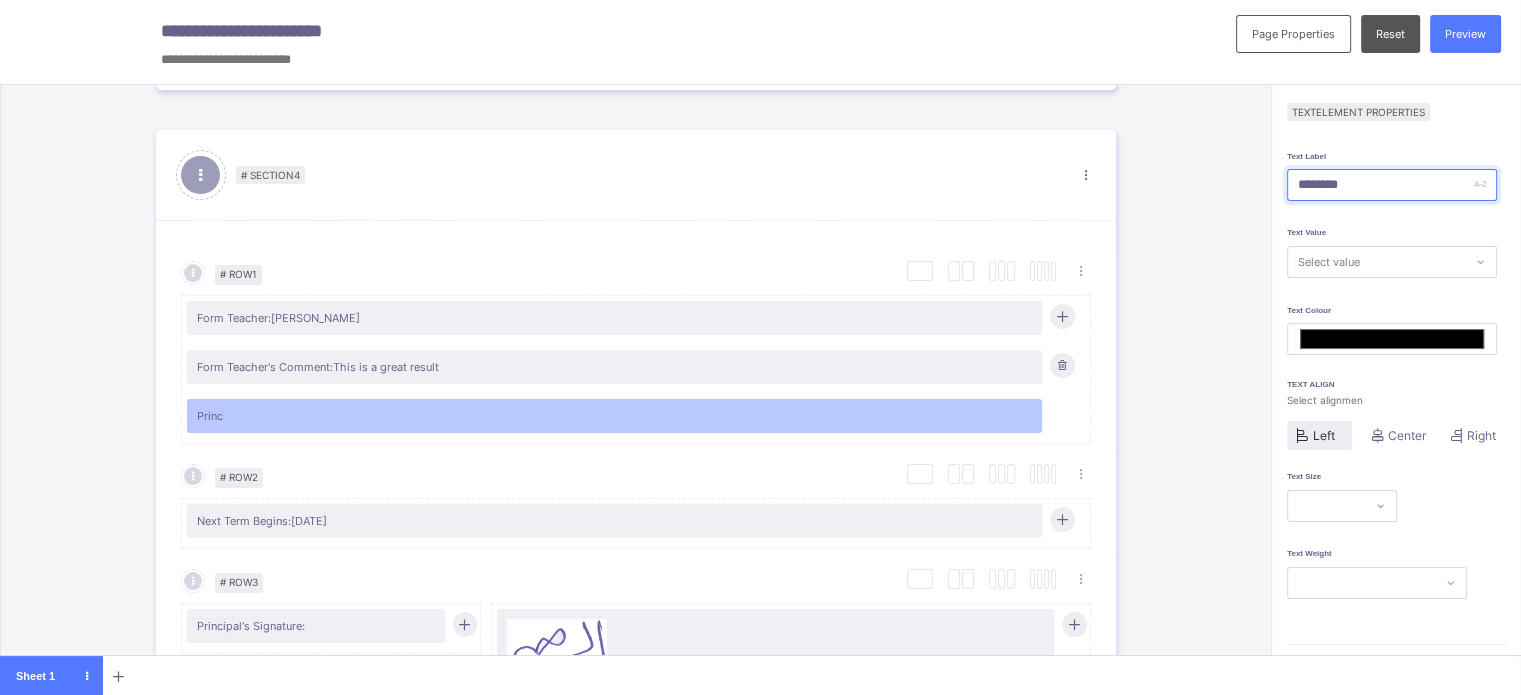 type on "*******" 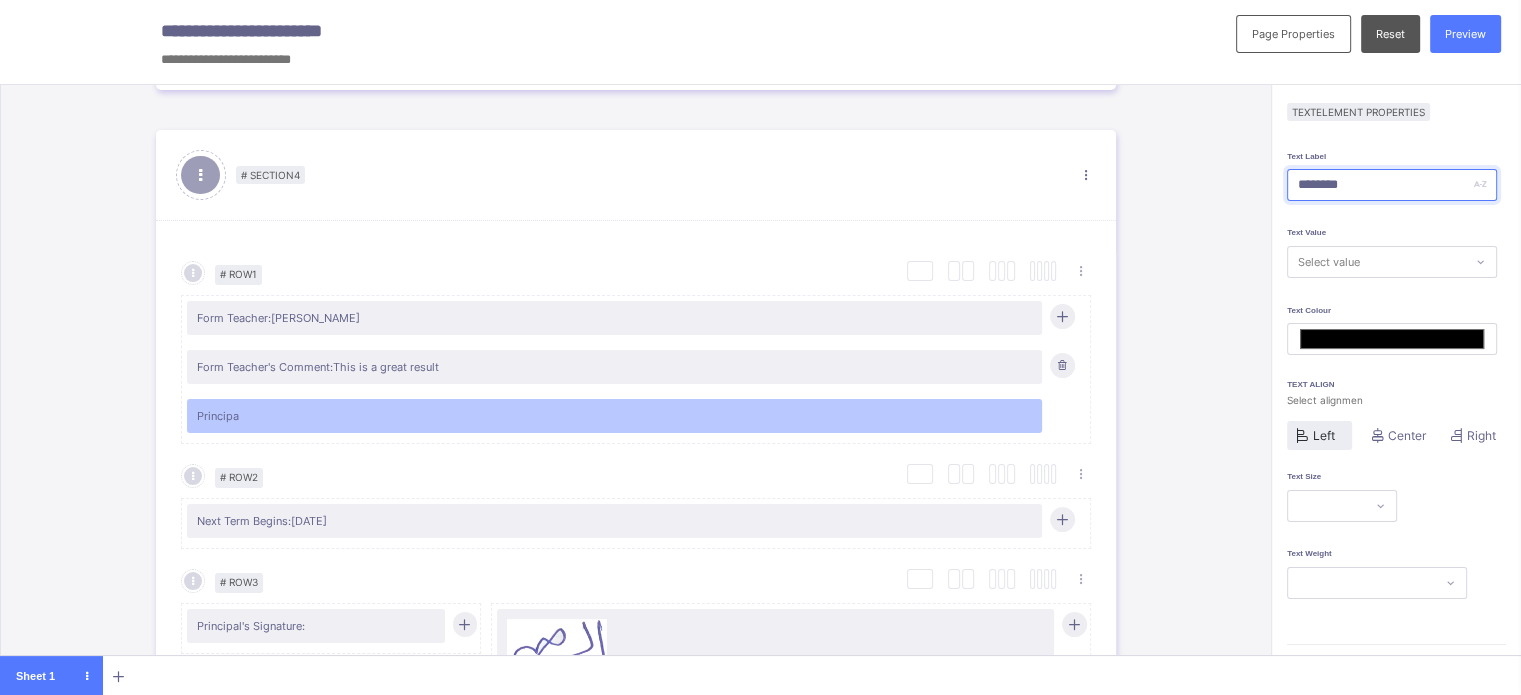 type on "*********" 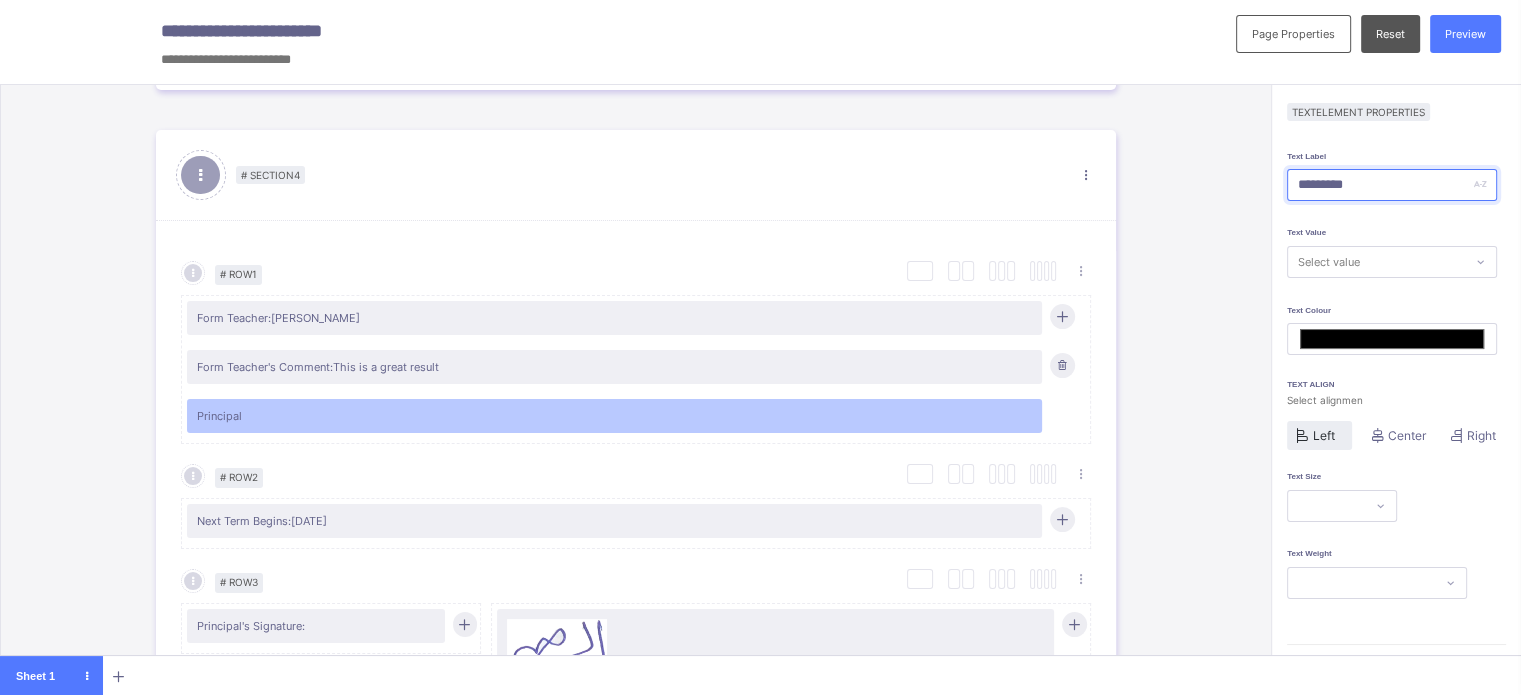 type on "**********" 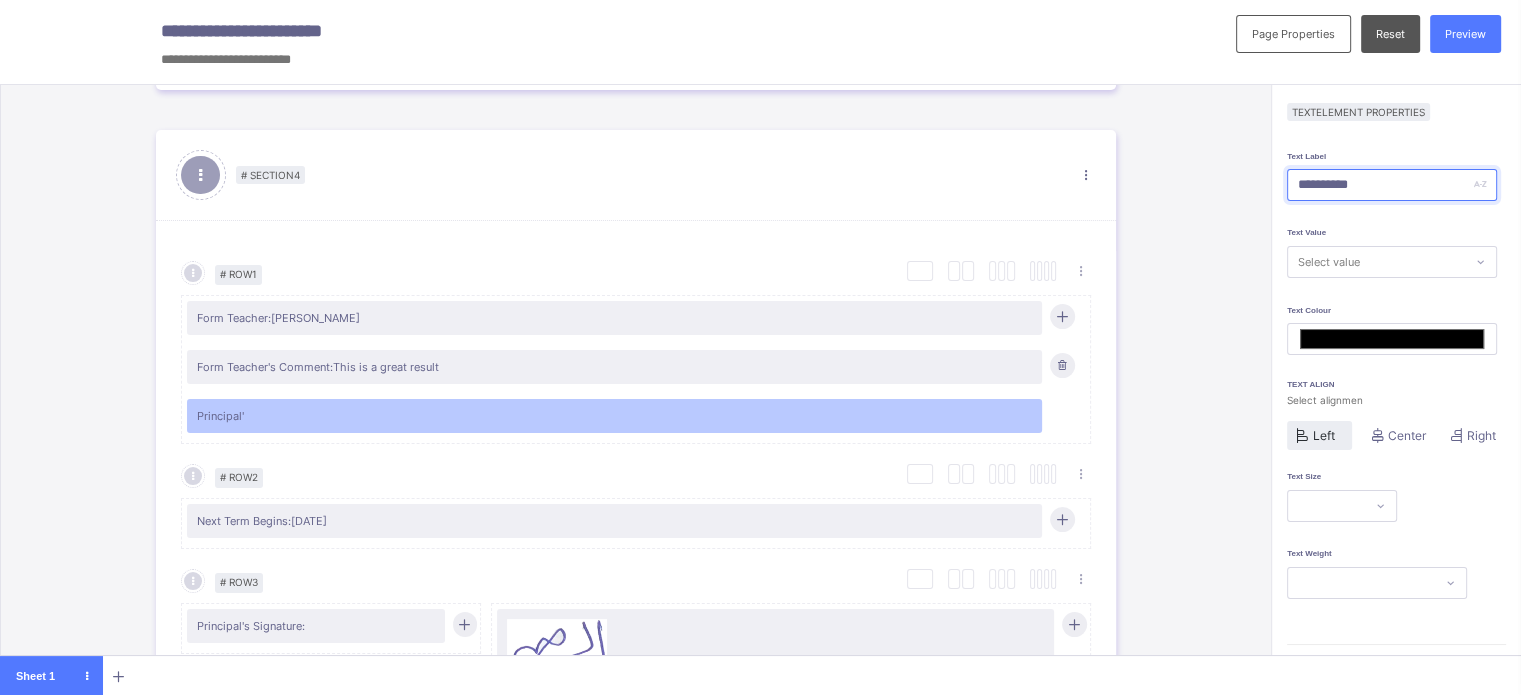 type on "**********" 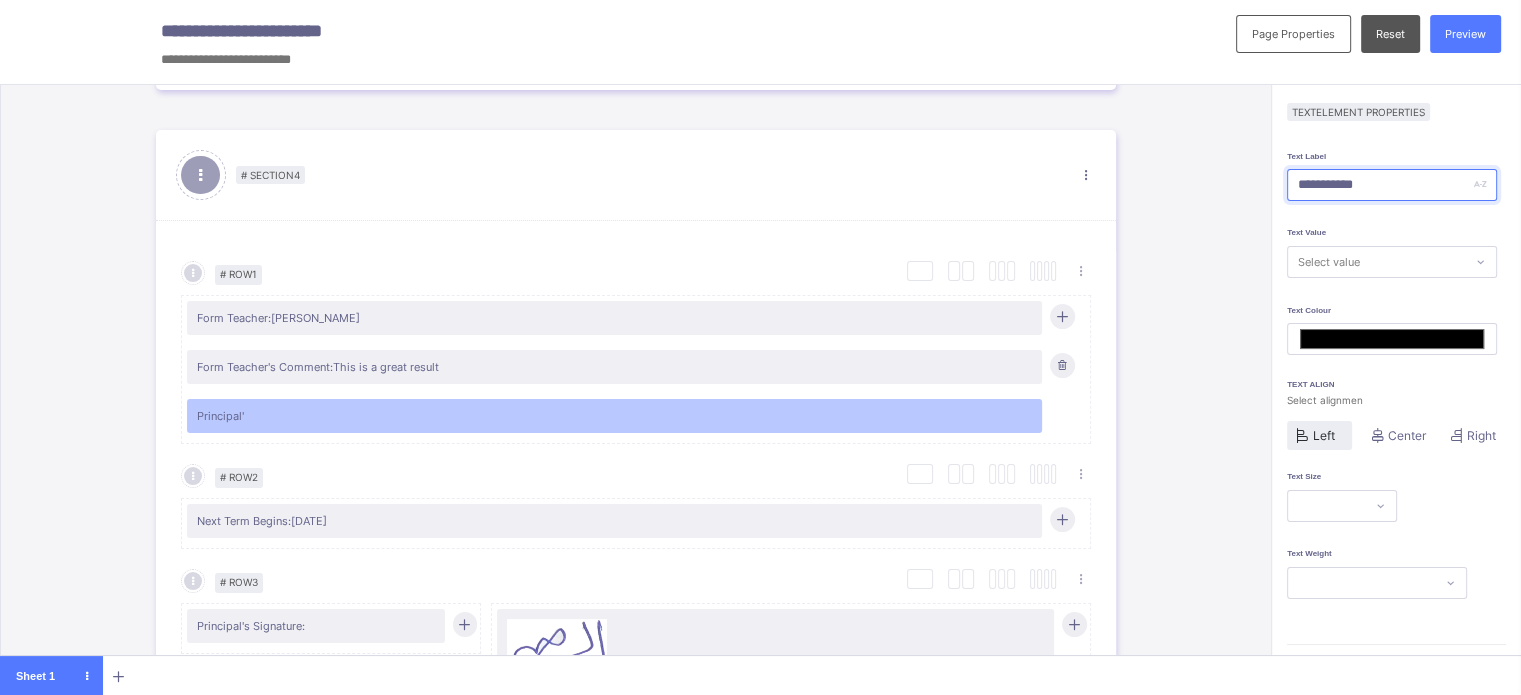 type on "*******" 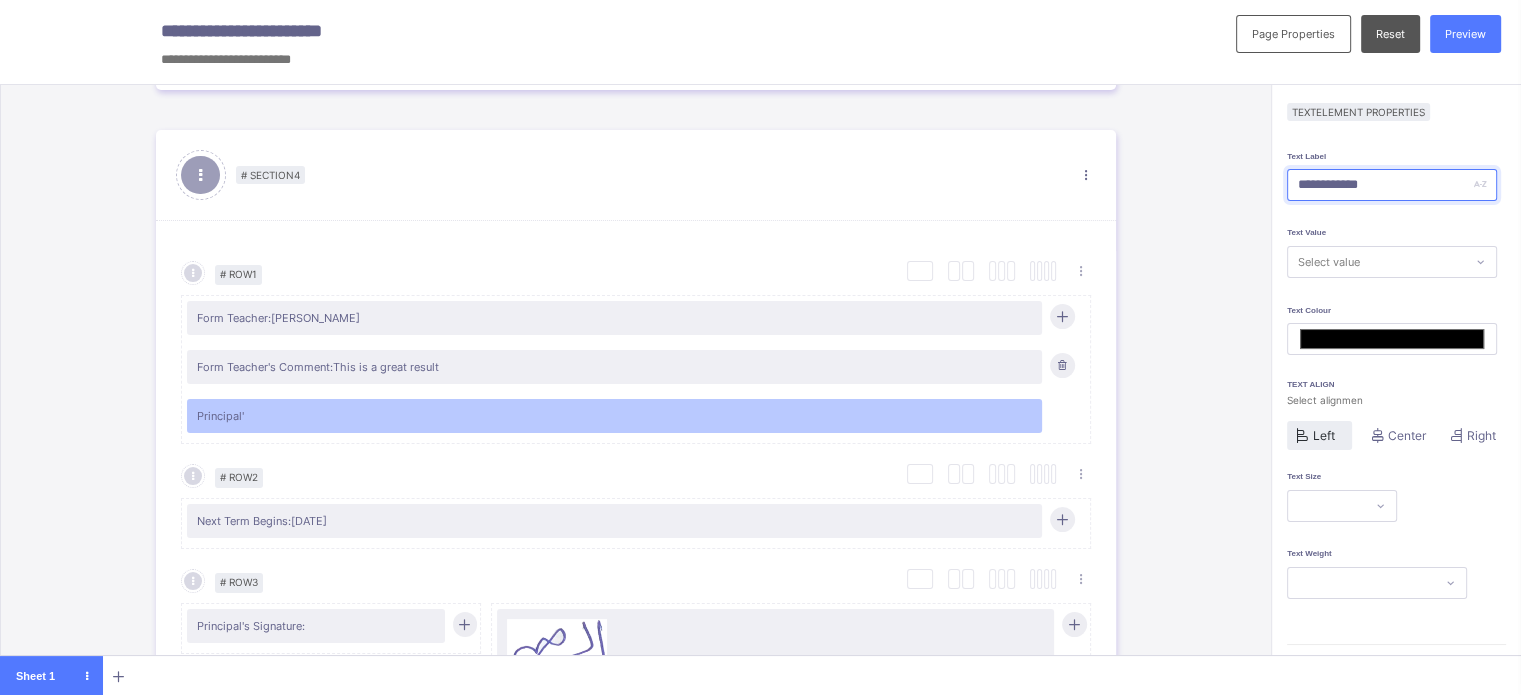type on "*******" 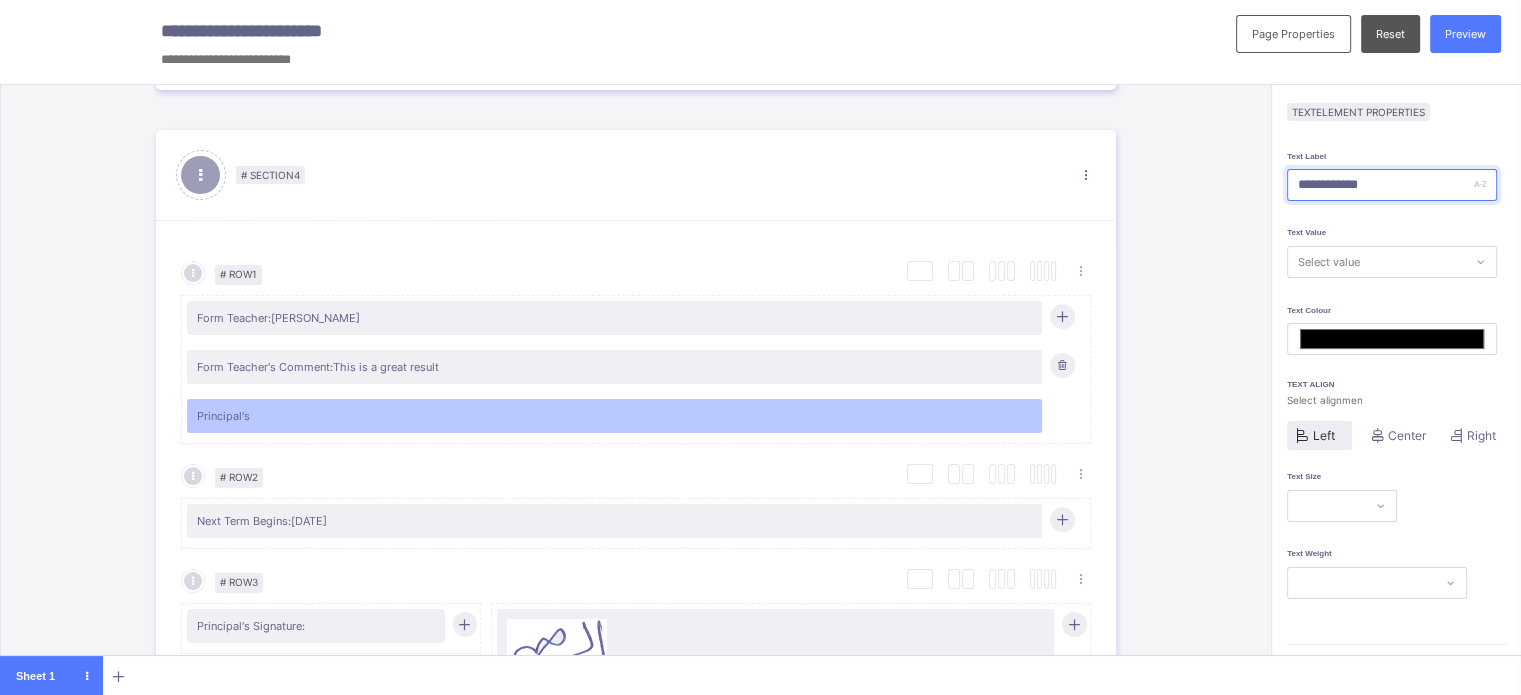type on "**********" 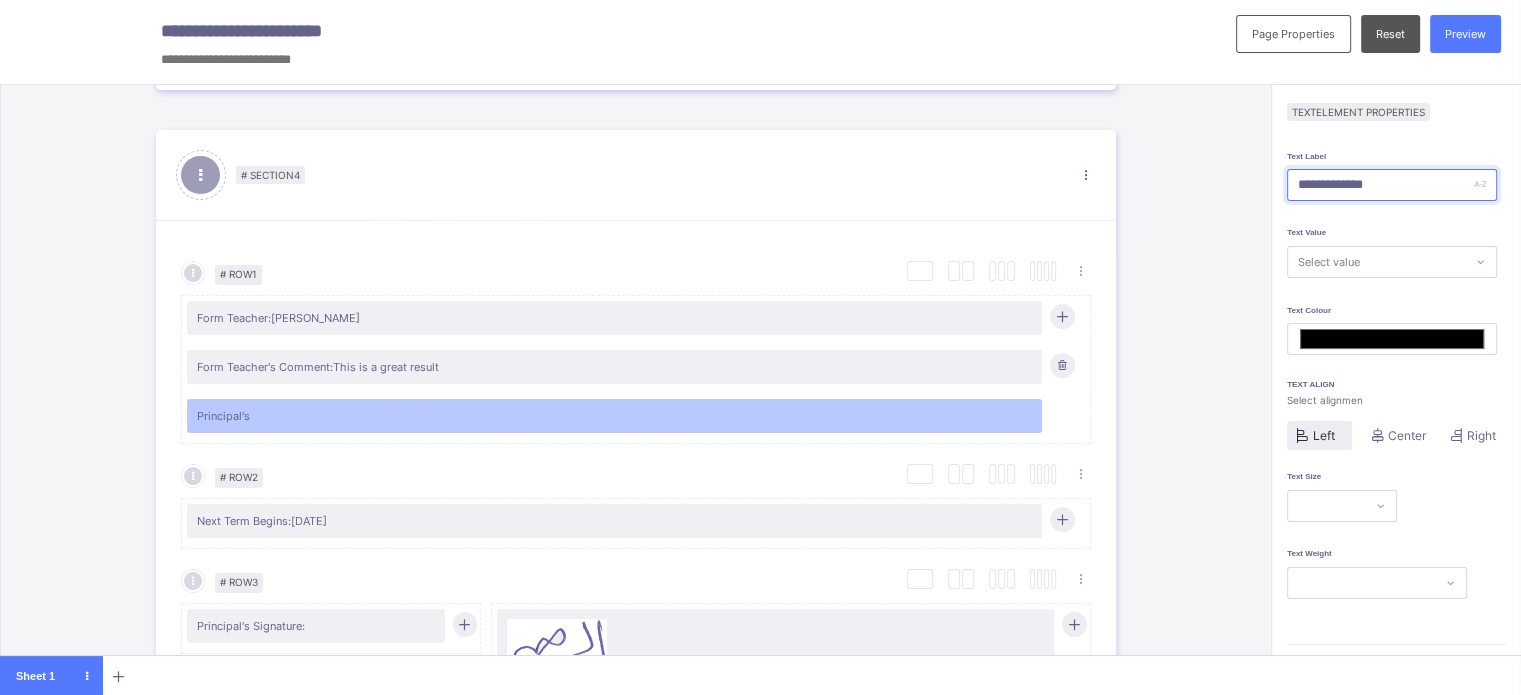 type on "*******" 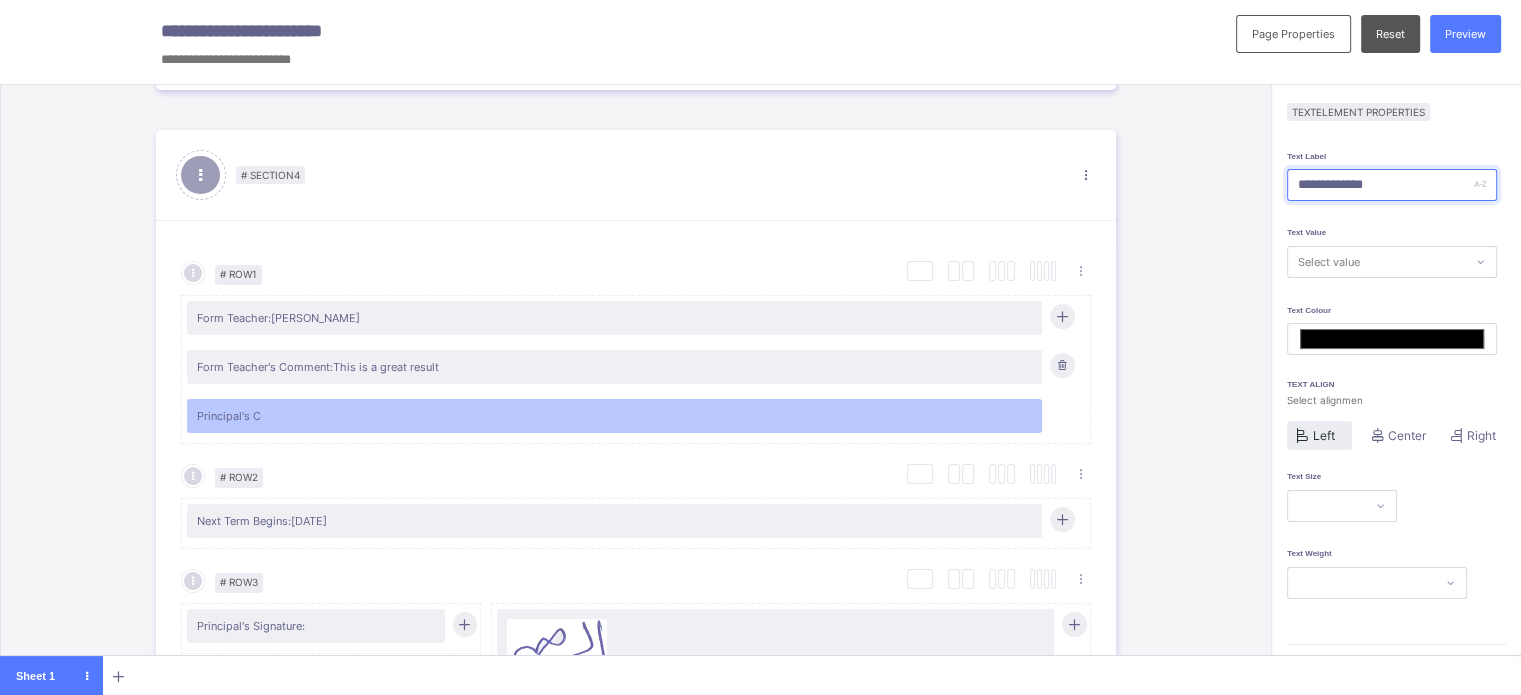 type on "**********" 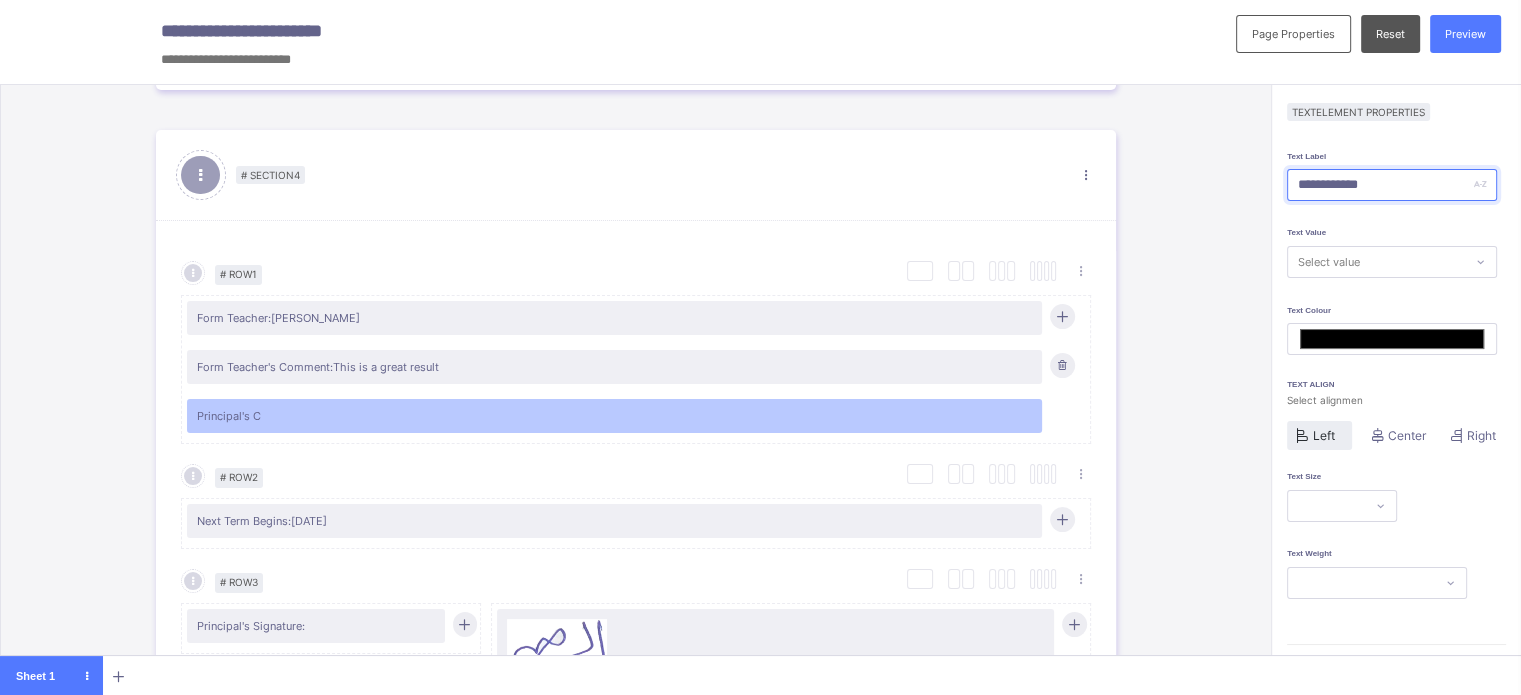 type on "*******" 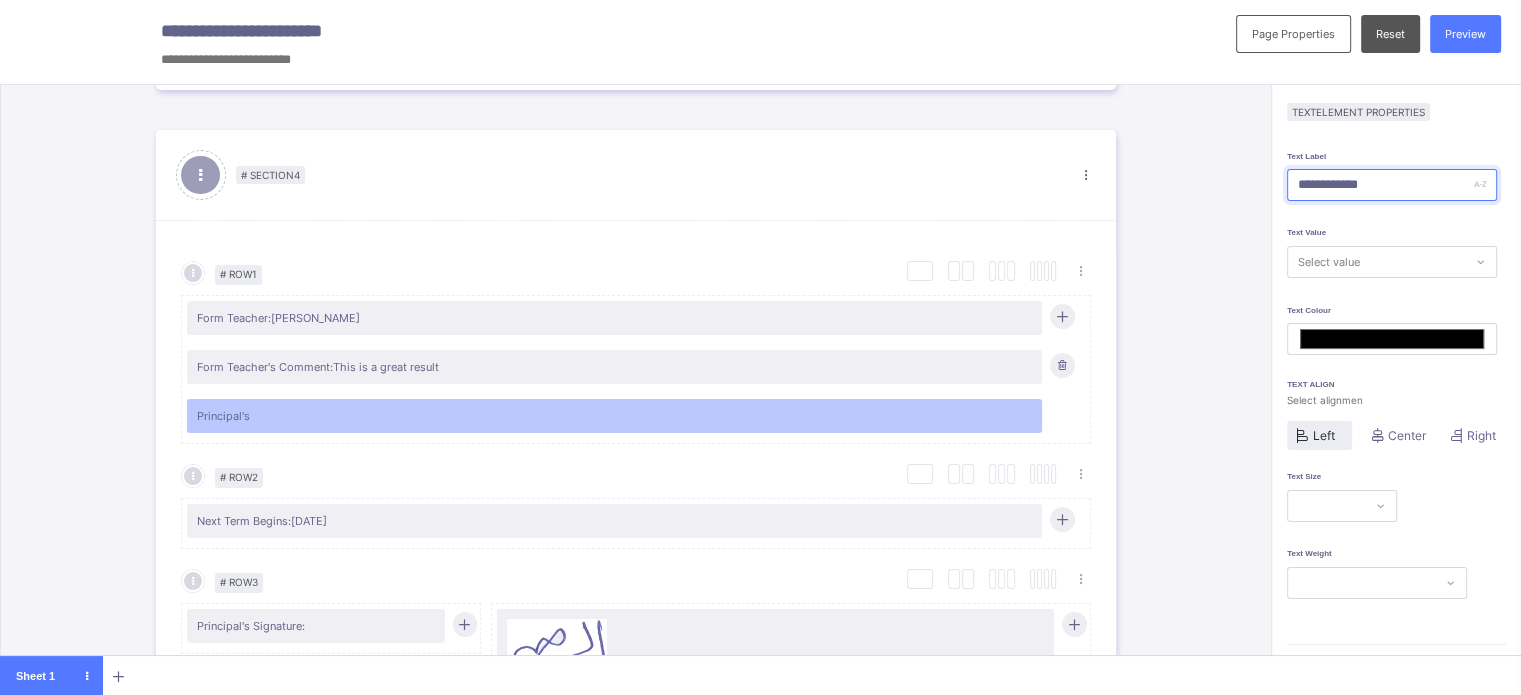 type on "**********" 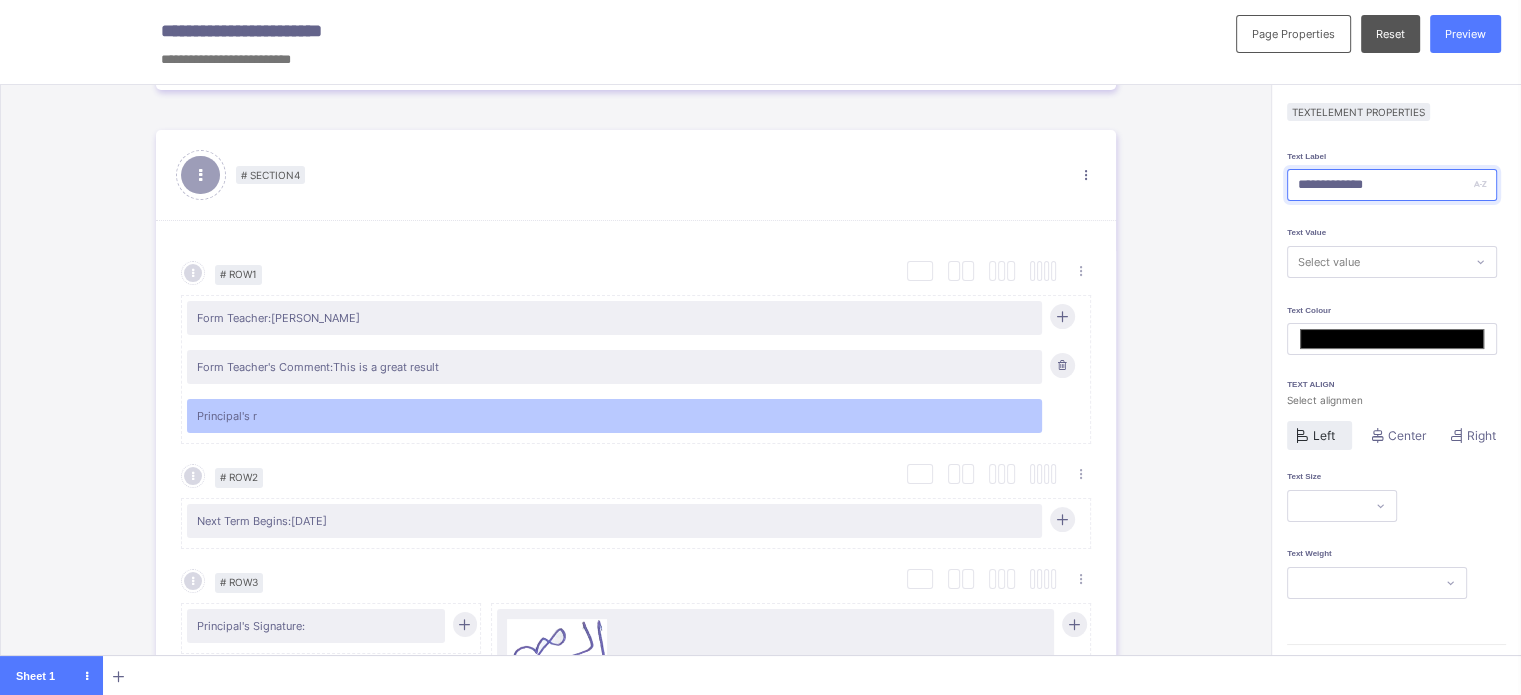 type on "**********" 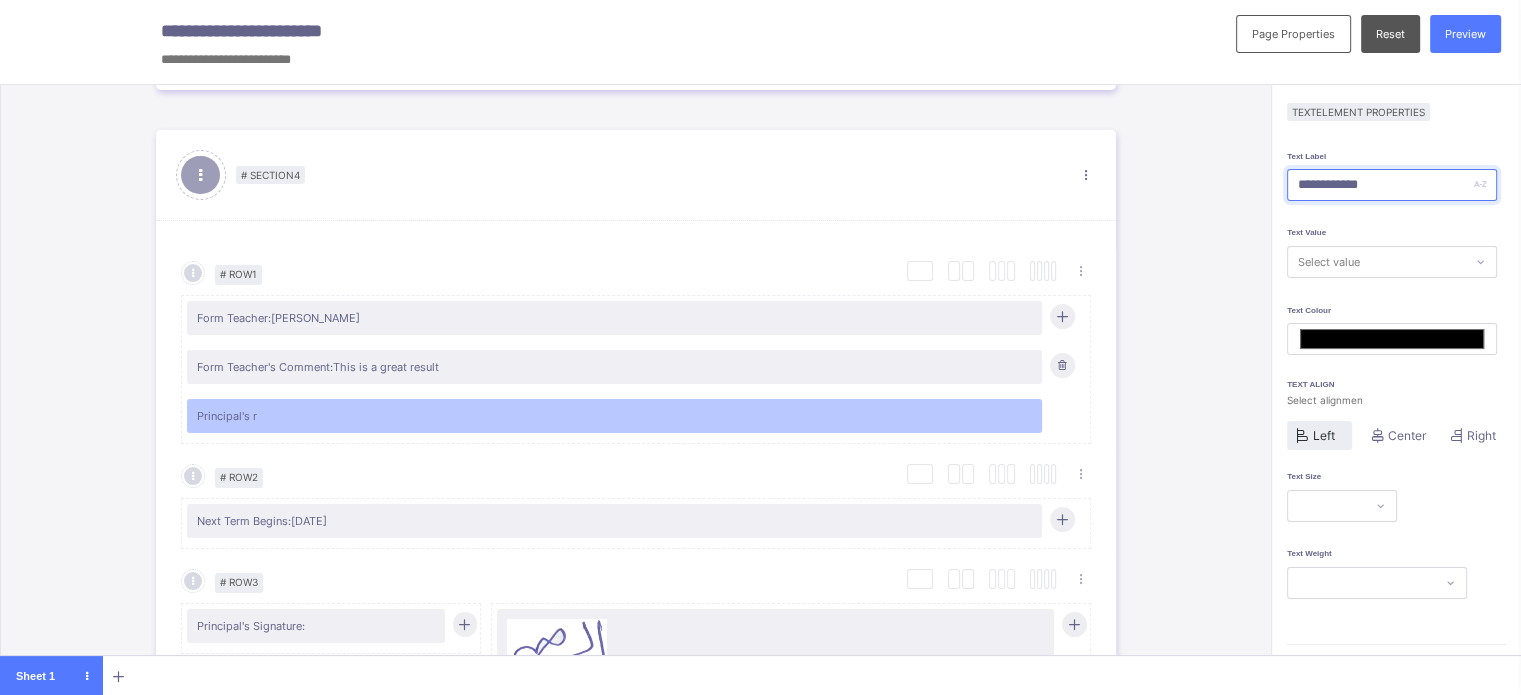 type on "**********" 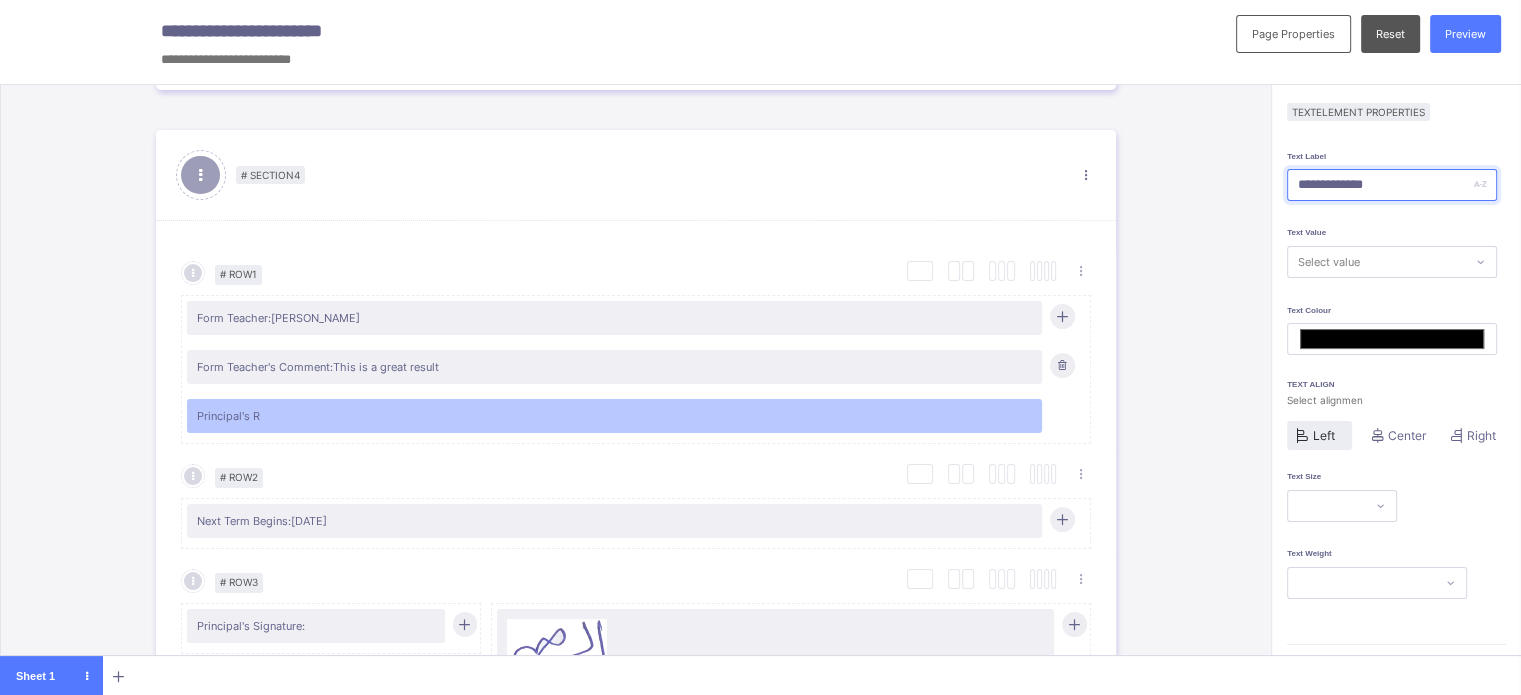 type on "**********" 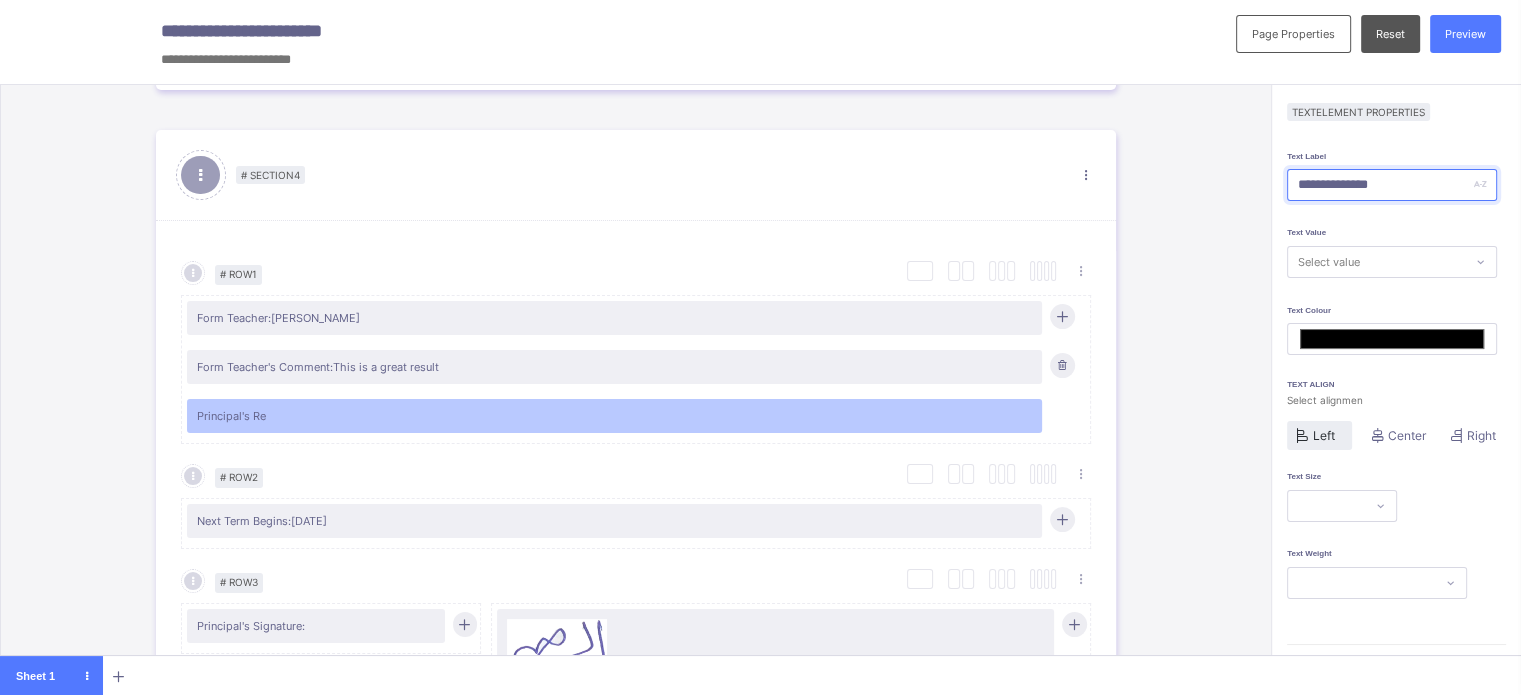 type on "**********" 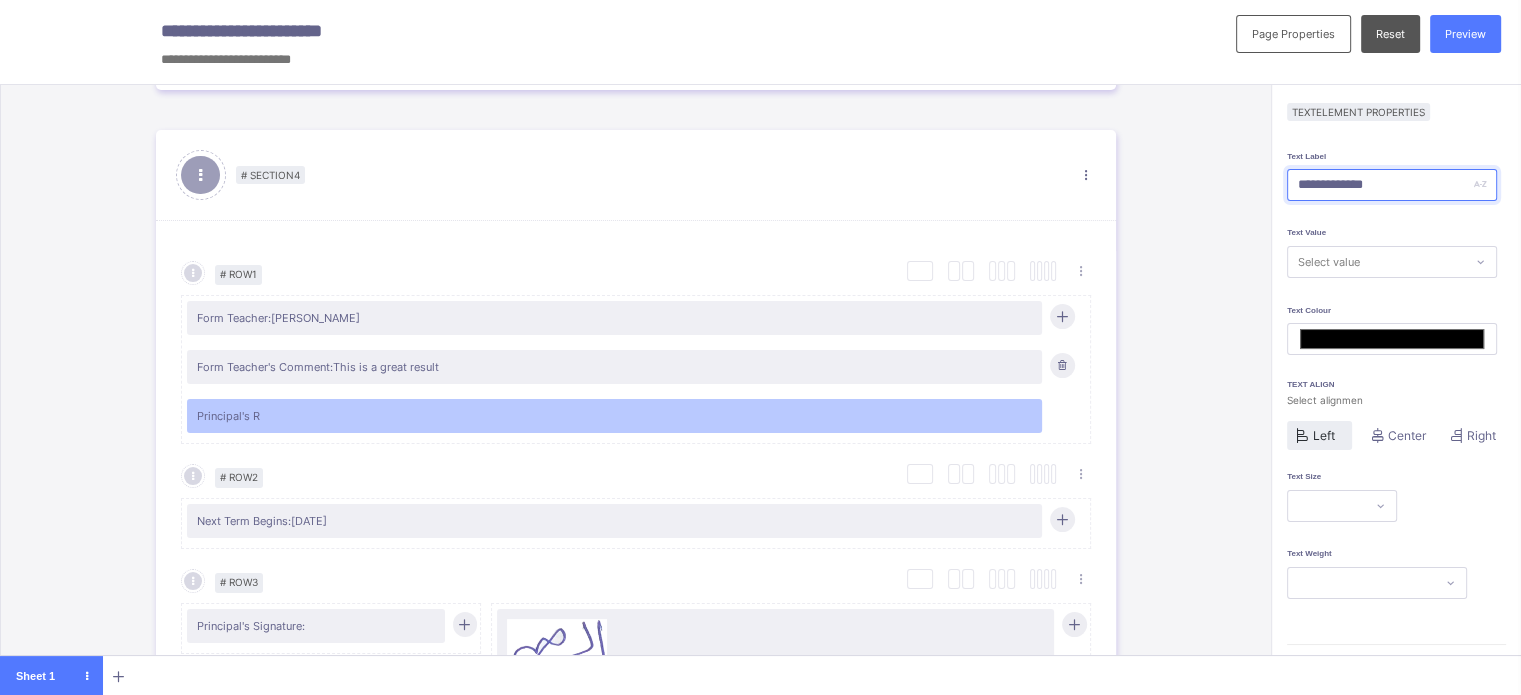 type on "**********" 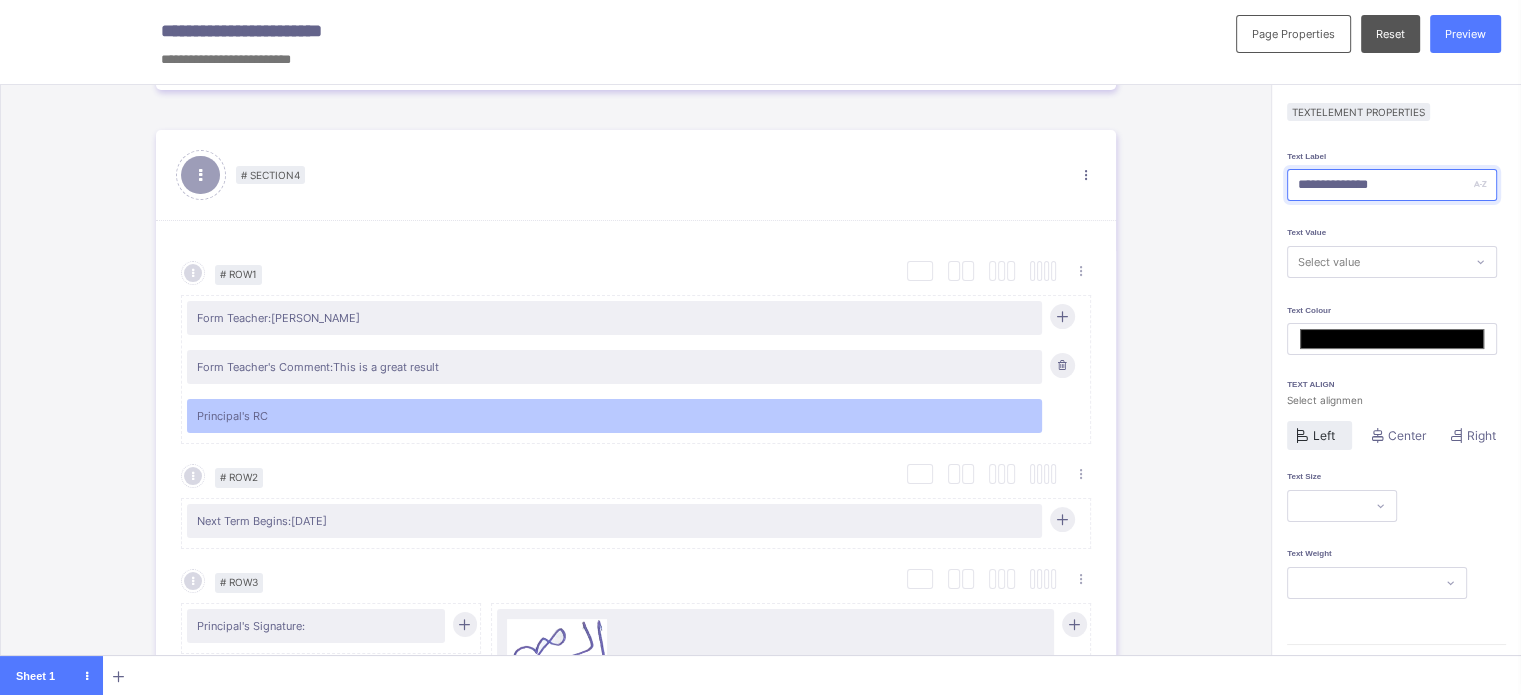 type on "**********" 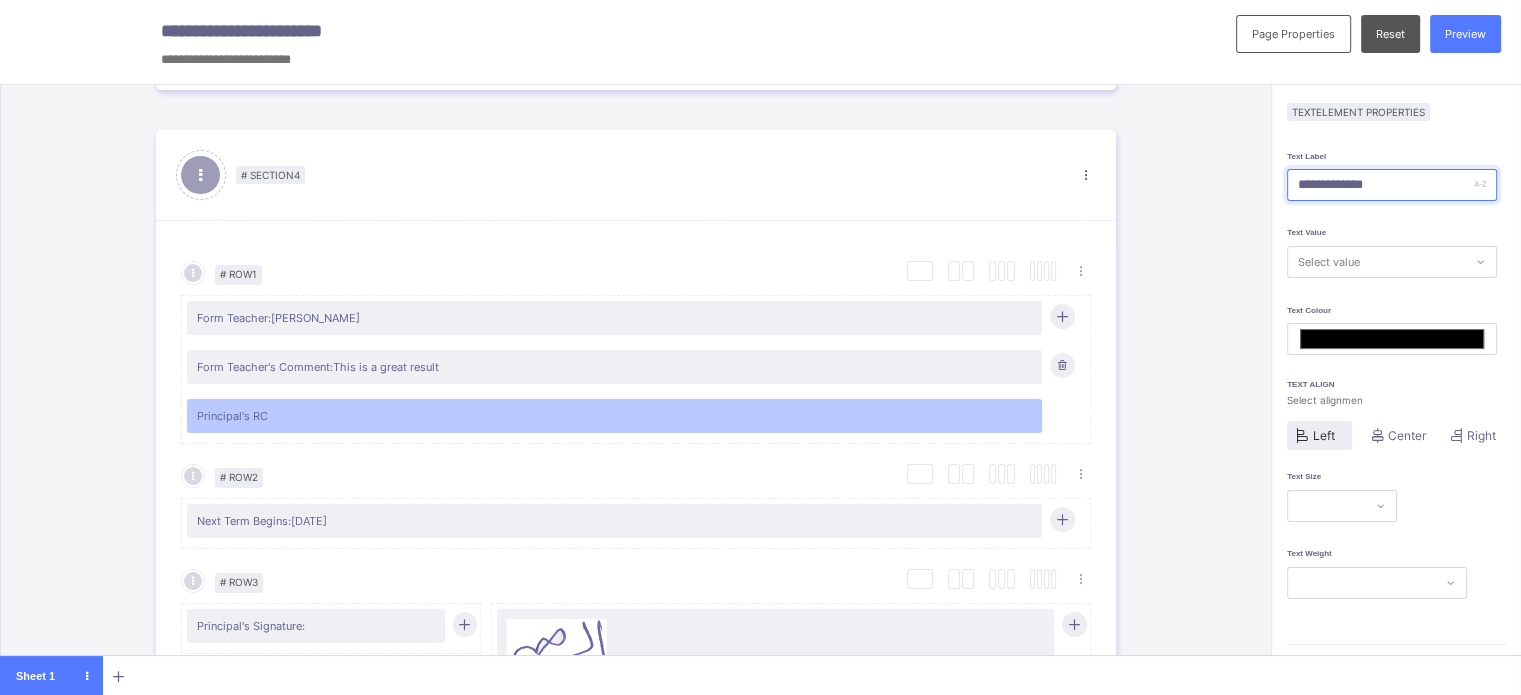 type on "*******" 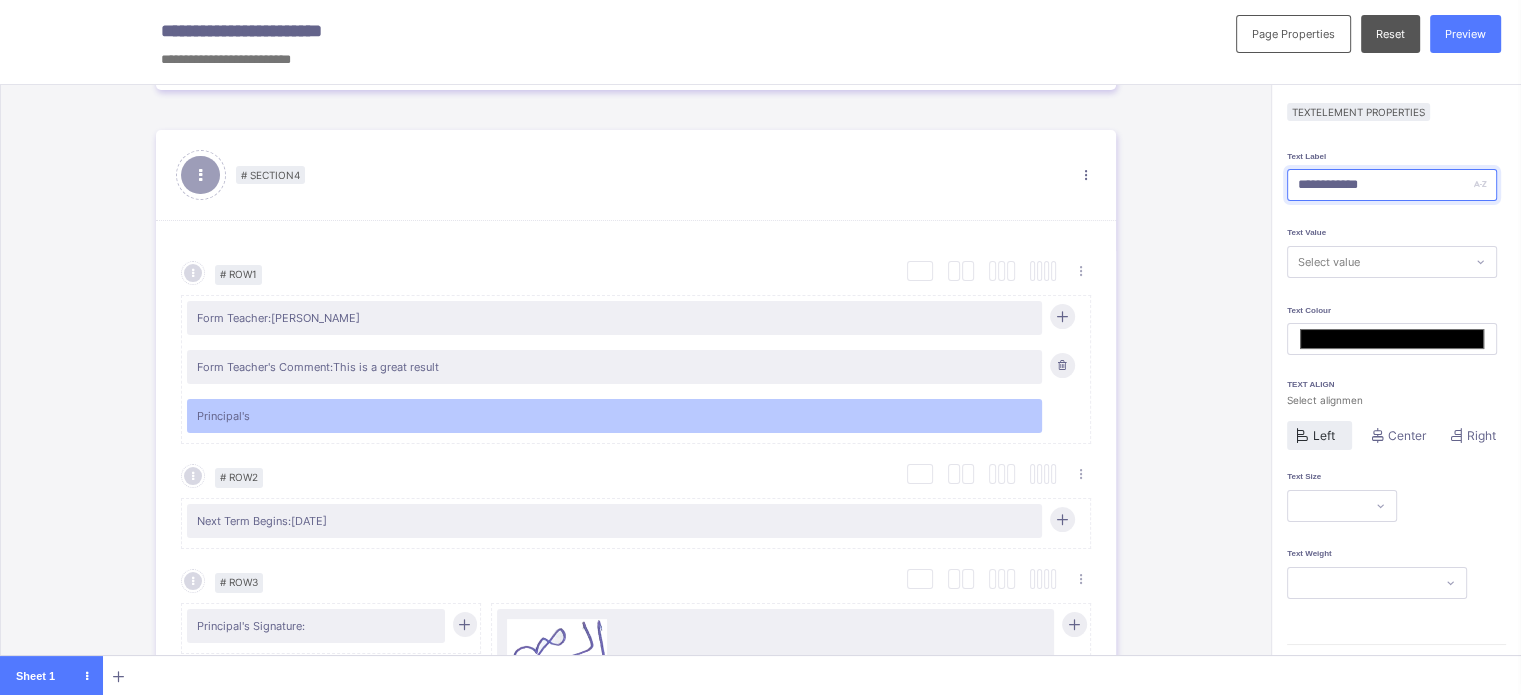 type on "**********" 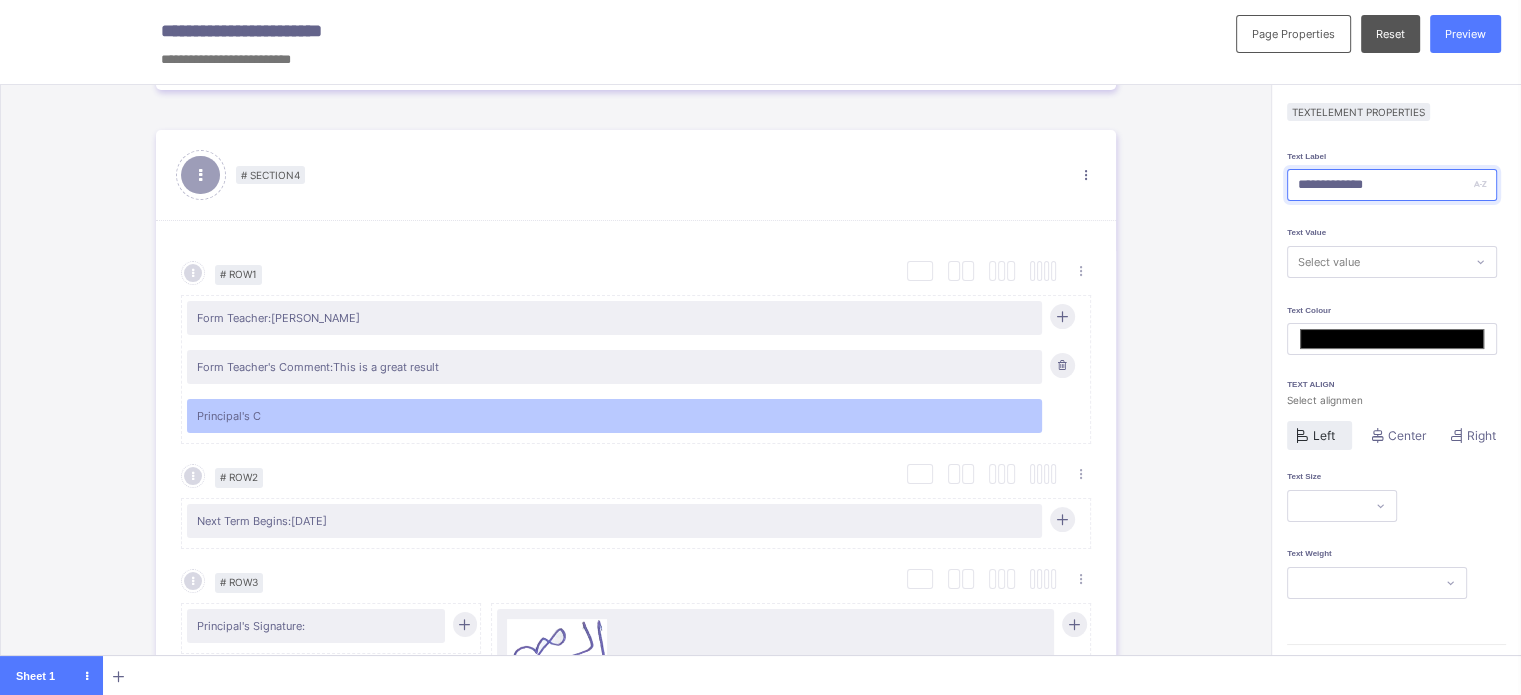 type on "**********" 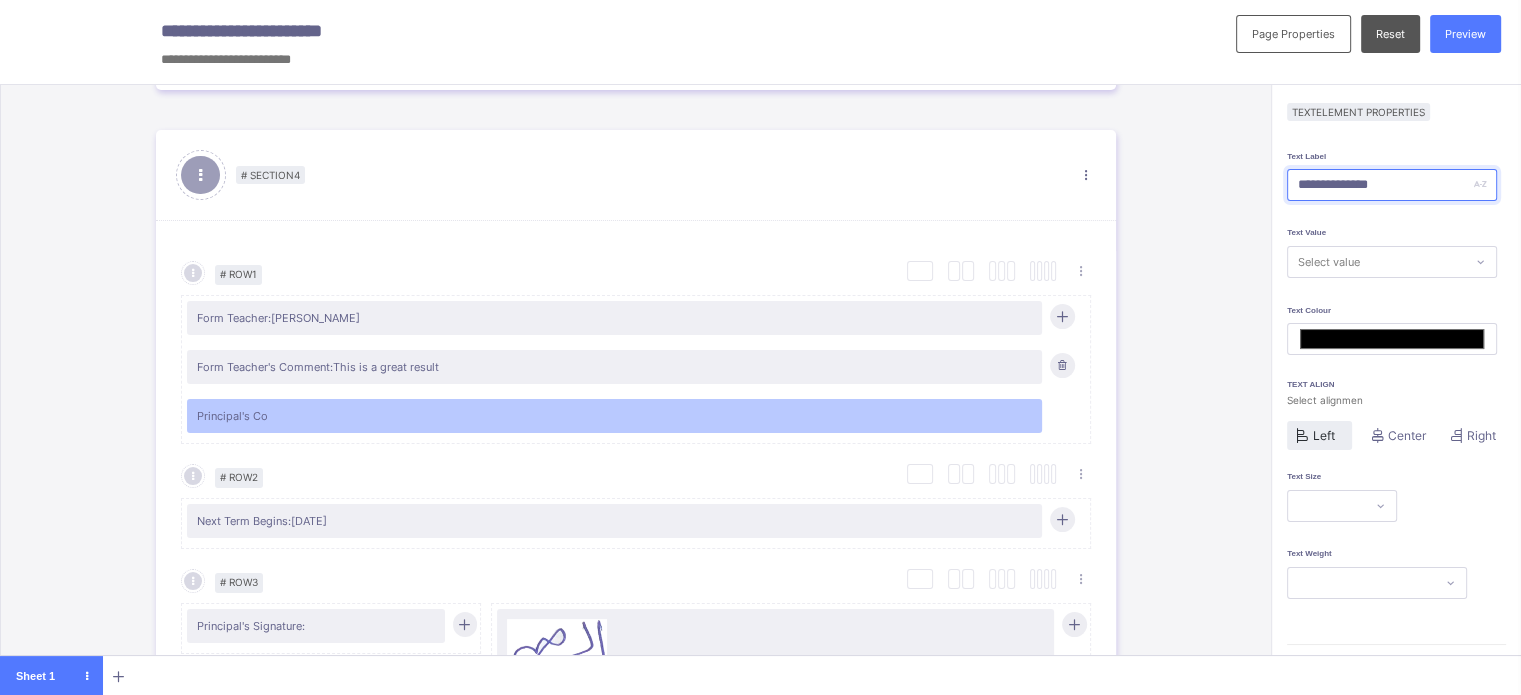 type on "**********" 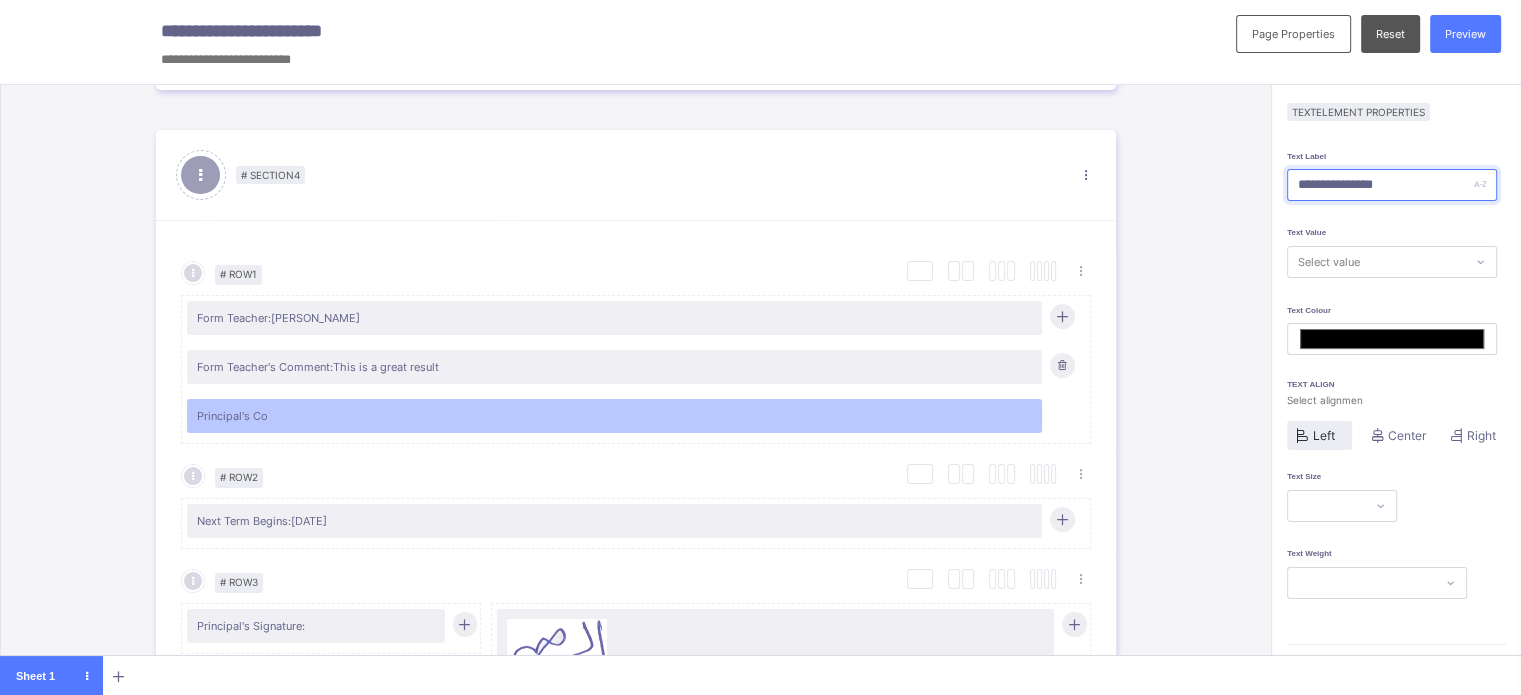 type on "*******" 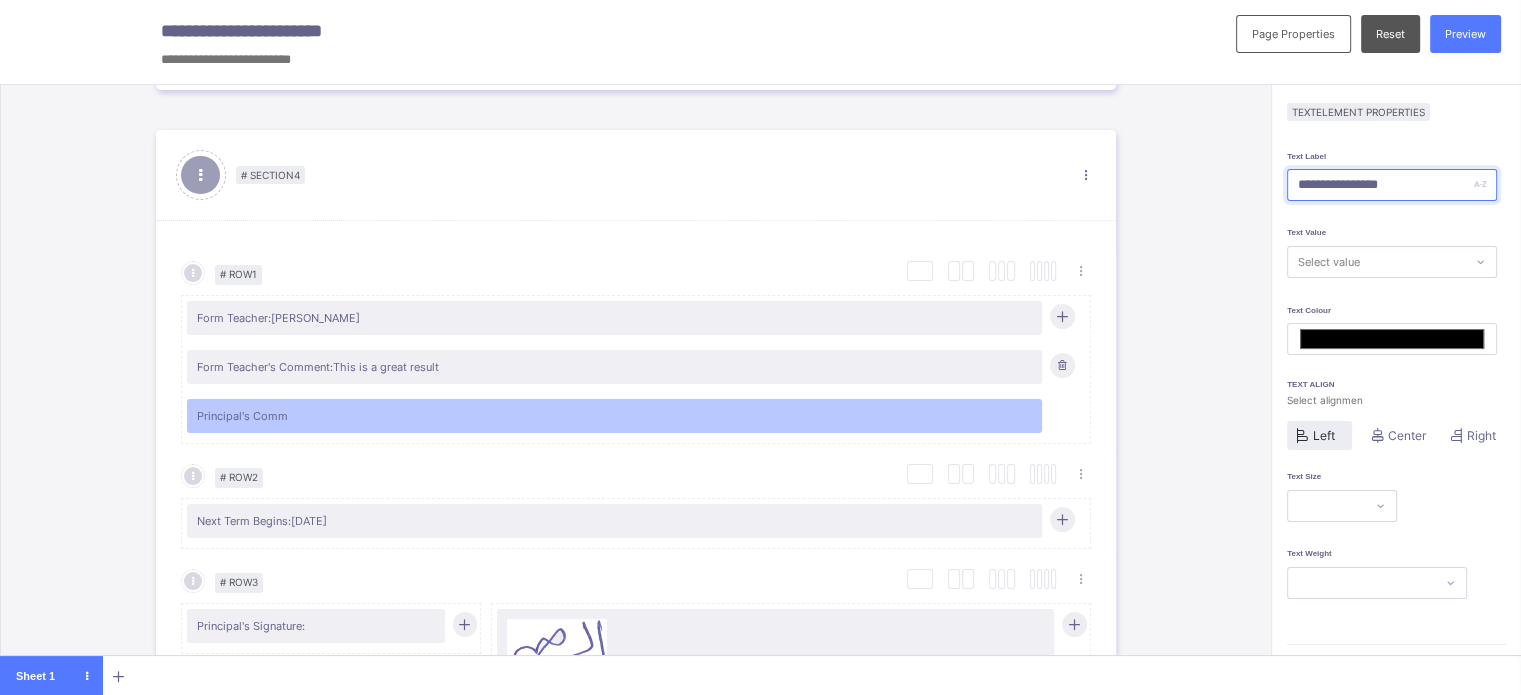type on "**********" 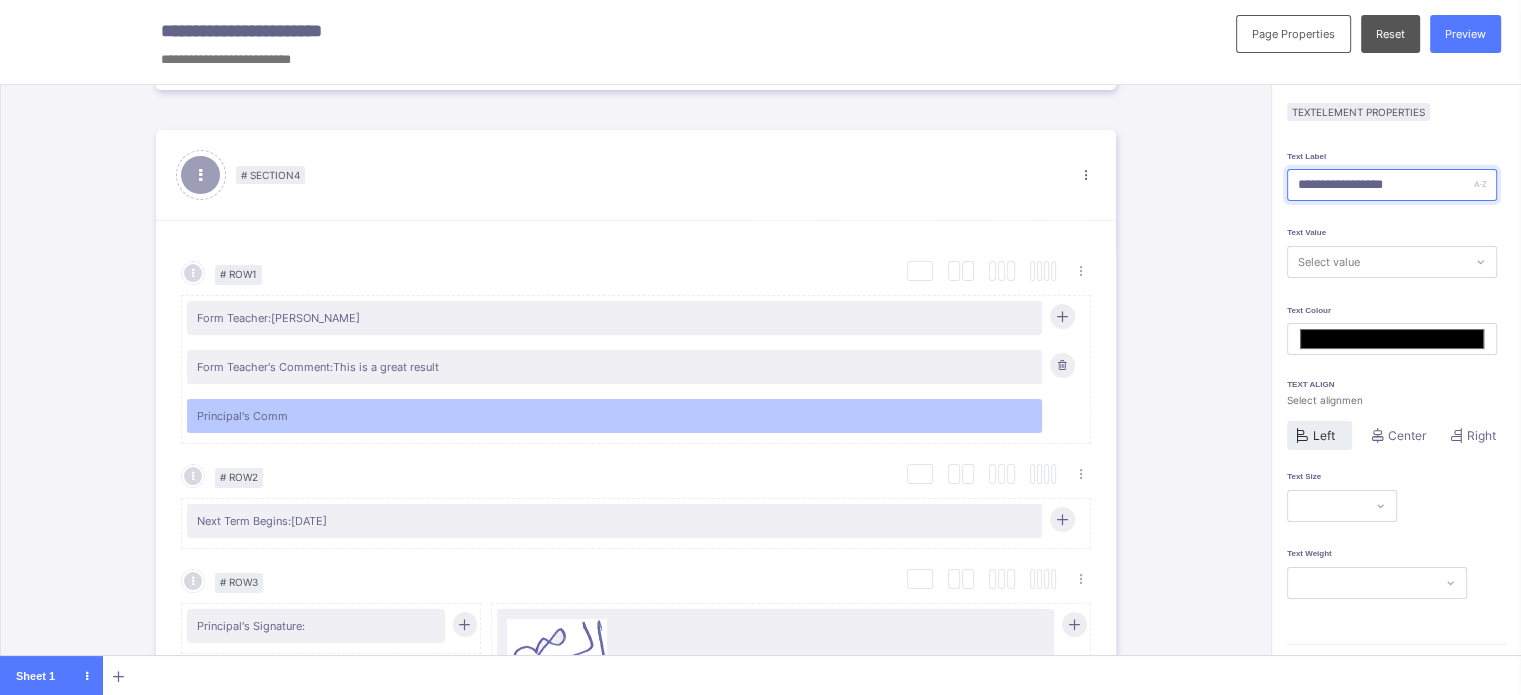 type on "**********" 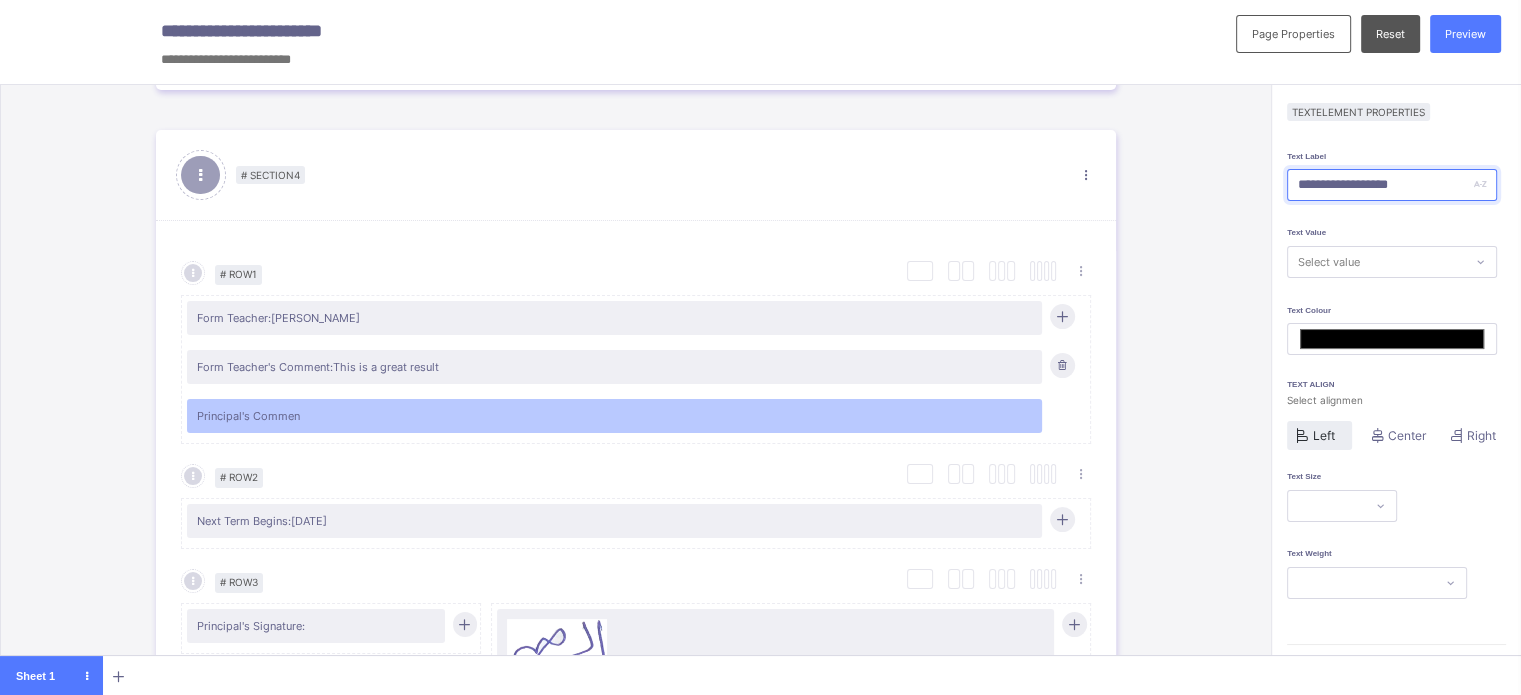 type on "**********" 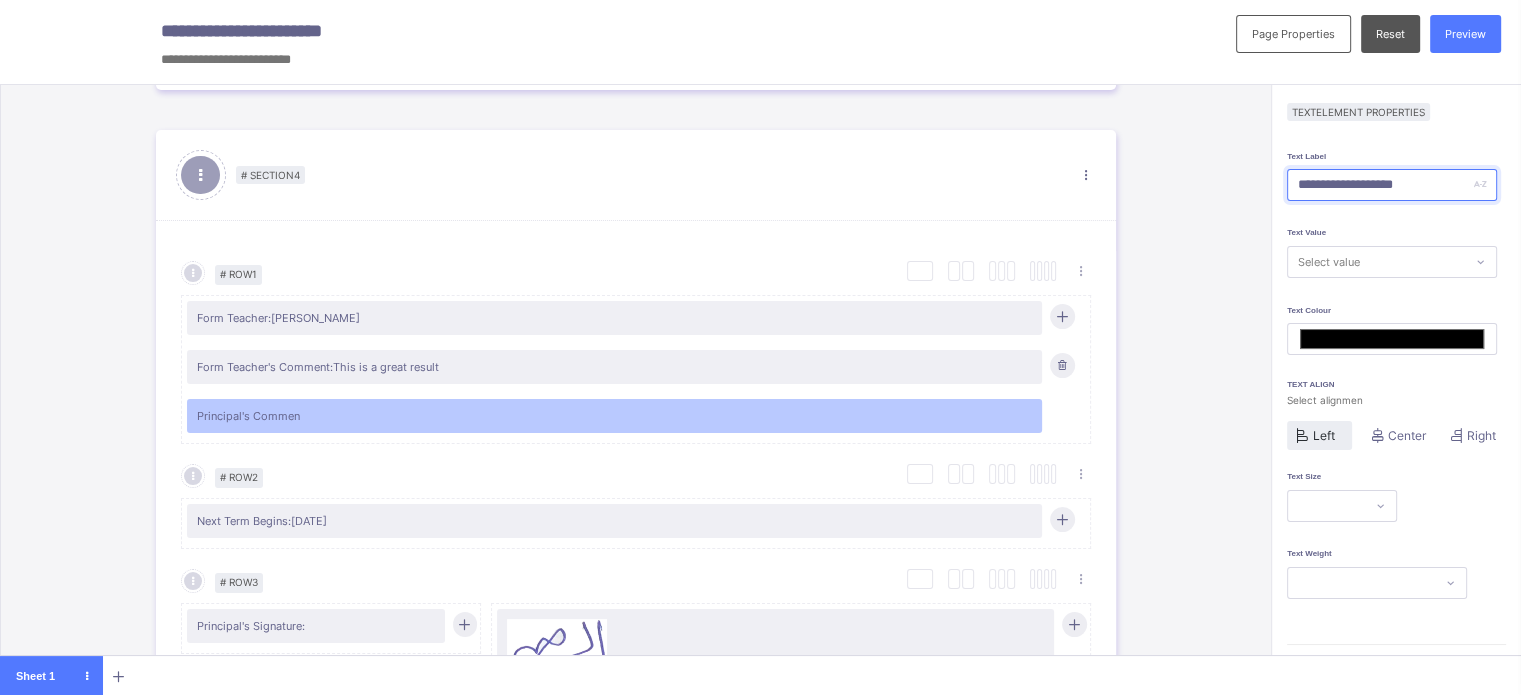type on "*******" 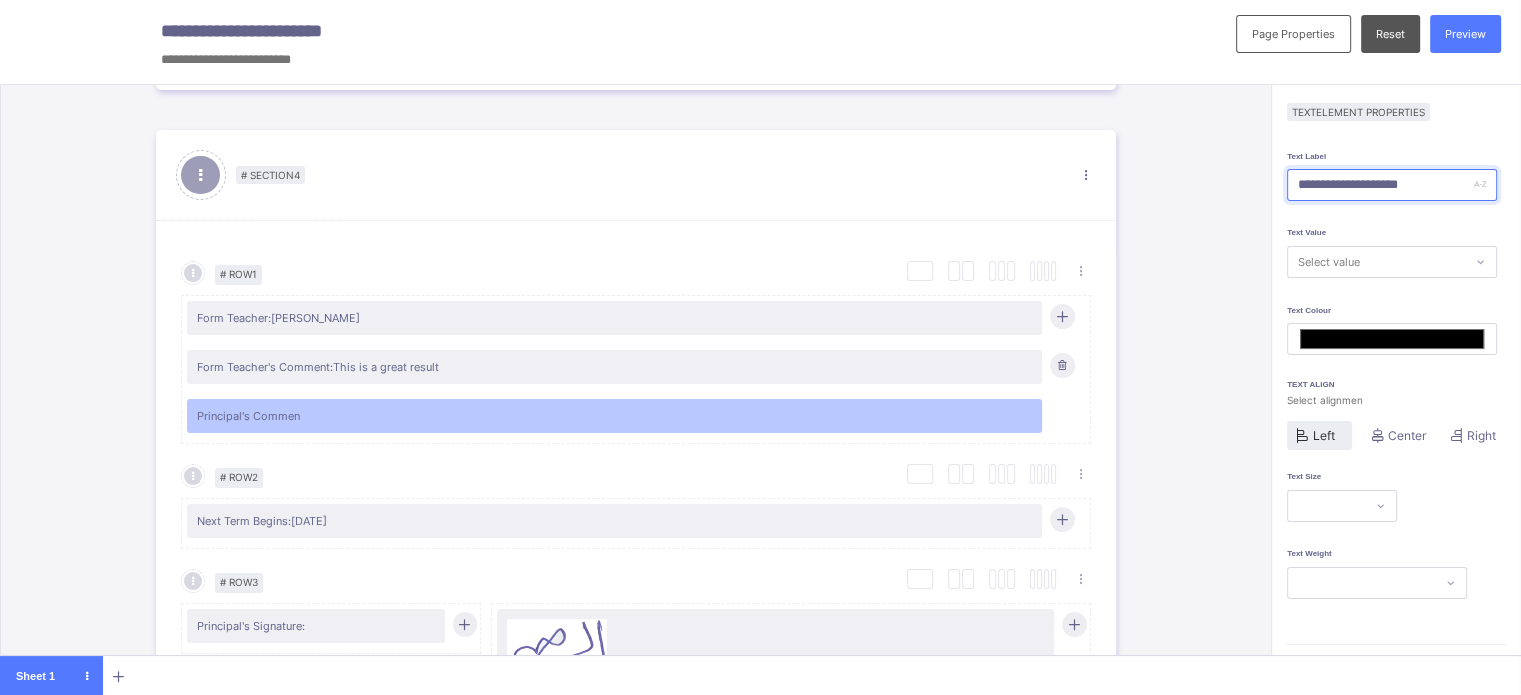 type on "*******" 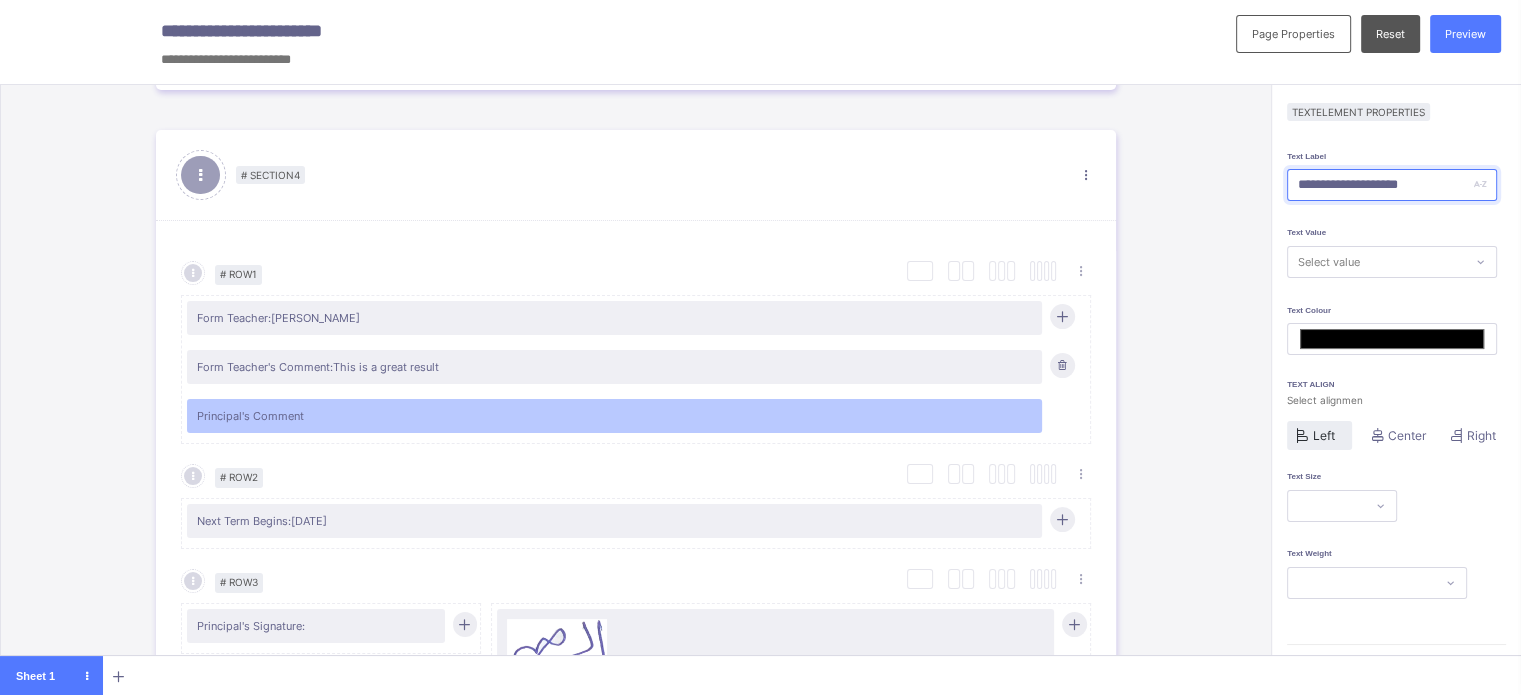 type on "**********" 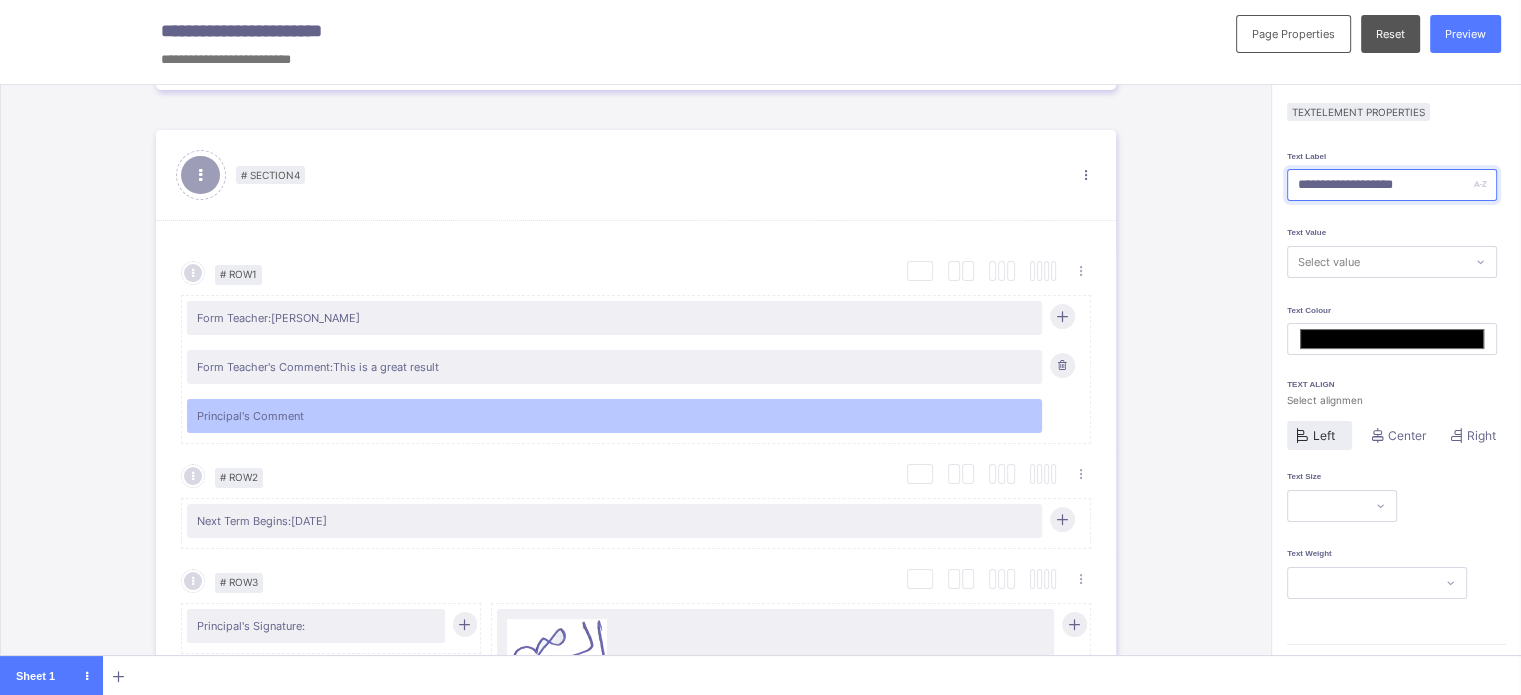type on "**********" 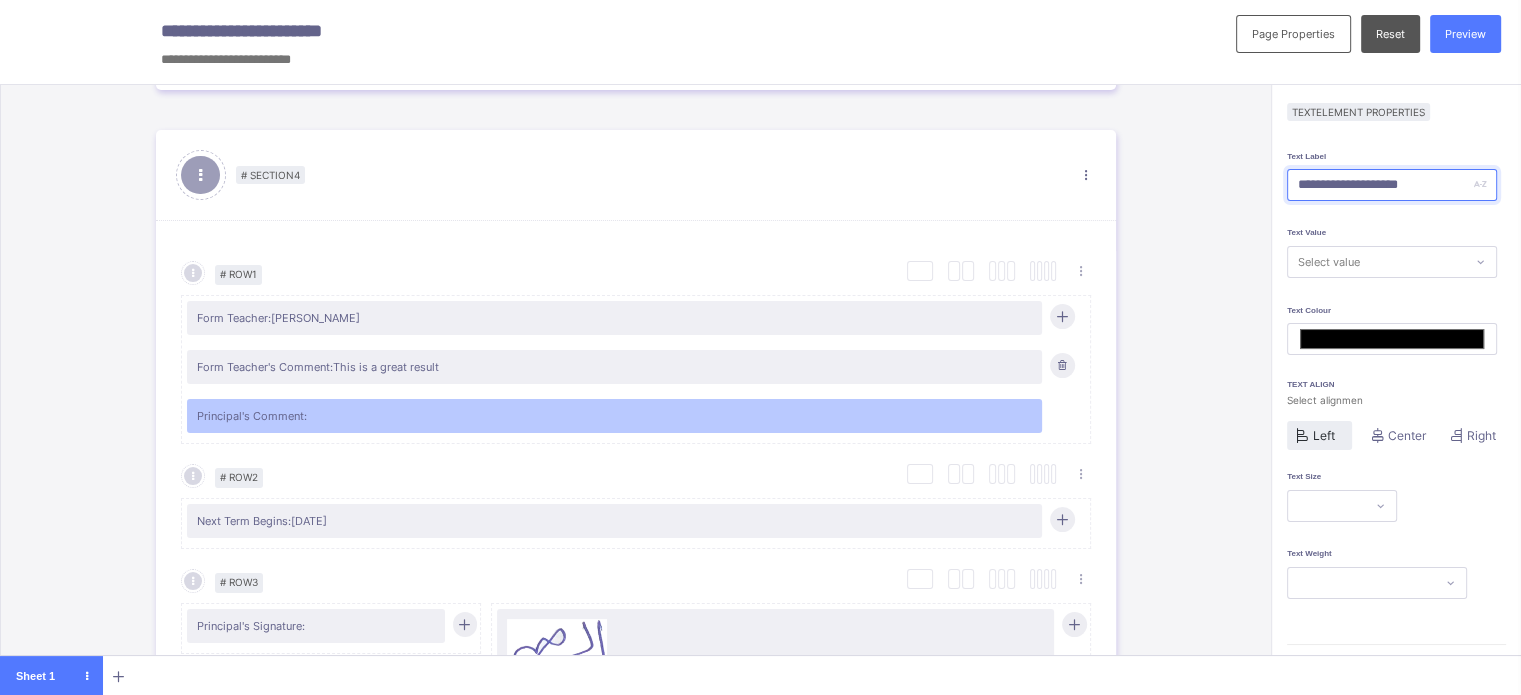 type on "**********" 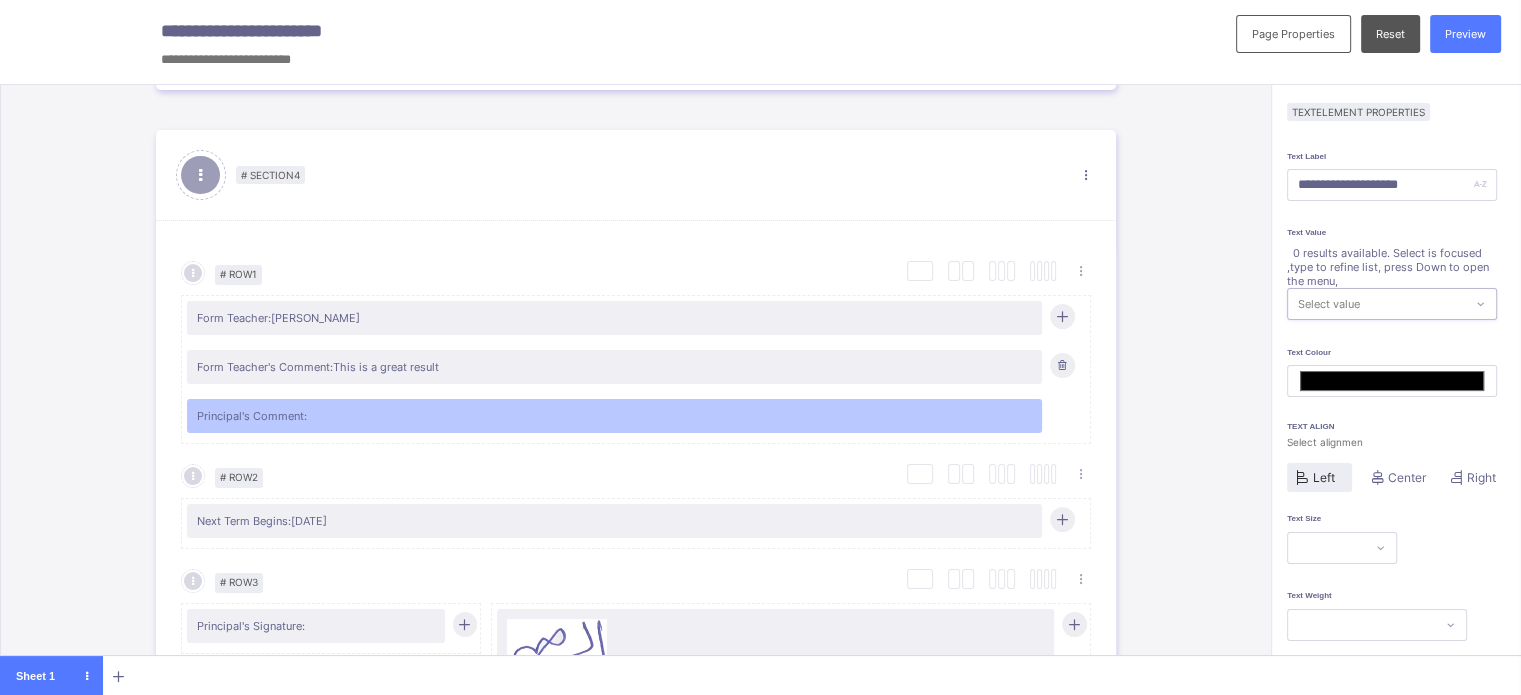type on "*" 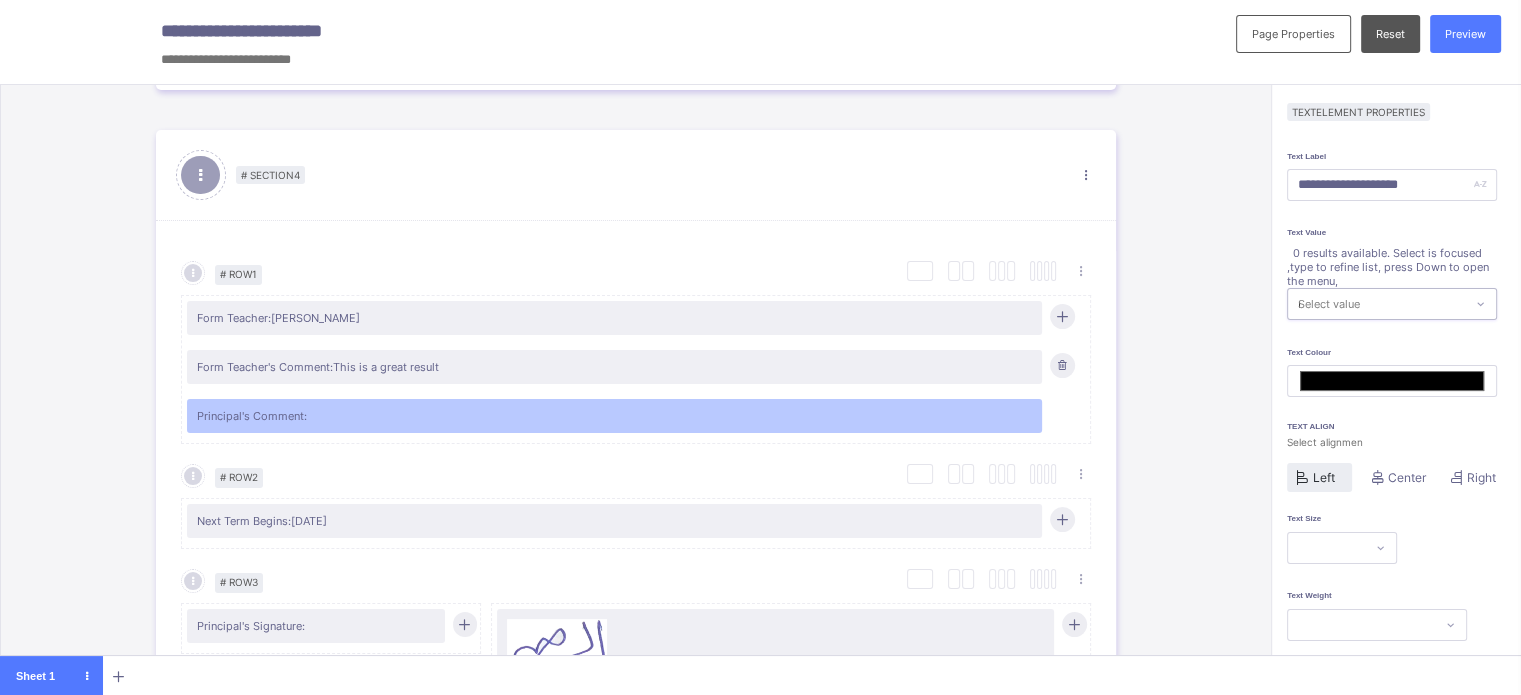 type on "***" 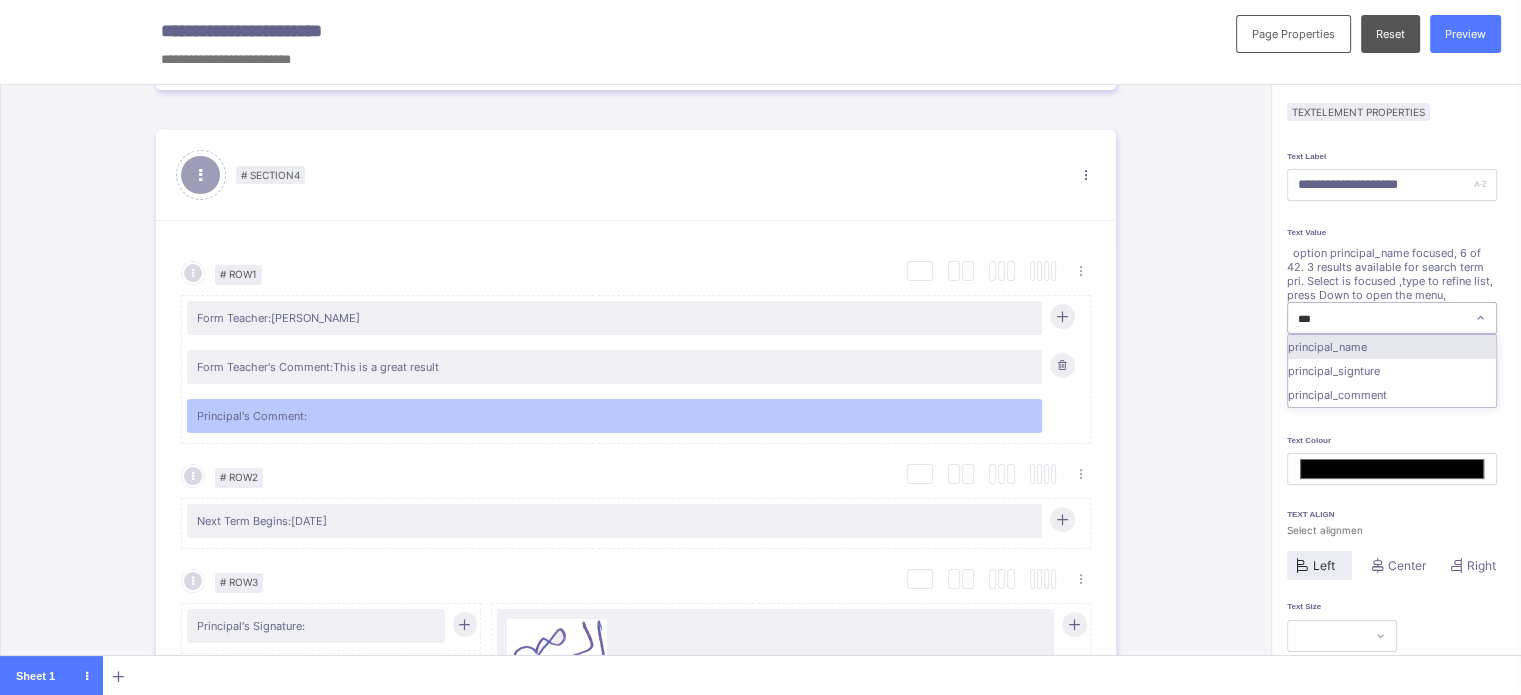 type on "****" 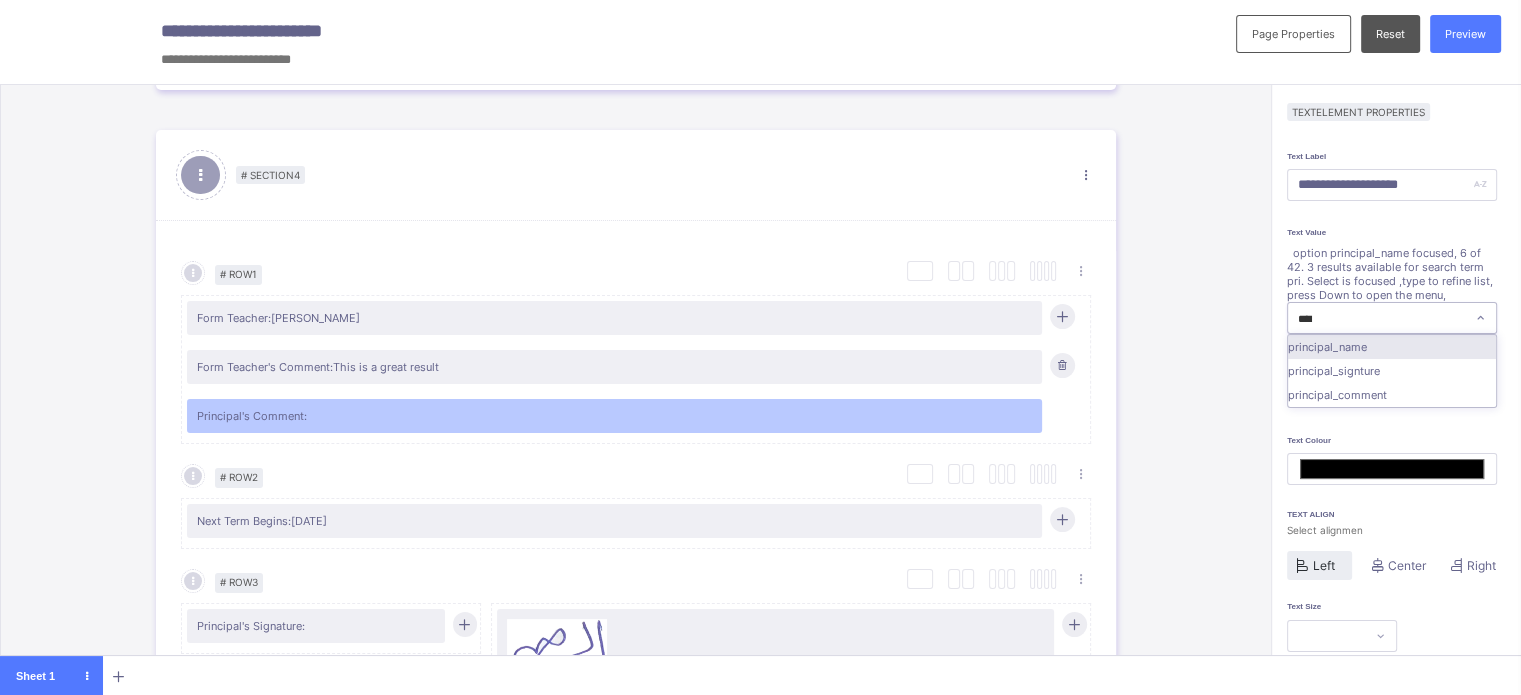 type on "*******" 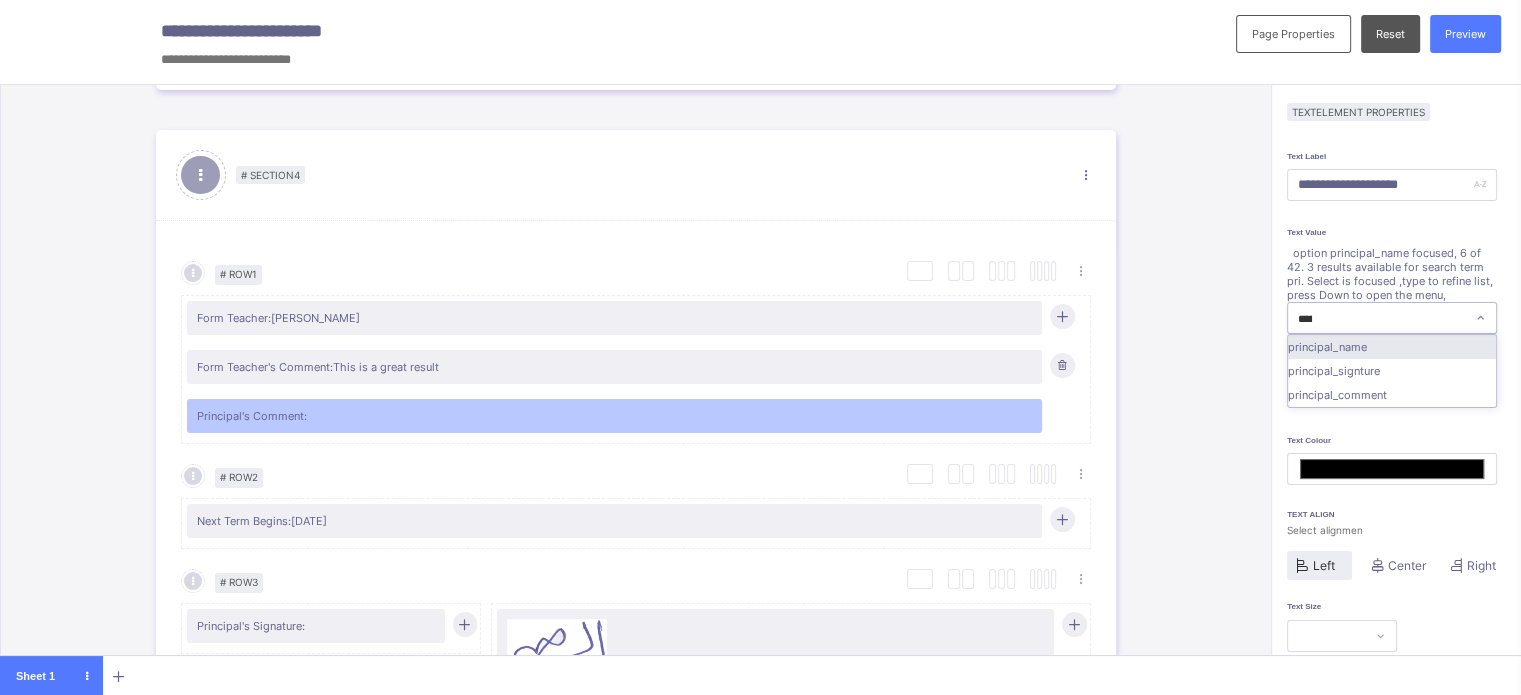 type on "********" 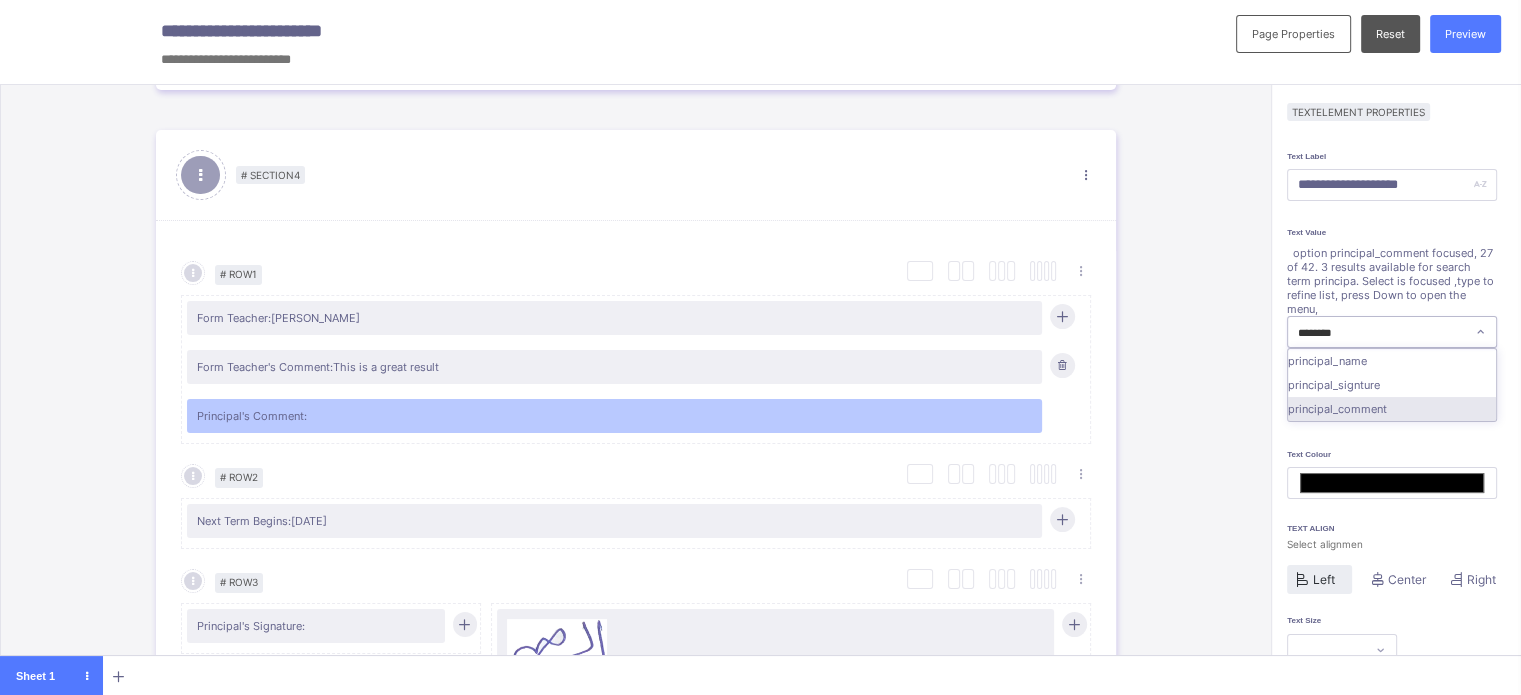 click on "principal_comment" at bounding box center (1392, 409) 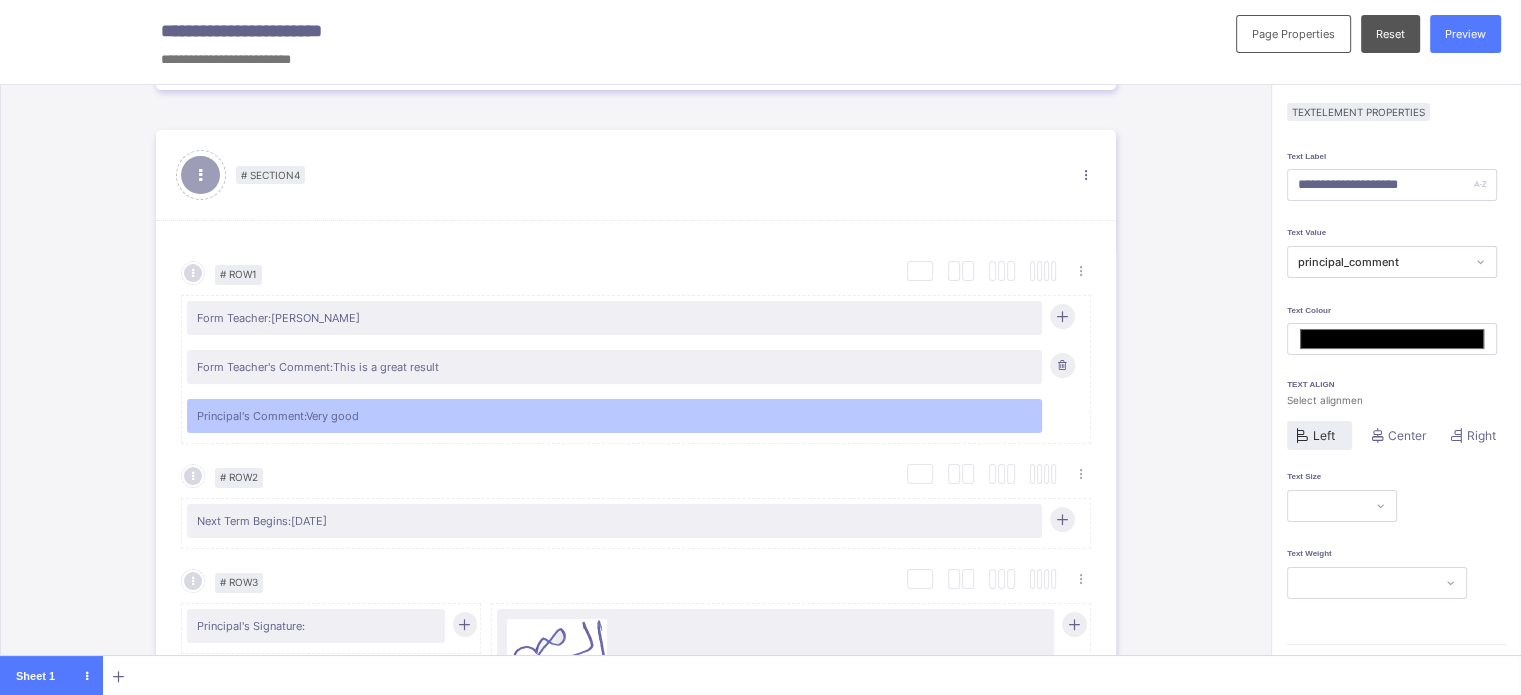 drag, startPoint x: 1491, startPoint y: 31, endPoint x: 1476, endPoint y: 37, distance: 16.155495 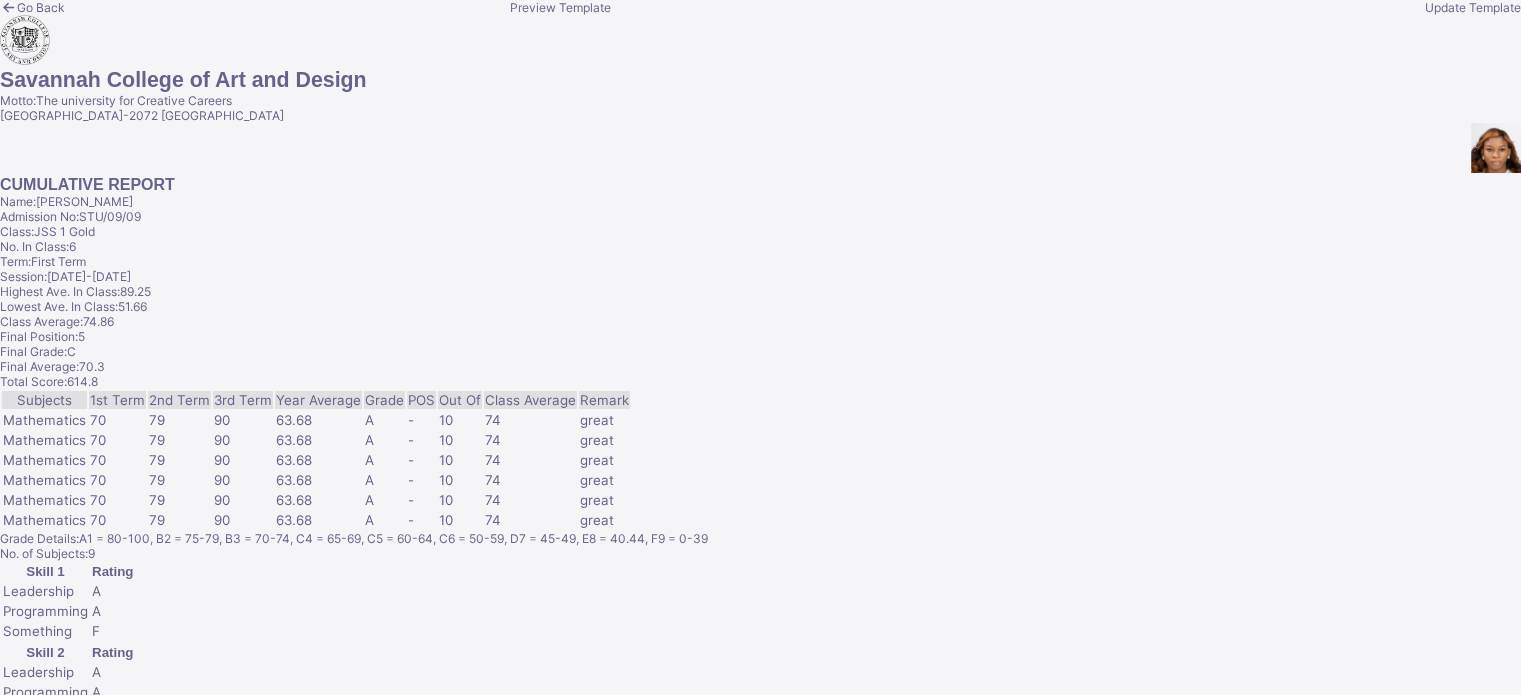 click on "Update Template" at bounding box center (1473, 7) 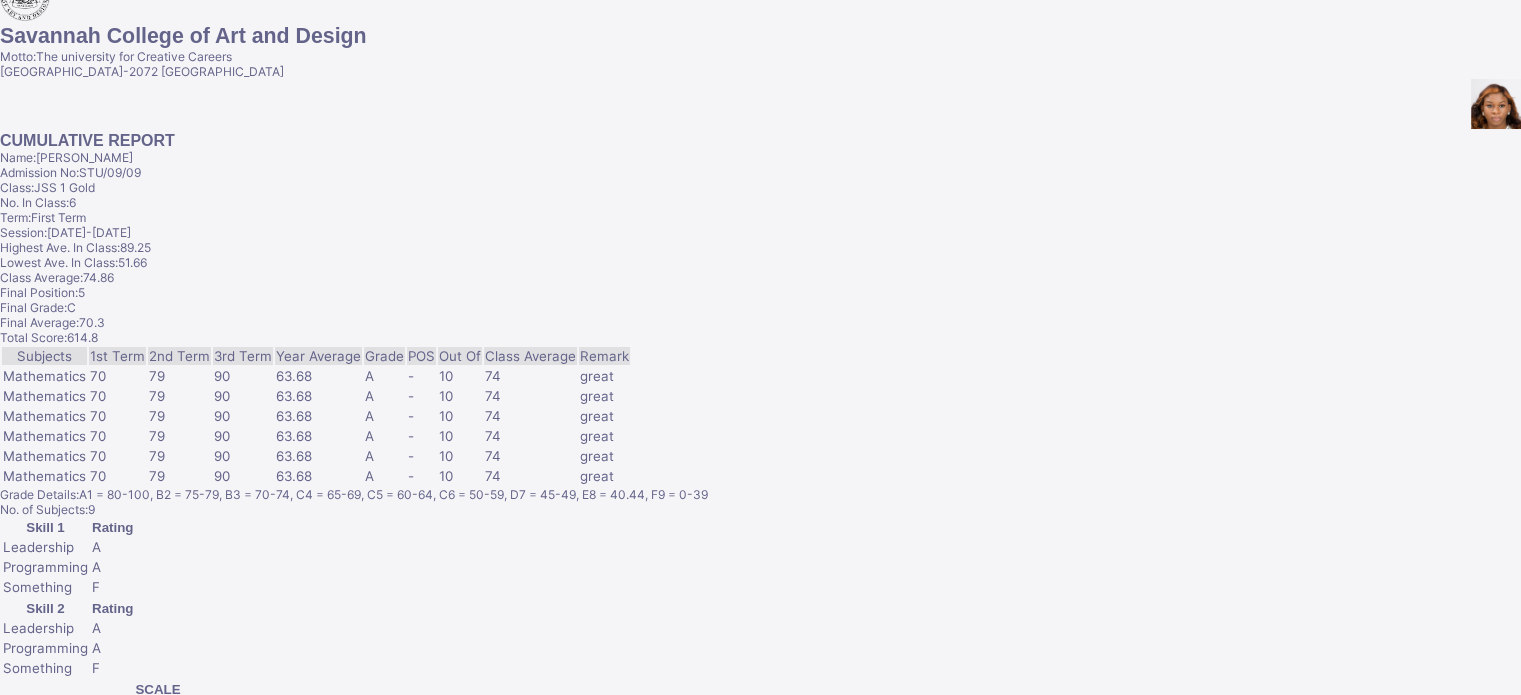 scroll, scrollTop: 0, scrollLeft: 4, axis: horizontal 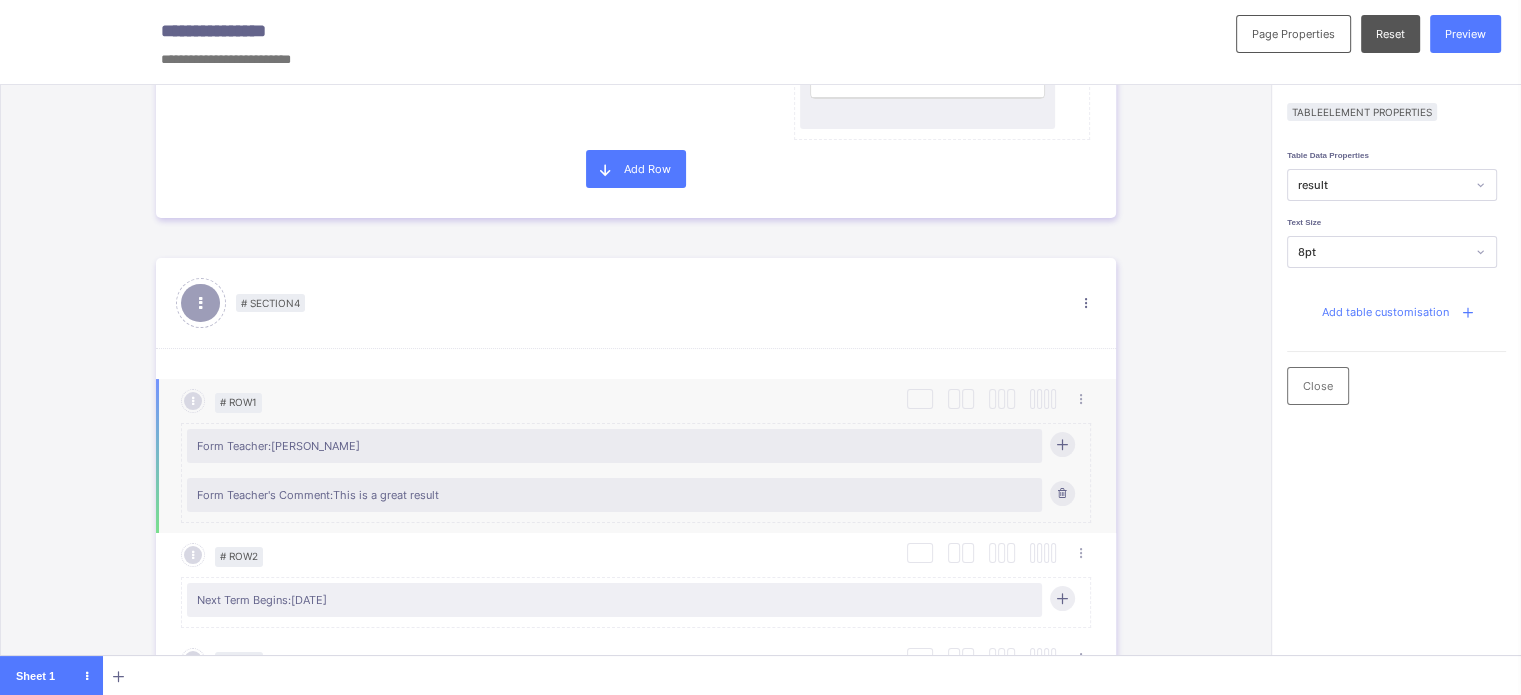 click at bounding box center (1062, 444) 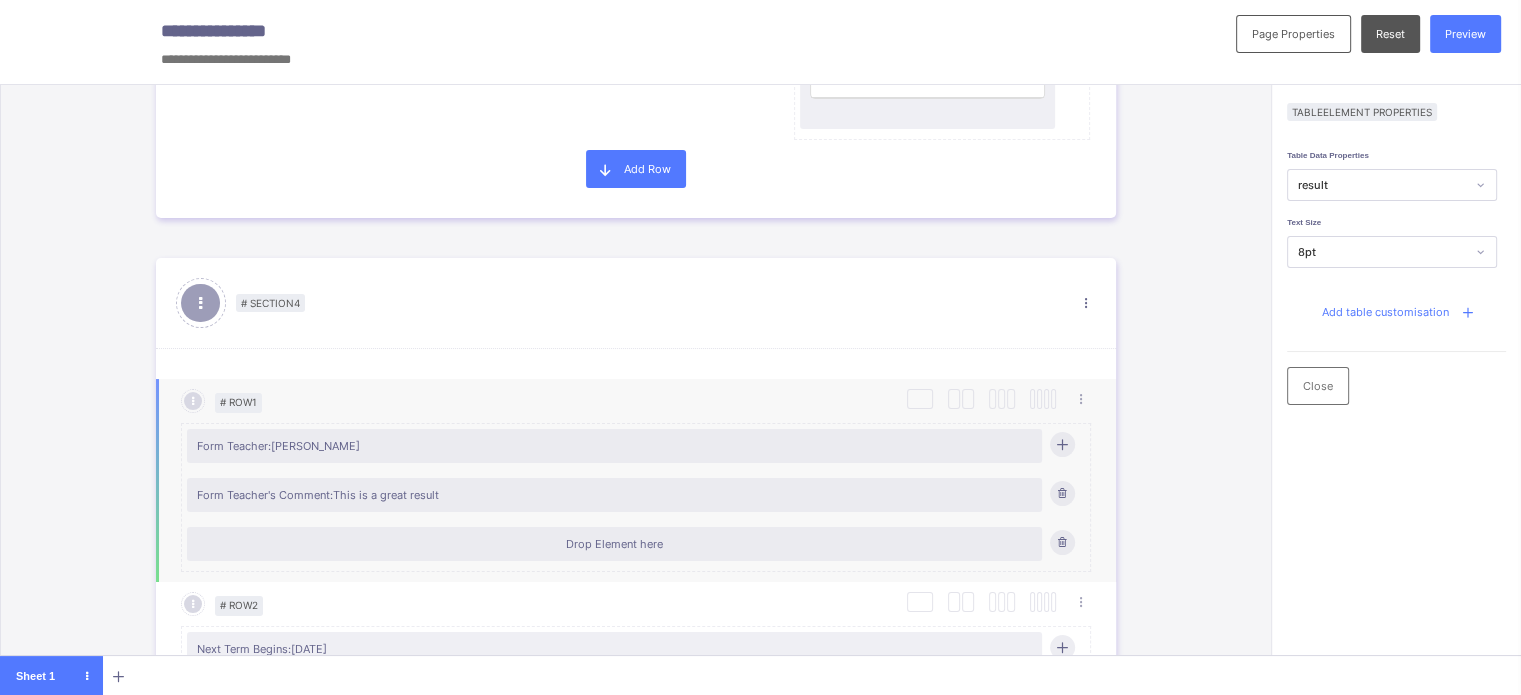 click on "Drop Element here" at bounding box center (614, 544) 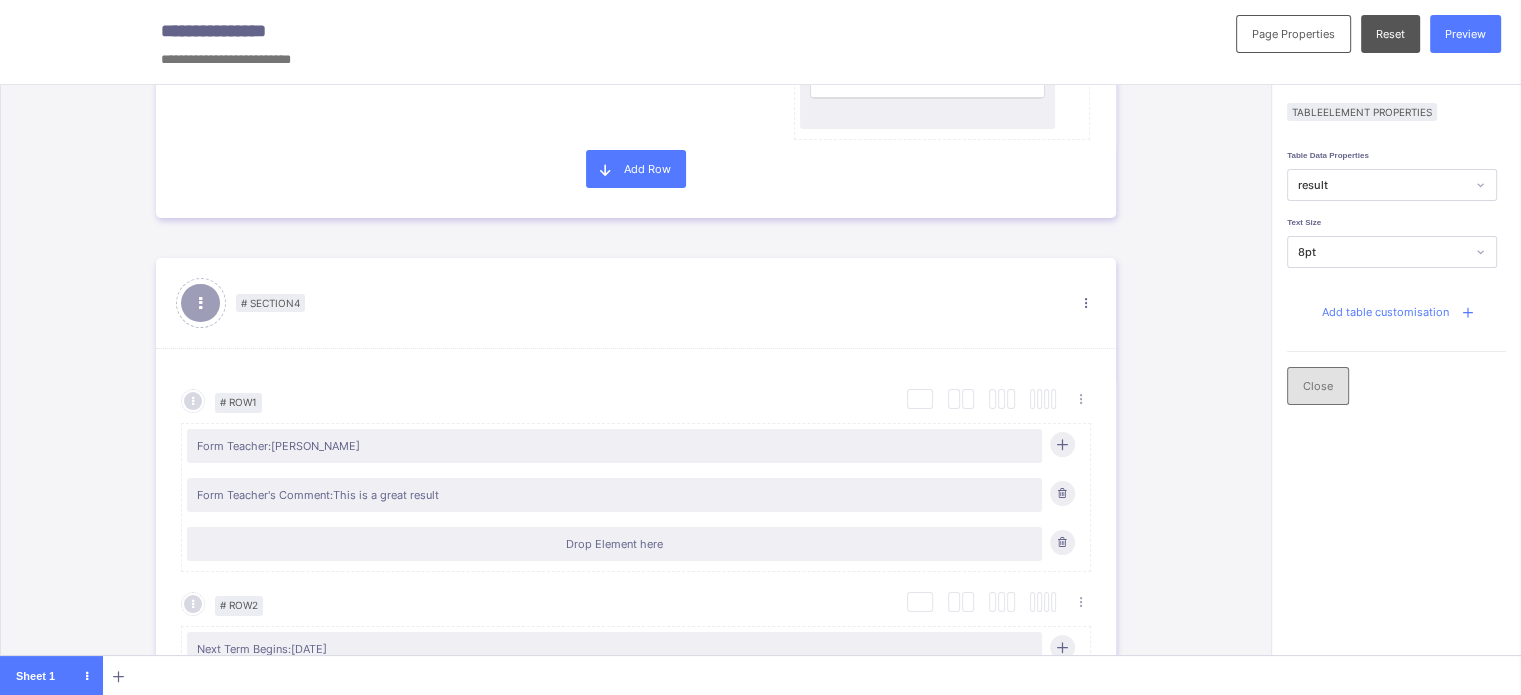 click on "Close" at bounding box center [1318, 386] 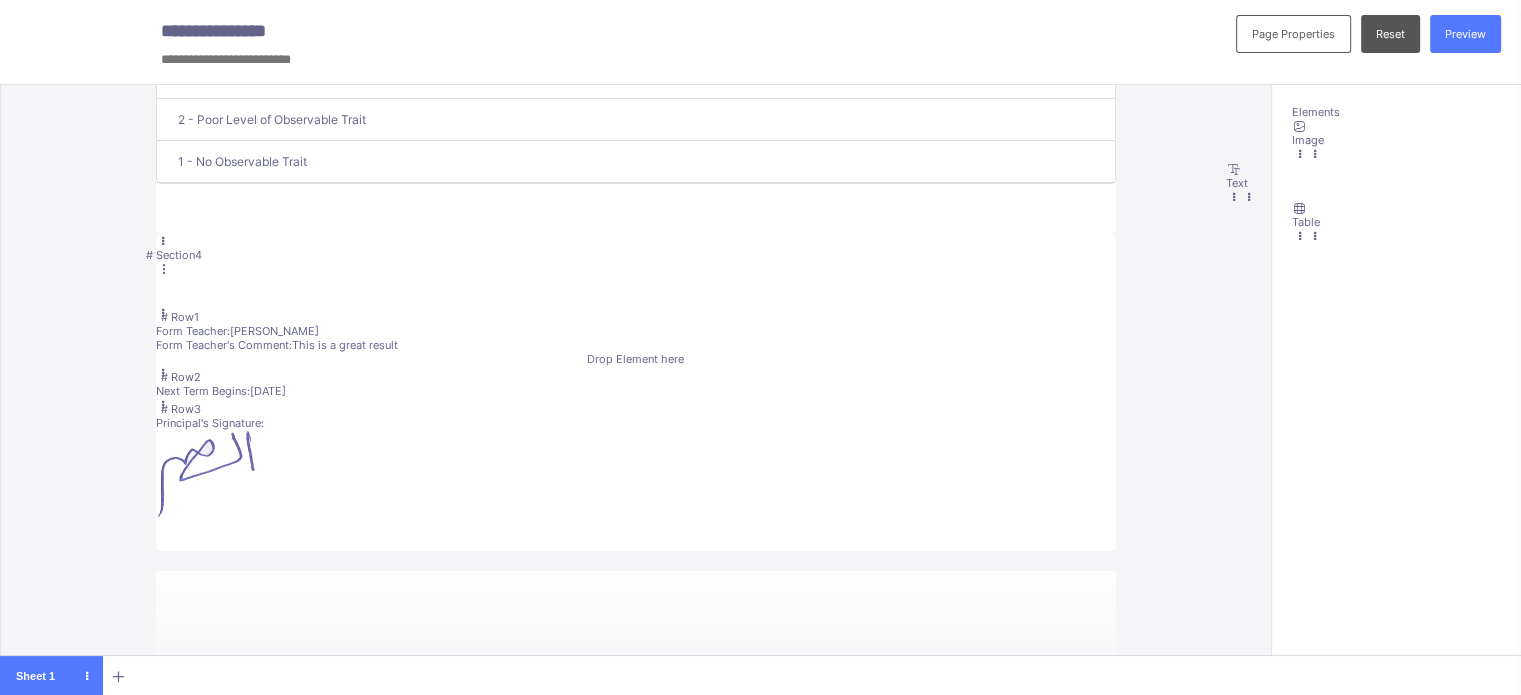 scroll, scrollTop: 0, scrollLeft: 5, axis: horizontal 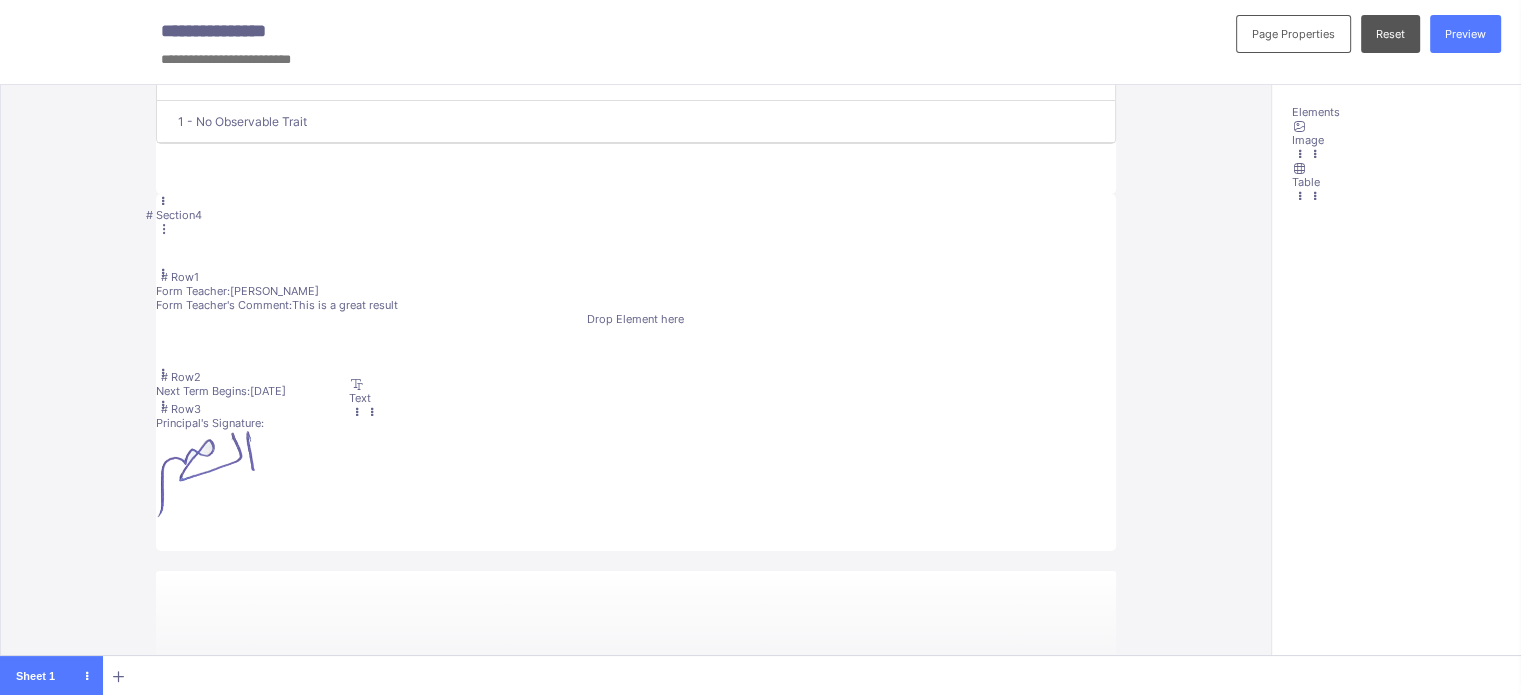 drag, startPoint x: 1363, startPoint y: 147, endPoint x: 385, endPoint y: 387, distance: 1007.0174 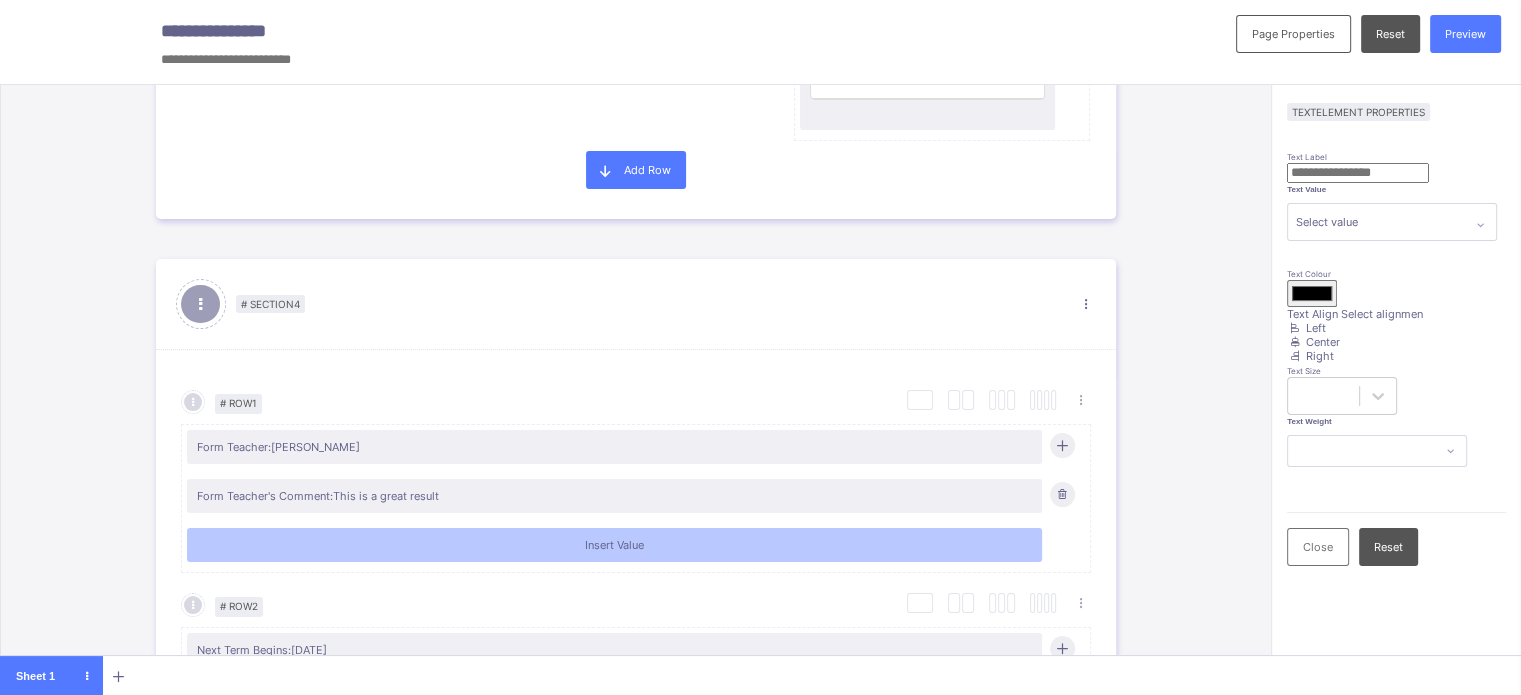 click at bounding box center (1358, 173) 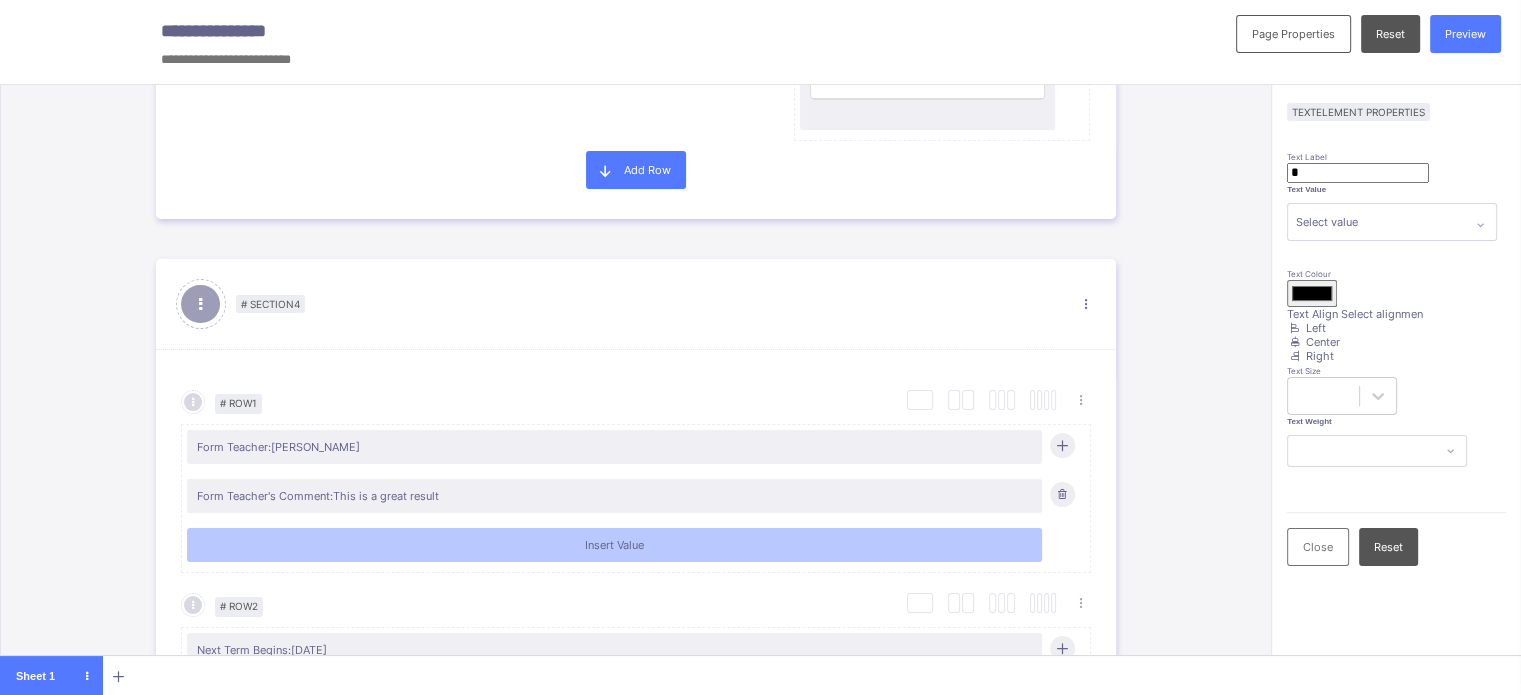 type on "**" 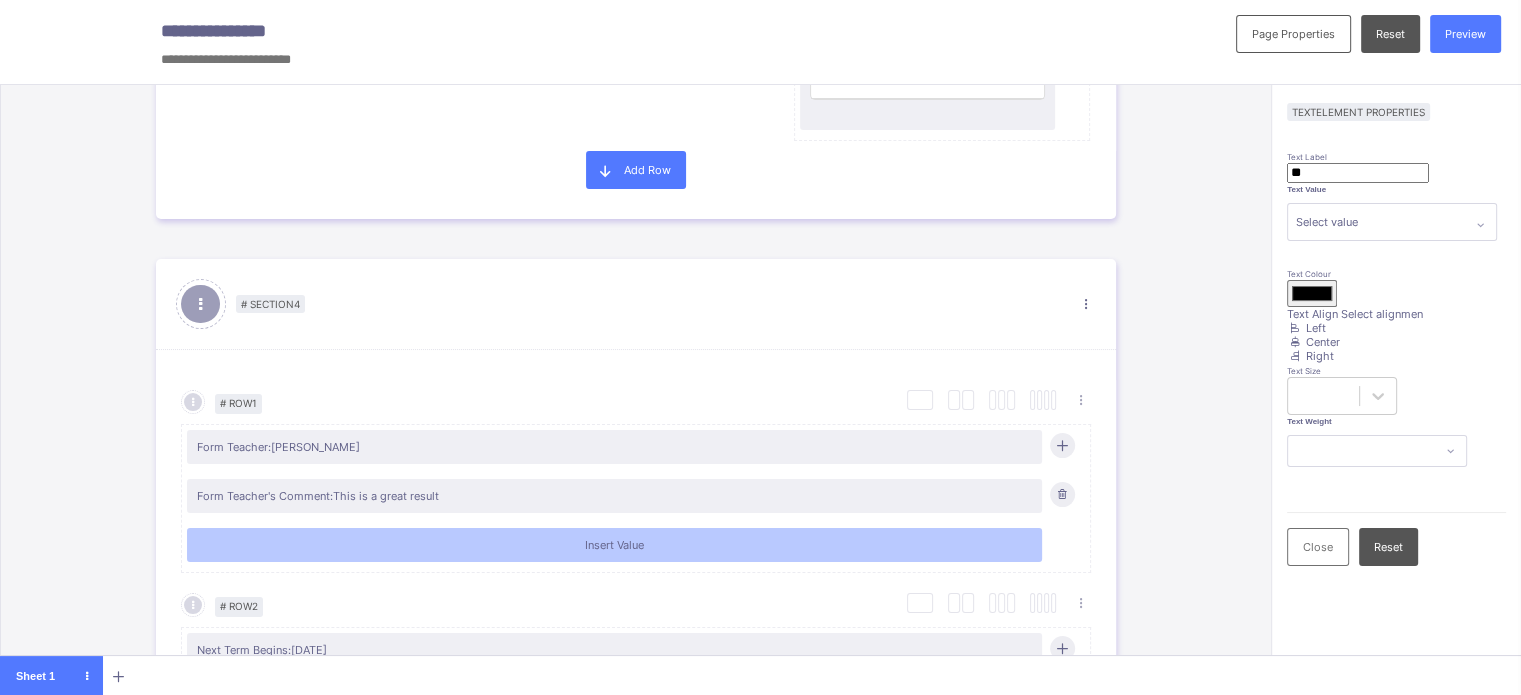 type on "*******" 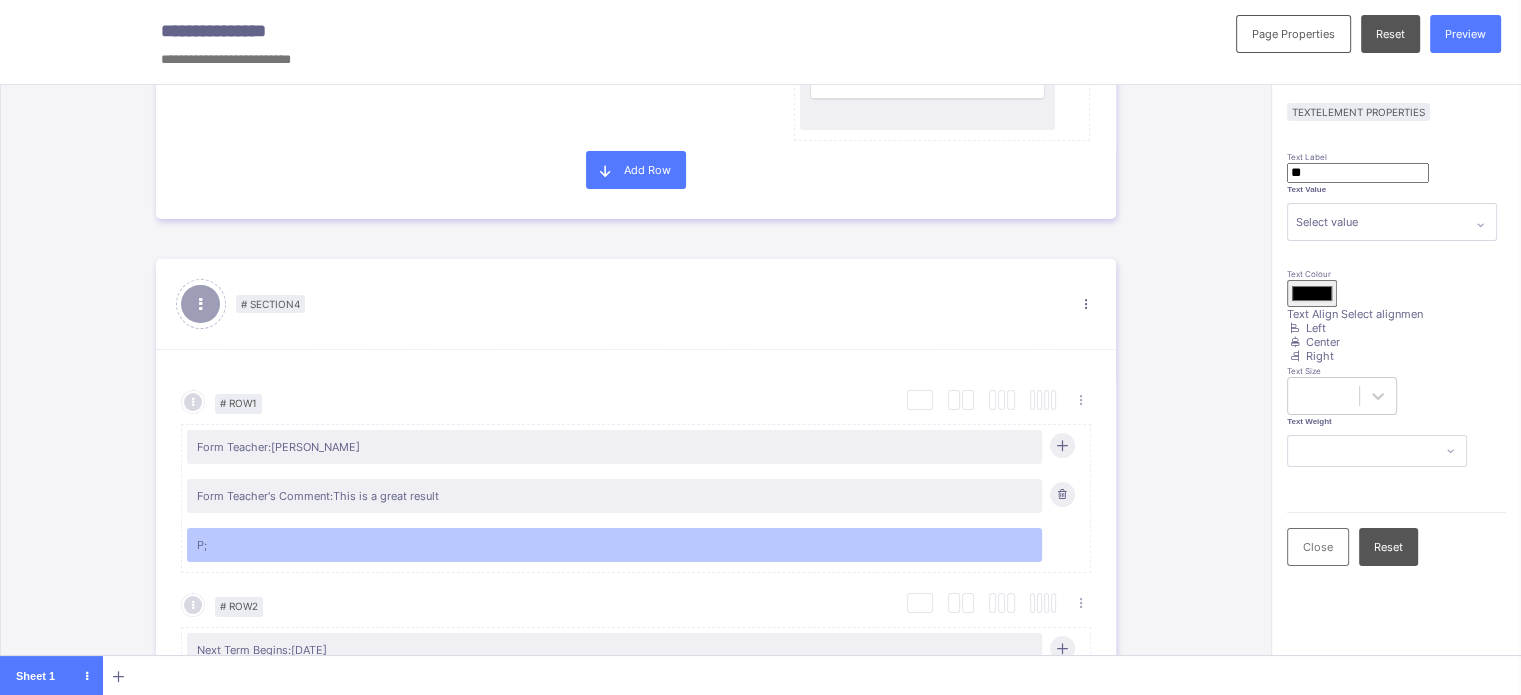 type on "***" 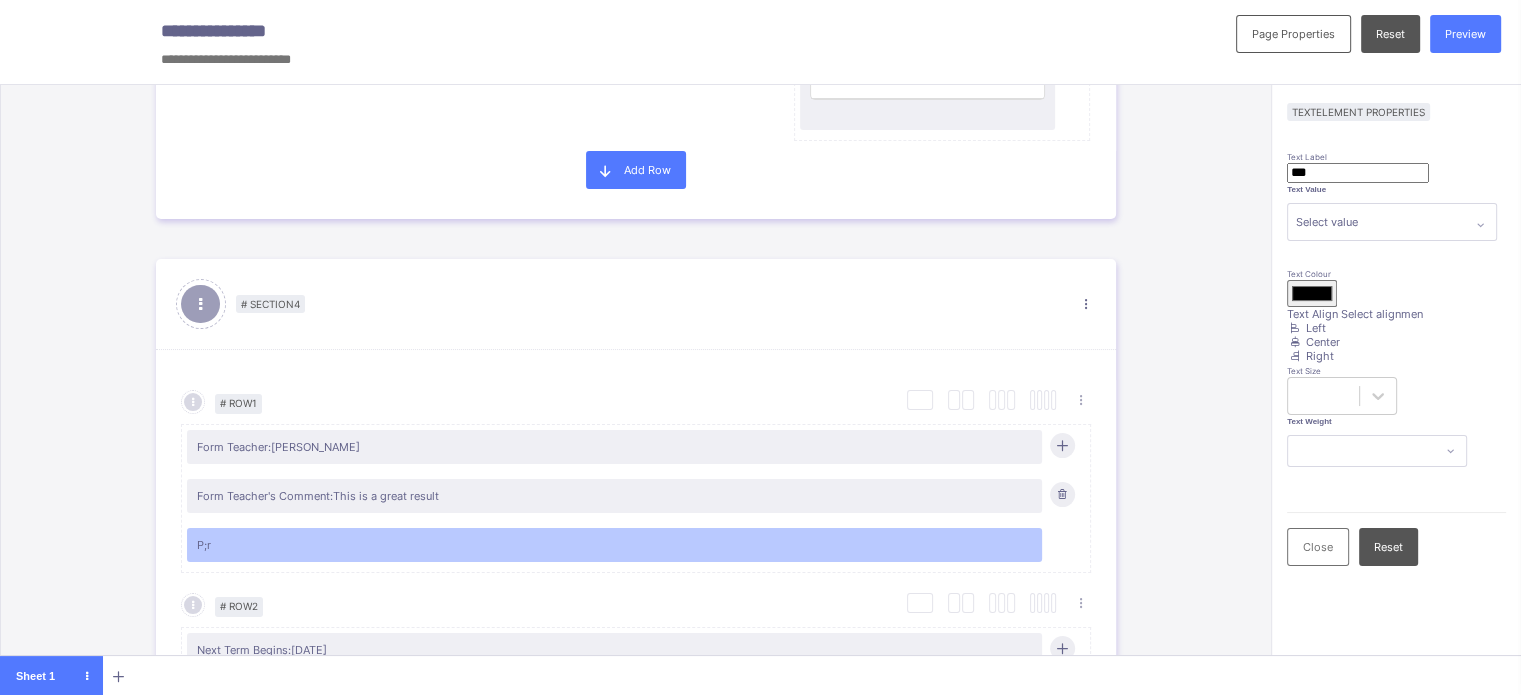type on "****" 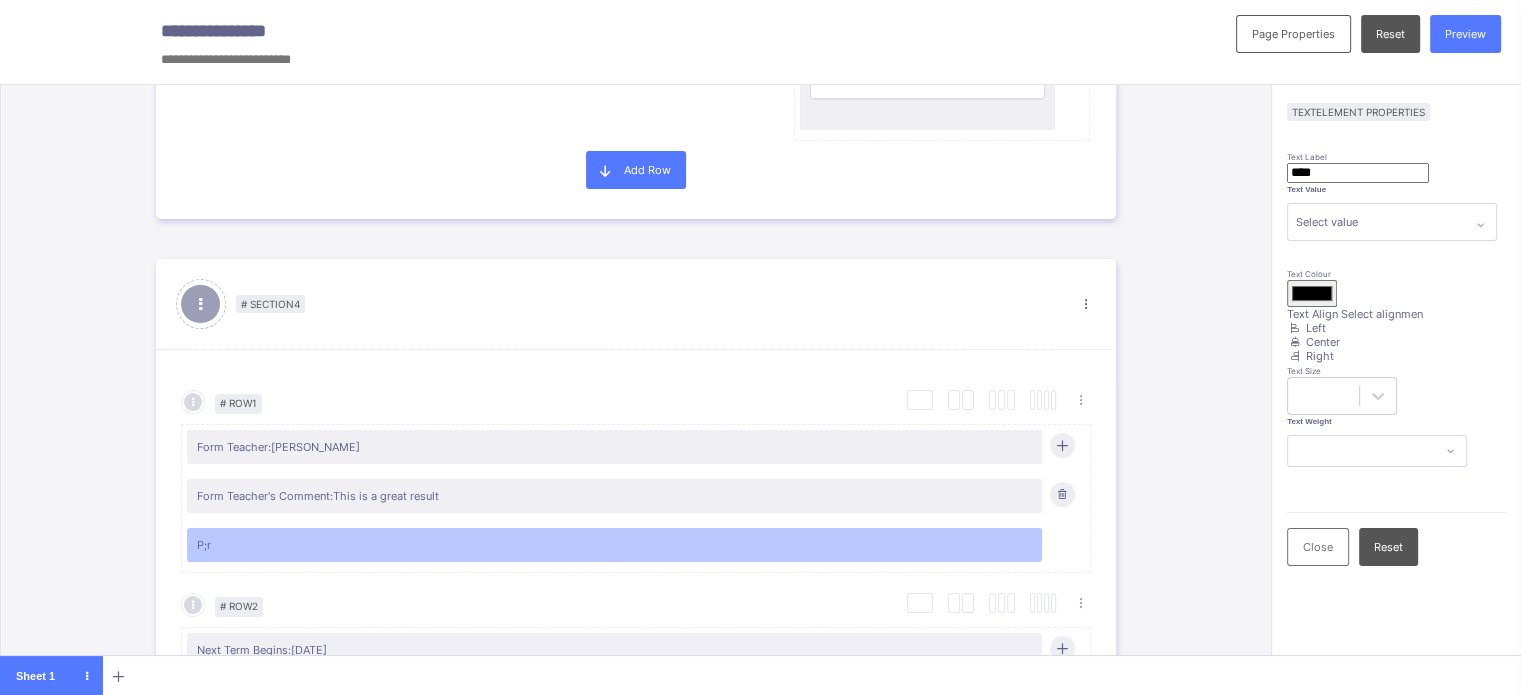 type on "*****" 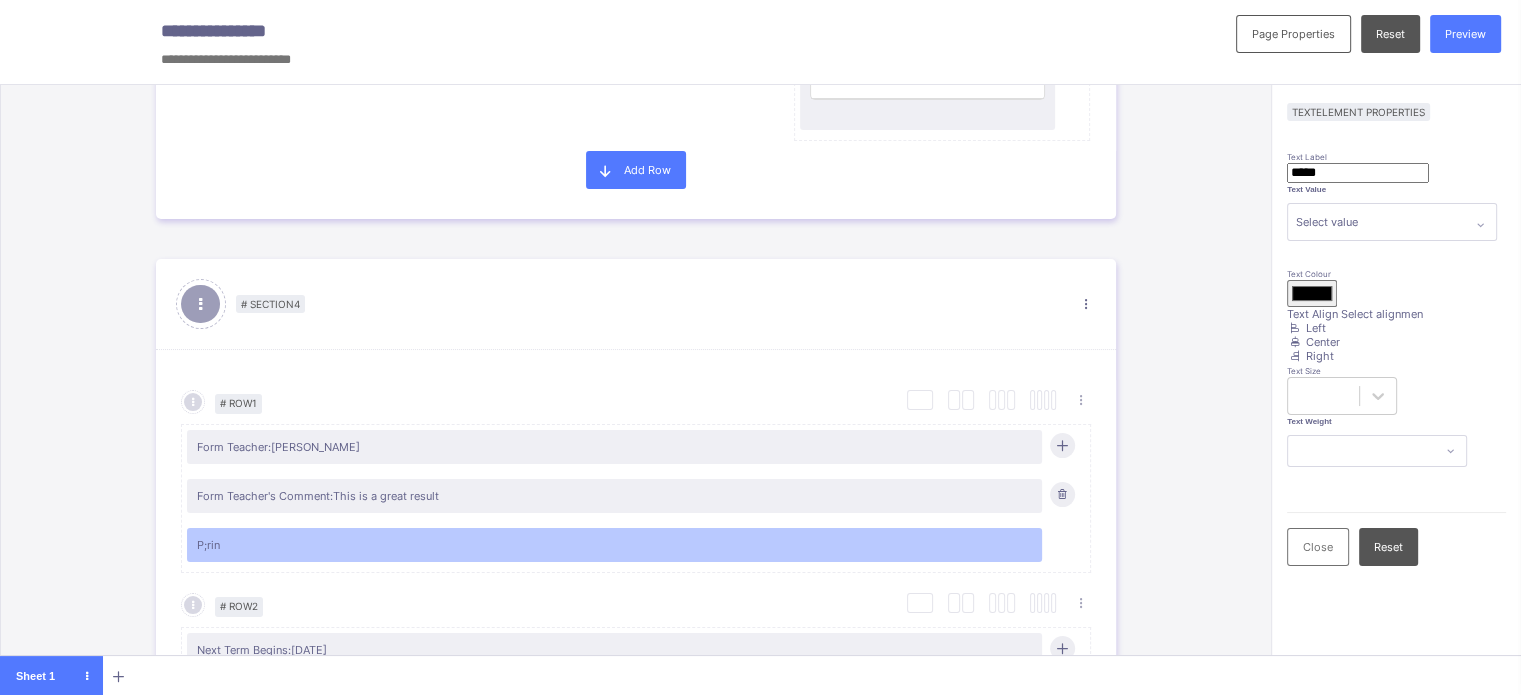 type on "******" 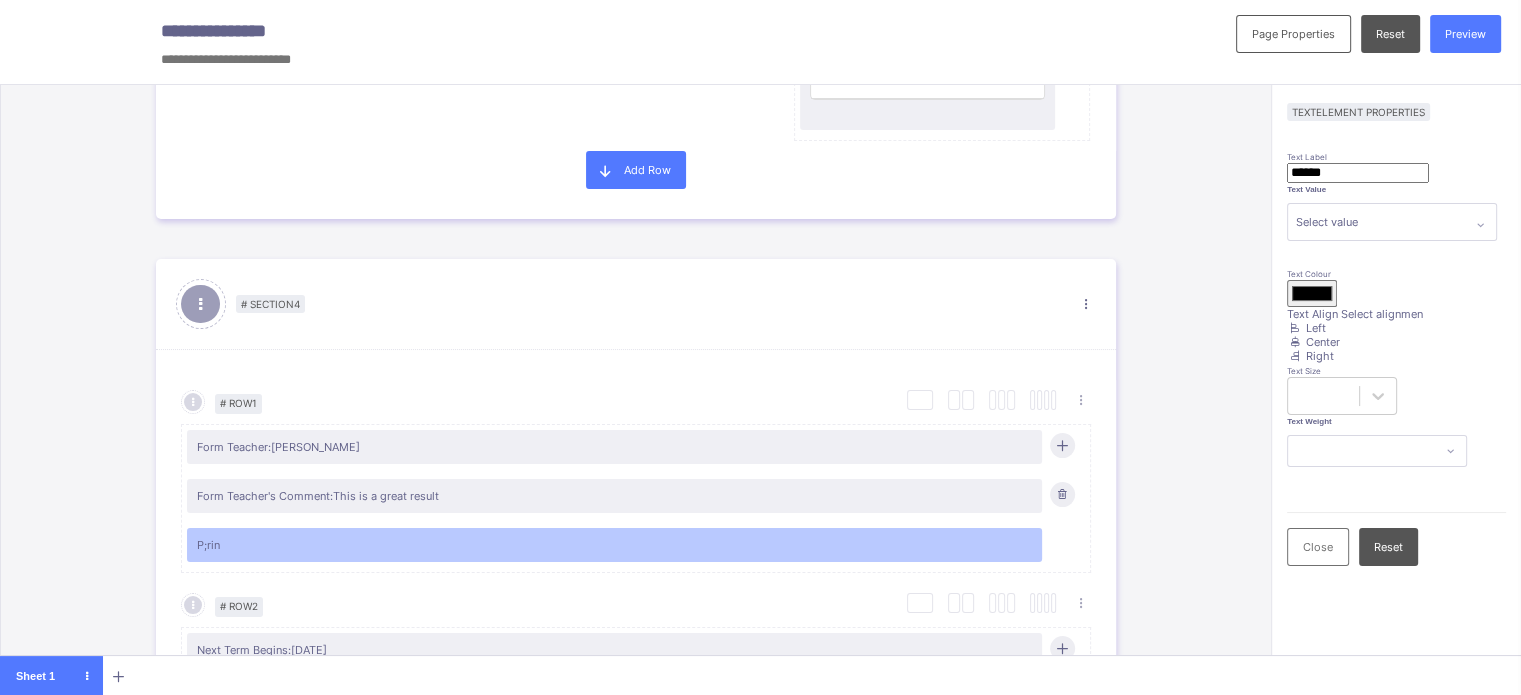 type on "*******" 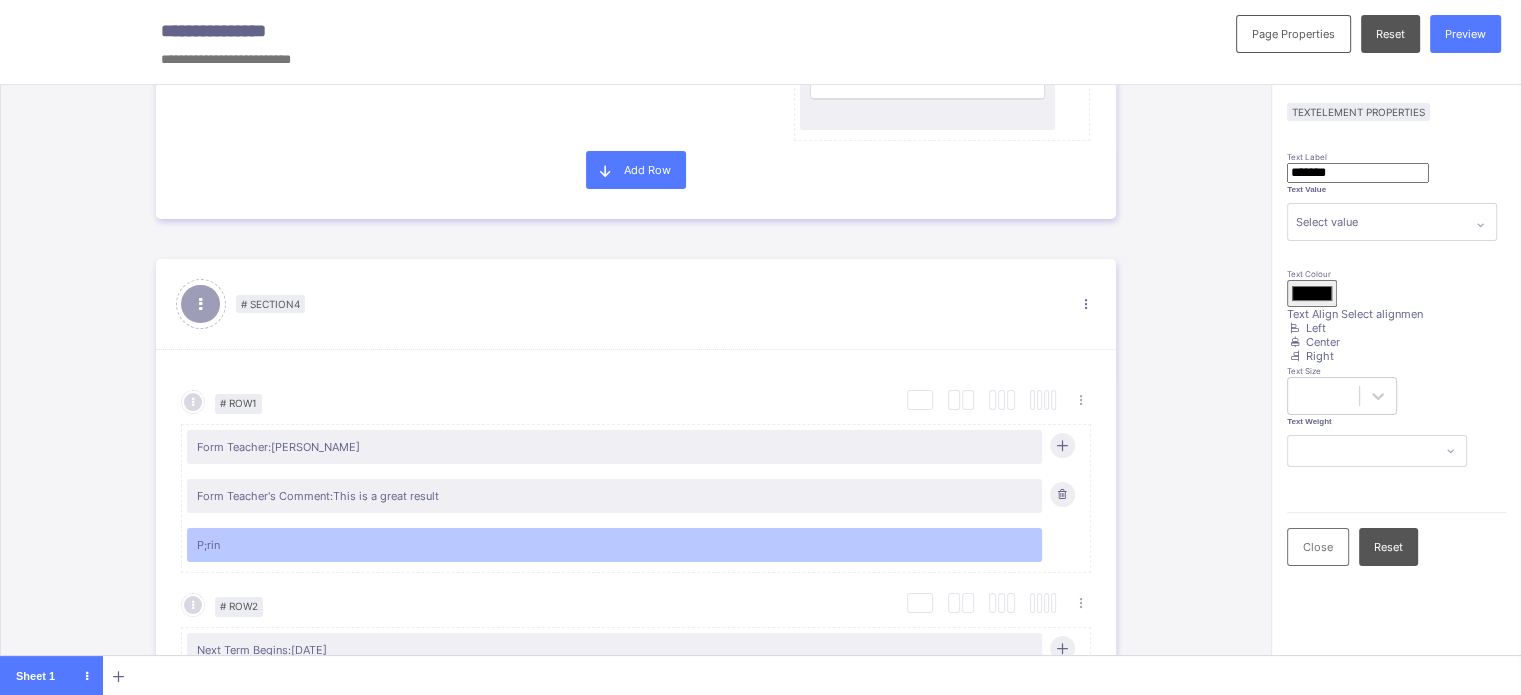 type on "*******" 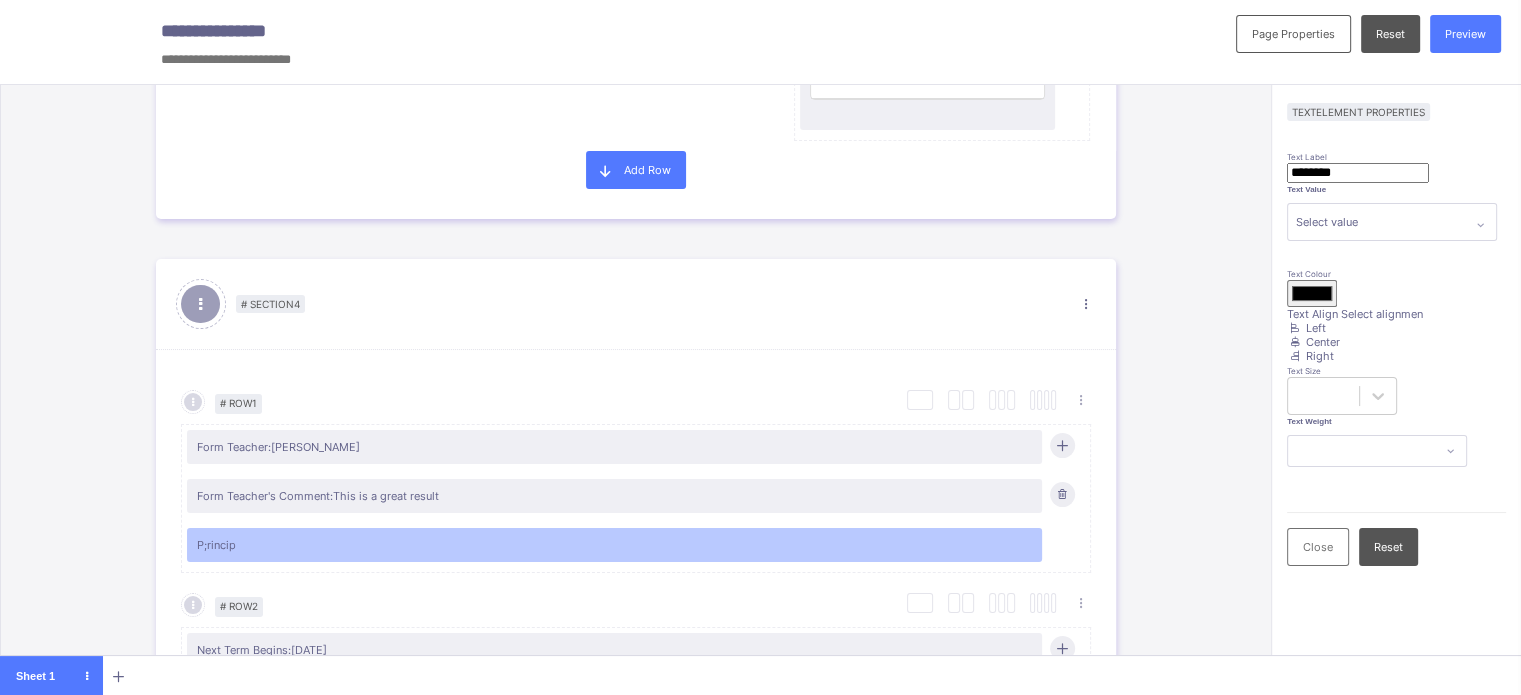 type on "*********" 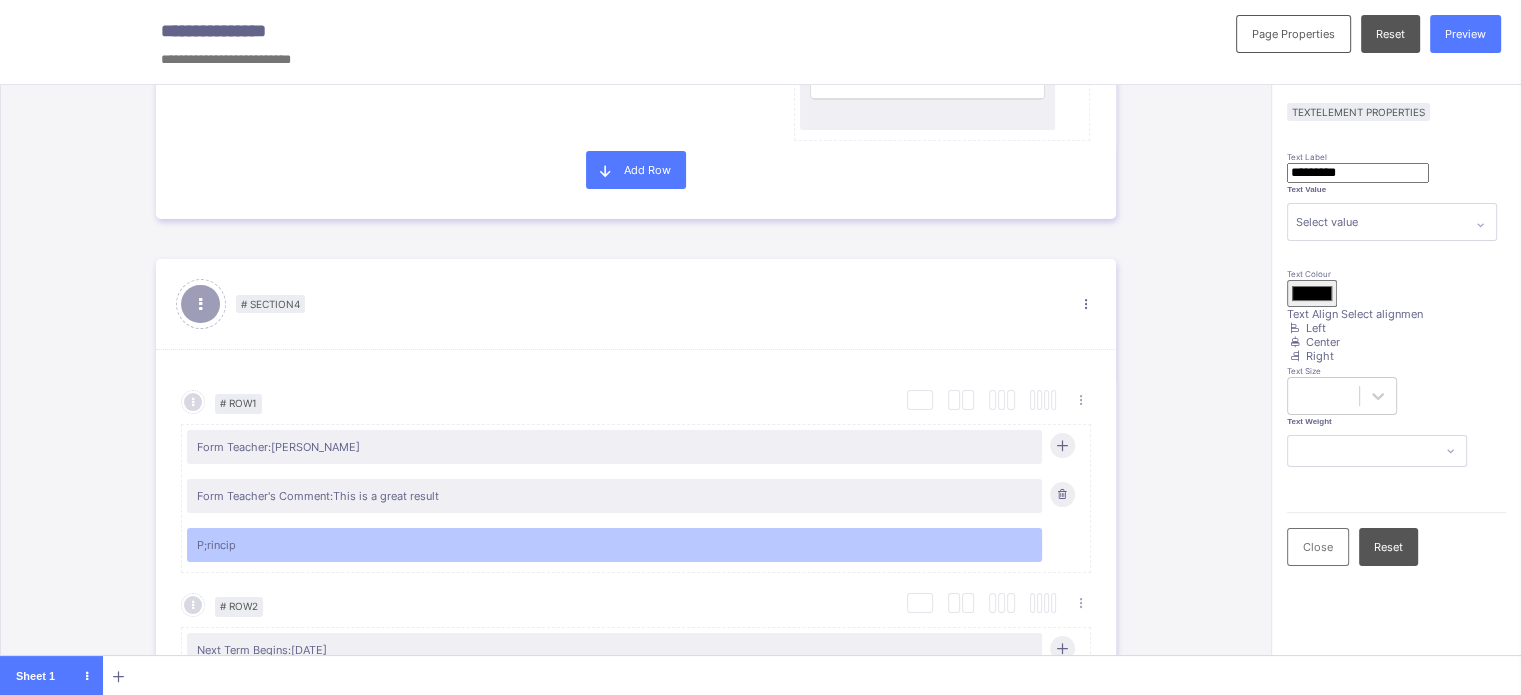 type on "*******" 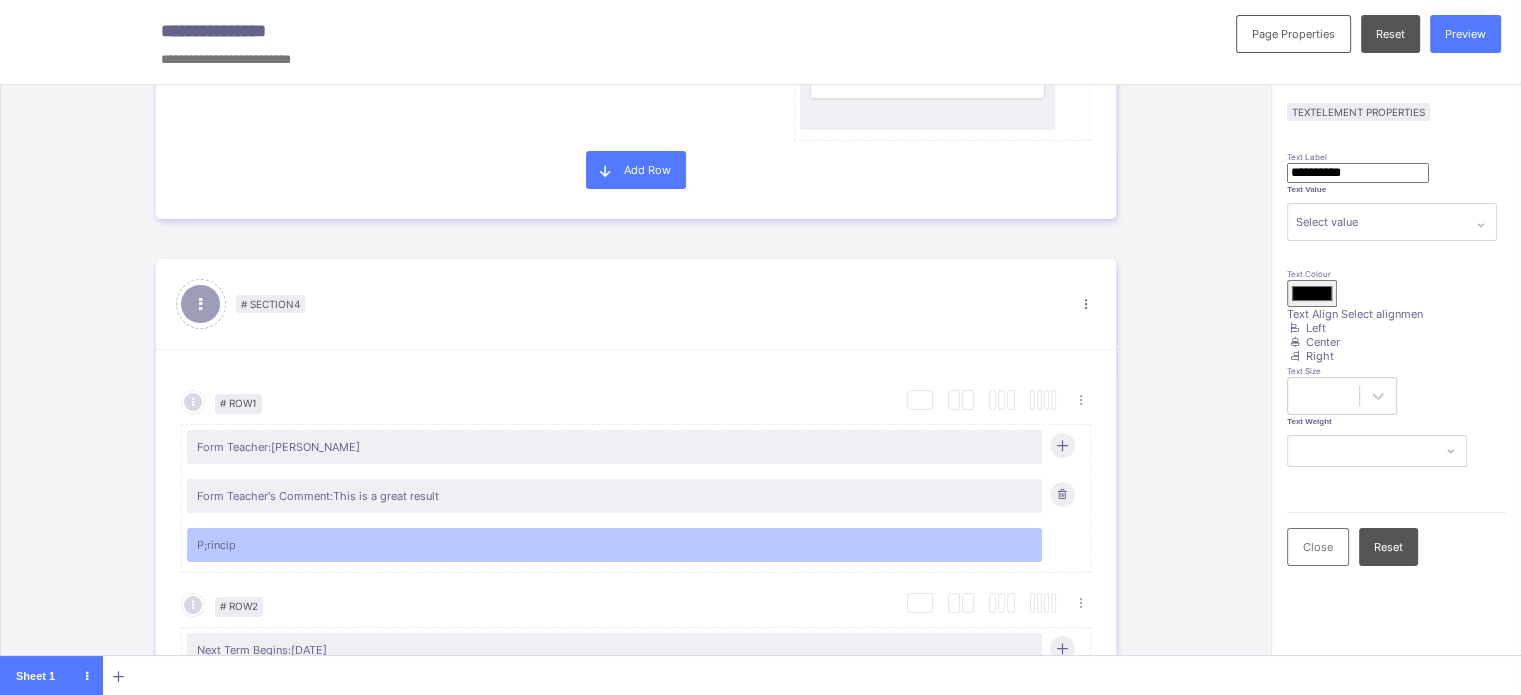 type on "*******" 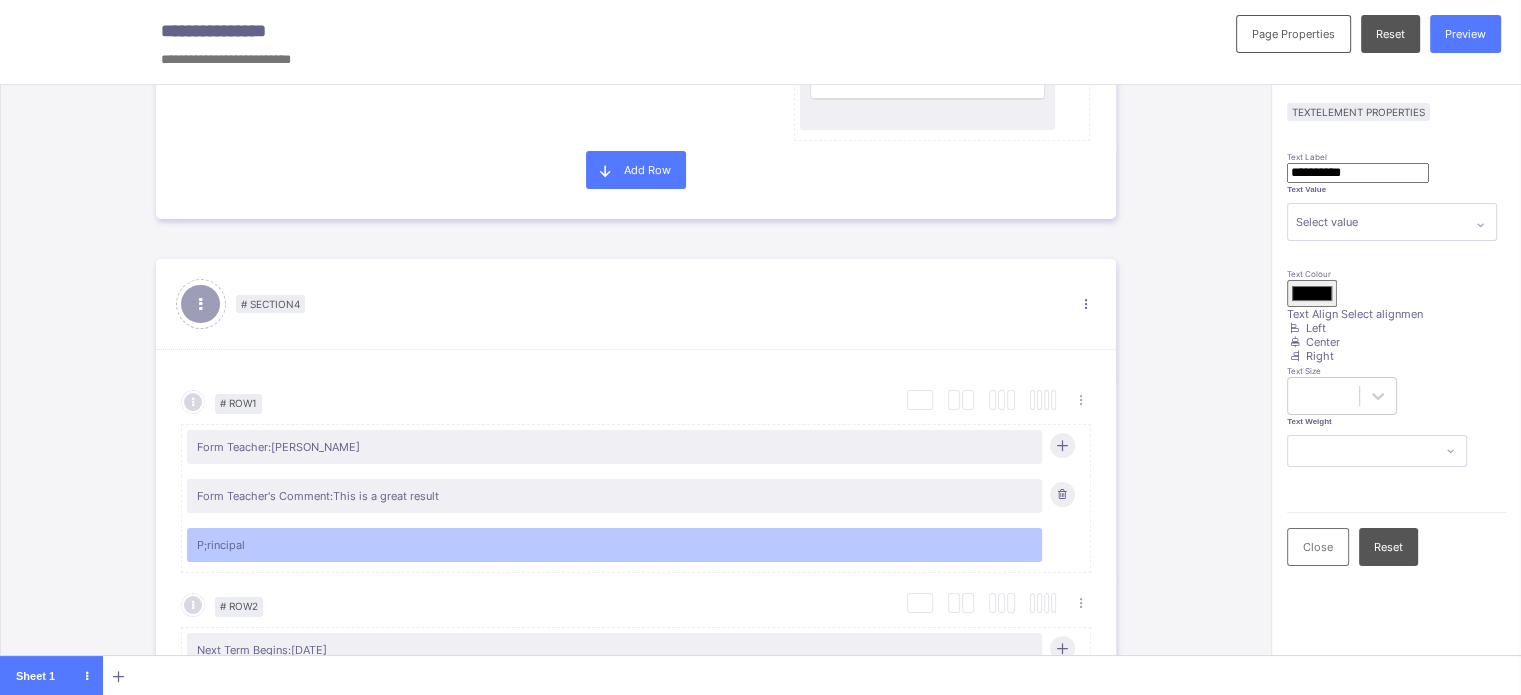 type on "**********" 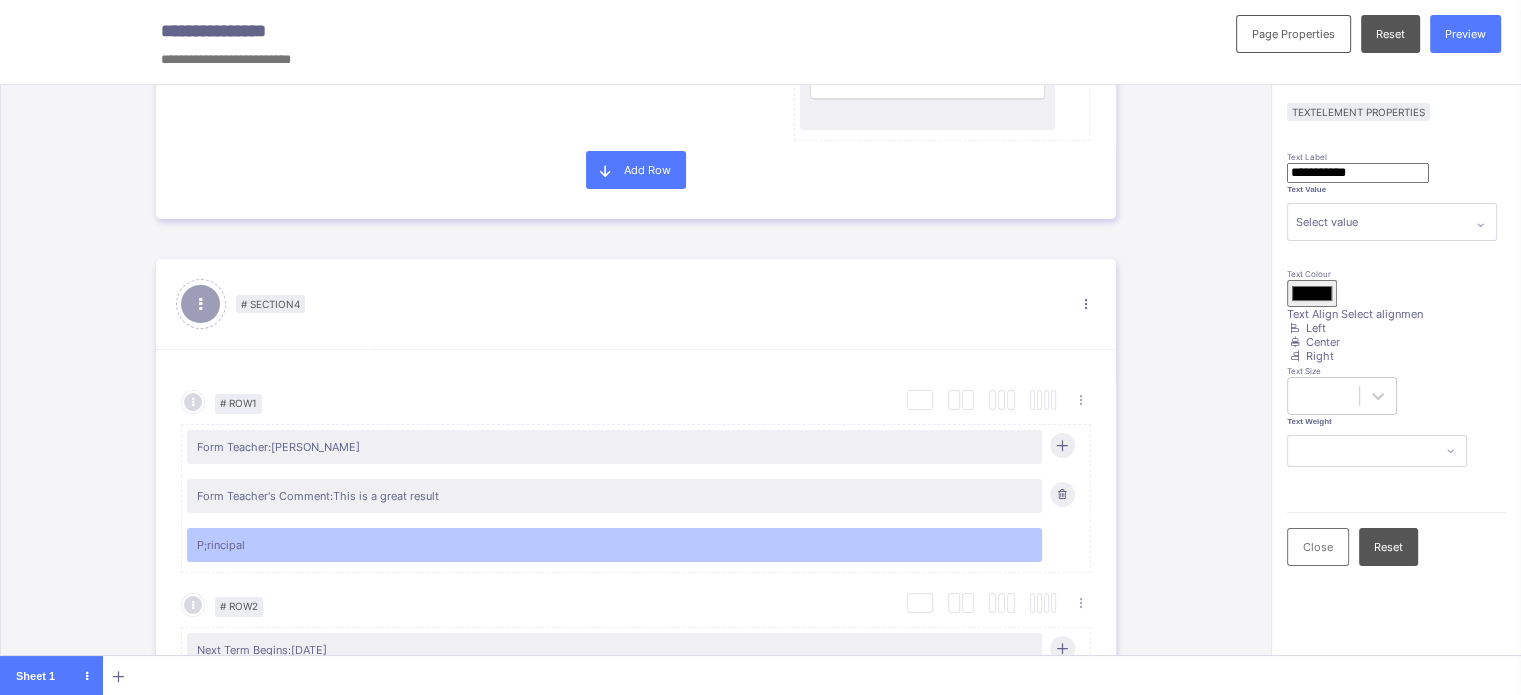 type on "**********" 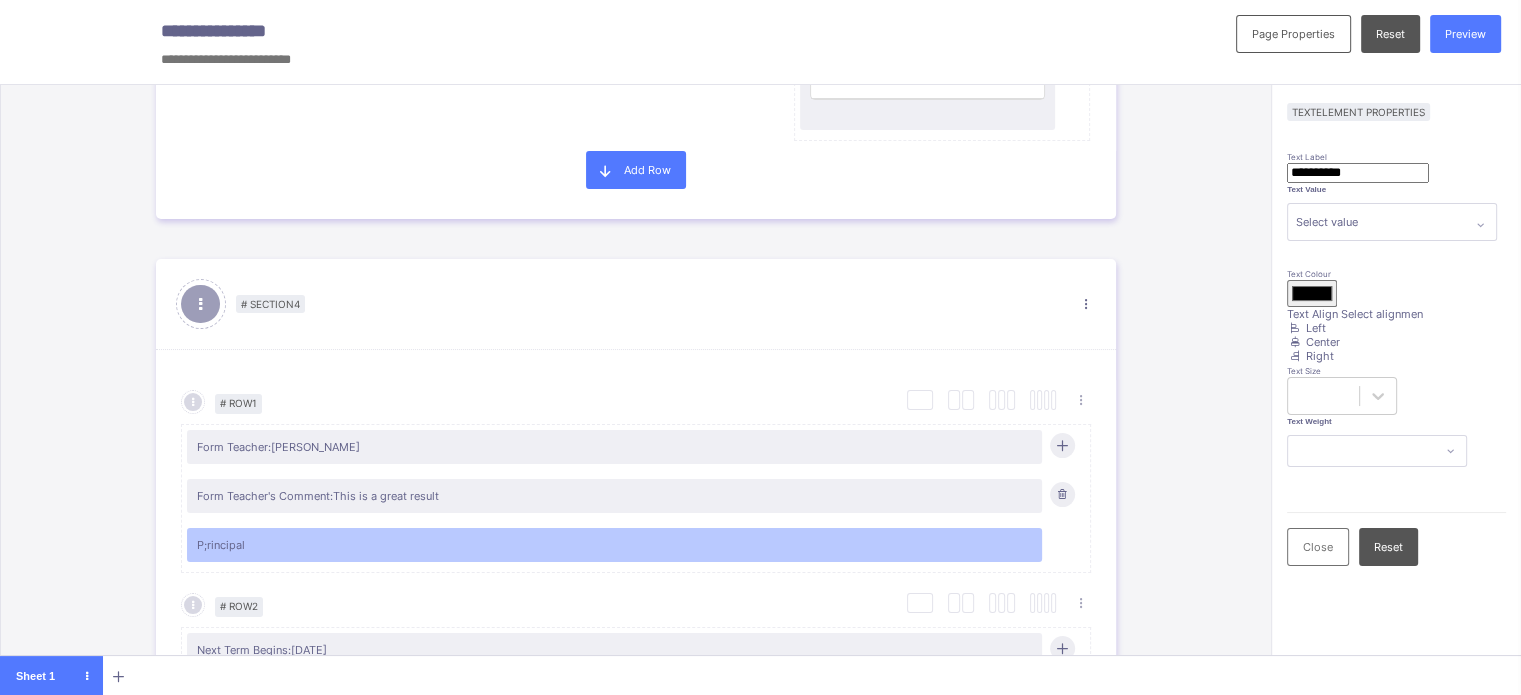 type on "*******" 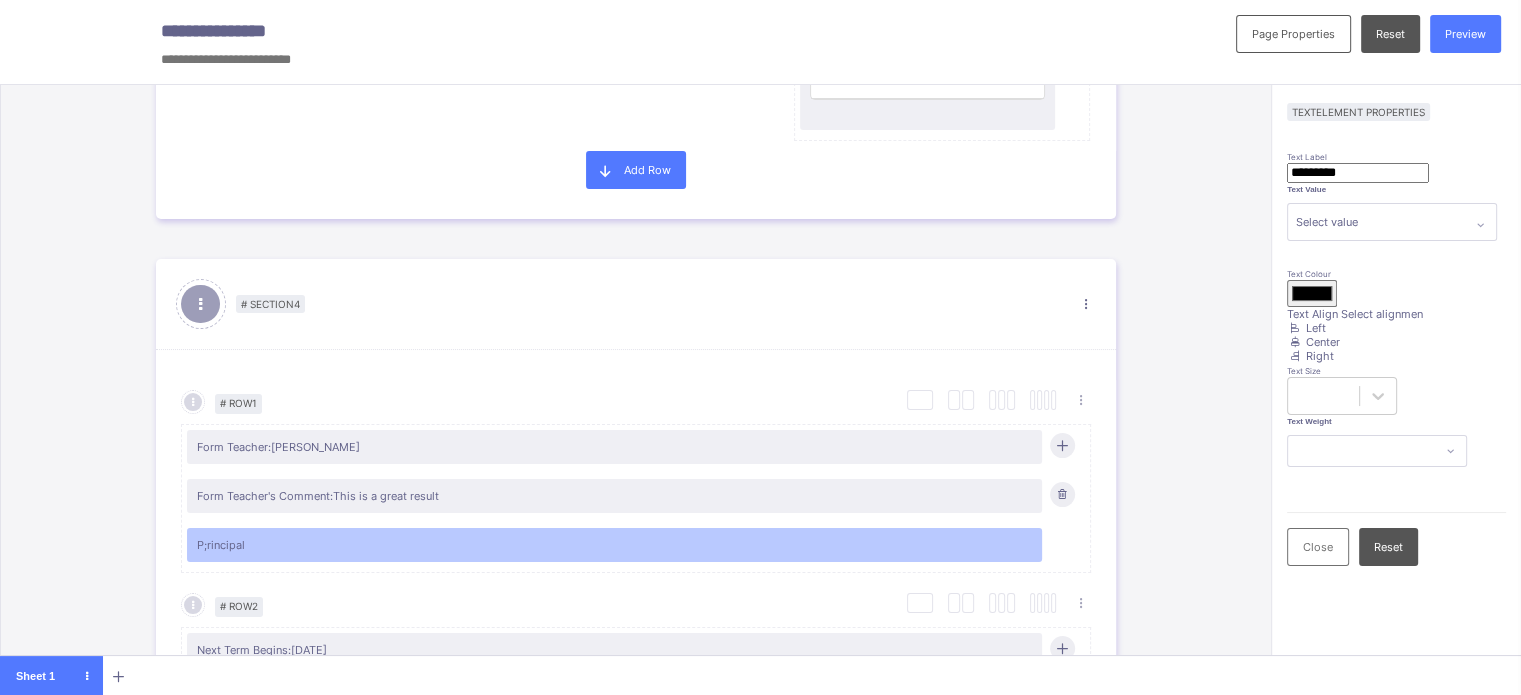 type on "*******" 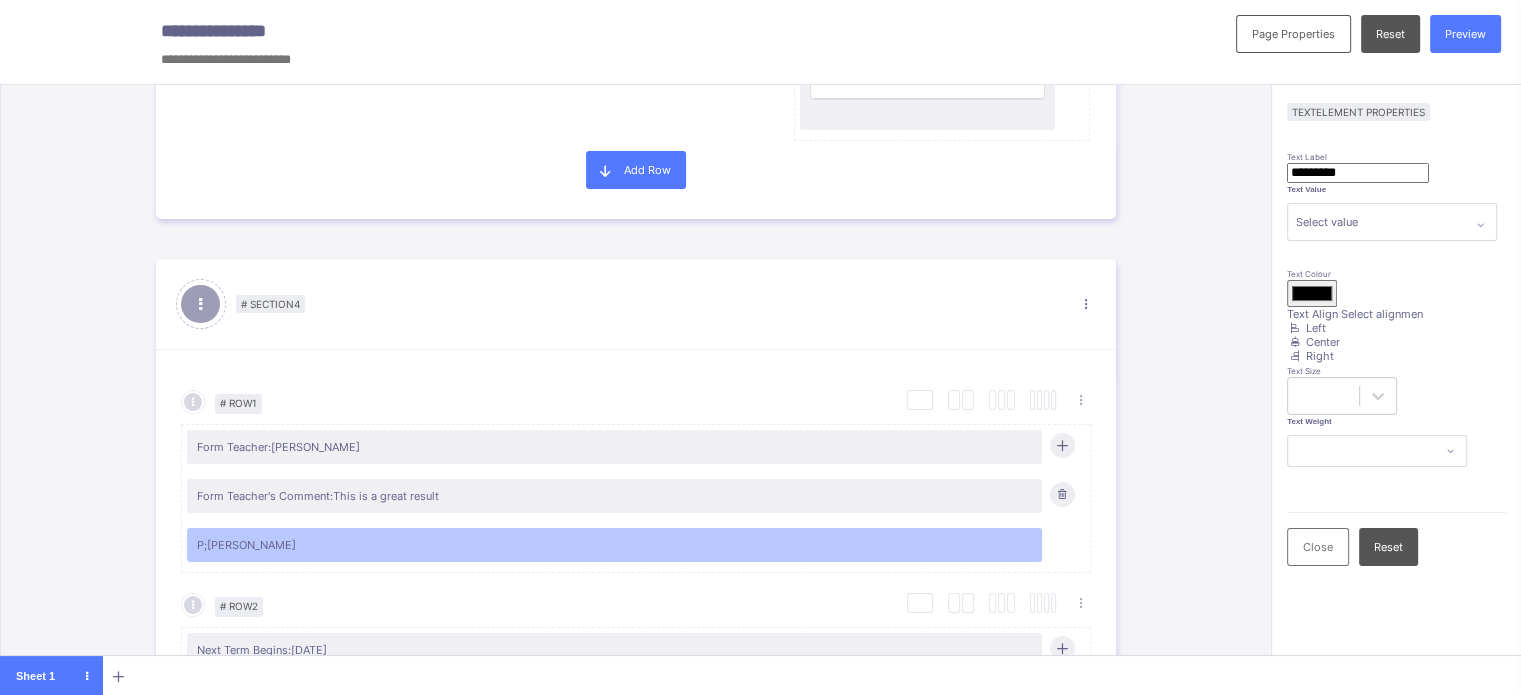 type on "********" 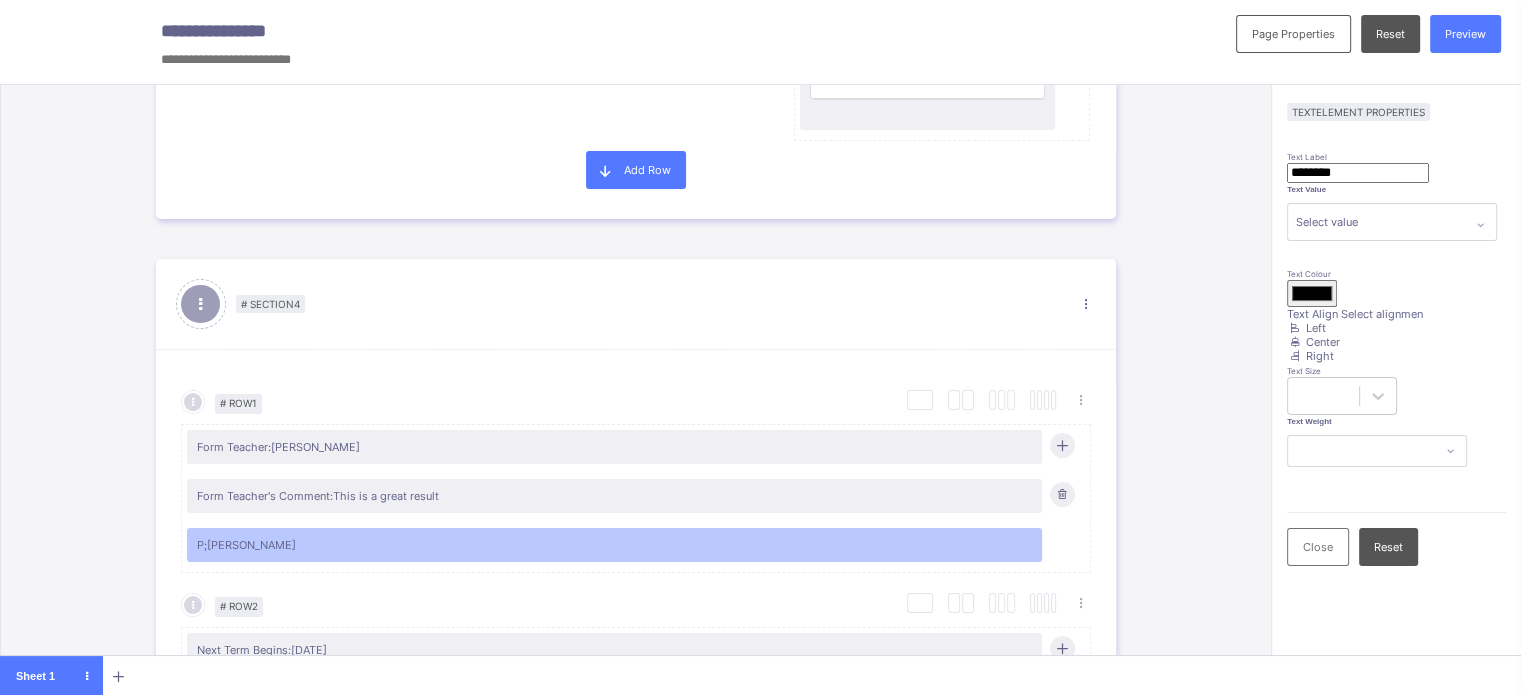 type on "*******" 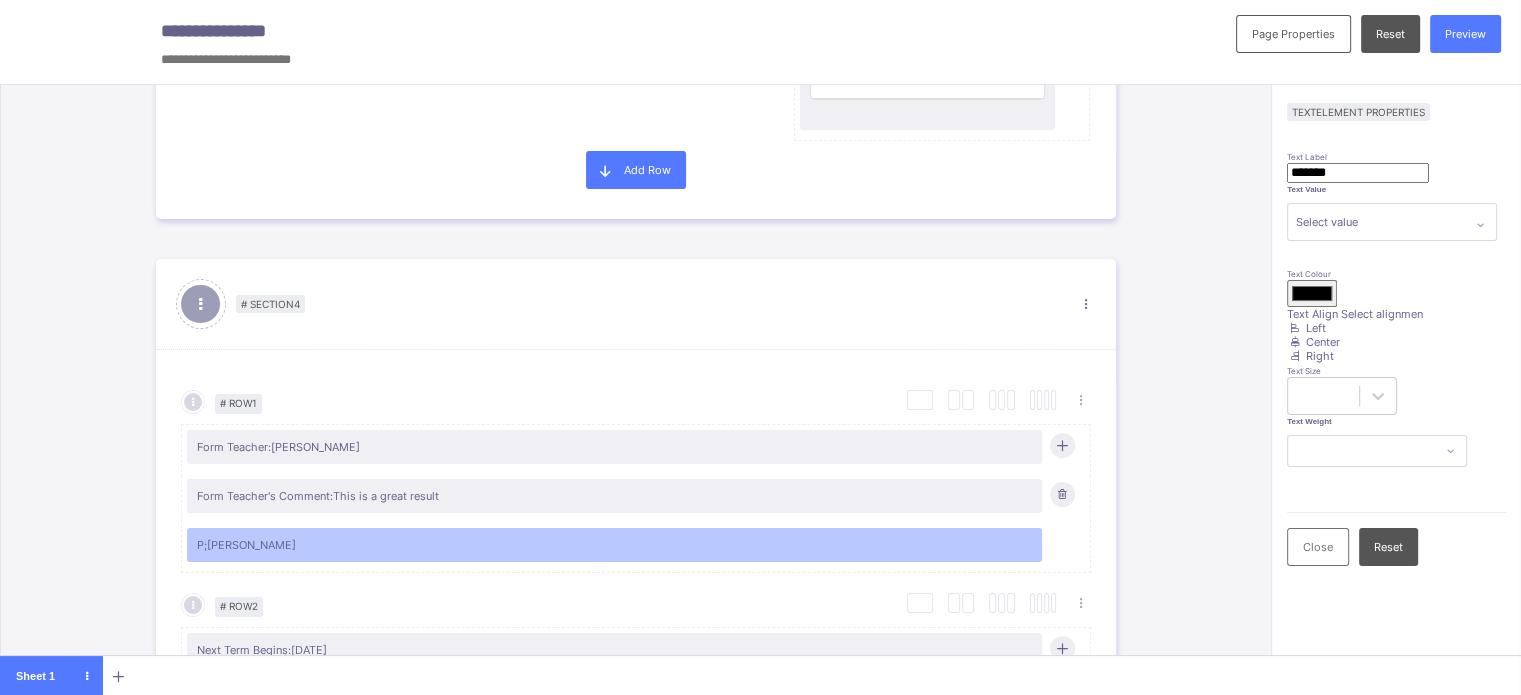type on "******" 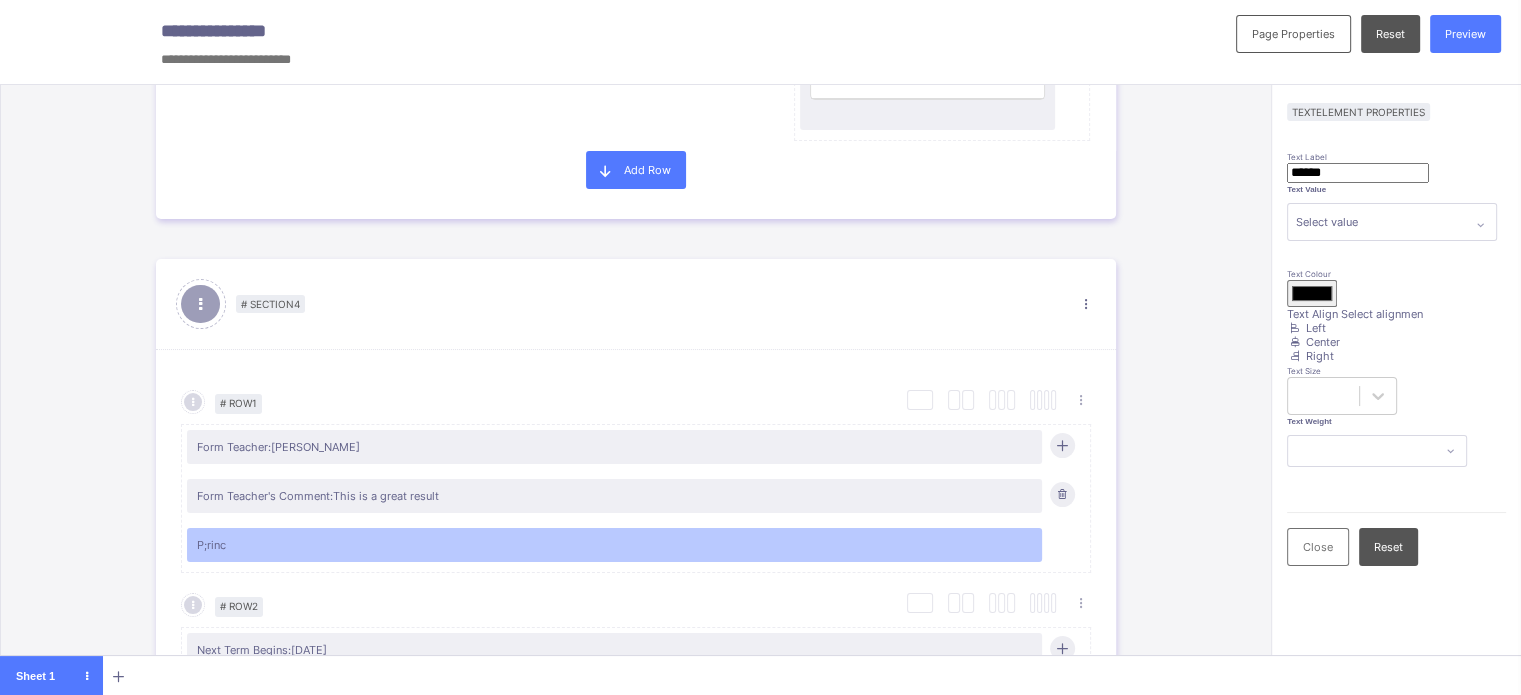 type on "*****" 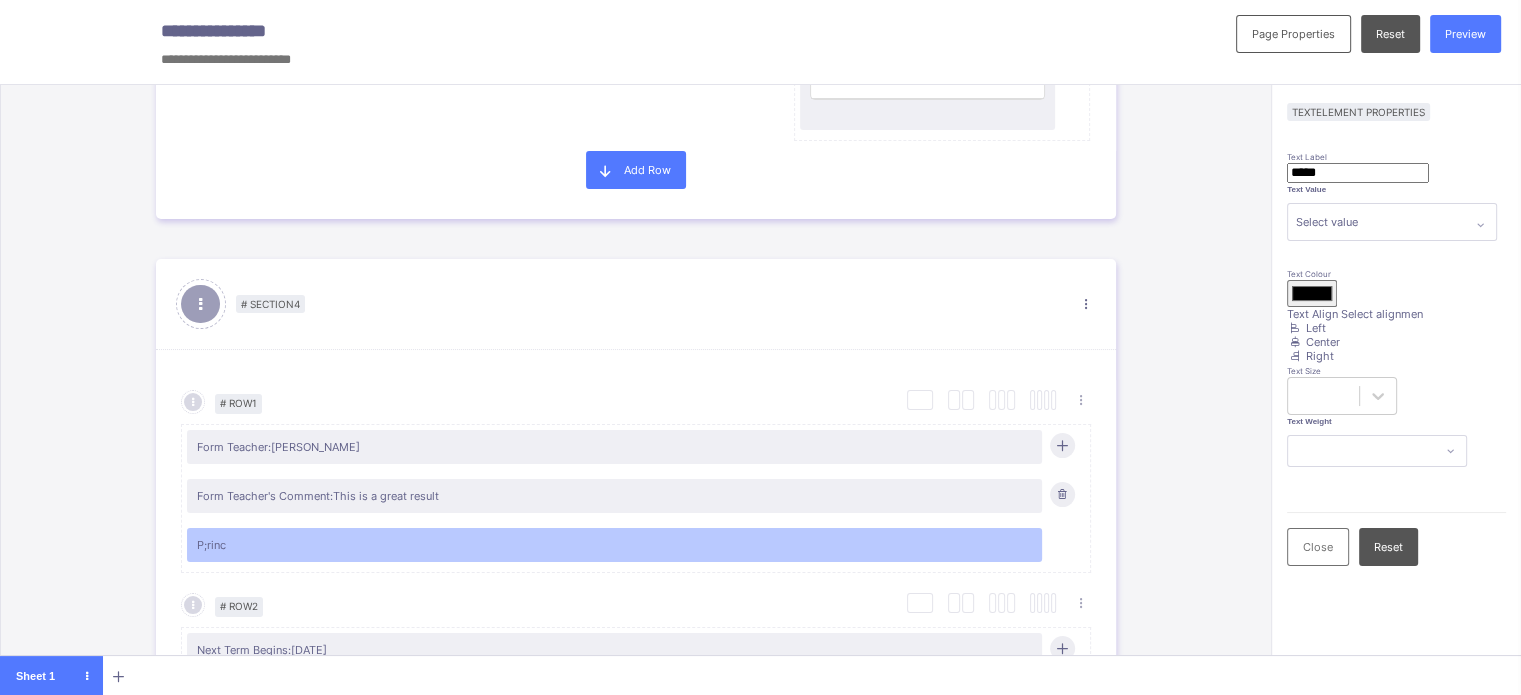 type on "****" 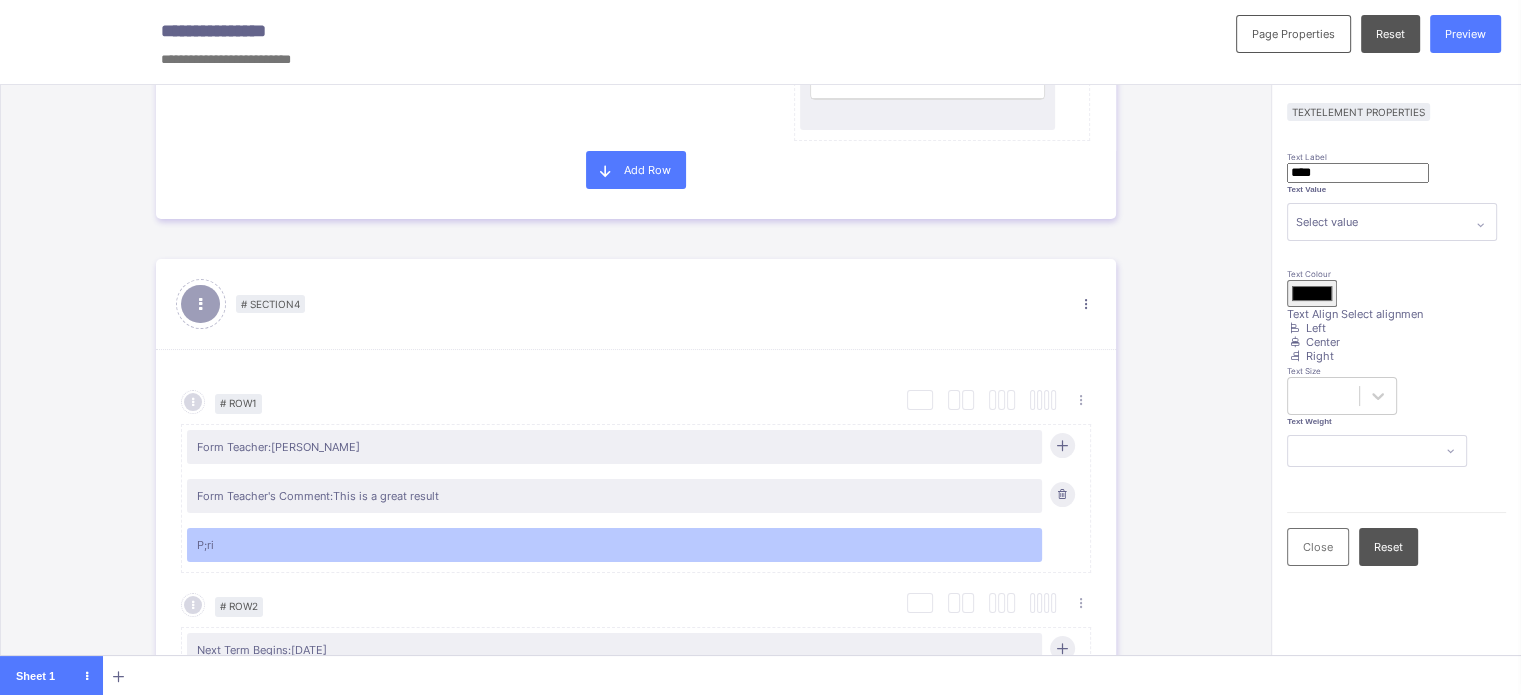 type on "***" 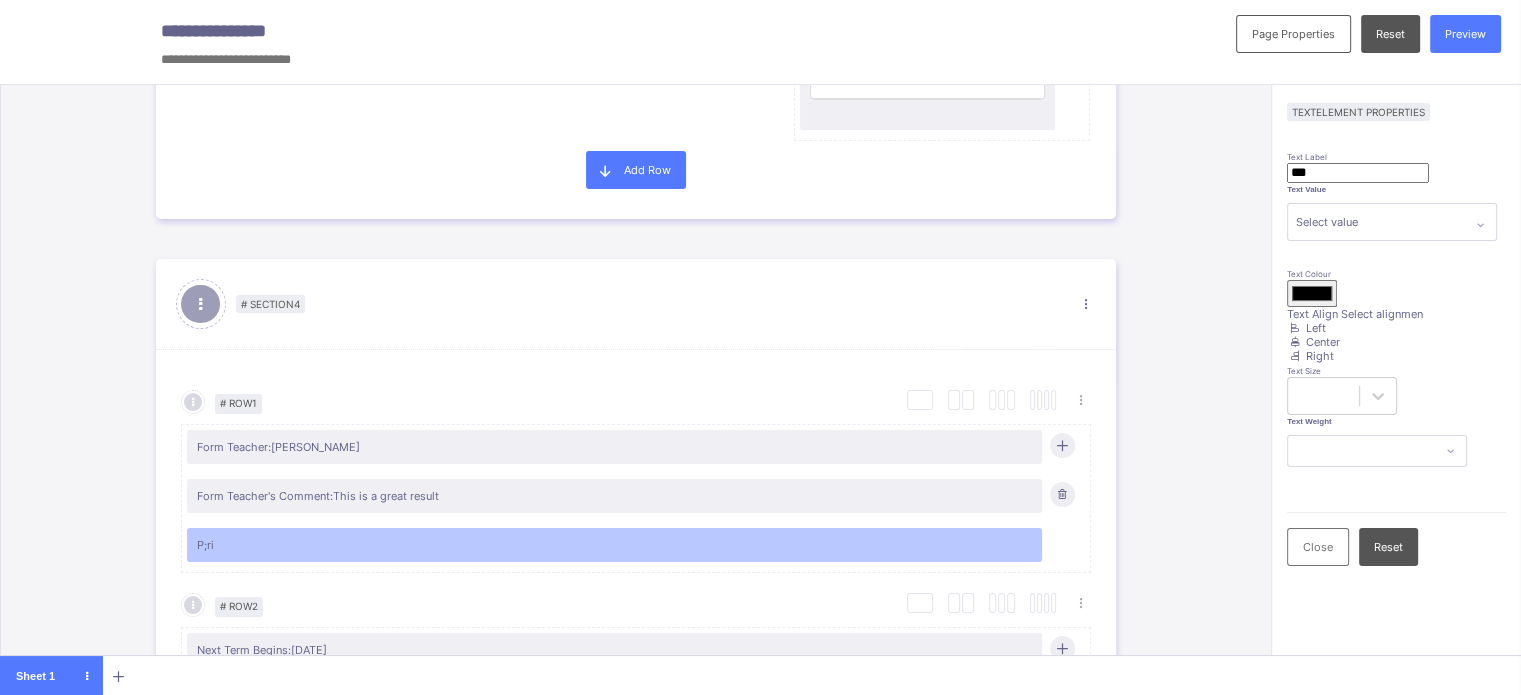 type on "**" 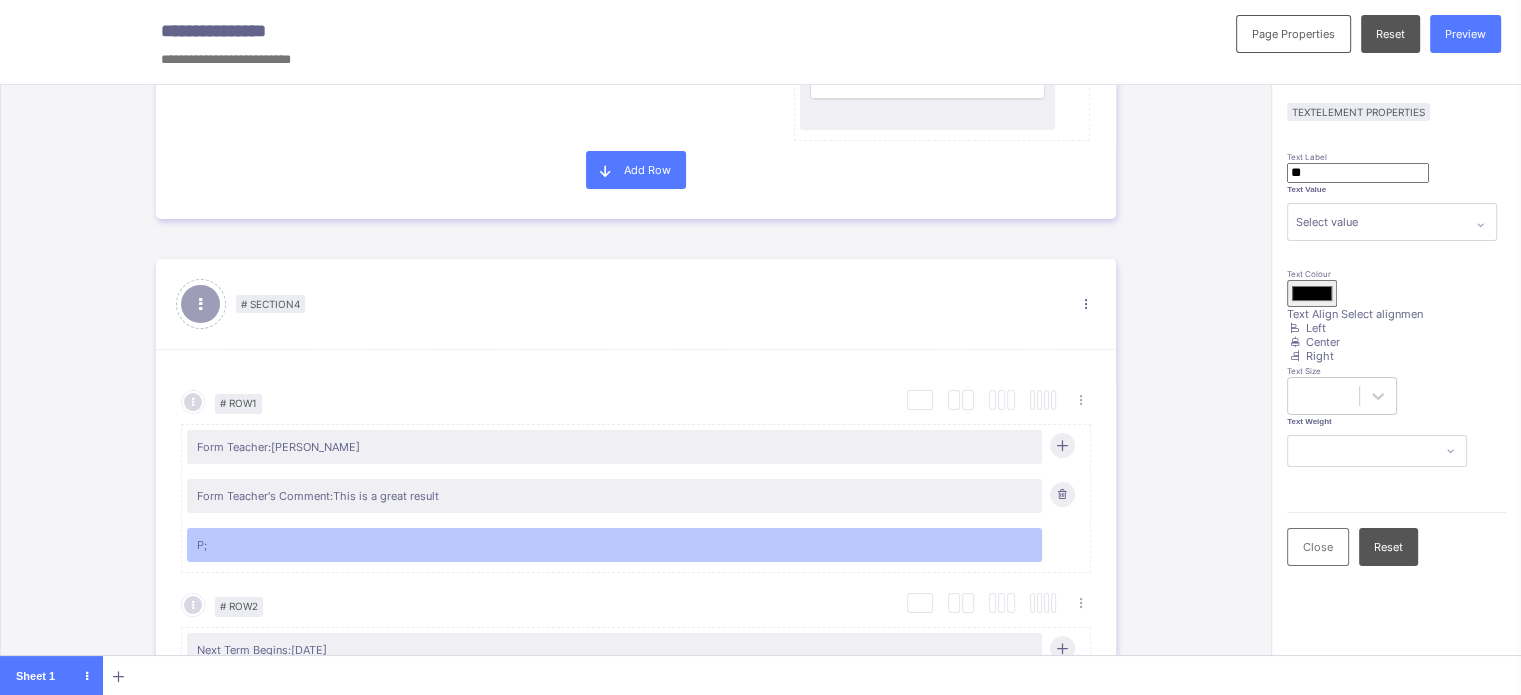 type on "*" 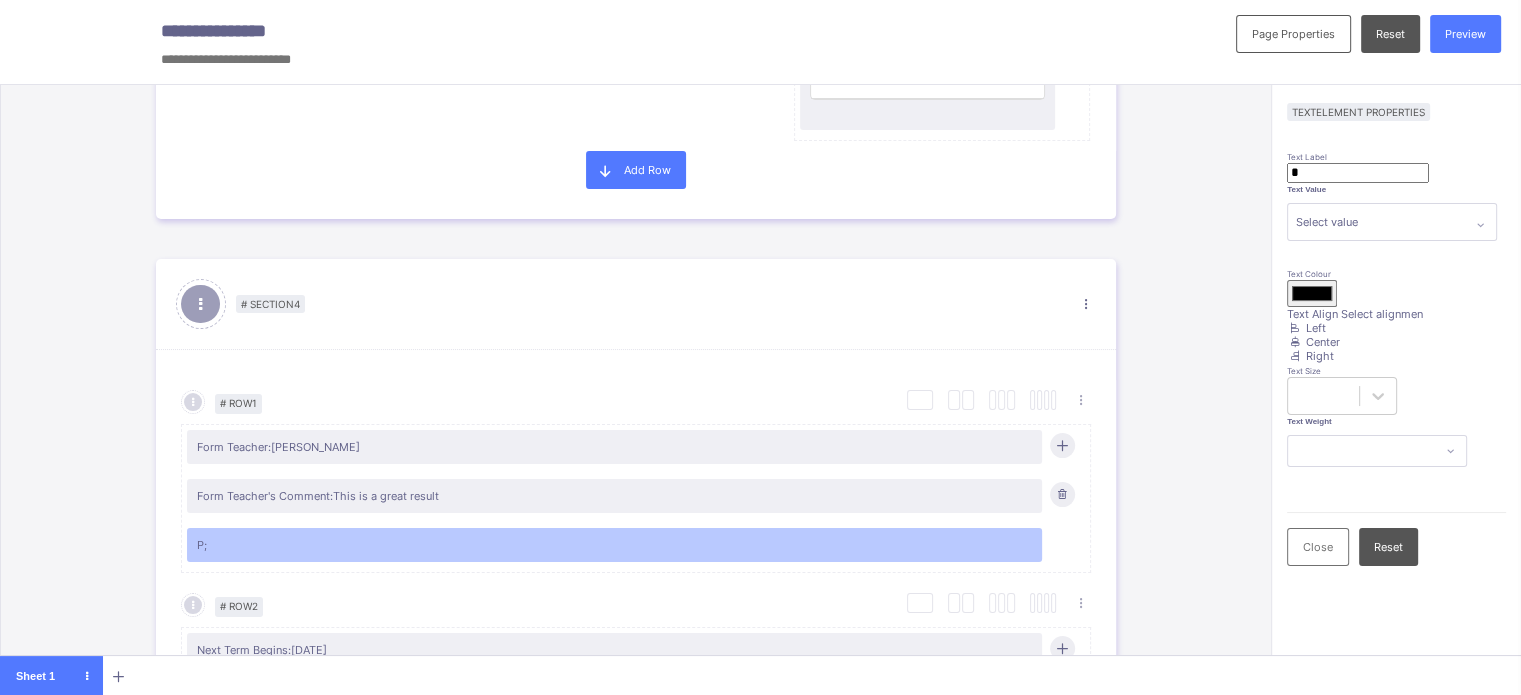 type on "*******" 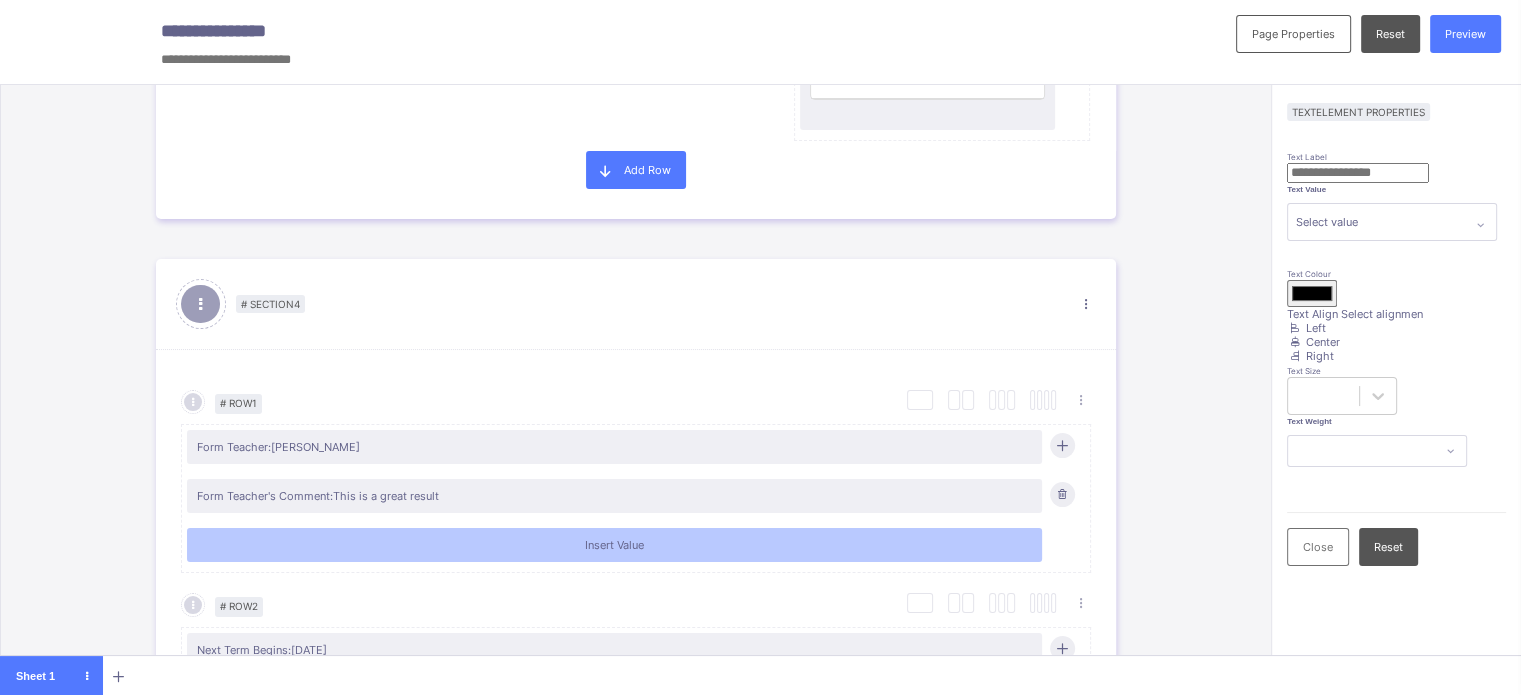 type on "*" 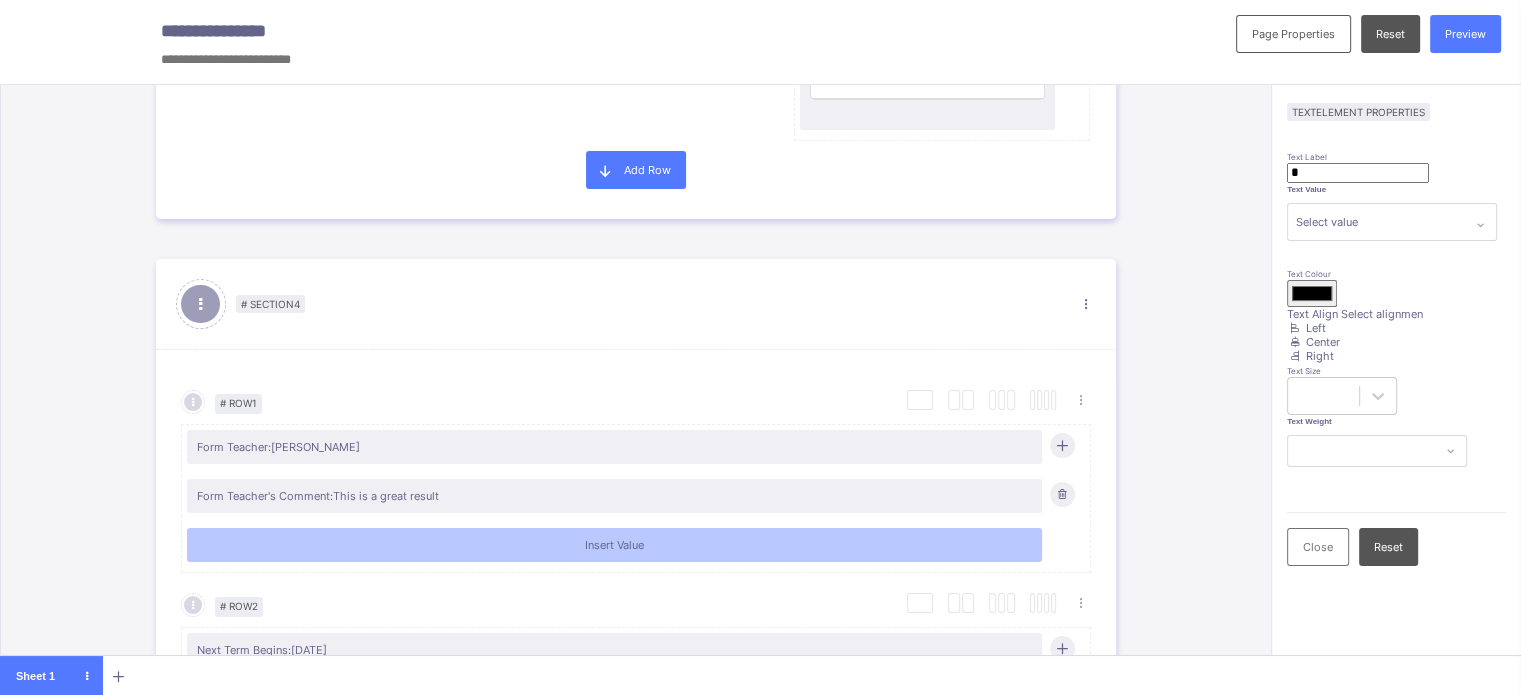 type on "**" 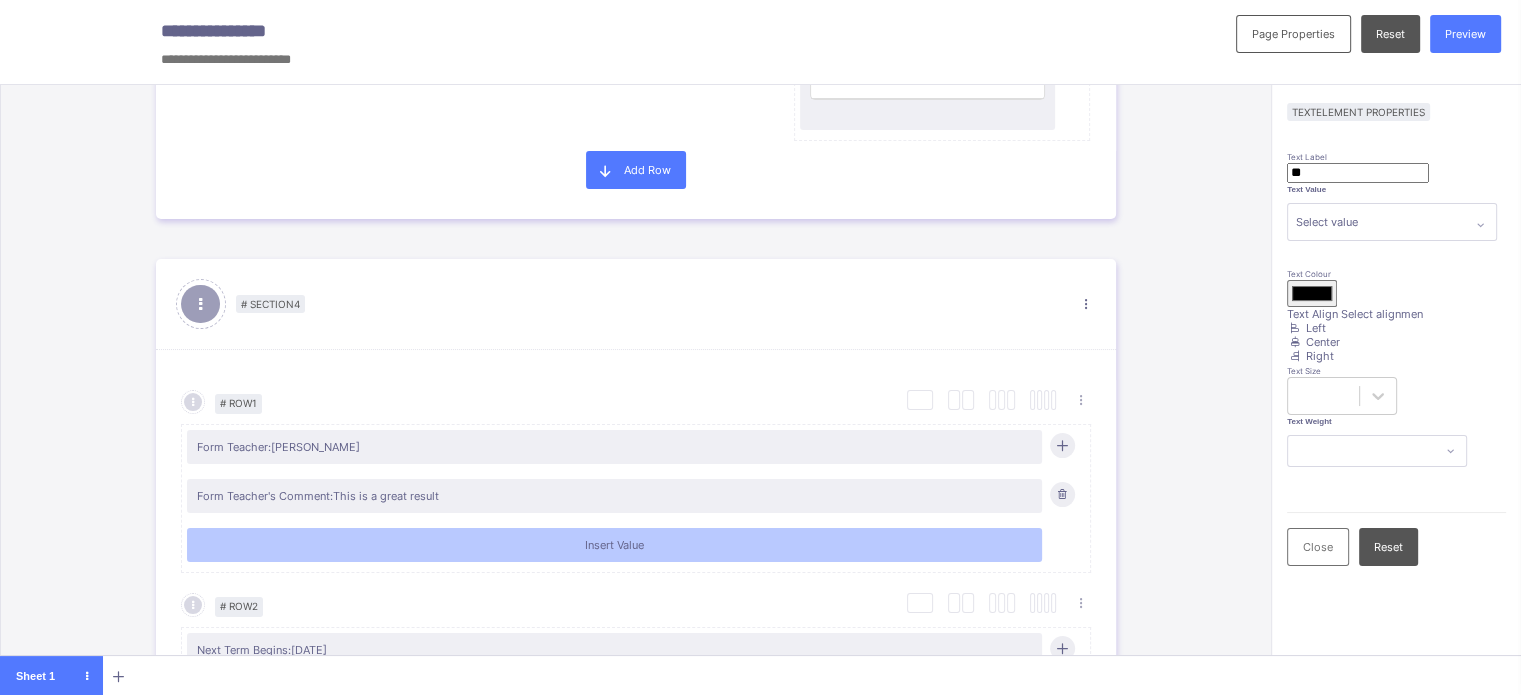 type on "*******" 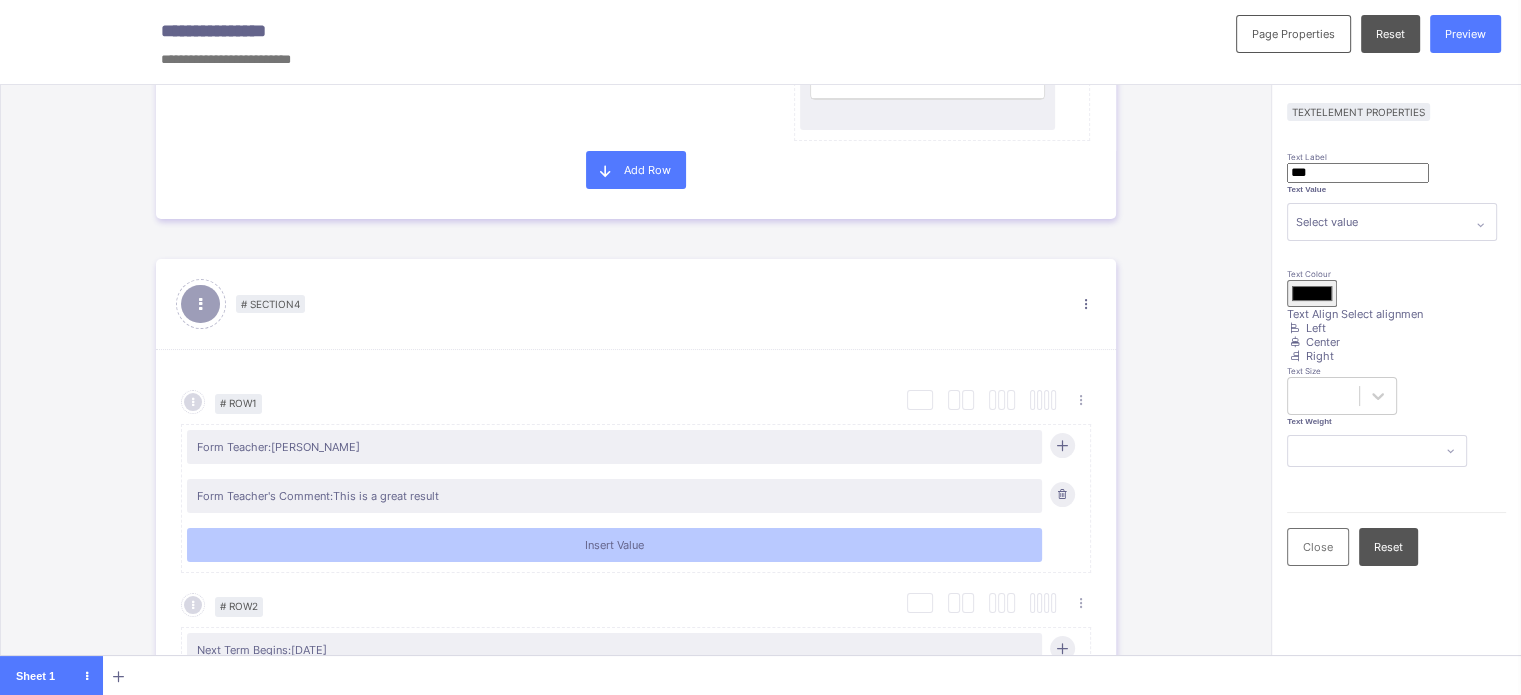 type on "*******" 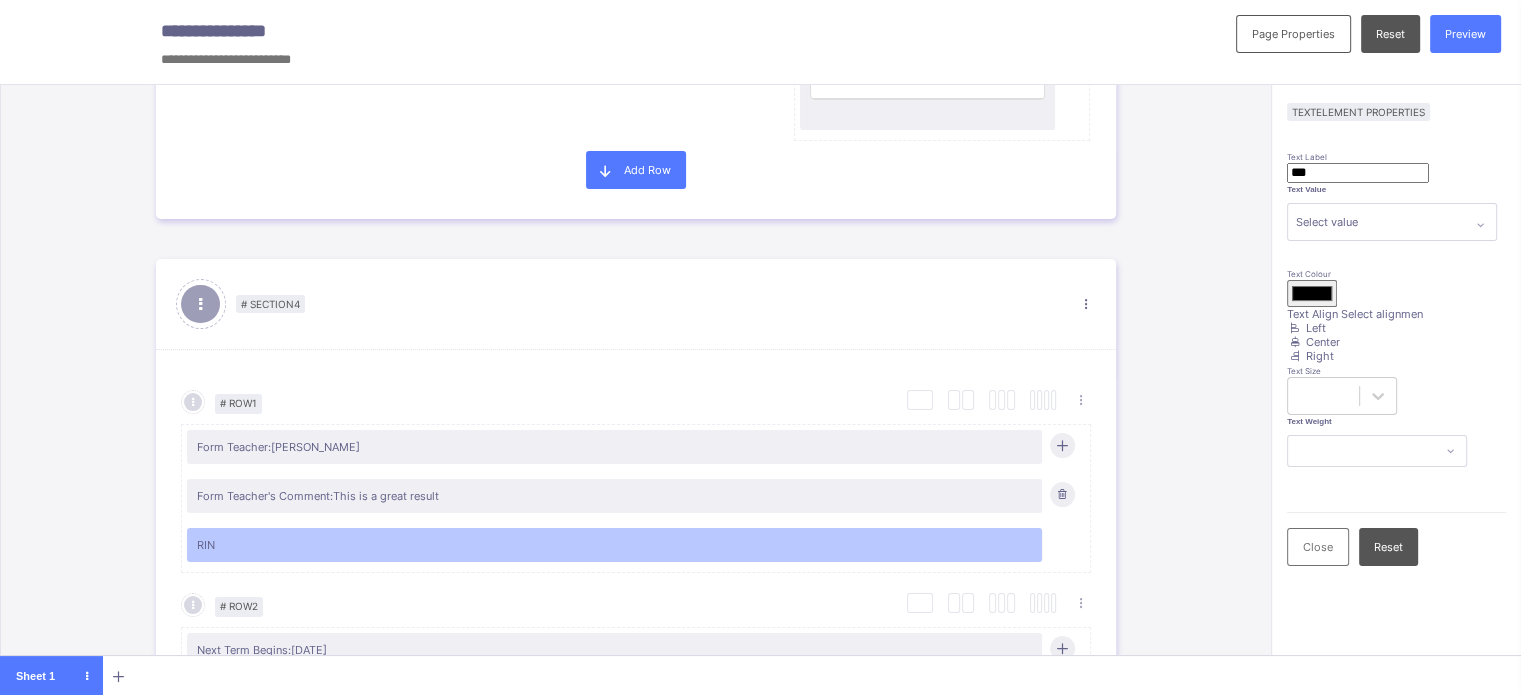 type on "**" 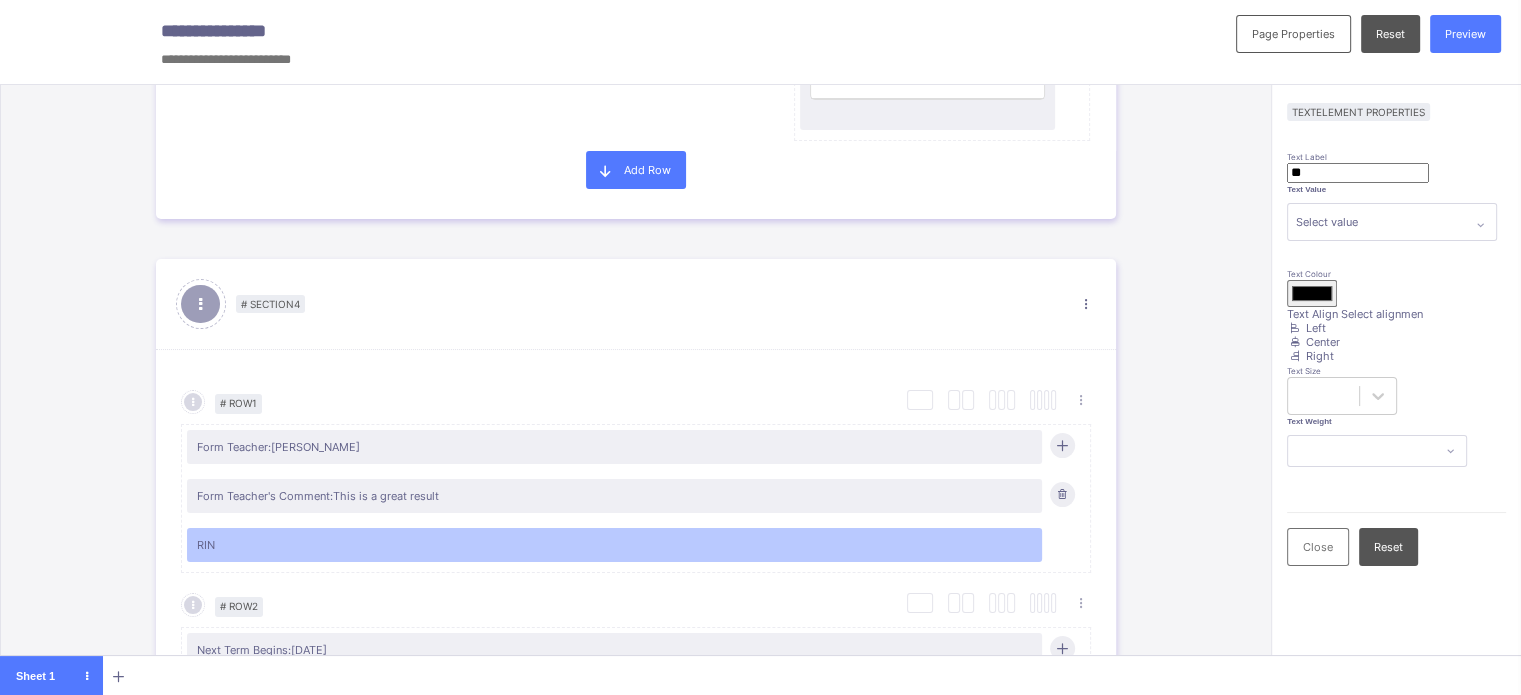 type on "*******" 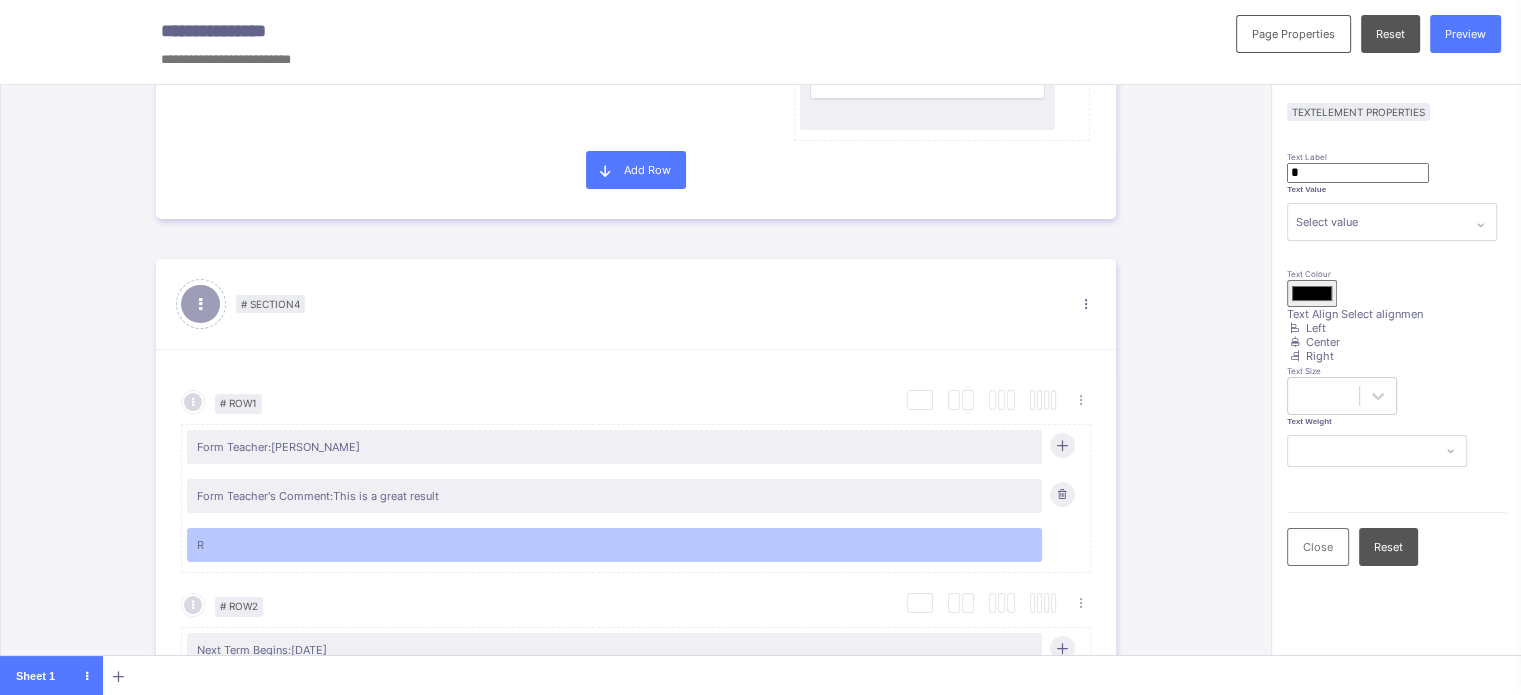 type 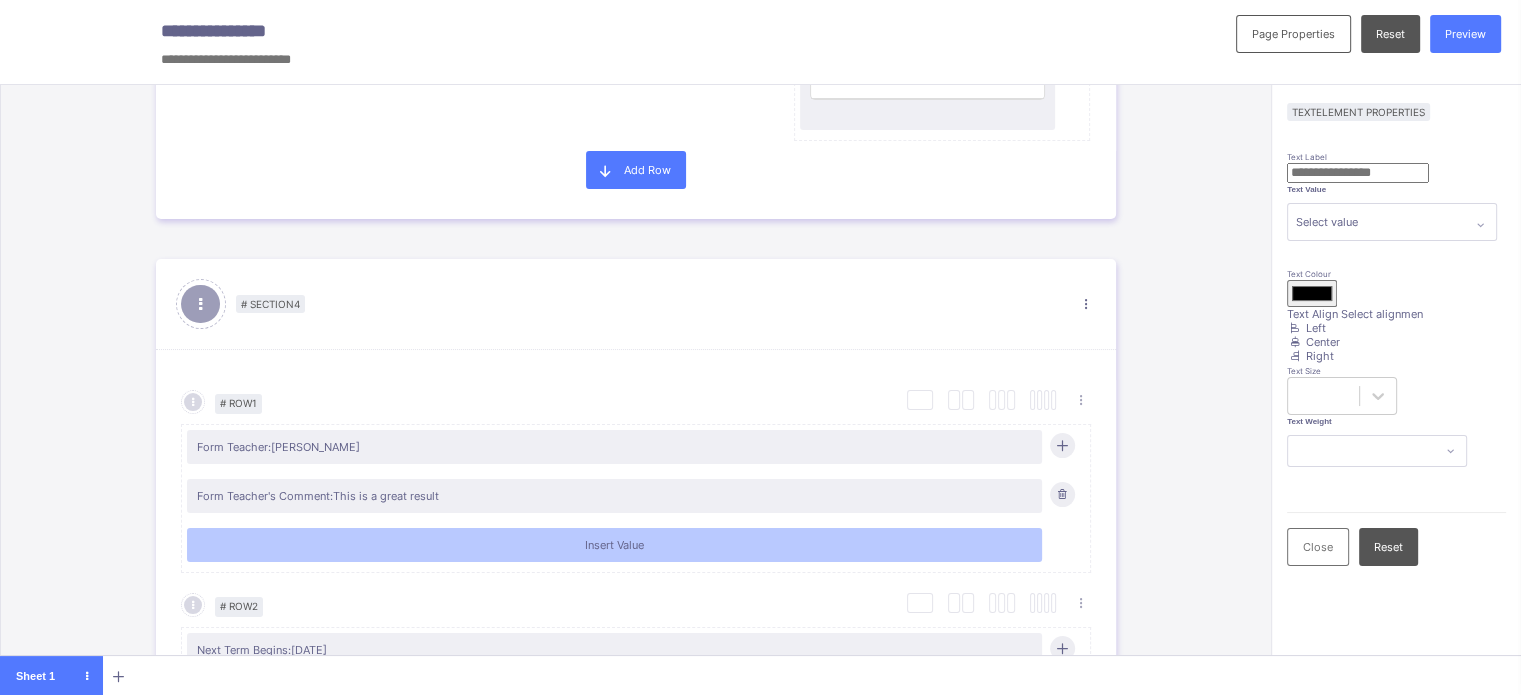 type on "*" 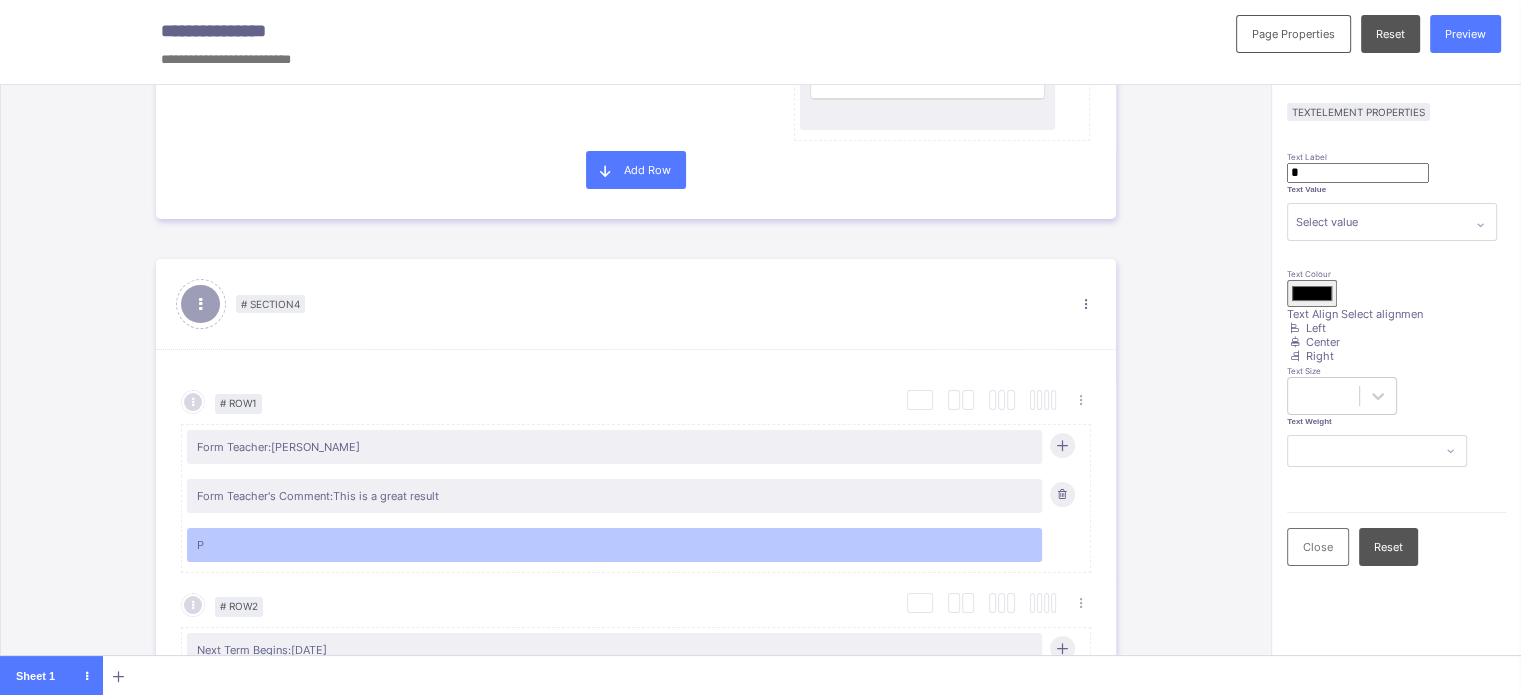type on "**" 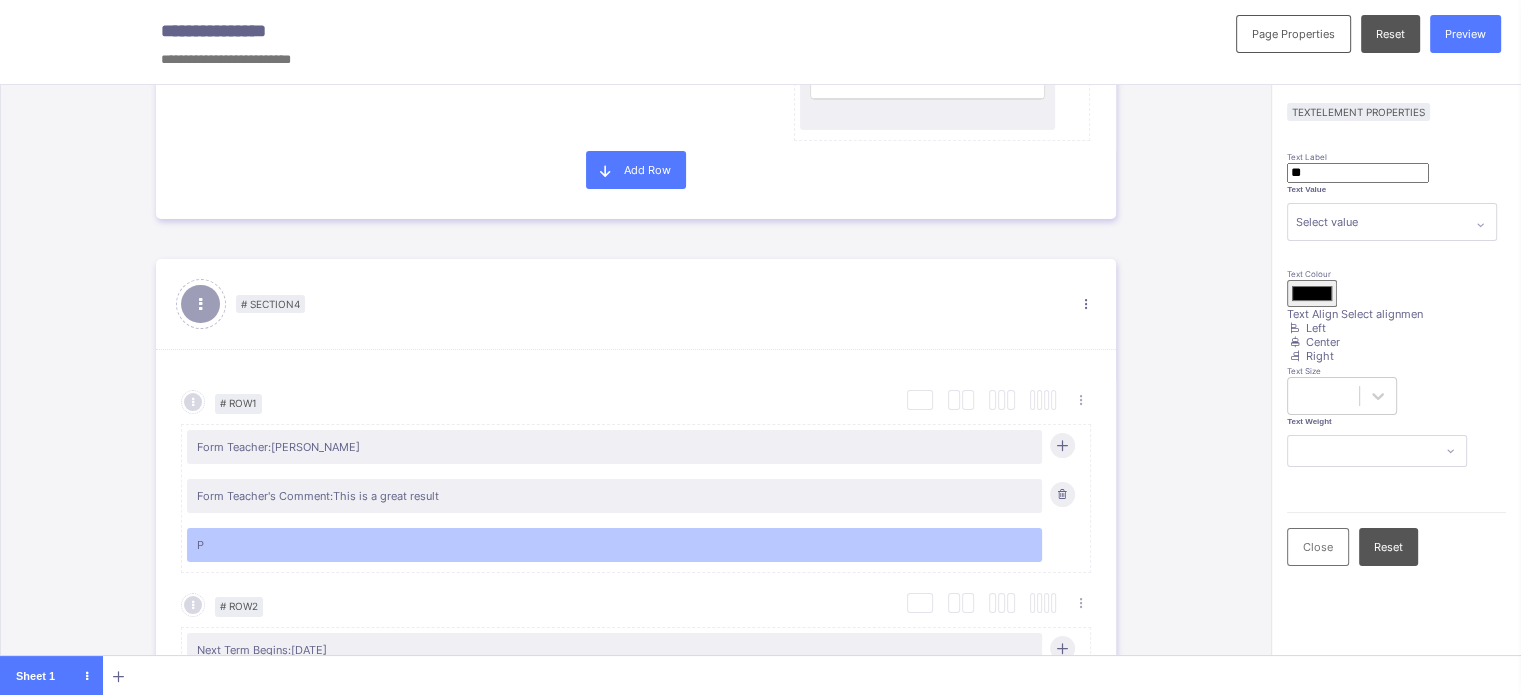 type on "***" 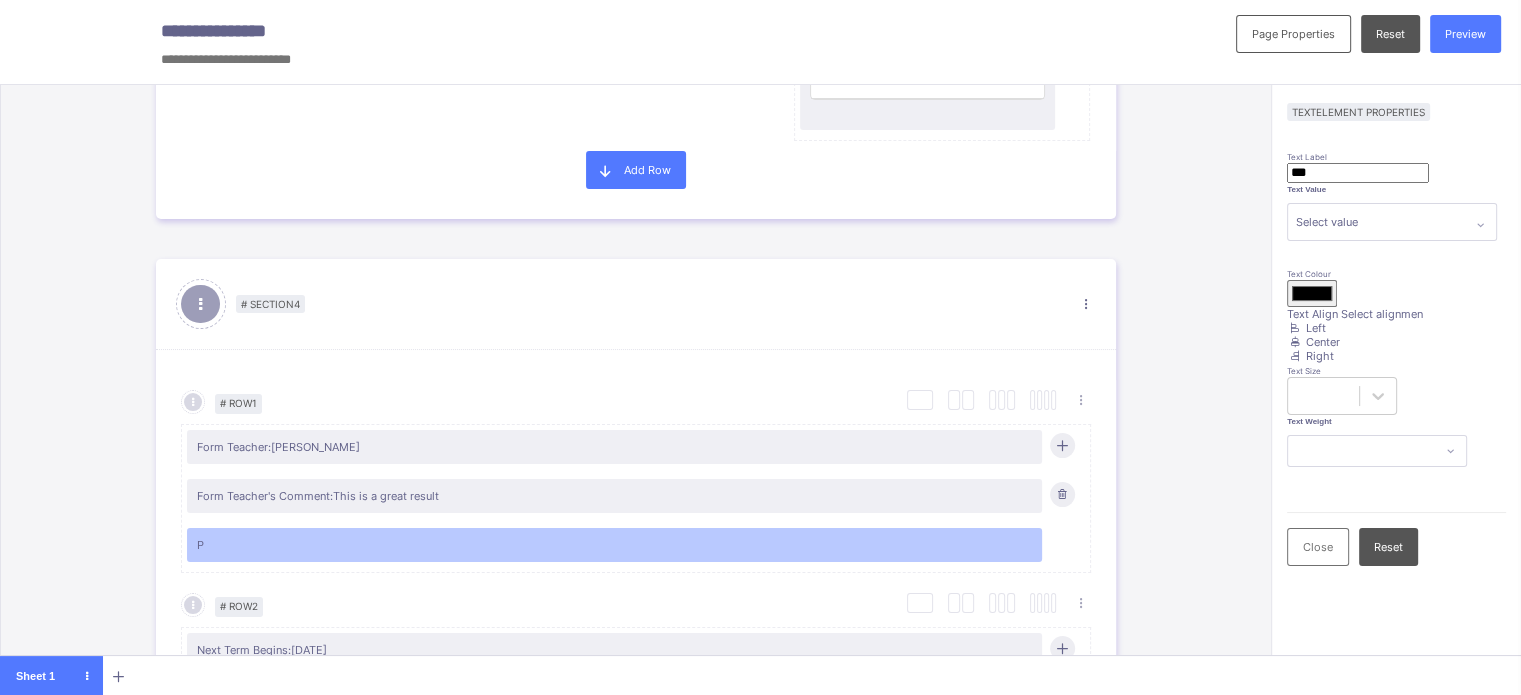 type on "****" 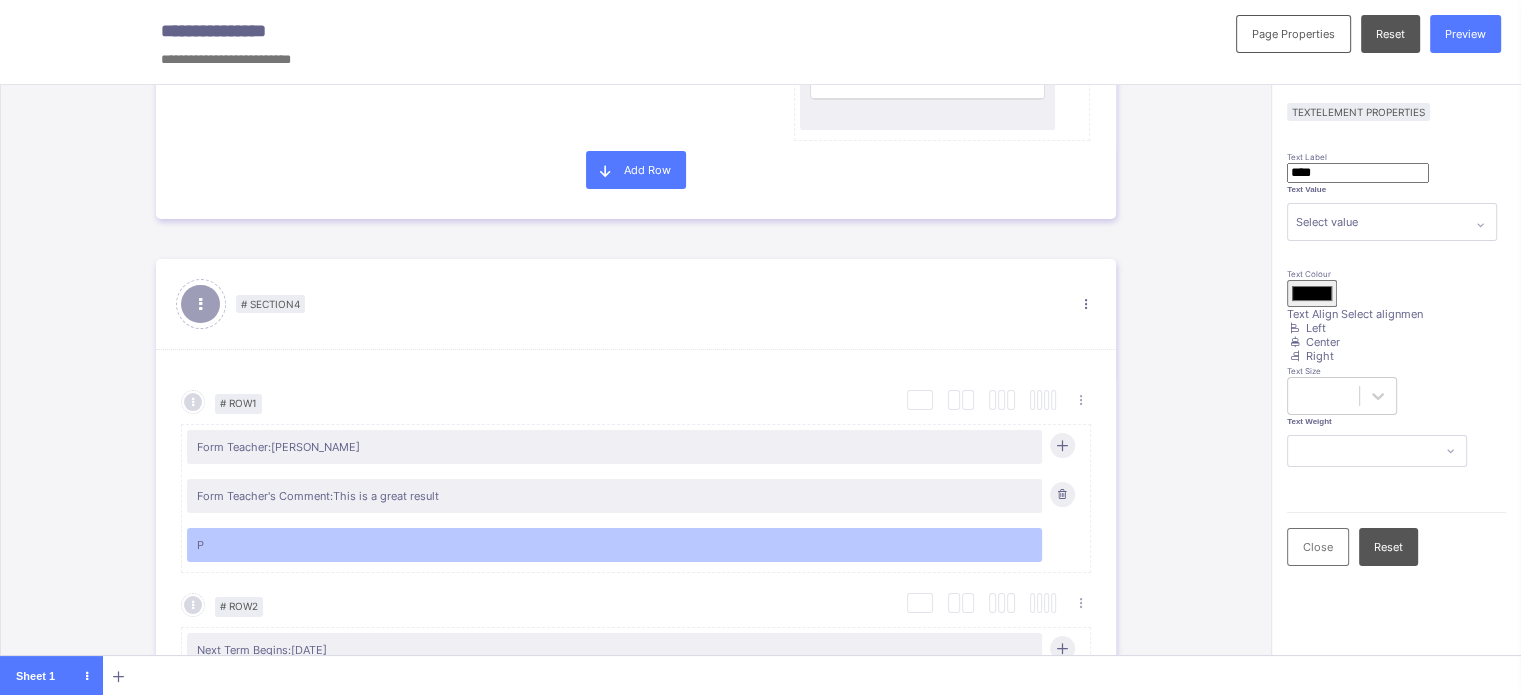 type on "*******" 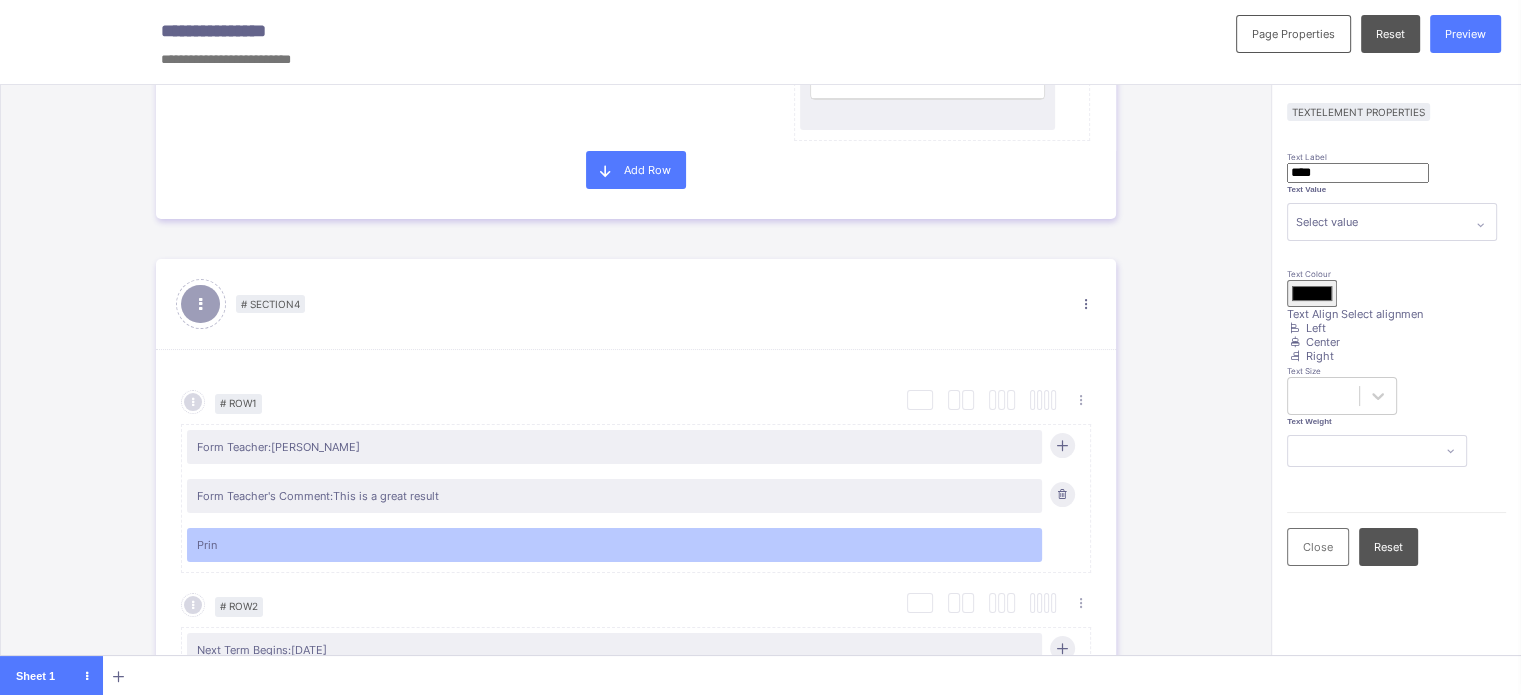 type on "*****" 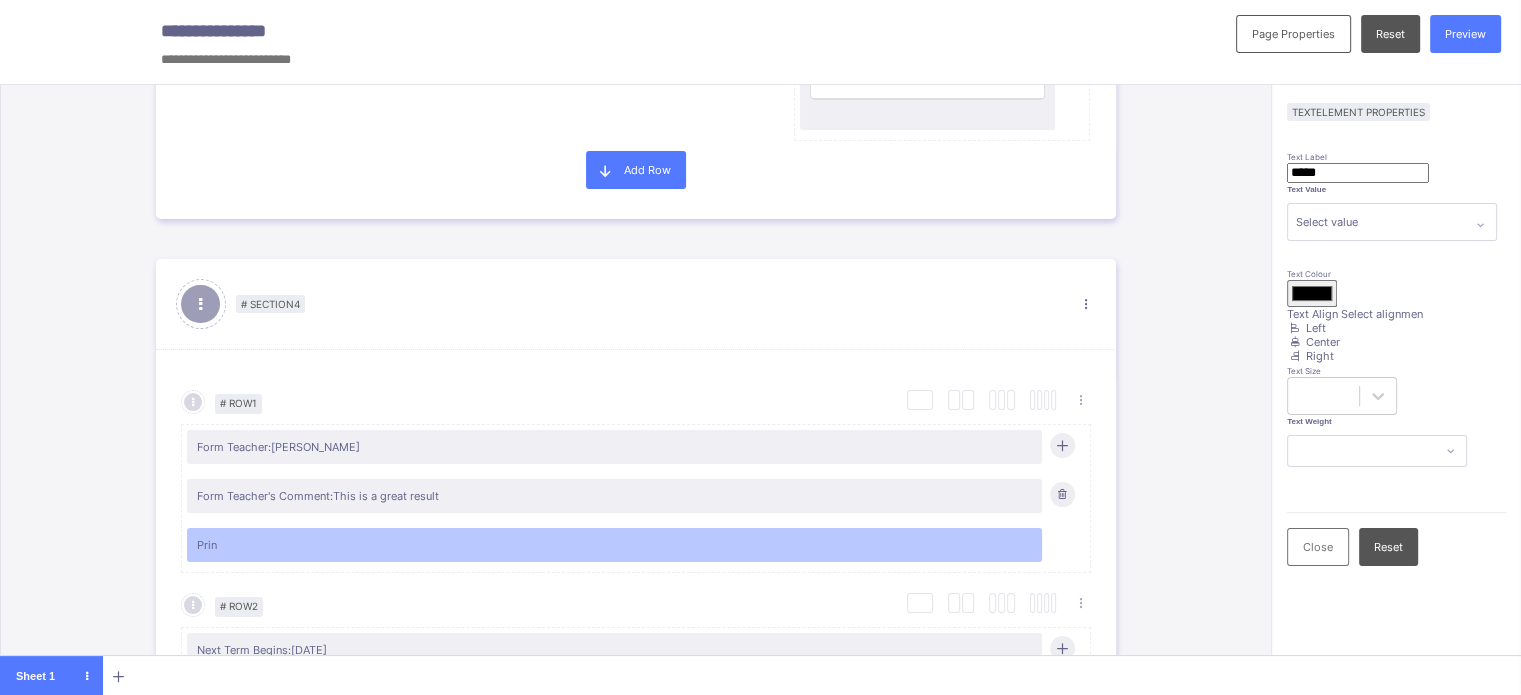 type on "******" 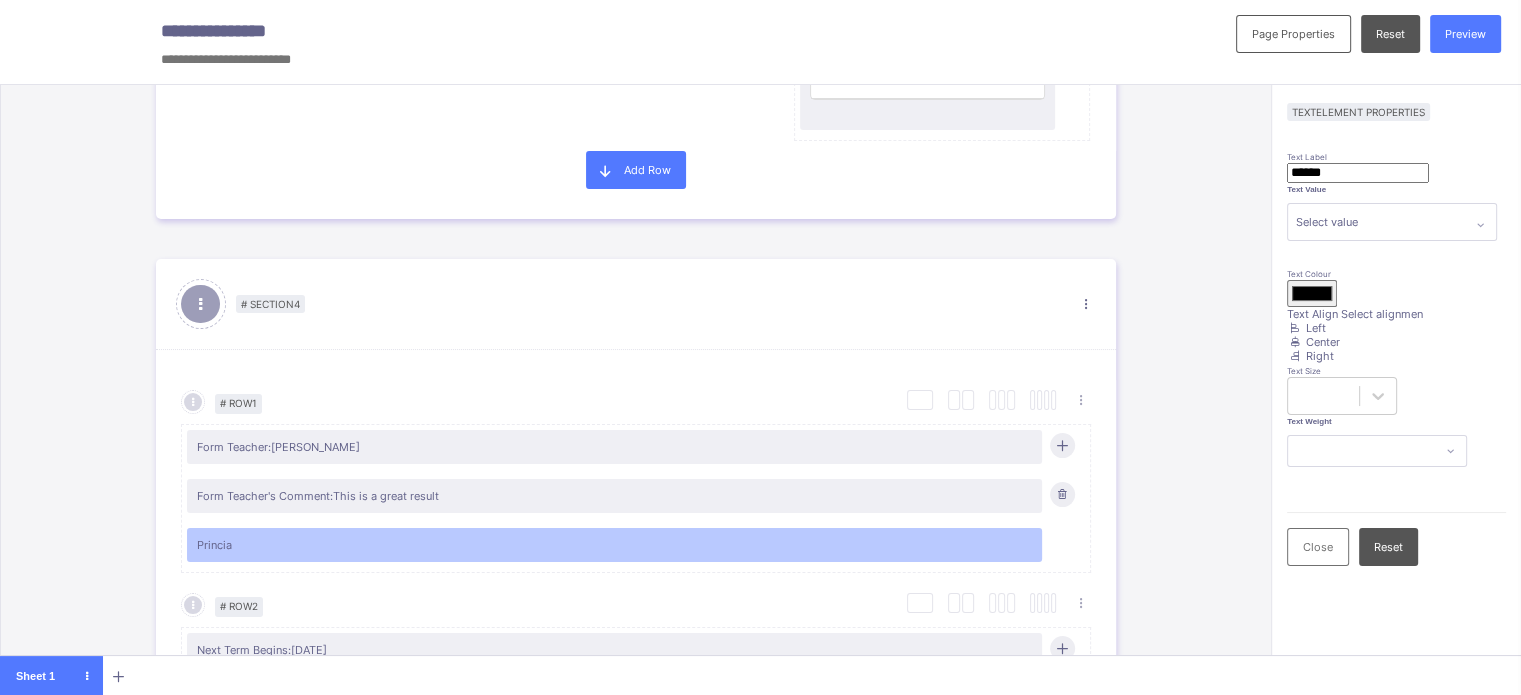 type on "*******" 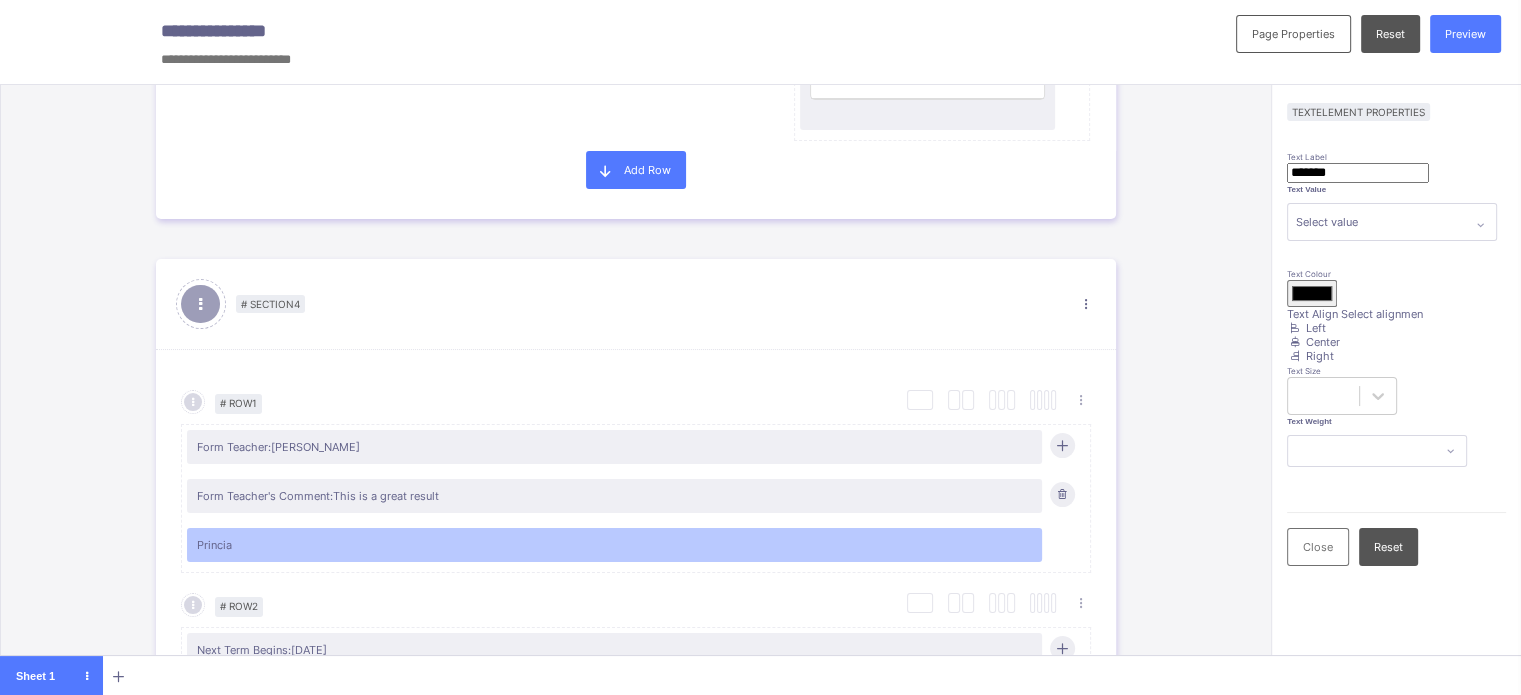 type on "******" 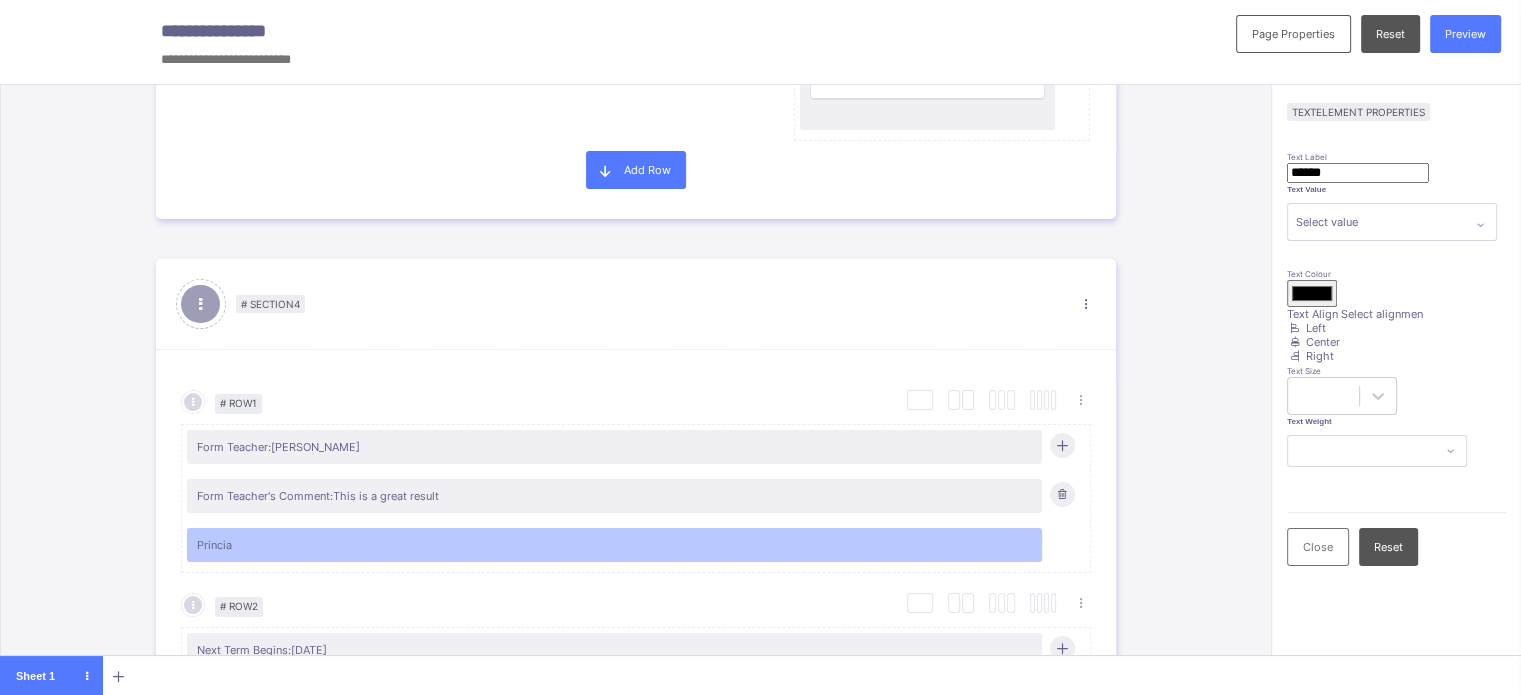 type on "*******" 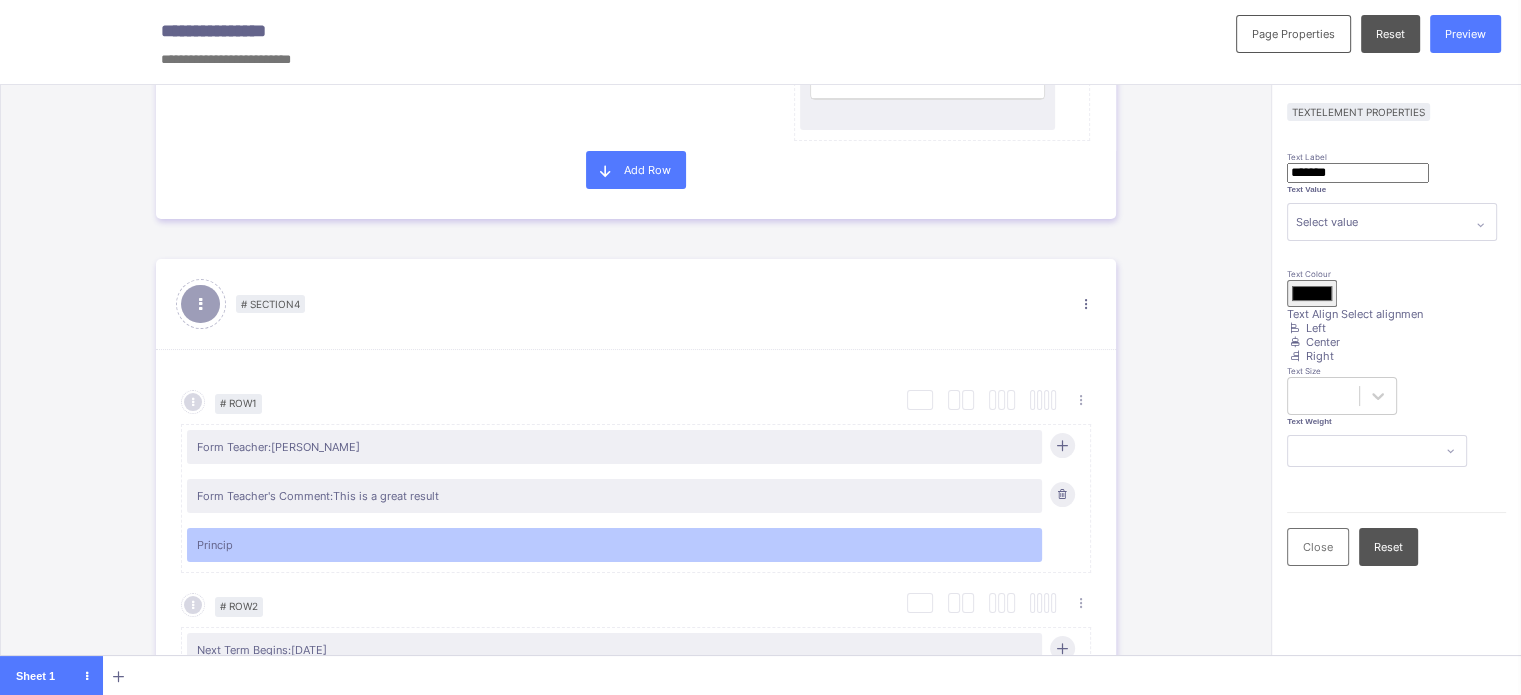 type on "********" 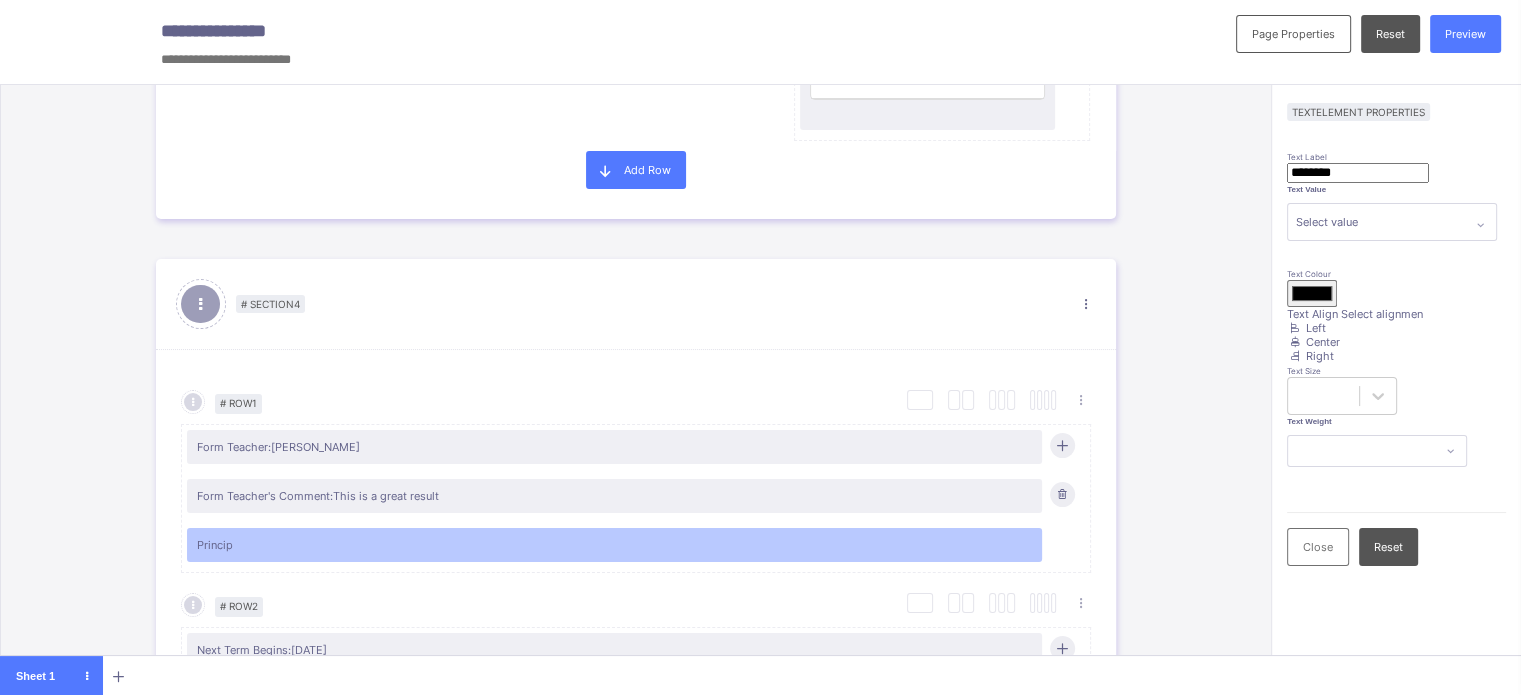 type on "*********" 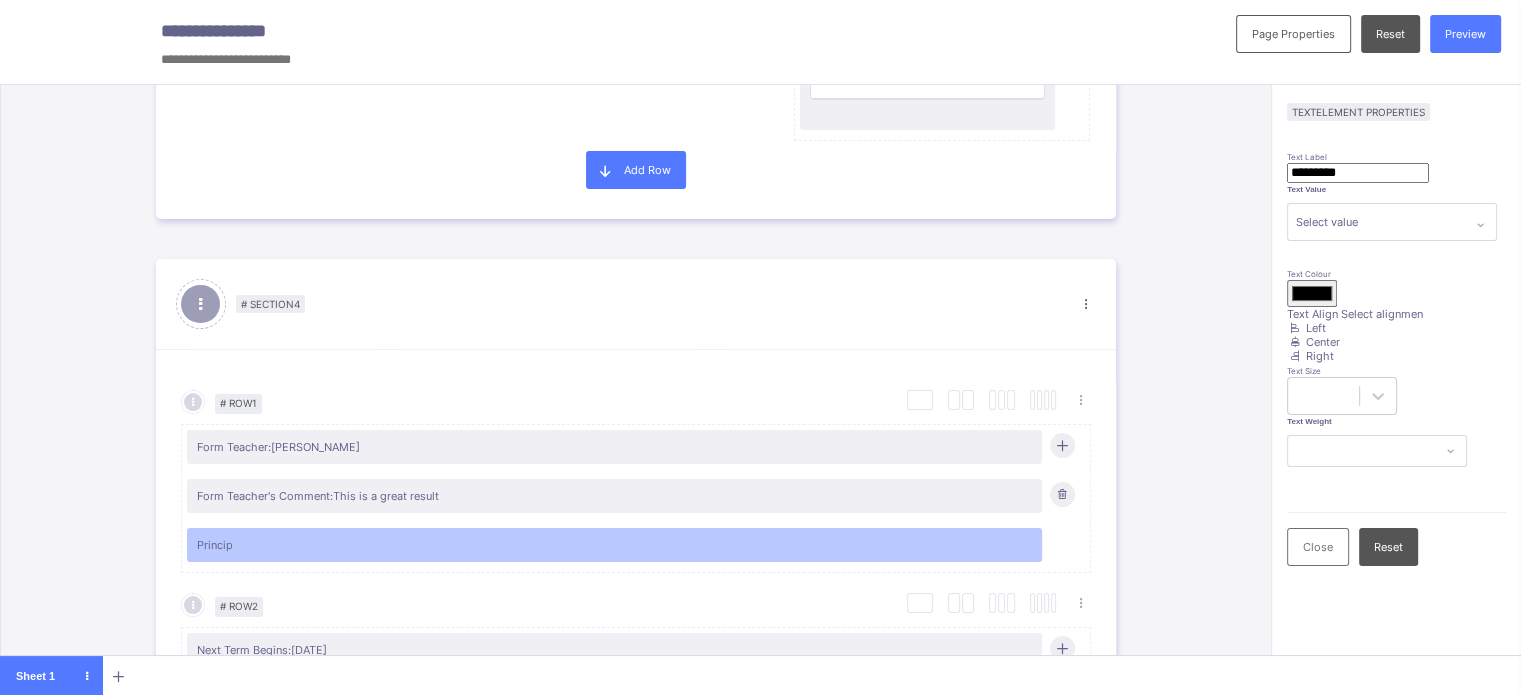 type on "*******" 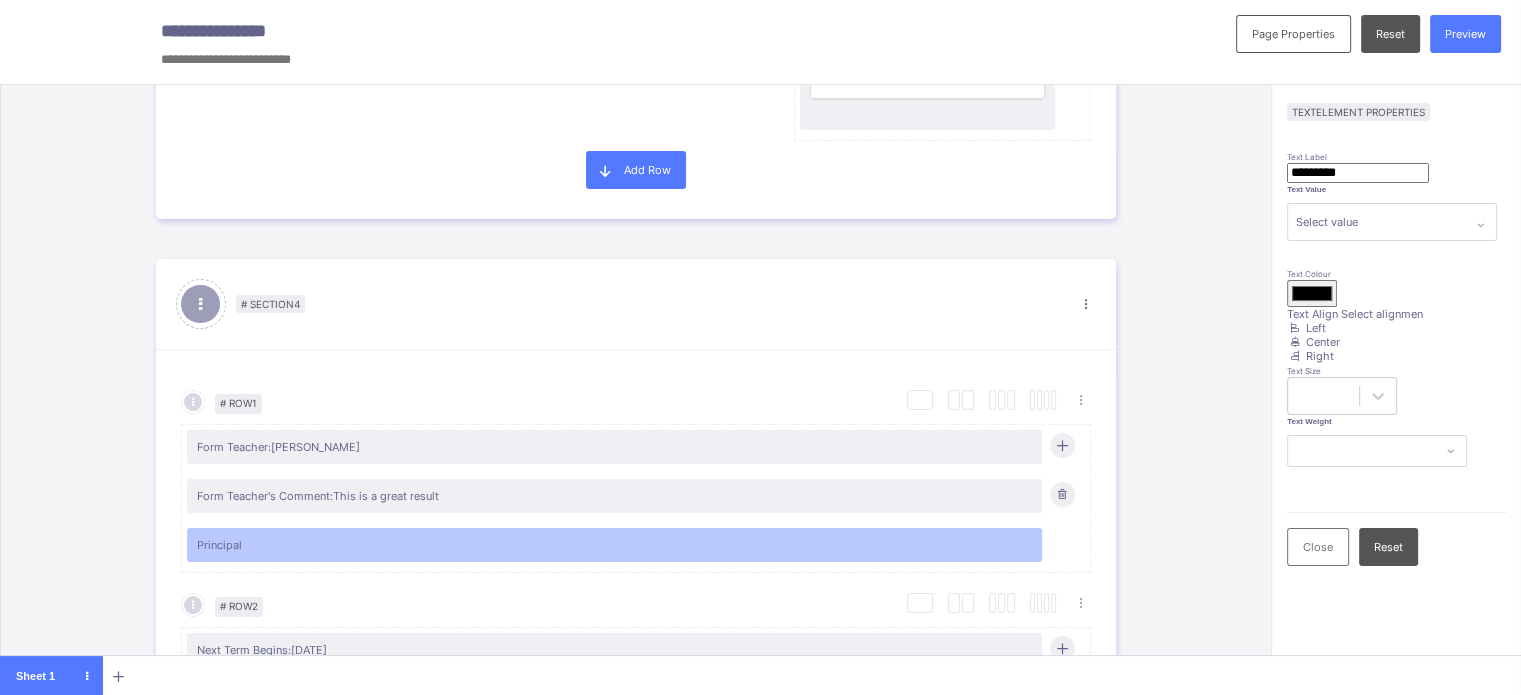 type on "**********" 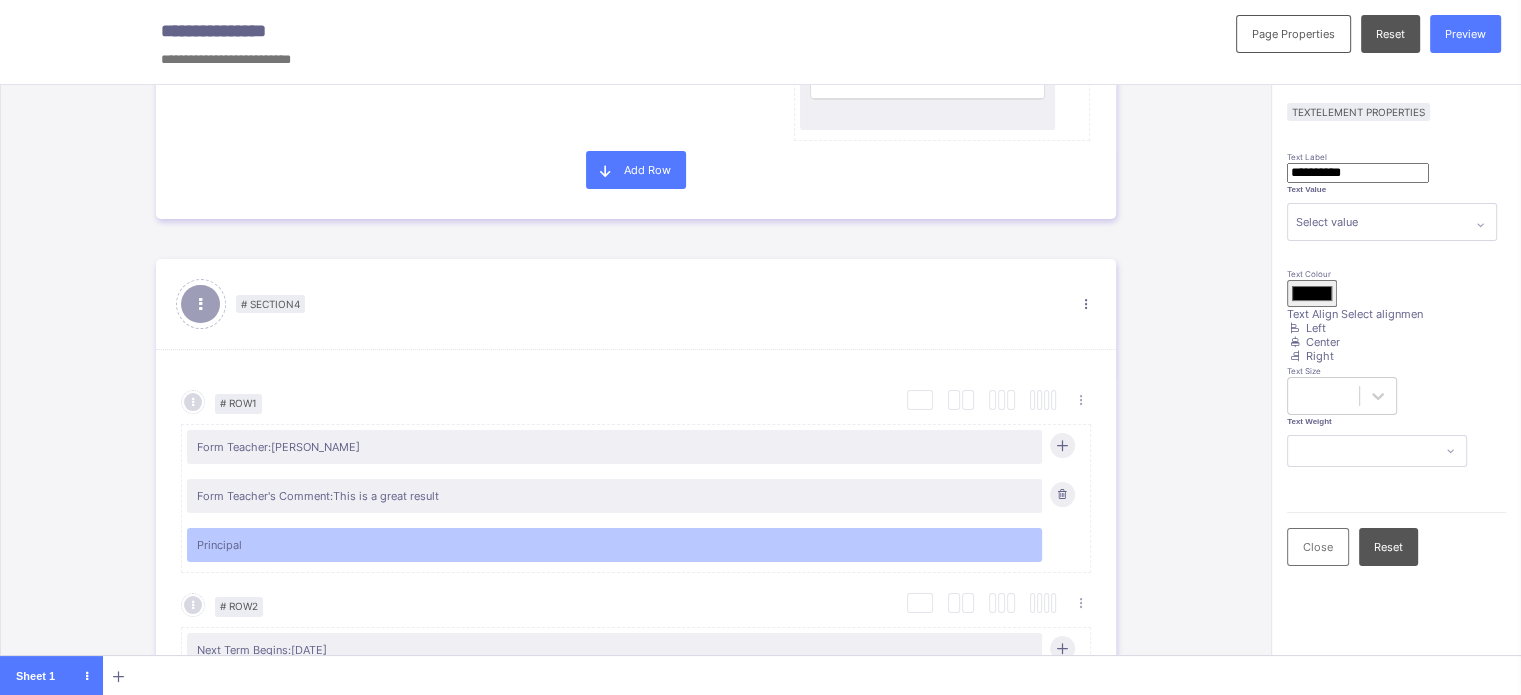 type on "**********" 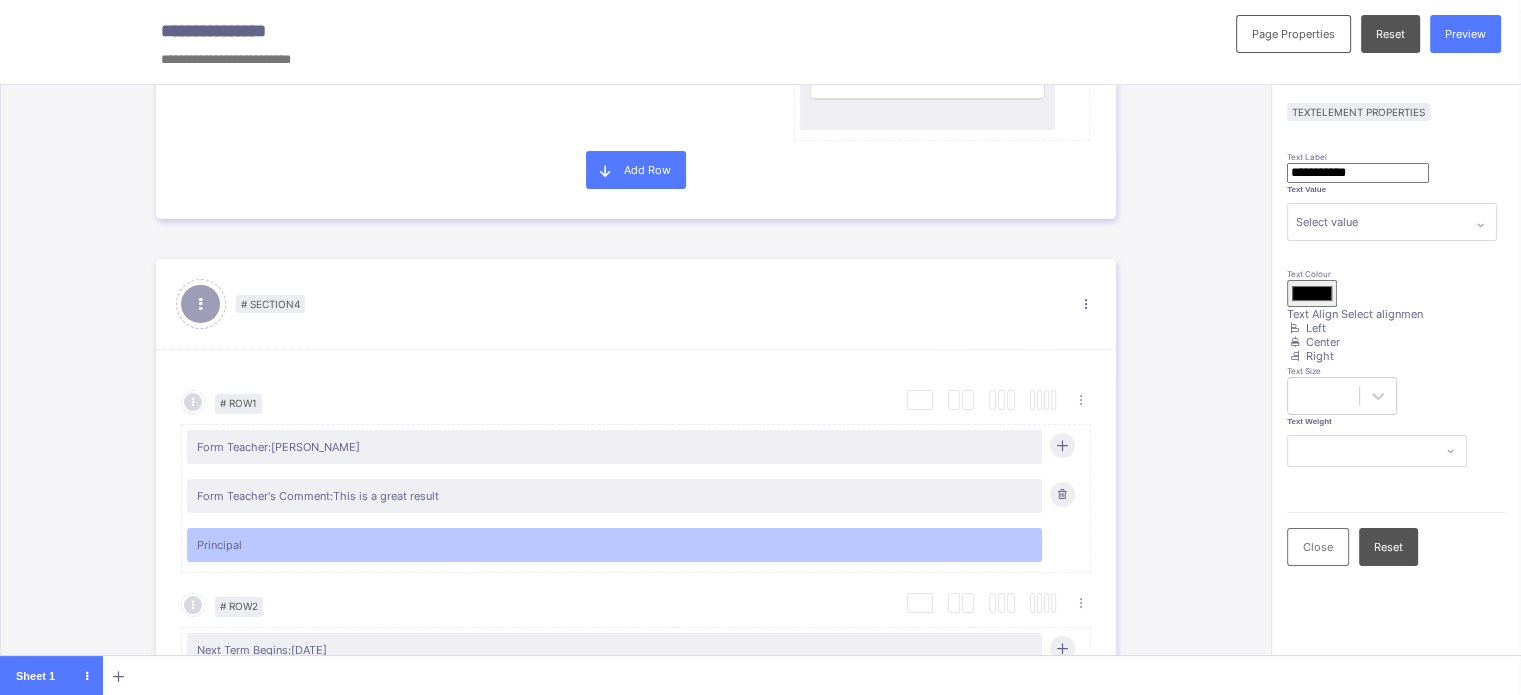type on "**********" 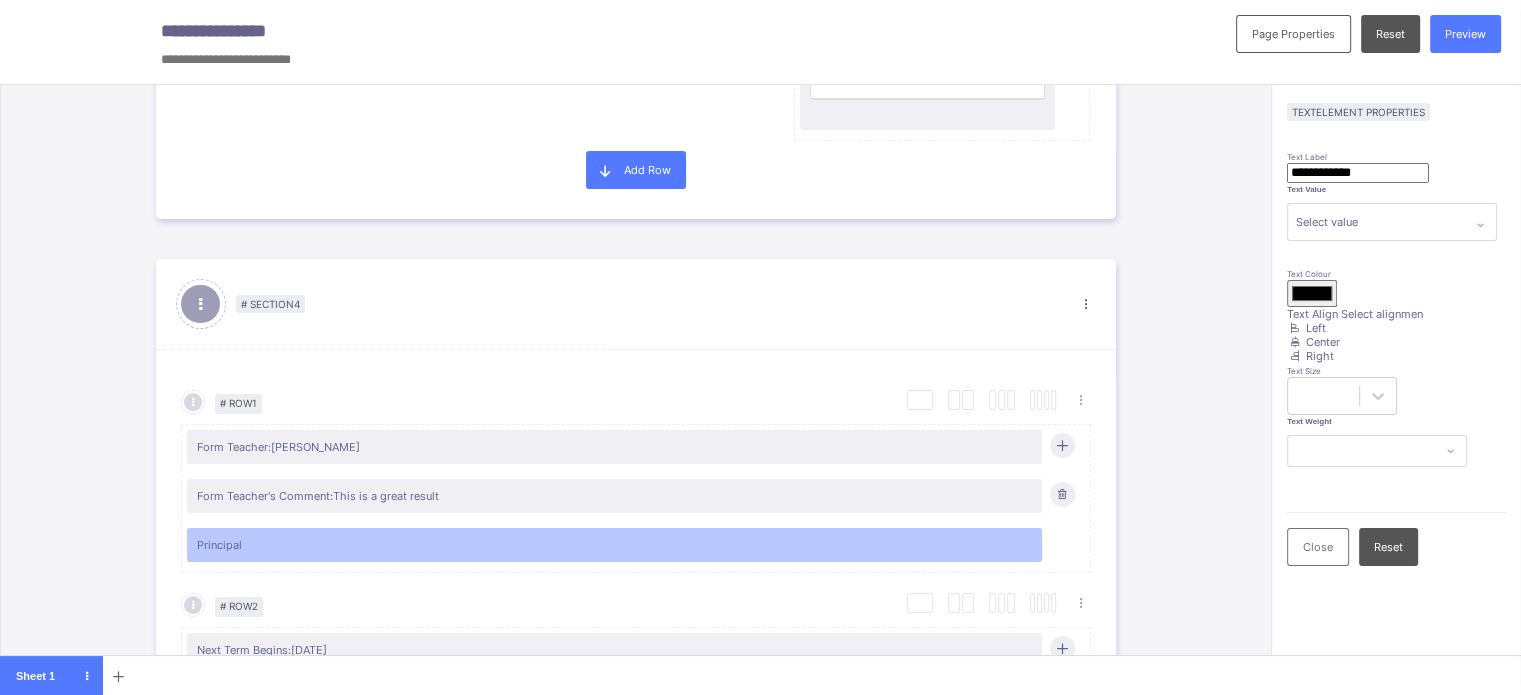 type on "*******" 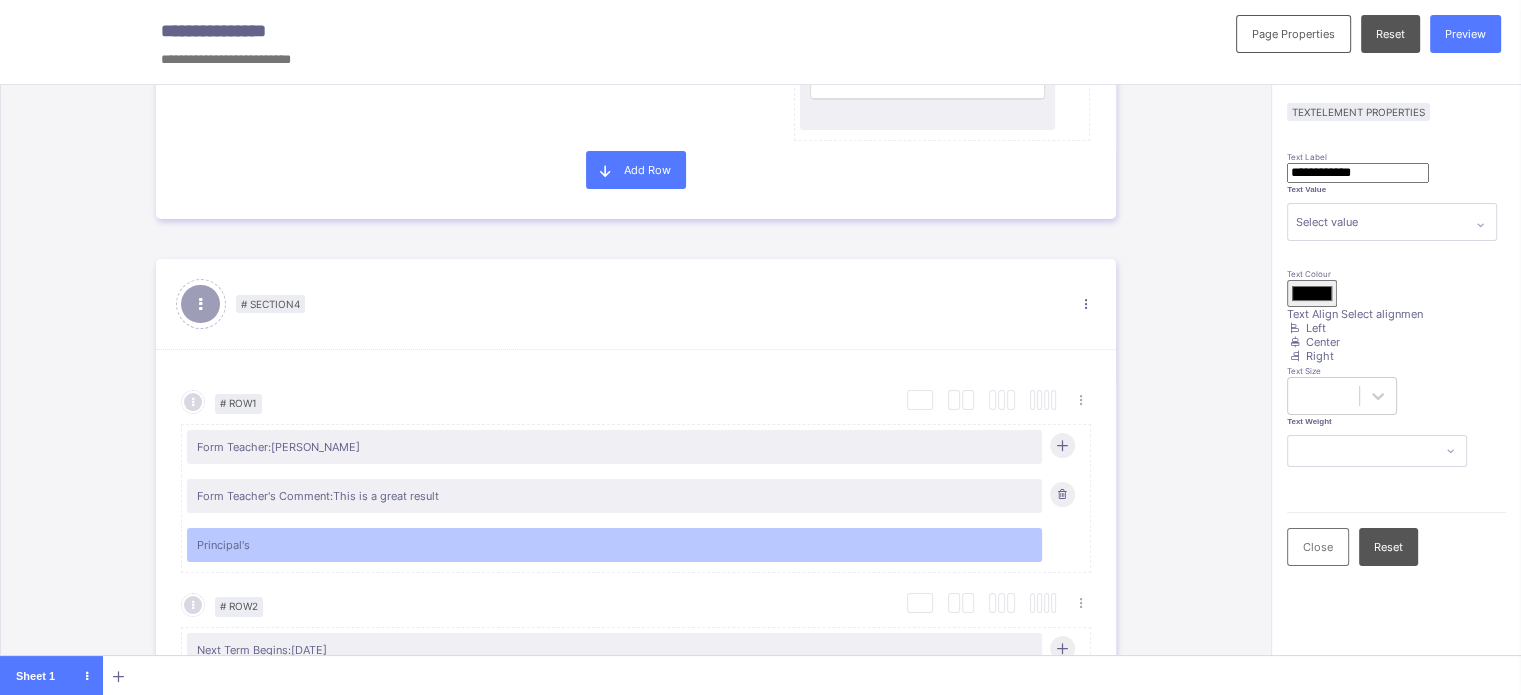 type on "**********" 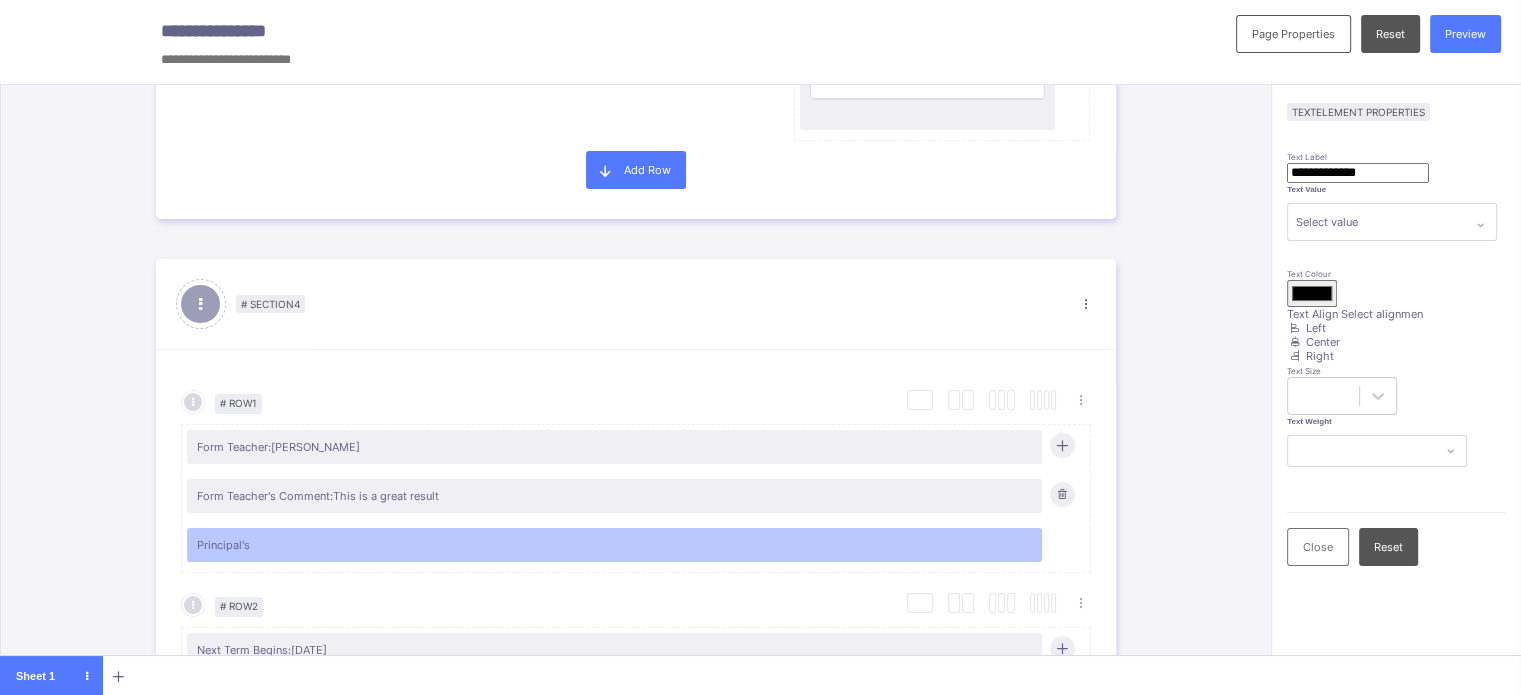 type on "*******" 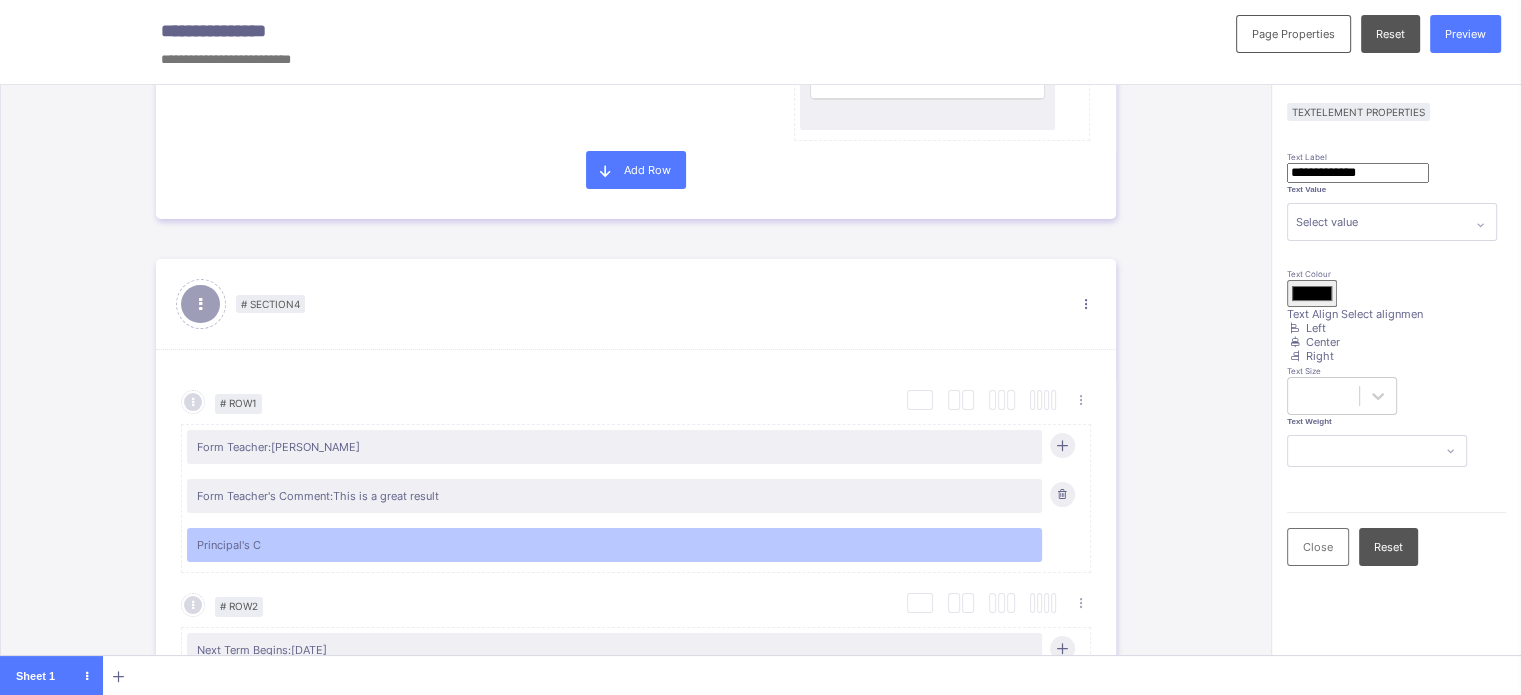 type on "**********" 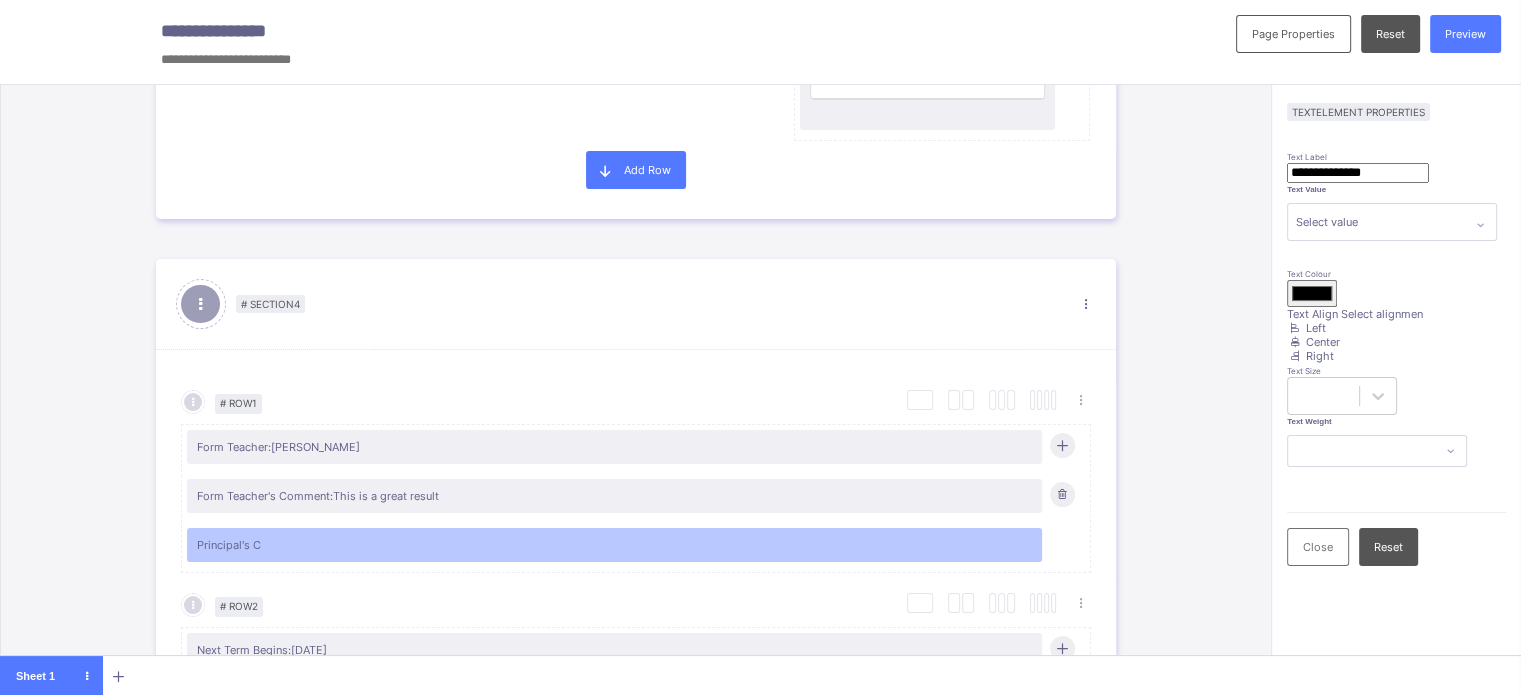 type on "**********" 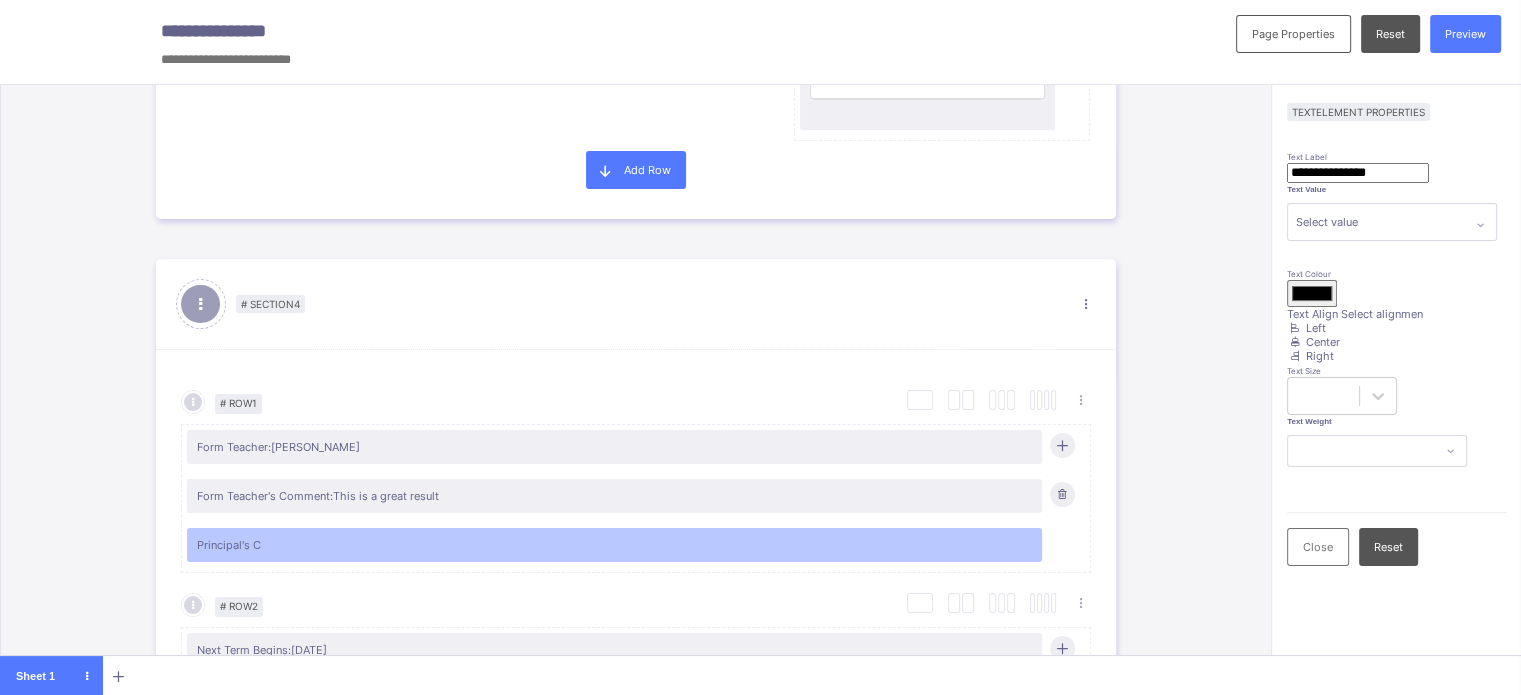 type on "*******" 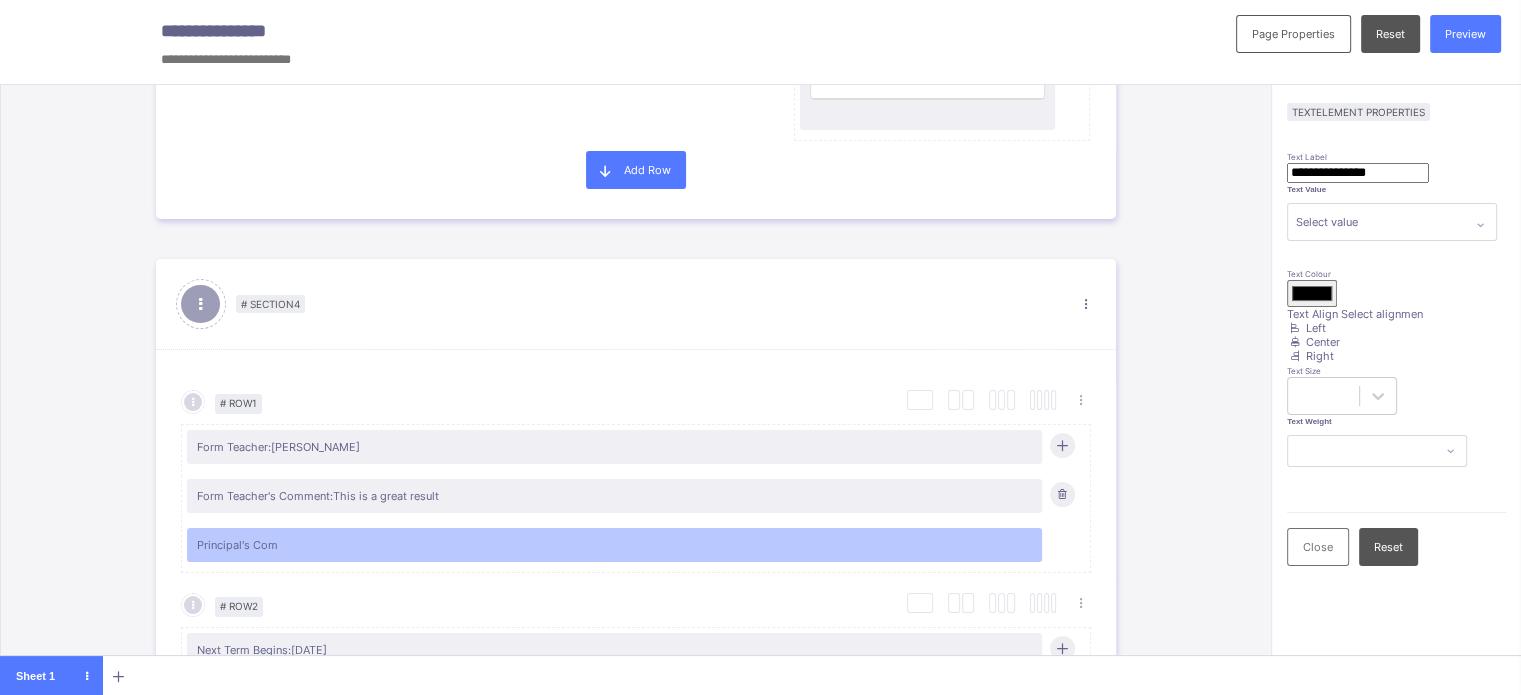 type on "**********" 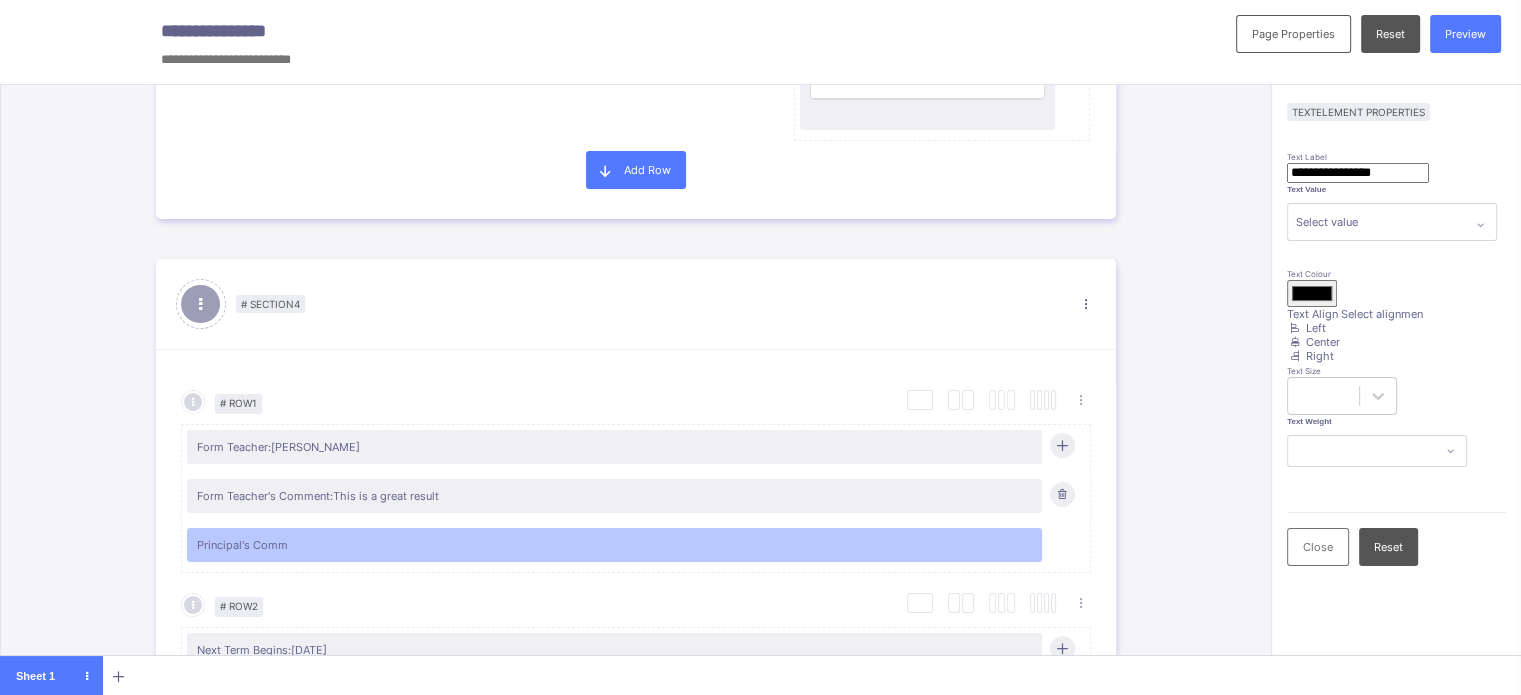 type on "**********" 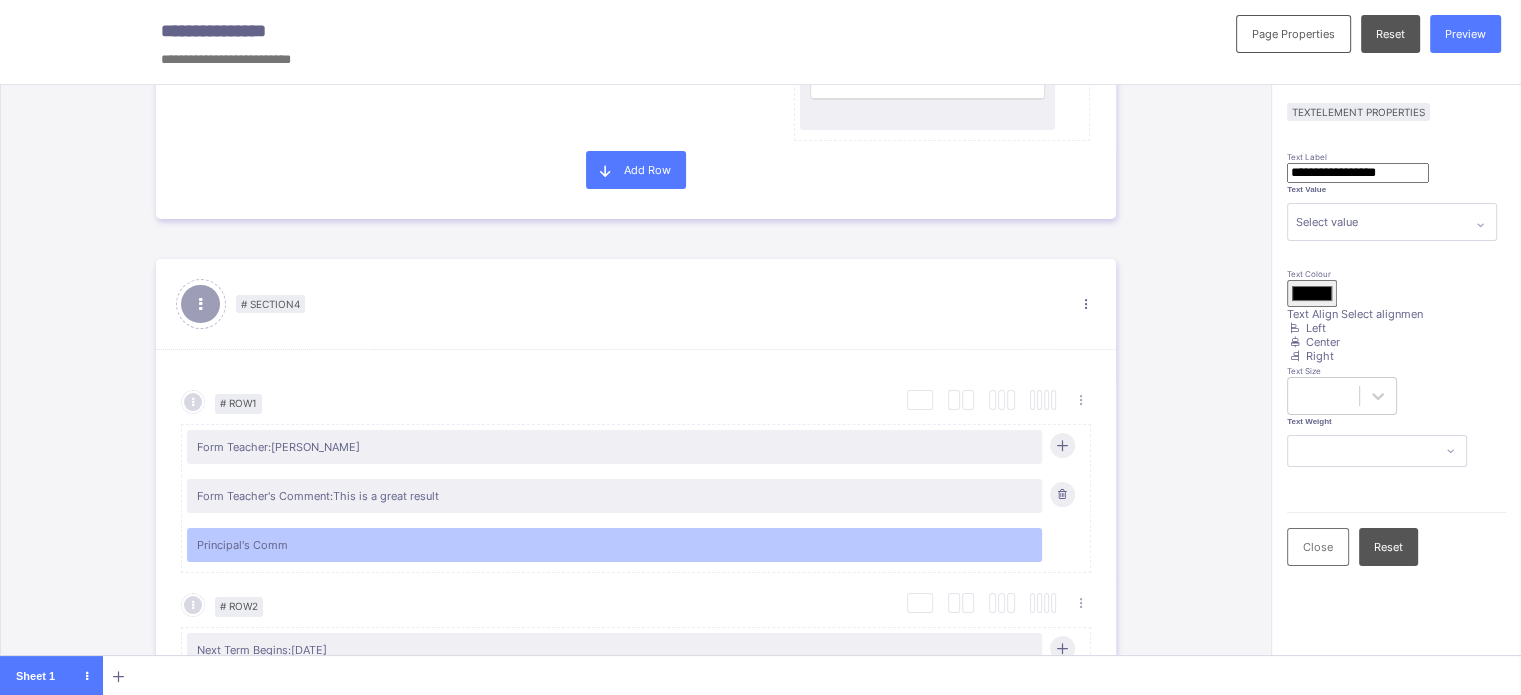 type on "**********" 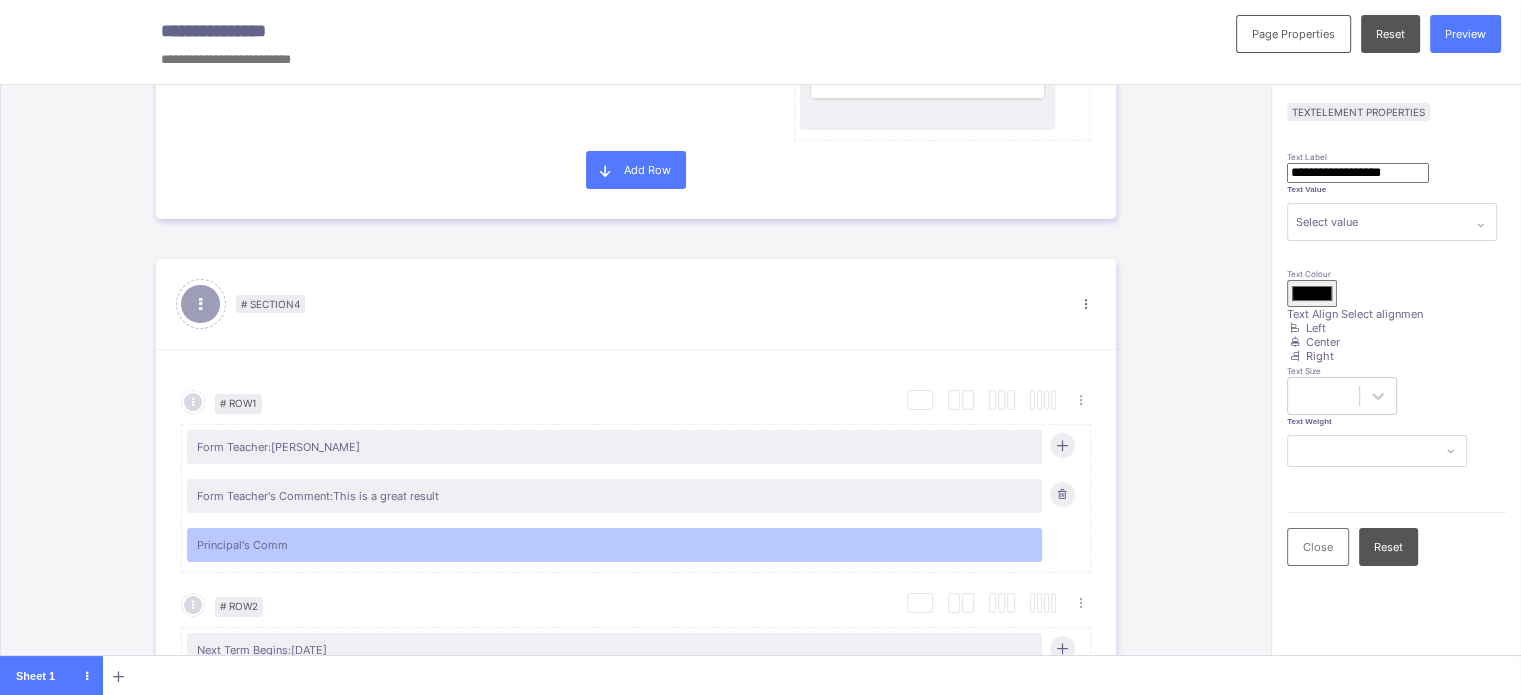 type on "**********" 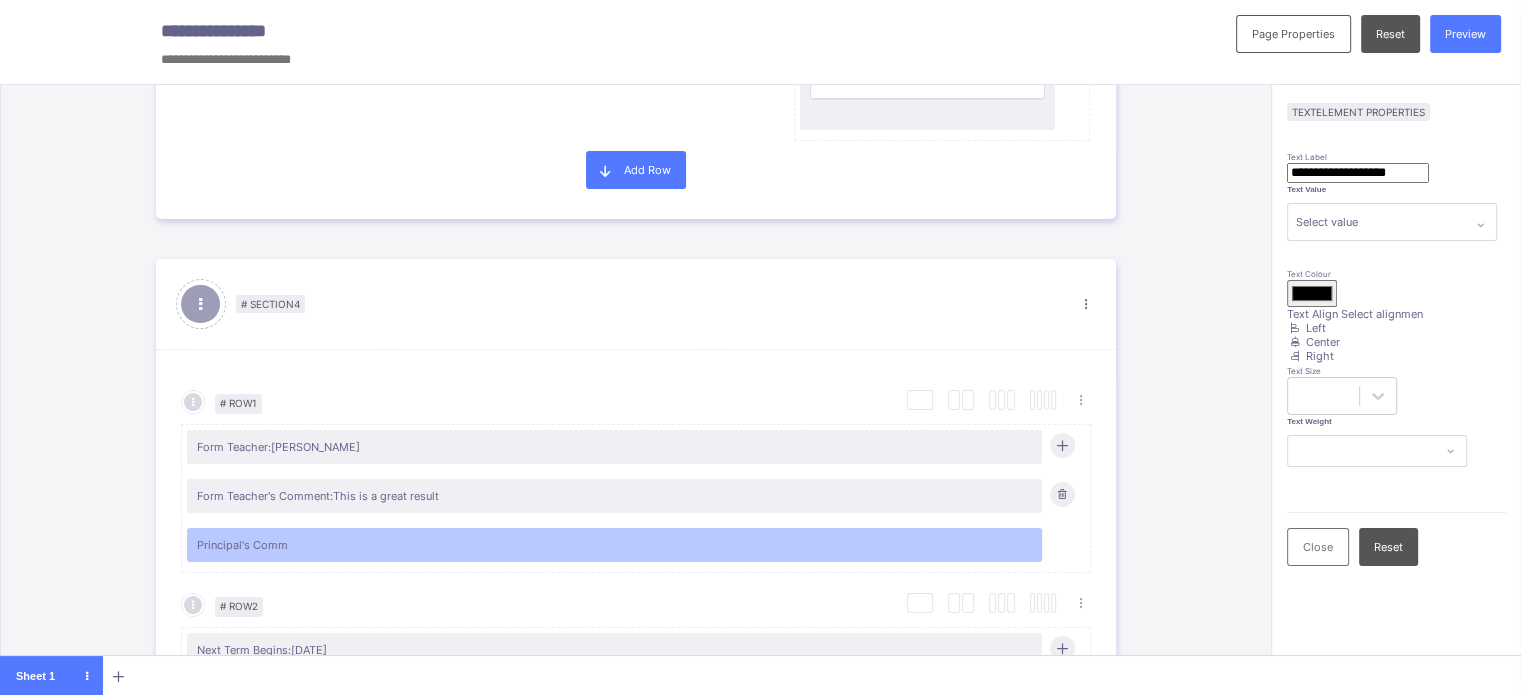 type on "*******" 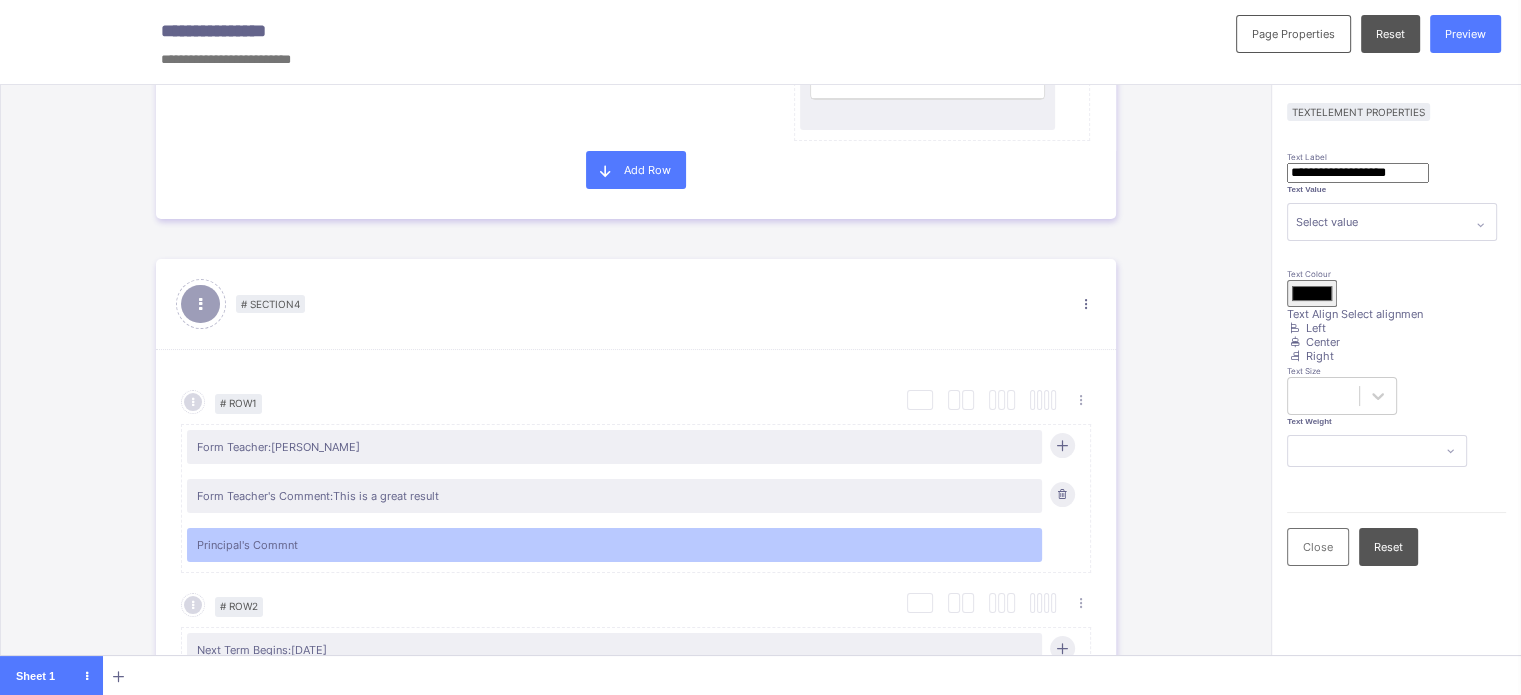 type on "**********" 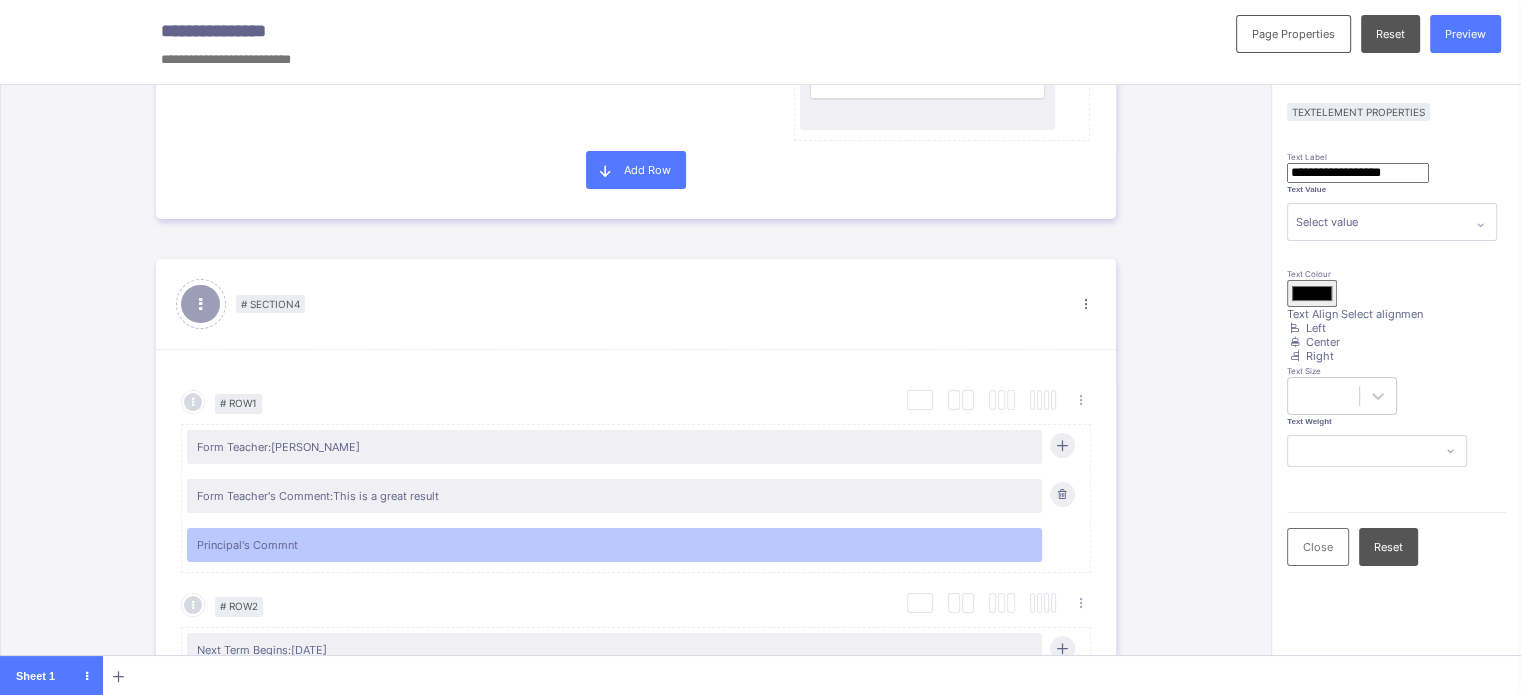 type on "**********" 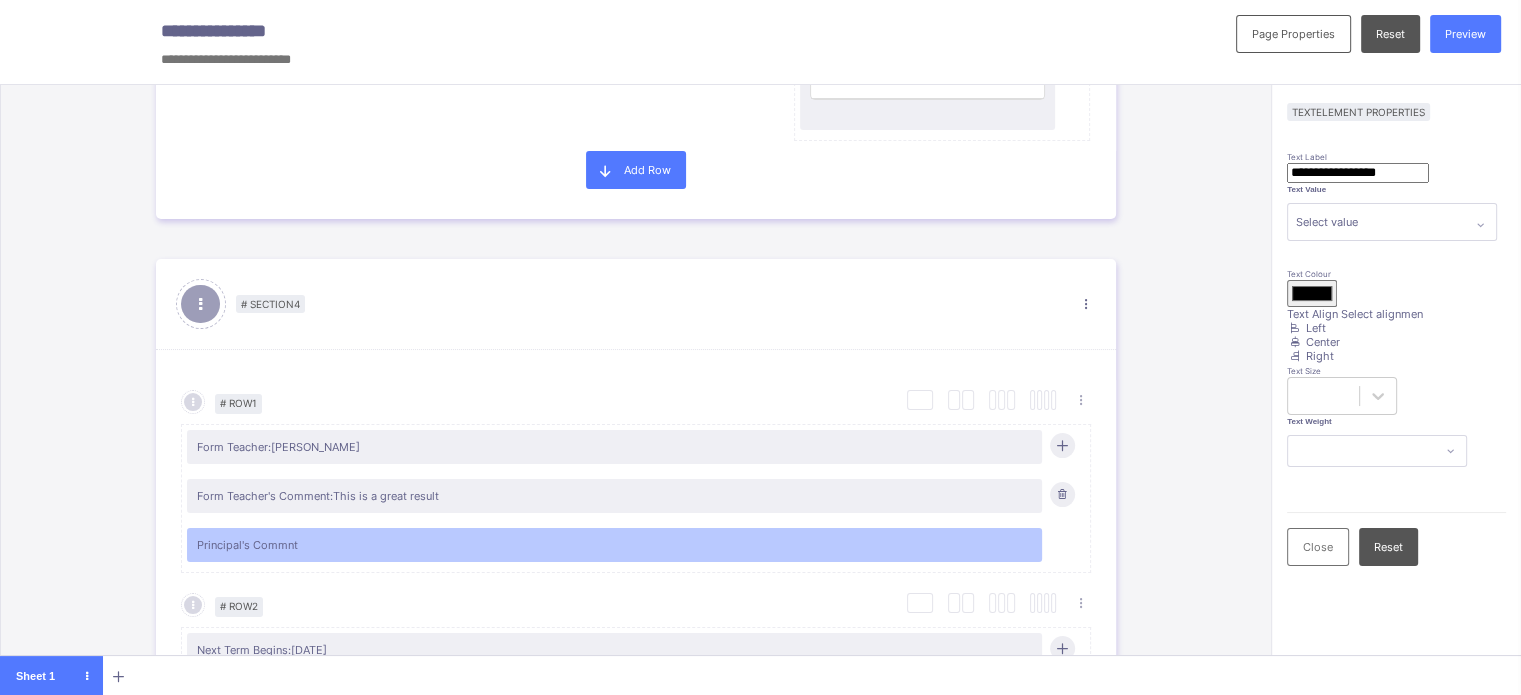 type on "*******" 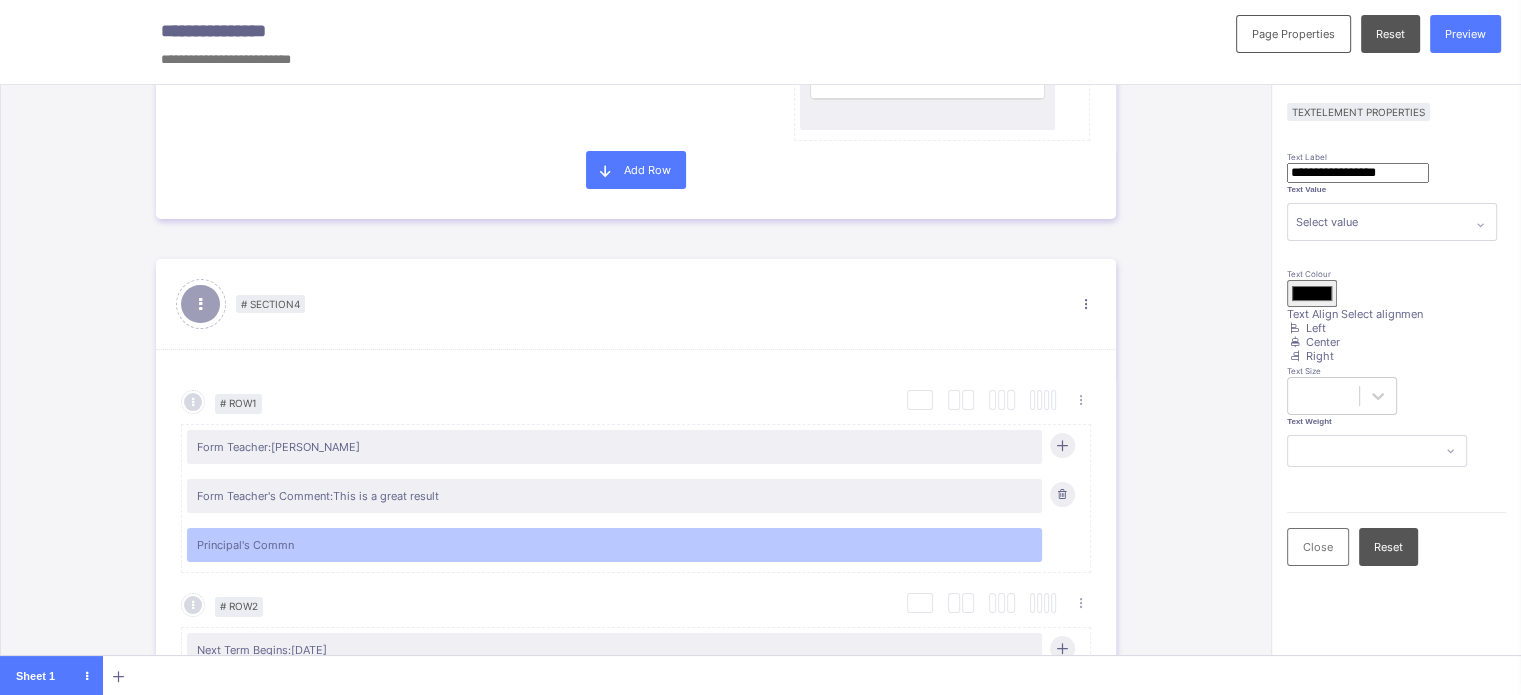 type on "**********" 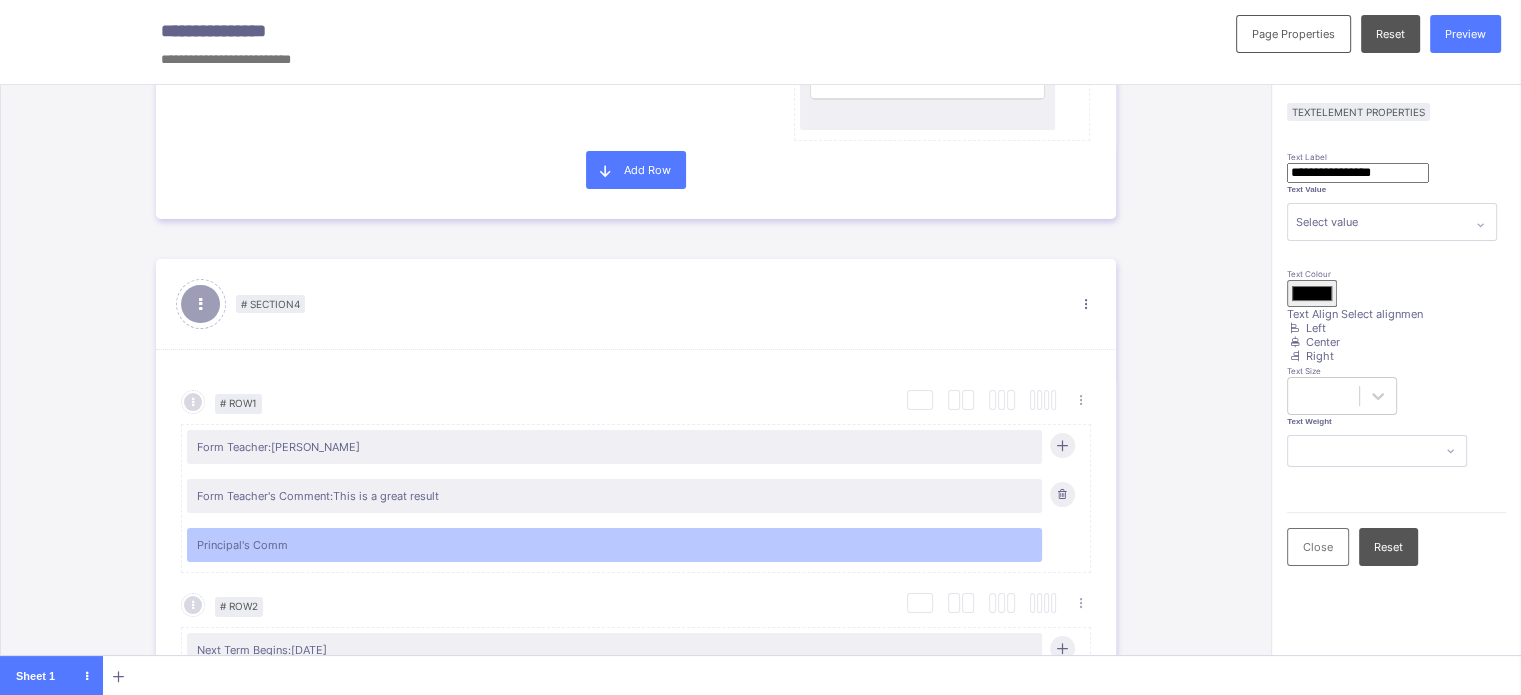 type on "**********" 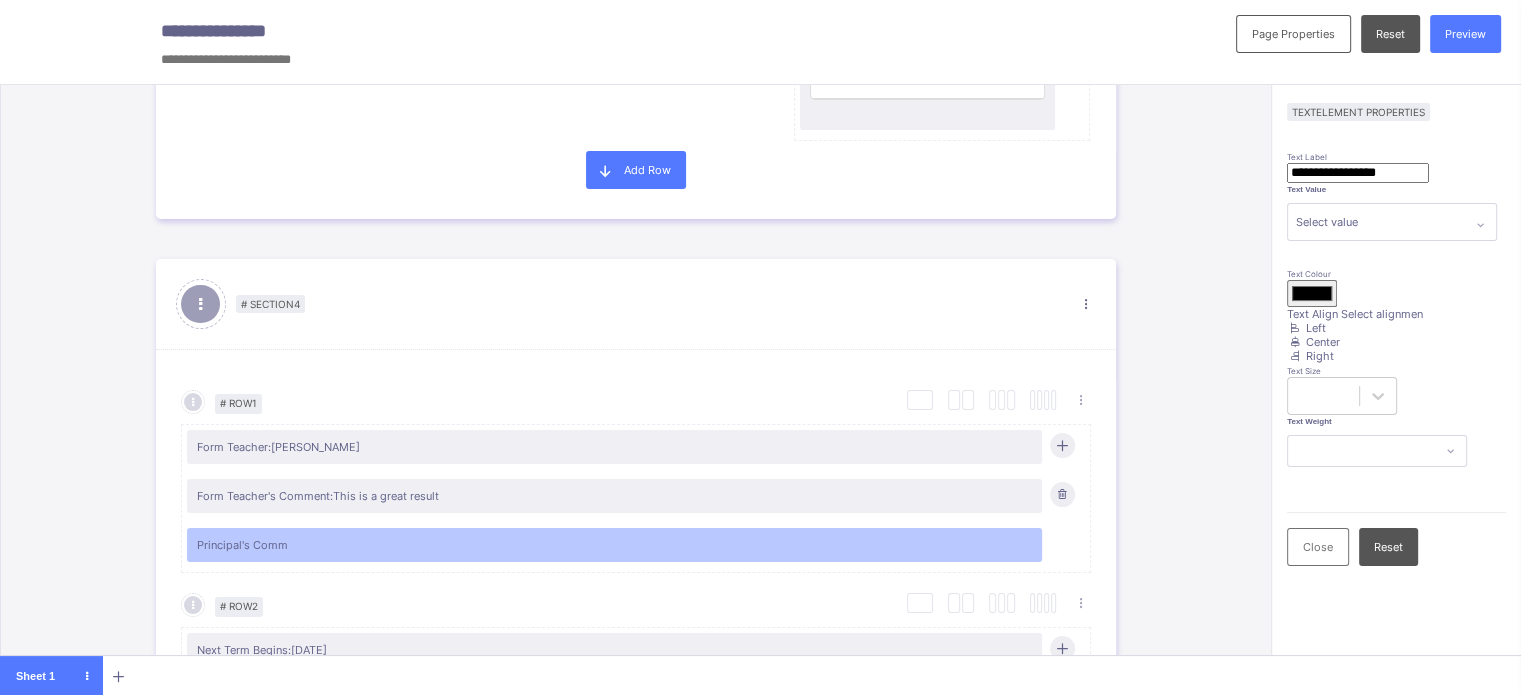 type on "*******" 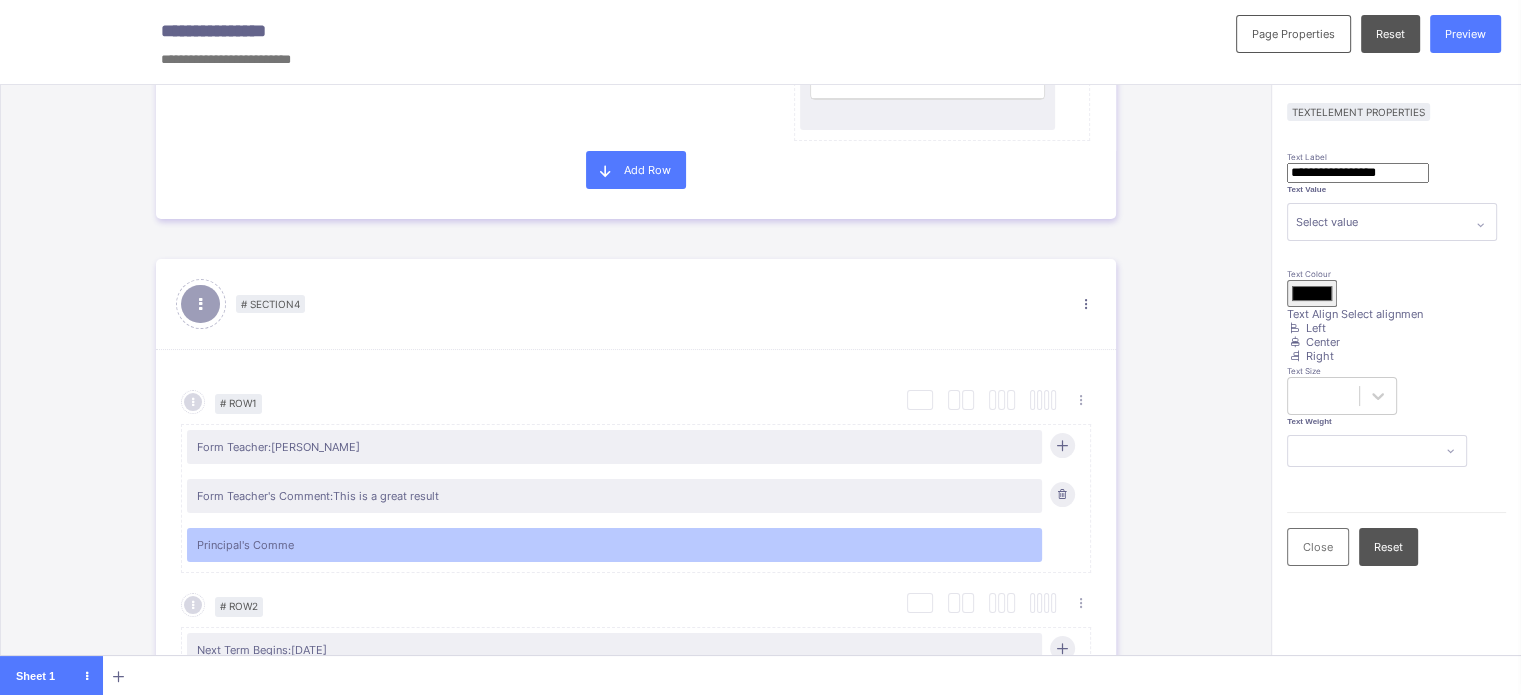 type on "**********" 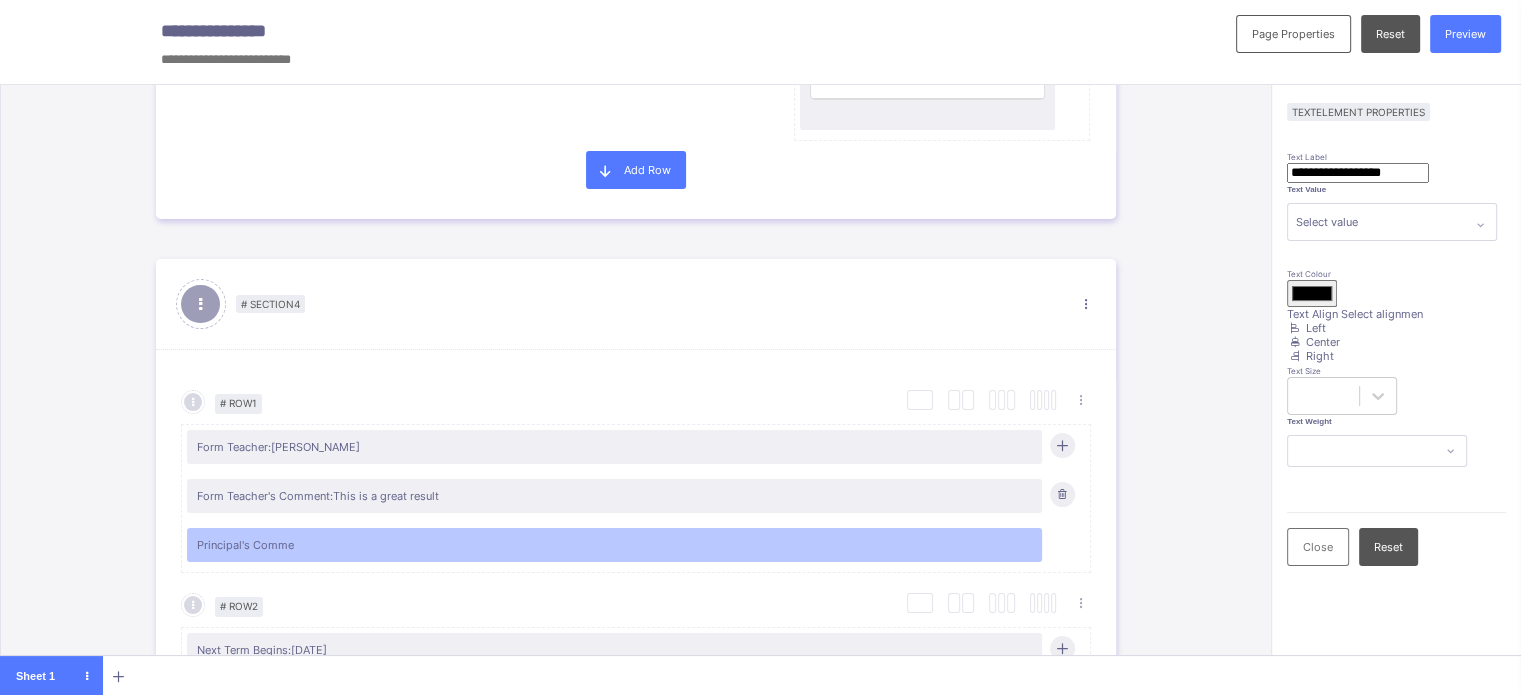 type on "**********" 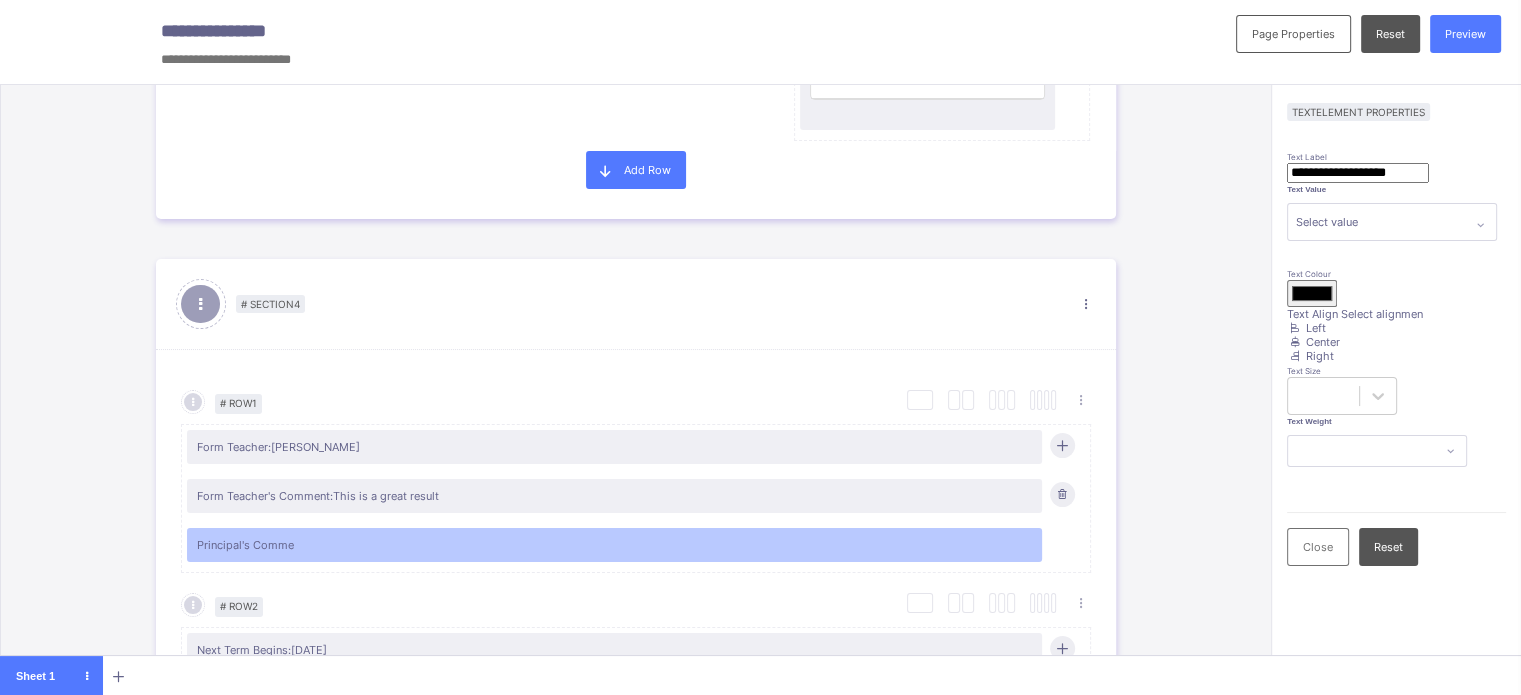 type on "**********" 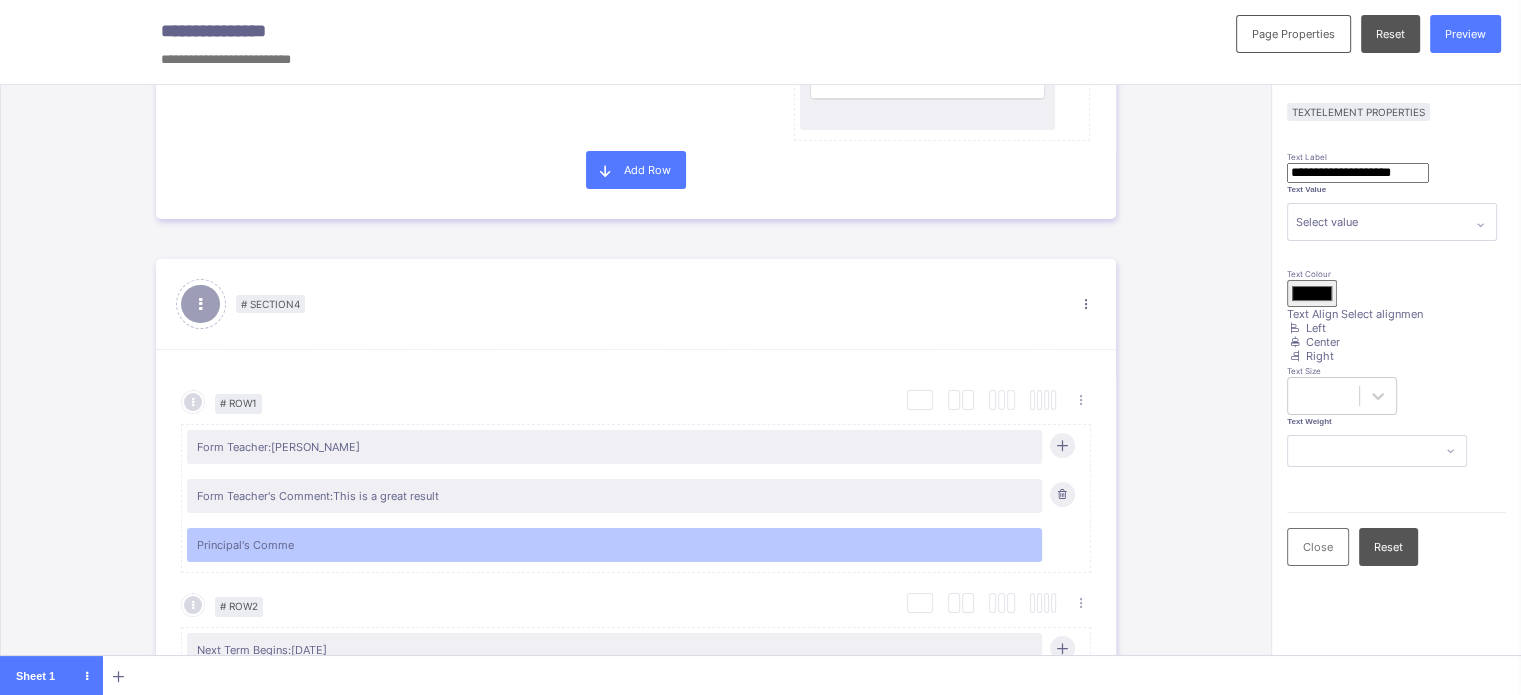 type on "*******" 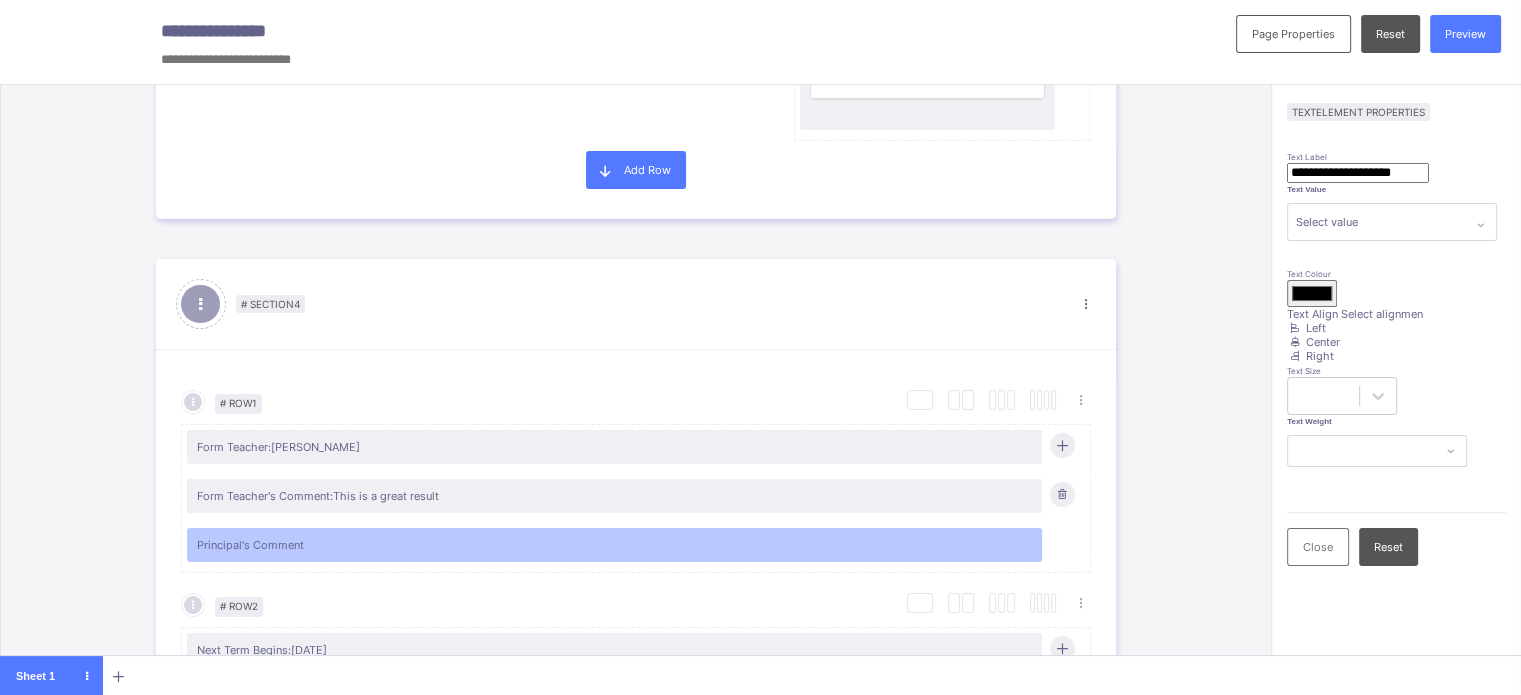 type on "**********" 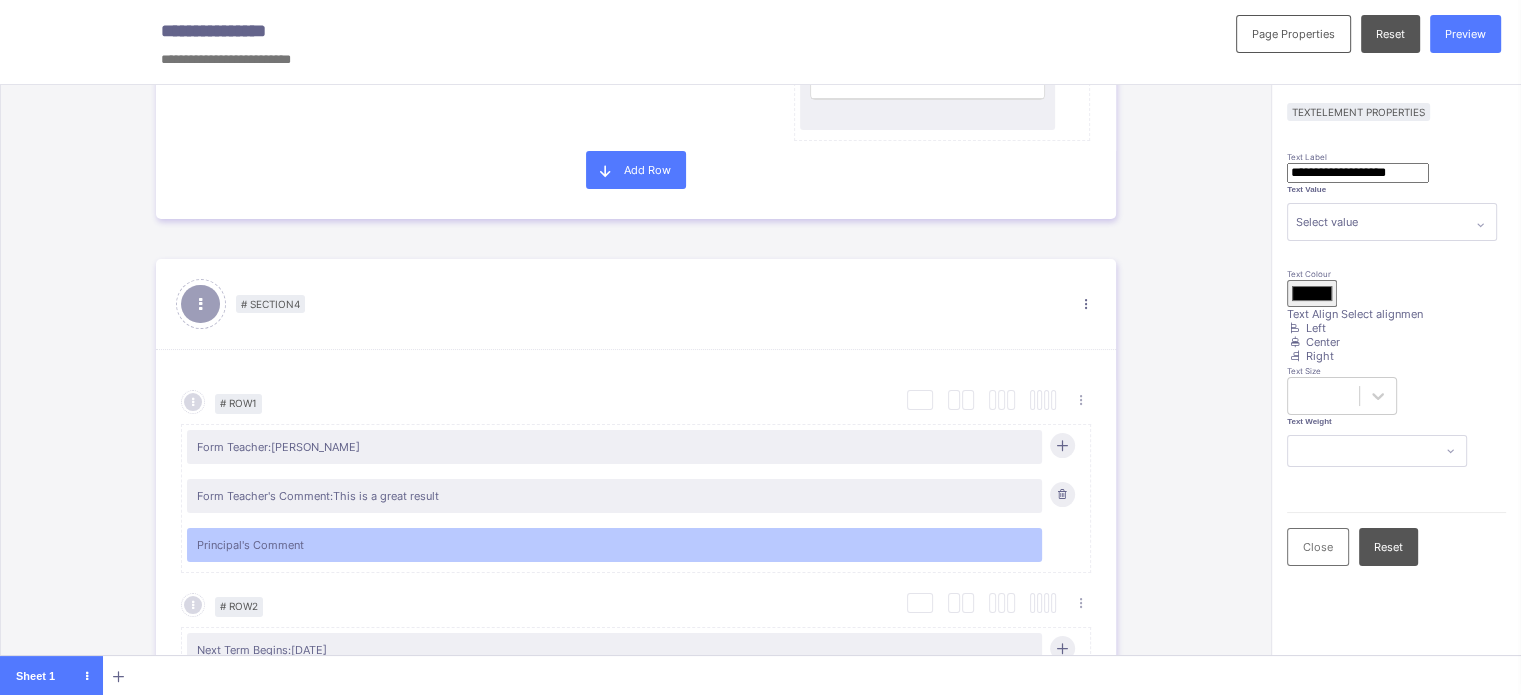 type on "**********" 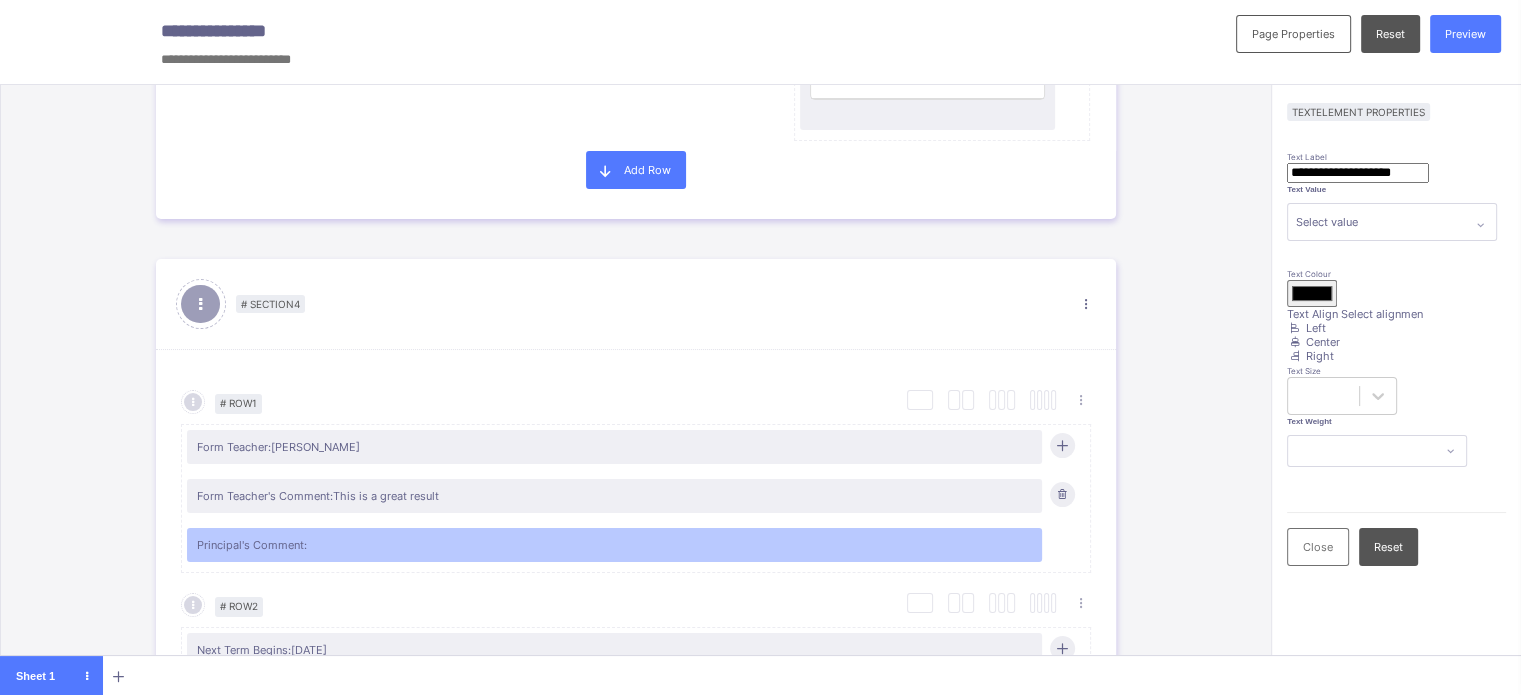 type on "**********" 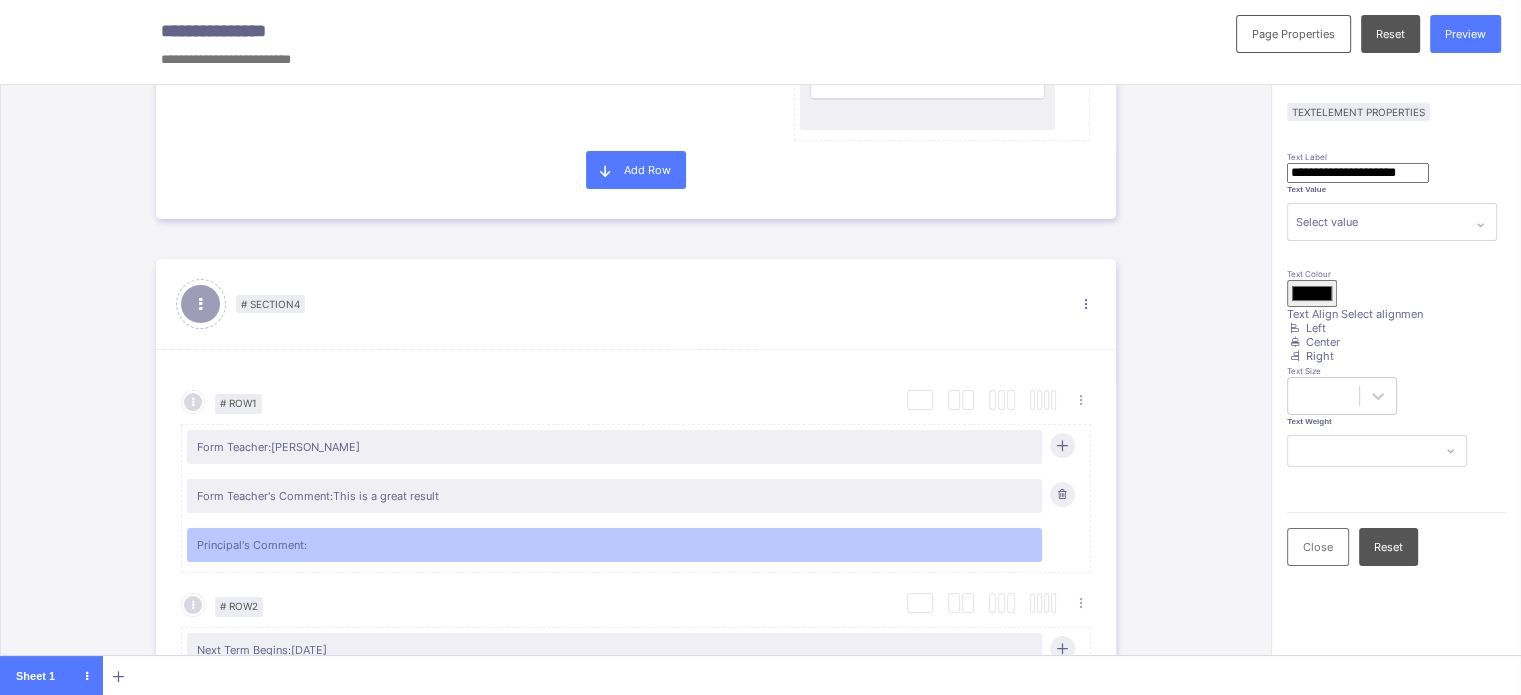 type on "**********" 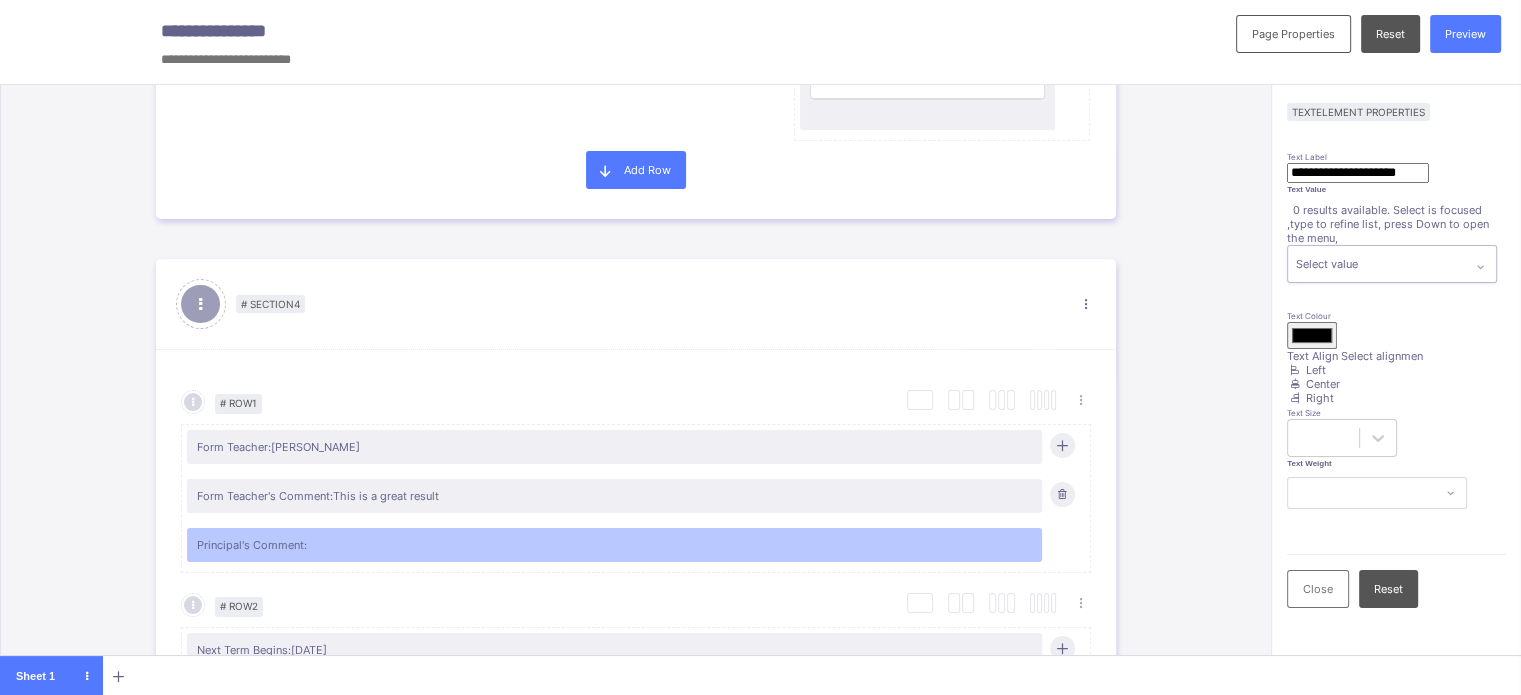 click on "Select value" at bounding box center (1376, 264) 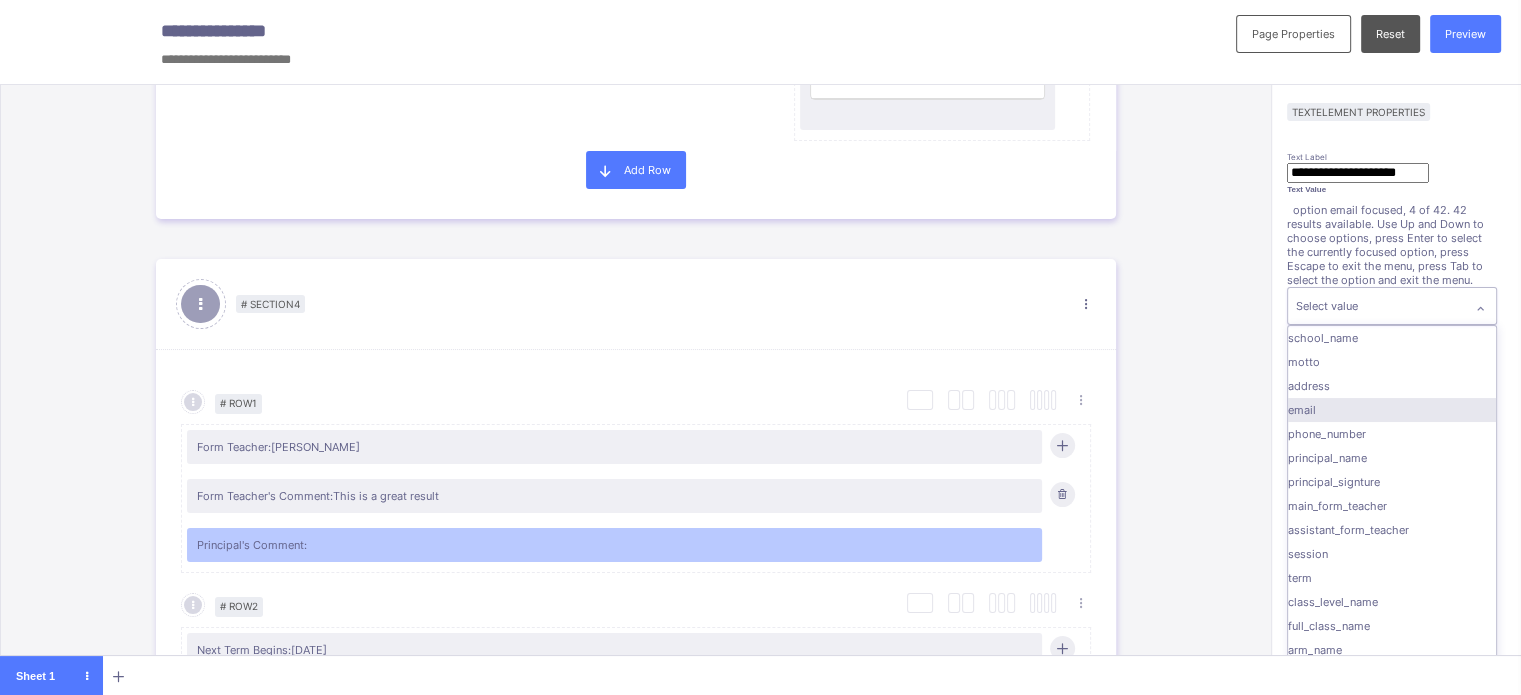 type on "*" 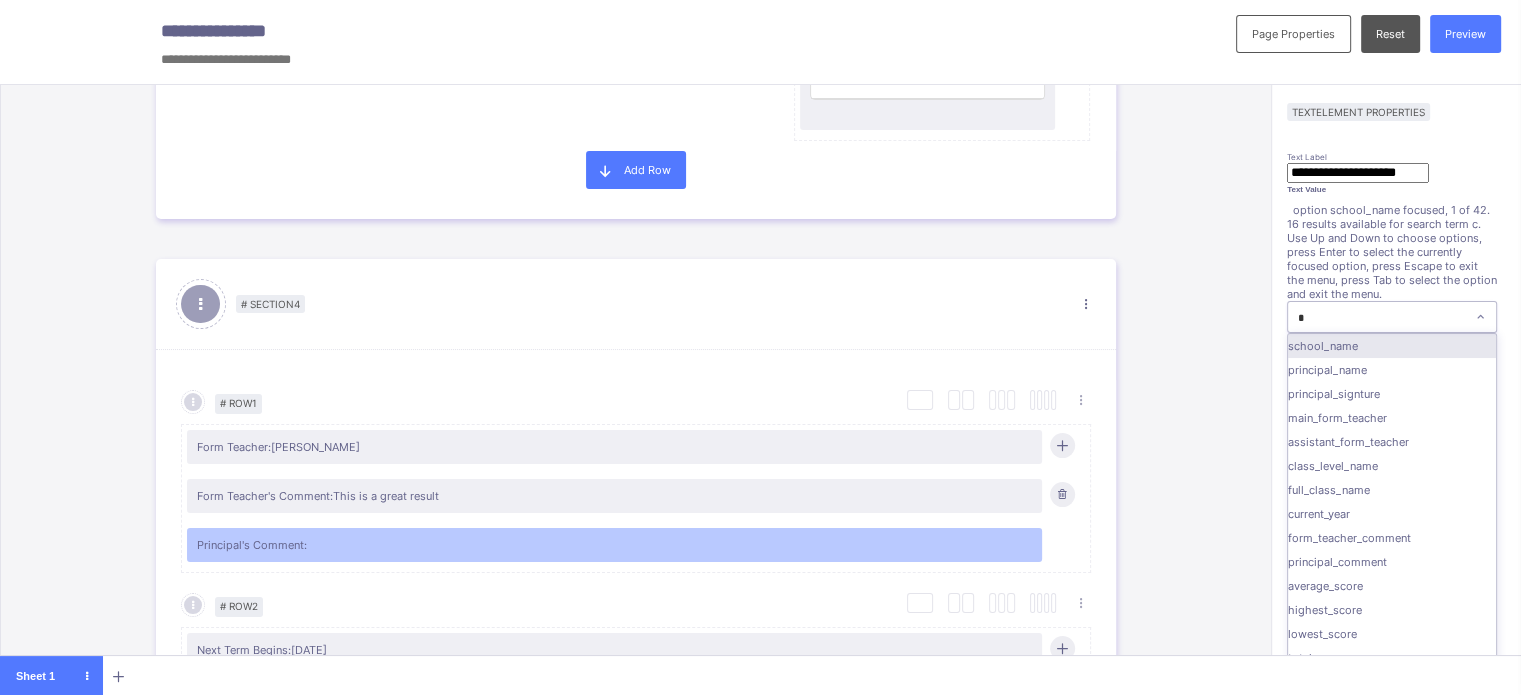 type on "**" 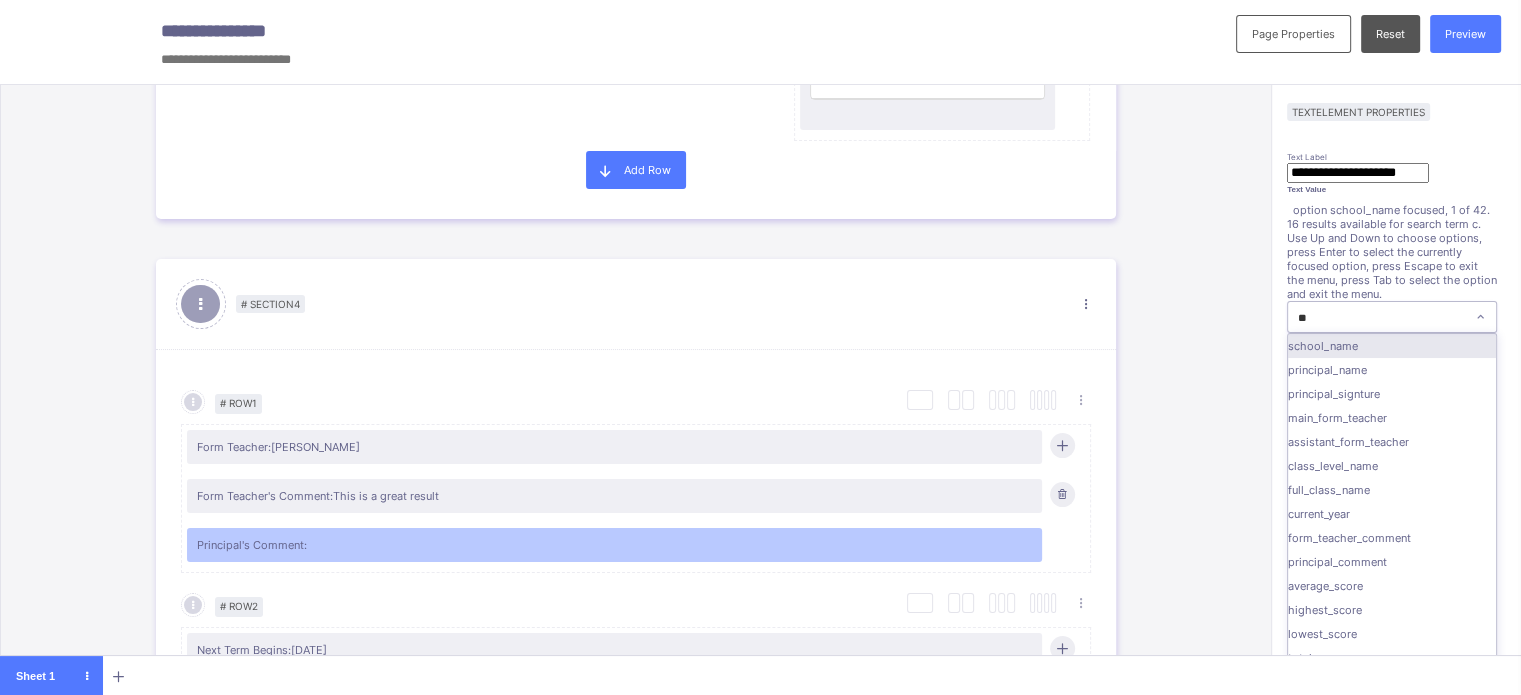 type on "*******" 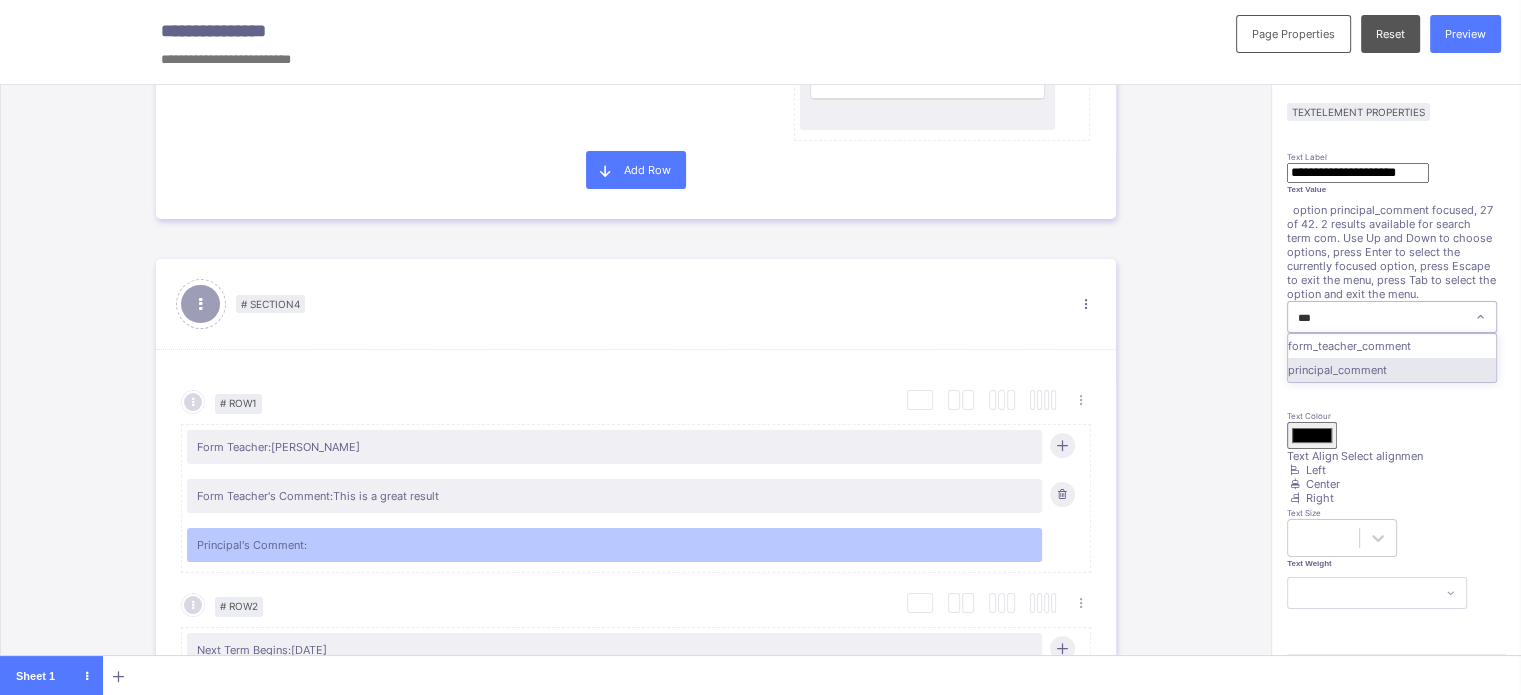 click on "principal_comment" at bounding box center (1392, 370) 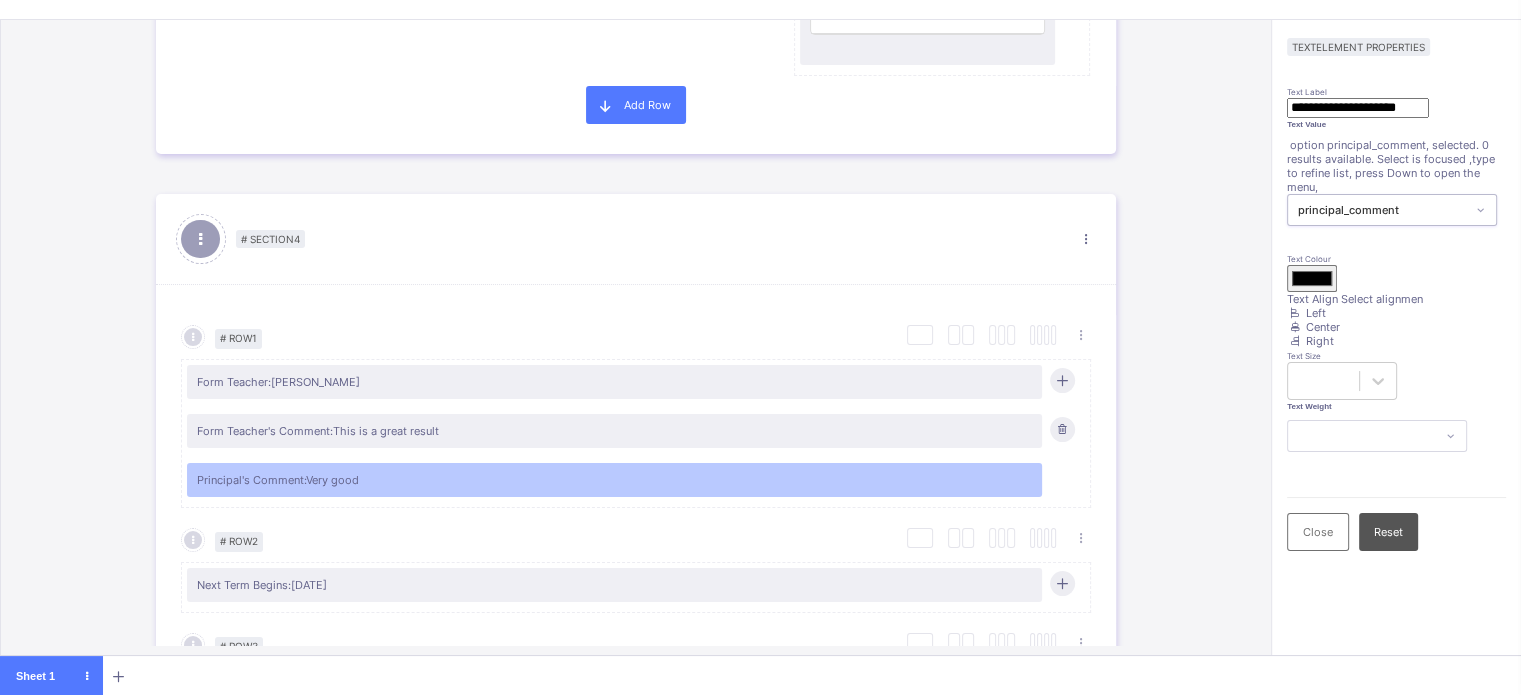 scroll, scrollTop: 0, scrollLeft: 5, axis: horizontal 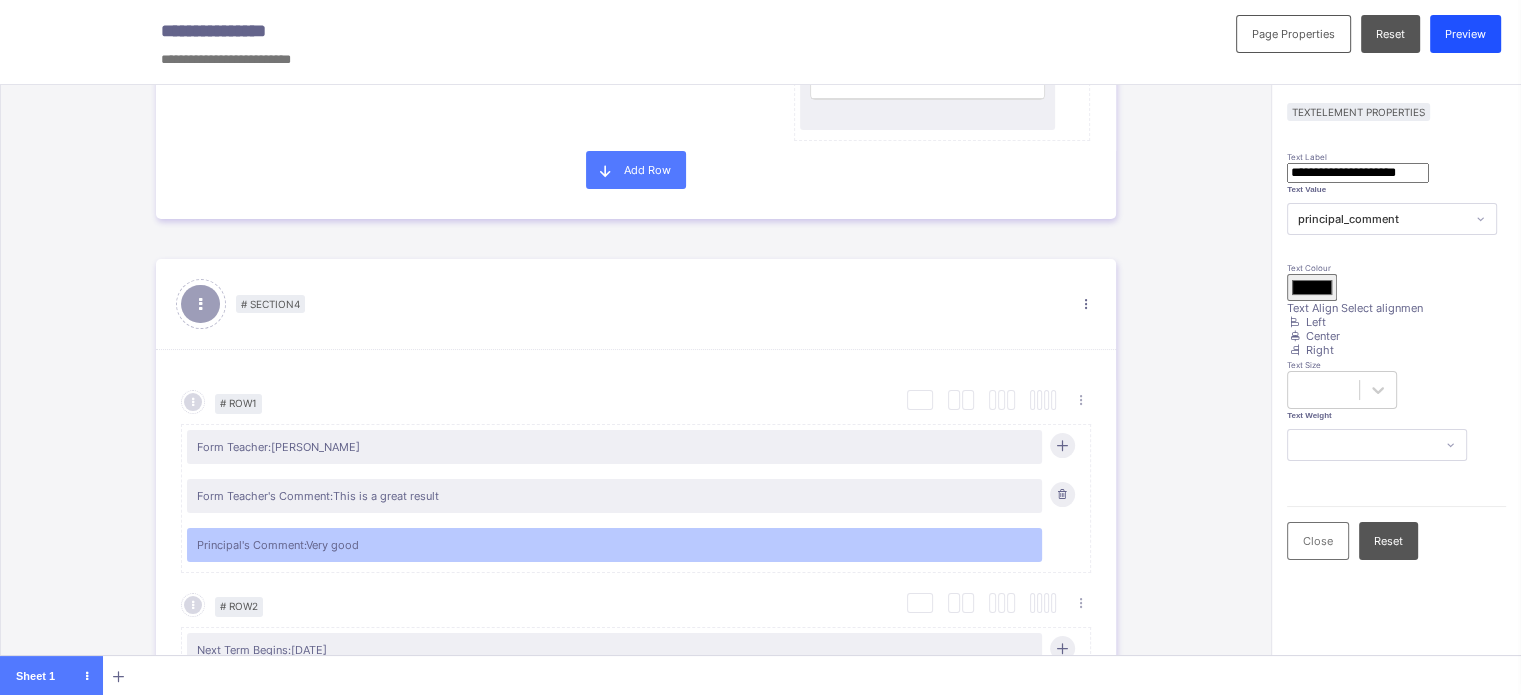 click on "Preview" at bounding box center (1465, 34) 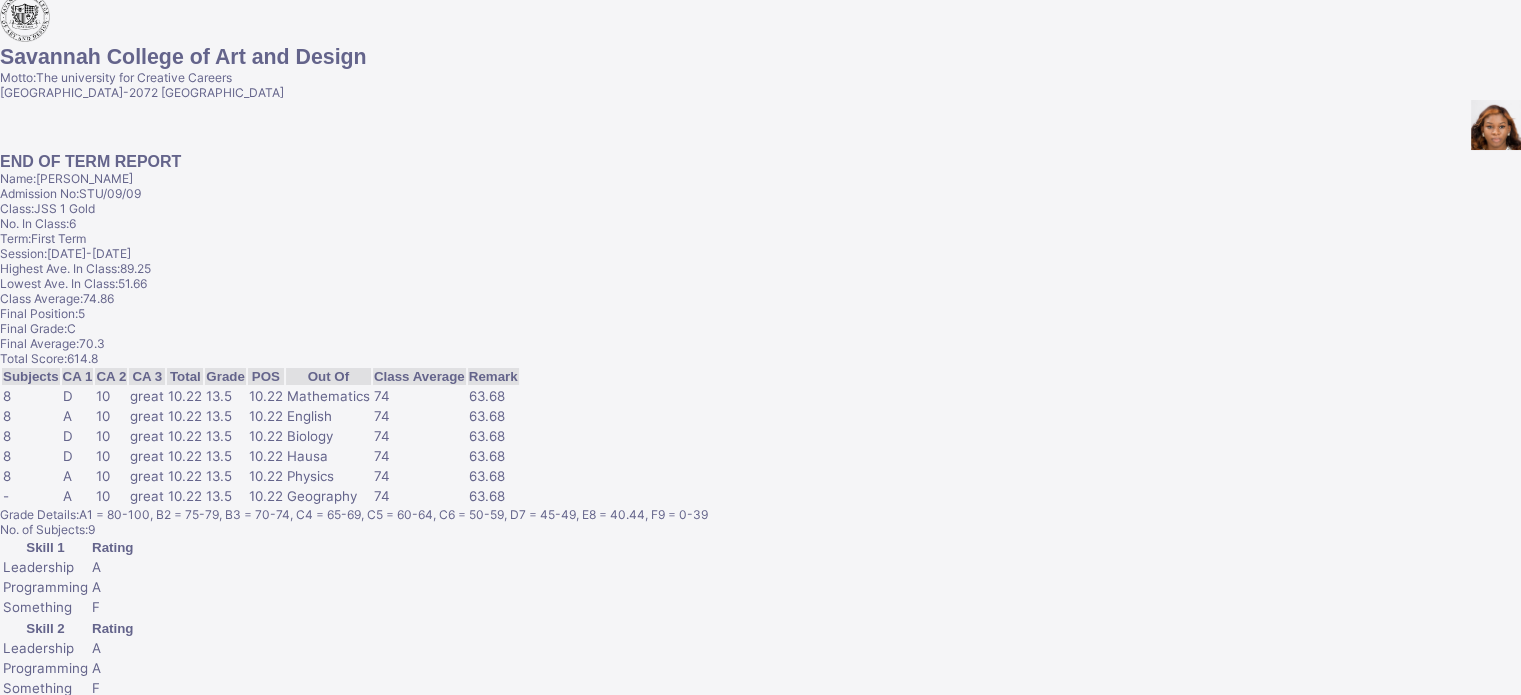 scroll, scrollTop: 0, scrollLeft: 5, axis: horizontal 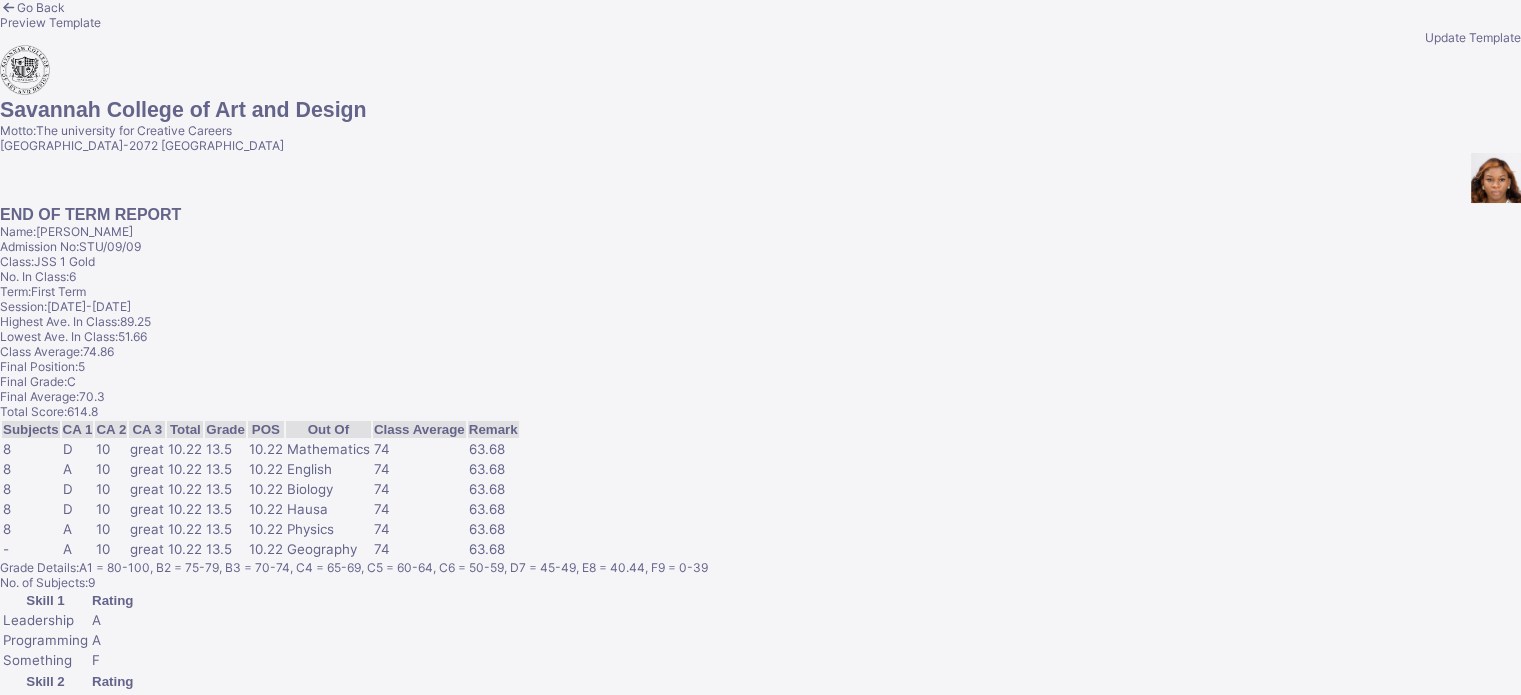 click on "Update Template" at bounding box center (1473, 37) 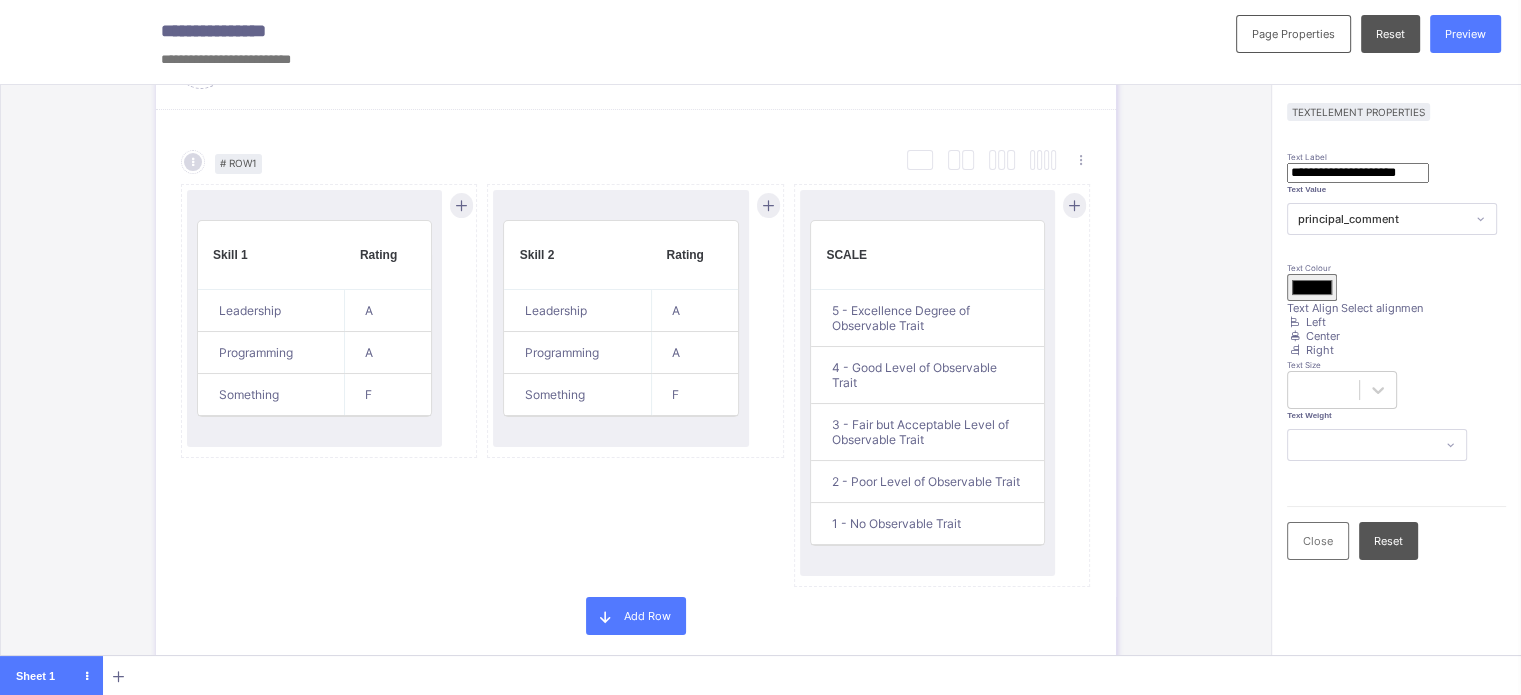 scroll, scrollTop: 2516, scrollLeft: 0, axis: vertical 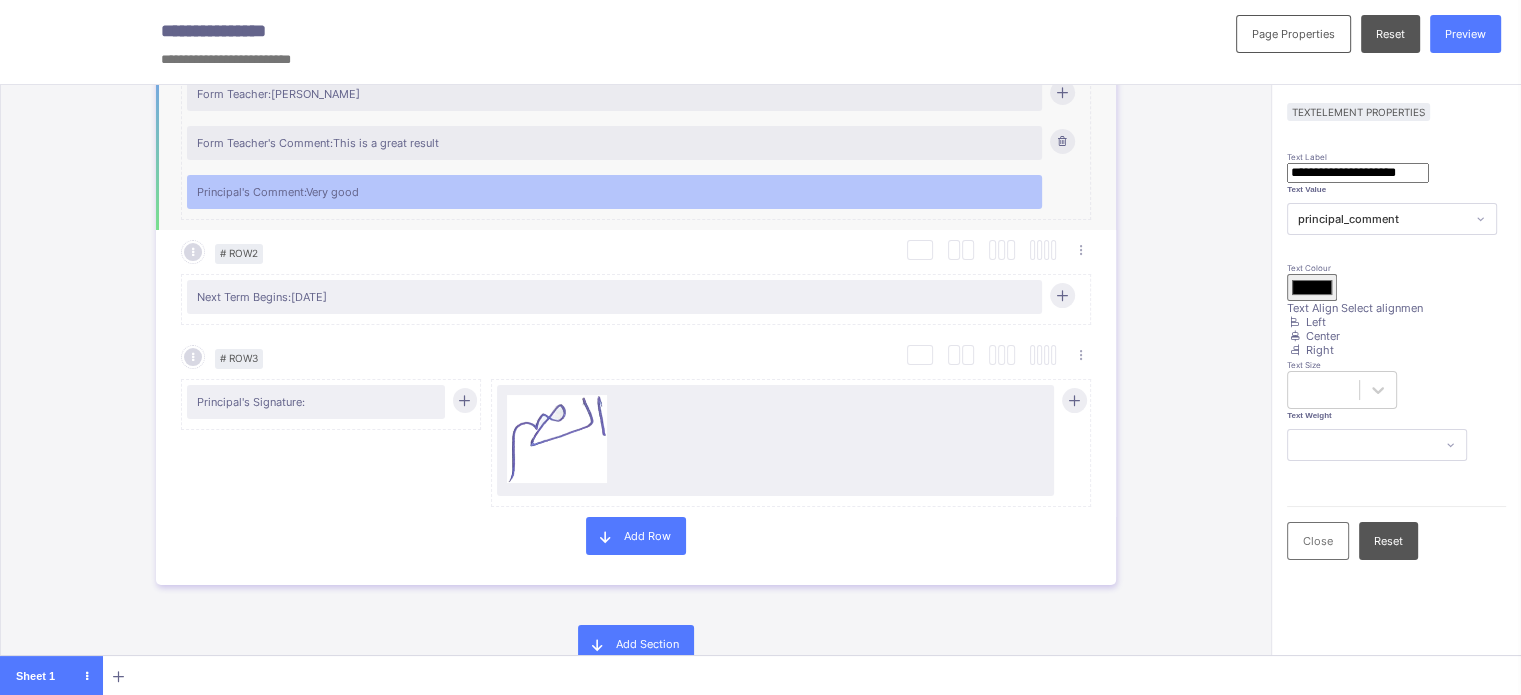 click on "Form Teacher's Comment:  This is a great result" at bounding box center [614, 143] 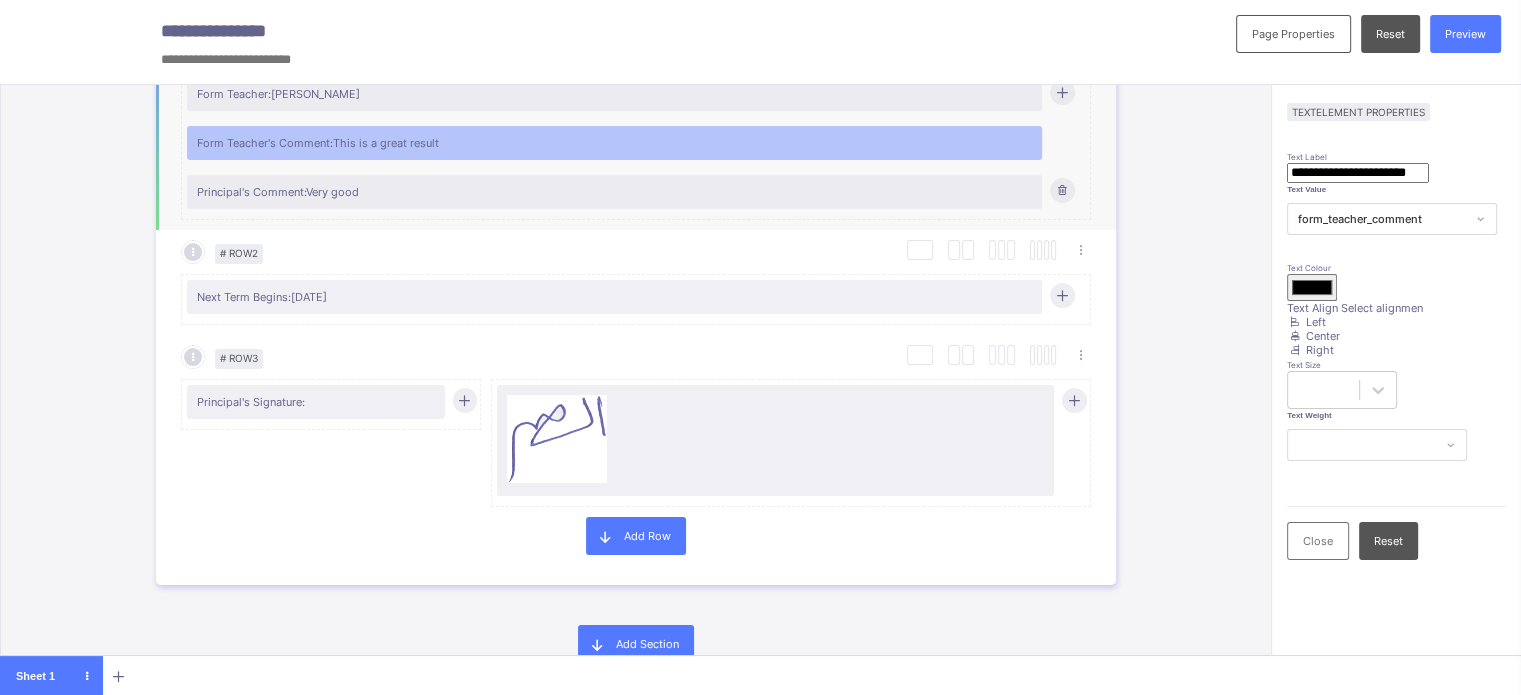 click at bounding box center [1062, 190] 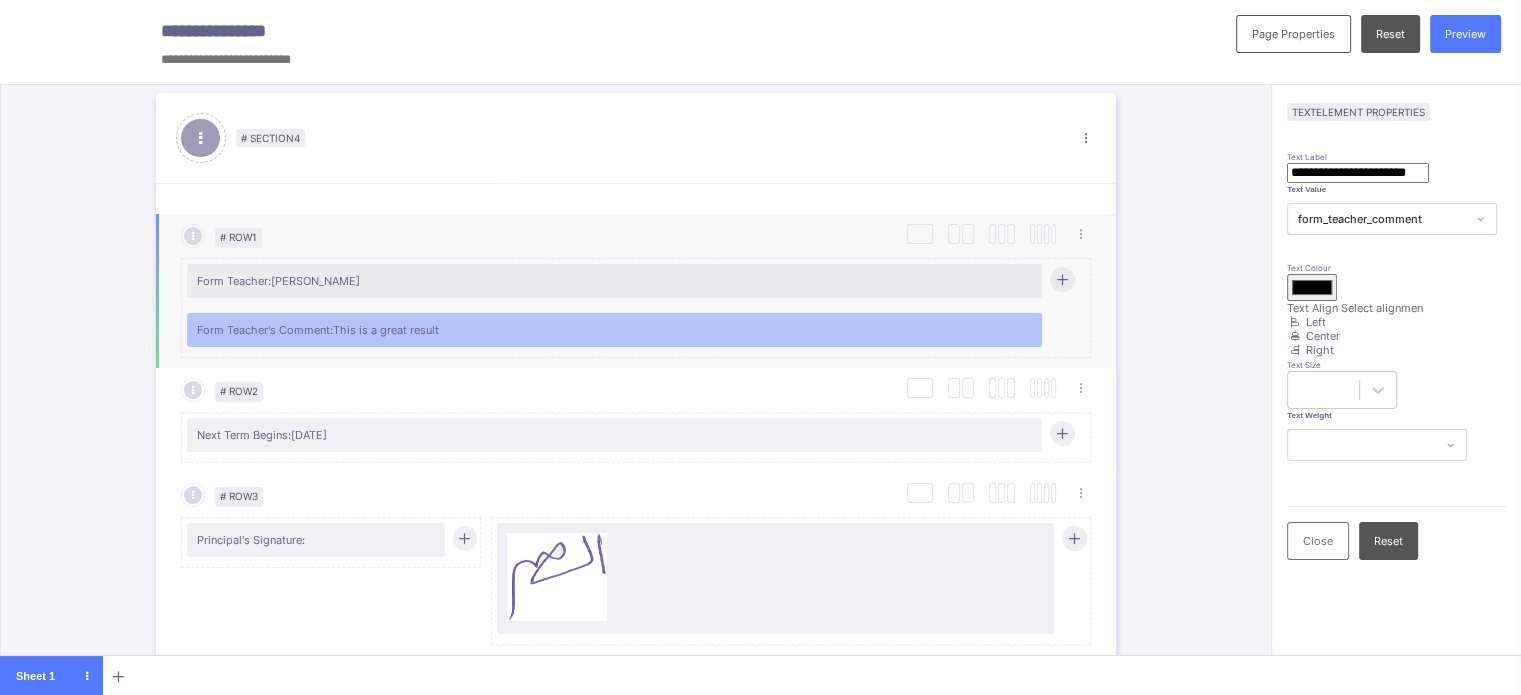 scroll, scrollTop: 2200, scrollLeft: 0, axis: vertical 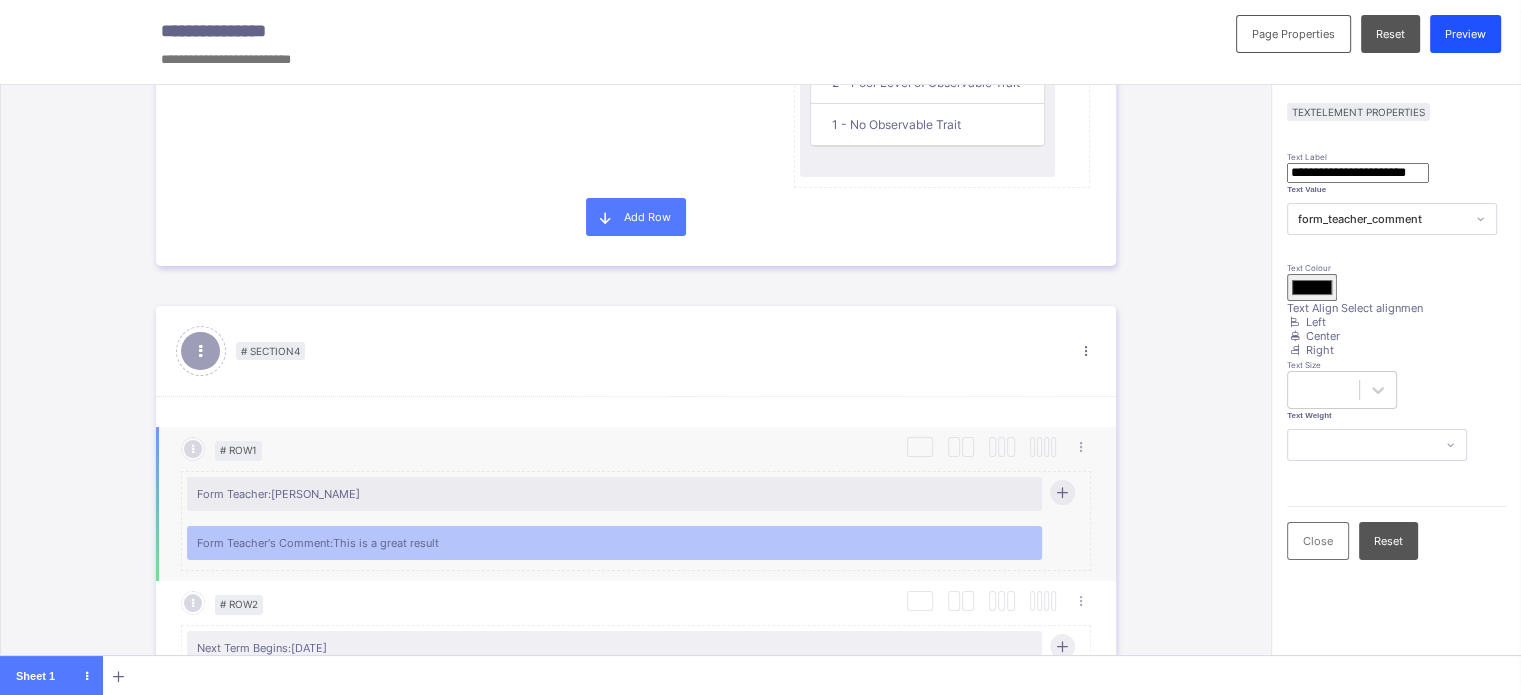 click on "Preview" 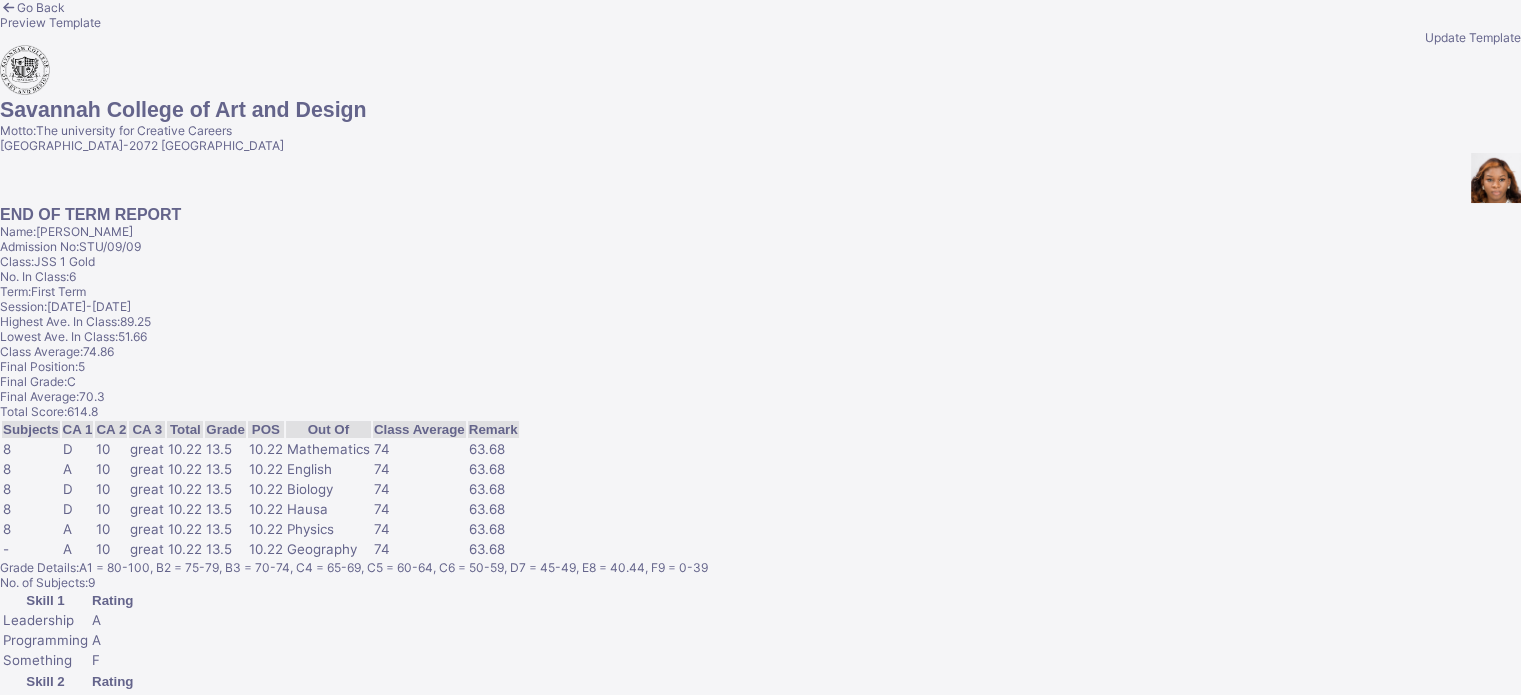 click on "Update Template" 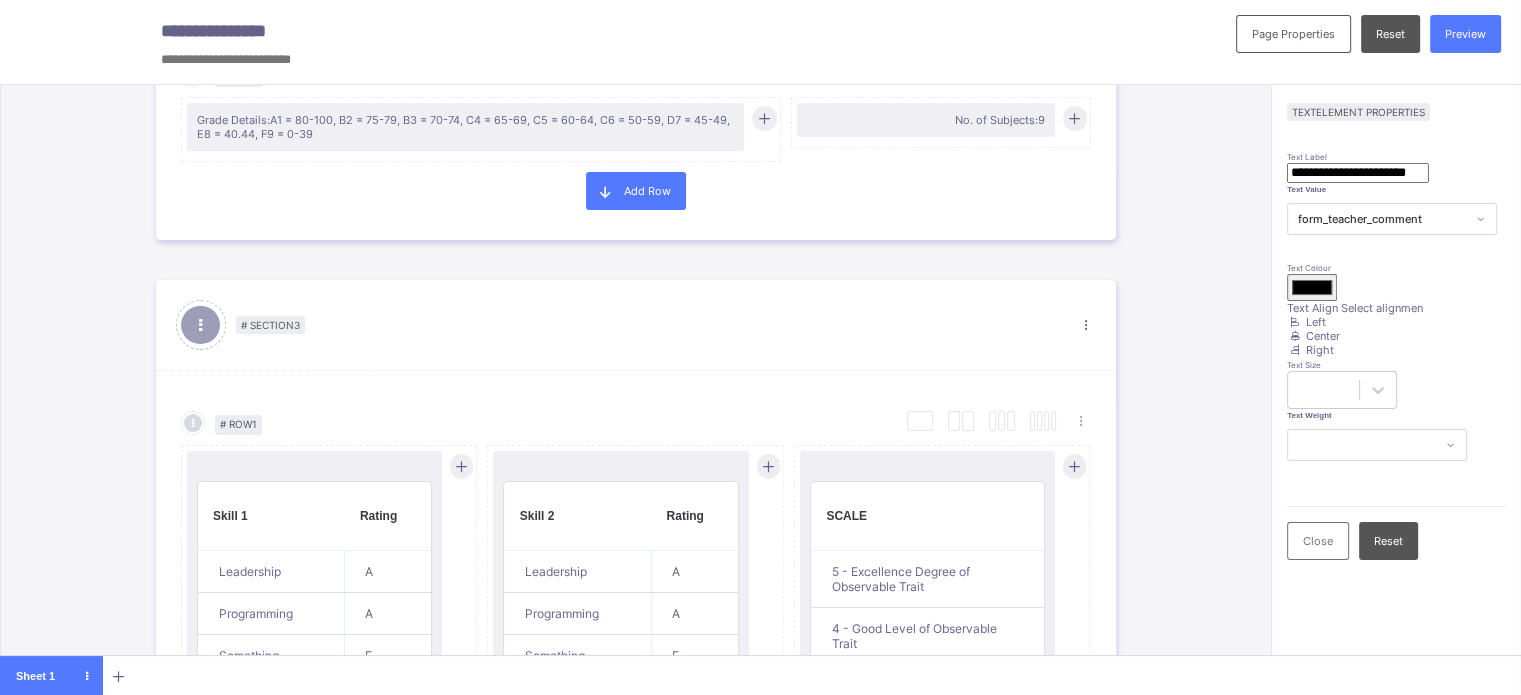 scroll, scrollTop: 1400, scrollLeft: 0, axis: vertical 